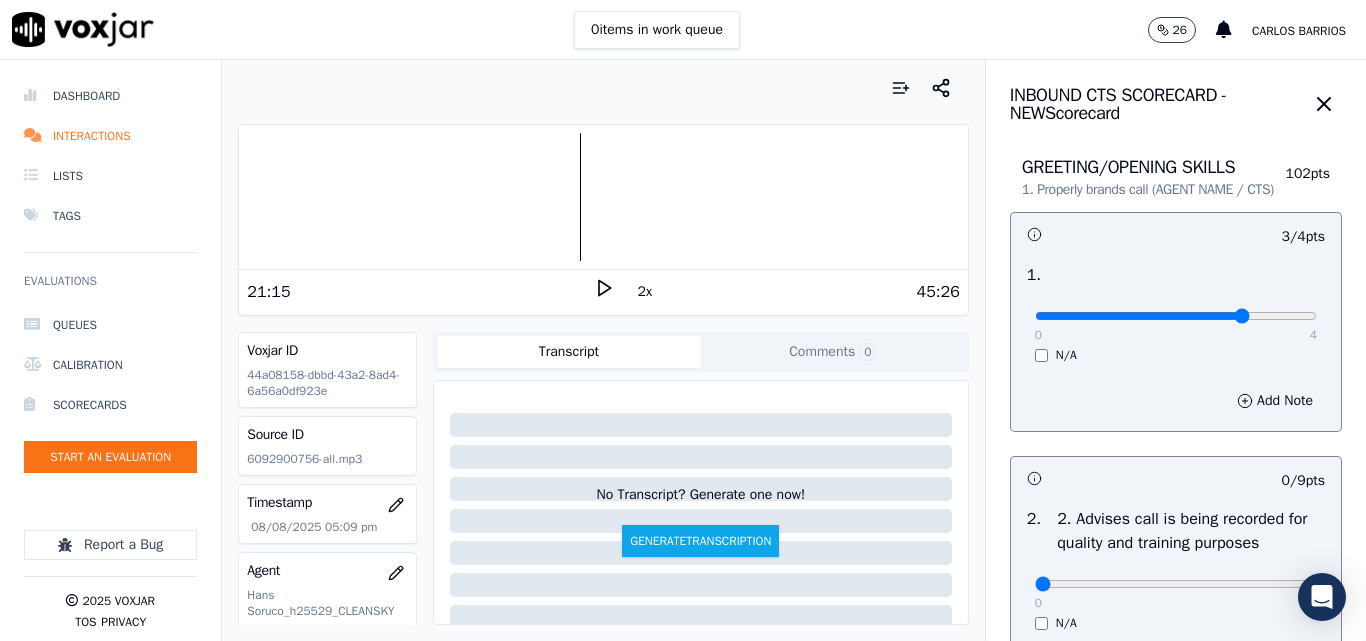 scroll, scrollTop: 0, scrollLeft: 0, axis: both 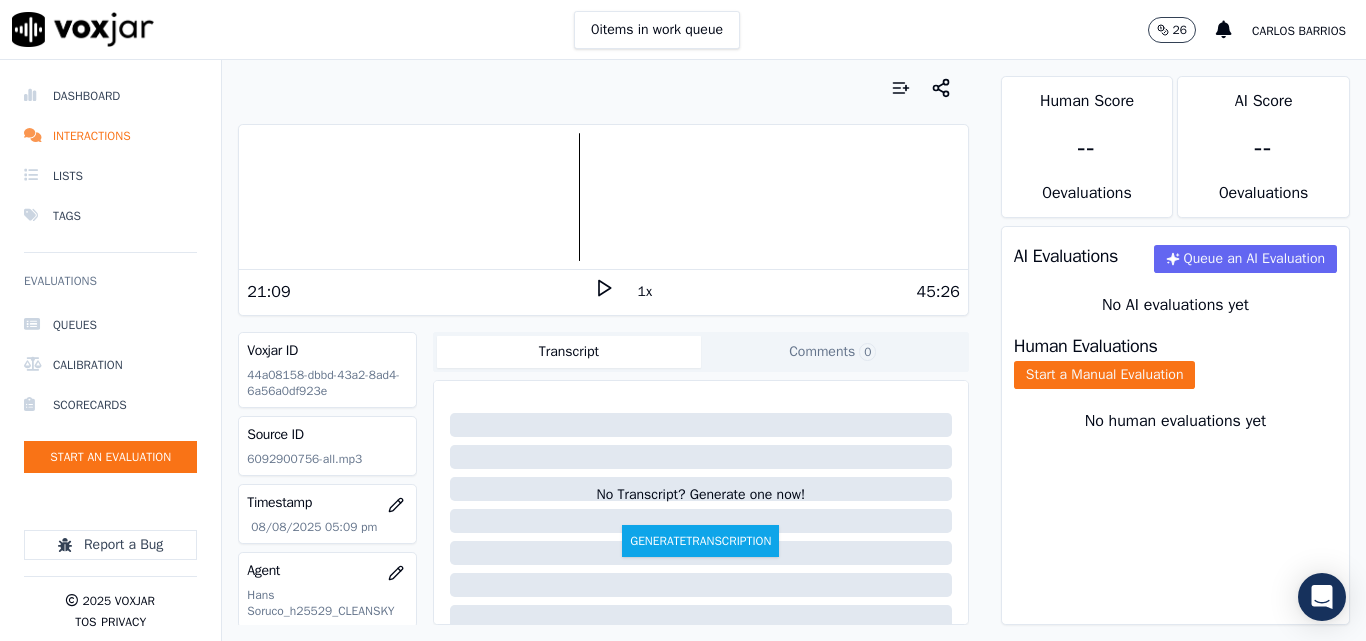 click 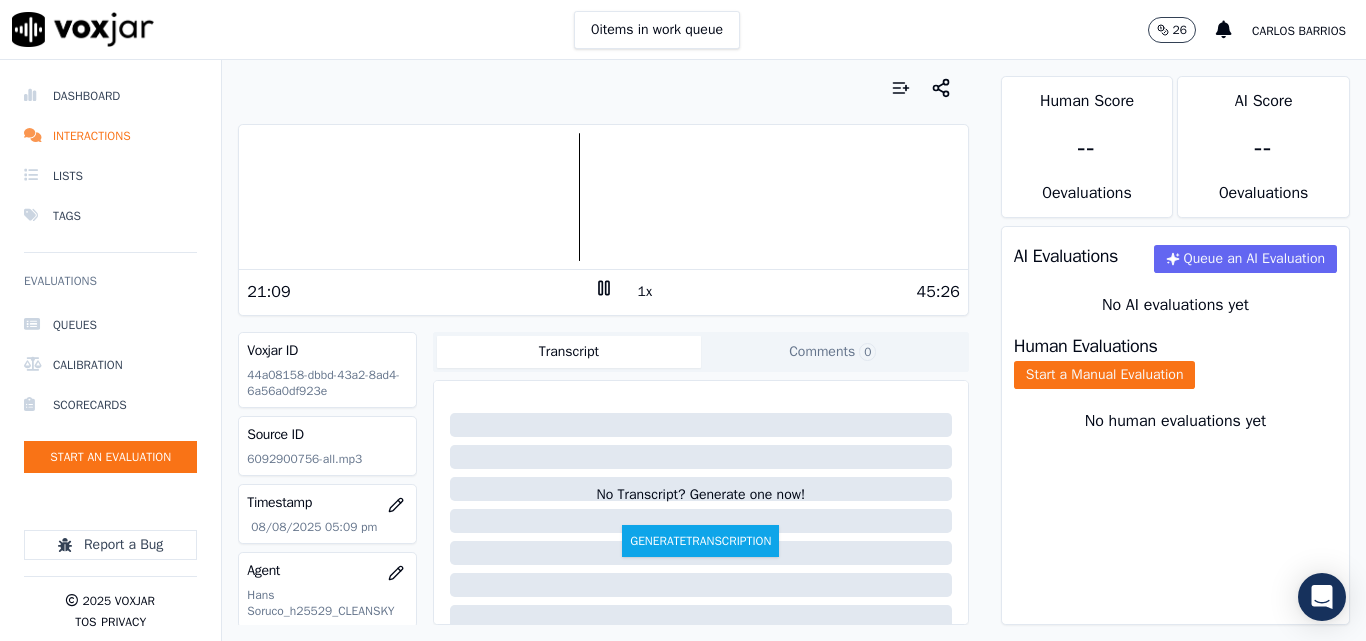 click on "1x" at bounding box center [645, 292] 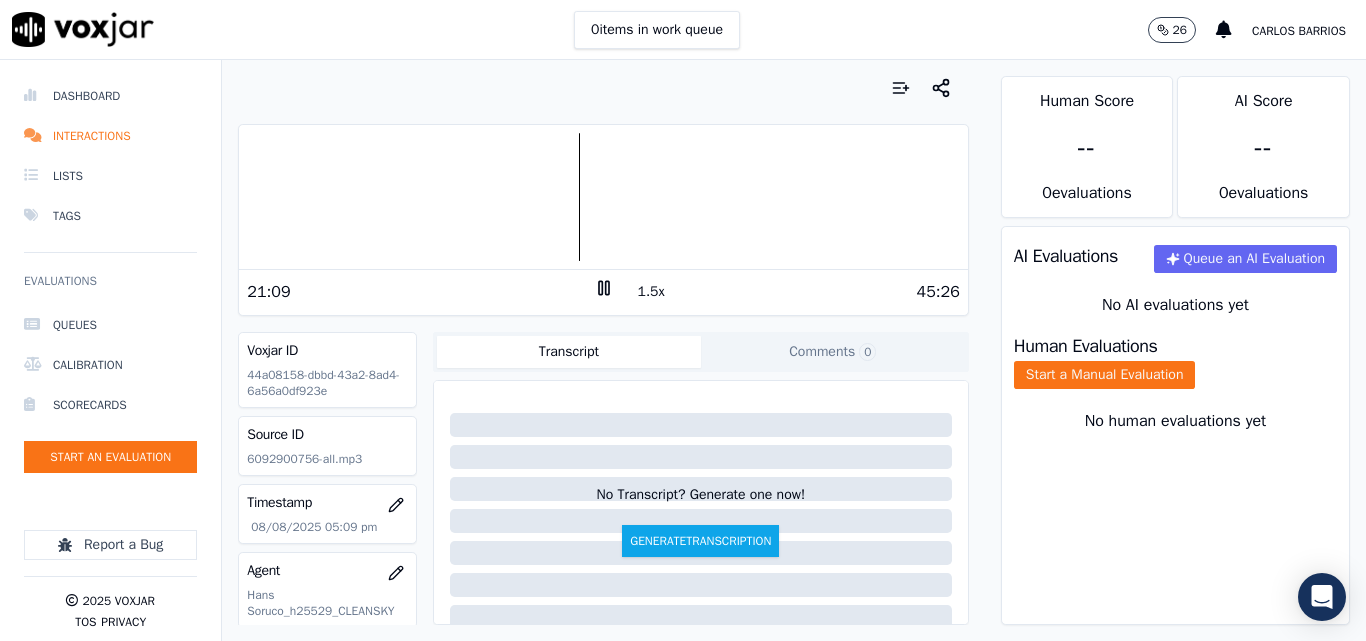click on "1.5x" at bounding box center (651, 292) 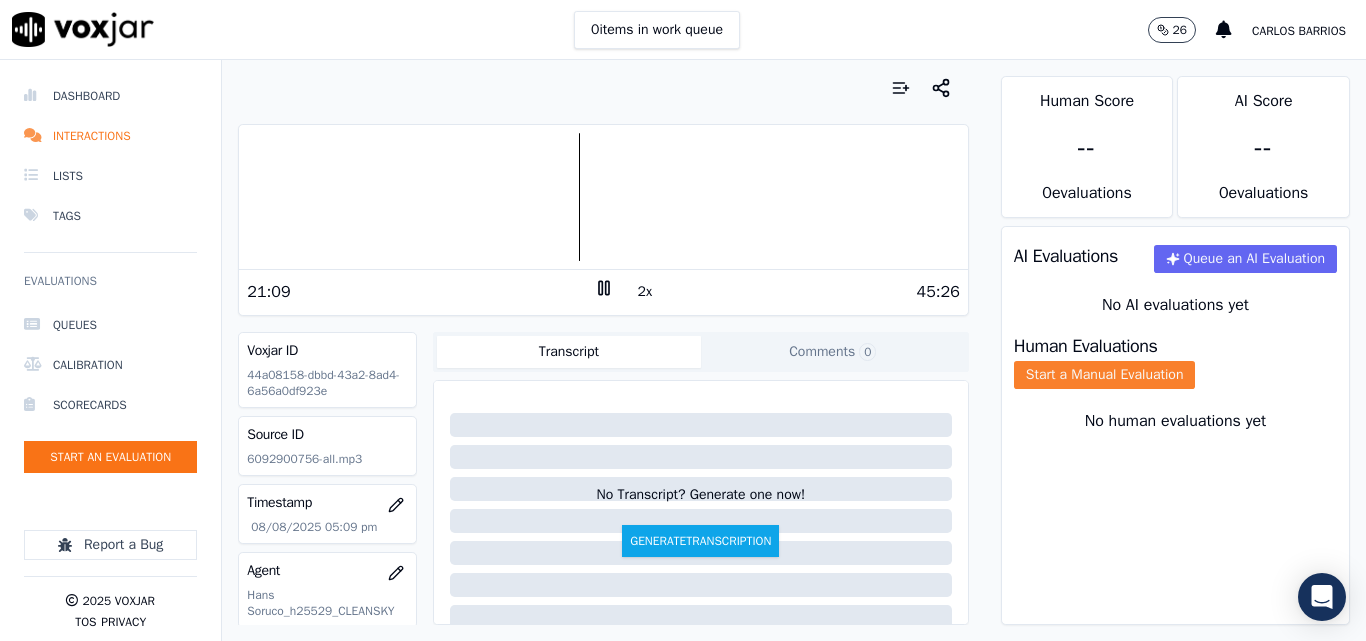 click on "Start a Manual Evaluation" 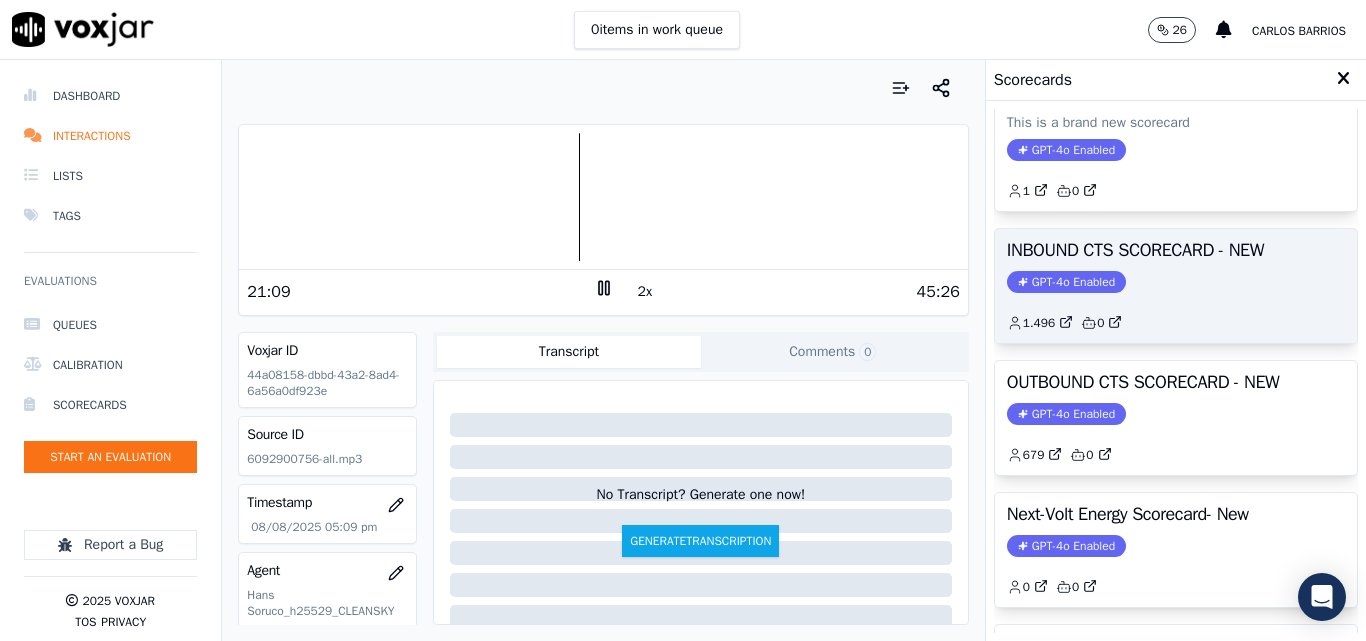 scroll, scrollTop: 200, scrollLeft: 0, axis: vertical 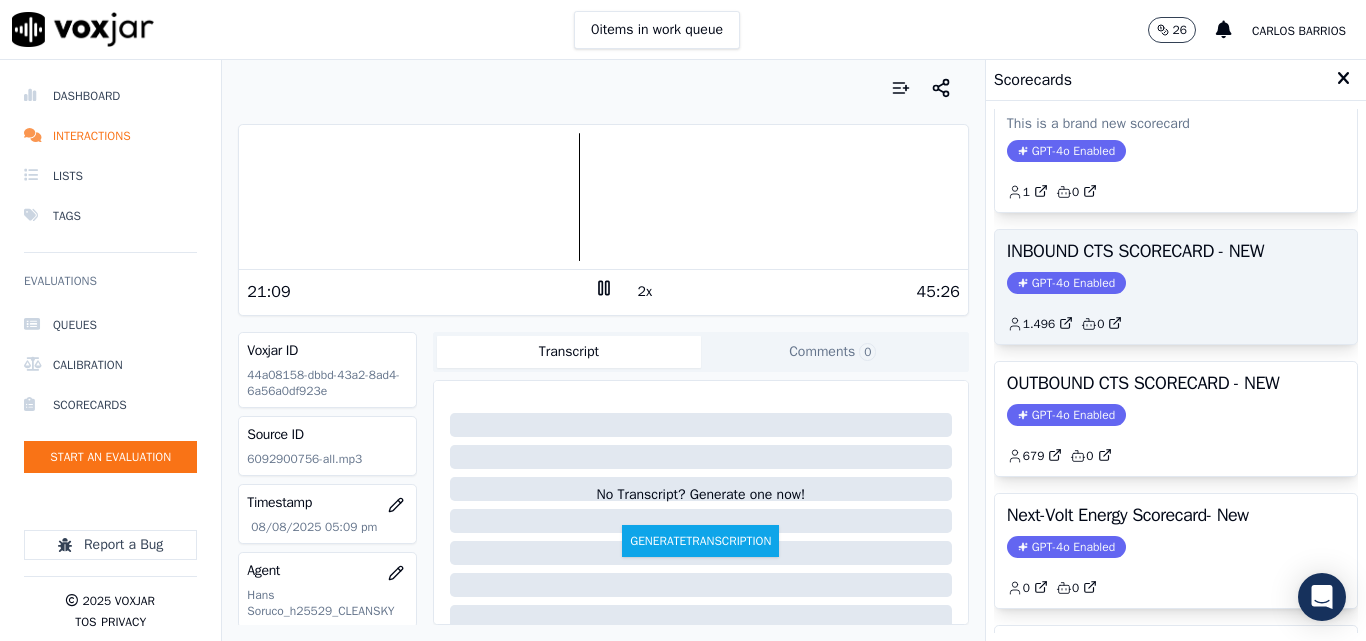 click on "1.496         0" 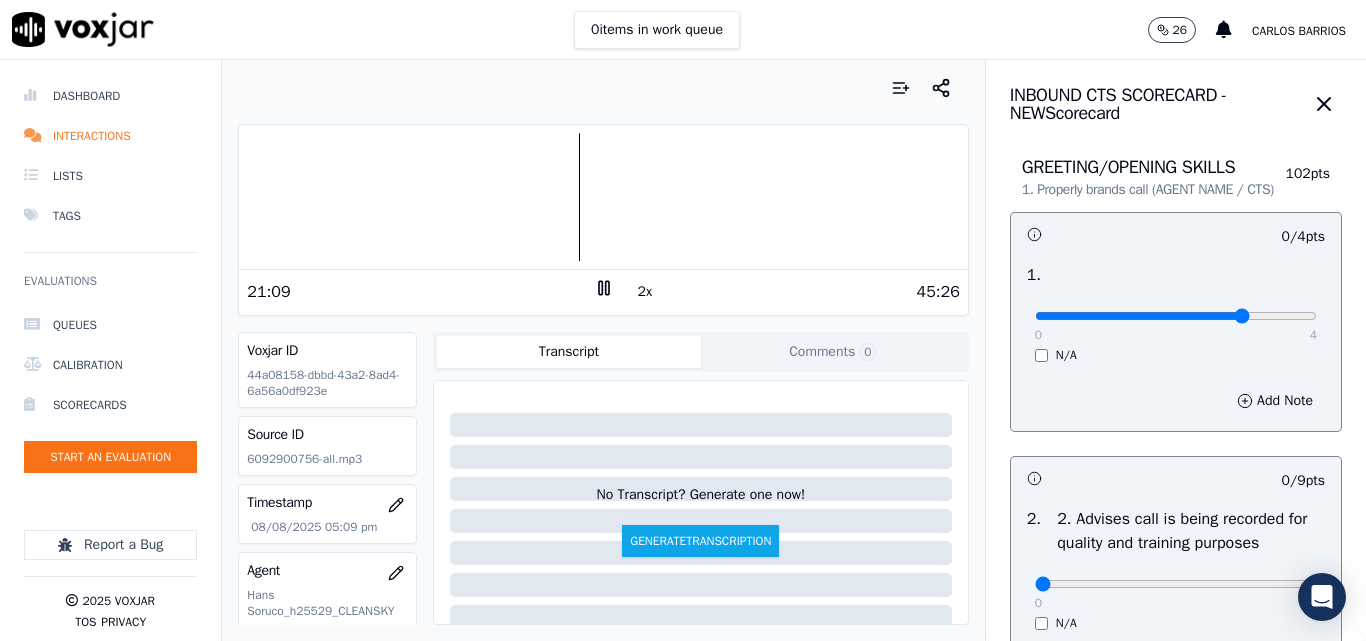 type on "3" 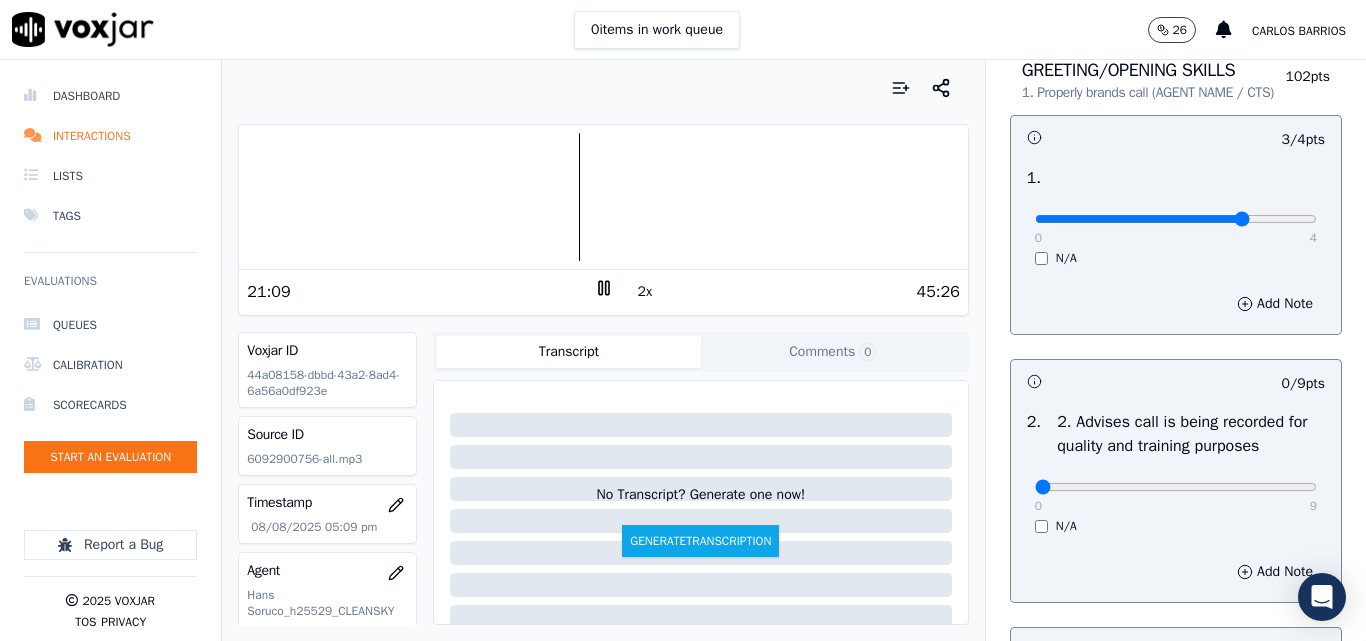 scroll, scrollTop: 200, scrollLeft: 0, axis: vertical 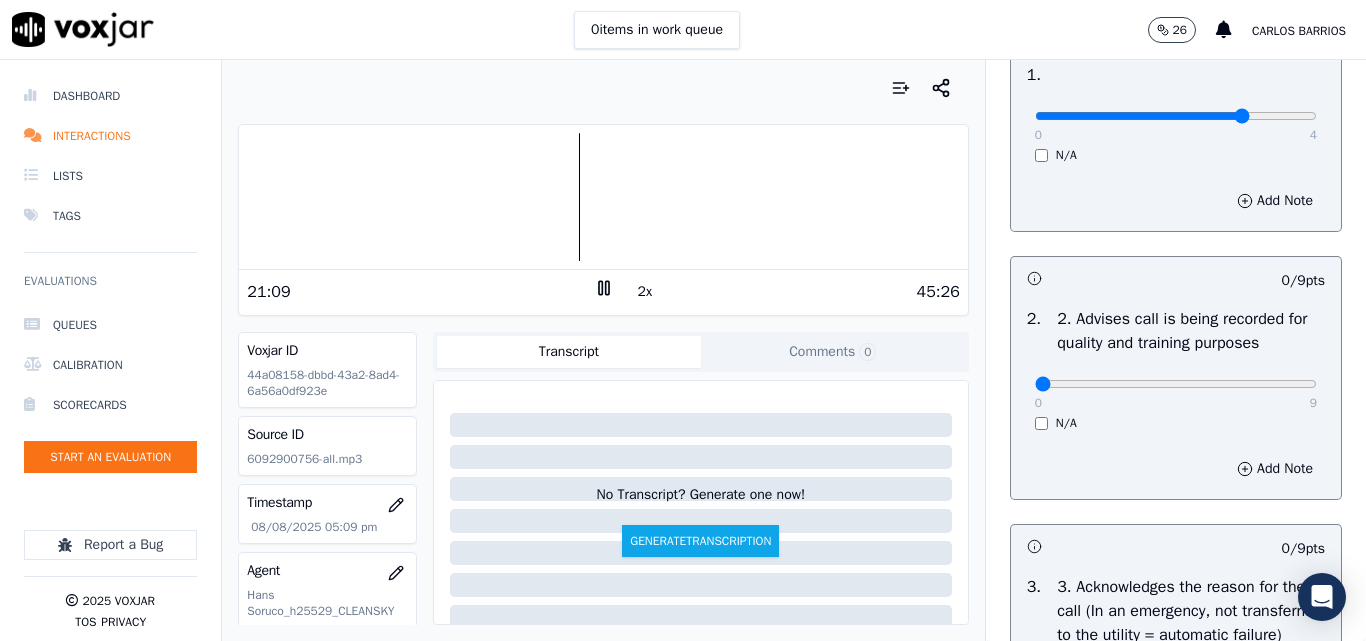 click 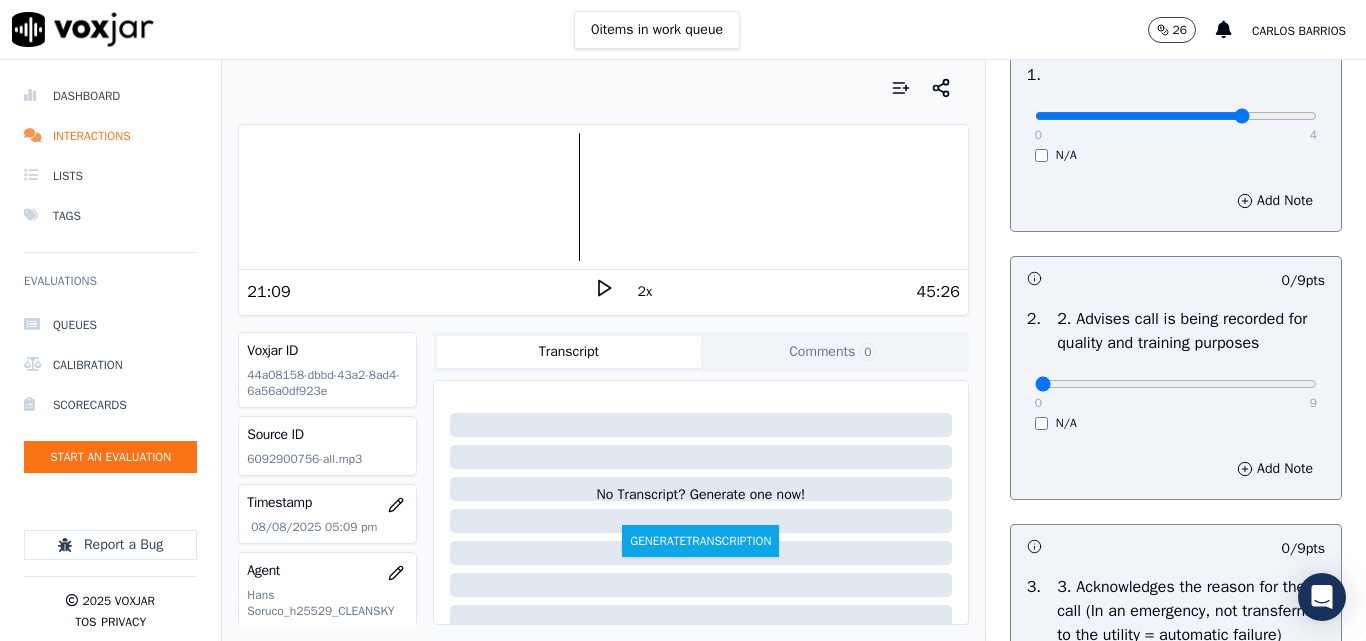 click 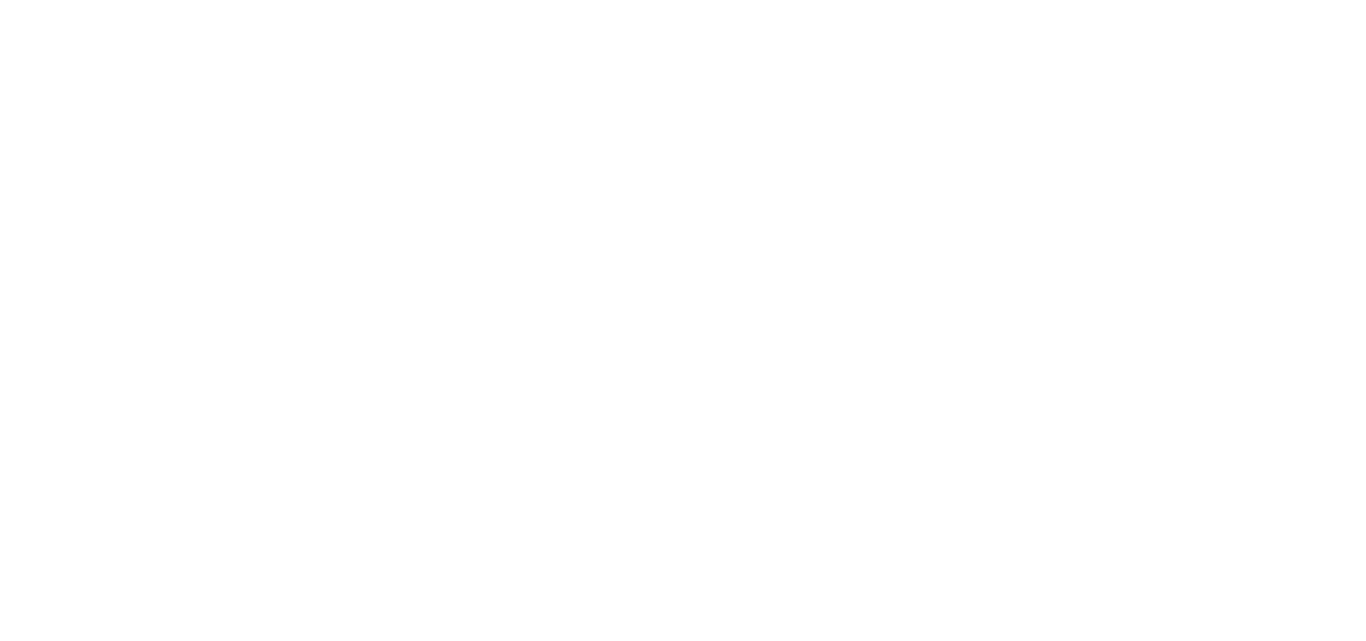 scroll, scrollTop: 0, scrollLeft: 0, axis: both 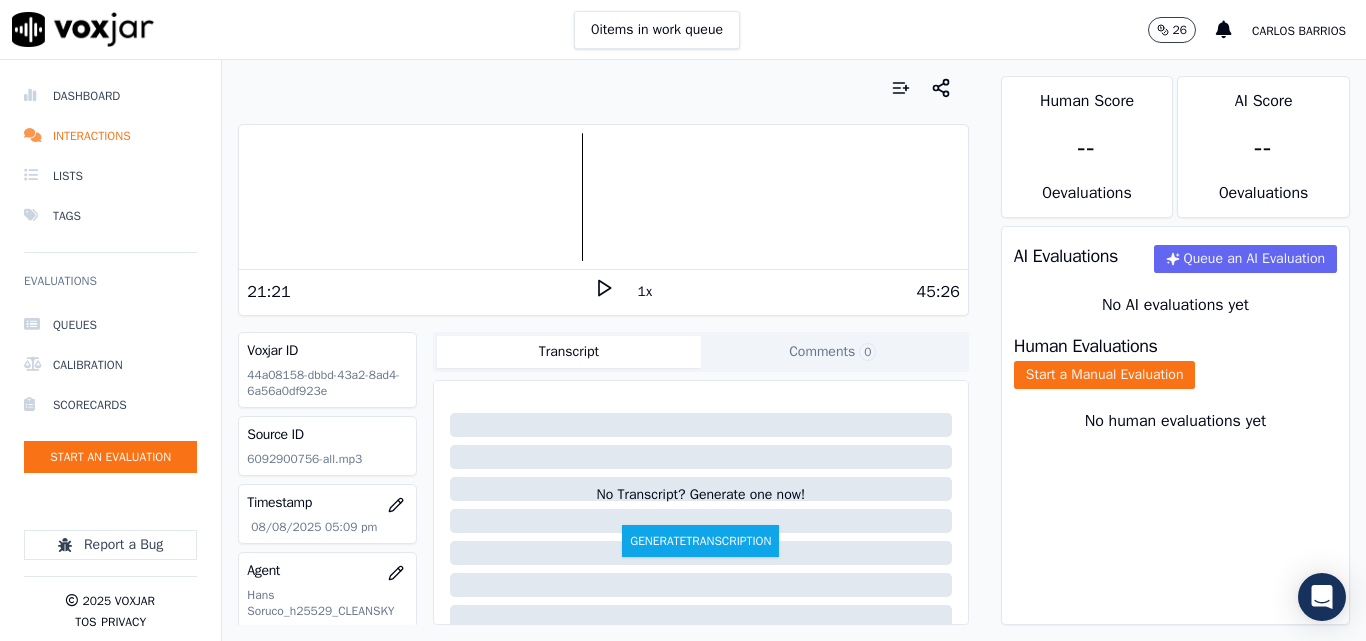 click 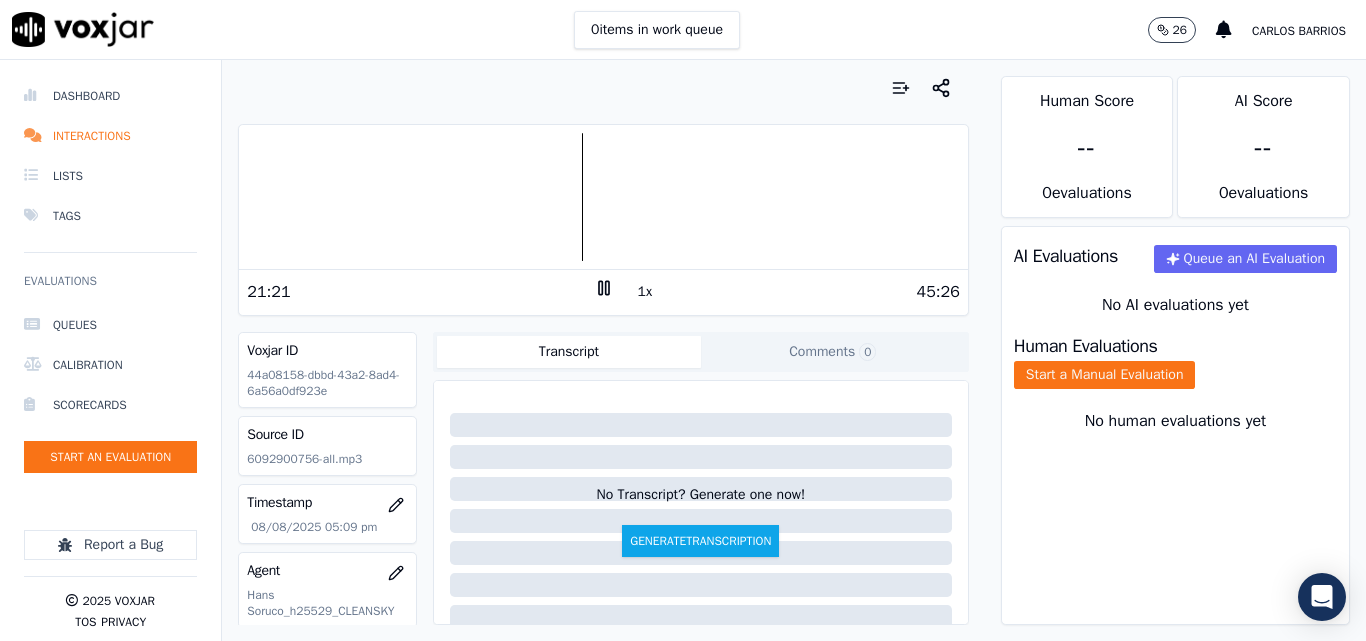 click 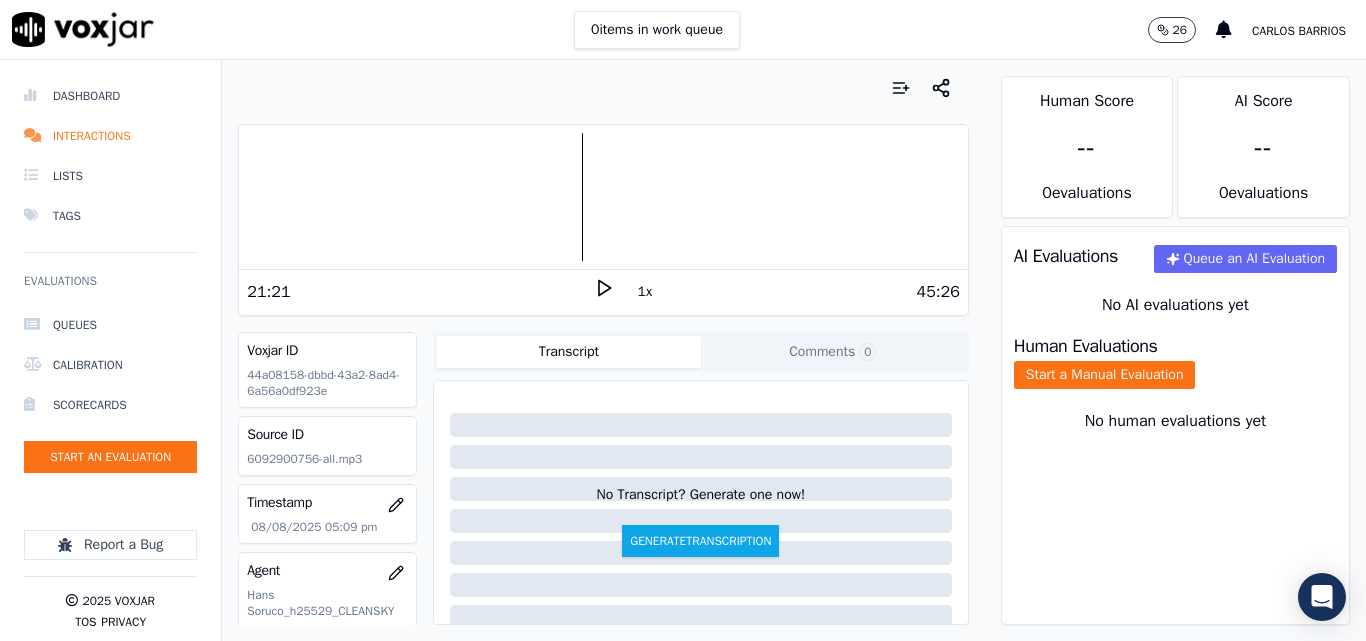 click 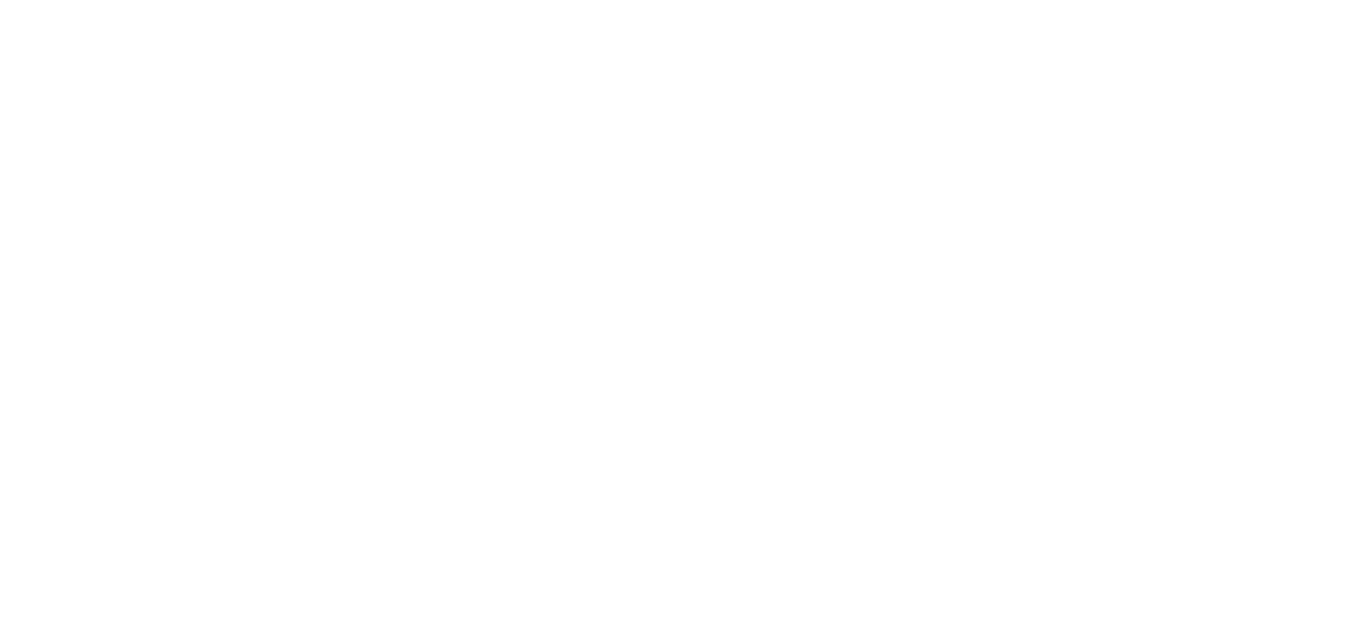 scroll, scrollTop: 0, scrollLeft: 0, axis: both 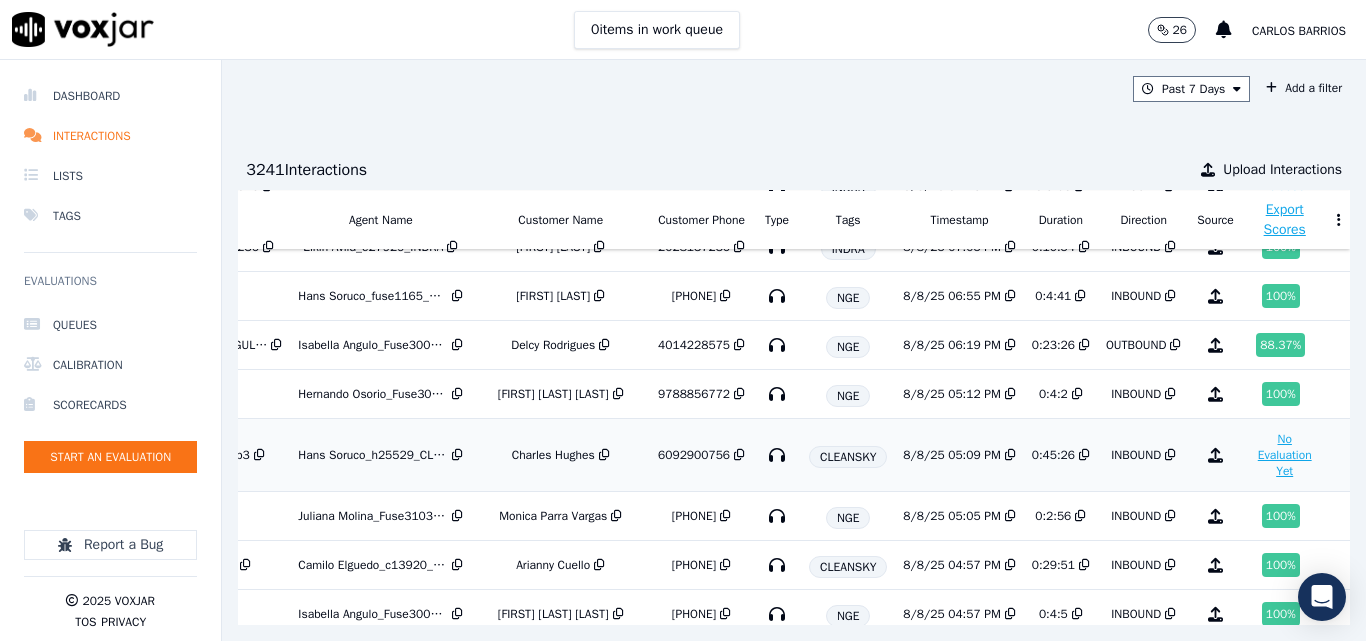 click on "No Evaluation Yet" at bounding box center [1285, 455] 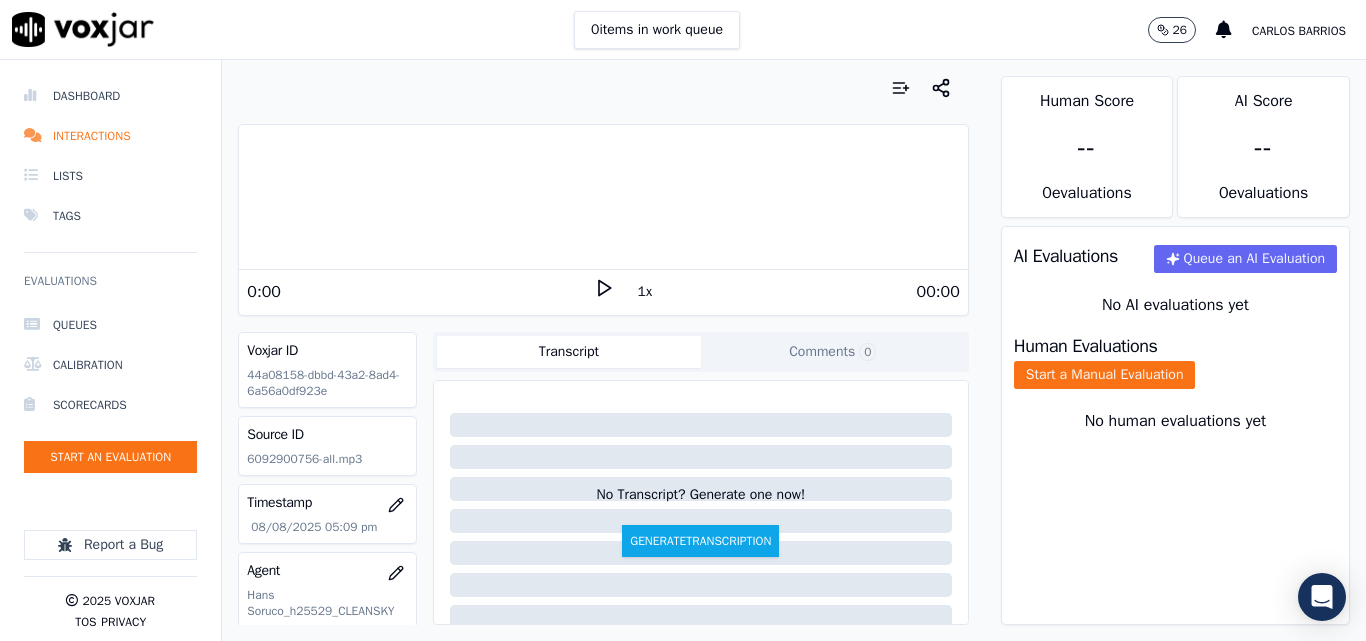 click 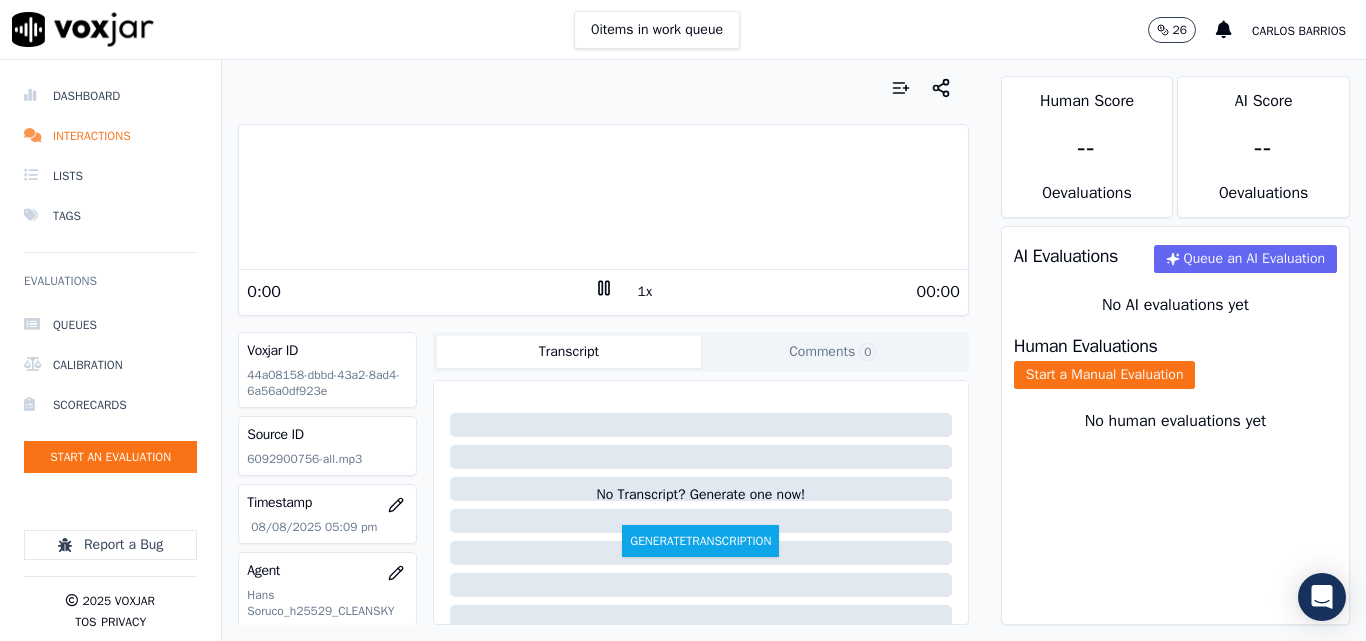 click on "1x" at bounding box center (645, 292) 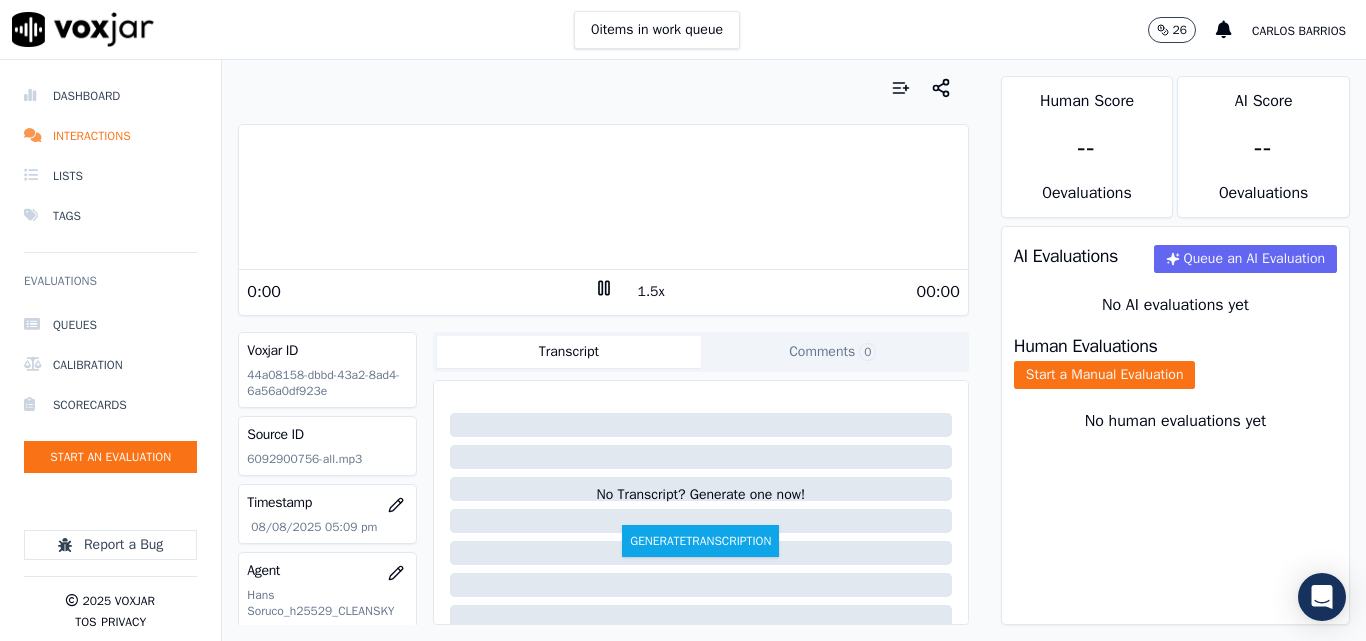 click on "1.5x" at bounding box center [651, 292] 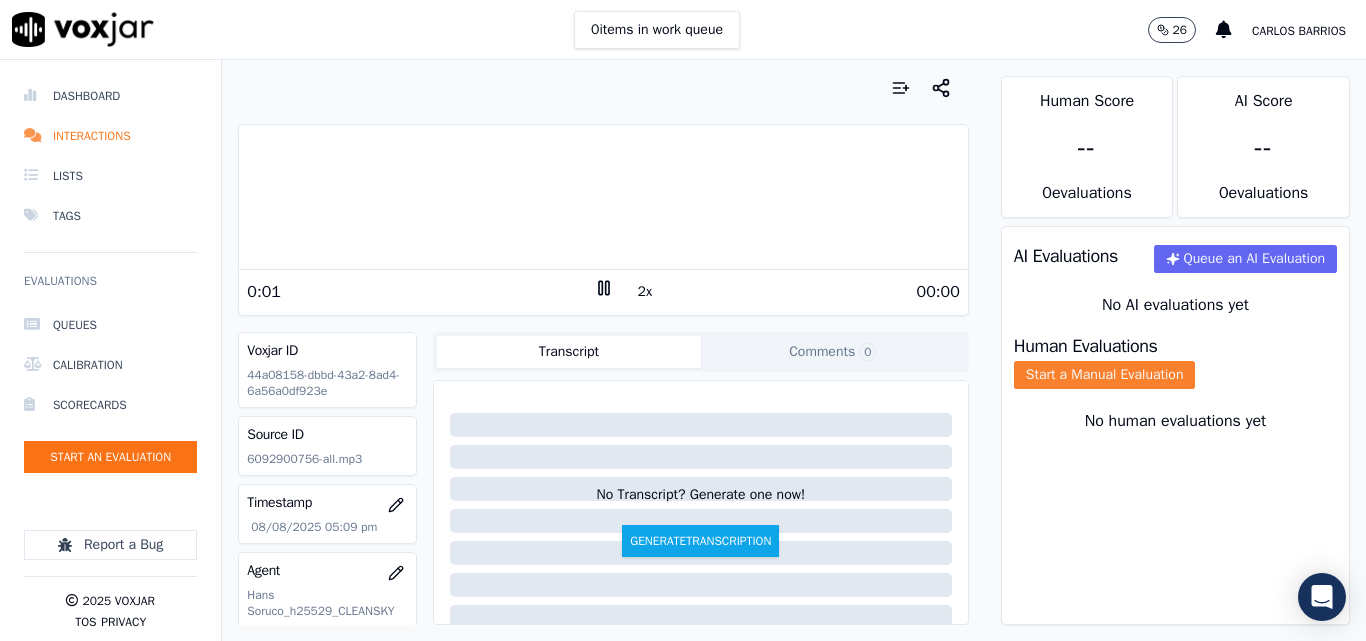 click on "Start a Manual Evaluation" 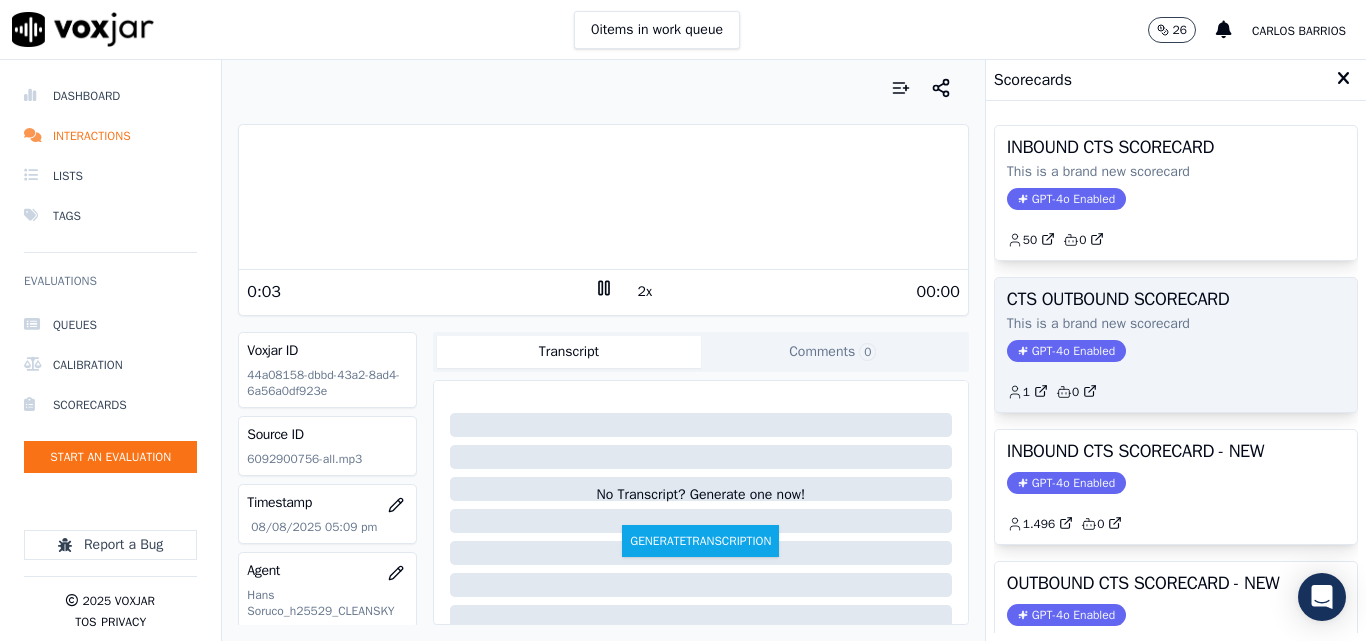scroll, scrollTop: 100, scrollLeft: 0, axis: vertical 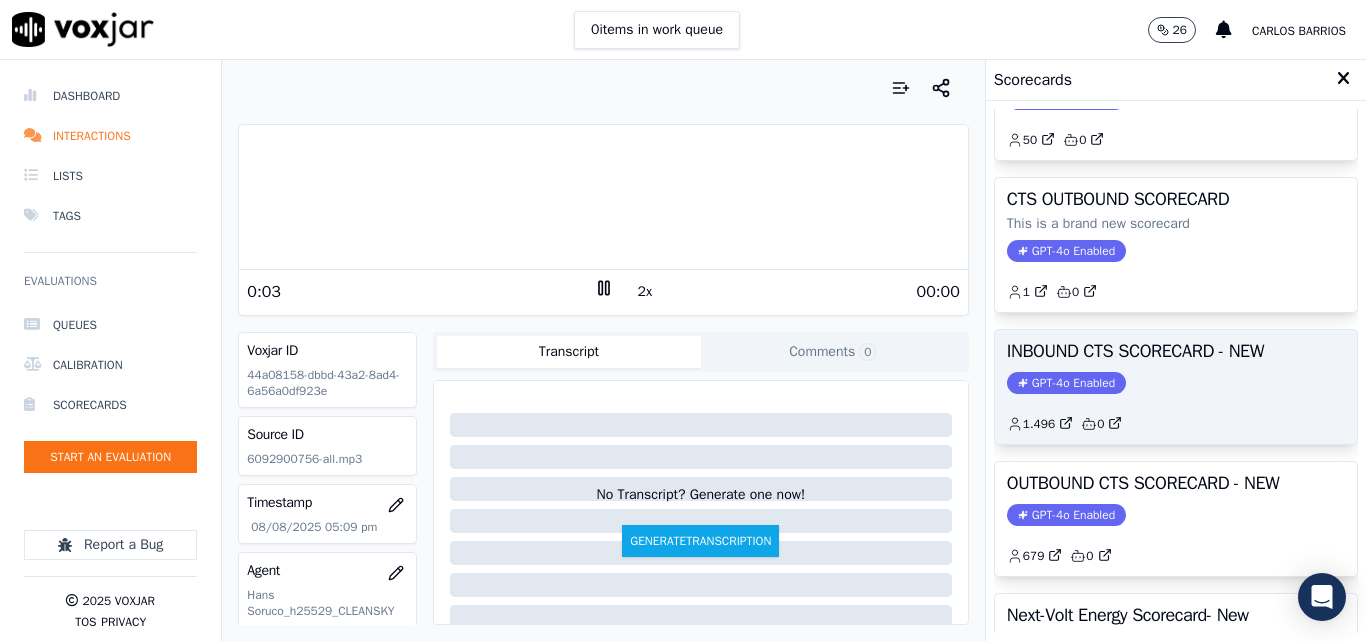click on "1.496         0" 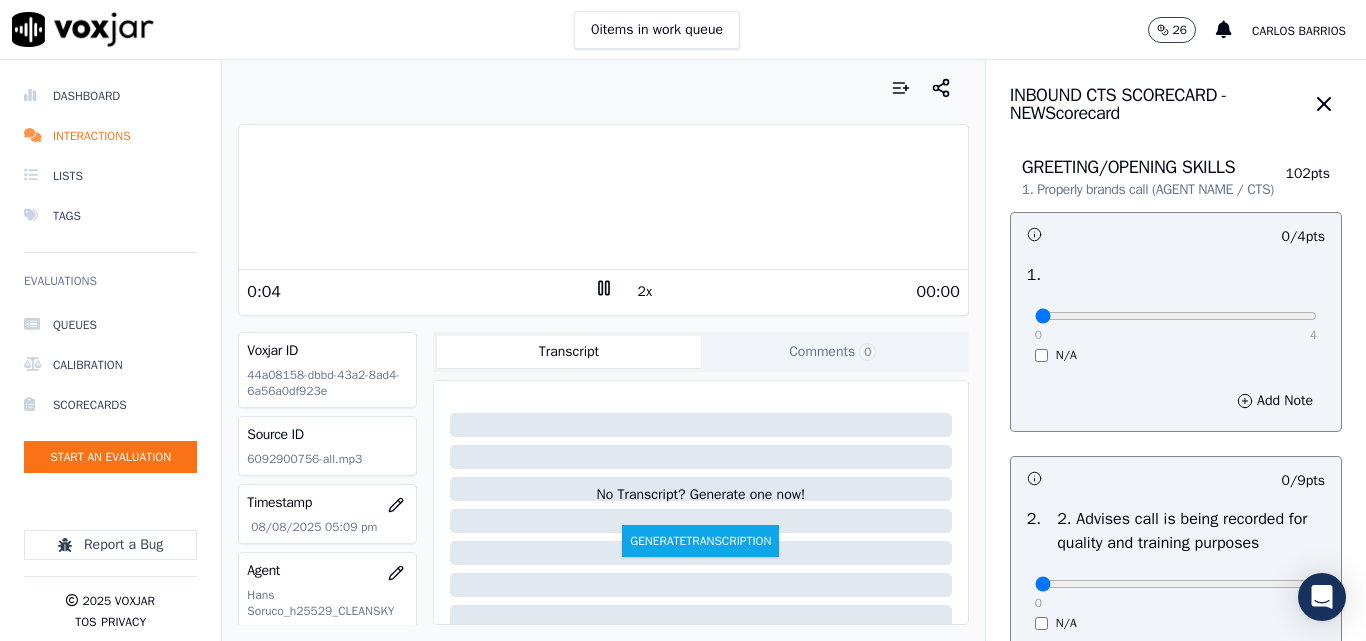 click at bounding box center [603, 197] 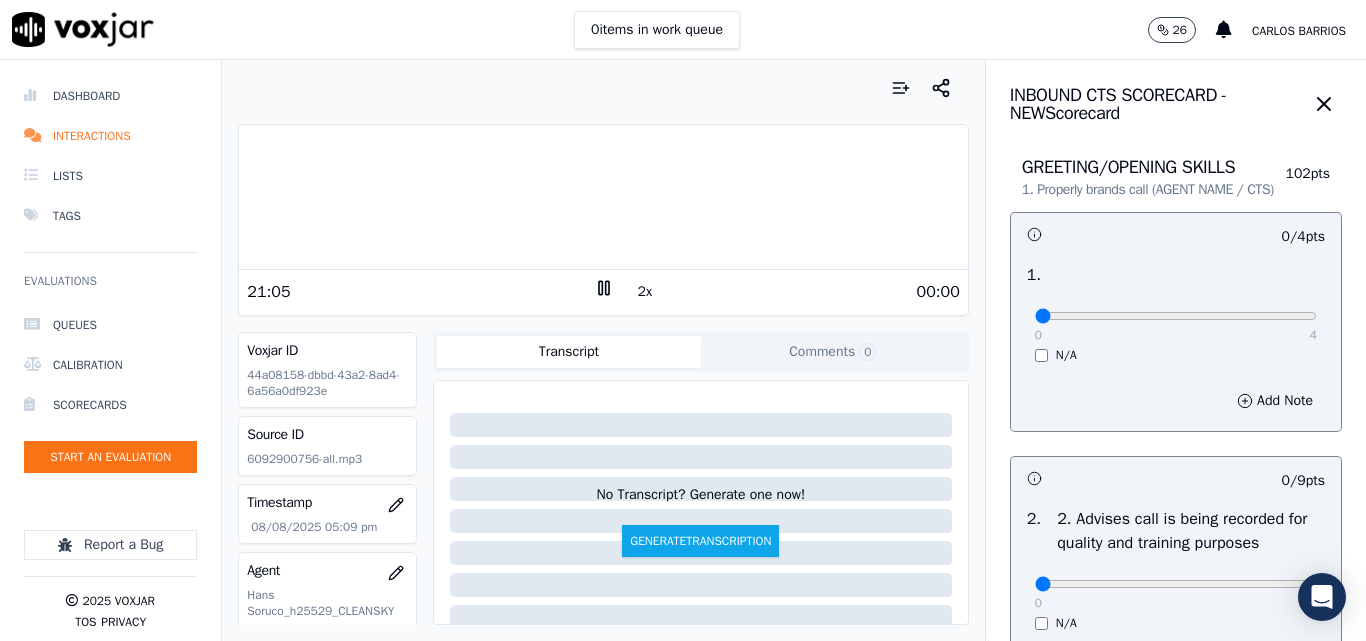 click at bounding box center [603, 197] 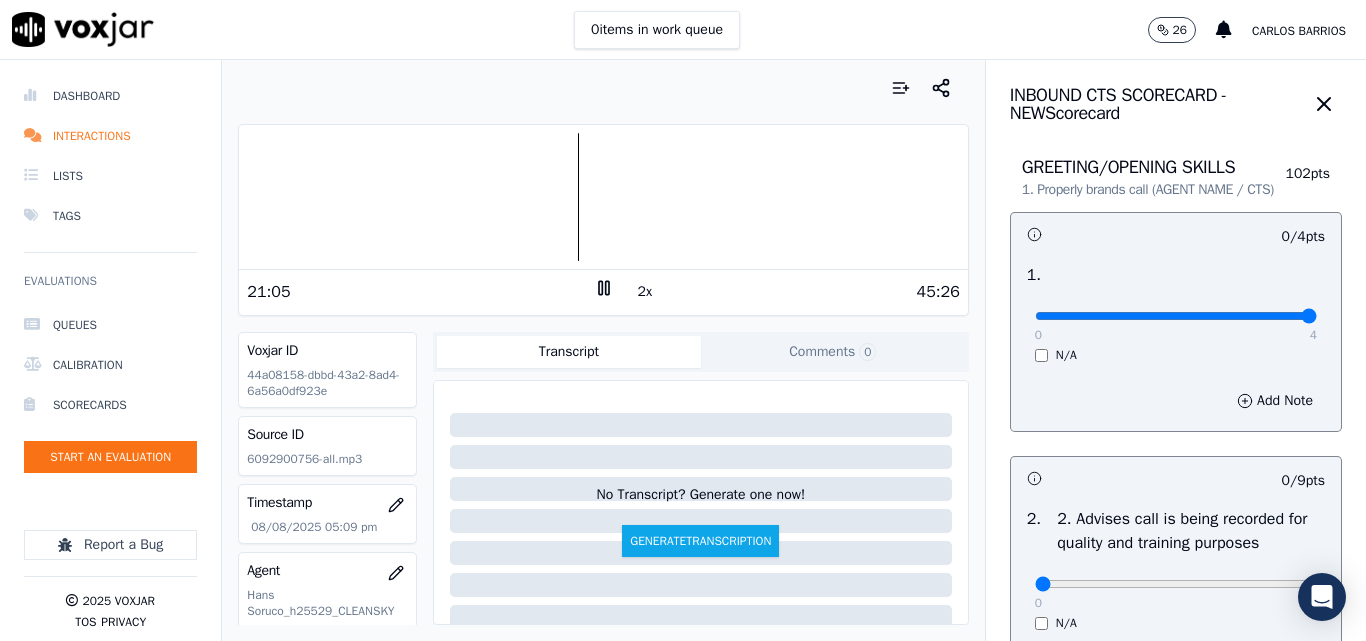 drag, startPoint x: 1235, startPoint y: 334, endPoint x: 1215, endPoint y: 341, distance: 21.189621 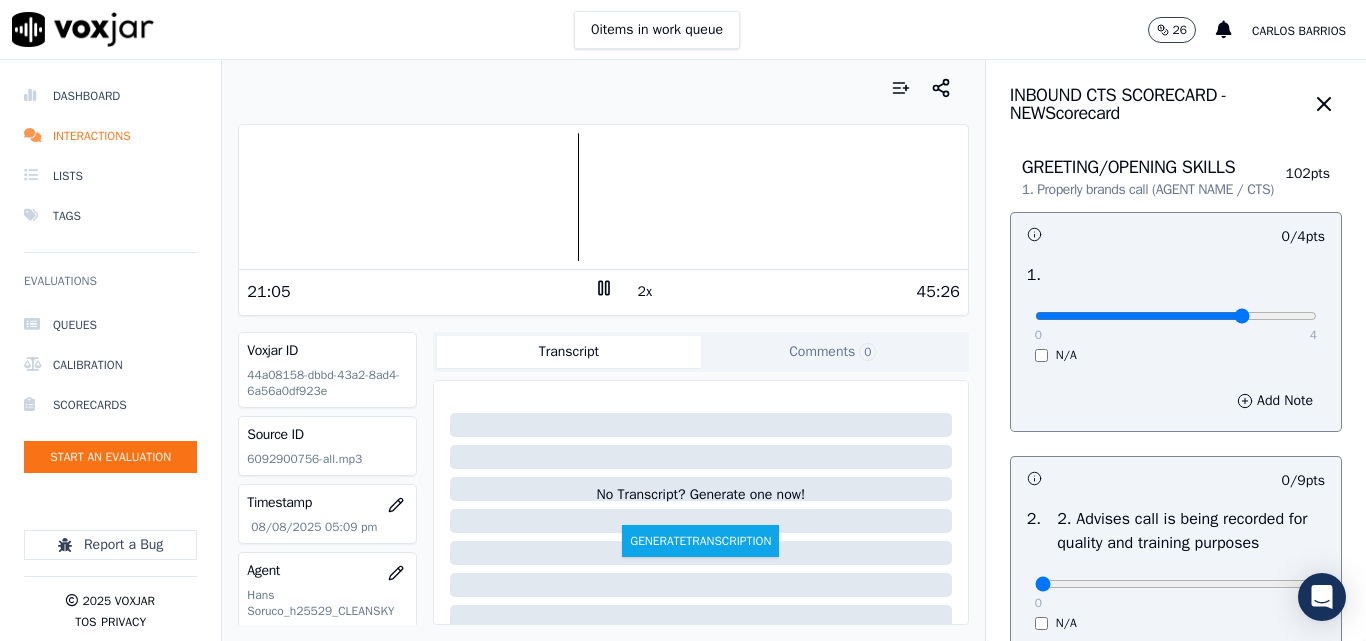 click at bounding box center (1176, 316) 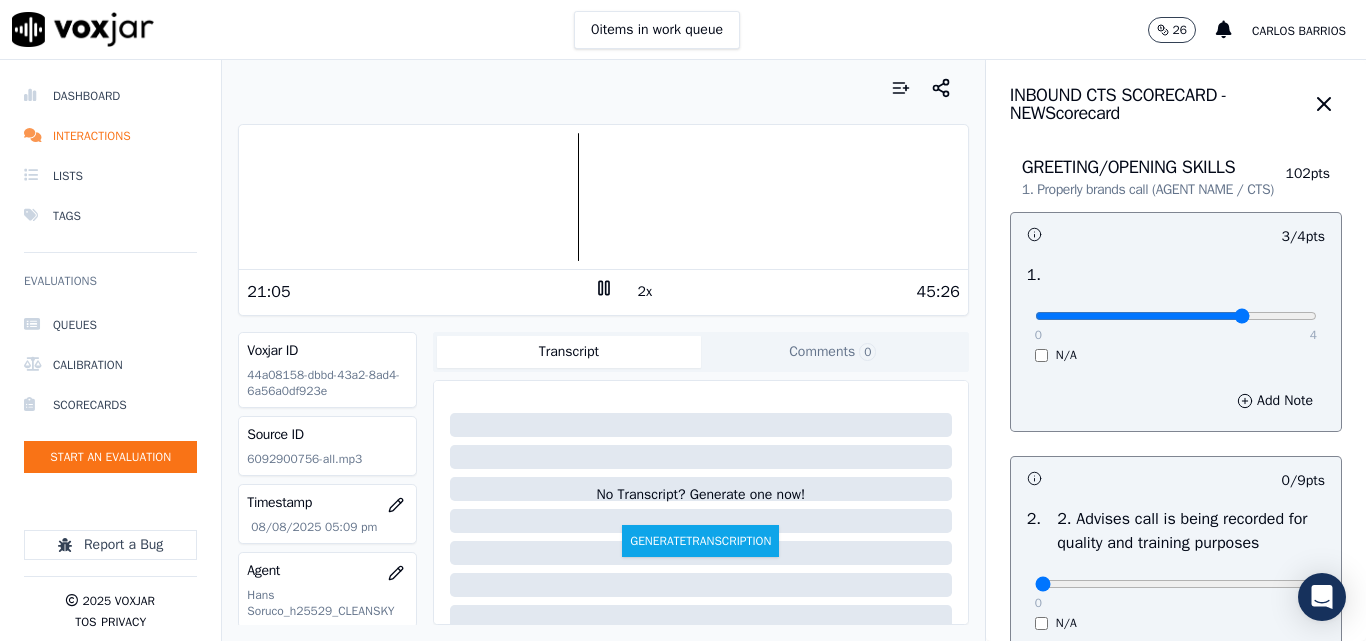 click at bounding box center [1176, 316] 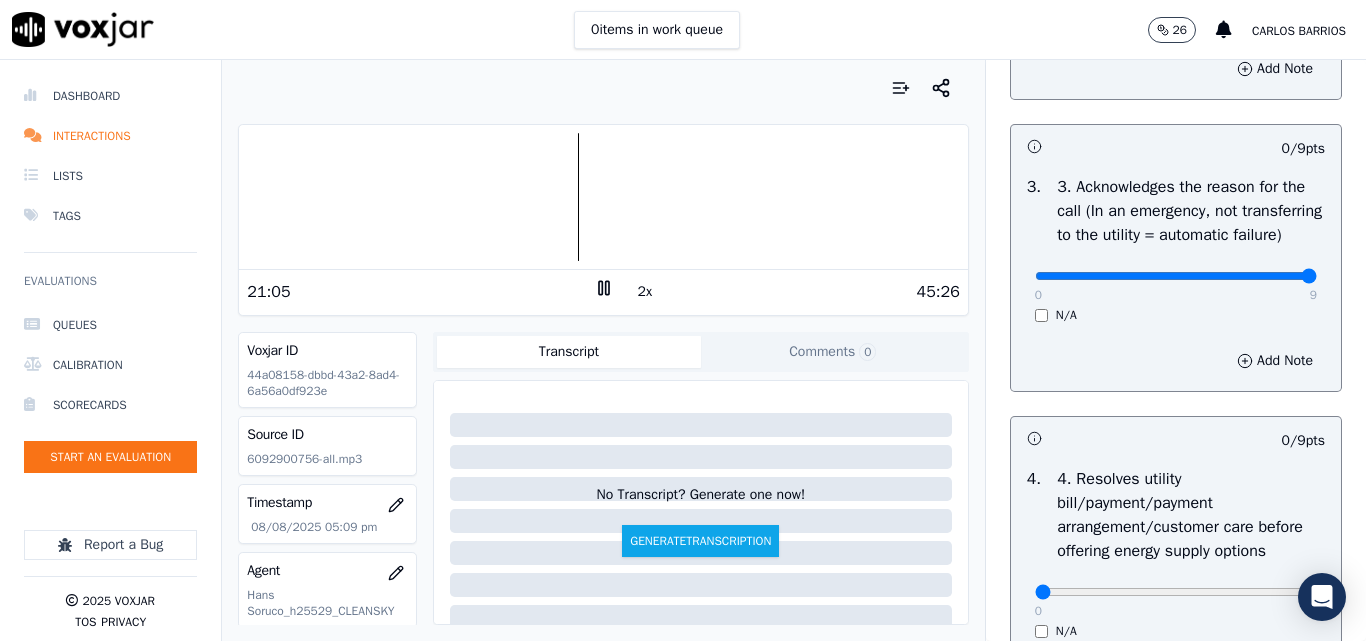 drag, startPoint x: 1226, startPoint y: 323, endPoint x: 1253, endPoint y: 323, distance: 27 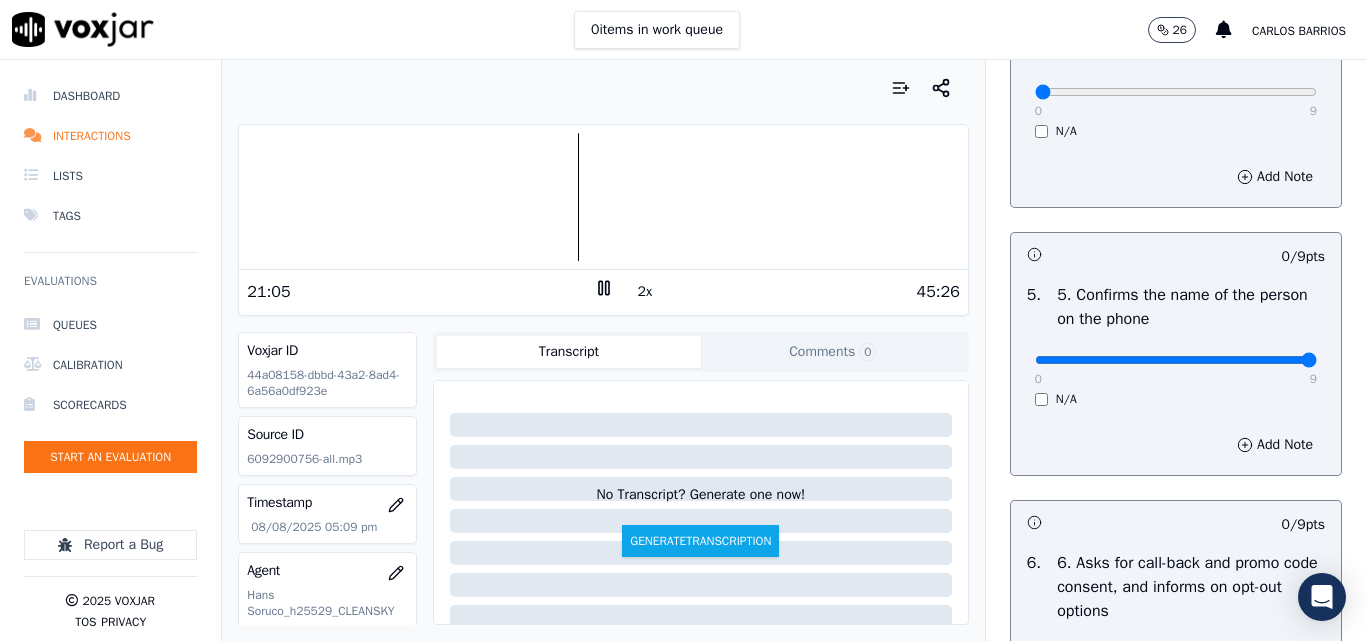 drag, startPoint x: 1236, startPoint y: 419, endPoint x: 1271, endPoint y: 422, distance: 35.128338 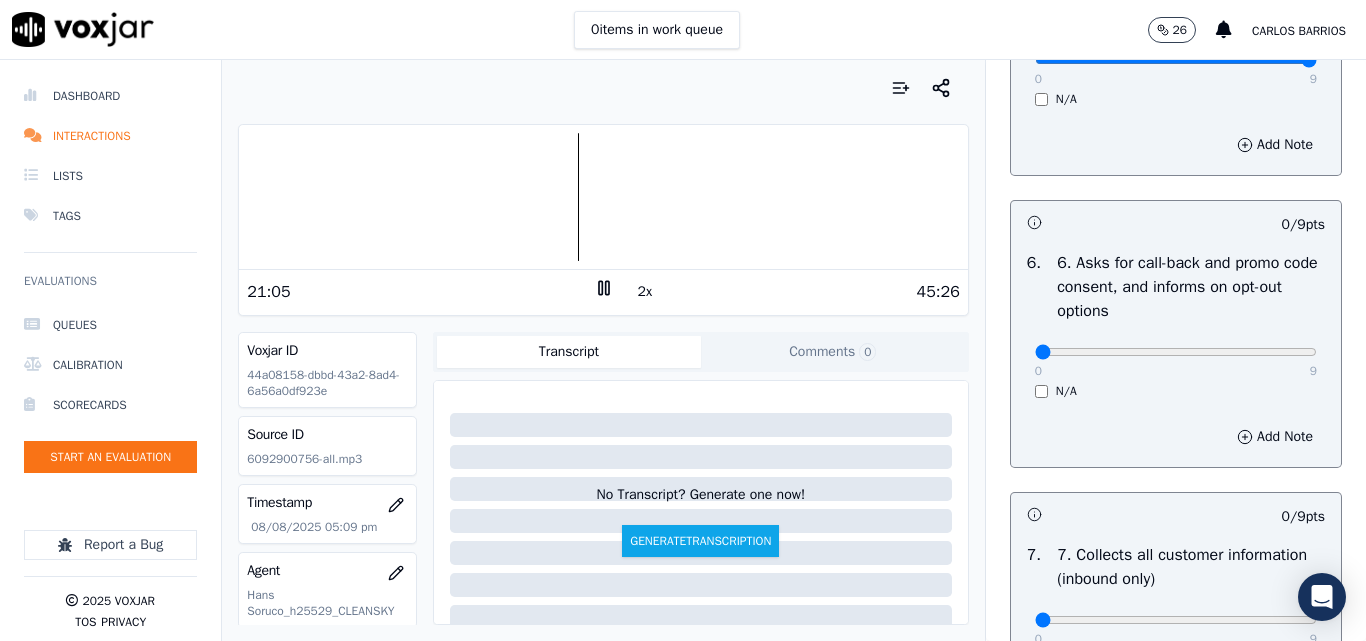 scroll, scrollTop: 1800, scrollLeft: 0, axis: vertical 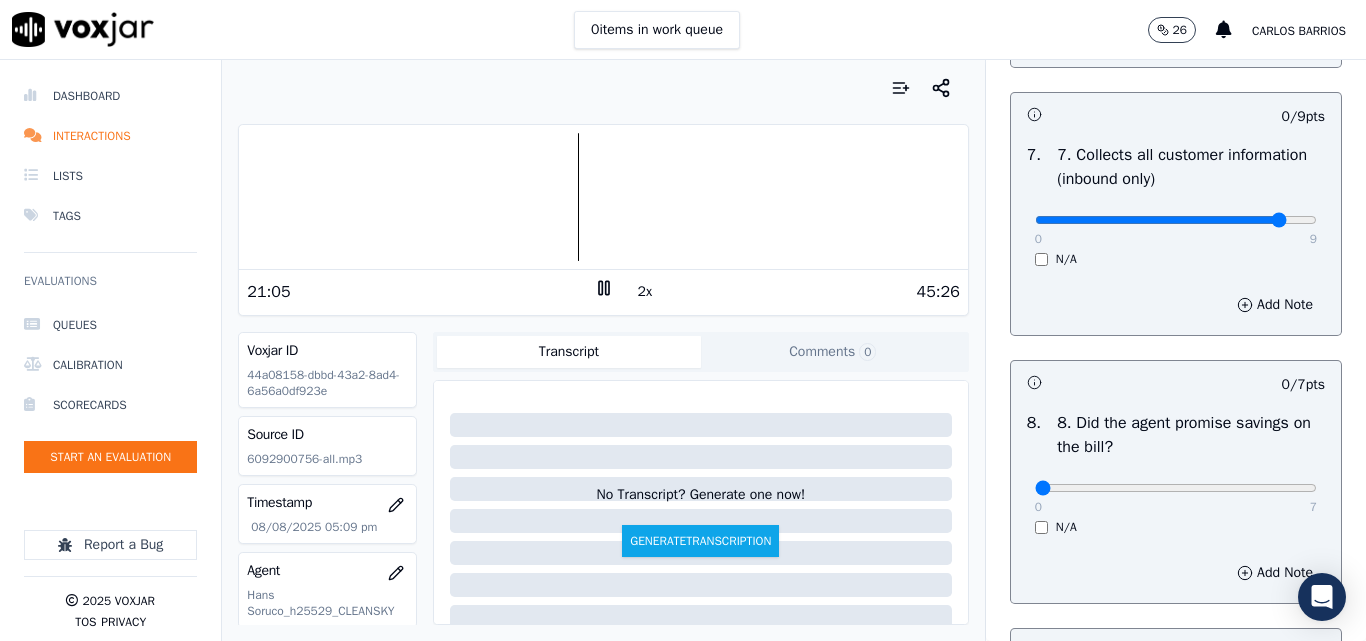 drag, startPoint x: 1217, startPoint y: 284, endPoint x: 1247, endPoint y: 283, distance: 30.016663 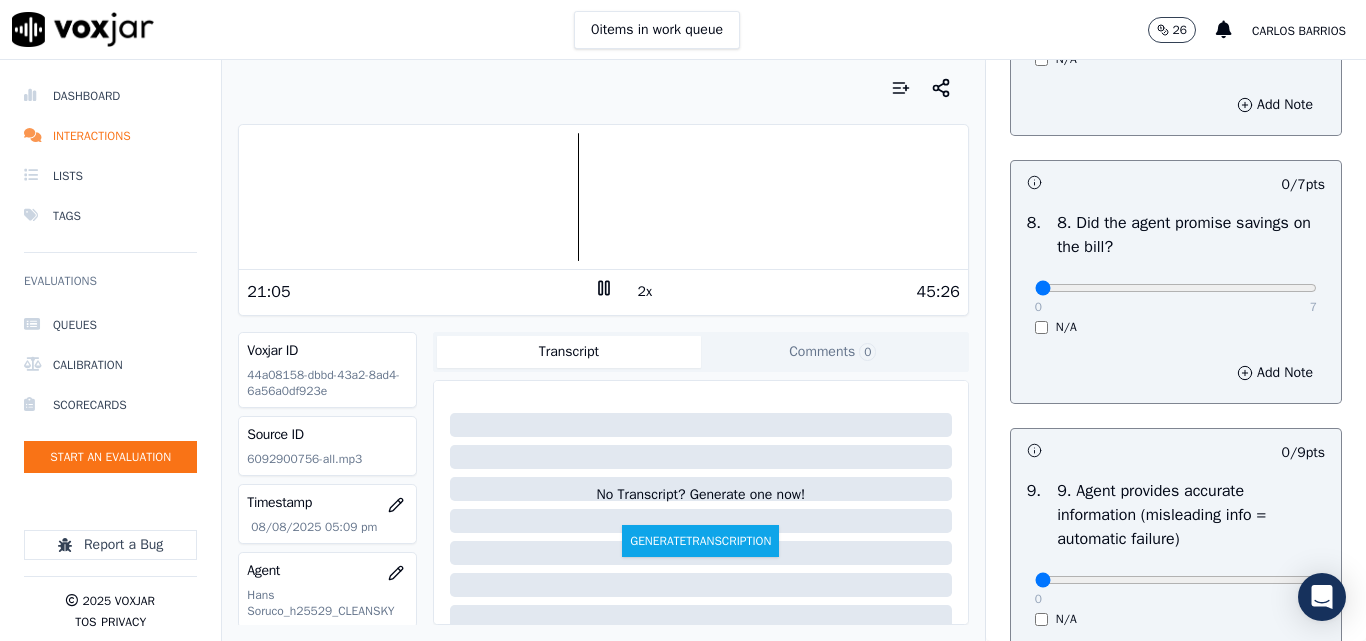 type on "9" 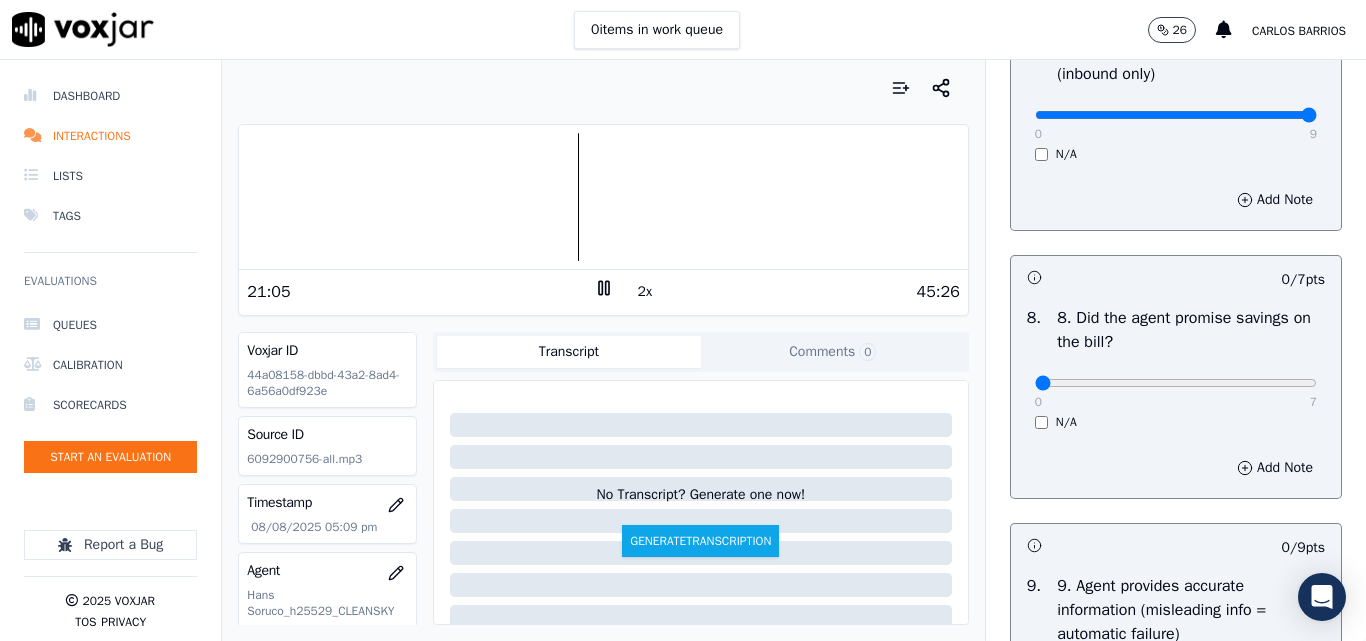 scroll, scrollTop: 1800, scrollLeft: 0, axis: vertical 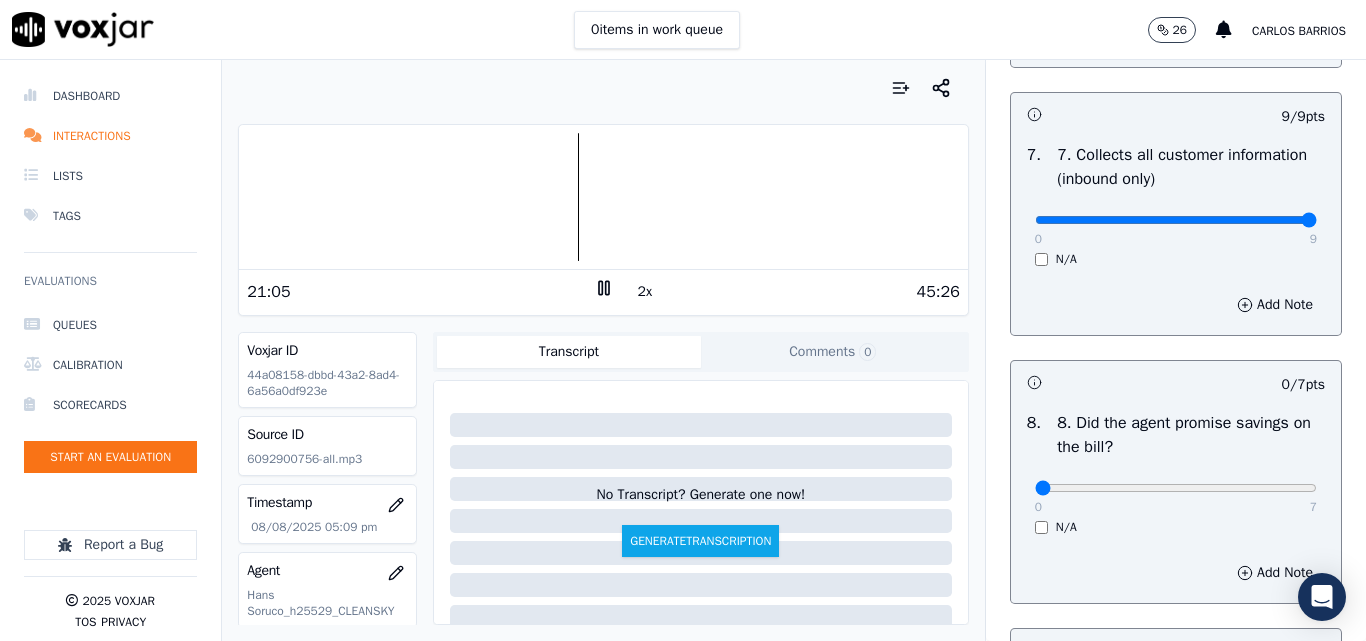 click at bounding box center (603, 197) 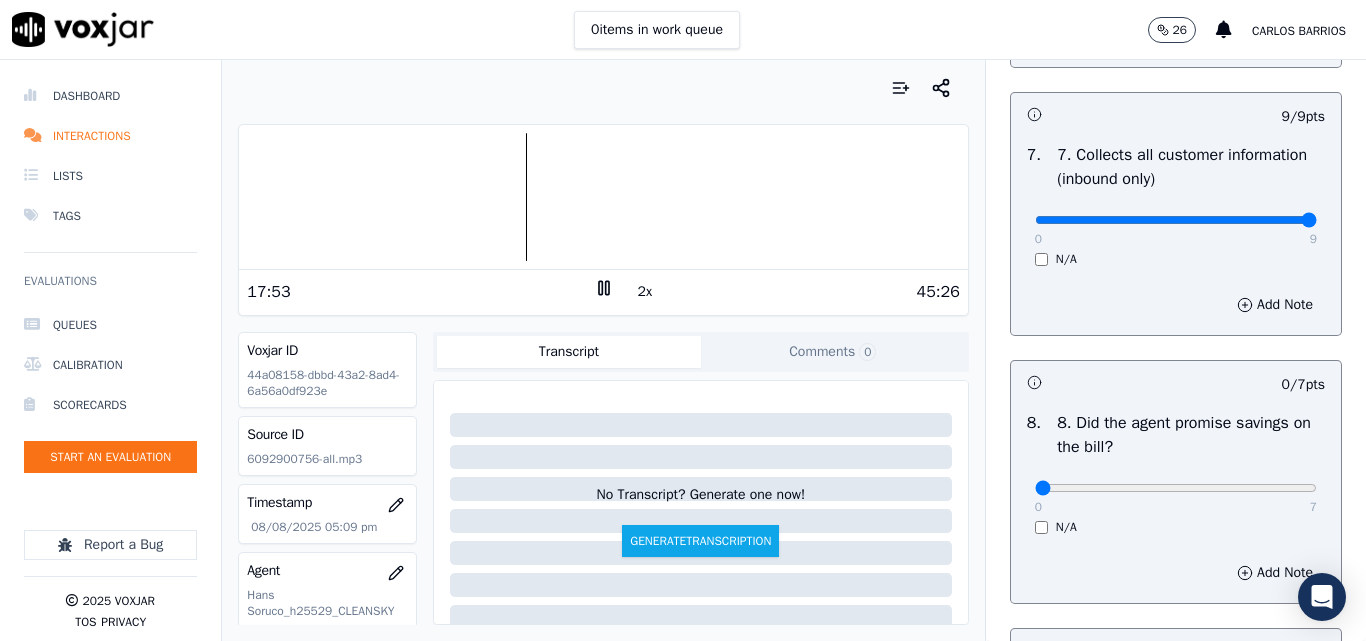 click at bounding box center (603, 197) 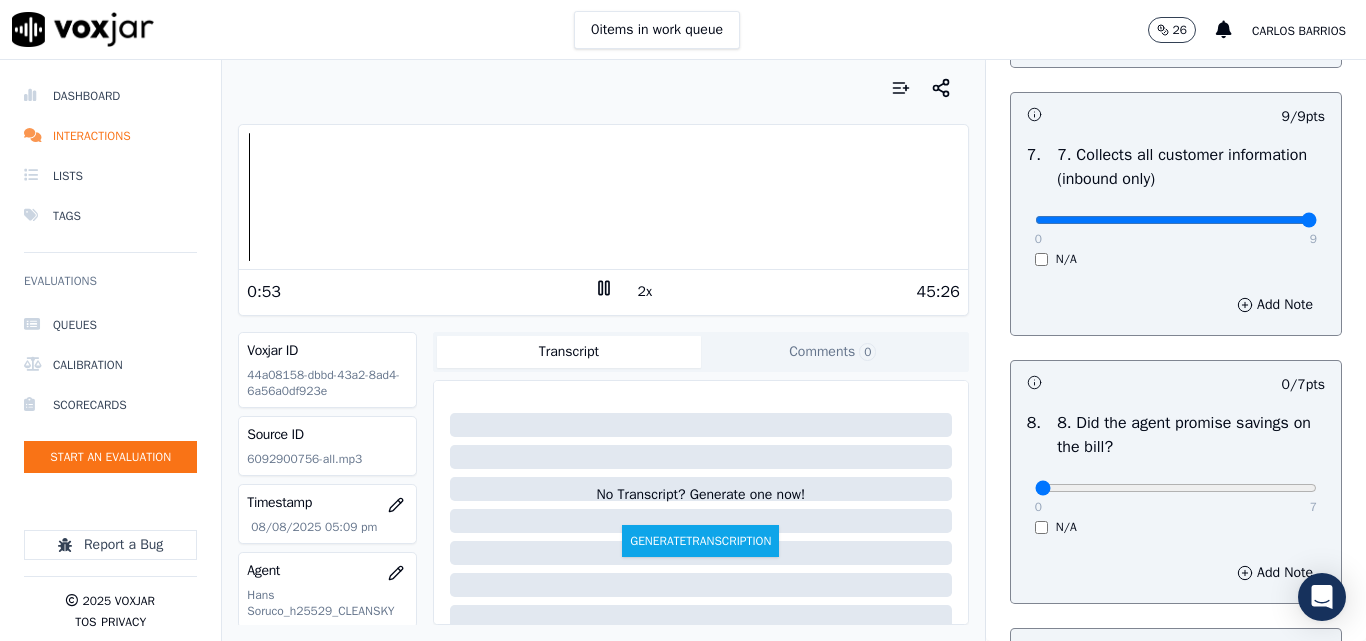 click at bounding box center (603, 197) 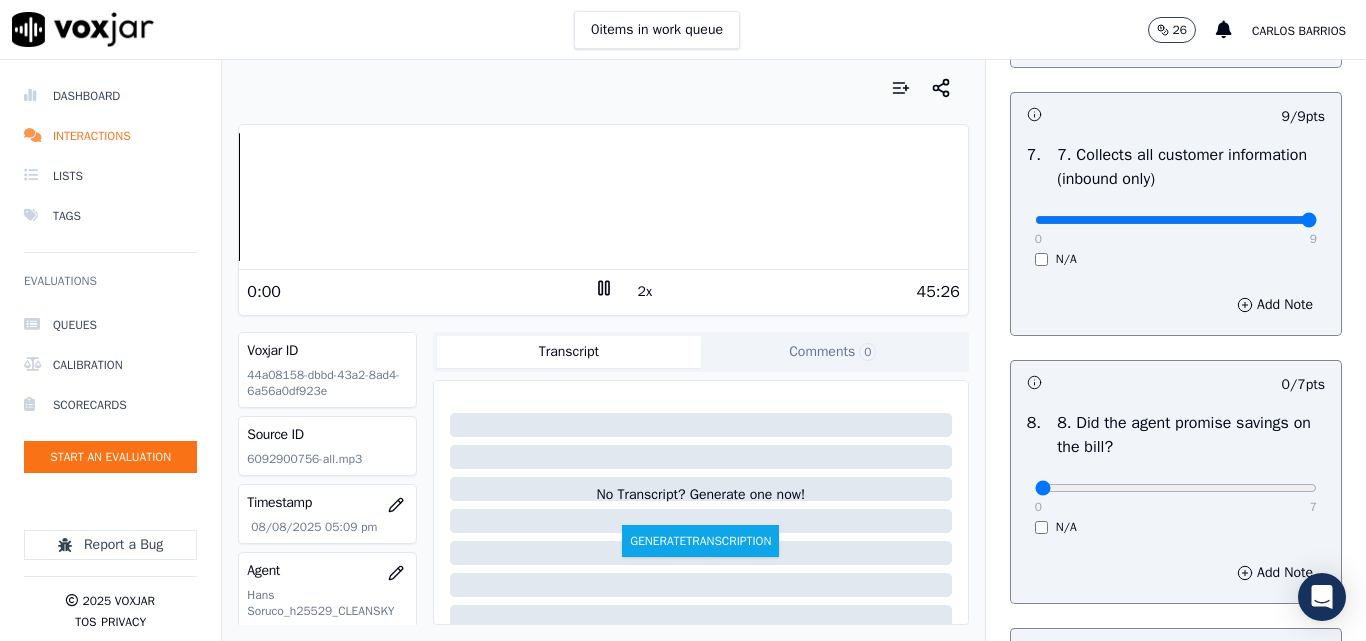 click on "2x" at bounding box center (645, 292) 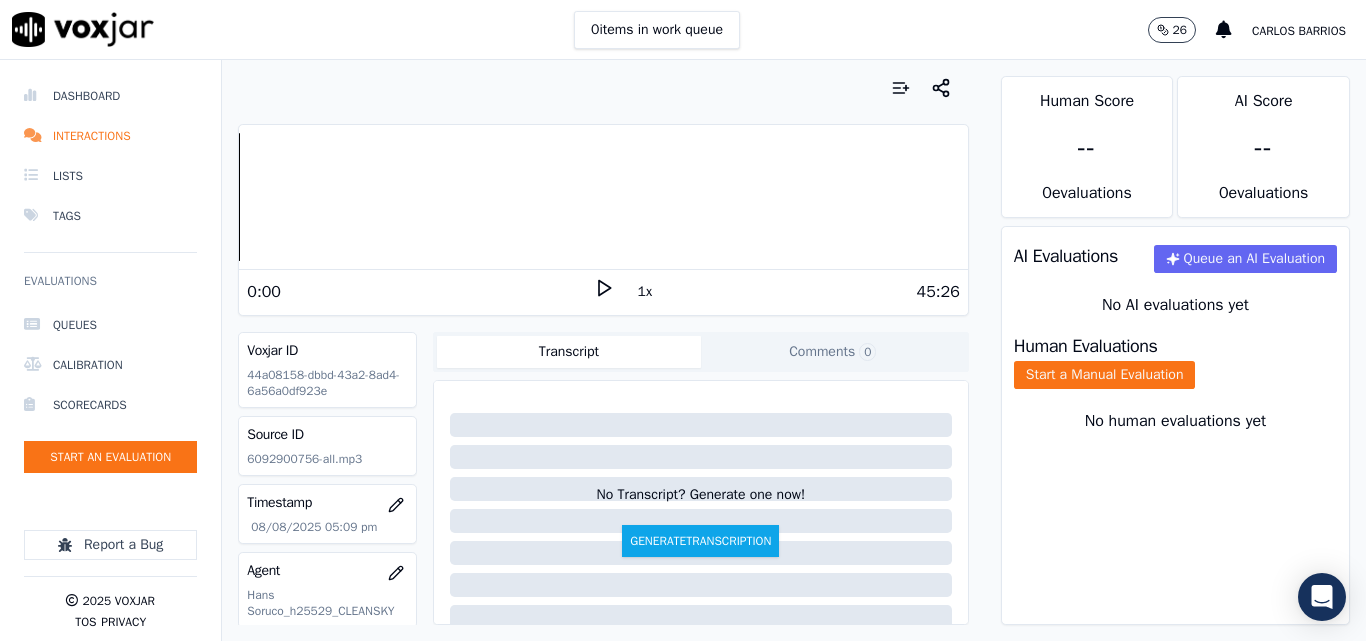 scroll, scrollTop: 0, scrollLeft: 0, axis: both 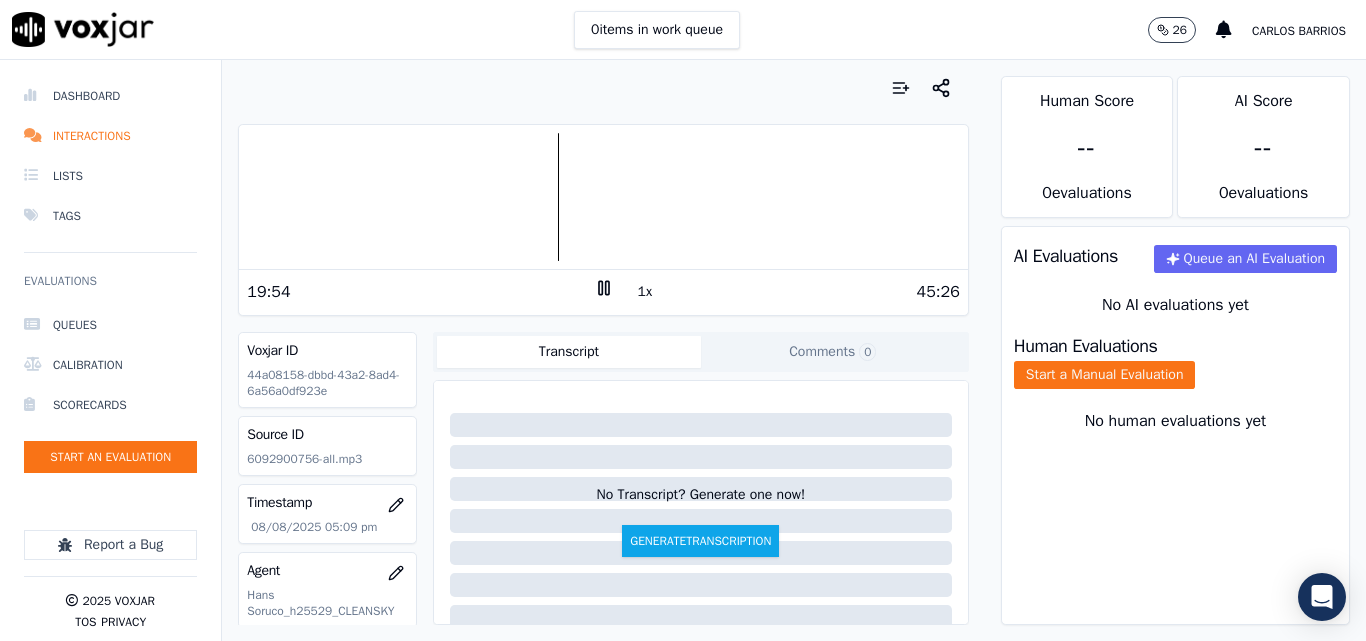 click on "1x" at bounding box center (645, 292) 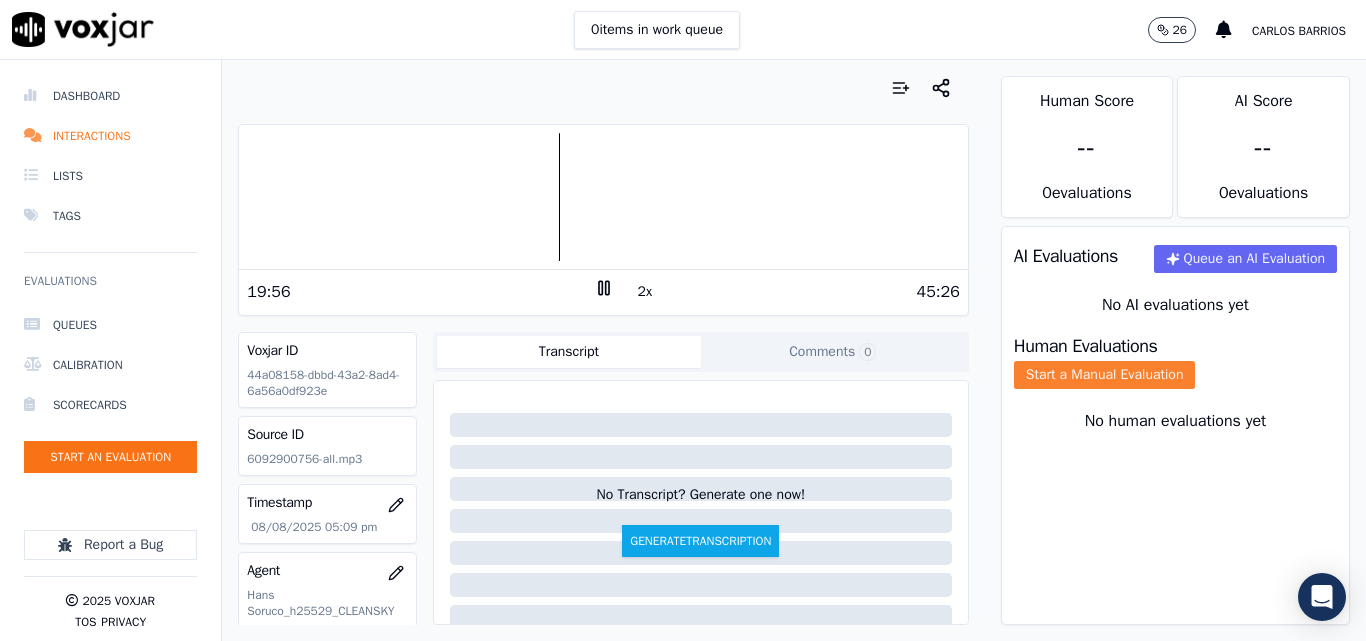 click on "Start a Manual Evaluation" 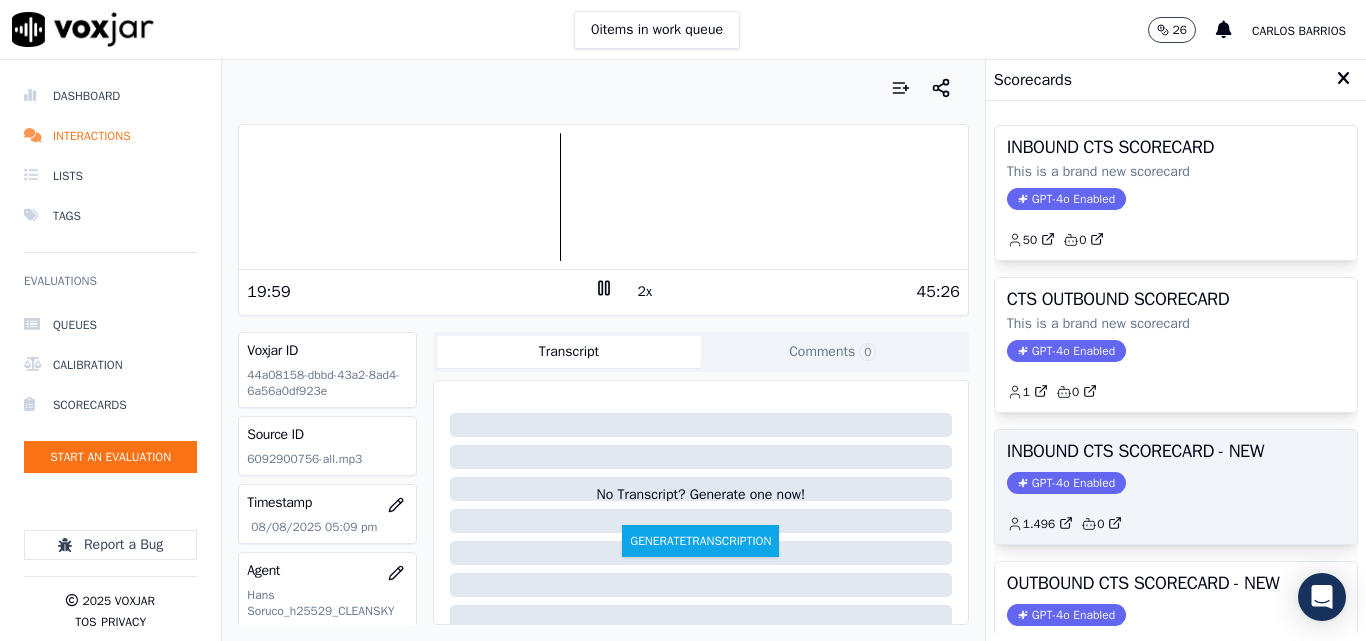 click on "GPT-4o Enabled" 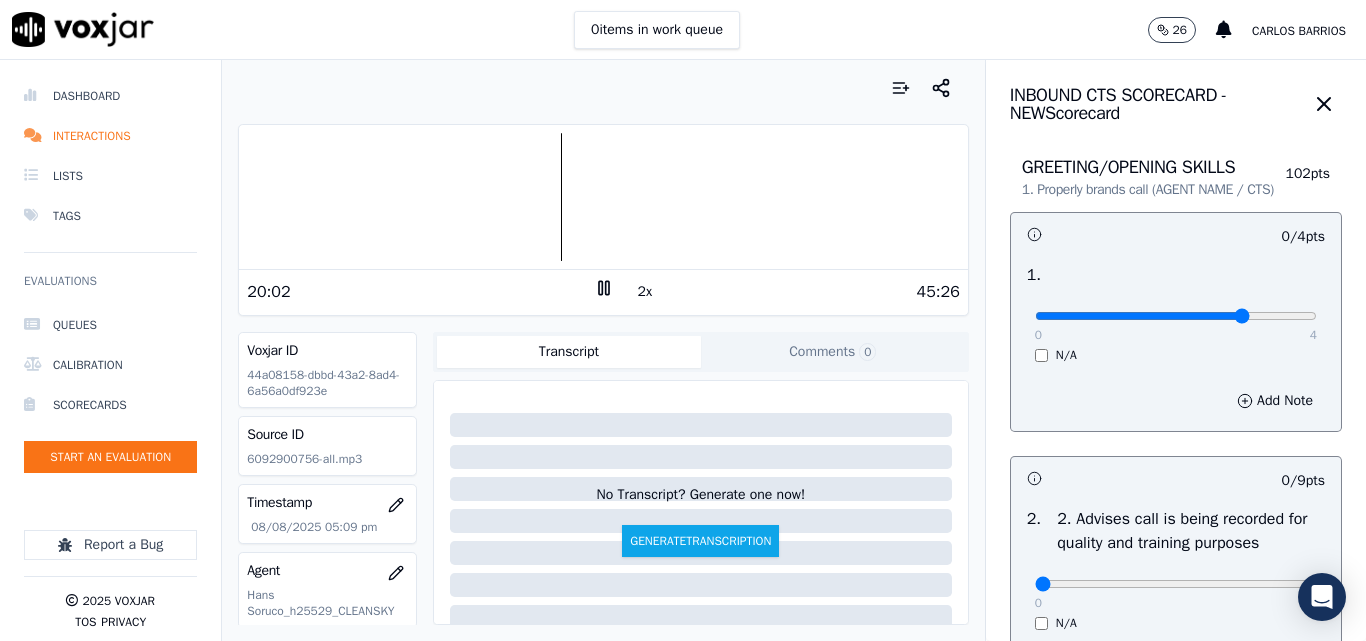 type on "3" 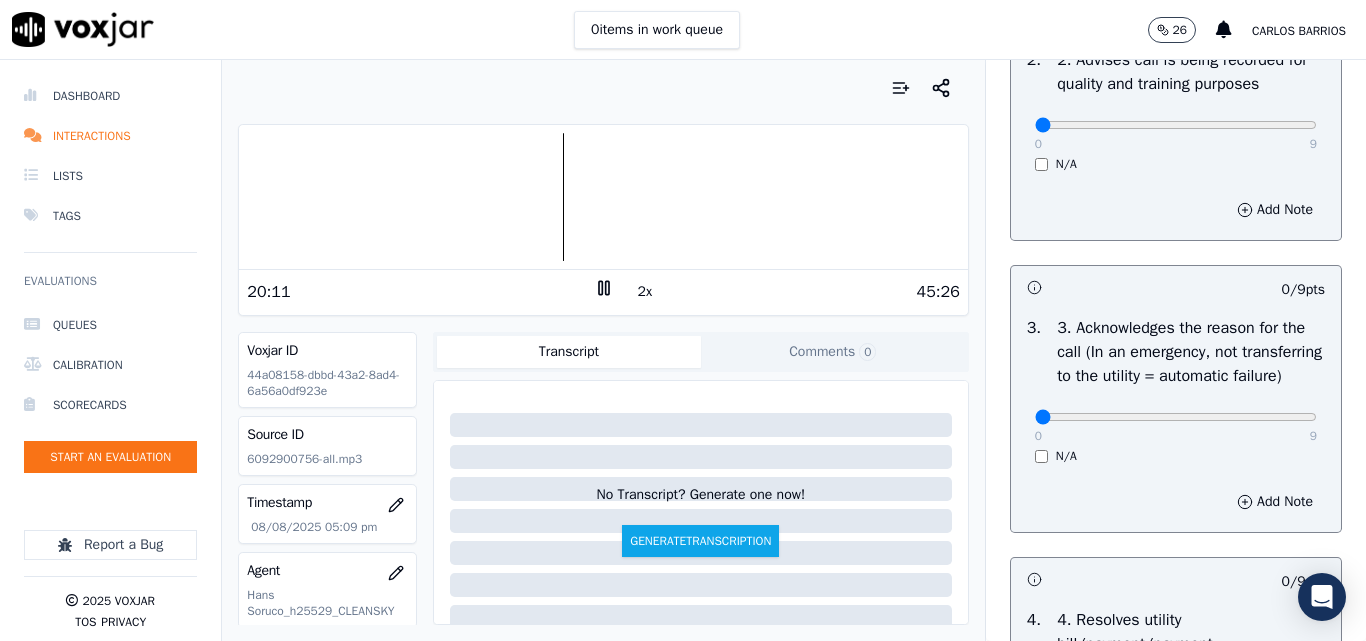 scroll, scrollTop: 500, scrollLeft: 0, axis: vertical 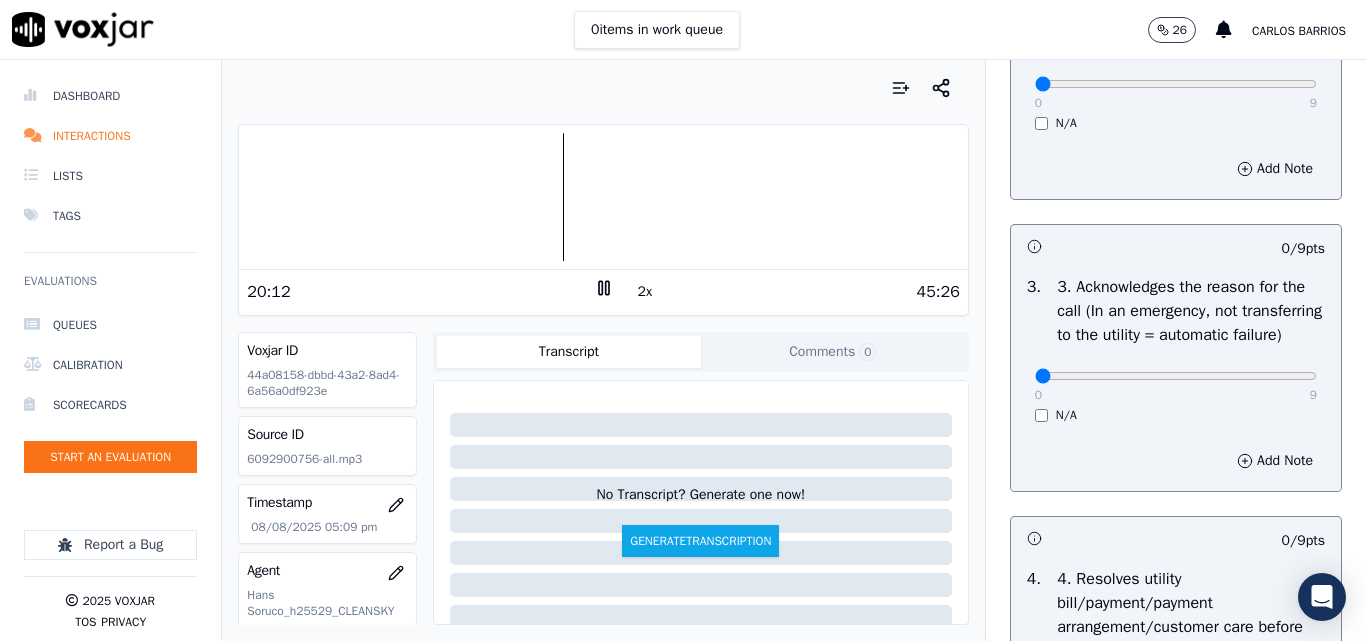 drag, startPoint x: 1245, startPoint y: 410, endPoint x: 1266, endPoint y: 421, distance: 23.70654 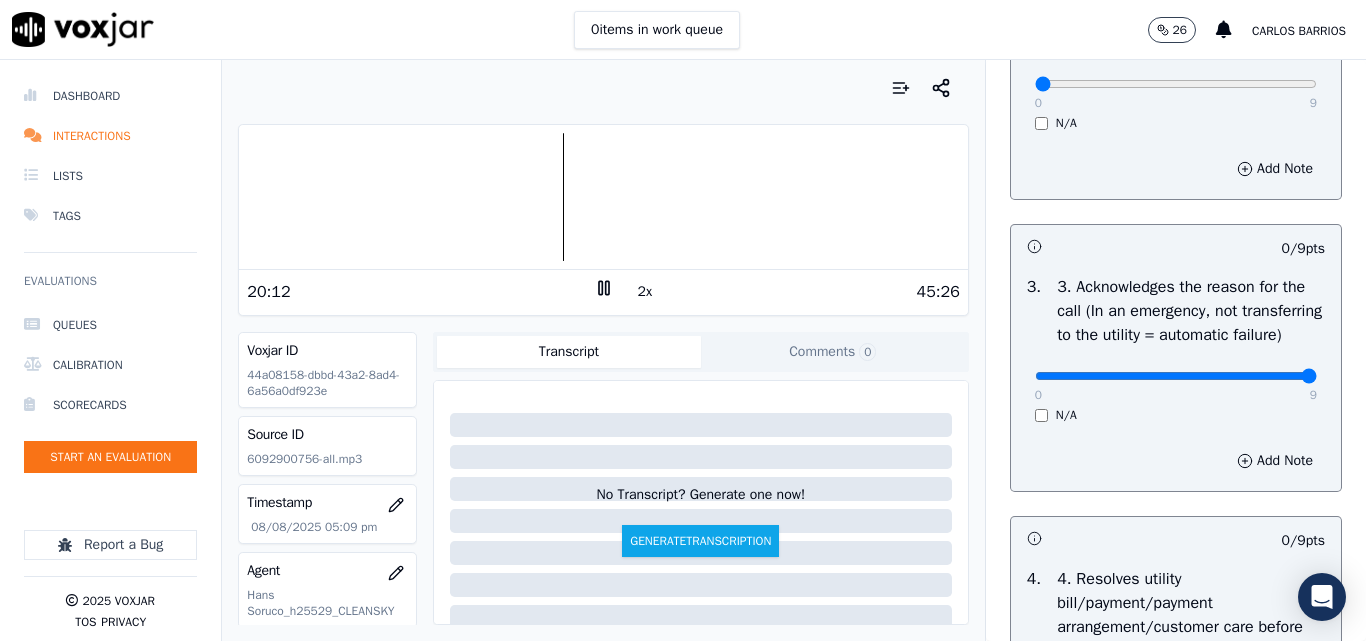 type on "9" 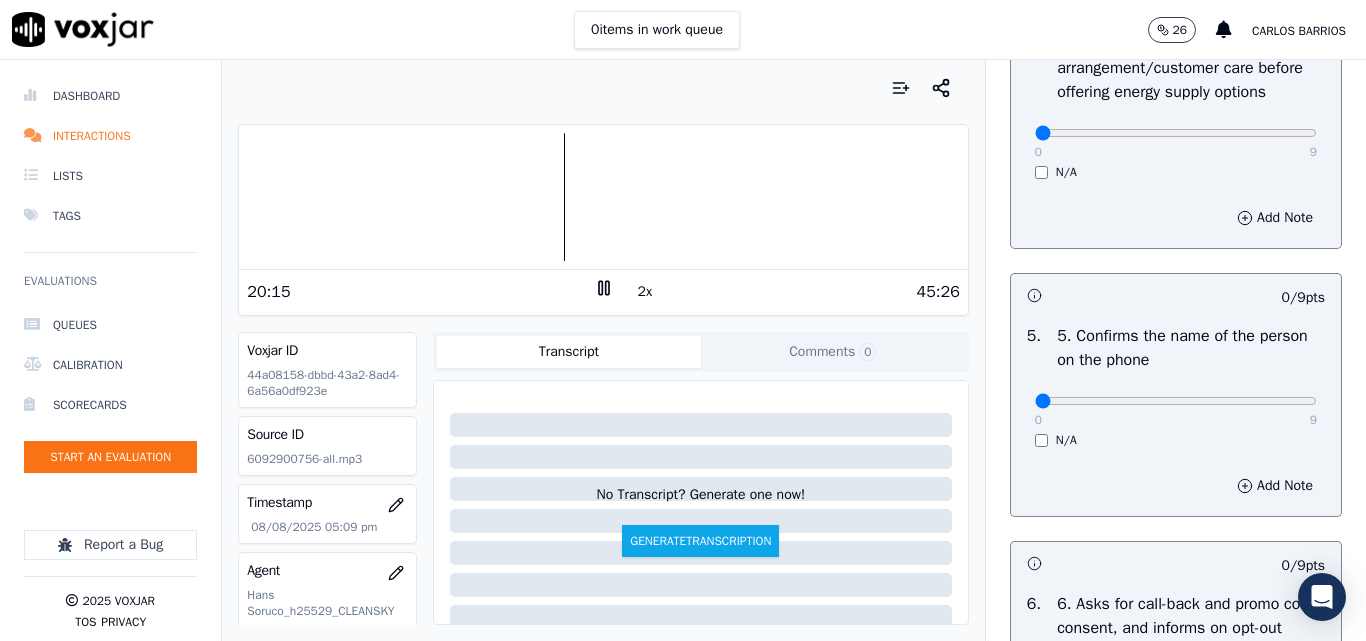 scroll, scrollTop: 1100, scrollLeft: 0, axis: vertical 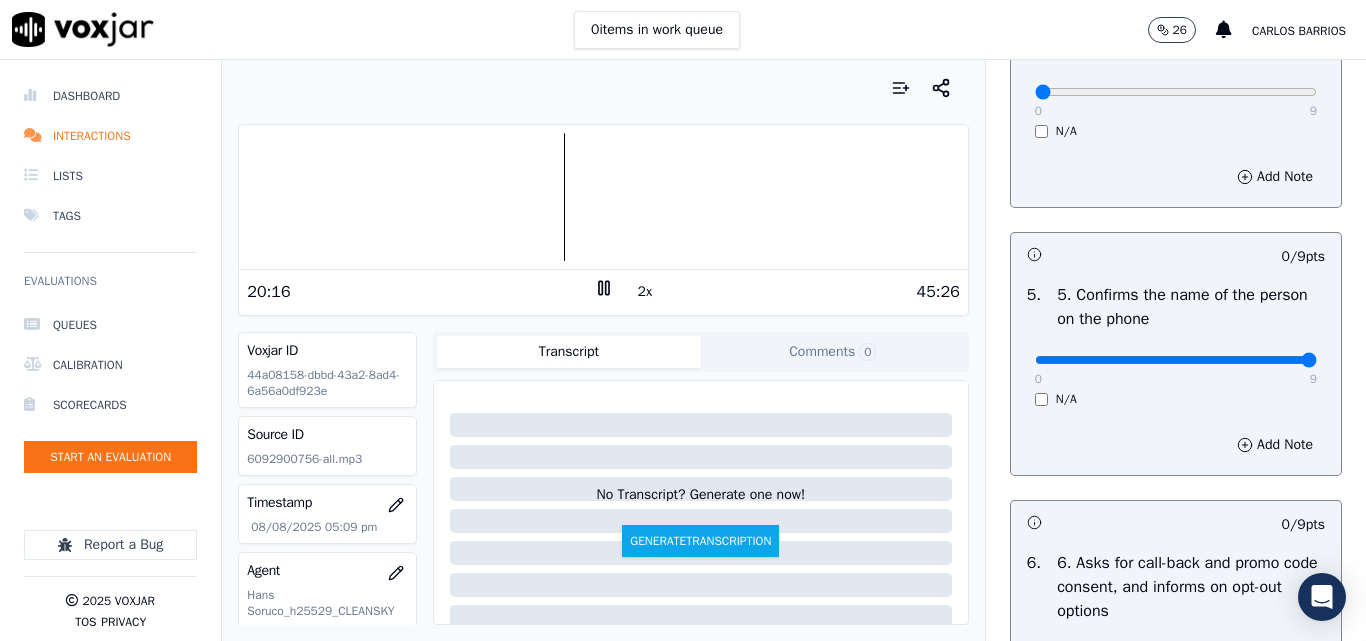 type on "9" 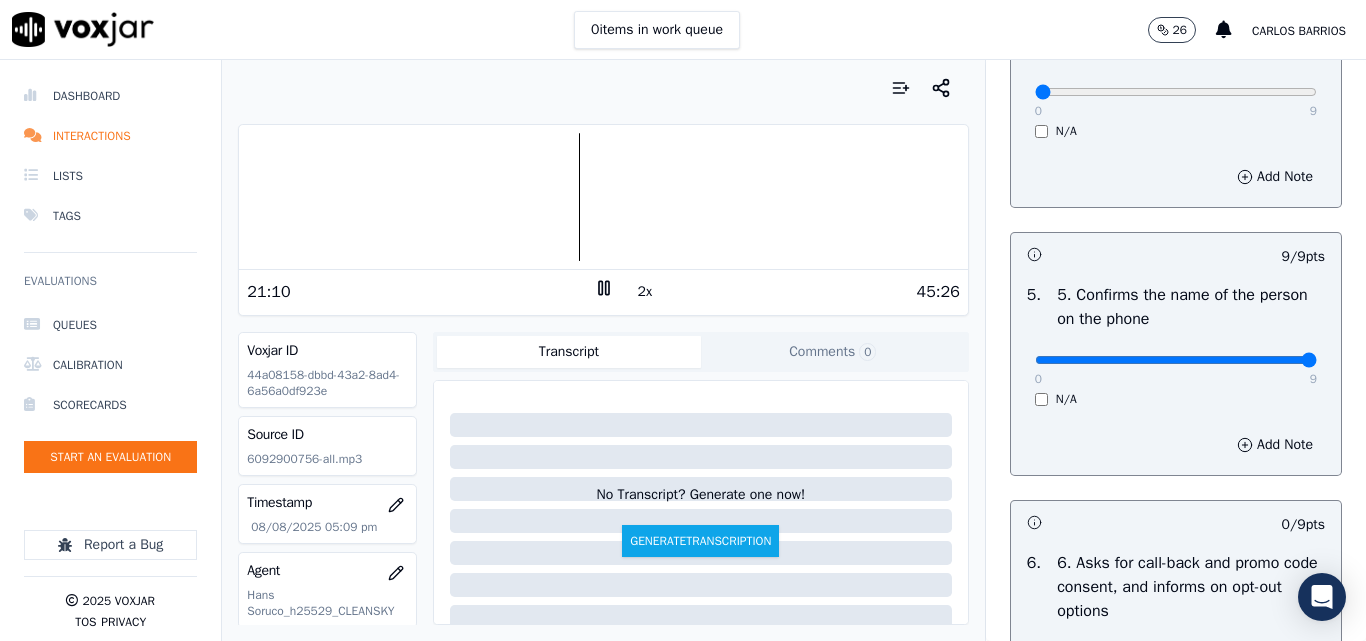 click 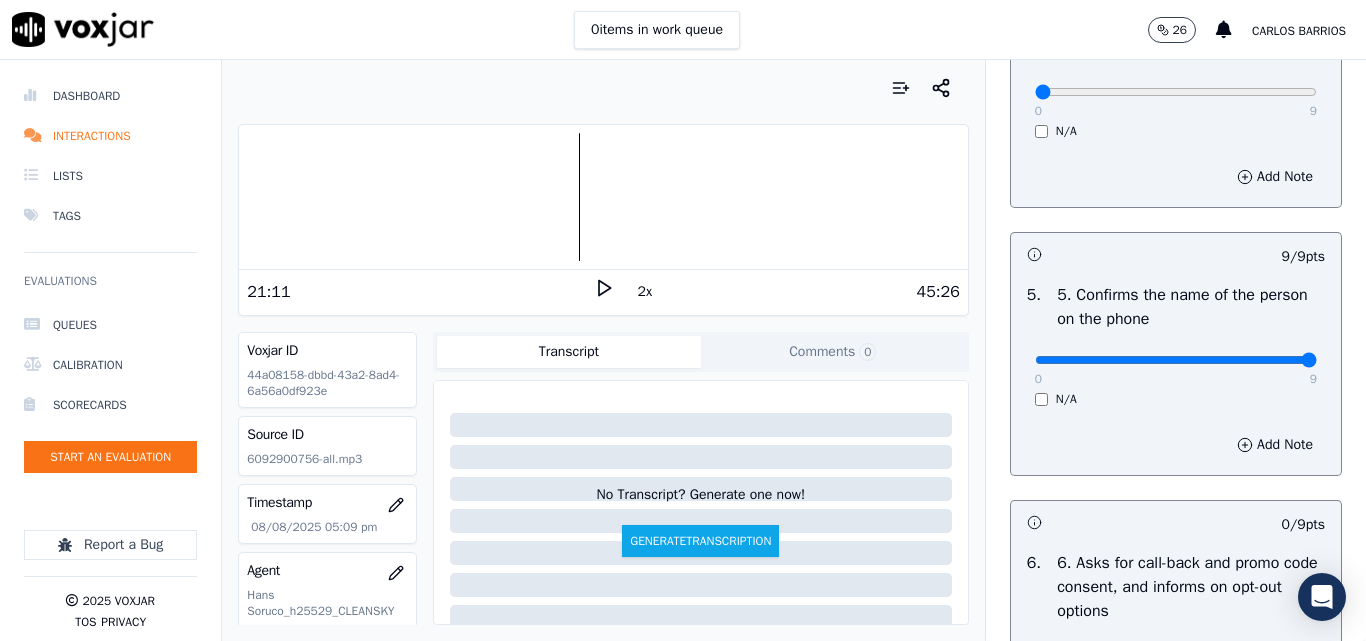 click 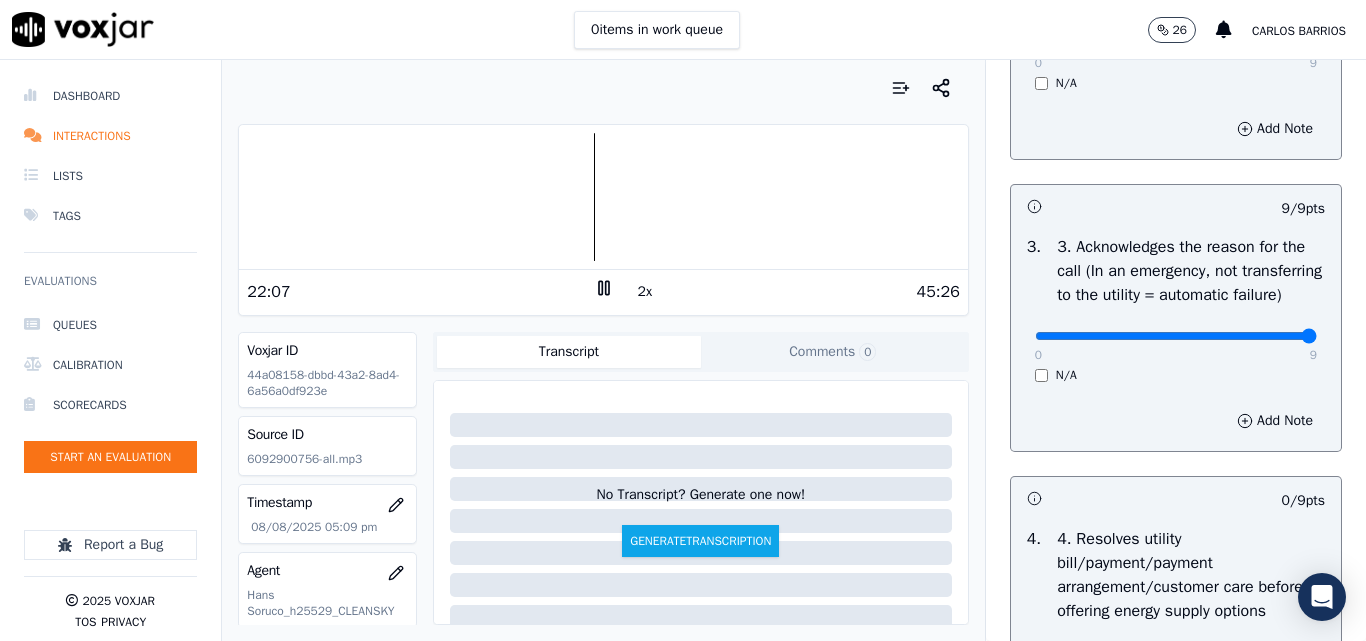 scroll, scrollTop: 300, scrollLeft: 0, axis: vertical 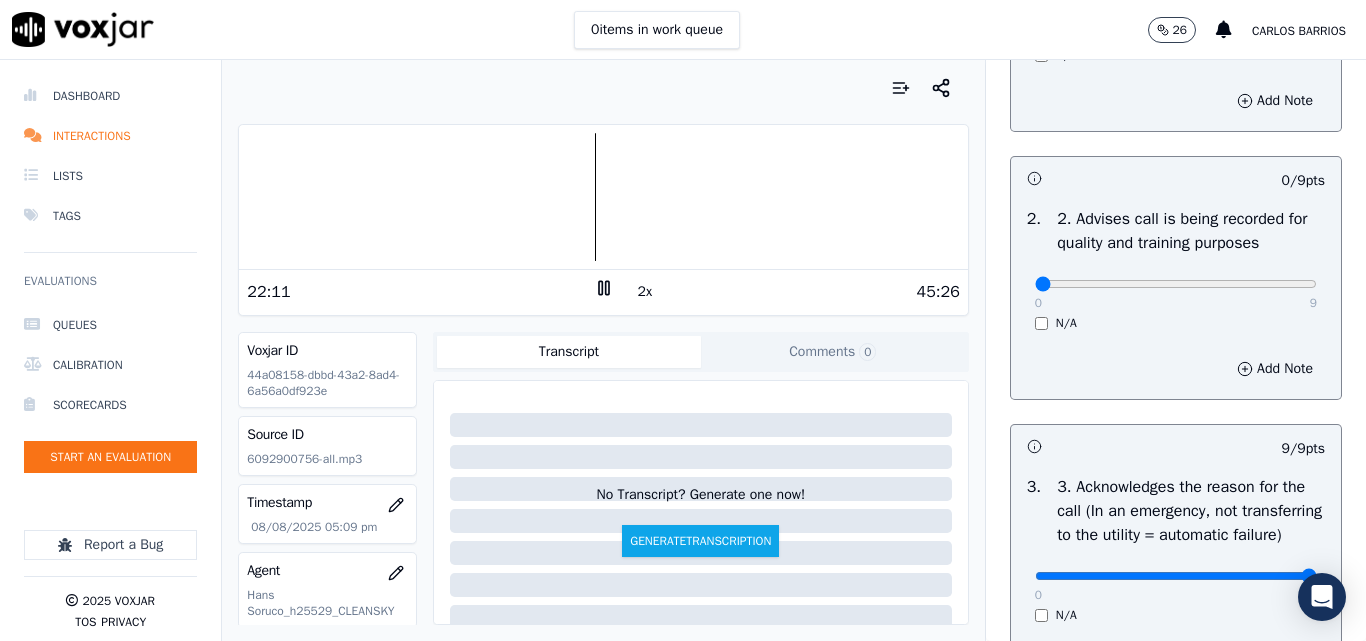 click at bounding box center (603, 197) 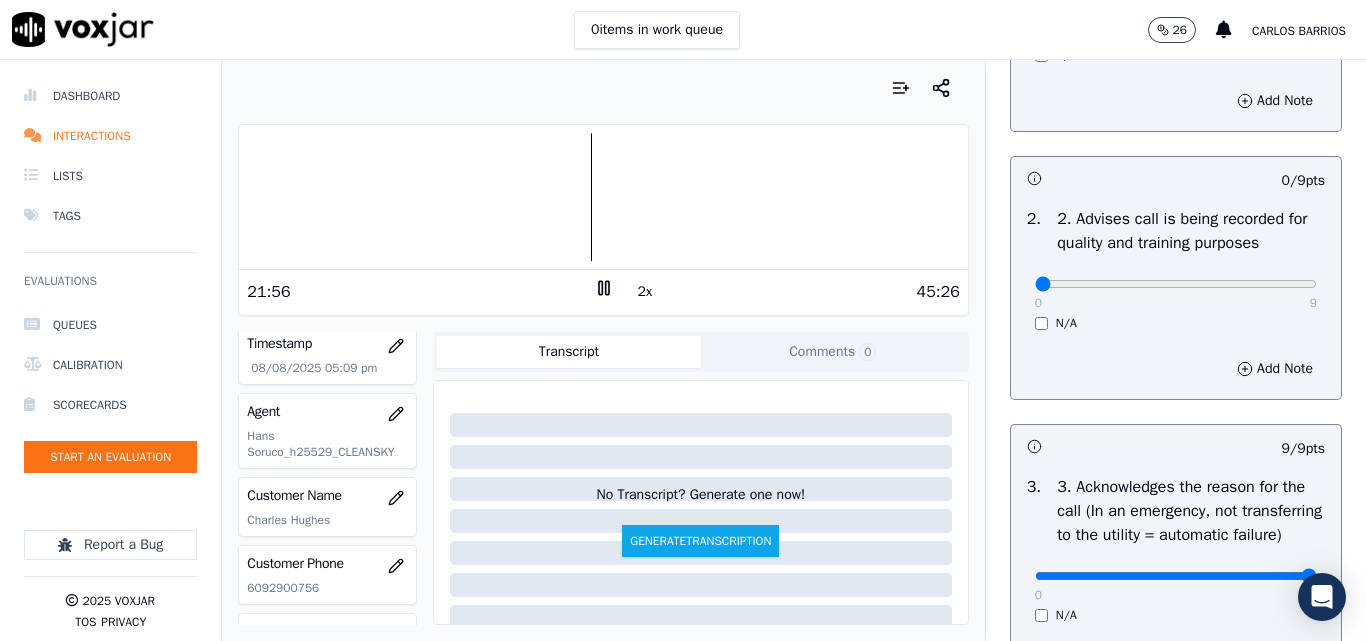 scroll, scrollTop: 200, scrollLeft: 0, axis: vertical 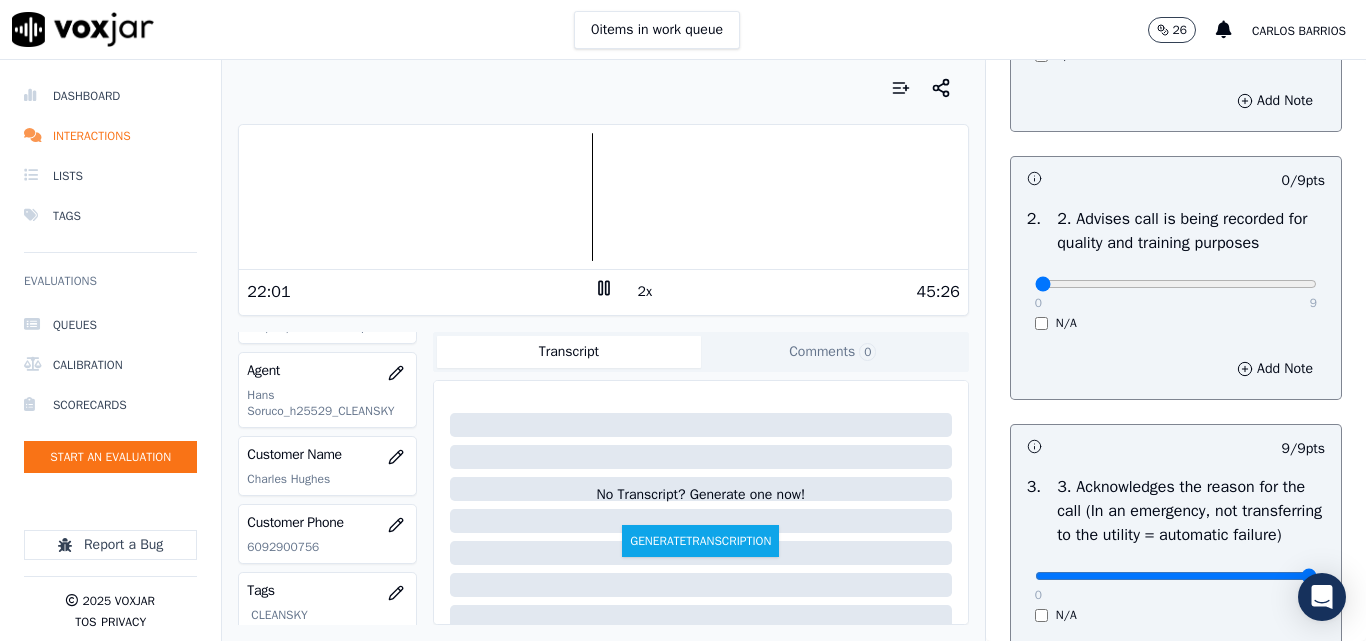 click at bounding box center [603, 197] 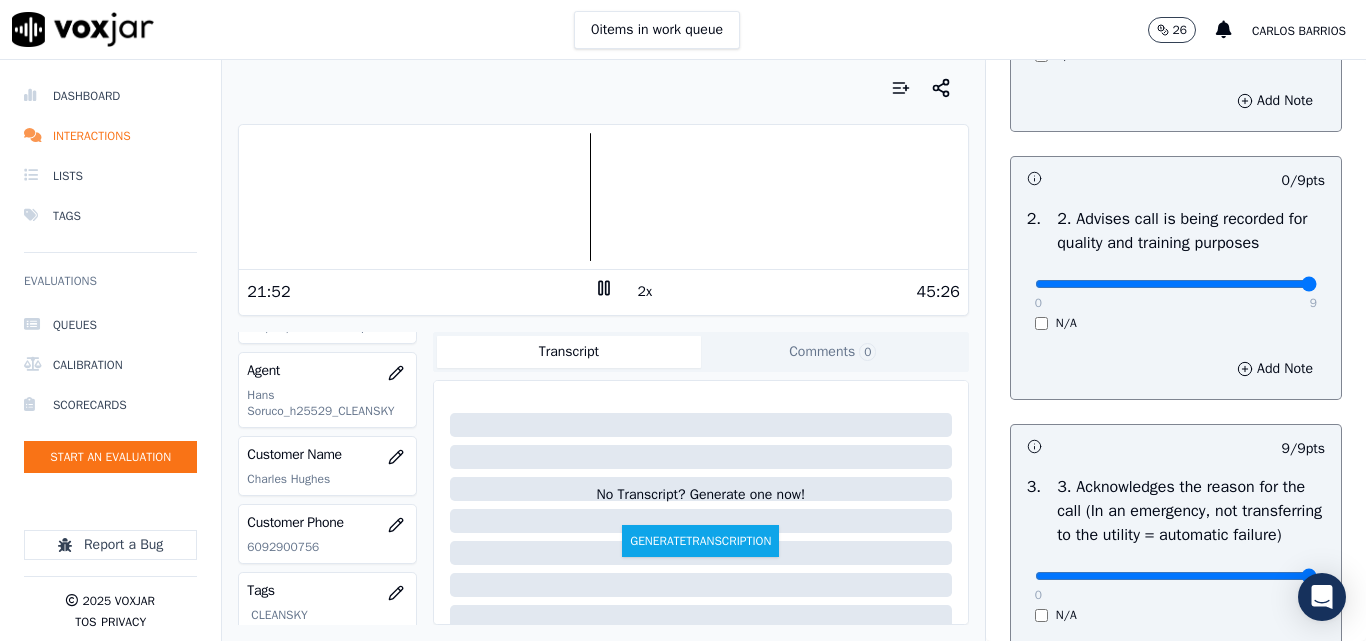 type on "9" 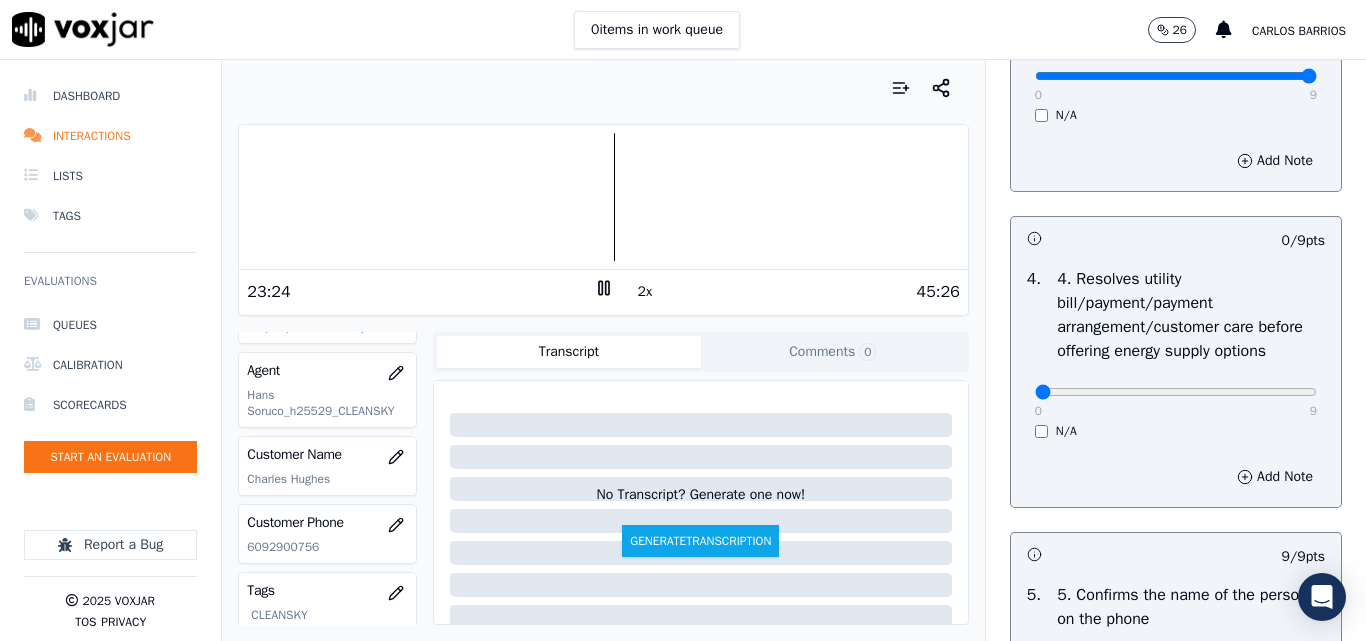 scroll, scrollTop: 700, scrollLeft: 0, axis: vertical 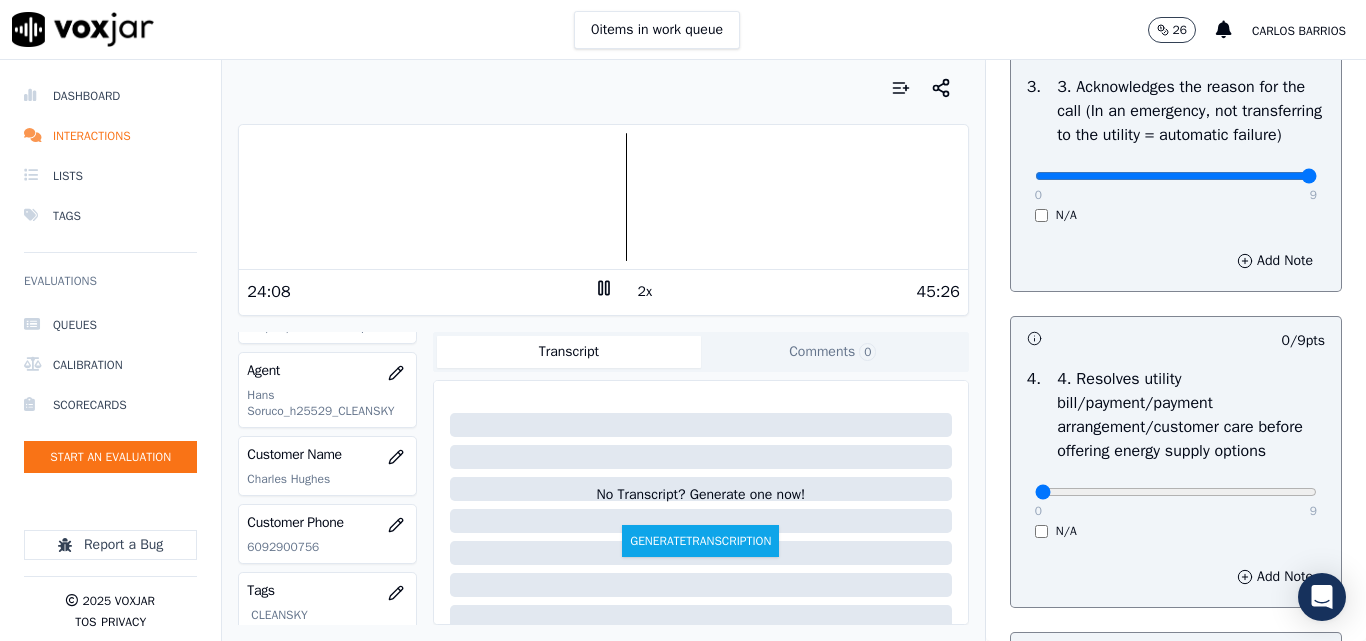 click 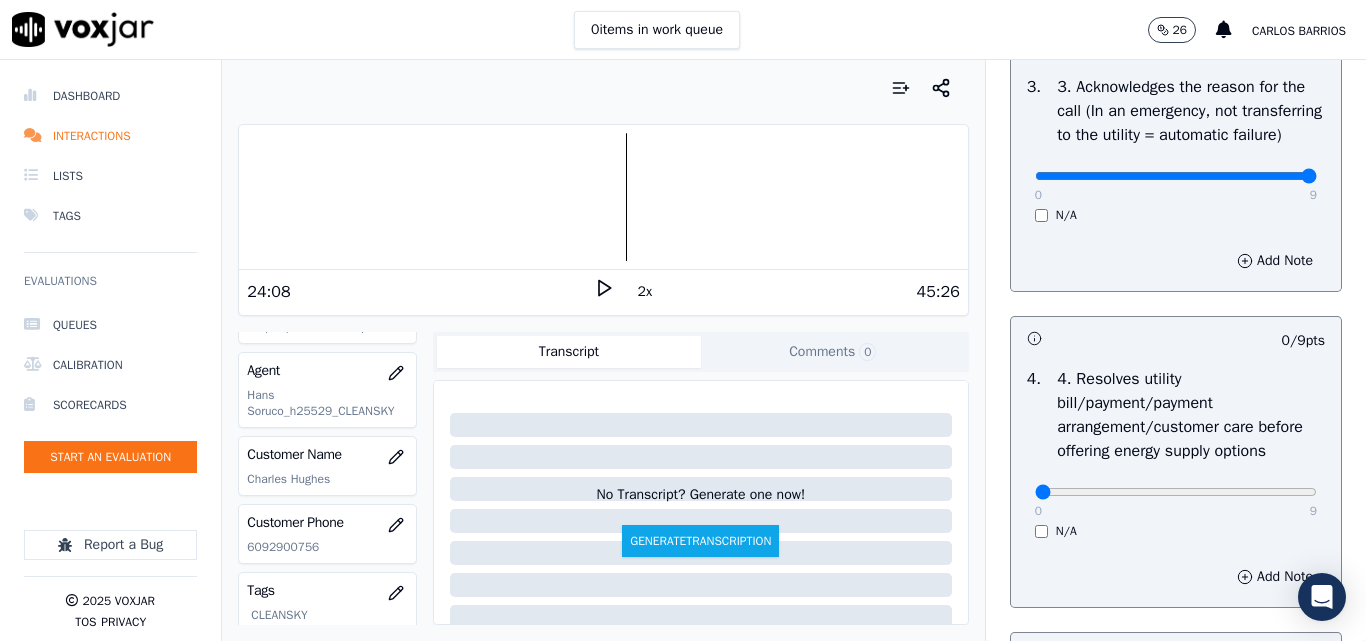 click 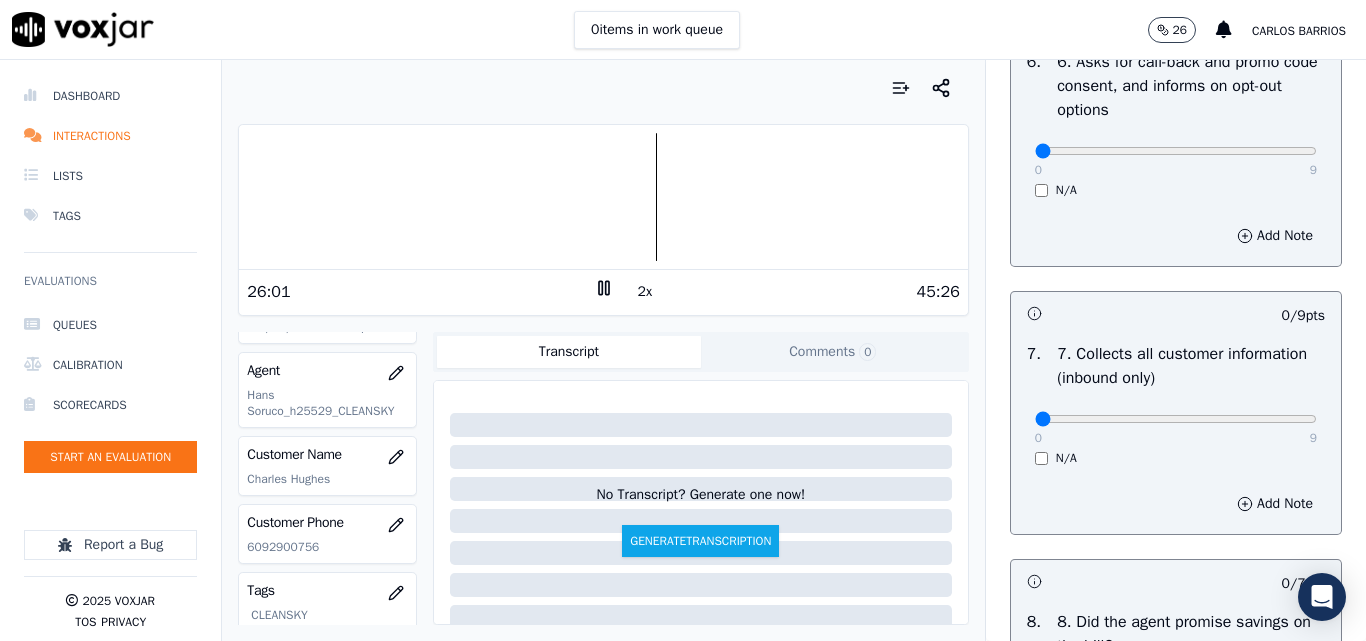 scroll, scrollTop: 1600, scrollLeft: 0, axis: vertical 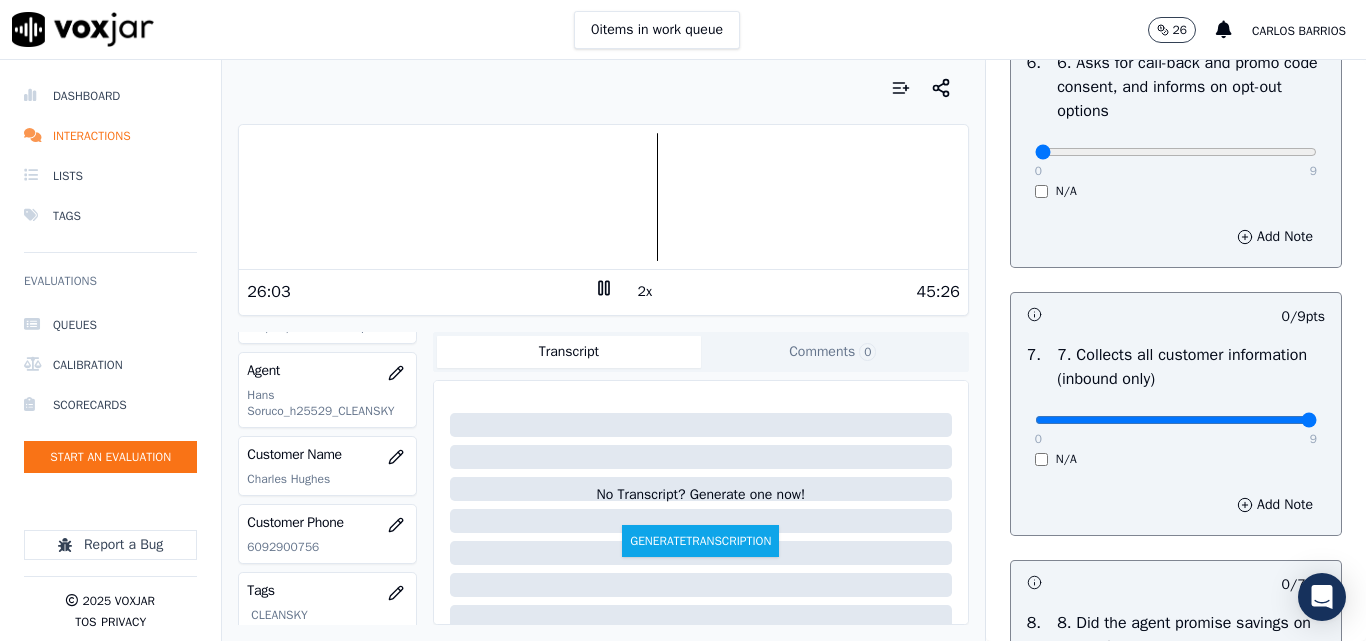 type on "9" 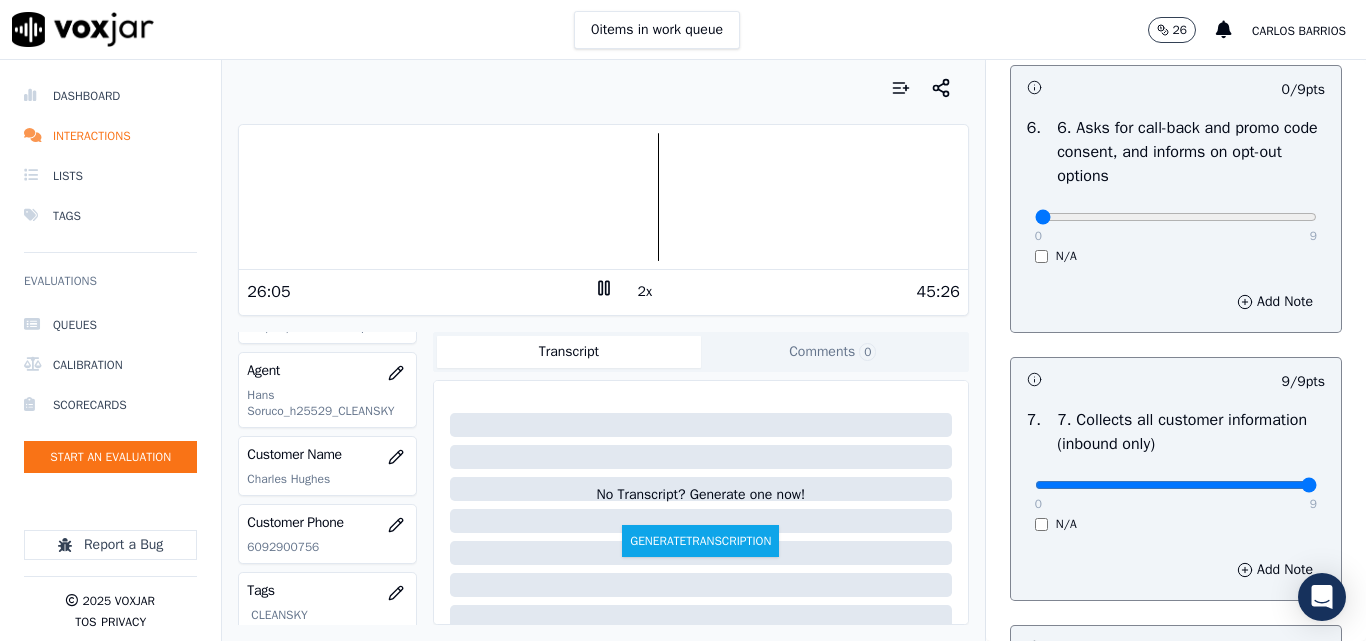 scroll, scrollTop: 1500, scrollLeft: 0, axis: vertical 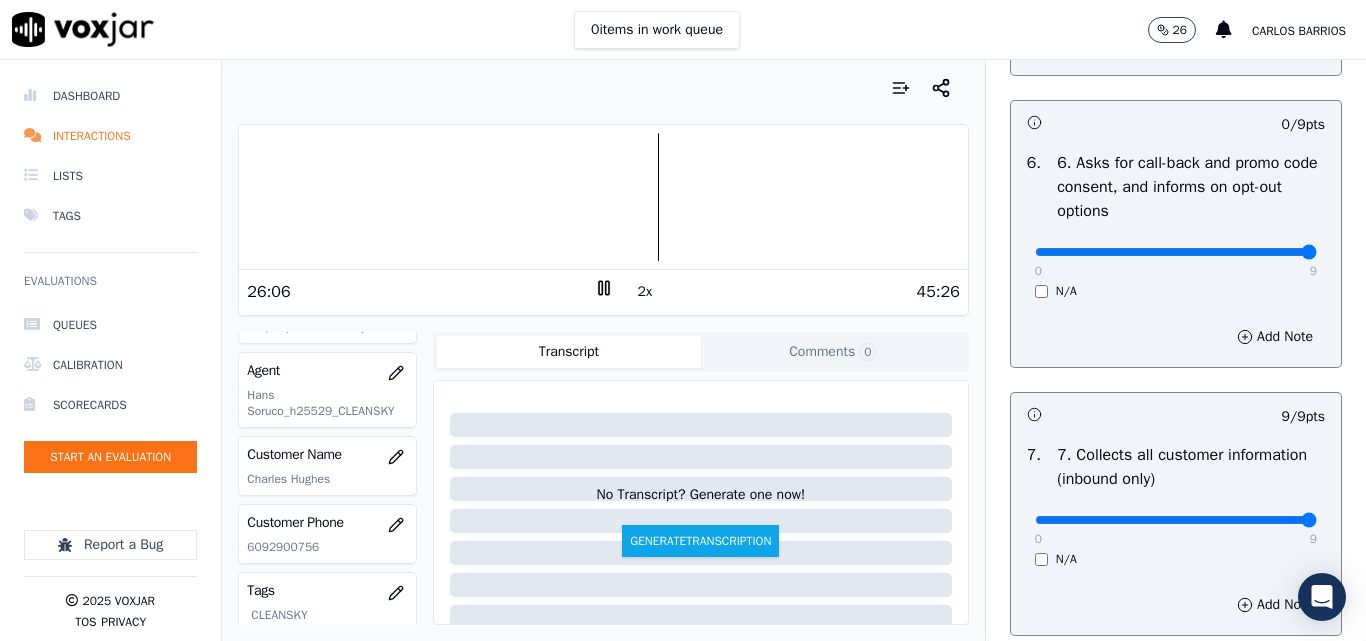 type on "9" 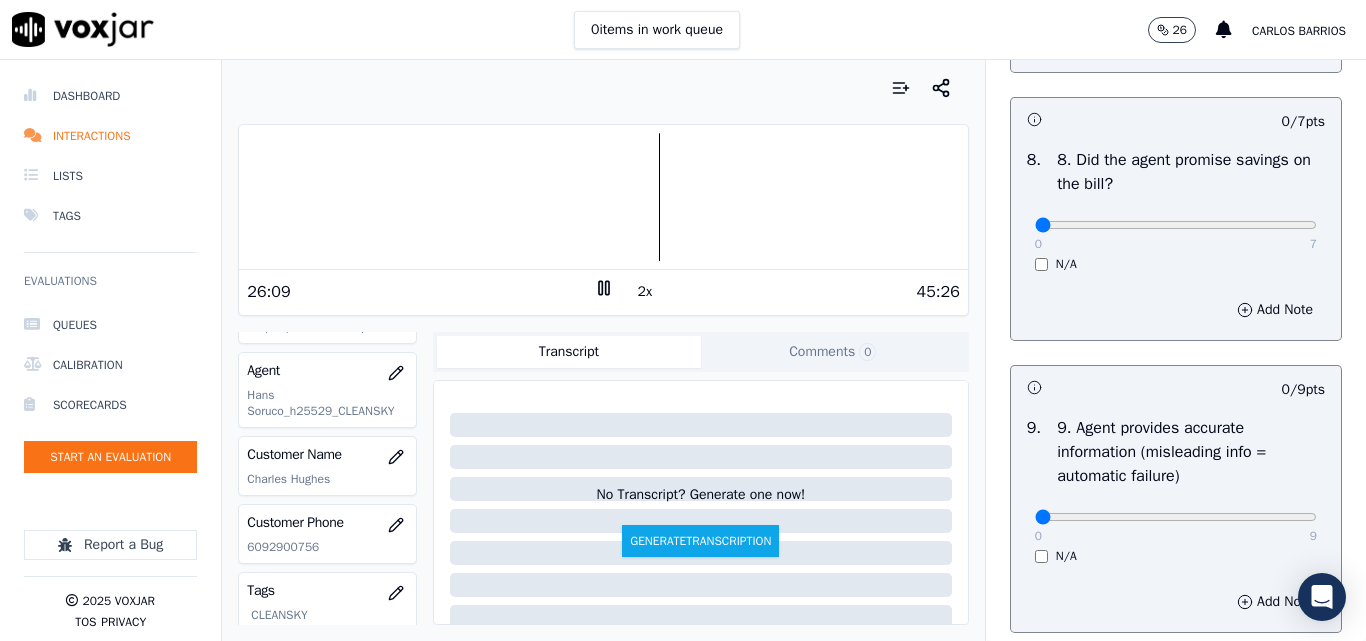 scroll, scrollTop: 2100, scrollLeft: 0, axis: vertical 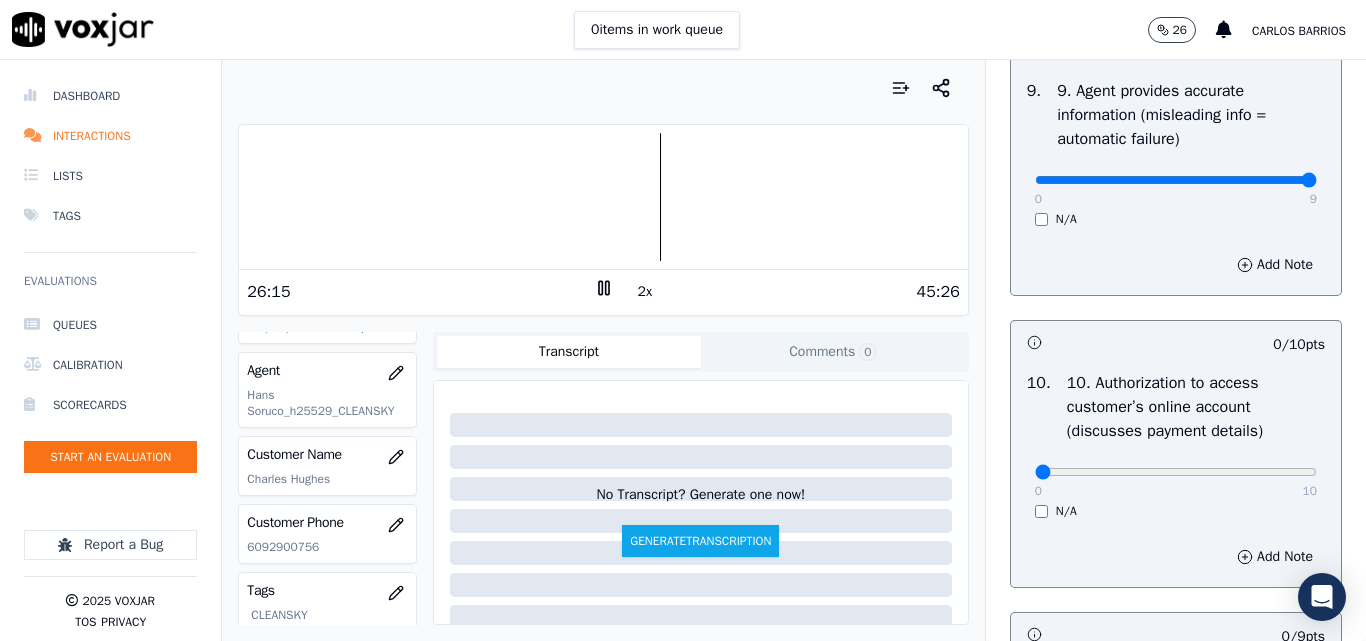 type on "9" 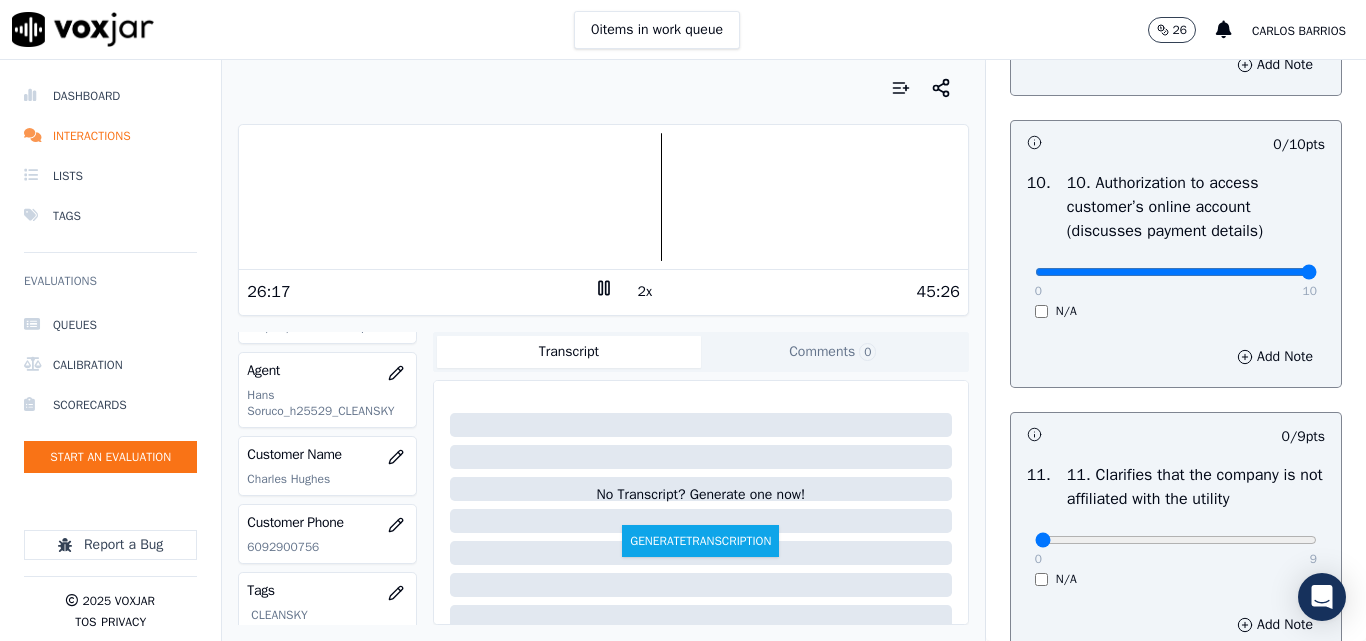 type on "10" 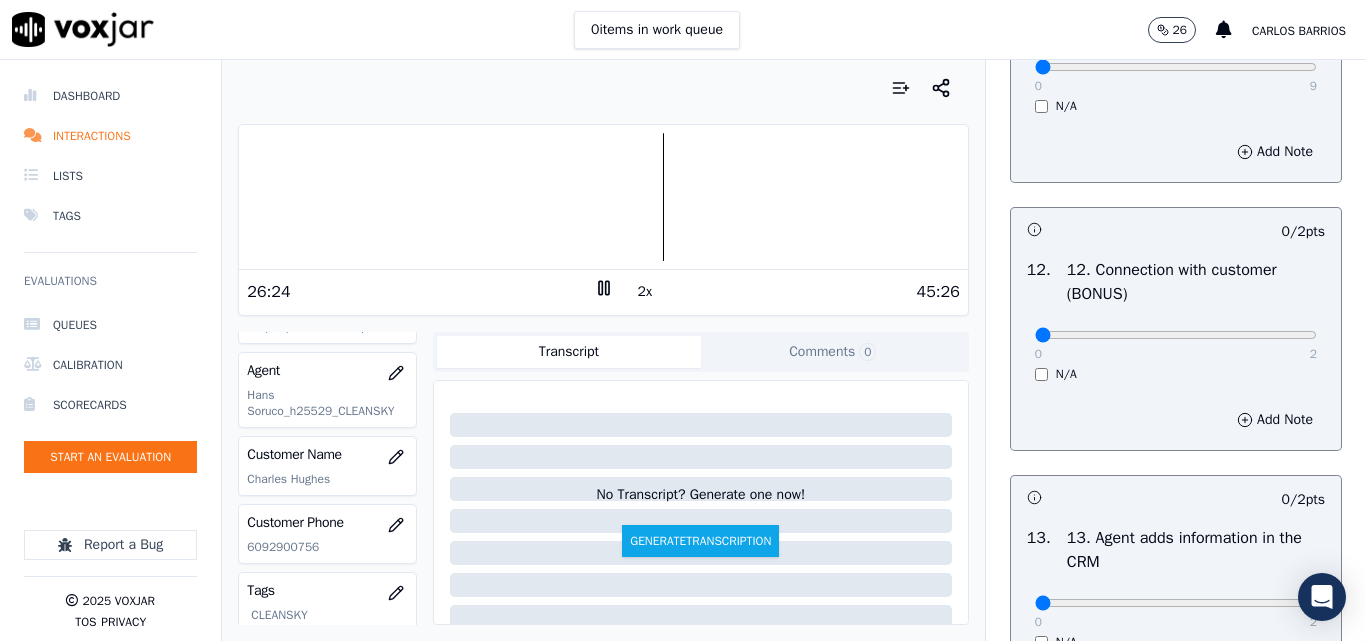scroll, scrollTop: 3300, scrollLeft: 0, axis: vertical 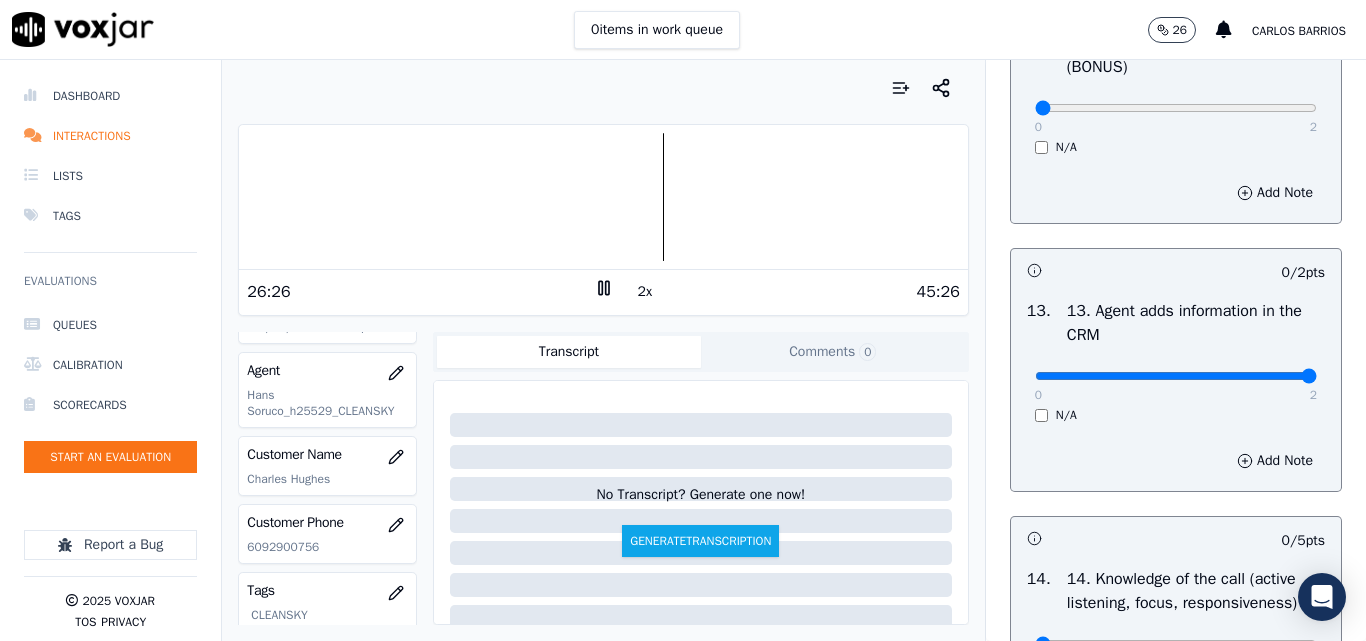 drag, startPoint x: 1256, startPoint y: 449, endPoint x: 1362, endPoint y: 439, distance: 106.47065 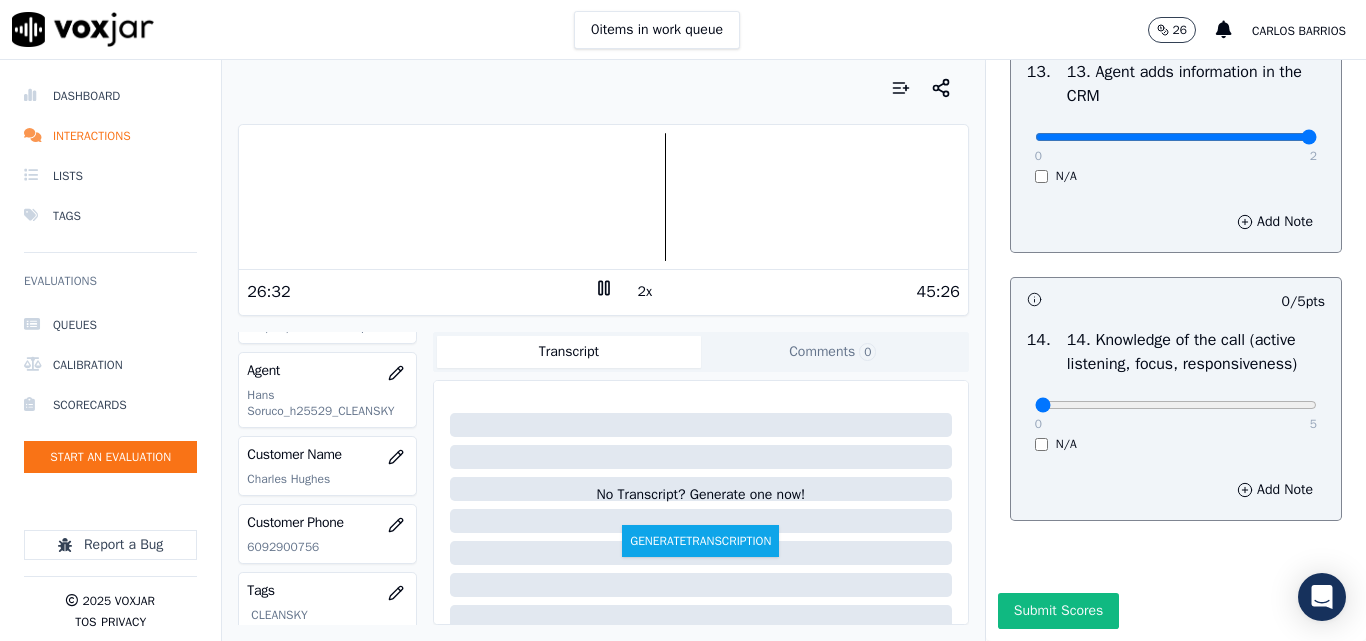 scroll, scrollTop: 3552, scrollLeft: 0, axis: vertical 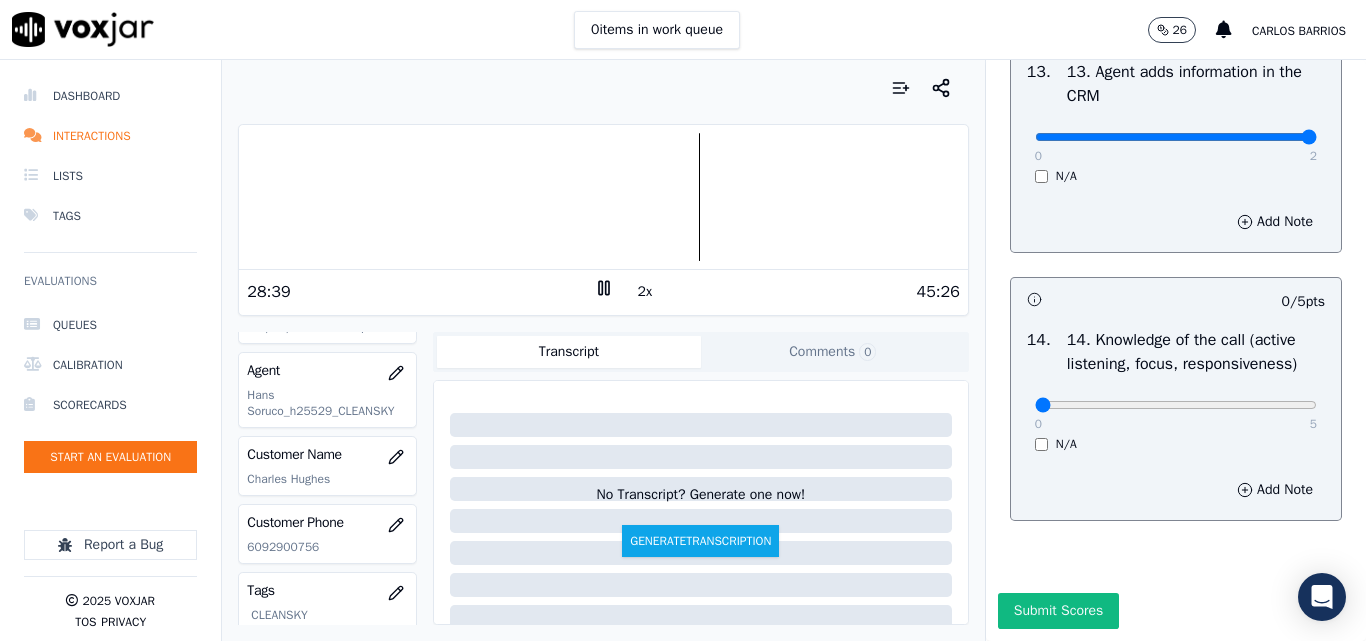 click on "2x" at bounding box center (645, 292) 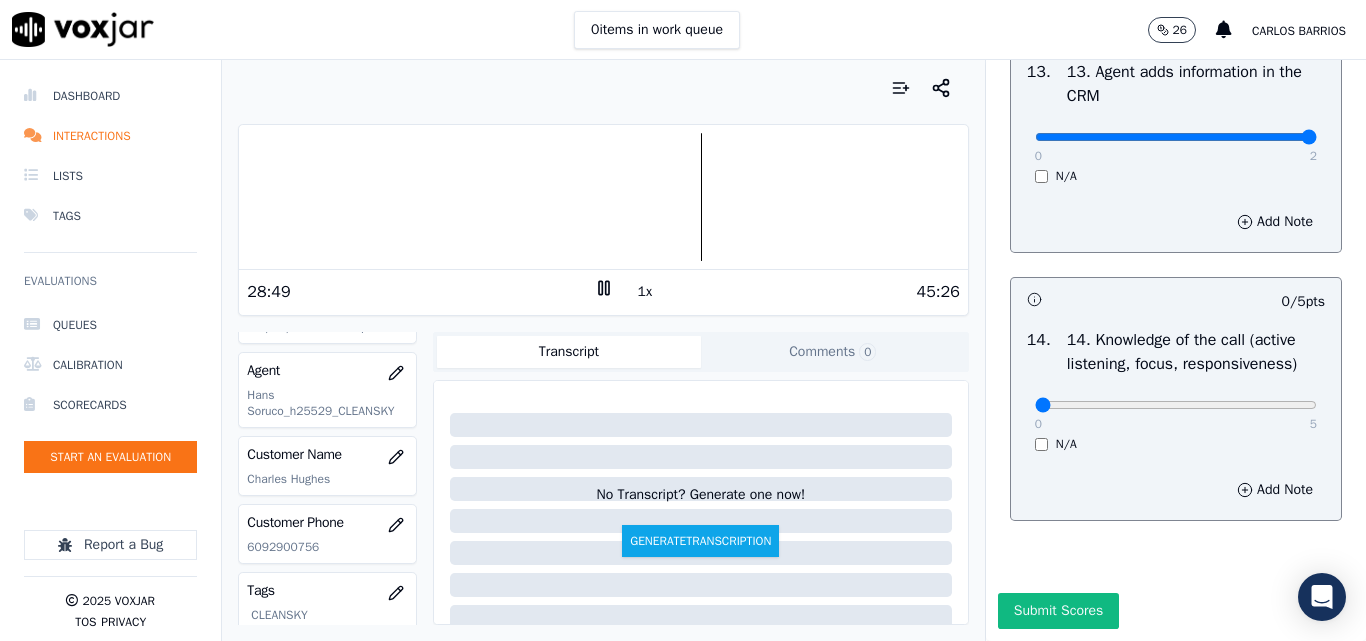 click on "1x" at bounding box center (645, 292) 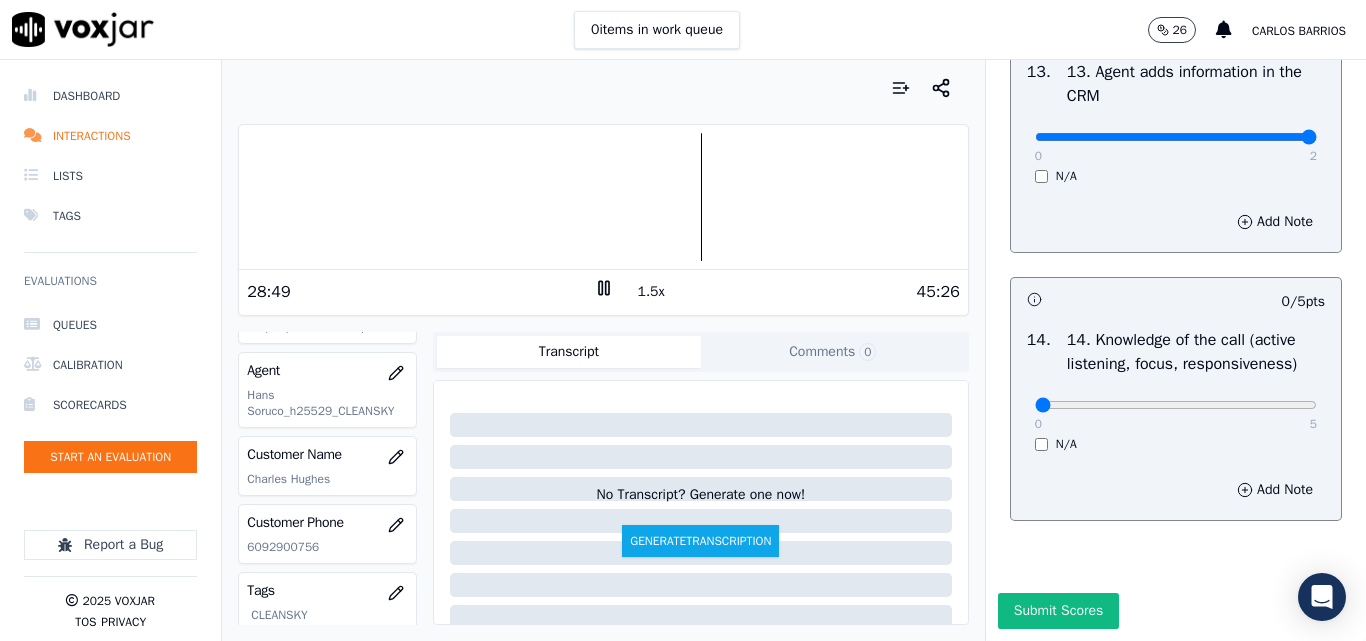 click on "1.5x" at bounding box center (651, 292) 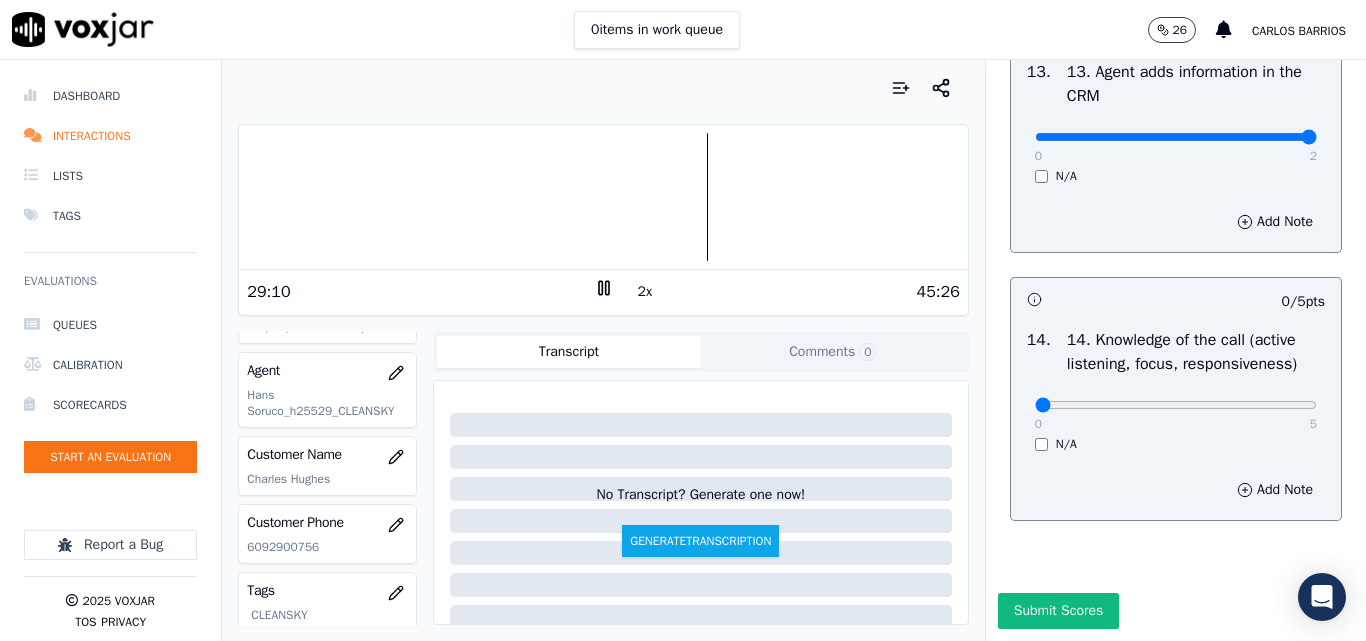 click at bounding box center (603, 197) 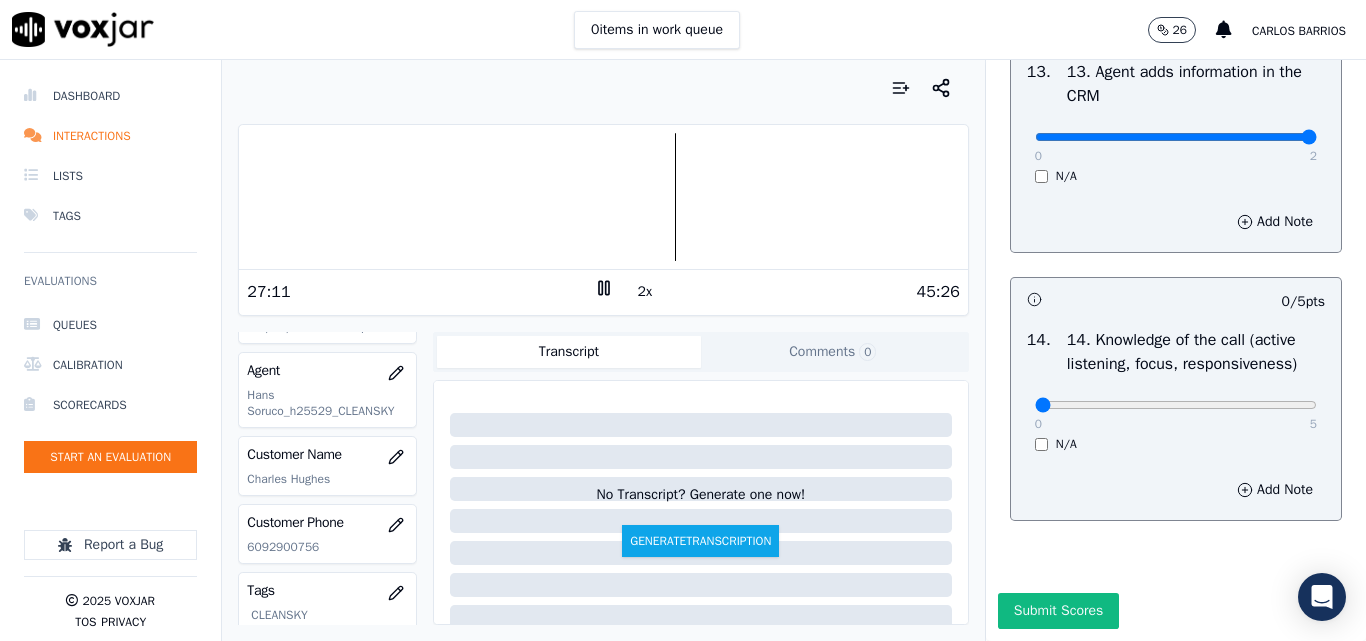 click at bounding box center [603, 197] 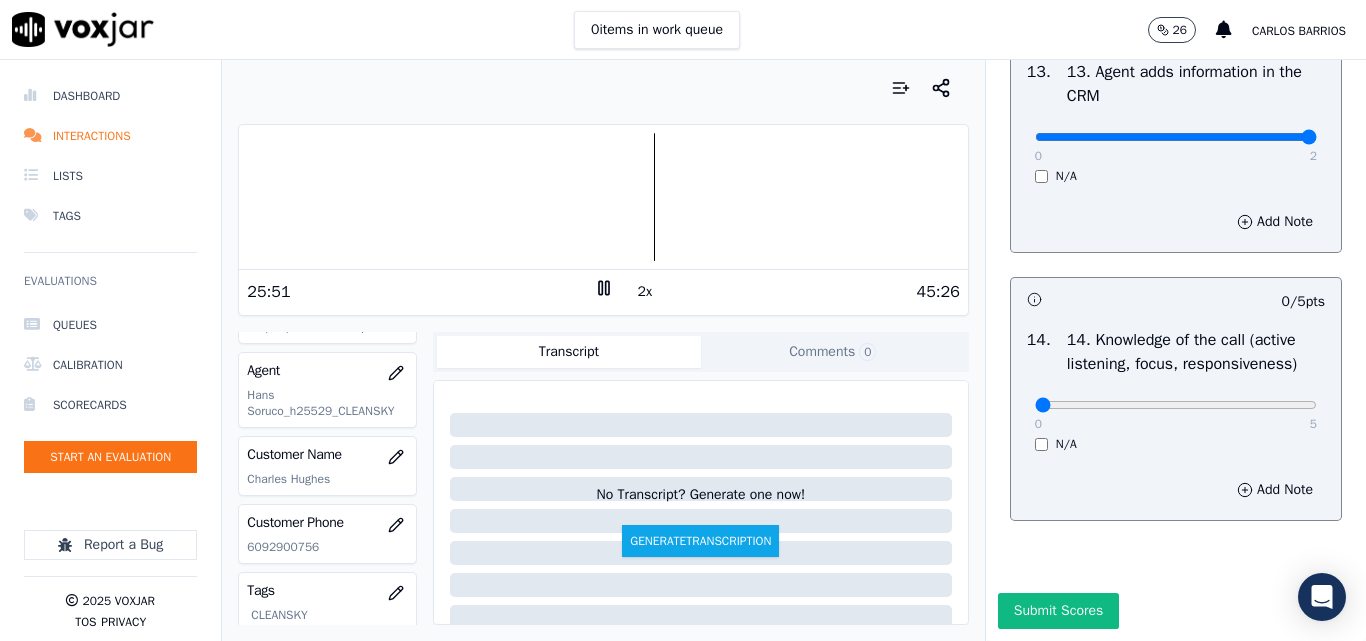click at bounding box center (603, 197) 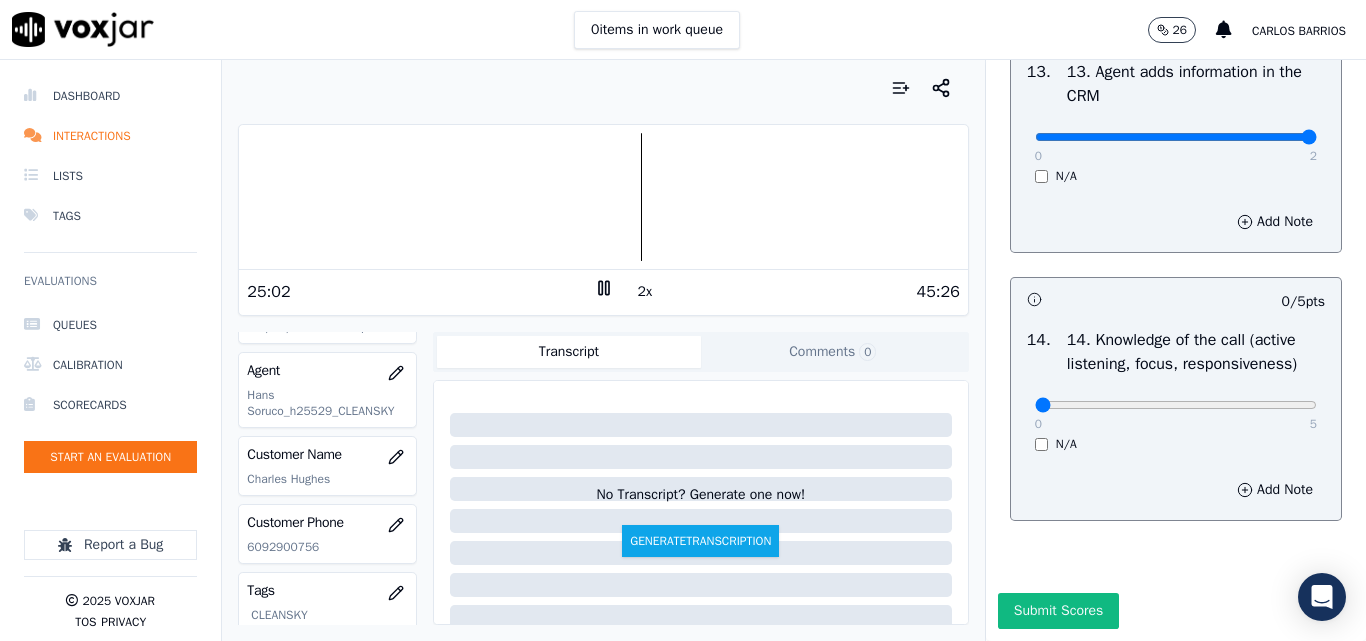 click at bounding box center (603, 197) 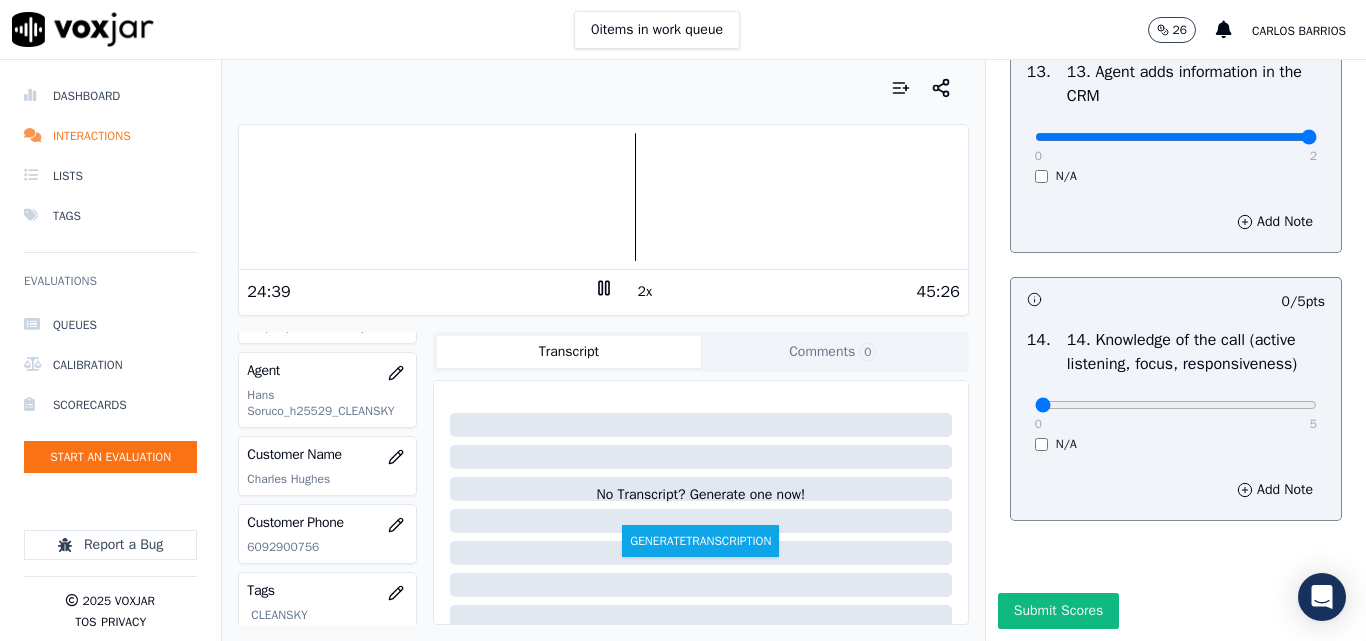 click at bounding box center (603, 197) 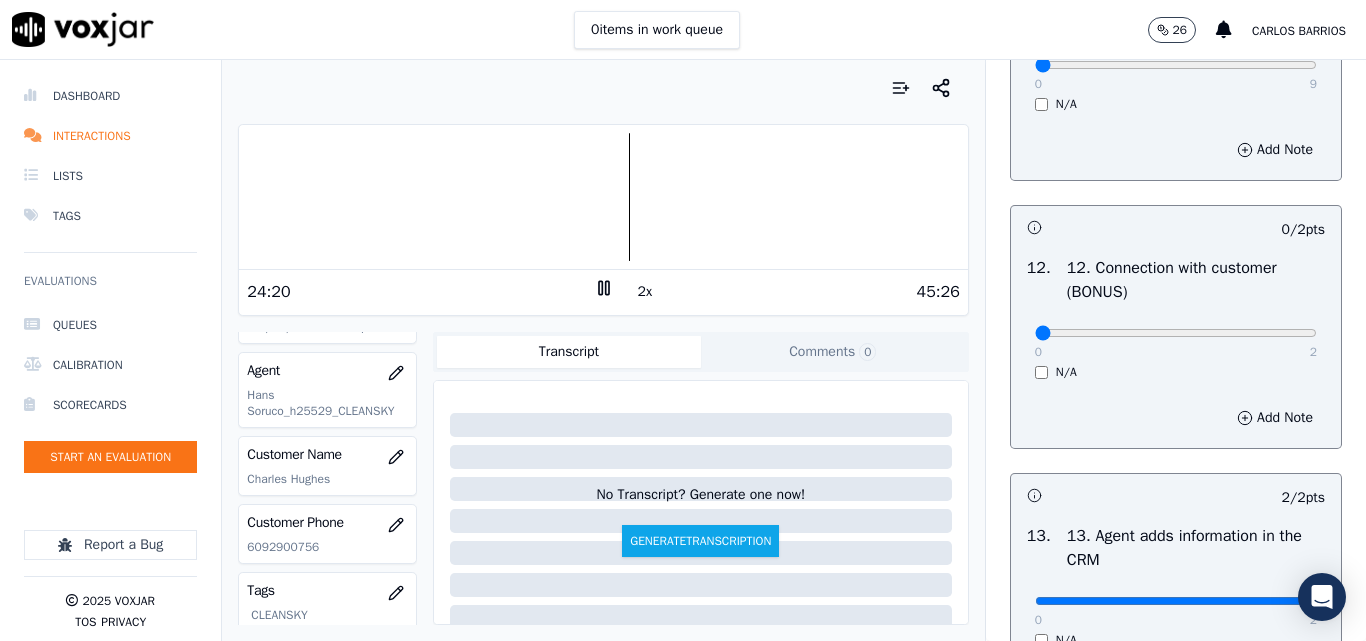 scroll, scrollTop: 2952, scrollLeft: 0, axis: vertical 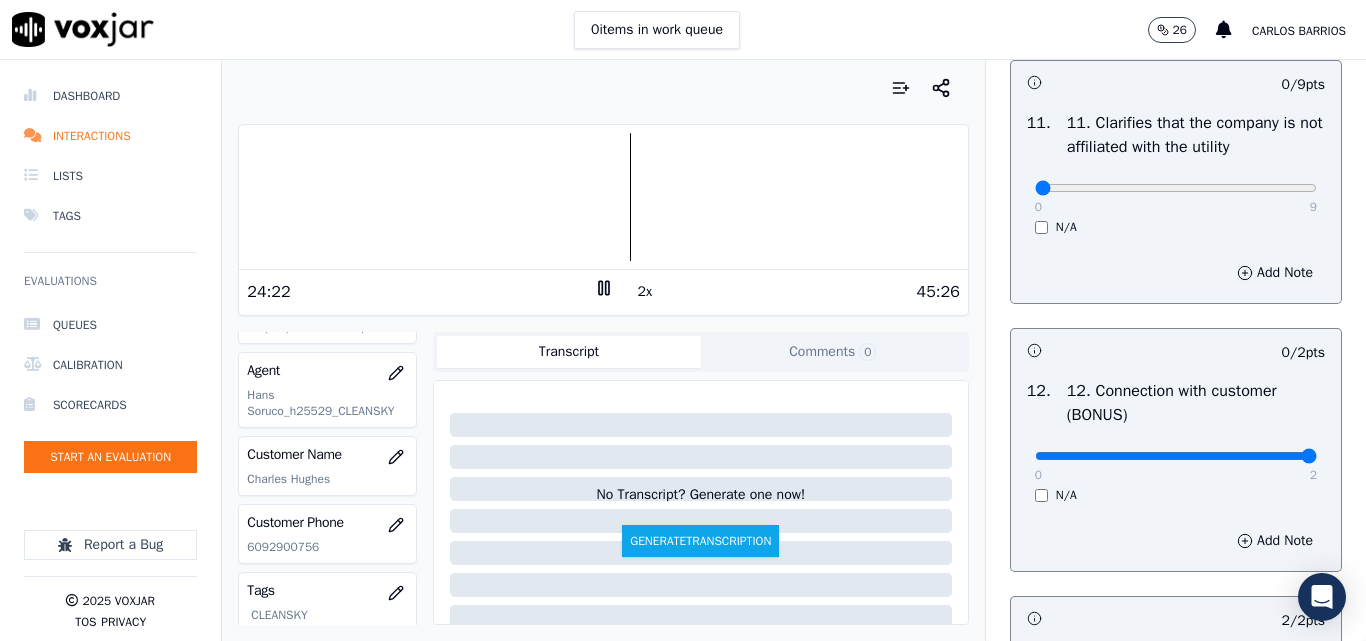 type on "2" 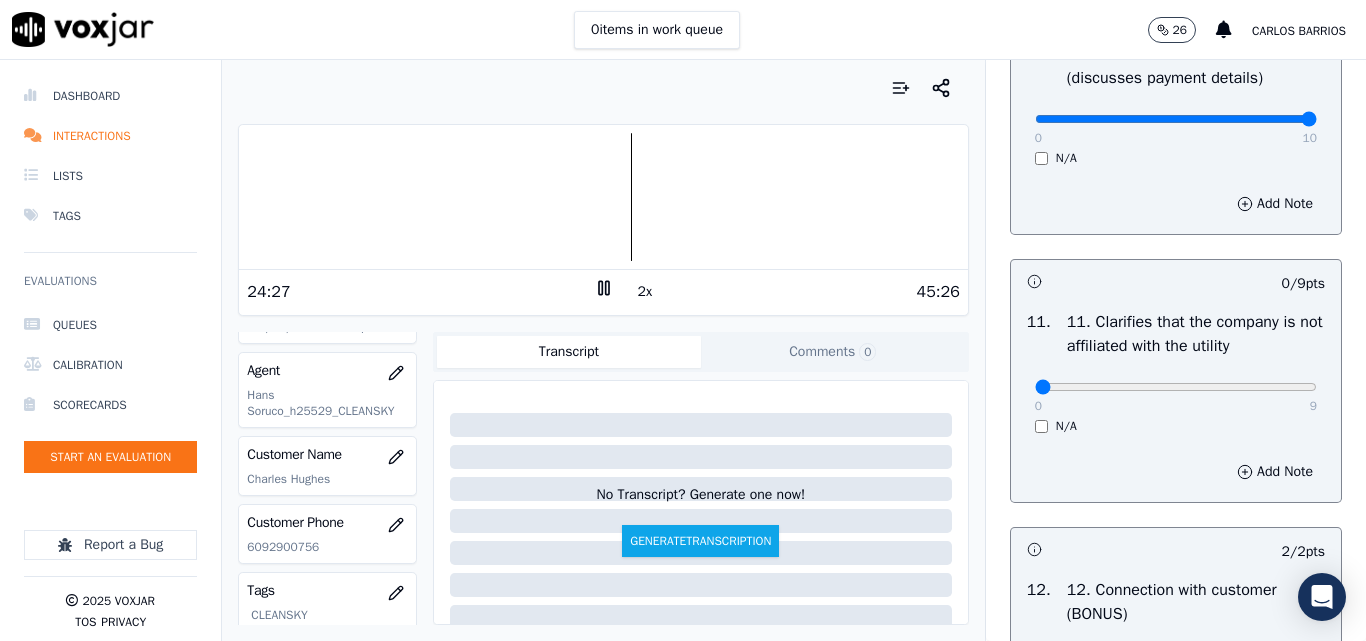 scroll, scrollTop: 2752, scrollLeft: 0, axis: vertical 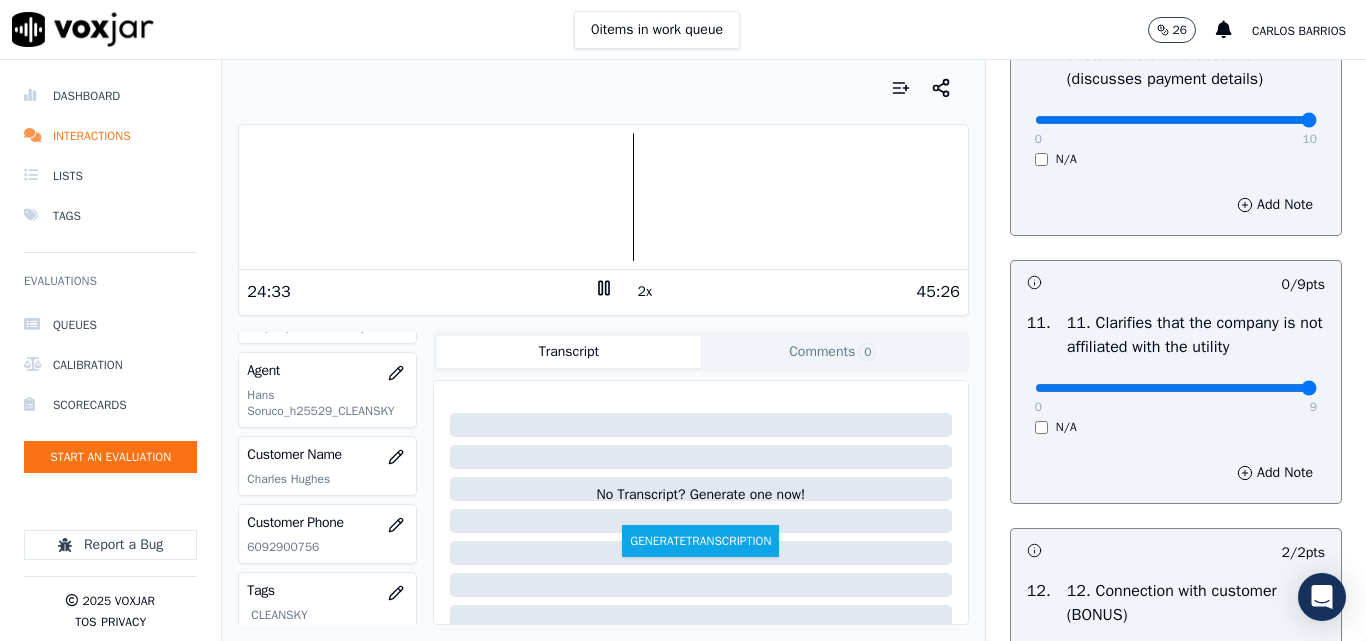 type on "9" 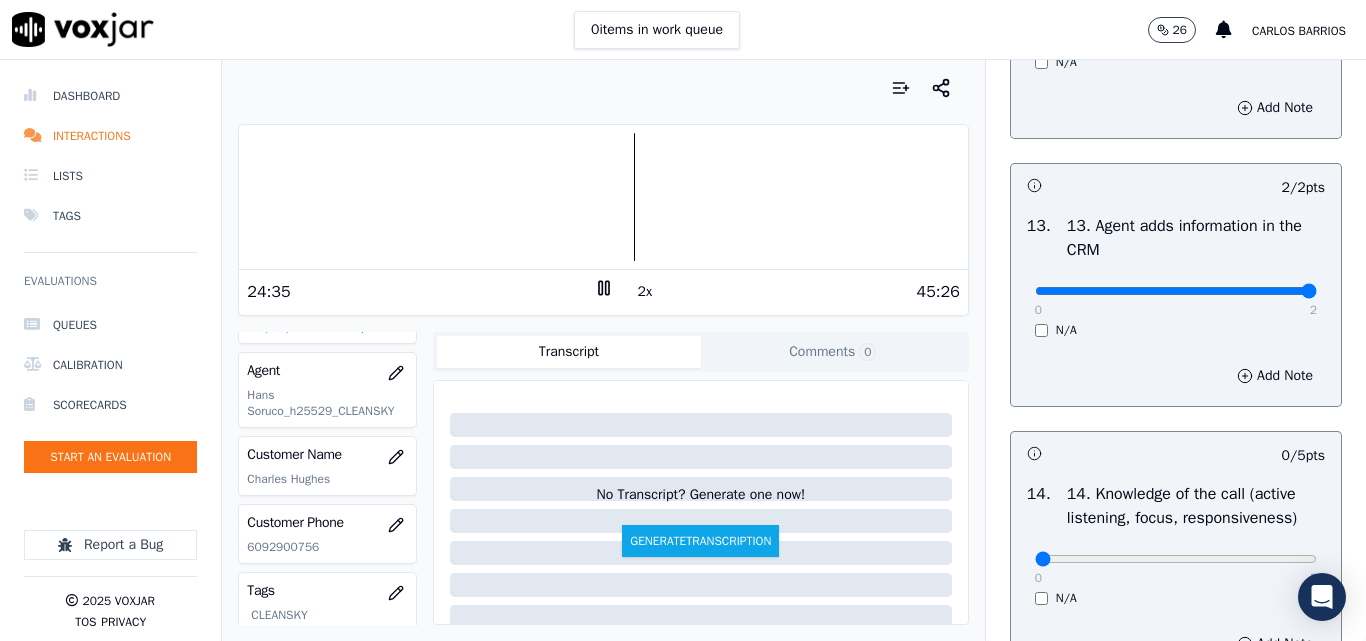 scroll, scrollTop: 3652, scrollLeft: 0, axis: vertical 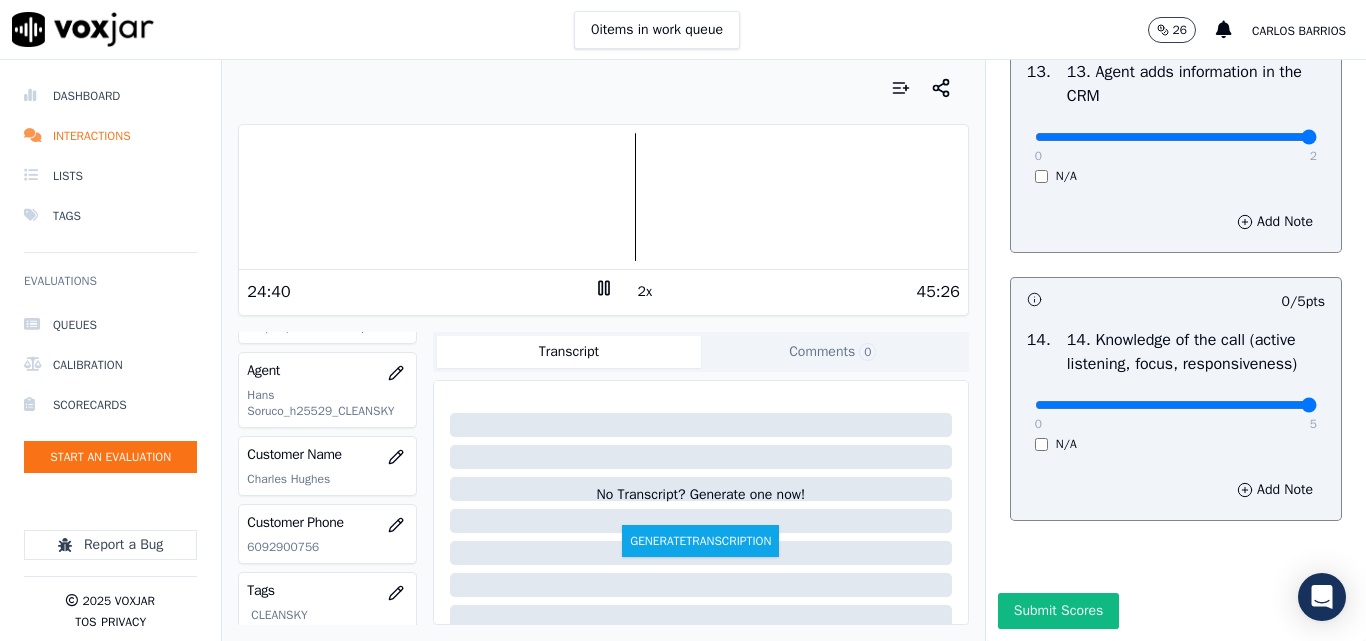 drag, startPoint x: 1253, startPoint y: 361, endPoint x: 1269, endPoint y: 360, distance: 16.03122 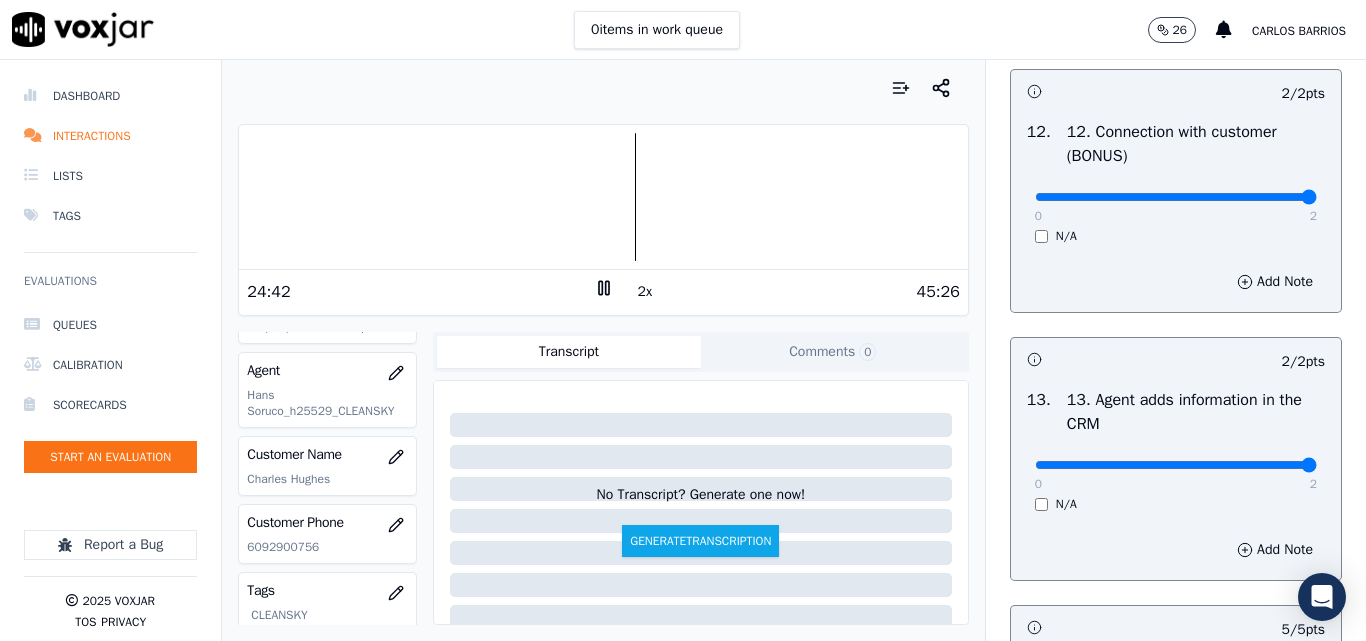 scroll, scrollTop: 3052, scrollLeft: 0, axis: vertical 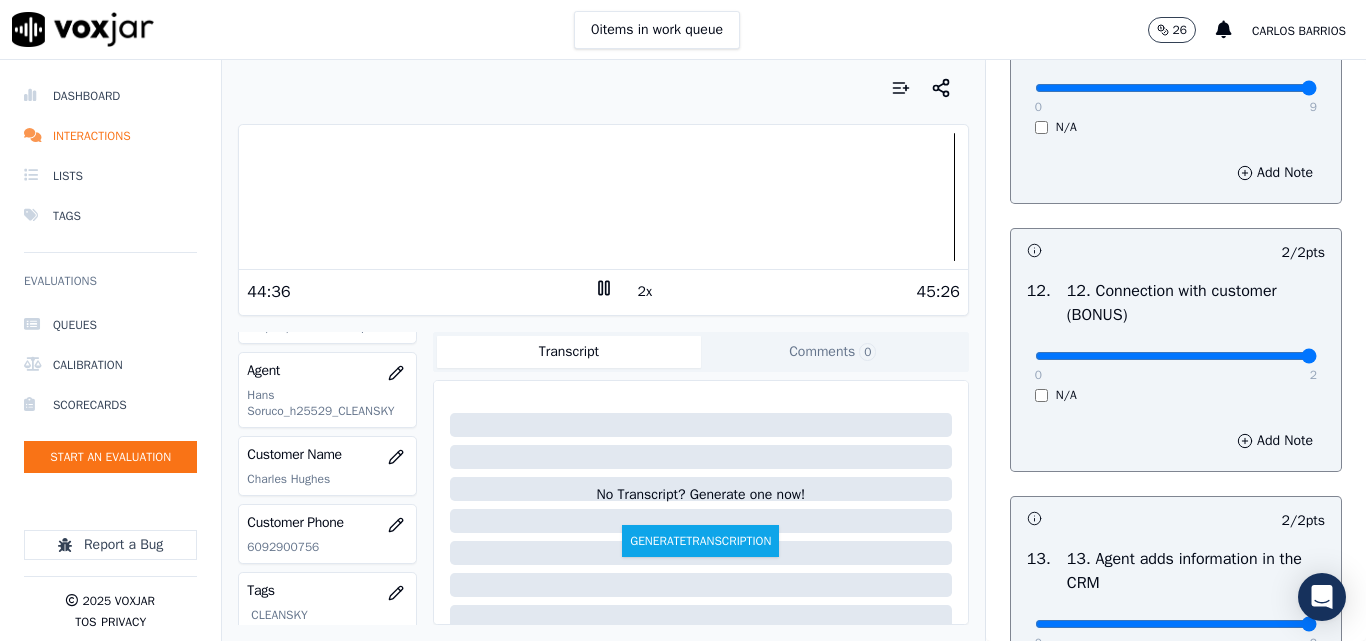 click at bounding box center (603, 197) 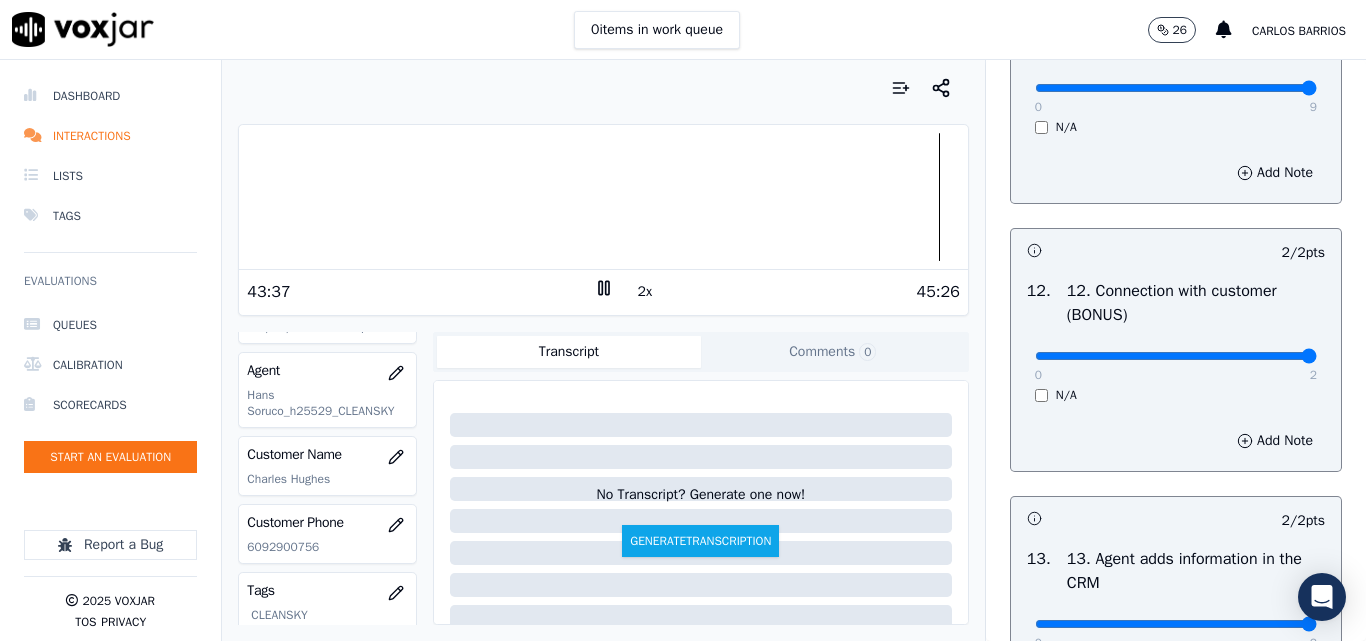 click at bounding box center [603, 197] 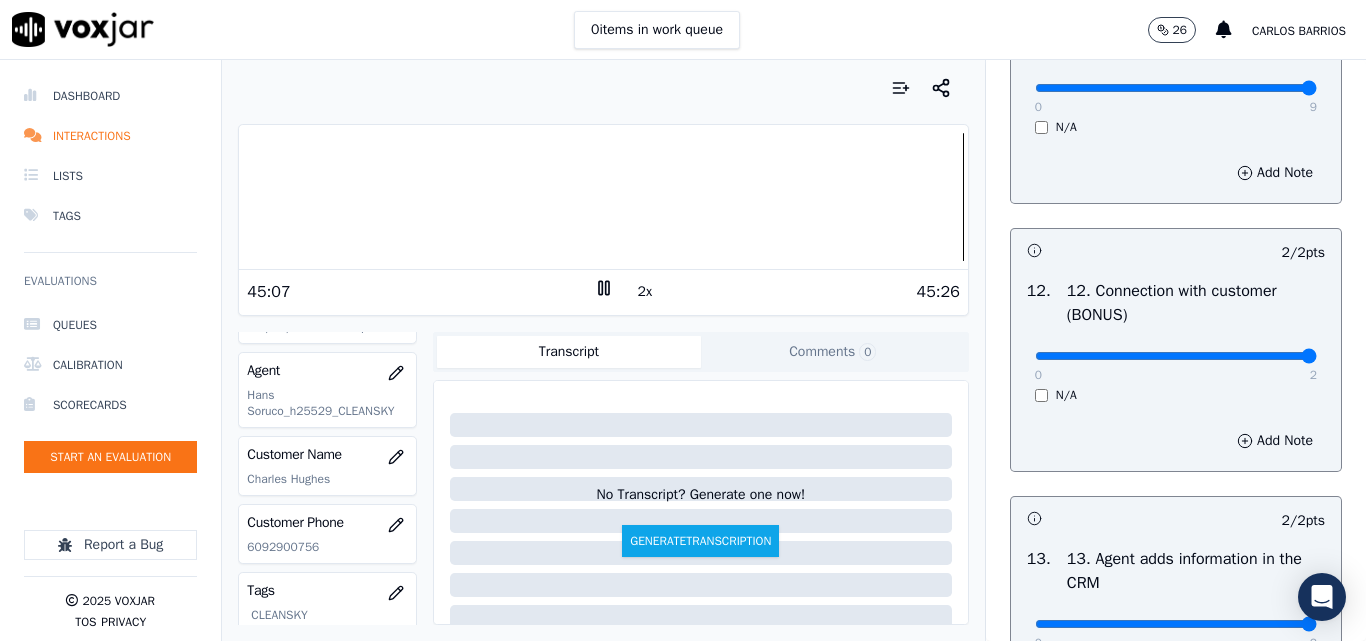 click at bounding box center (603, 197) 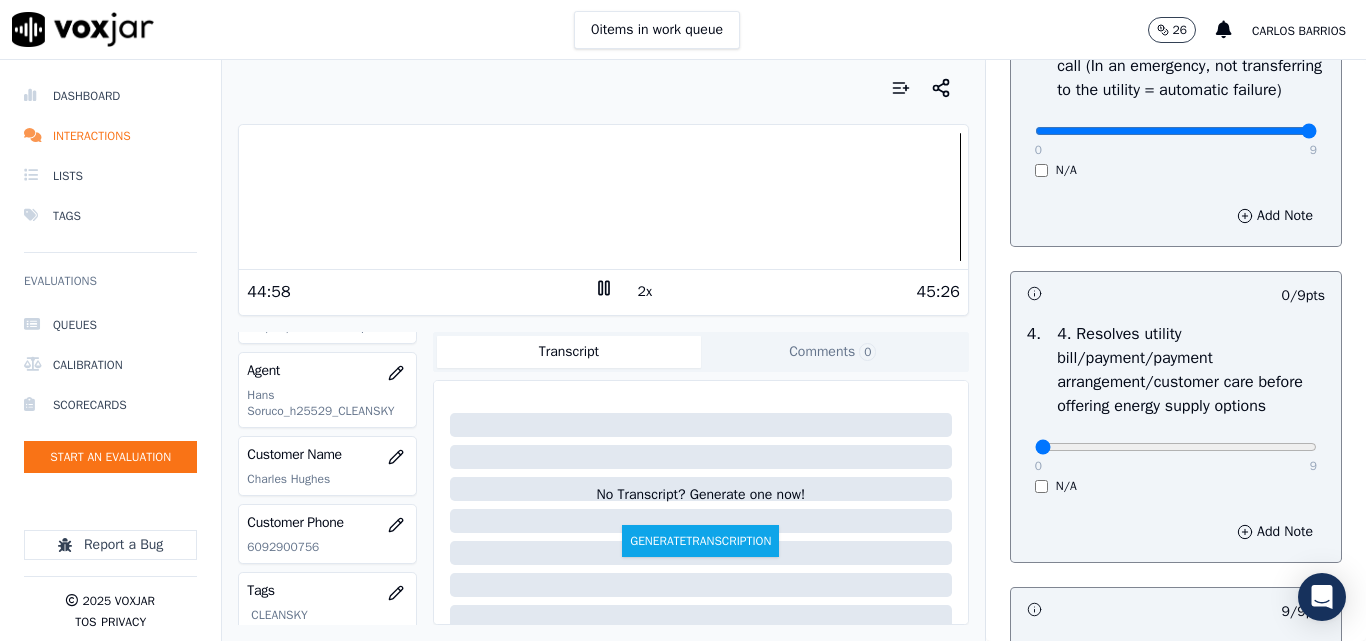 scroll, scrollTop: 852, scrollLeft: 0, axis: vertical 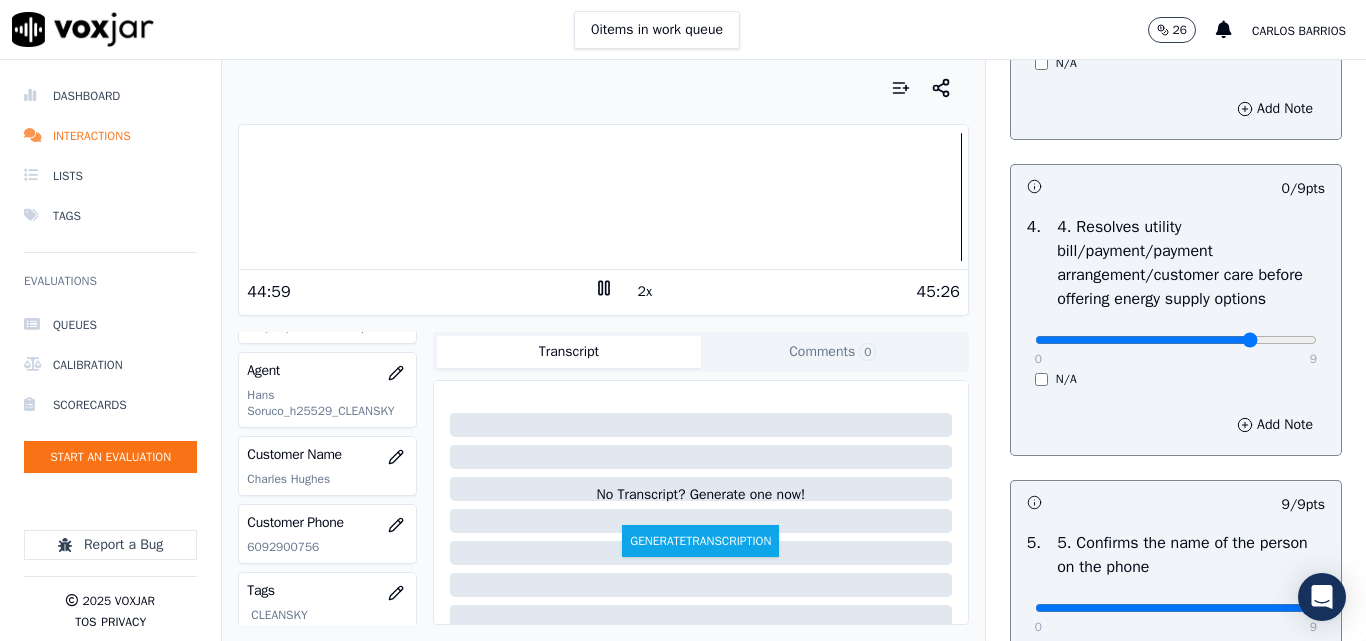 click at bounding box center (1176, -536) 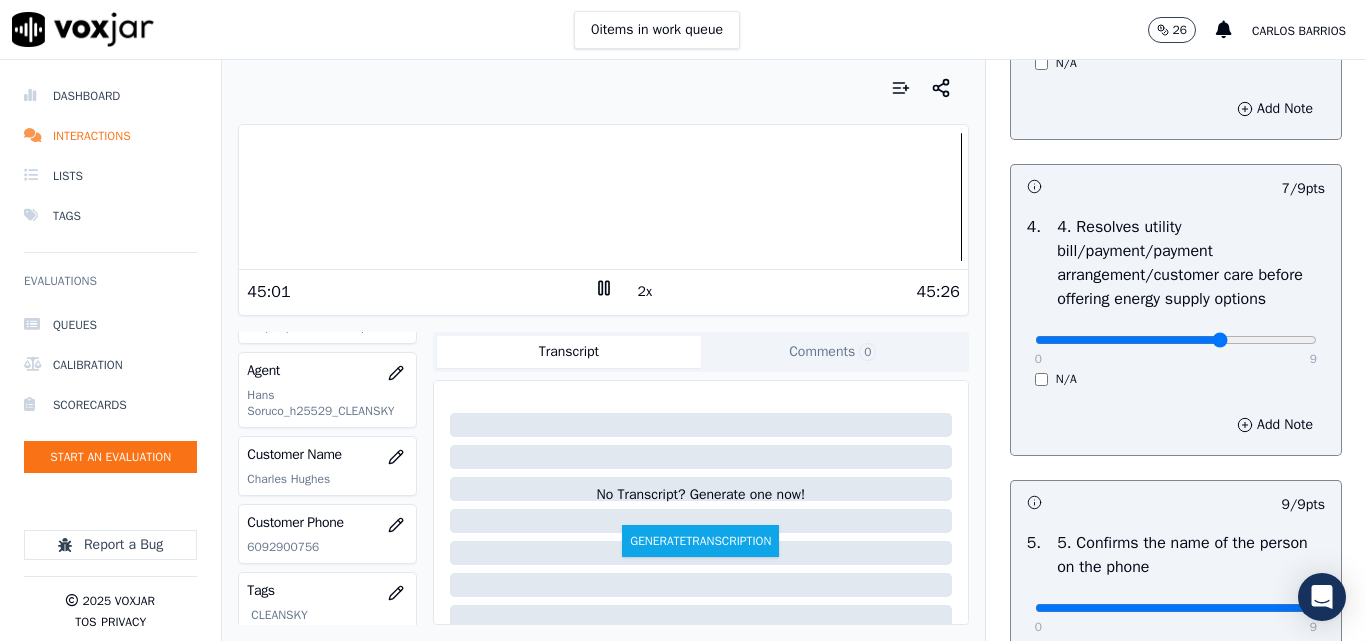 type on "6" 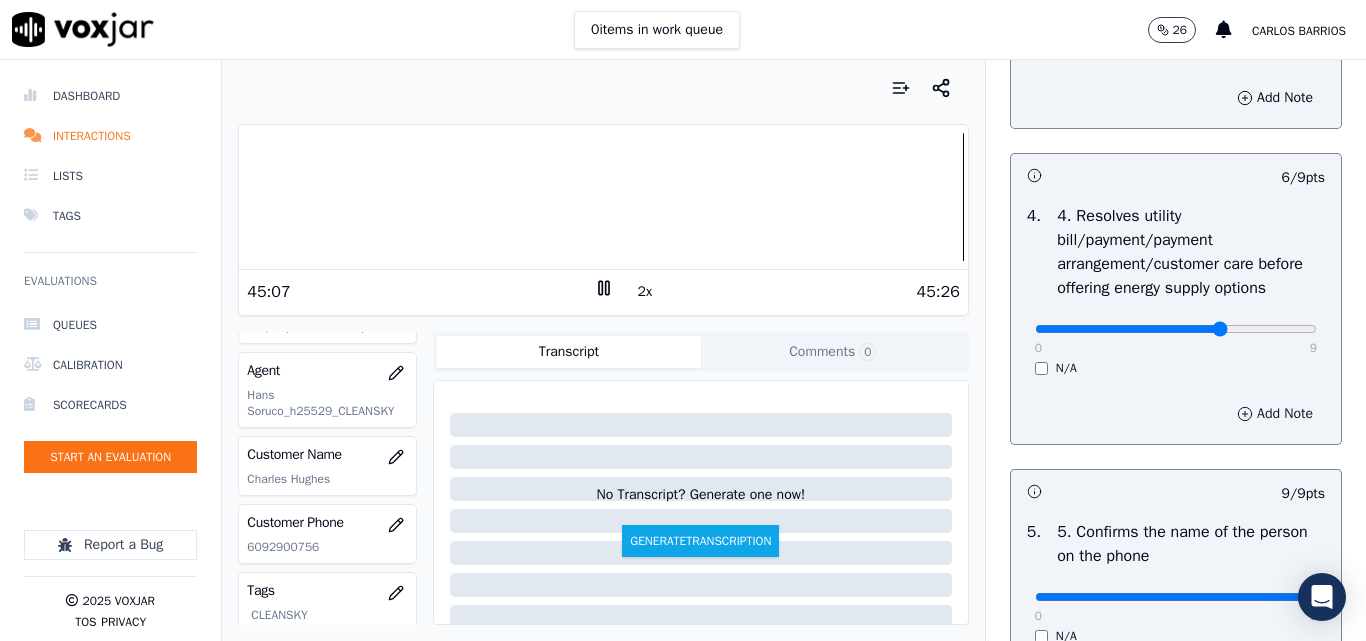scroll, scrollTop: 900, scrollLeft: 0, axis: vertical 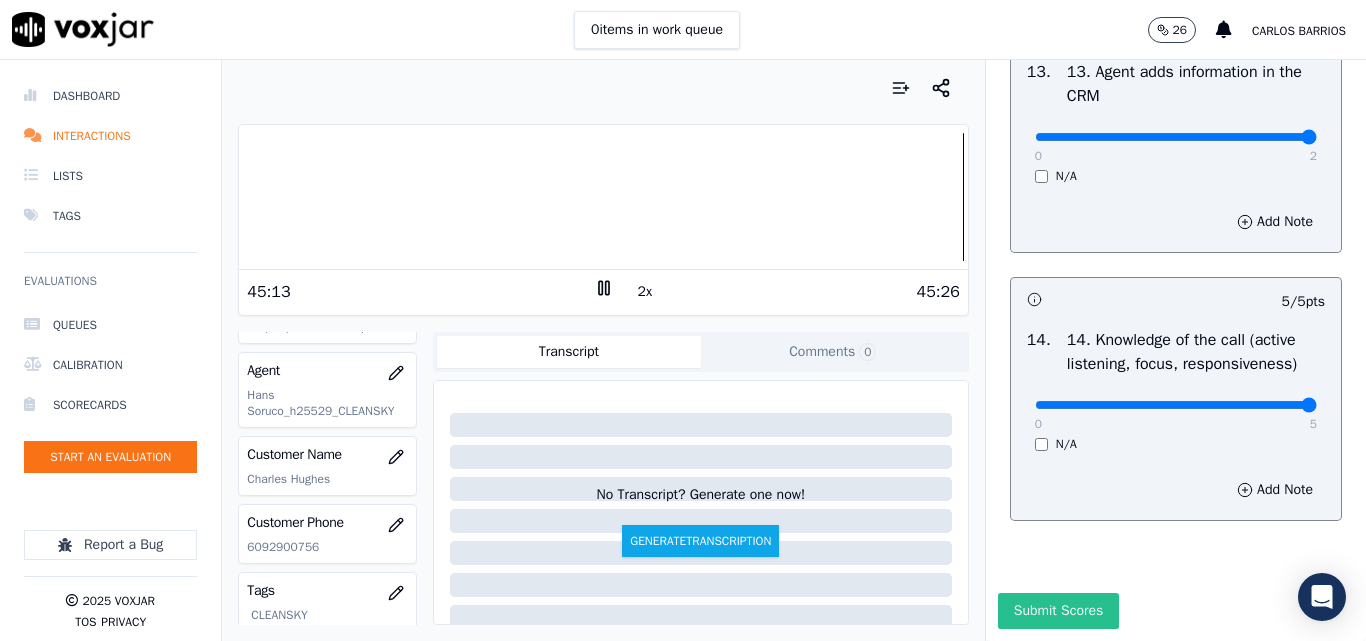 click on "Submit Scores" at bounding box center [1058, 611] 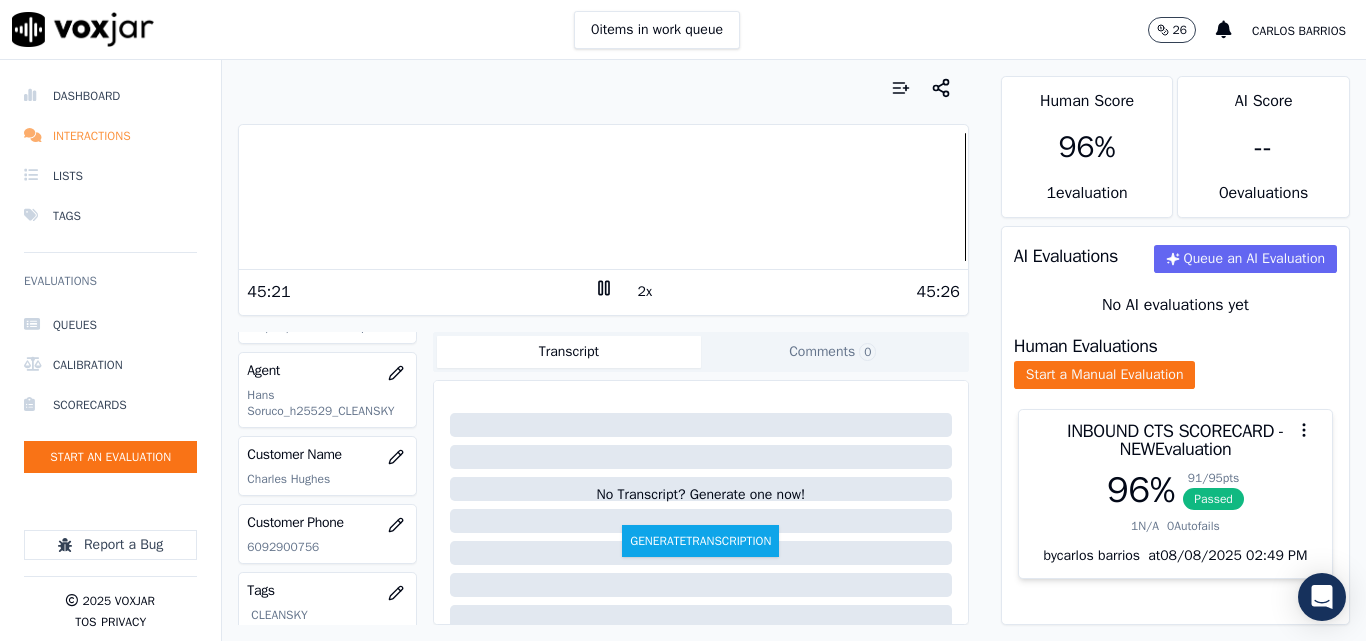 click on "Interactions" at bounding box center (110, 136) 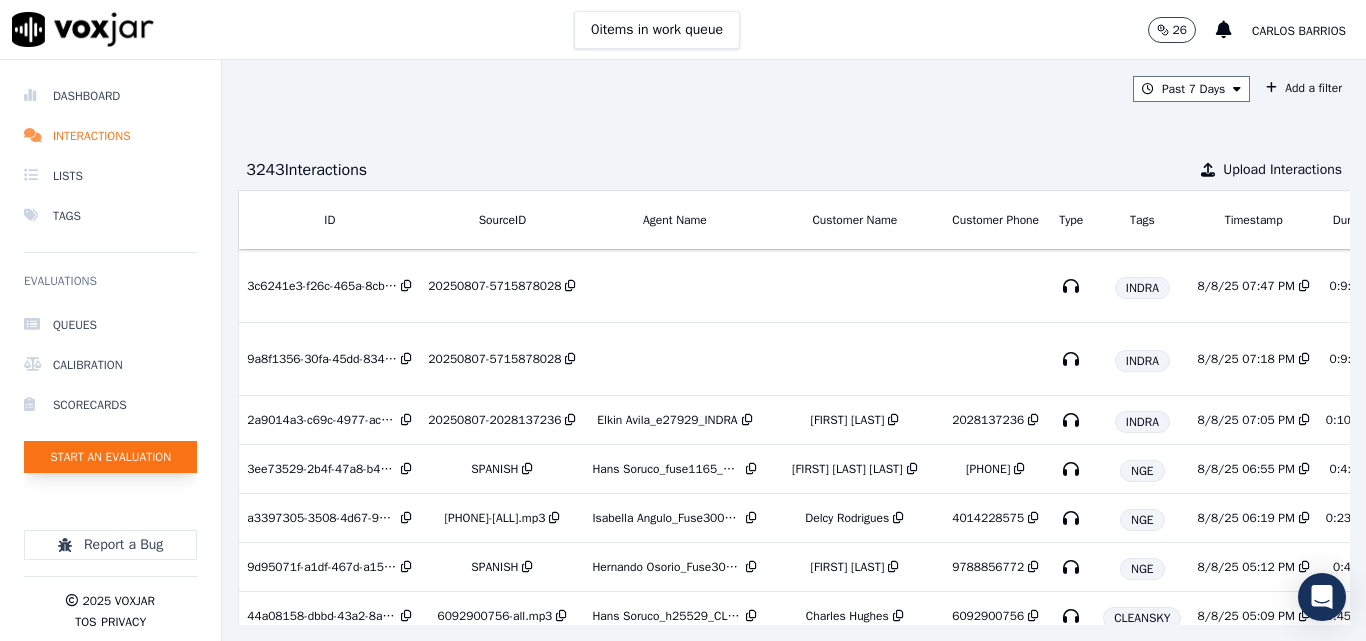 click on "Start an Evaluation" 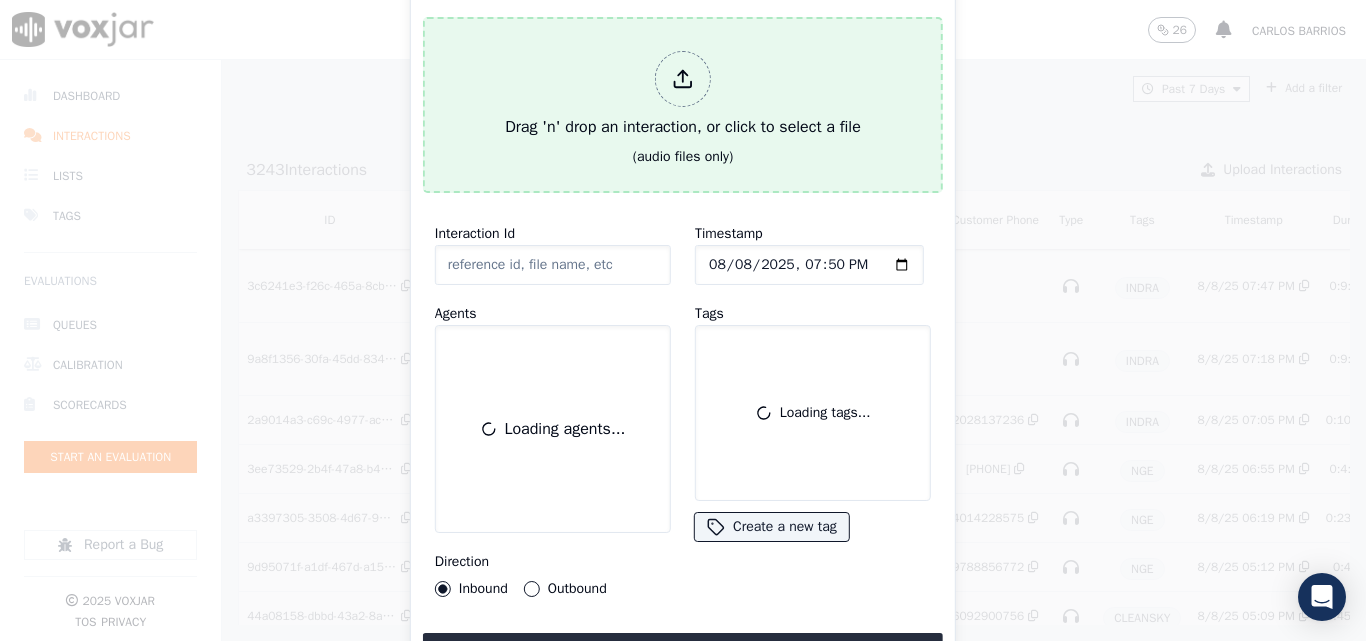 click on "Drag 'n' drop an interaction, or click to select a file   (audio files only)" at bounding box center (683, 105) 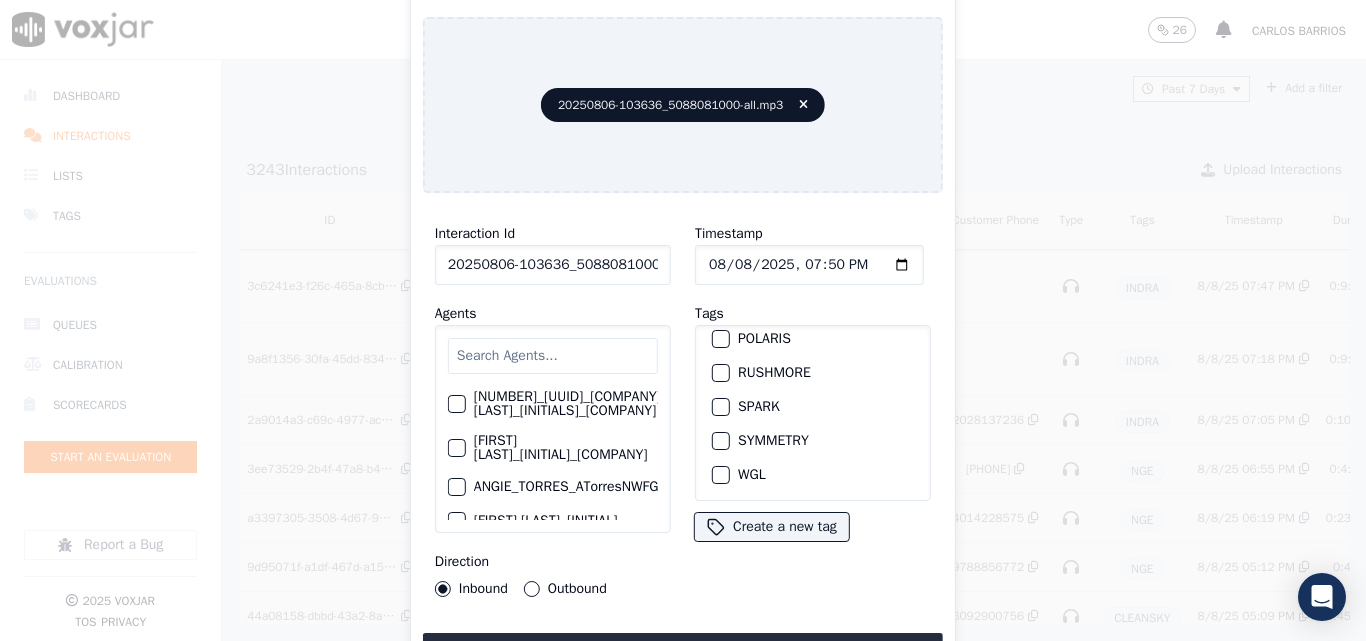 scroll, scrollTop: 445, scrollLeft: 0, axis: vertical 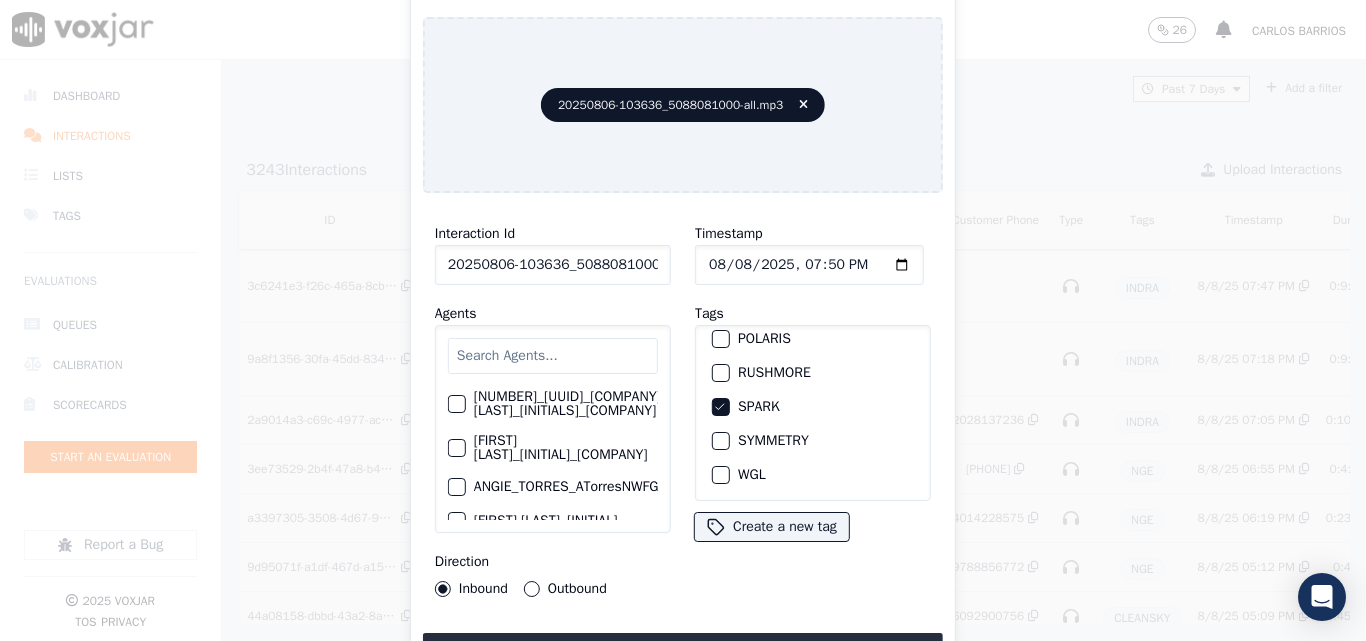 click at bounding box center (553, 356) 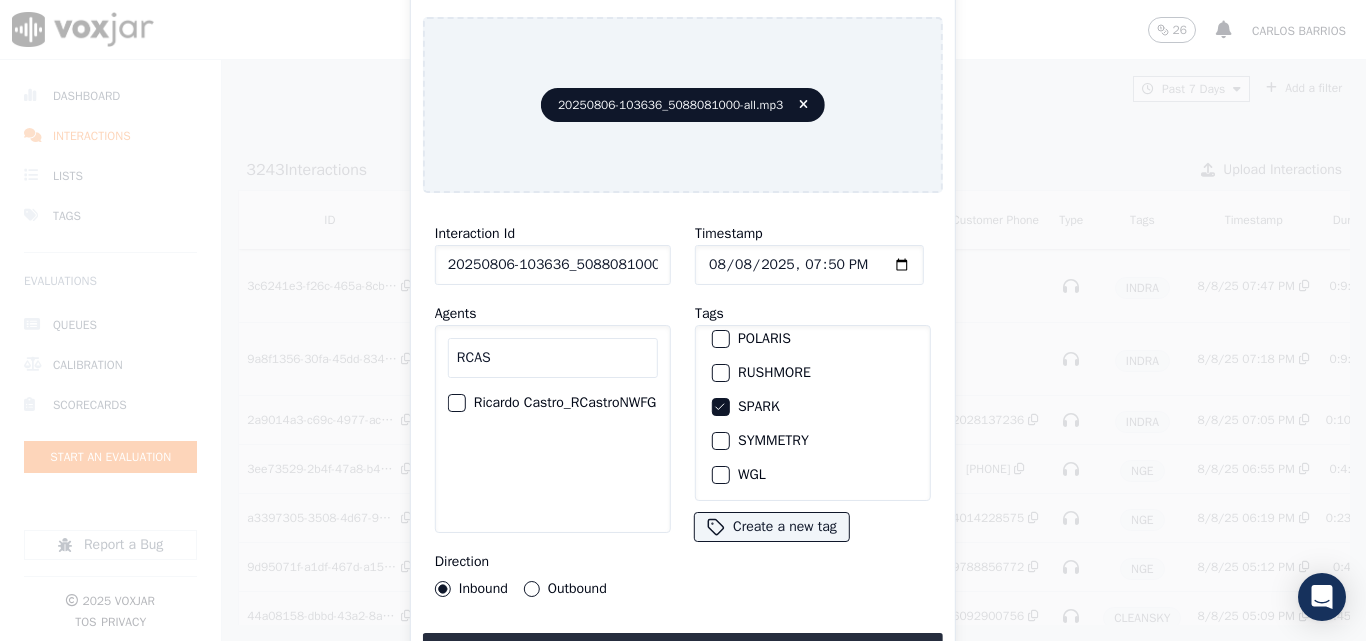 type on "RCAS" 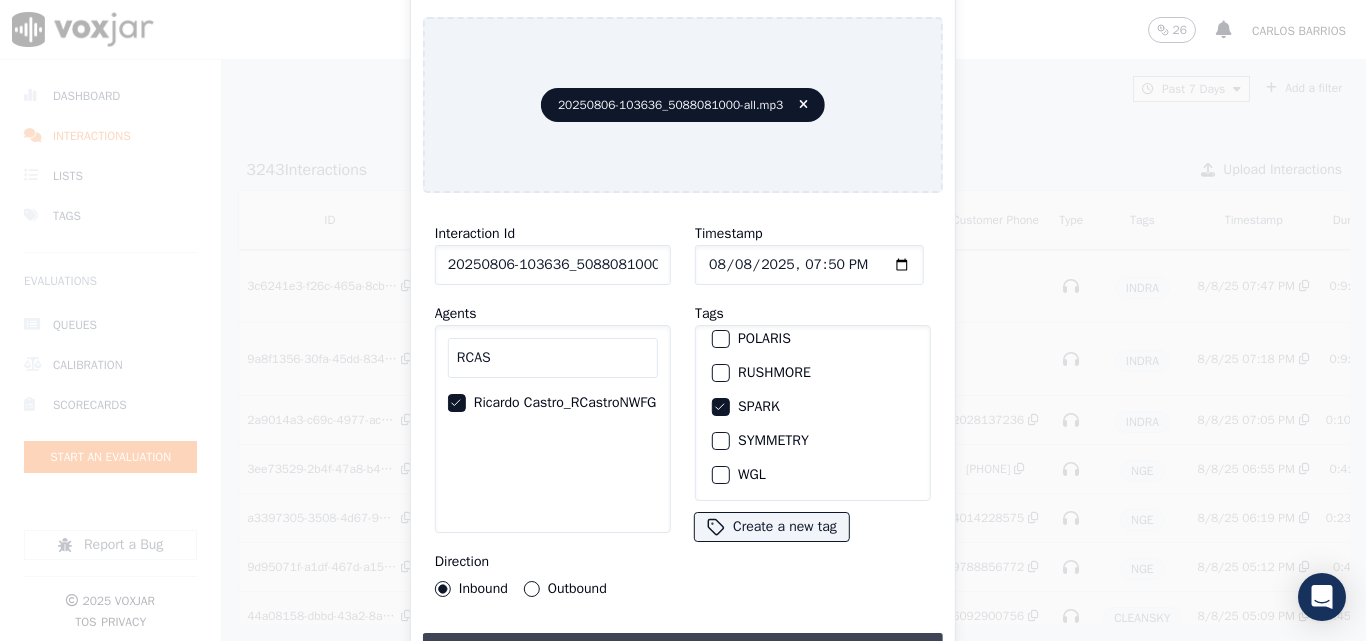click on "Upload interaction to start evaluation" at bounding box center [683, 651] 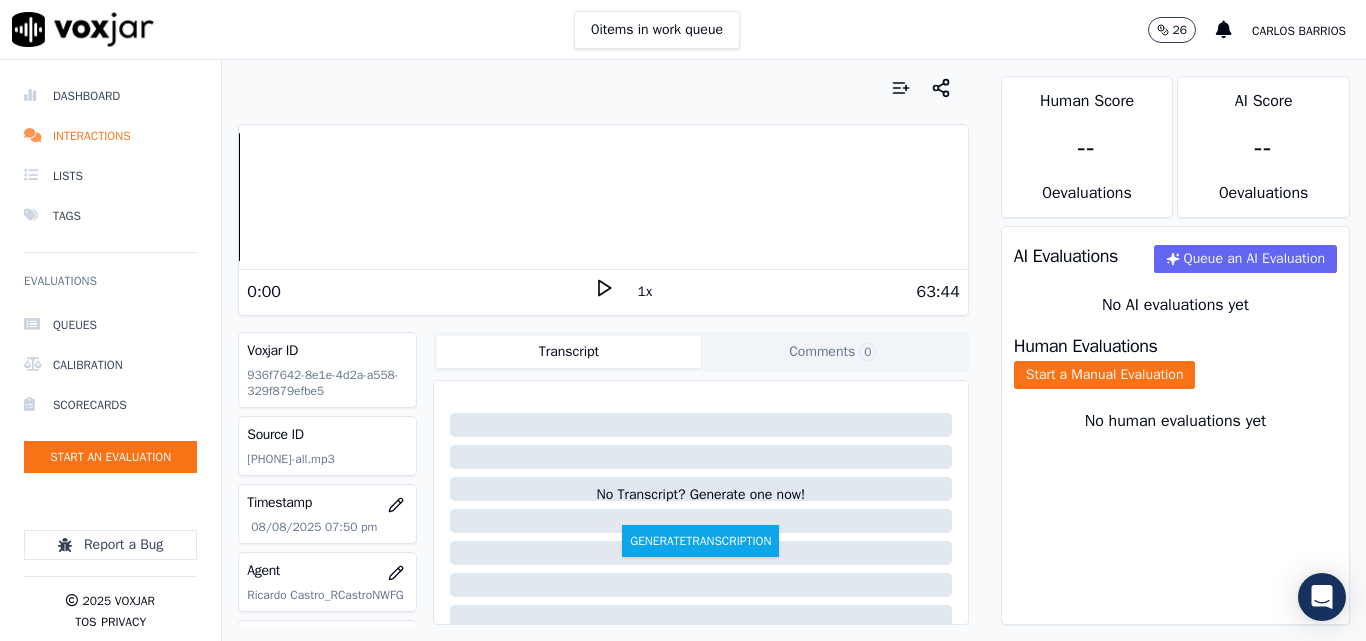 scroll, scrollTop: 188, scrollLeft: 0, axis: vertical 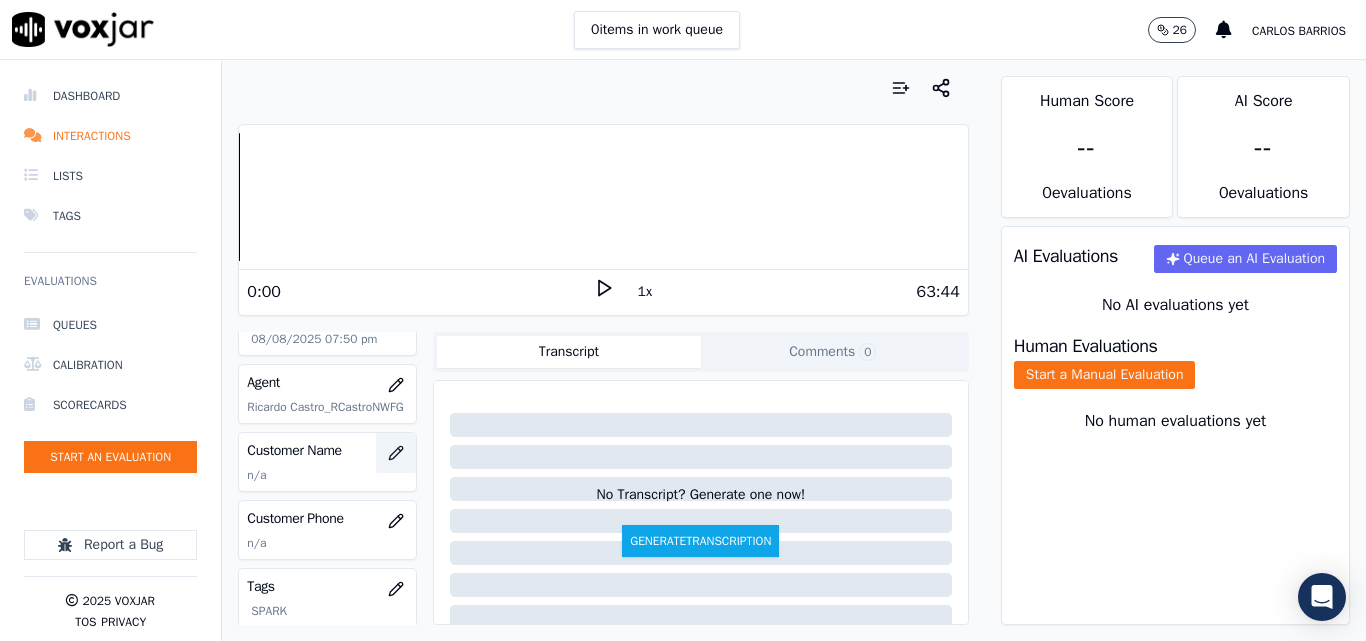 click 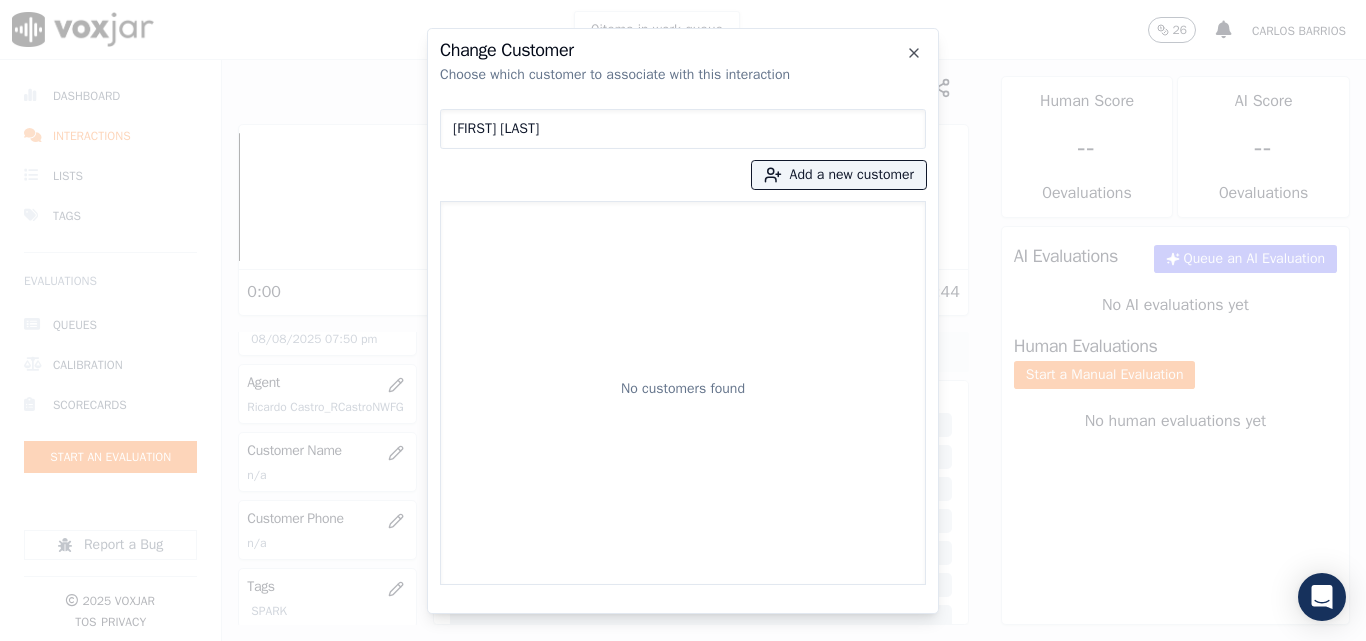 type on "[FIRST] [LAST]" 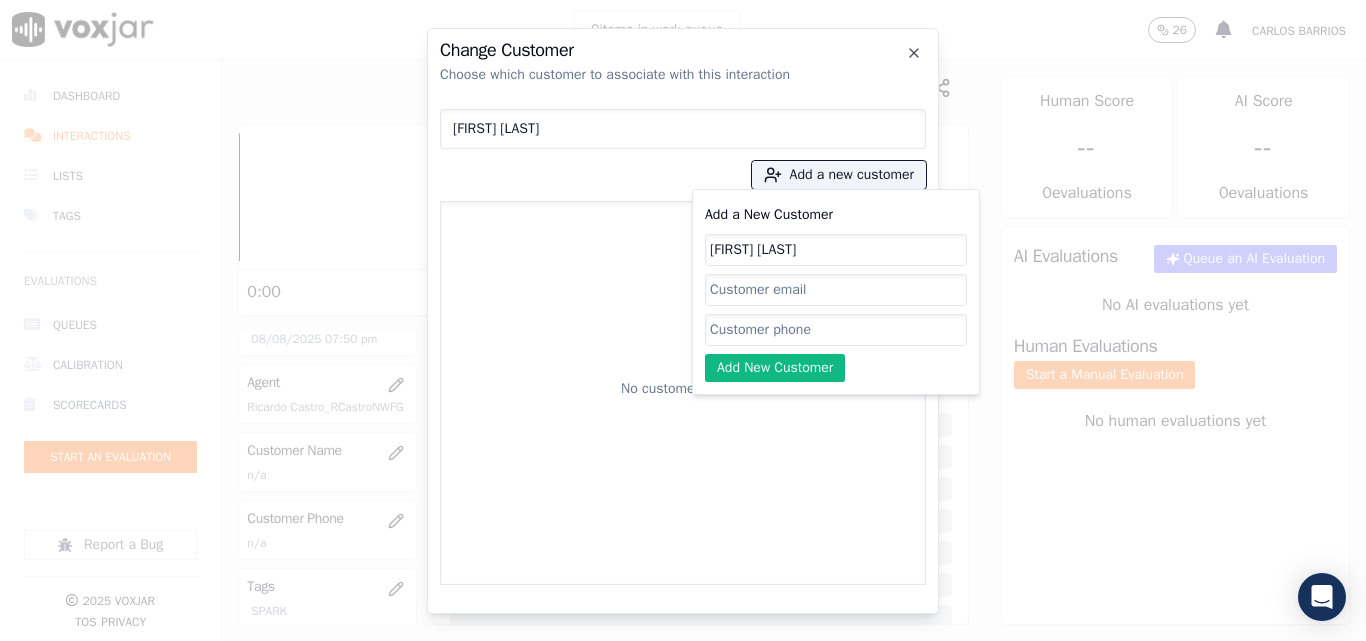 type on "[FIRST] [LAST]" 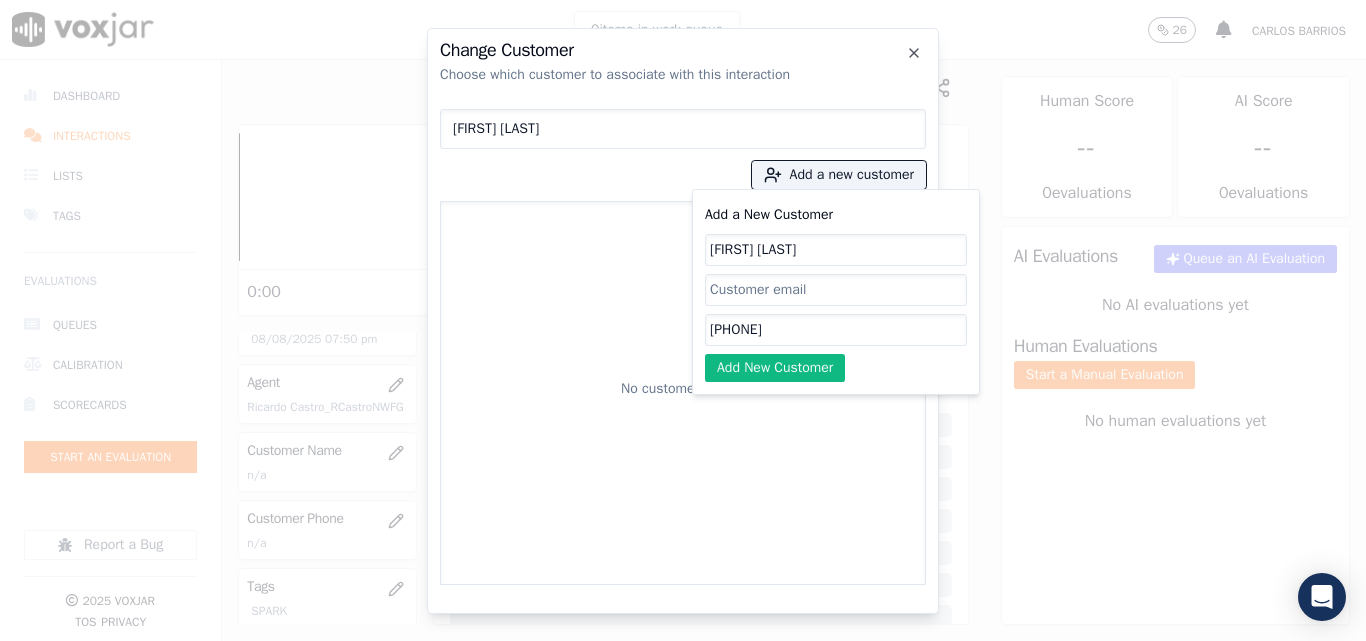 type on "[PHONE]" 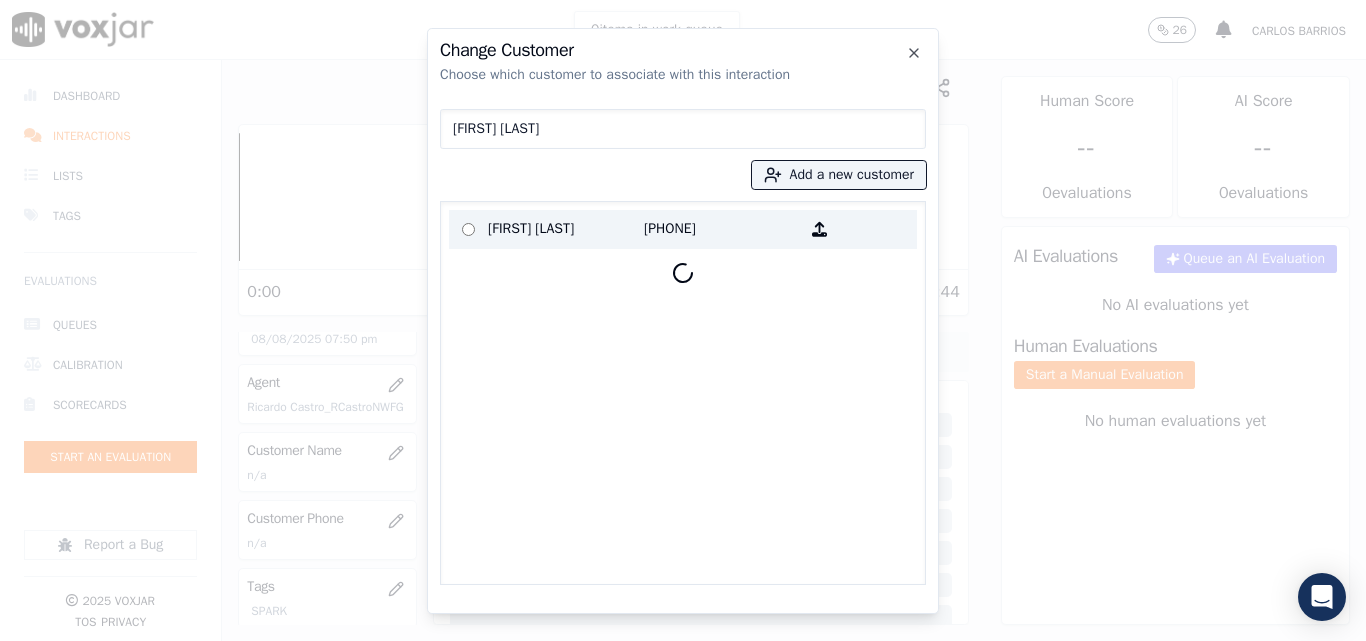 click on "[FIRST] [LAST]" at bounding box center [566, 229] 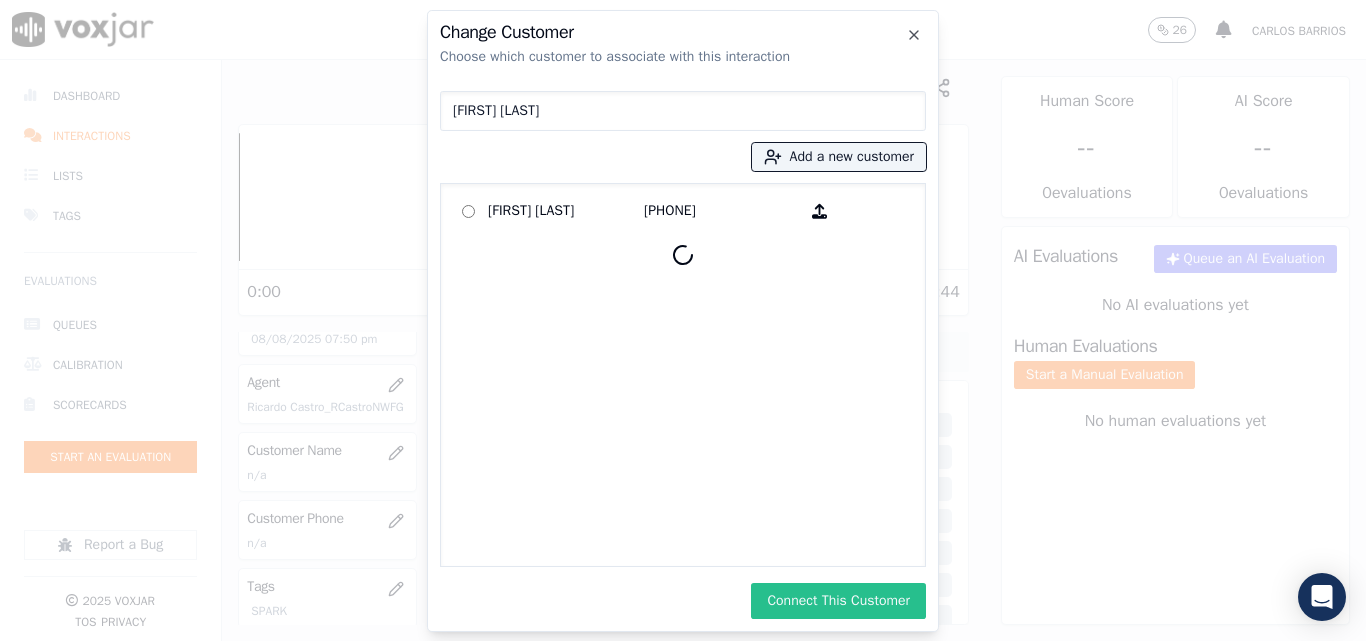 click on "Connect This Customer" at bounding box center (838, 601) 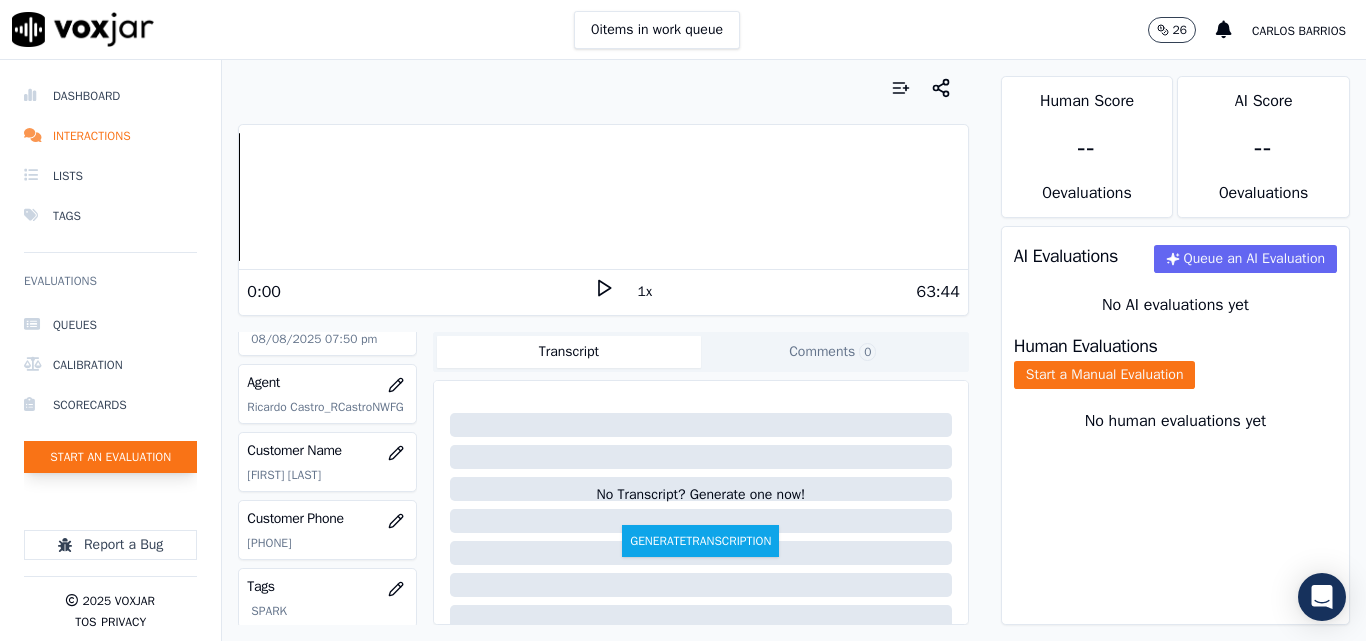 click on "Start an Evaluation" 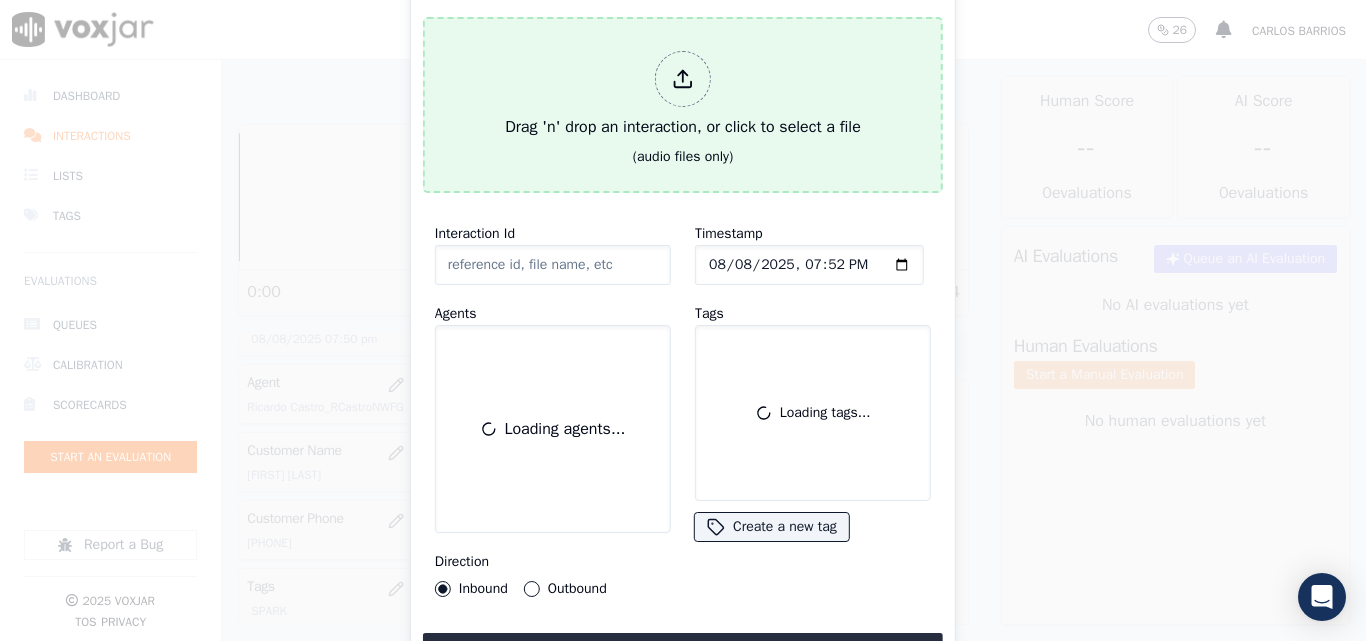 click on "Drag 'n' drop an interaction, or click to select a file   (audio files only)" at bounding box center (683, 105) 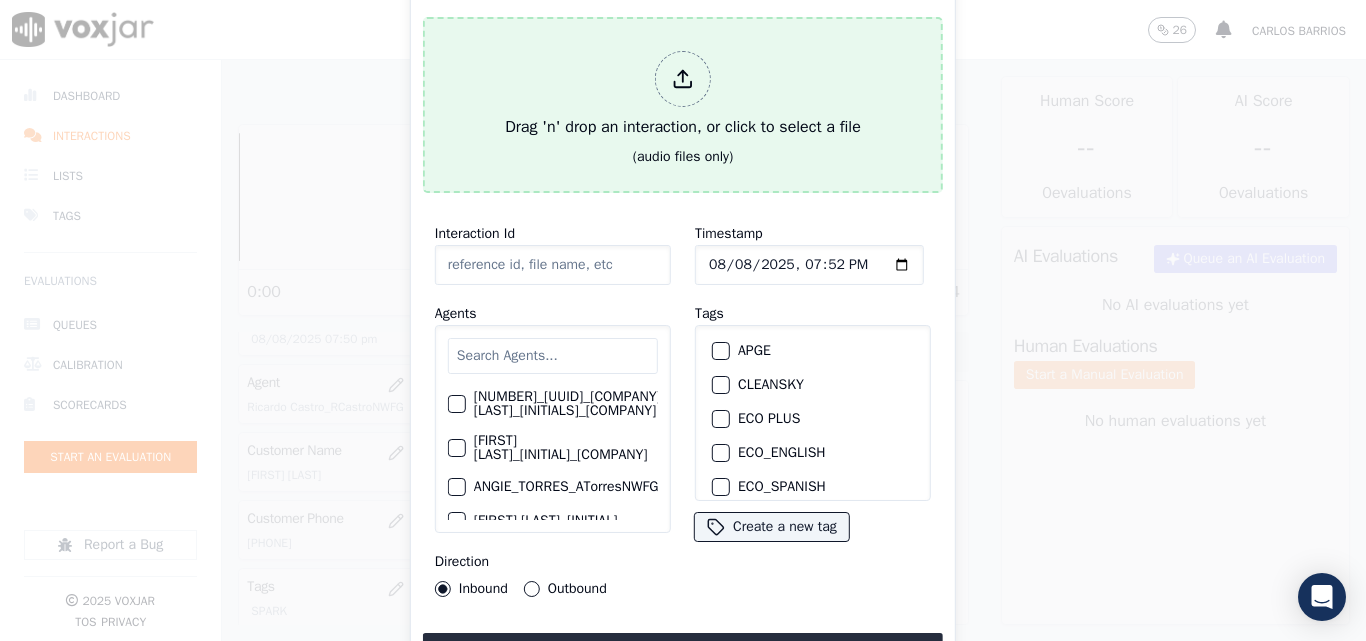 type on "20250806-170240_4016927106-all.mp3" 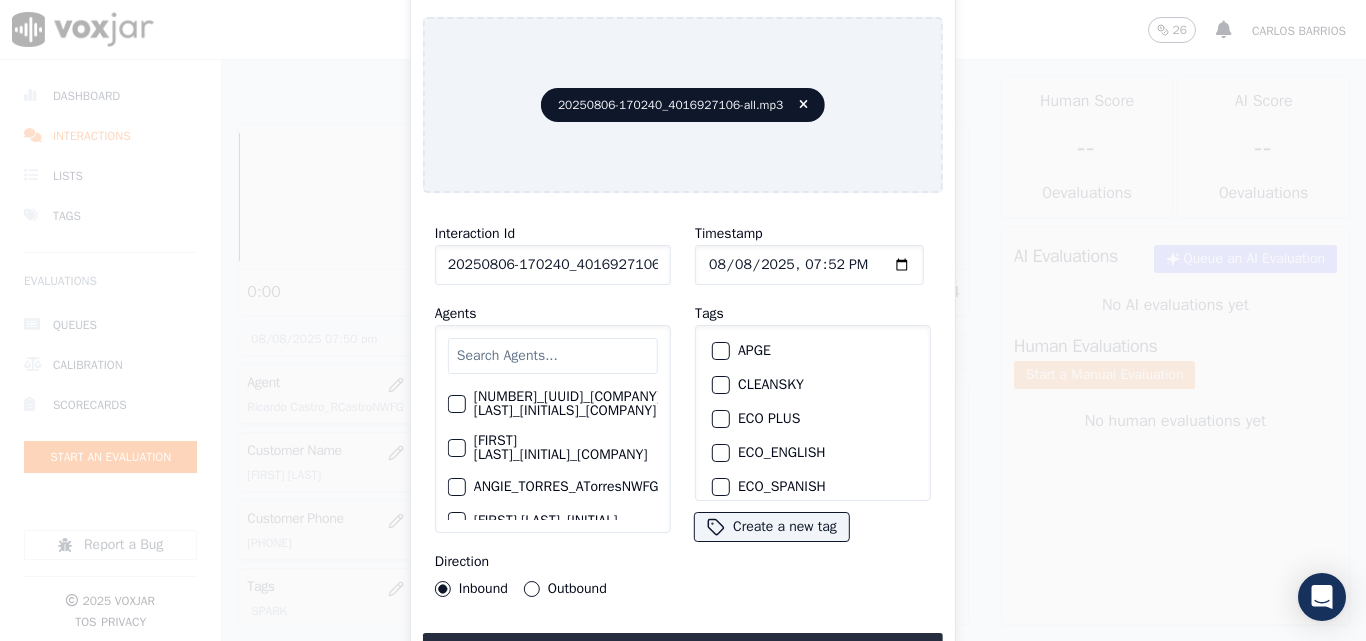 click at bounding box center (553, 356) 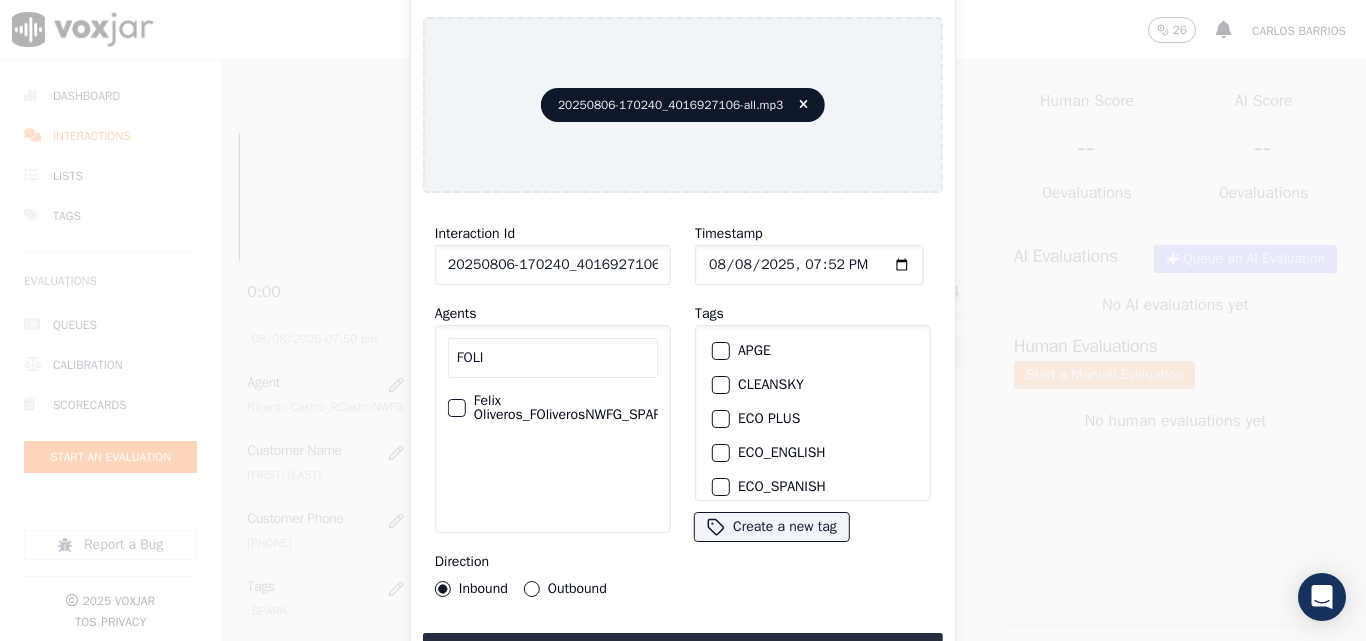 type on "FOLI" 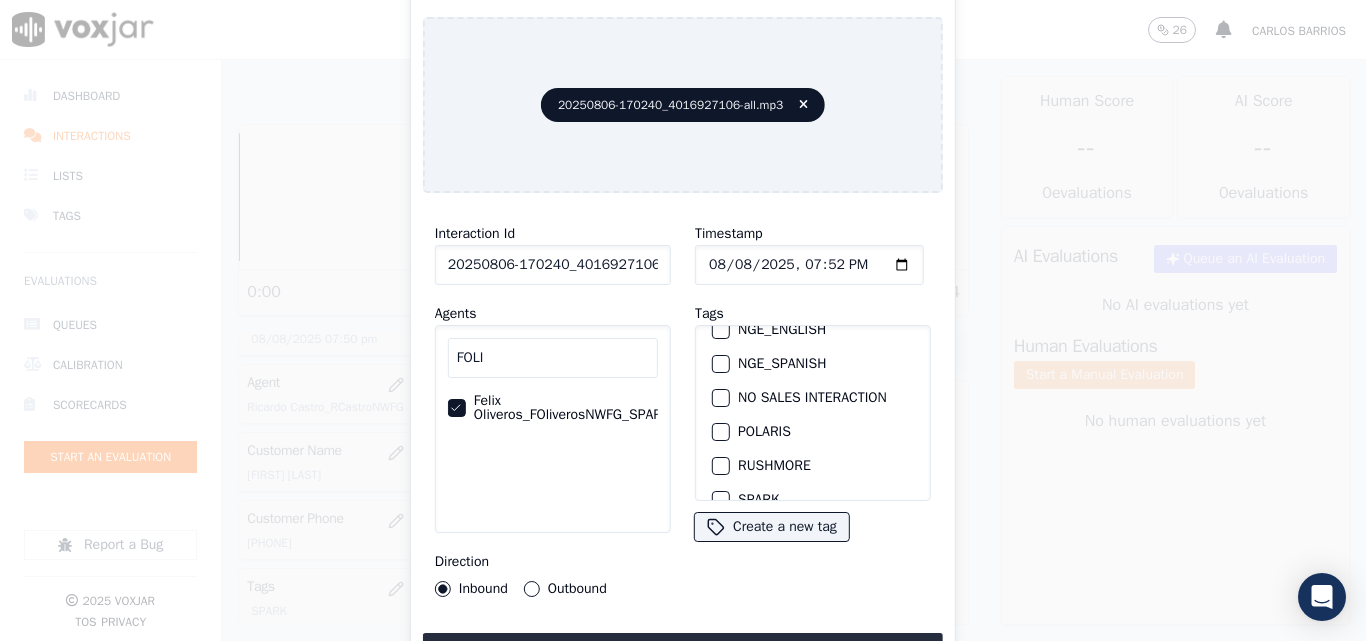 scroll, scrollTop: 400, scrollLeft: 0, axis: vertical 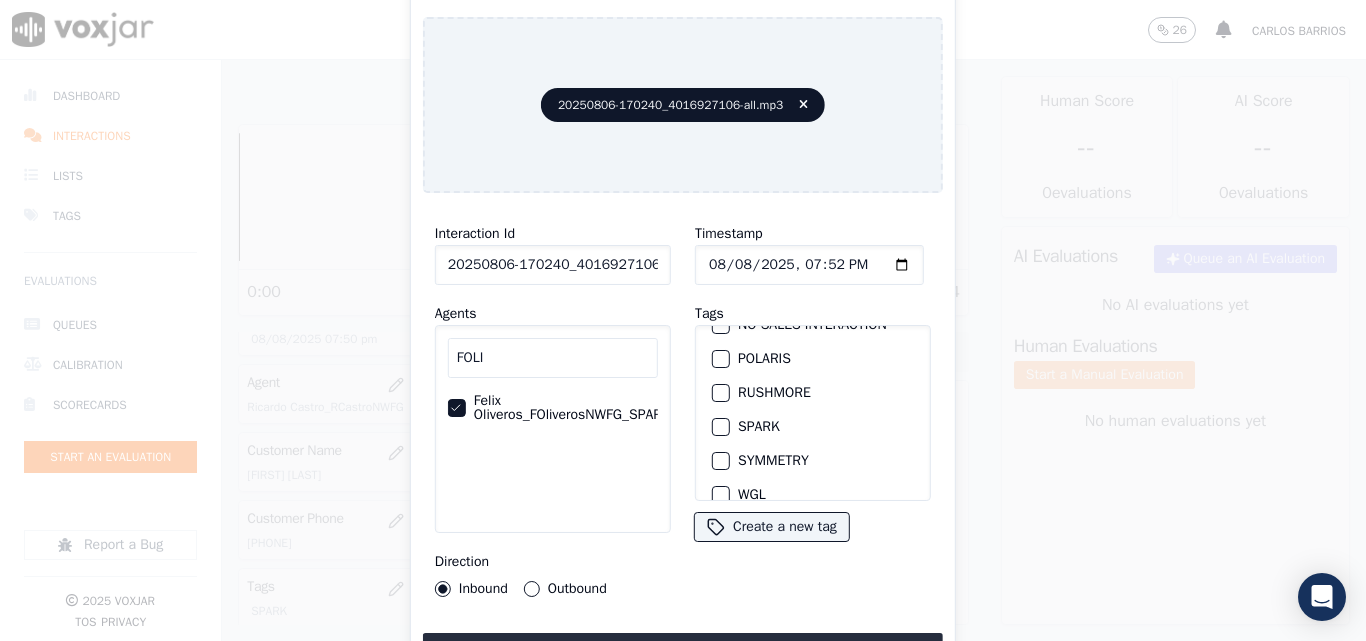 click on "SPARK" at bounding box center (813, 427) 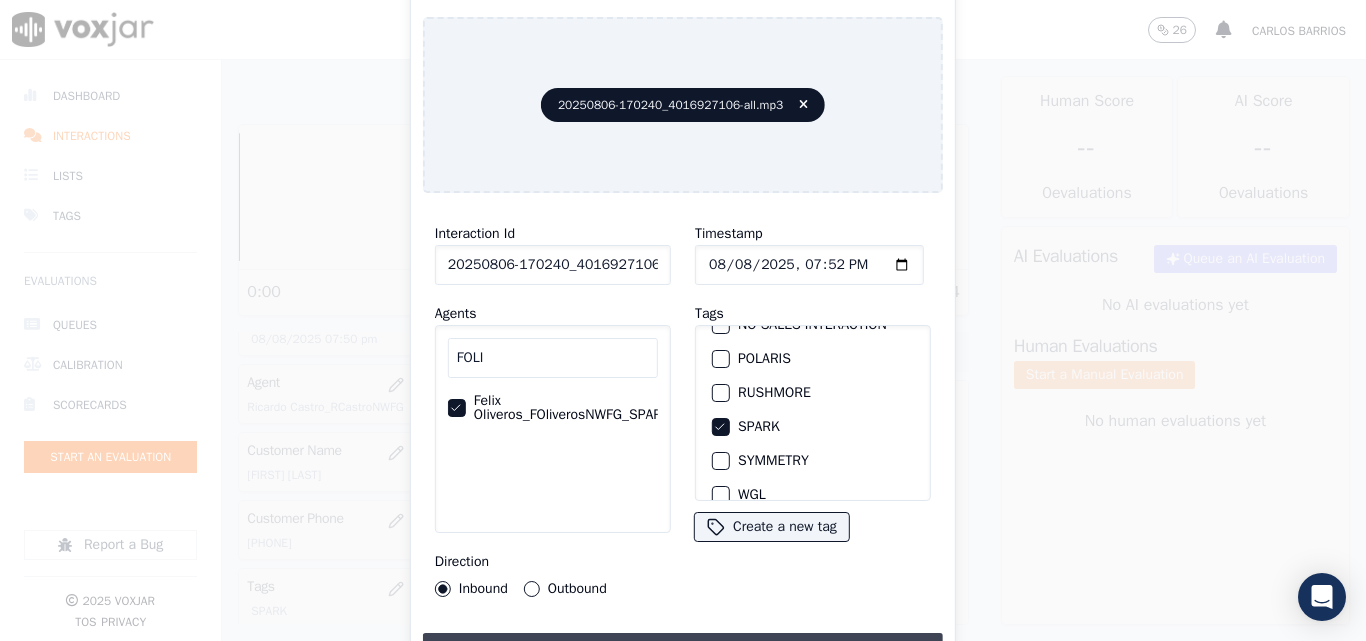 click on "Upload interaction to start evaluation" at bounding box center (683, 651) 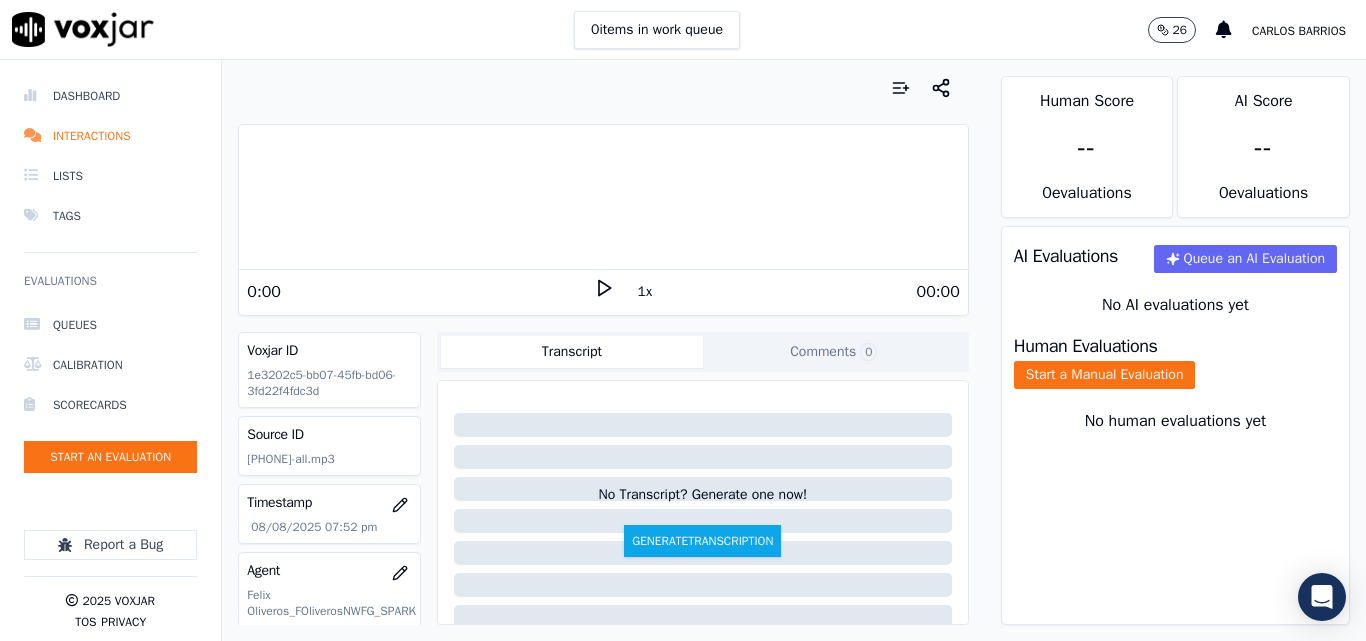 scroll, scrollTop: 200, scrollLeft: 0, axis: vertical 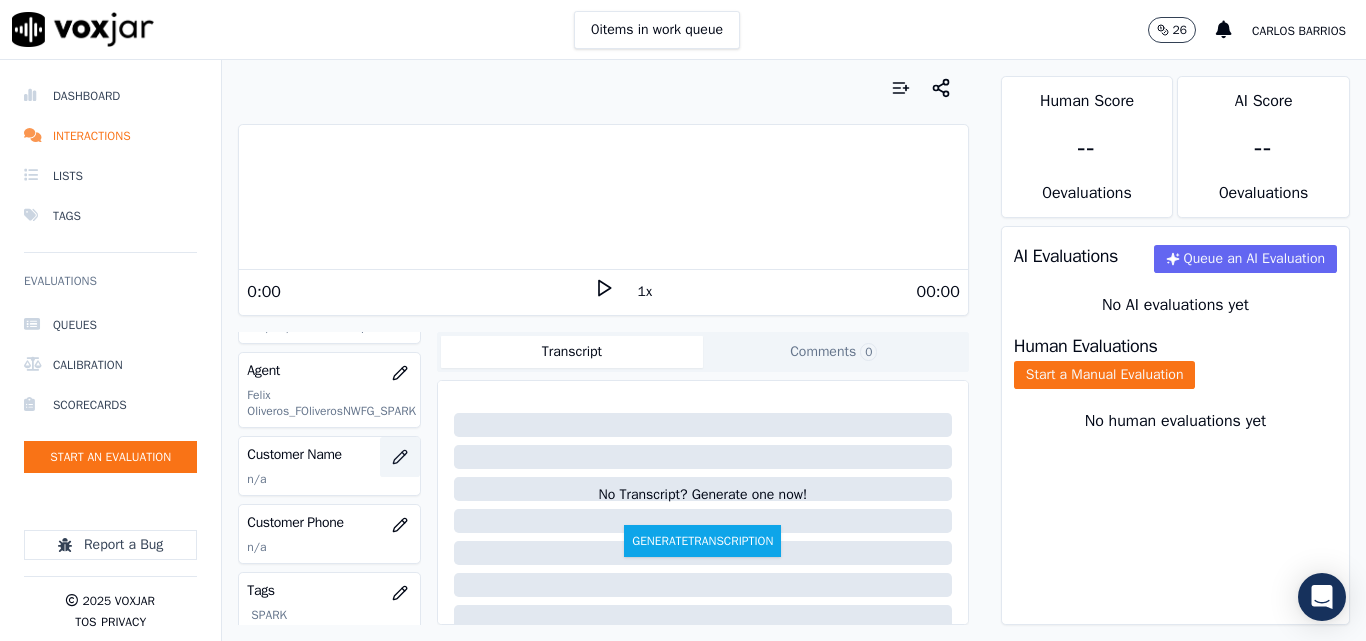 click 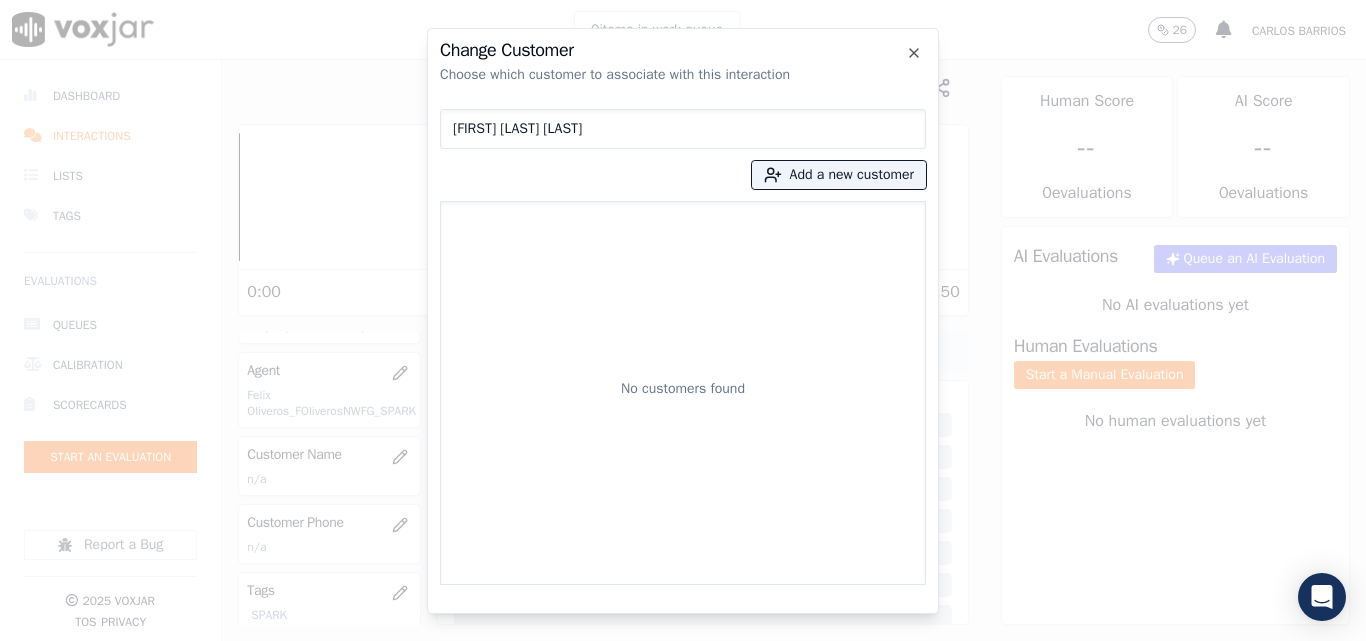 type on "[FIRST] [LAST] [LAST]" 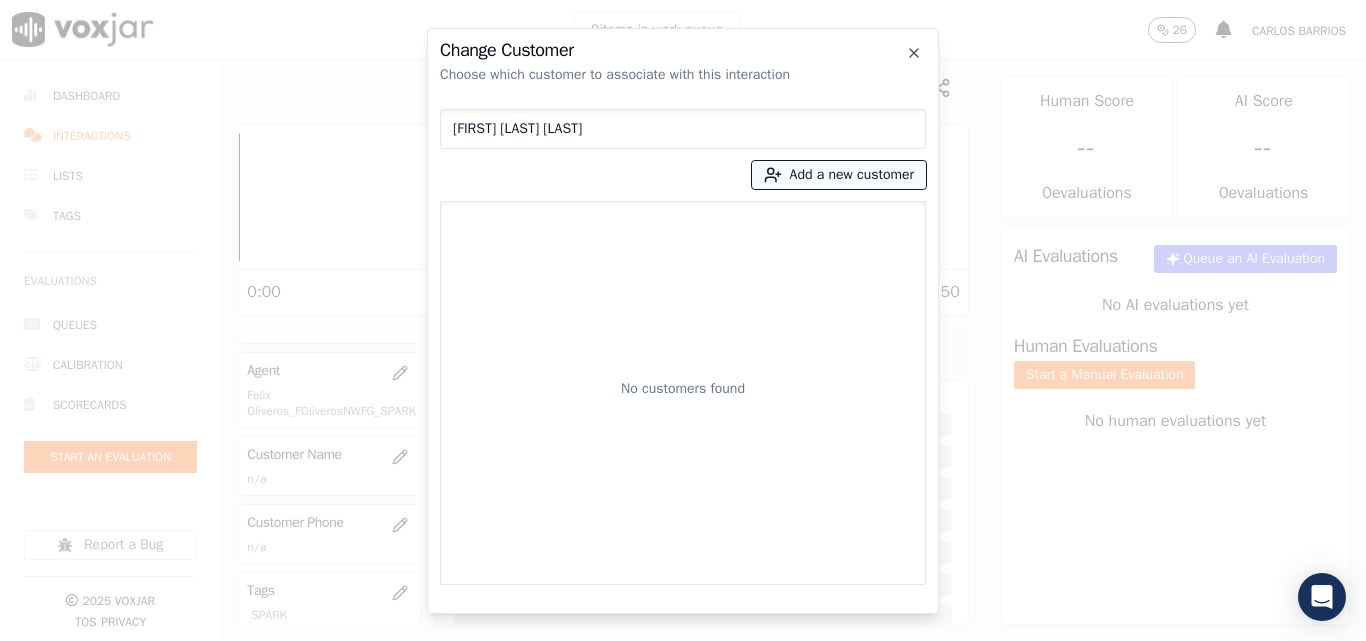click on "Add a new customer" at bounding box center [839, 175] 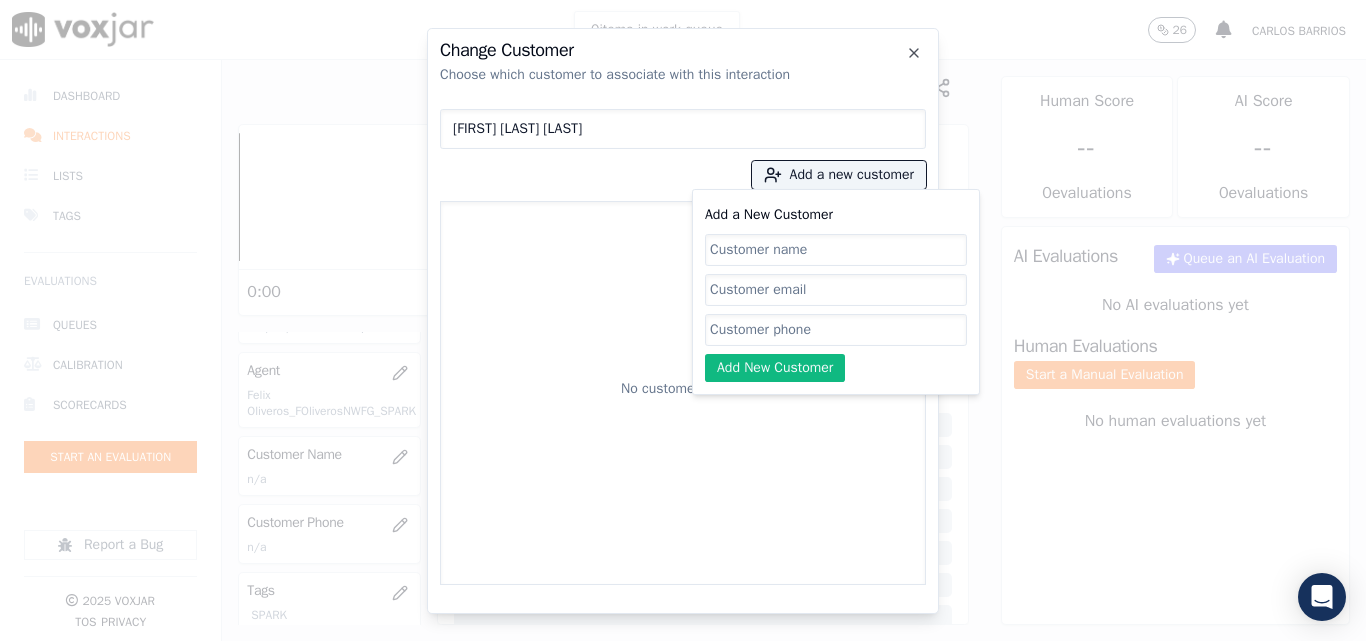 paste on "[PHONE]" 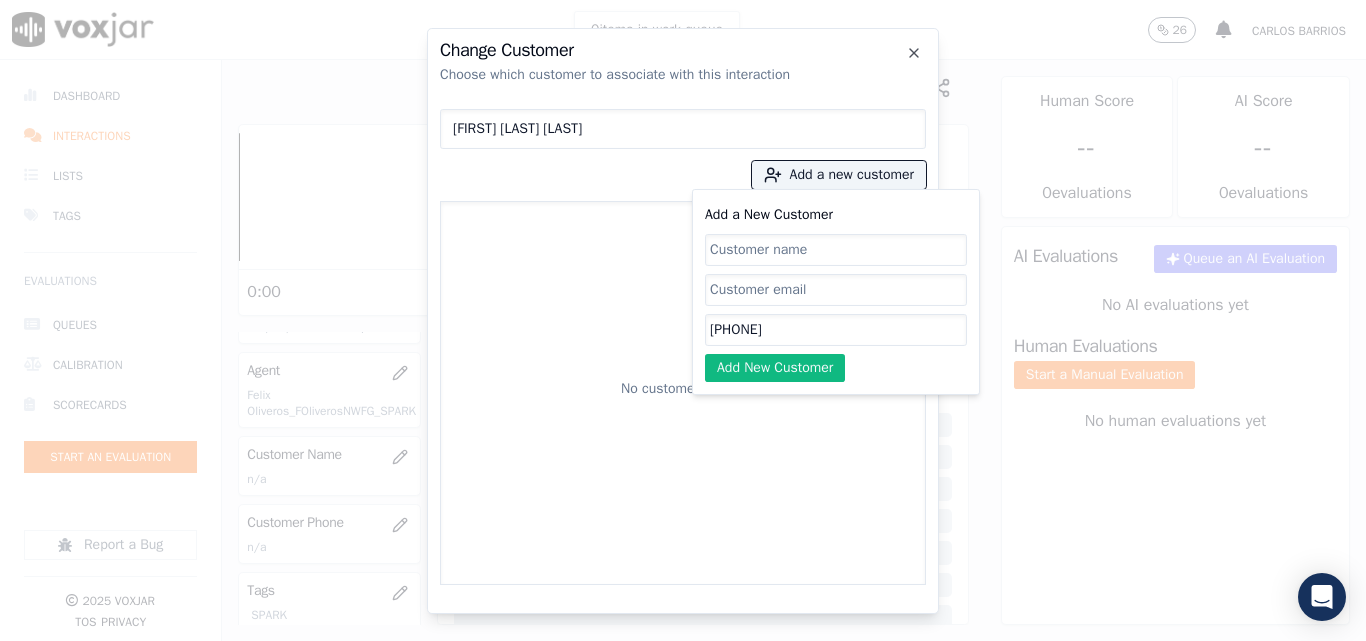 click on "[FIRST] [LAST] [LAST]" at bounding box center [683, 129] 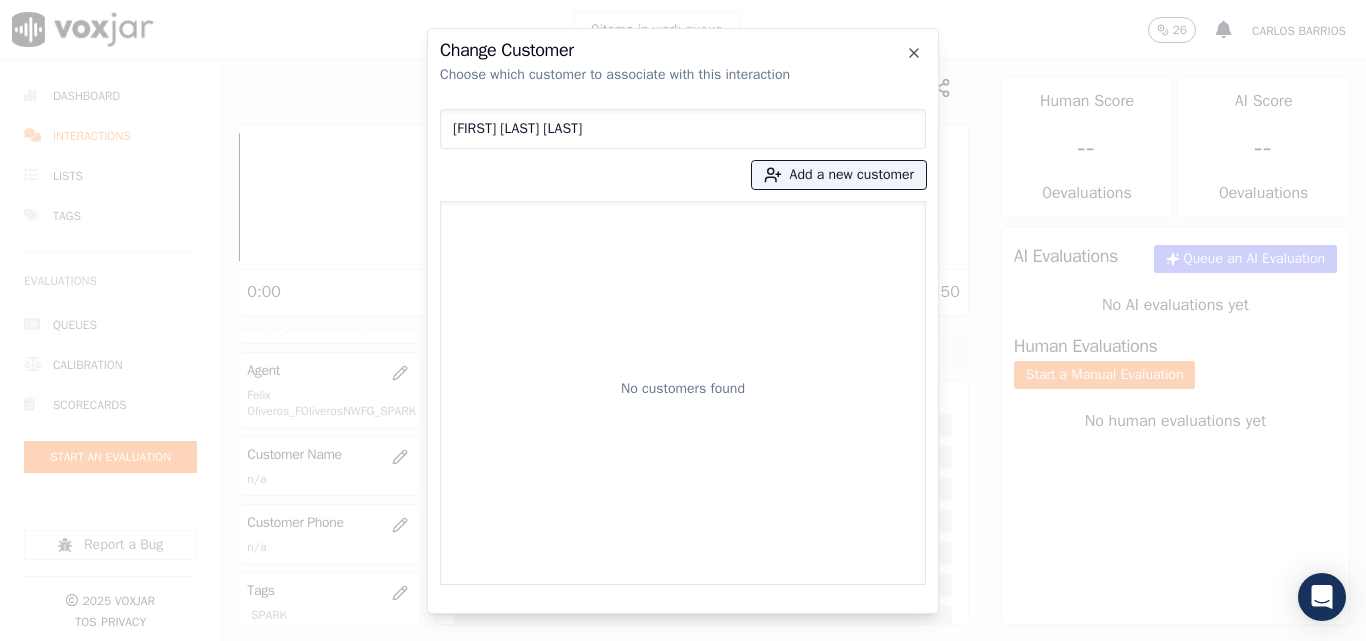 click on "JUAN BAUTISTA GERARDINO" at bounding box center (683, 129) 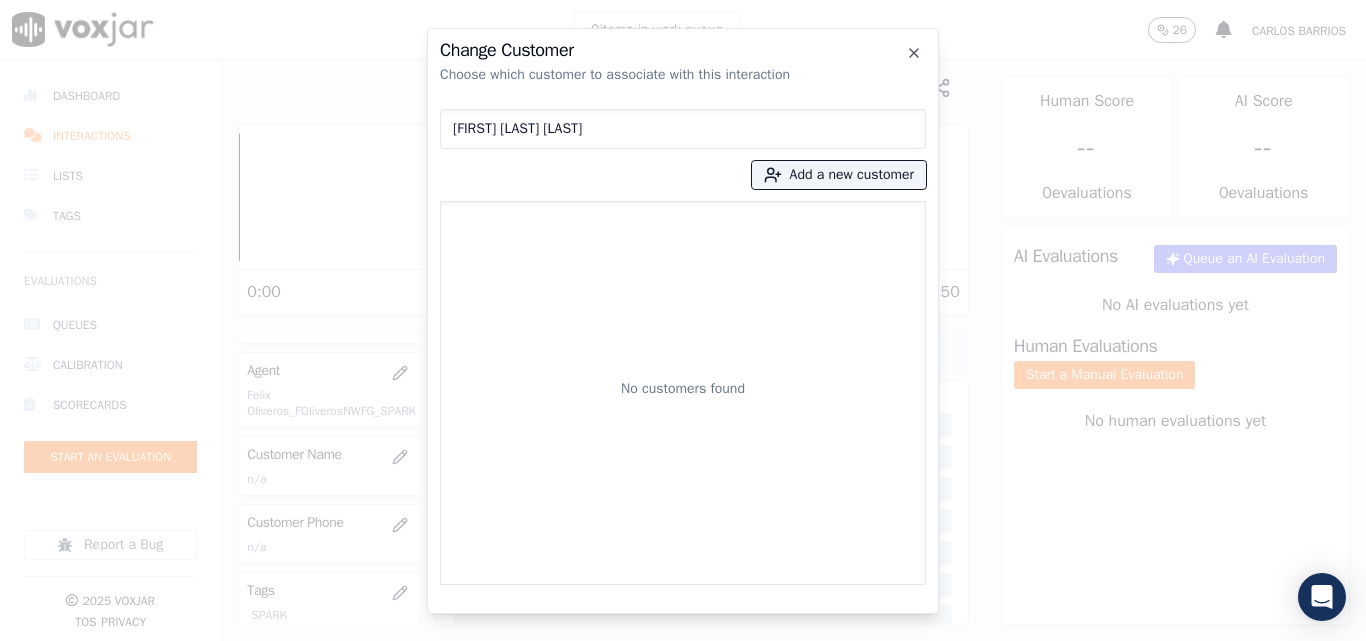 drag, startPoint x: 521, startPoint y: 129, endPoint x: 462, endPoint y: 120, distance: 59.682495 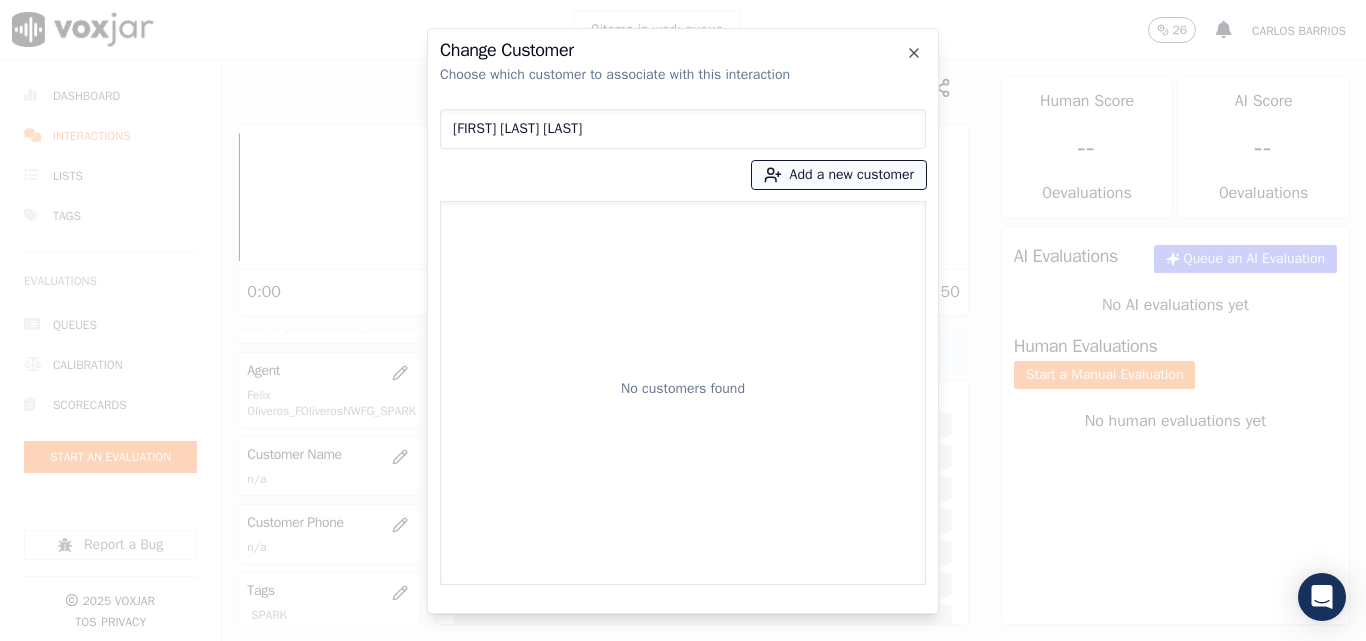 click on "Add a new customer" at bounding box center (839, 175) 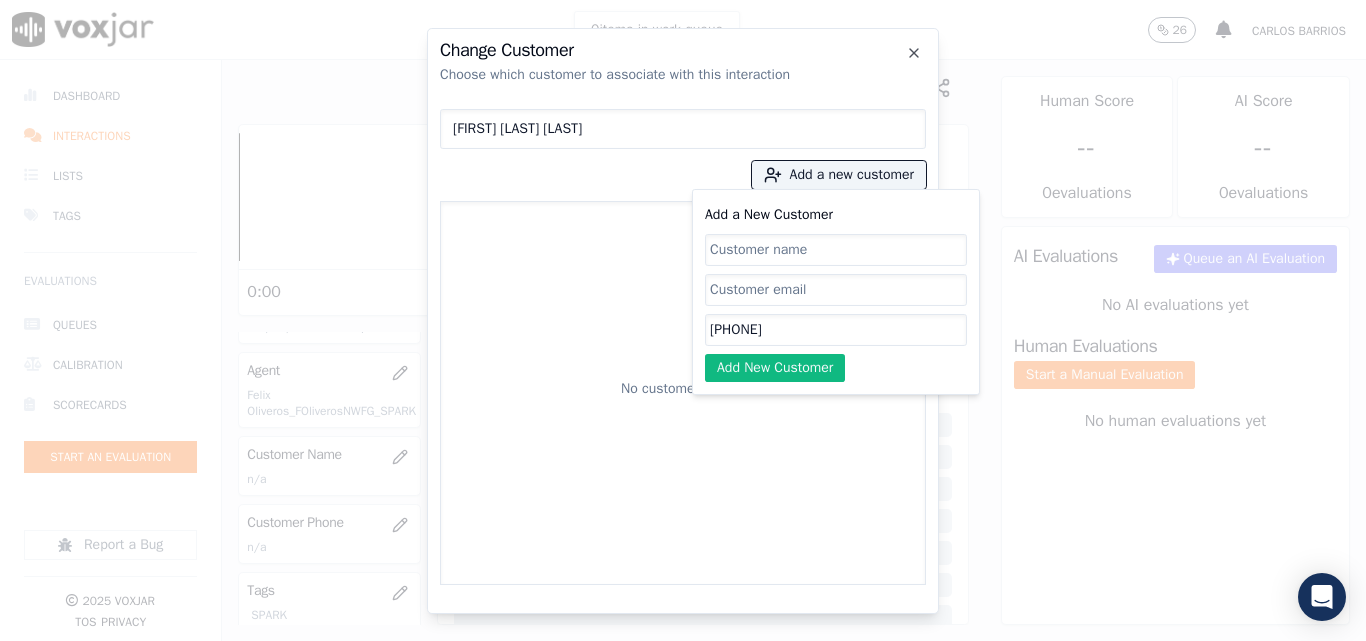 click on "[FIRST] [LAST]" at bounding box center [683, 129] 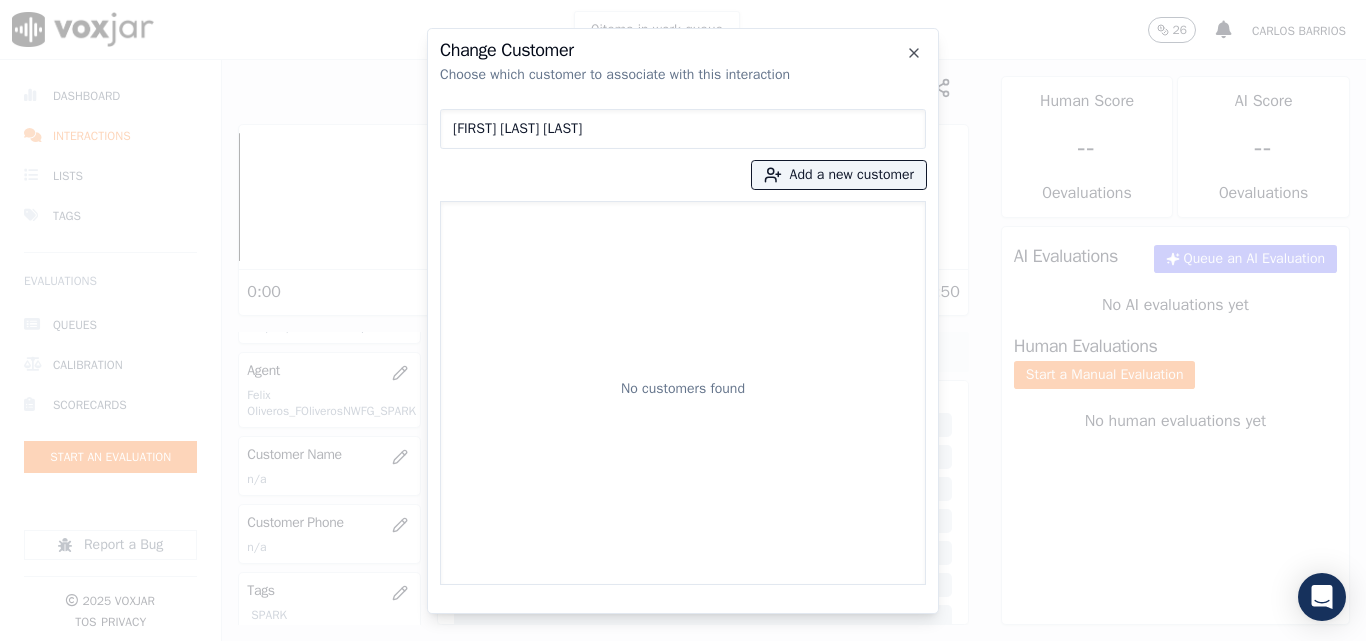click on "[FIRST] [LAST]" at bounding box center (683, 129) 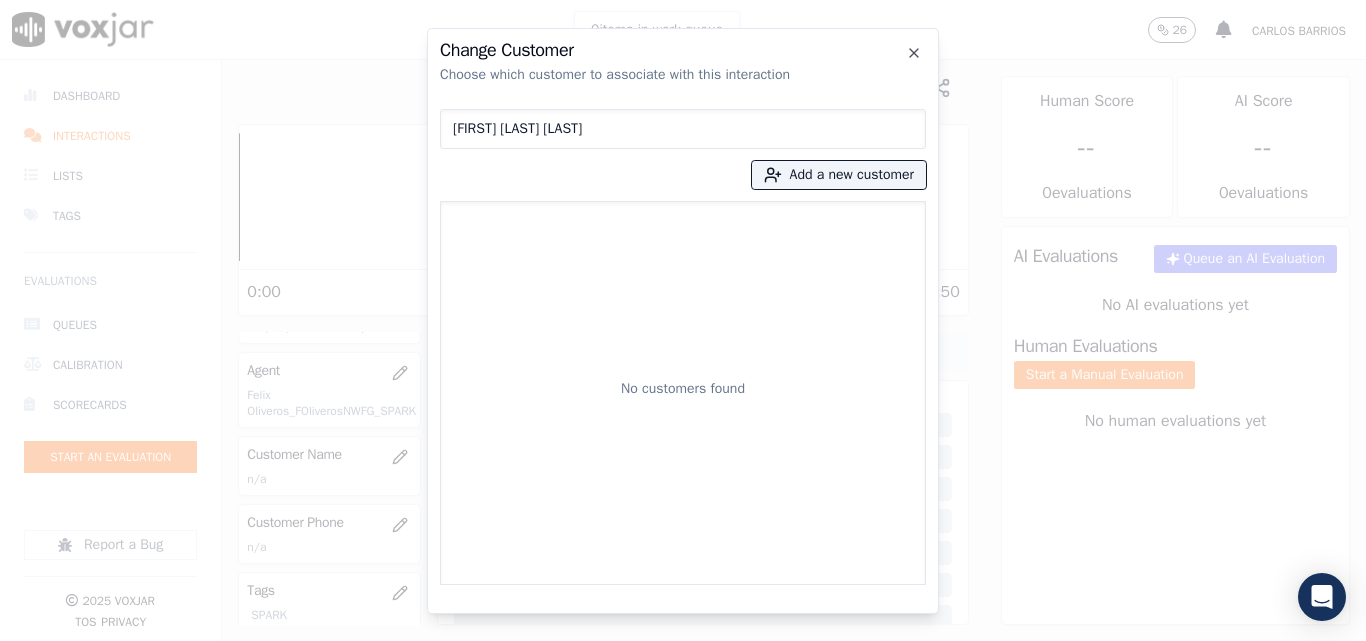 click on "[FIRST] [LAST]" at bounding box center [683, 129] 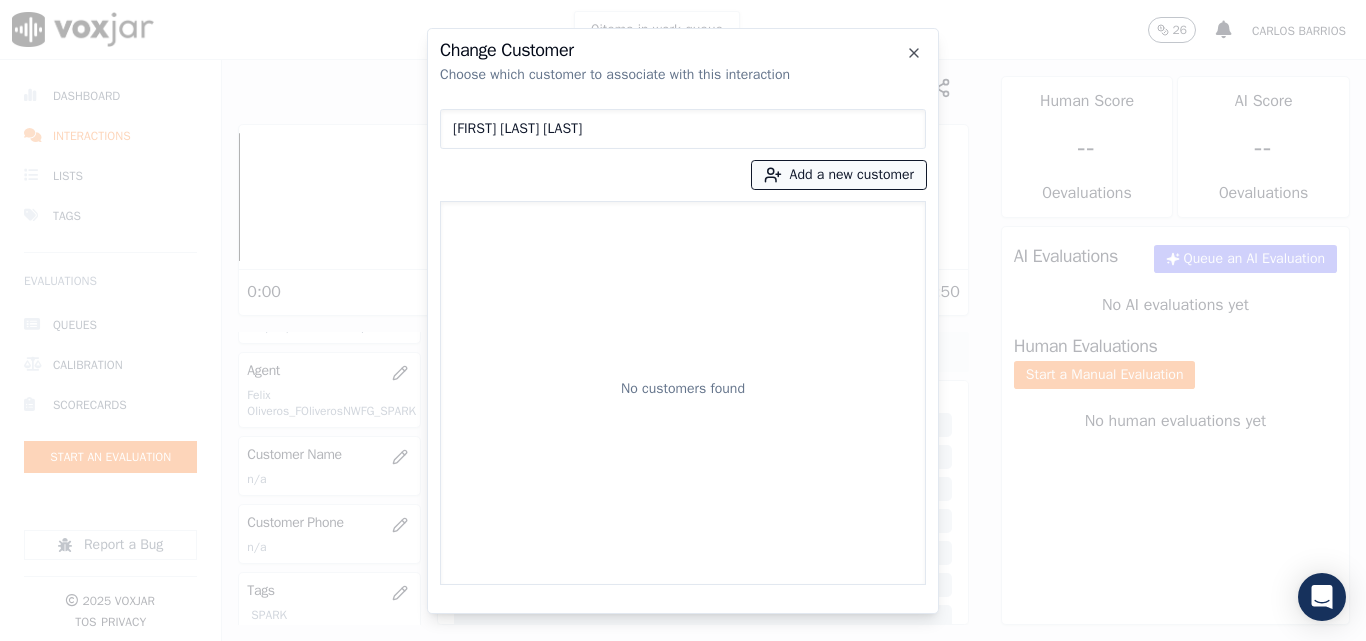 click on "Add a new customer" at bounding box center [839, 175] 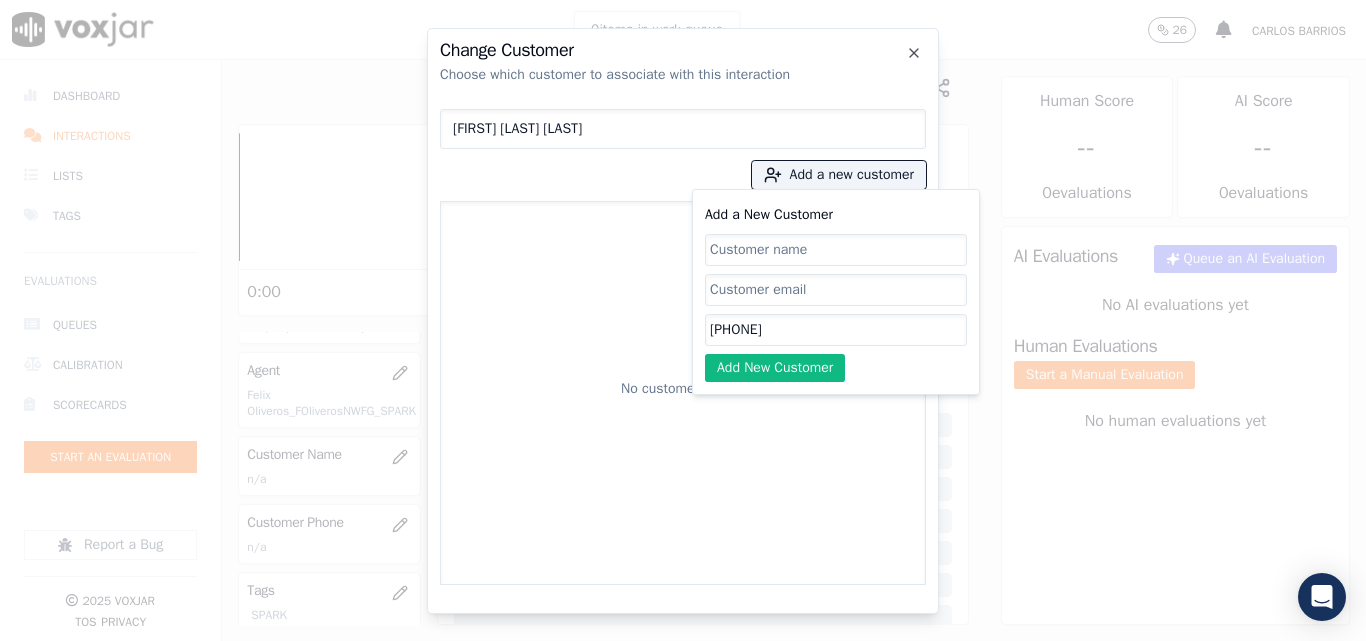 click on "Add a New Customer" 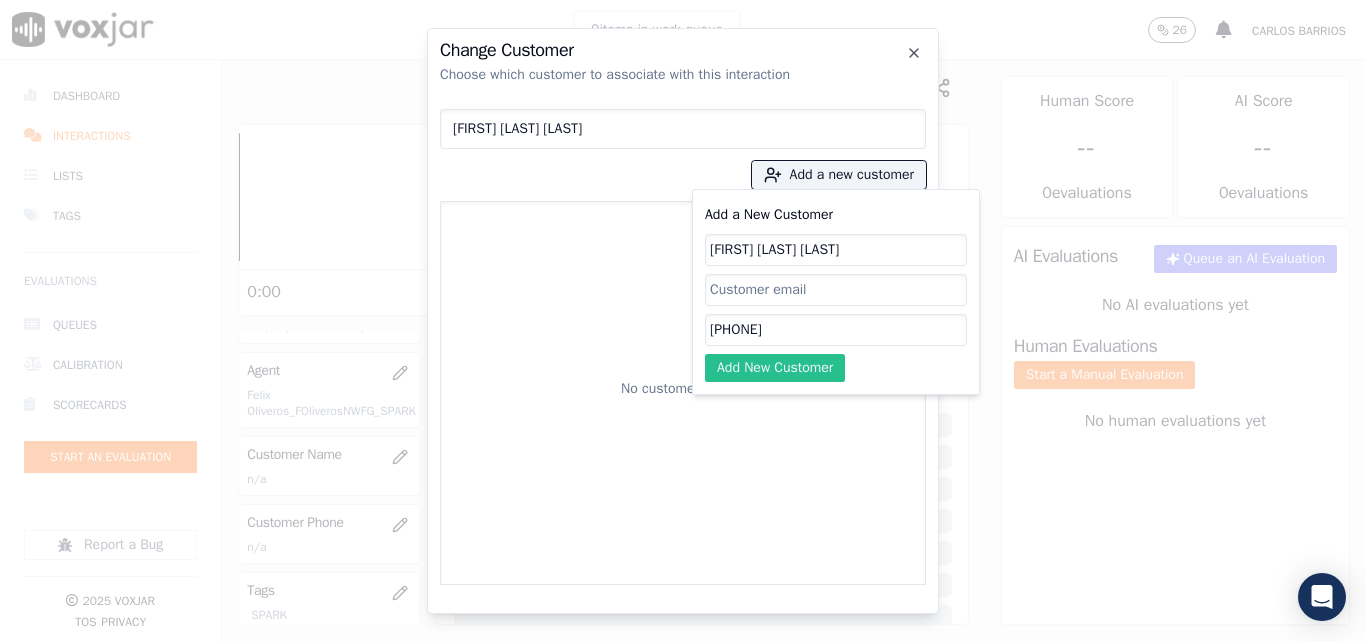 type on "[FIRST] [LAST]" 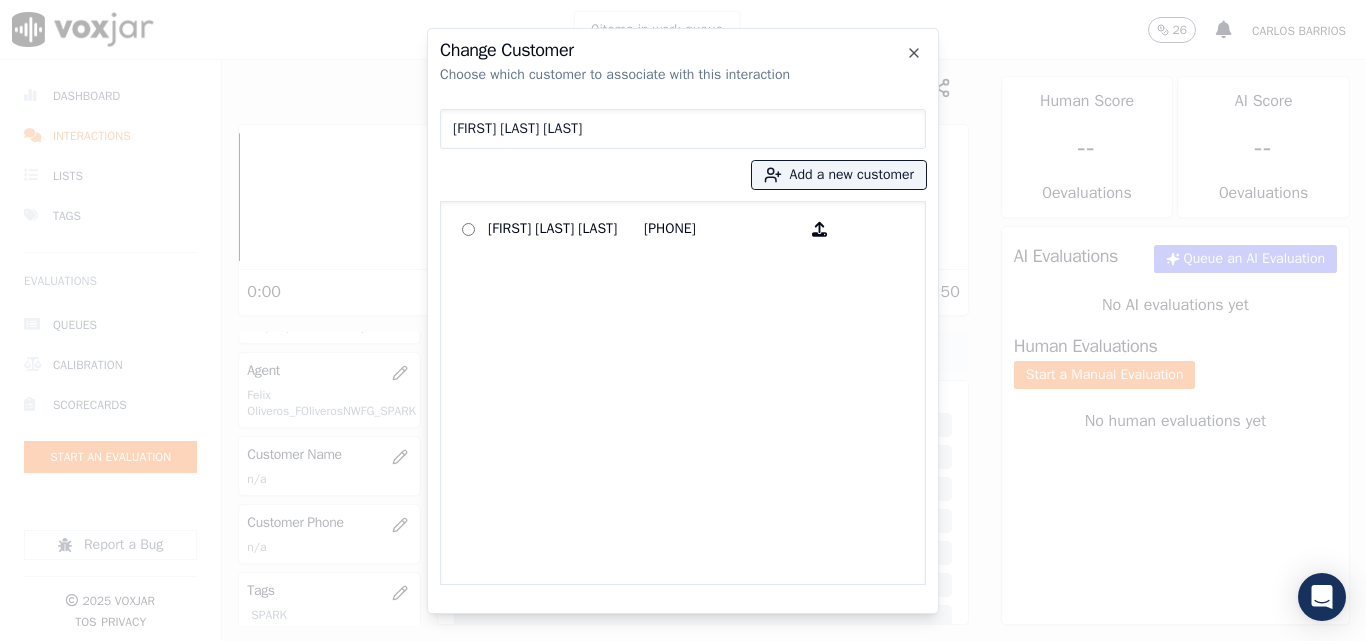 click on "[FIRST] [LAST]" at bounding box center (566, 229) 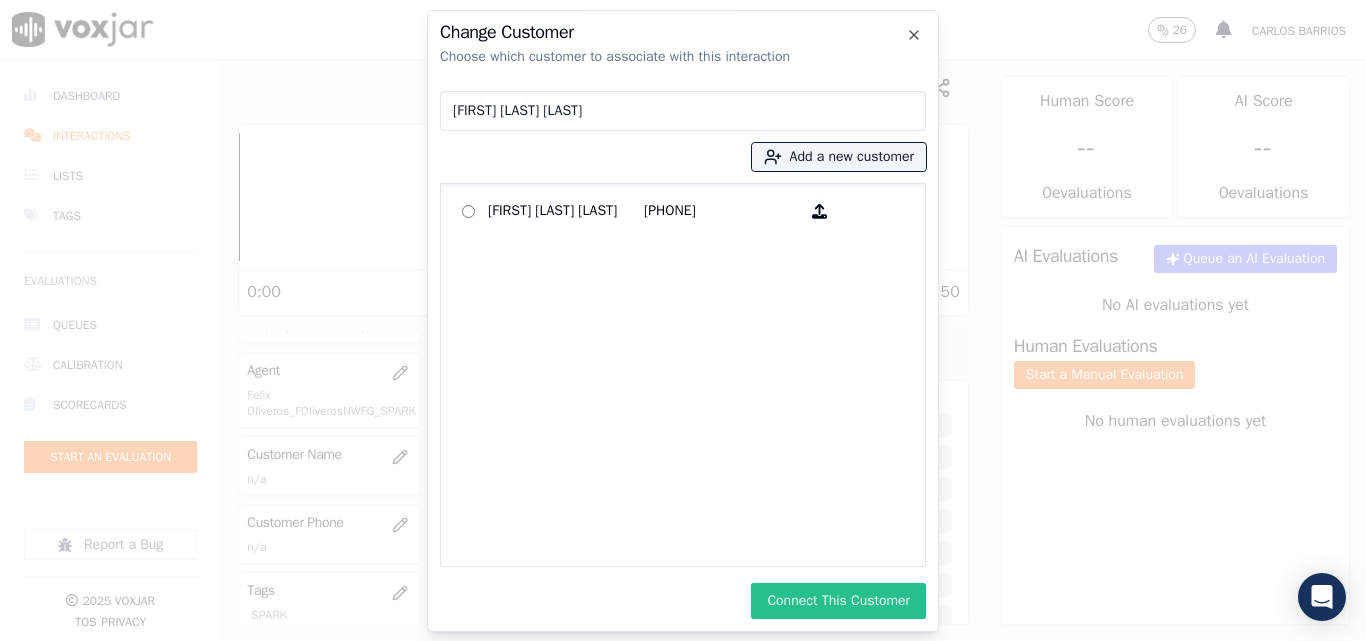 click on "Connect This Customer" at bounding box center (838, 601) 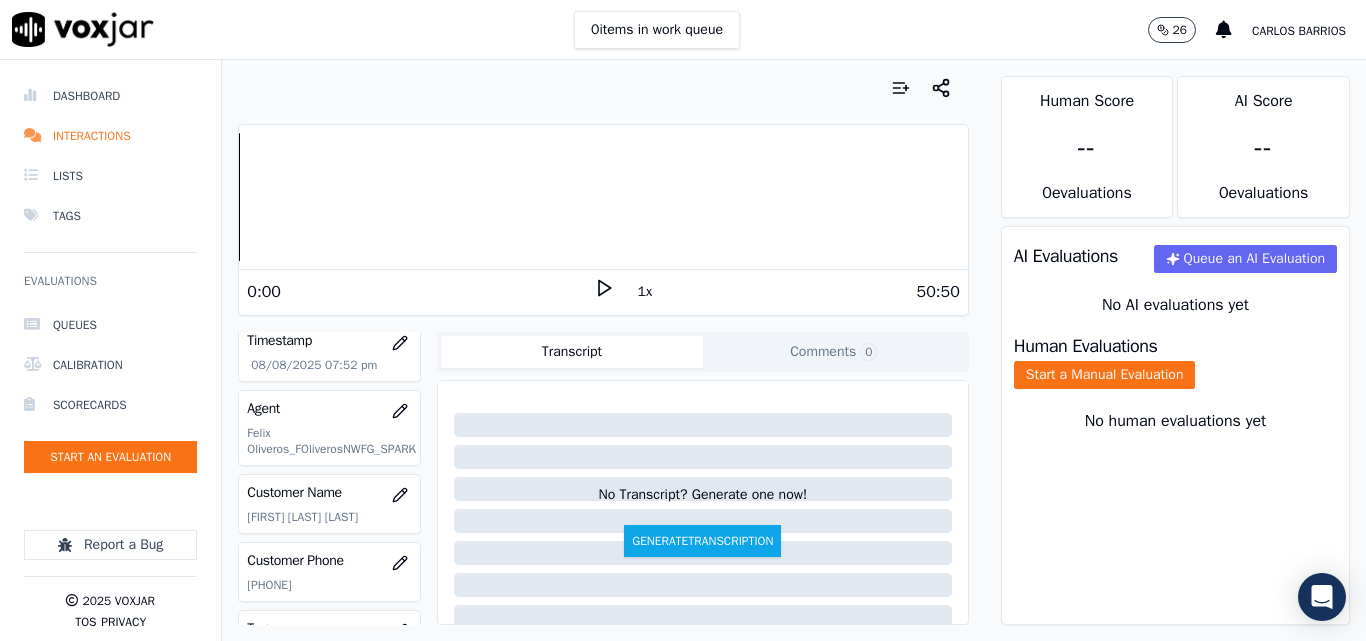 scroll, scrollTop: 200, scrollLeft: 0, axis: vertical 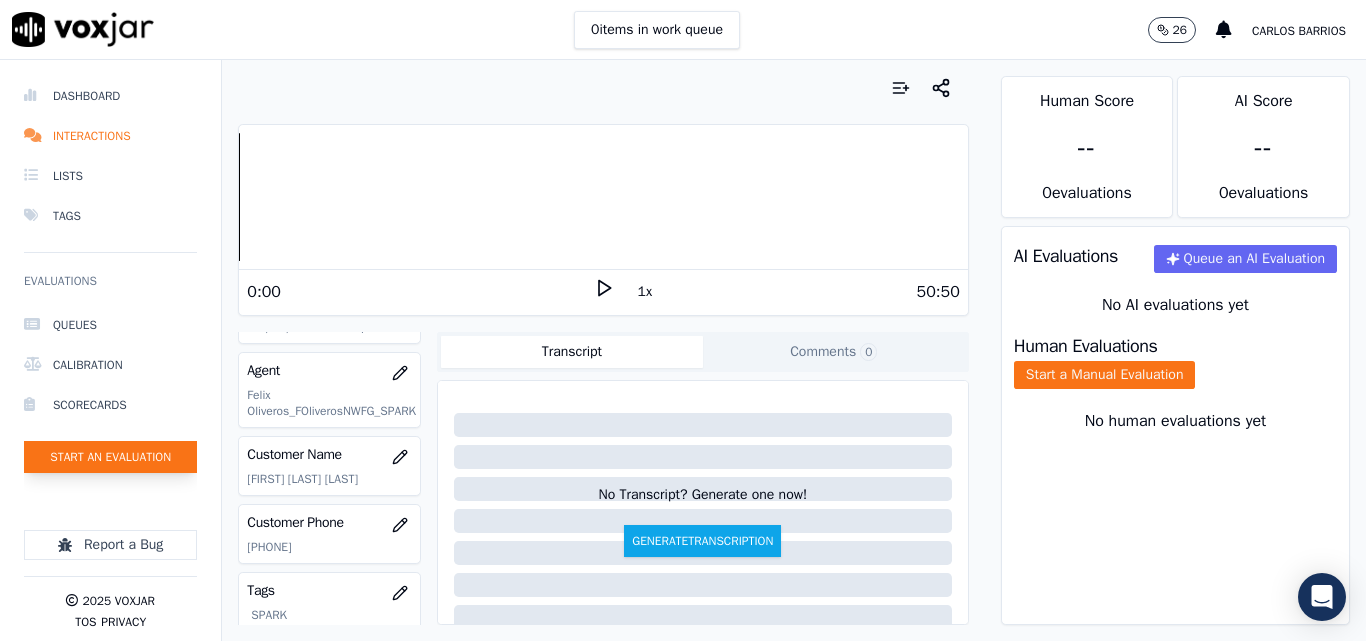 click on "Start an Evaluation" 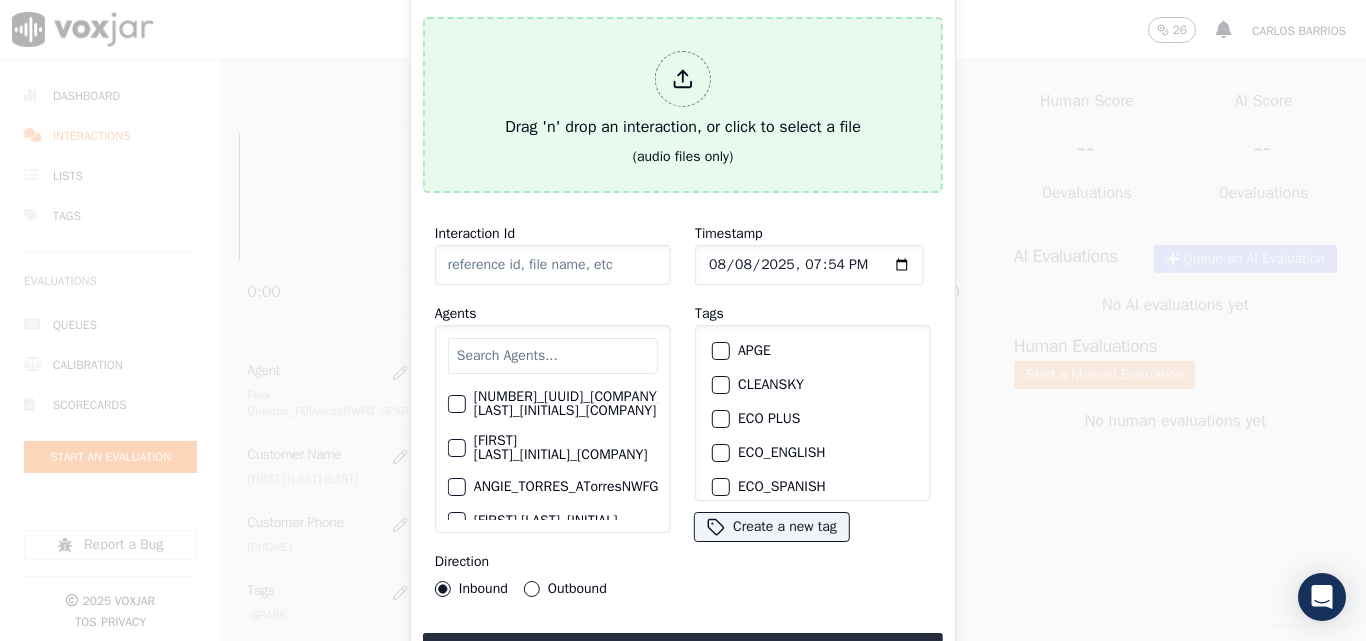 click on "Drag 'n' drop an interaction, or click to select a file" at bounding box center (683, 95) 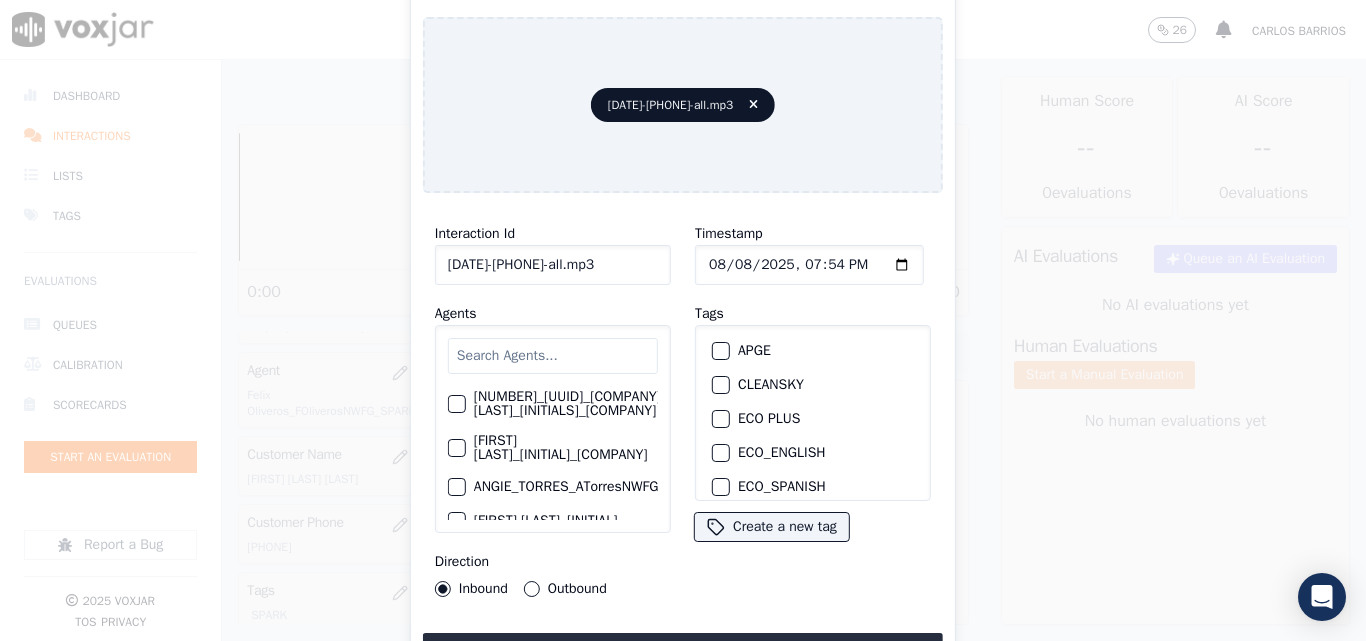click at bounding box center (553, 356) 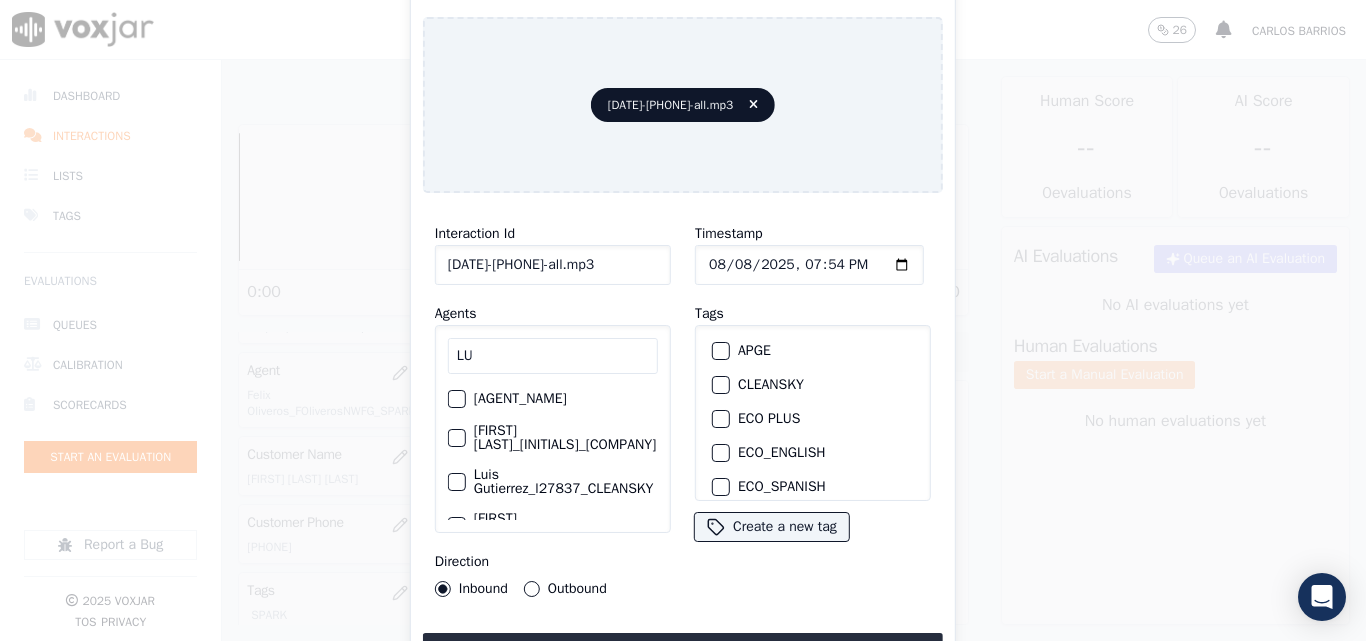 type on "L" 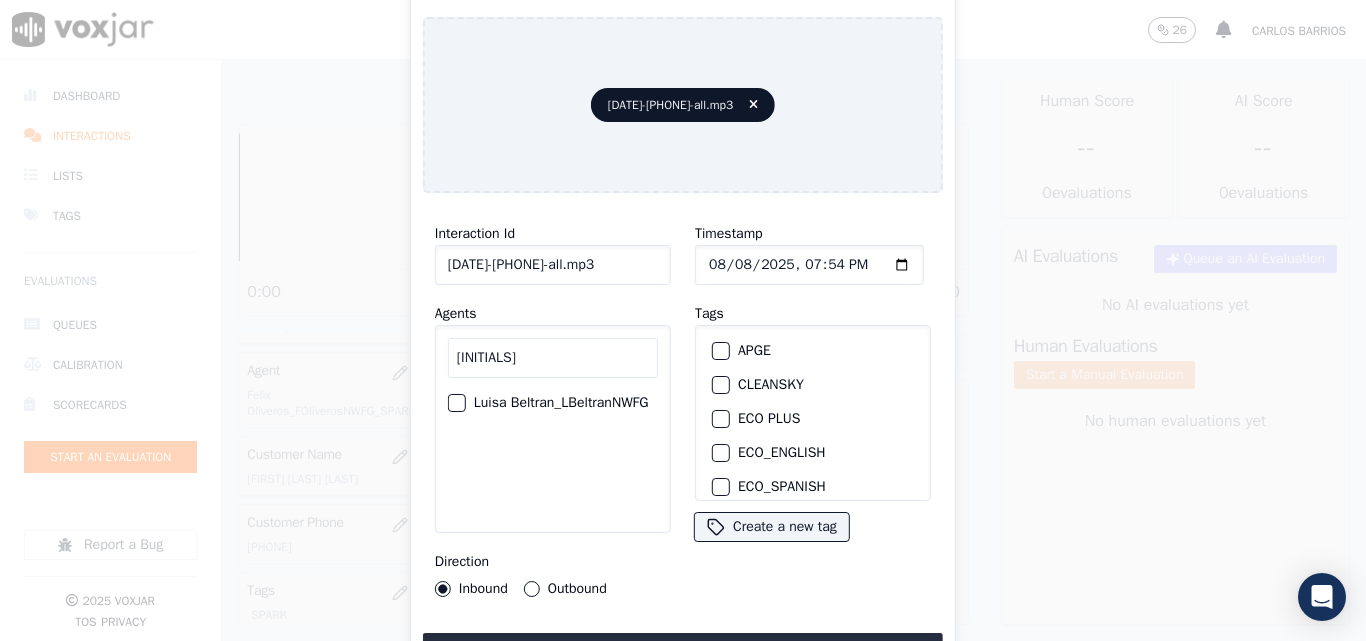 type on "LBELTRAN" 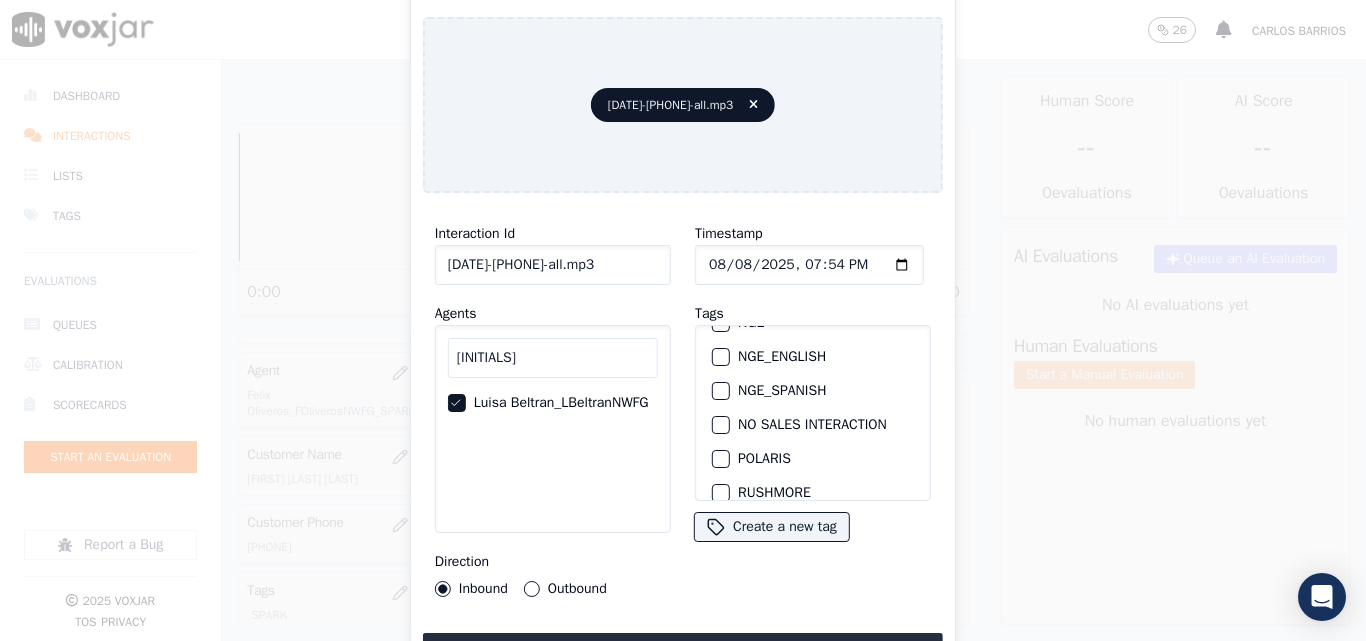 scroll, scrollTop: 400, scrollLeft: 0, axis: vertical 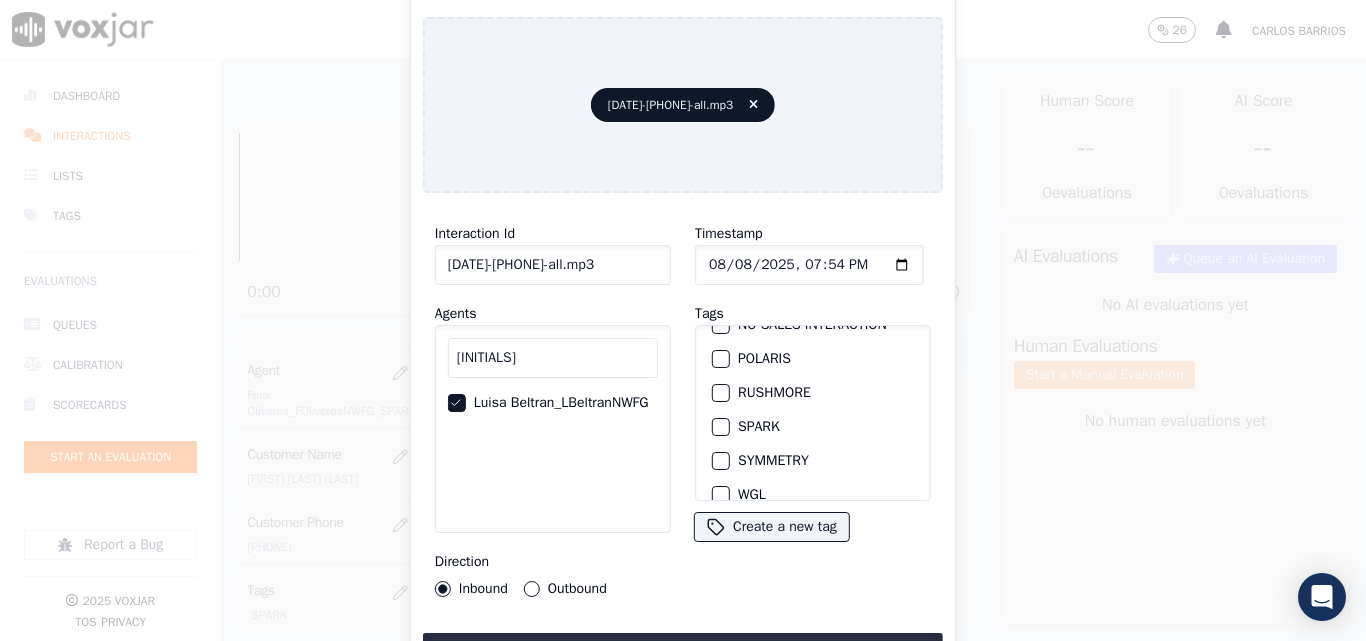 click on "SPARK" at bounding box center (721, 427) 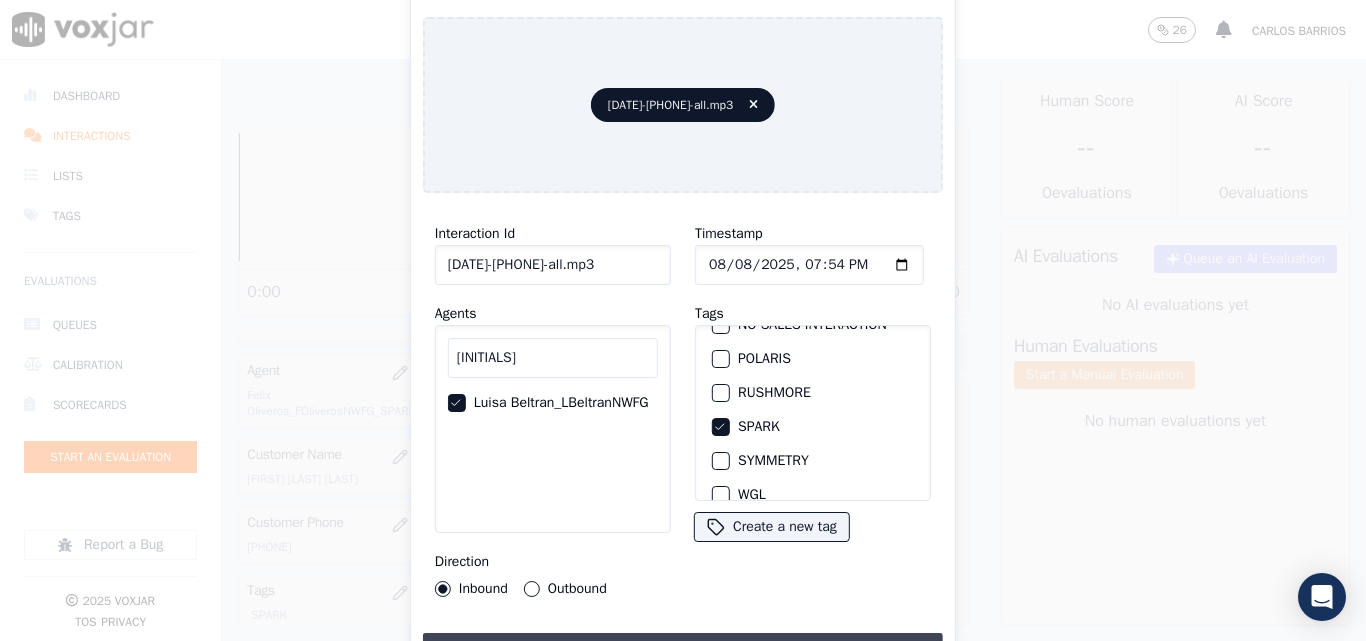 click on "Upload interaction to start evaluation" at bounding box center (683, 651) 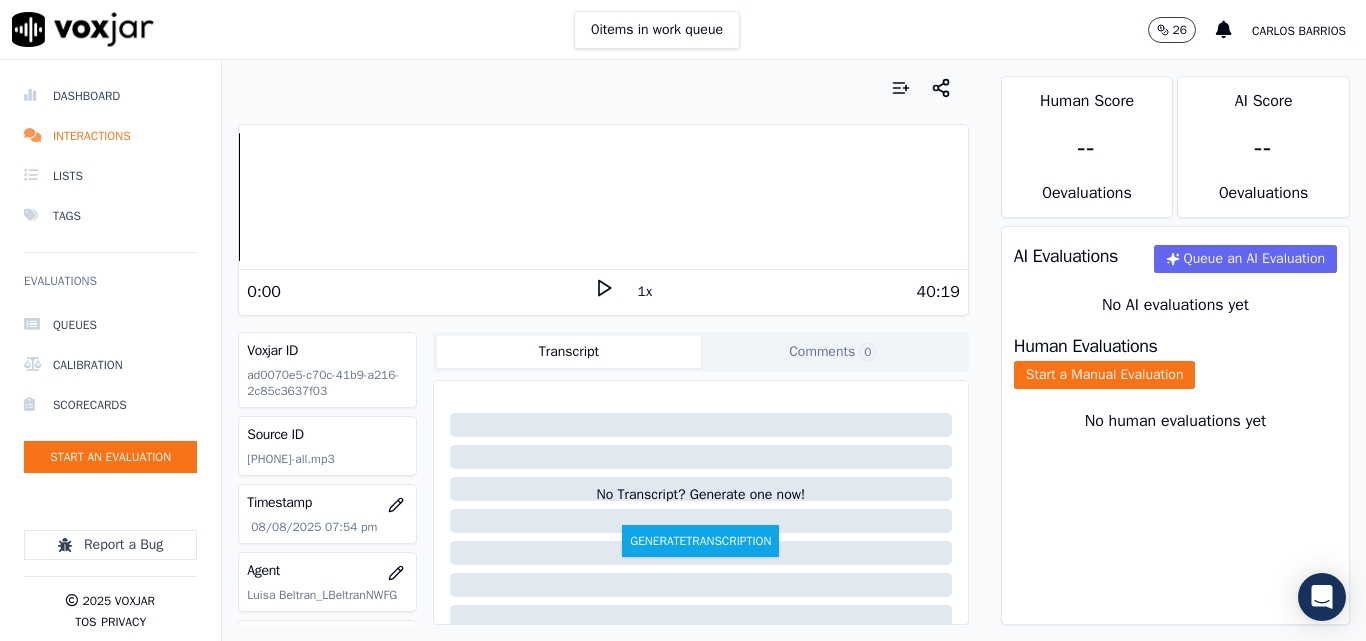 click 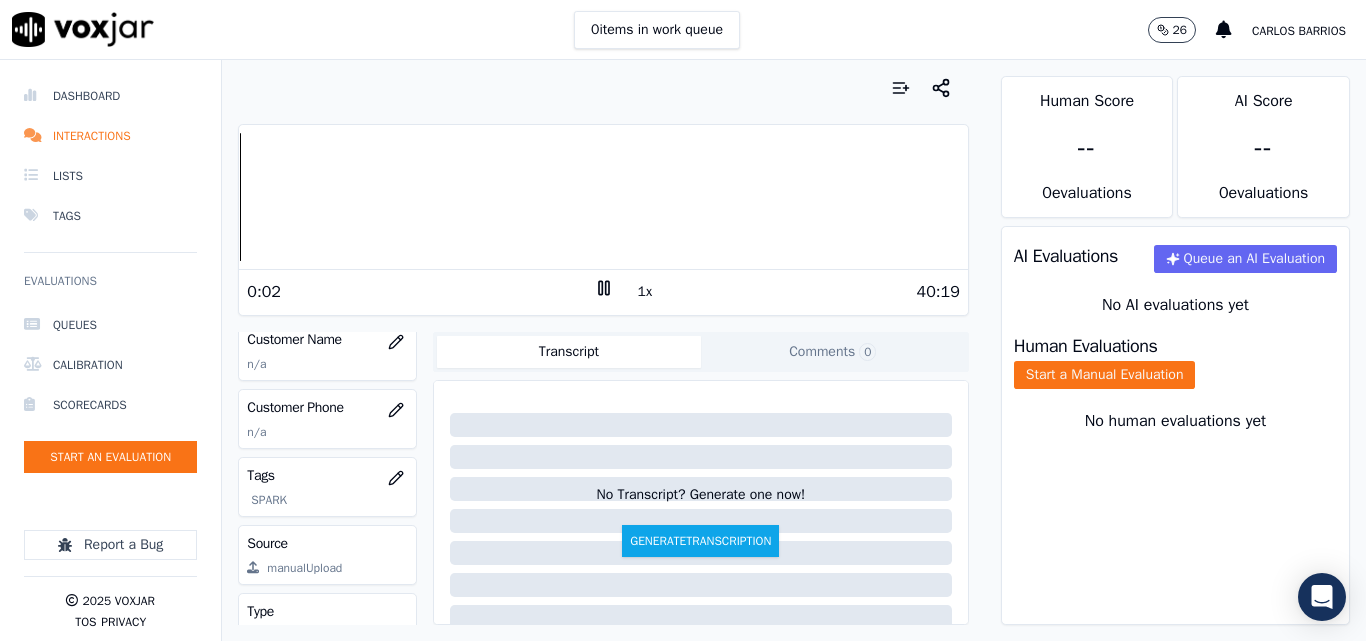 scroll, scrollTop: 300, scrollLeft: 0, axis: vertical 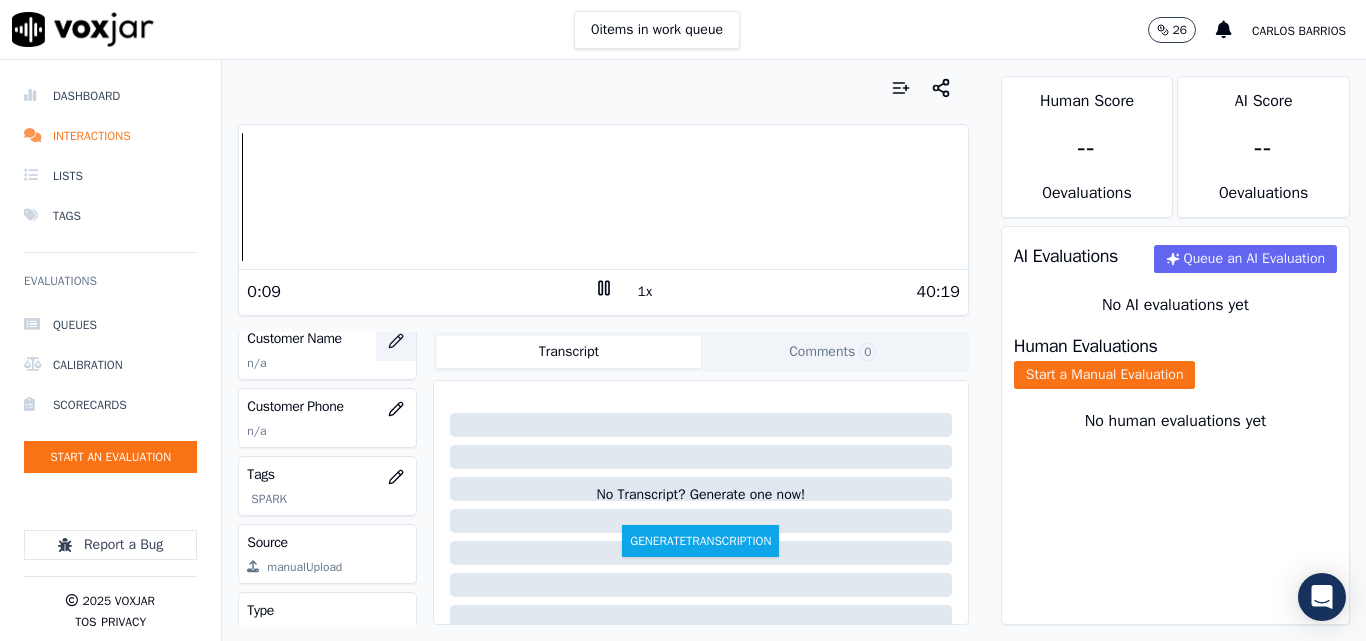 click at bounding box center (396, 341) 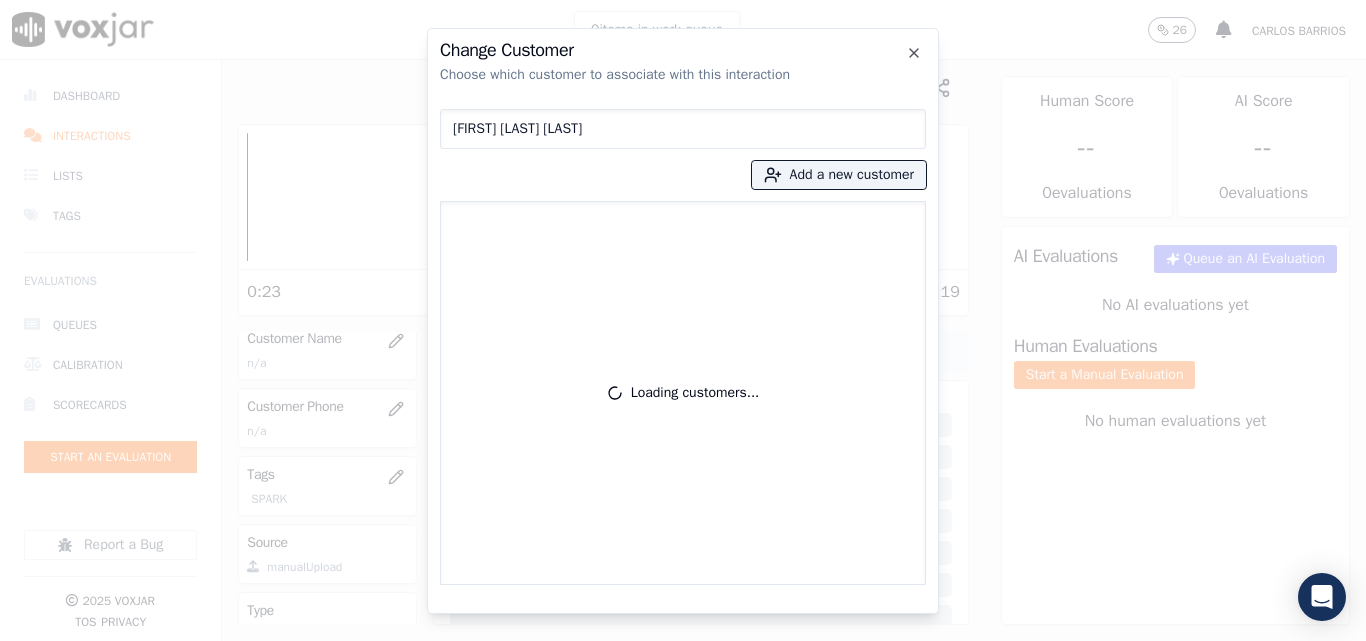 type on "[FIRST] [LAST] [LAST]" 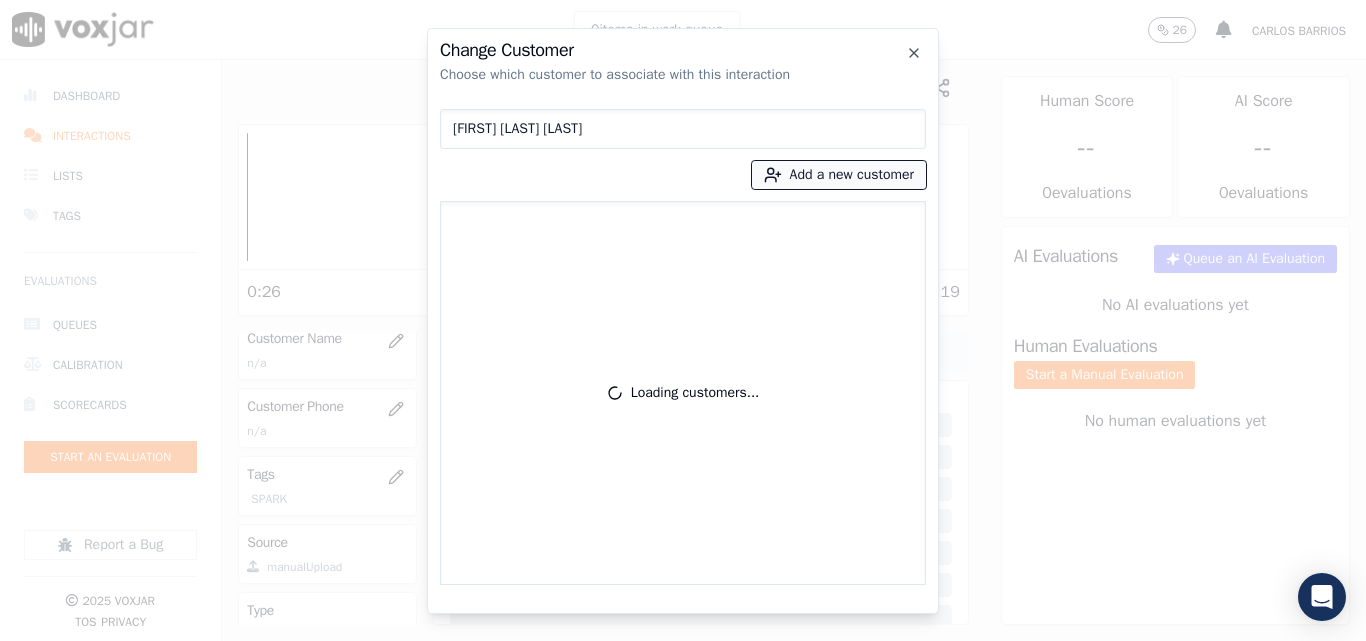 click on "Add a new customer" at bounding box center (839, 175) 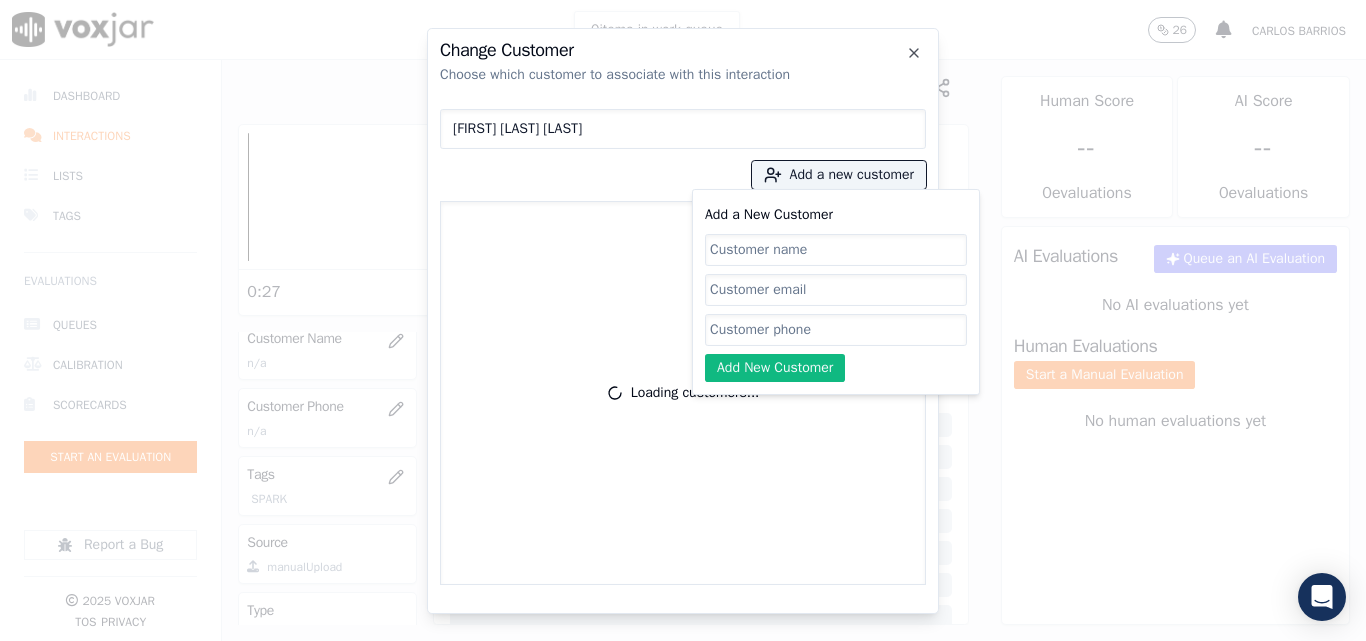 click on "Add a New Customer" 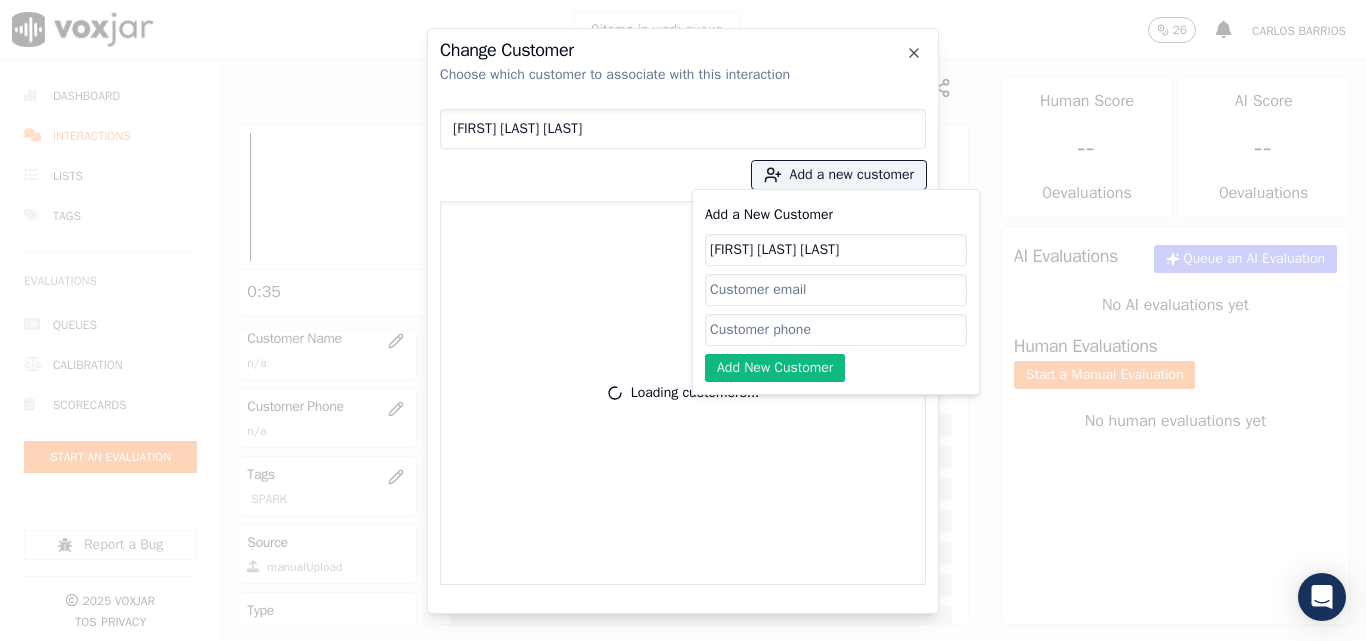 type on "[FIRST] [LAST] [LAST]" 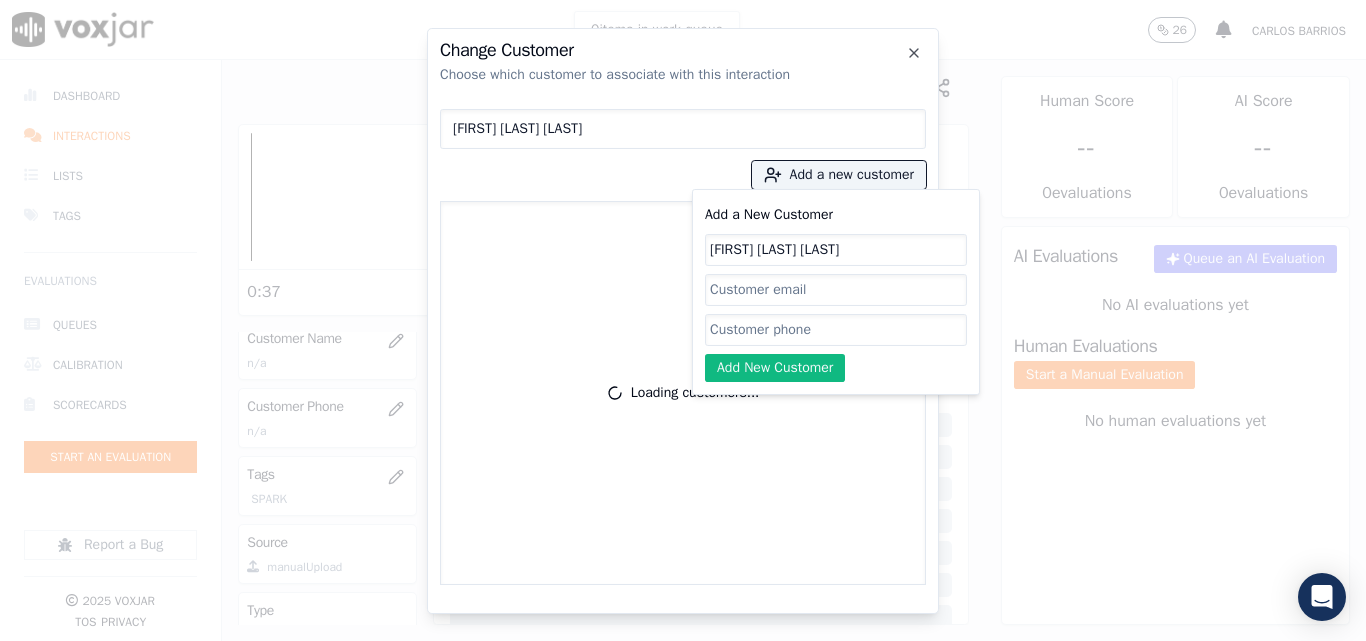 paste on "[PHONE]" 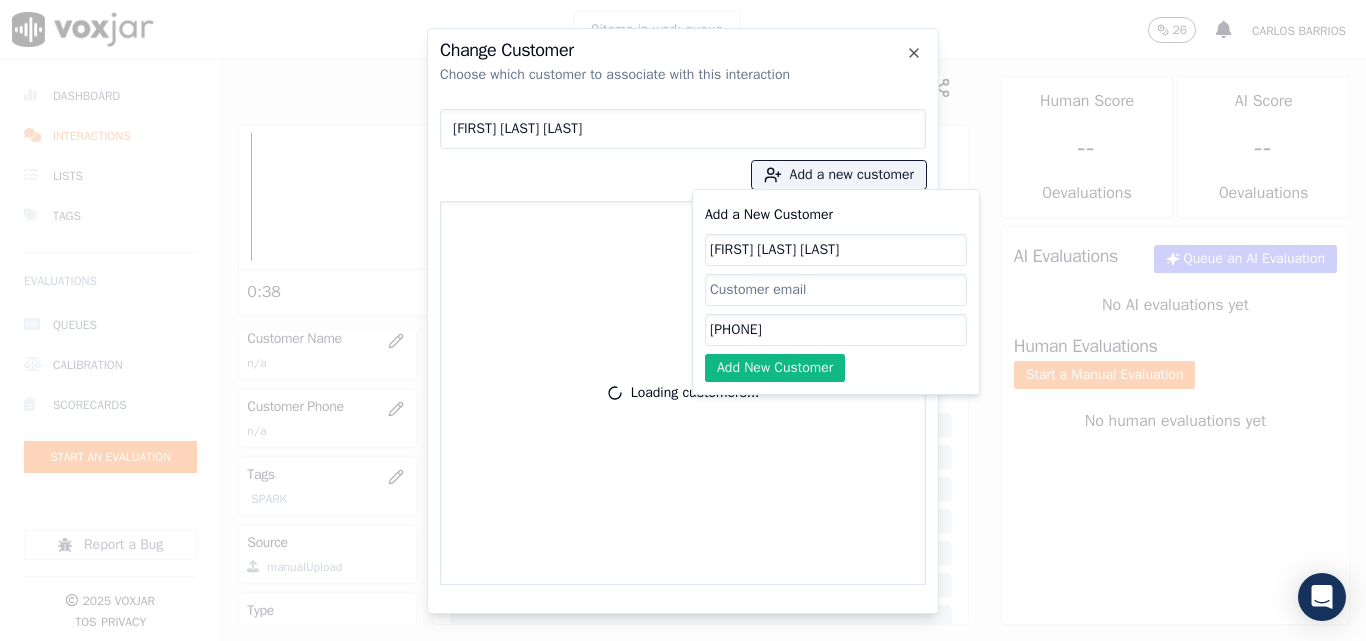 type on "[PHONE]" 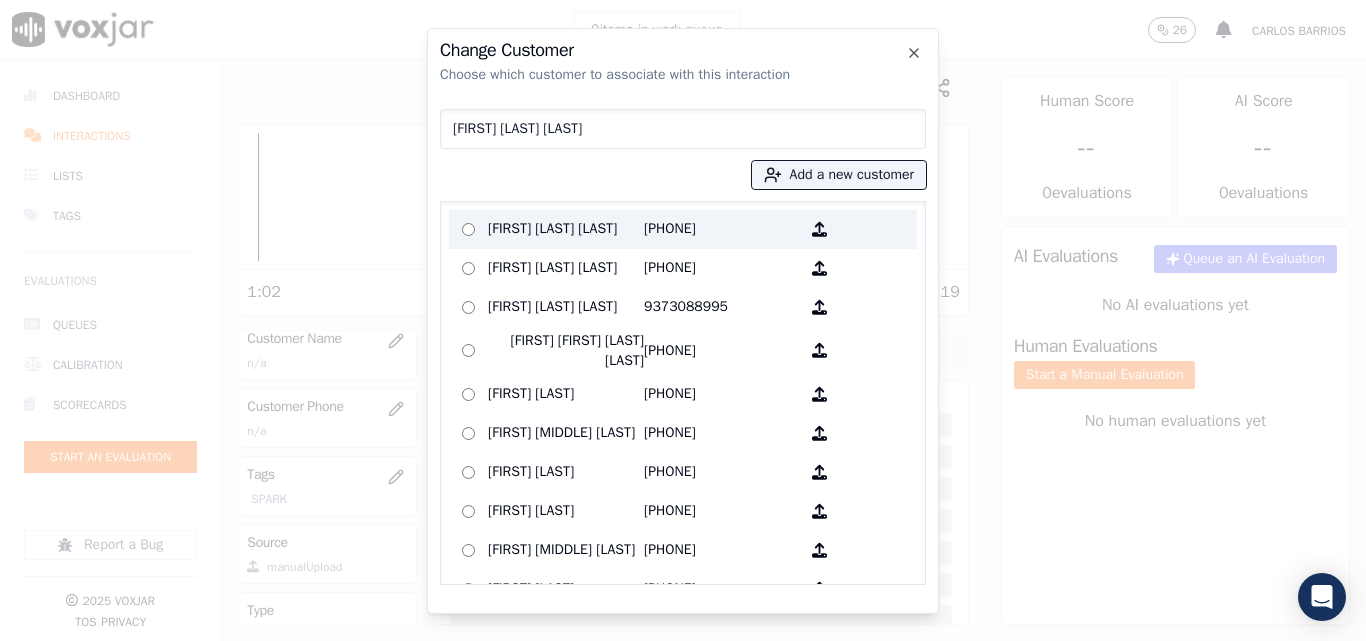 click on "[PHONE]" at bounding box center [722, 229] 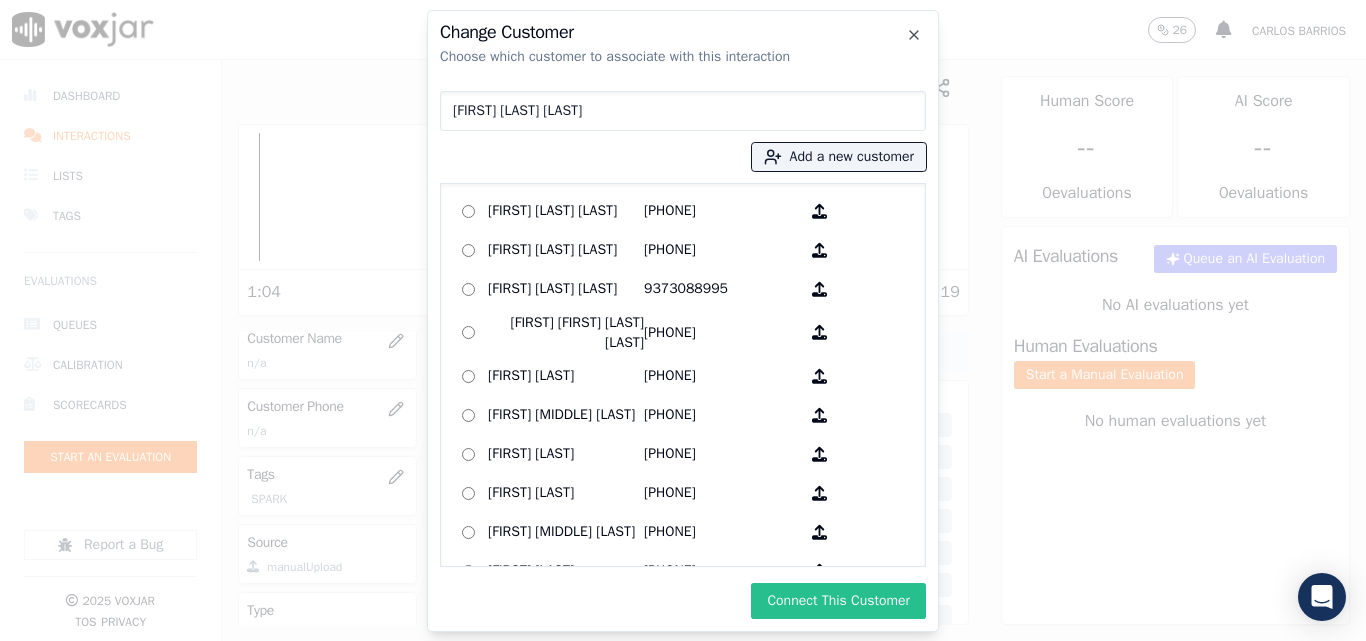 click on "Connect This Customer" at bounding box center (838, 601) 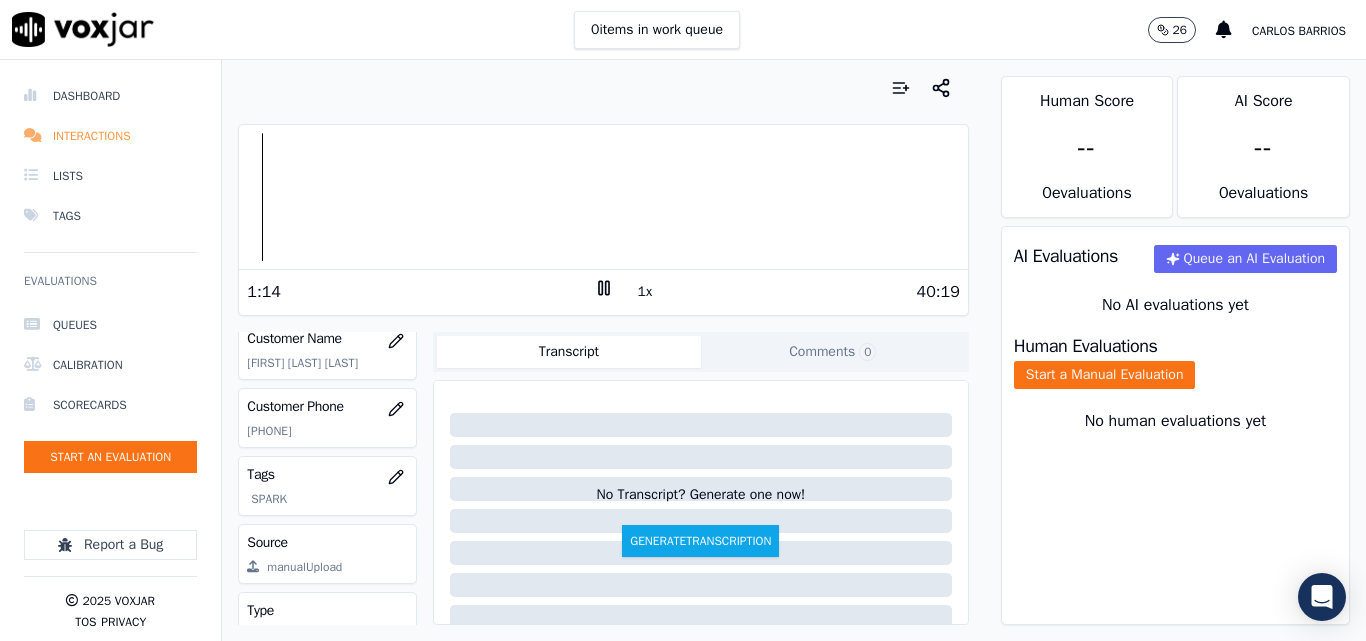 click on "Interactions" at bounding box center [110, 136] 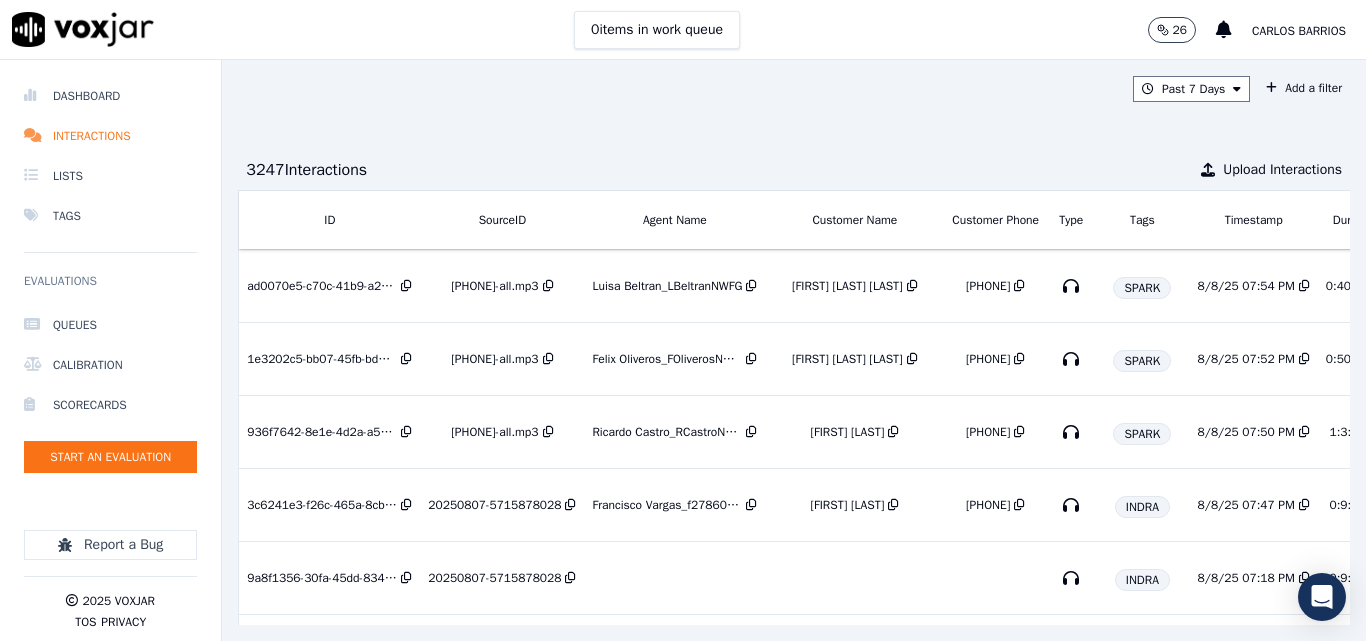 scroll, scrollTop: 0, scrollLeft: 355, axis: horizontal 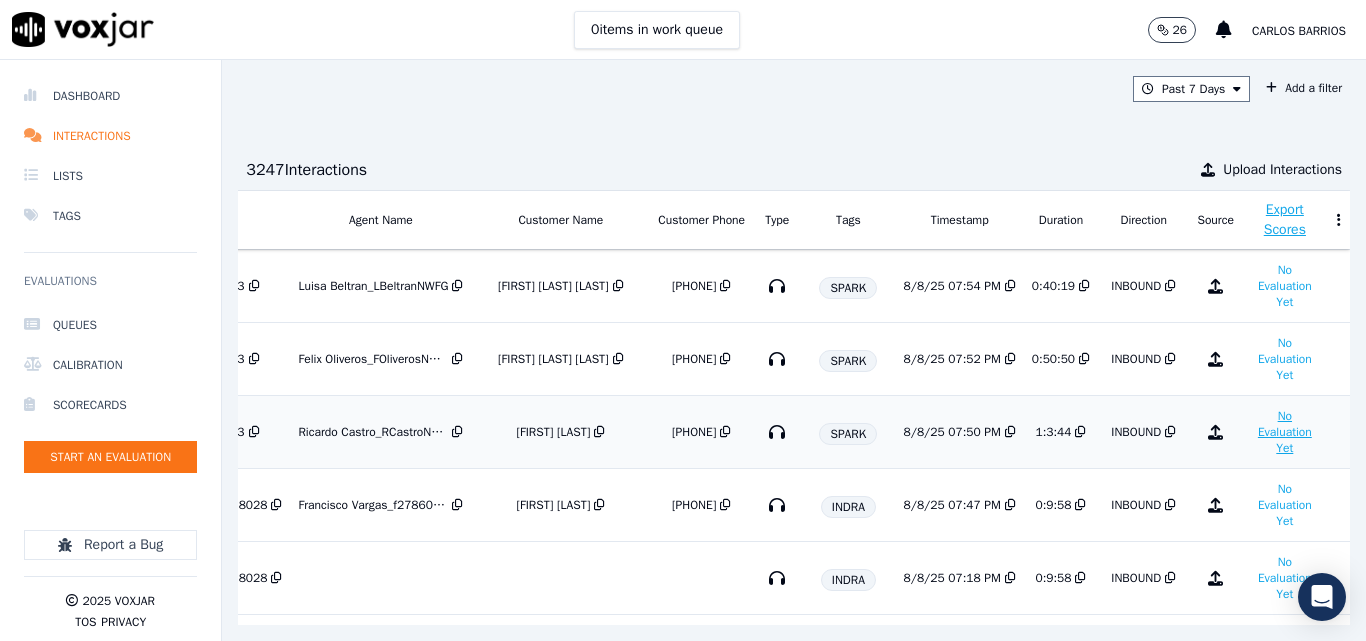 click on "No Evaluation Yet" at bounding box center (1285, 432) 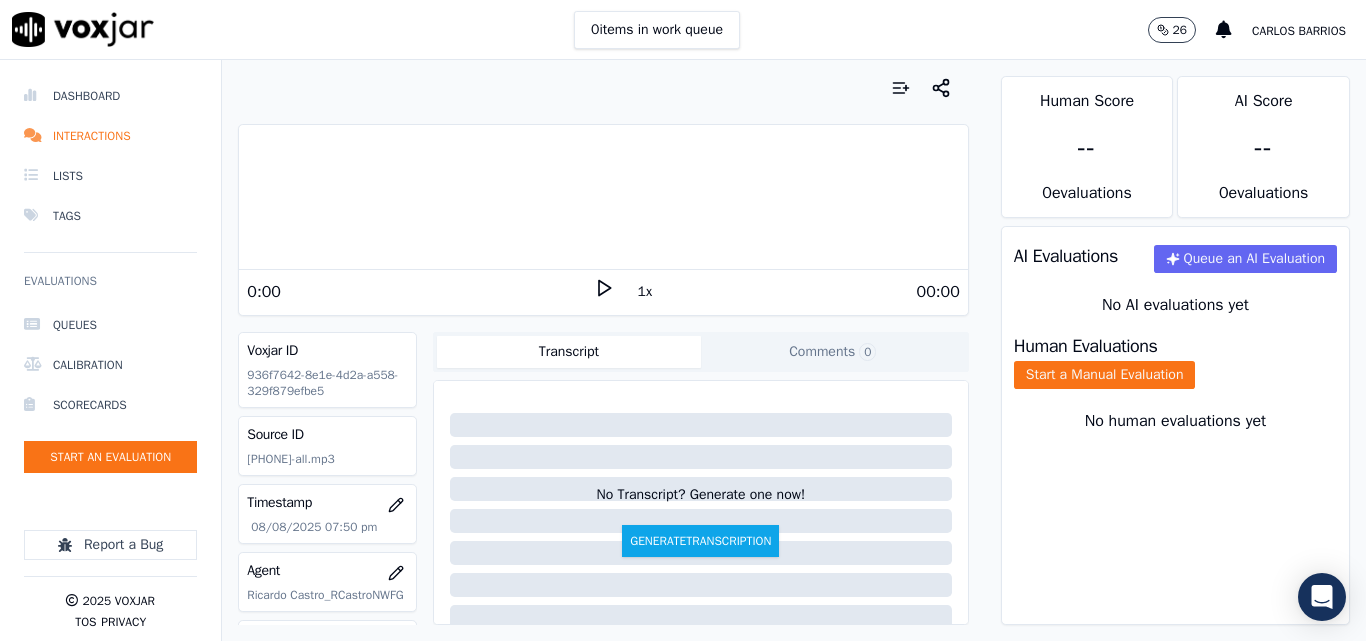 click 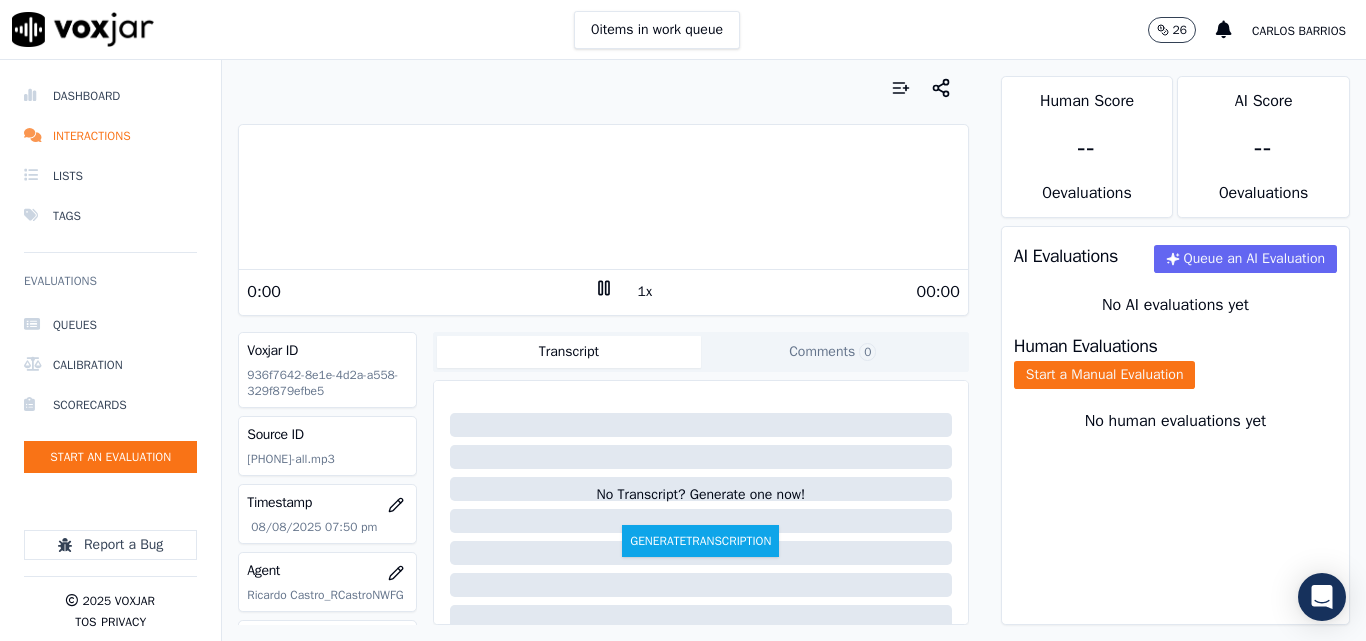 click on "1x" at bounding box center (645, 292) 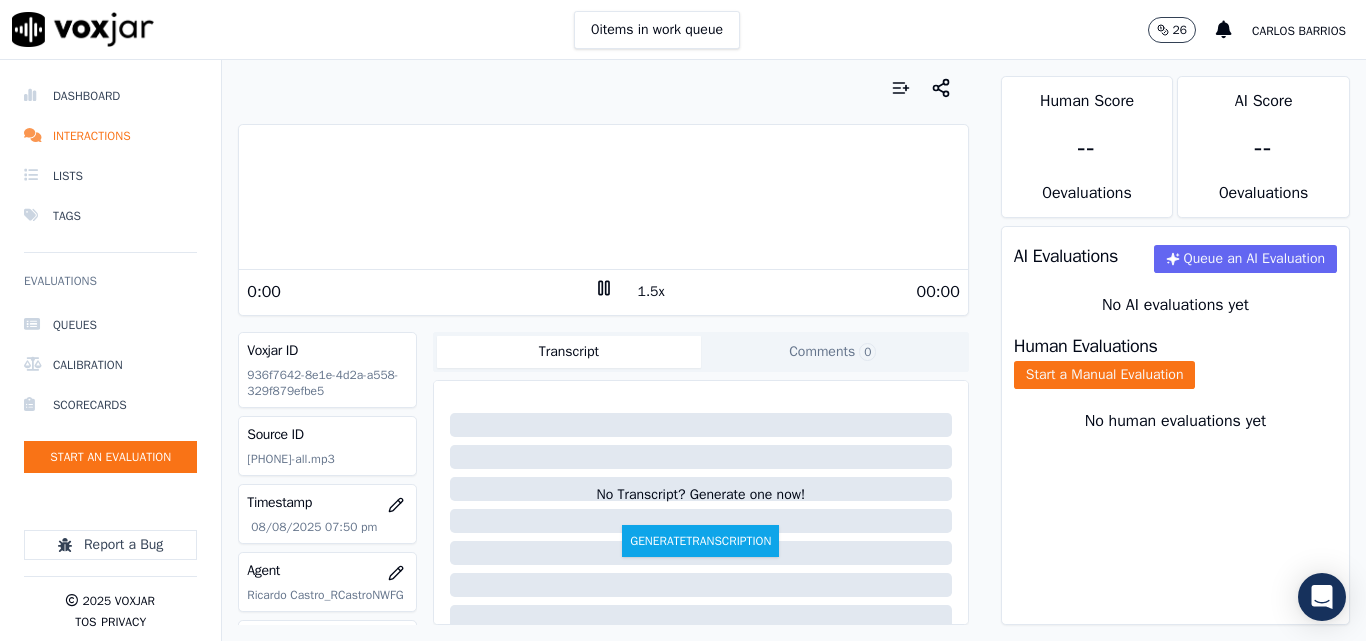 click on "1.5x" at bounding box center (651, 292) 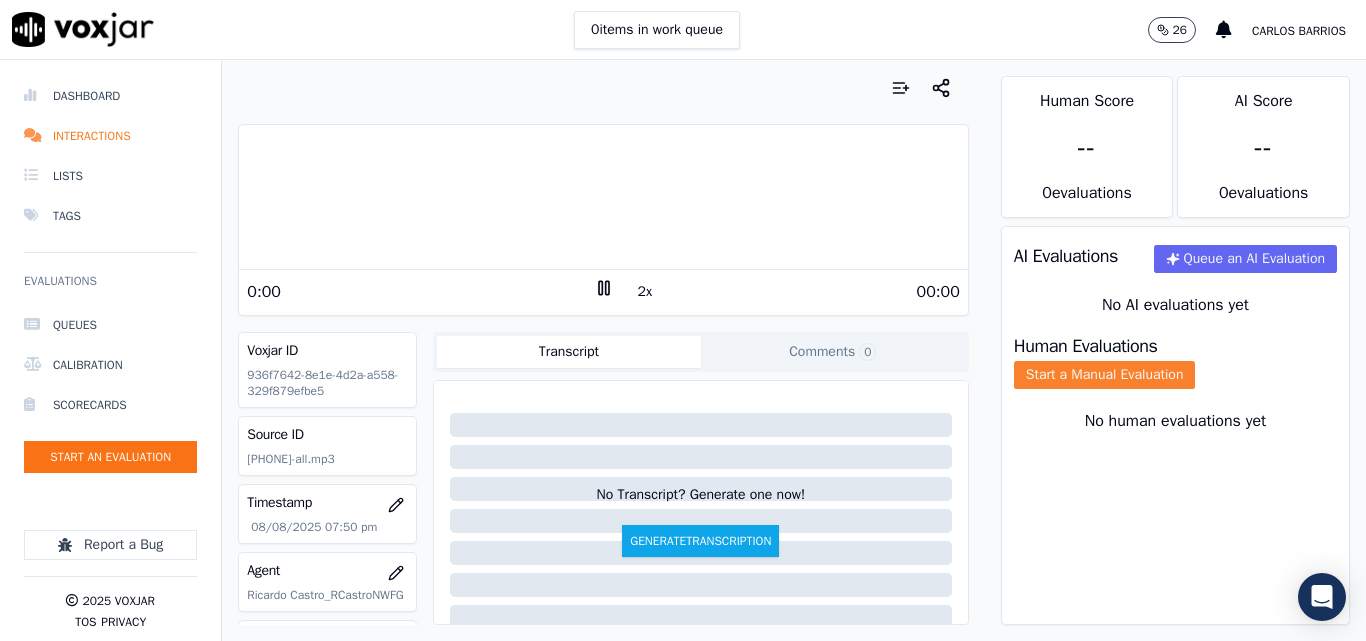 click on "Start a Manual Evaluation" 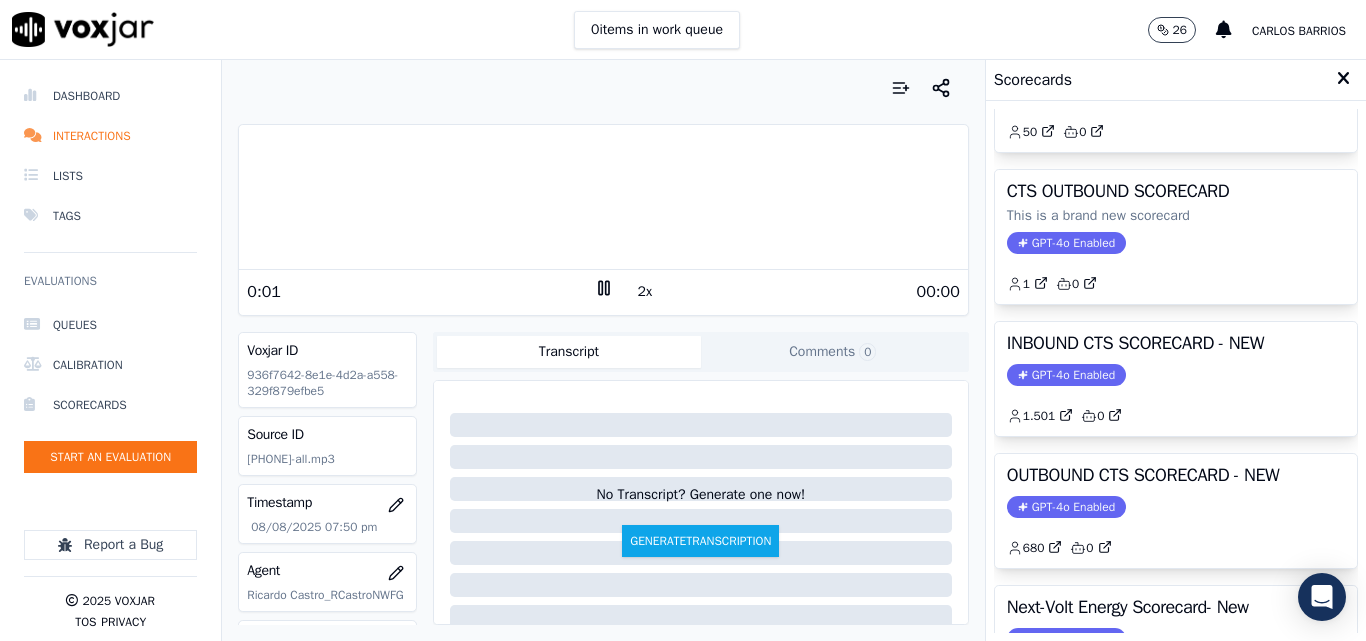 scroll, scrollTop: 200, scrollLeft: 0, axis: vertical 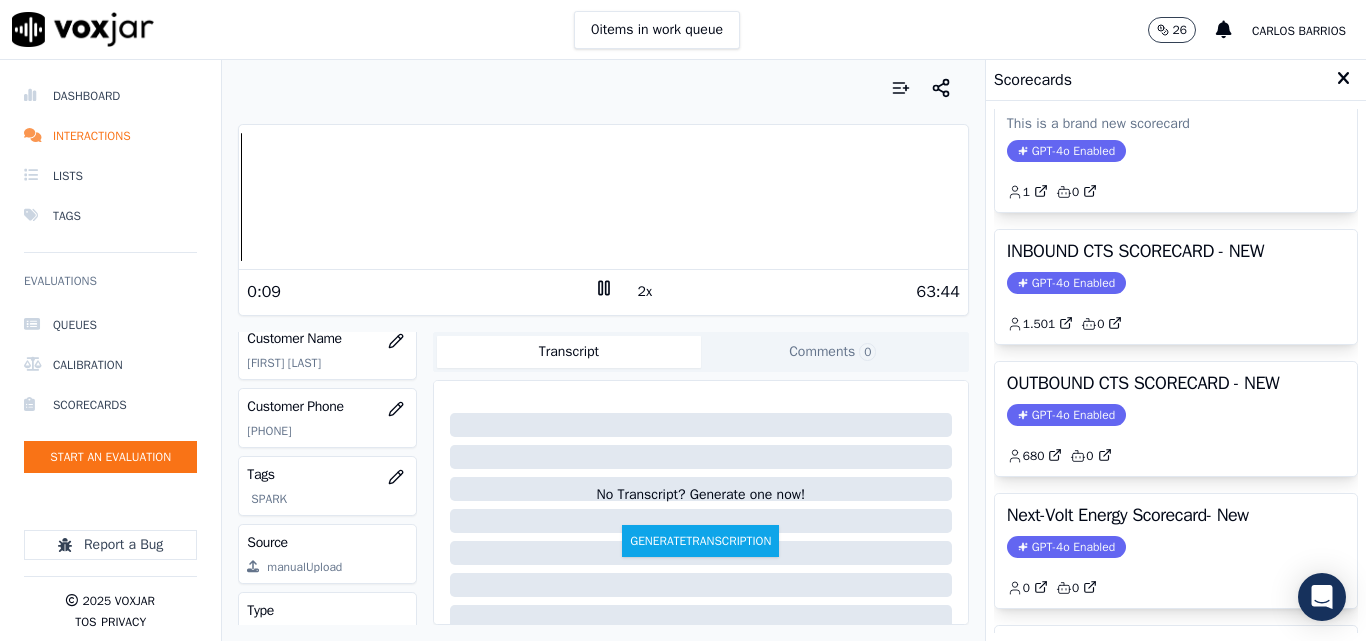 click on "[PHONE]" 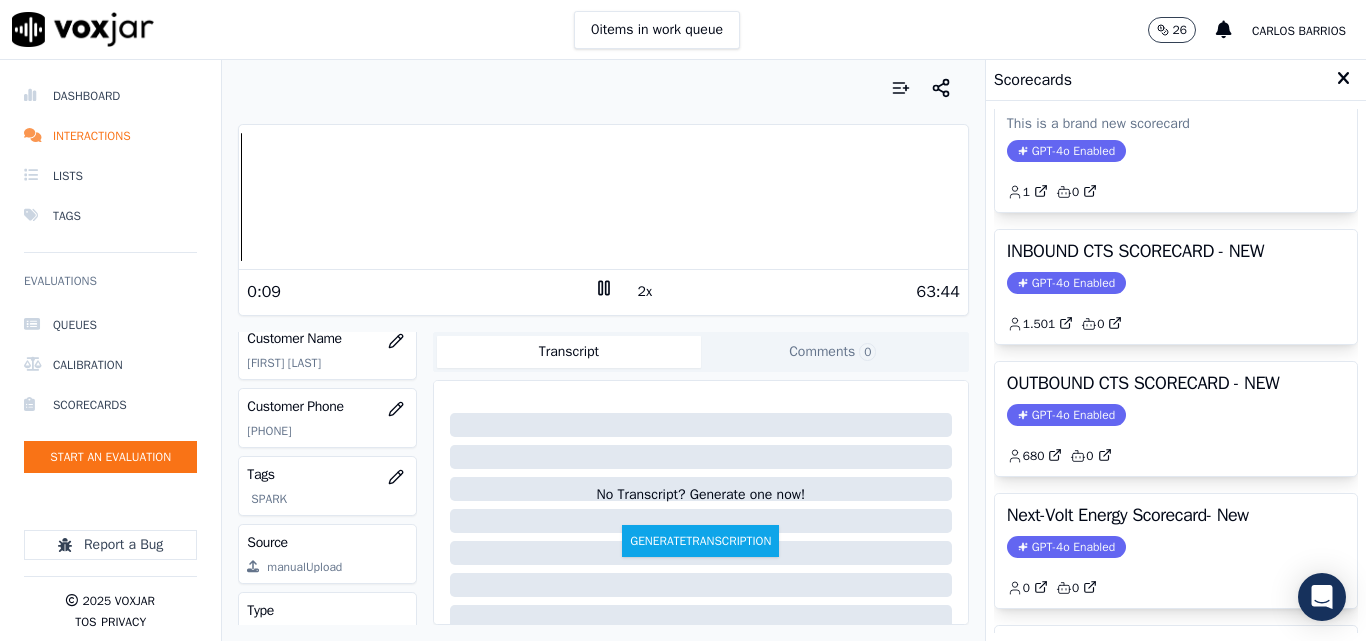 click on "[PHONE]" 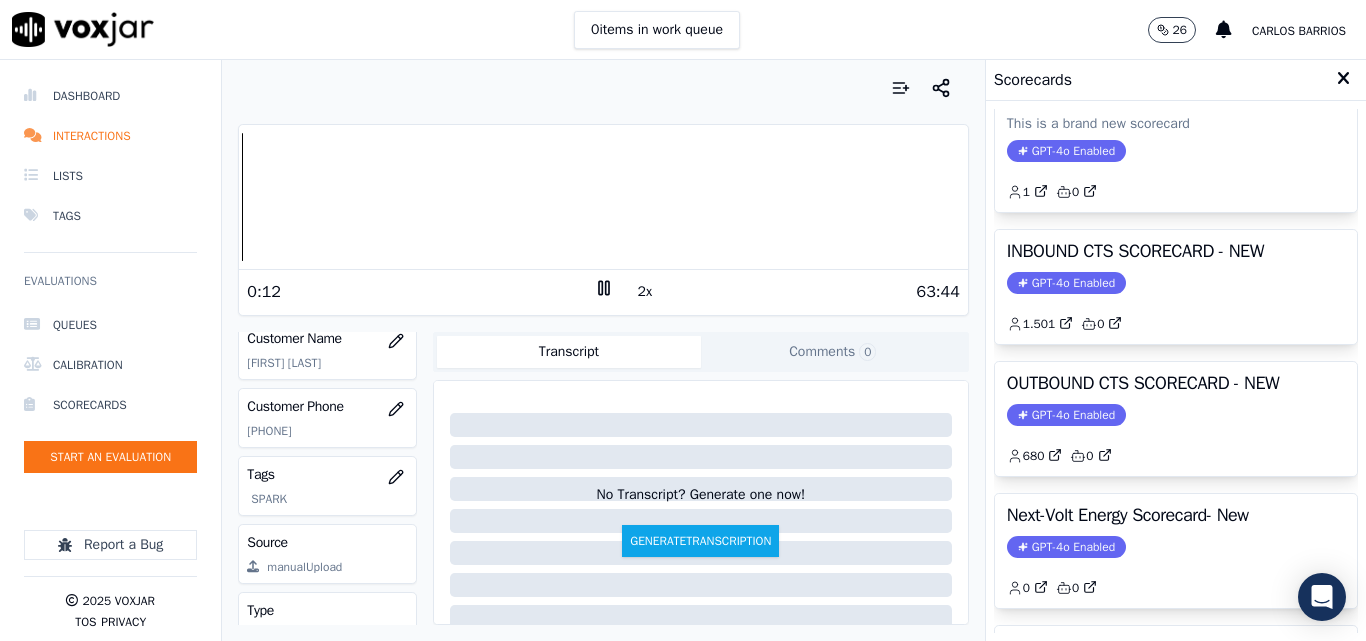 copy on "[PHONE]" 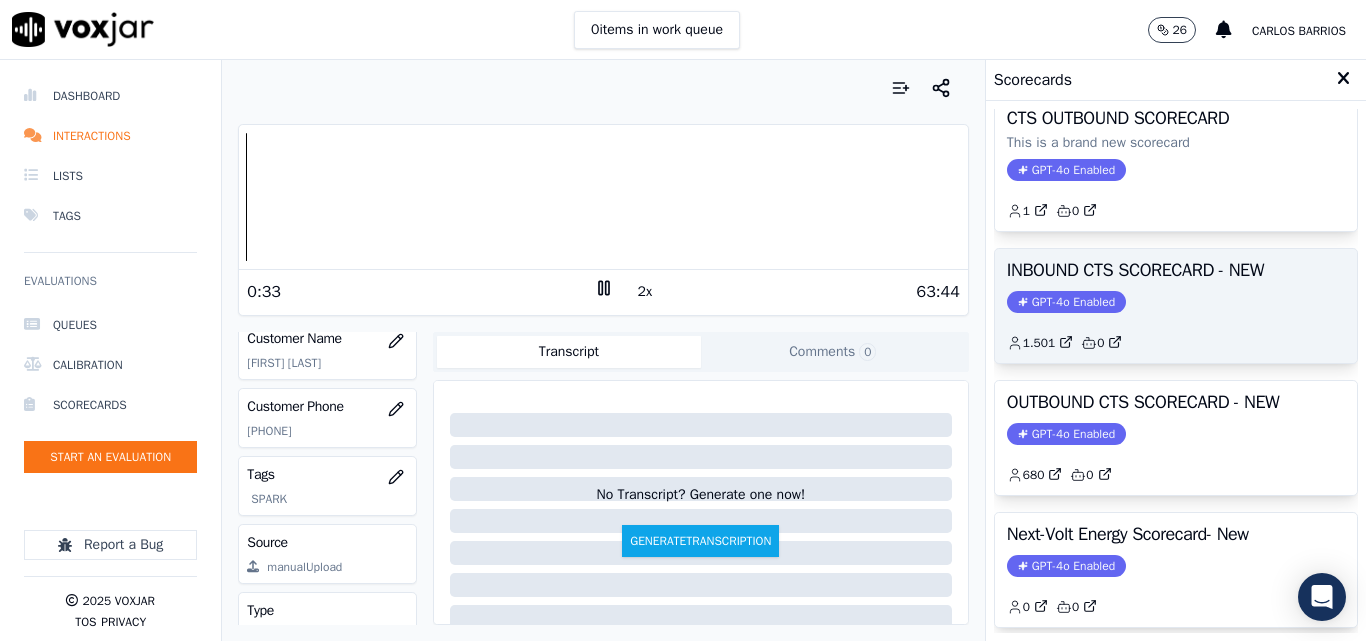 scroll, scrollTop: 137, scrollLeft: 0, axis: vertical 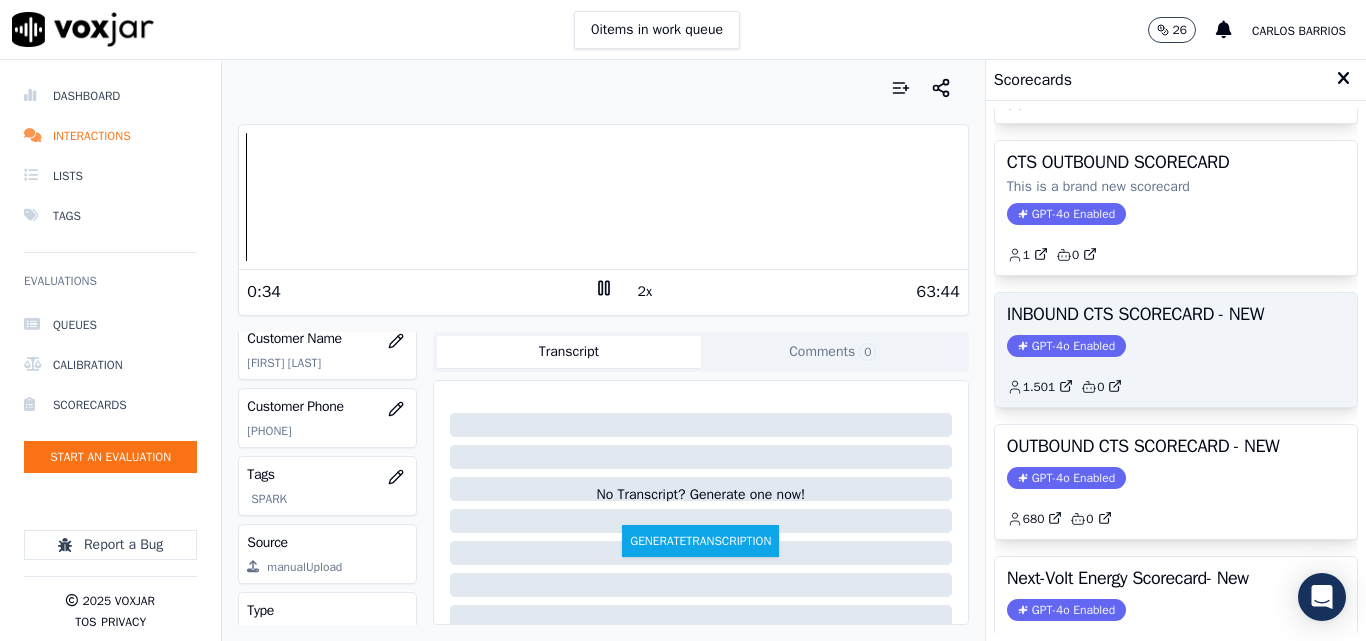 click on "GPT-4o Enabled" 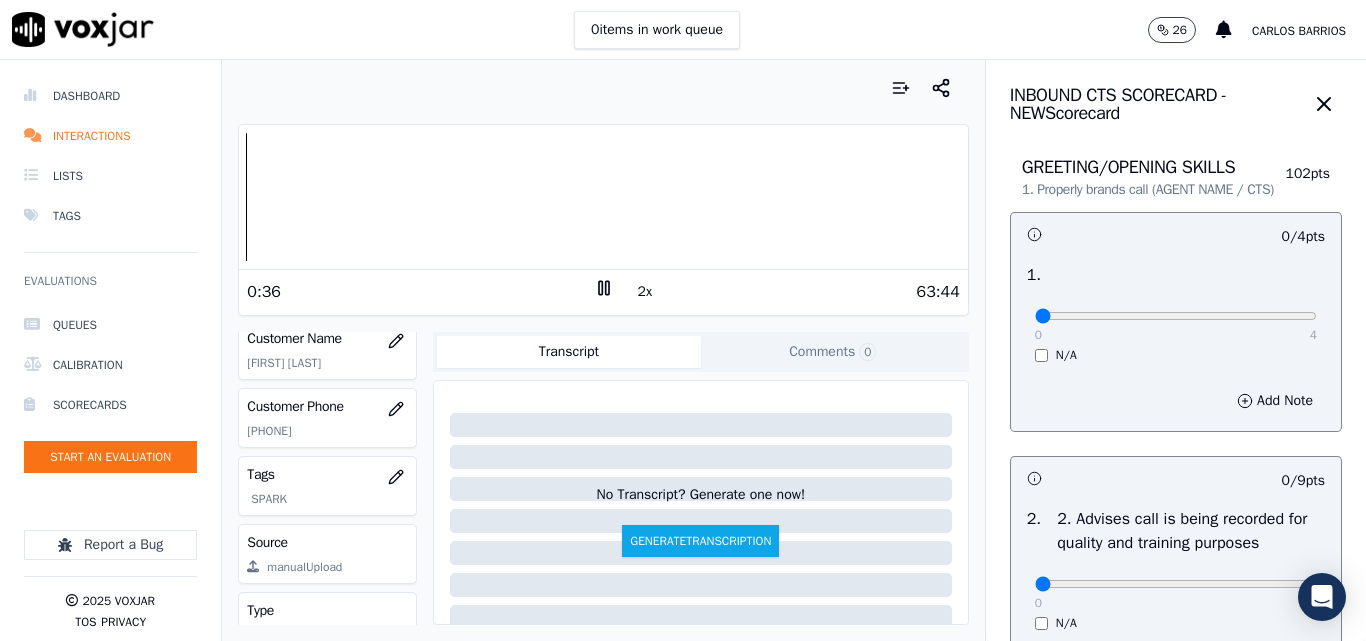 scroll, scrollTop: 388, scrollLeft: 0, axis: vertical 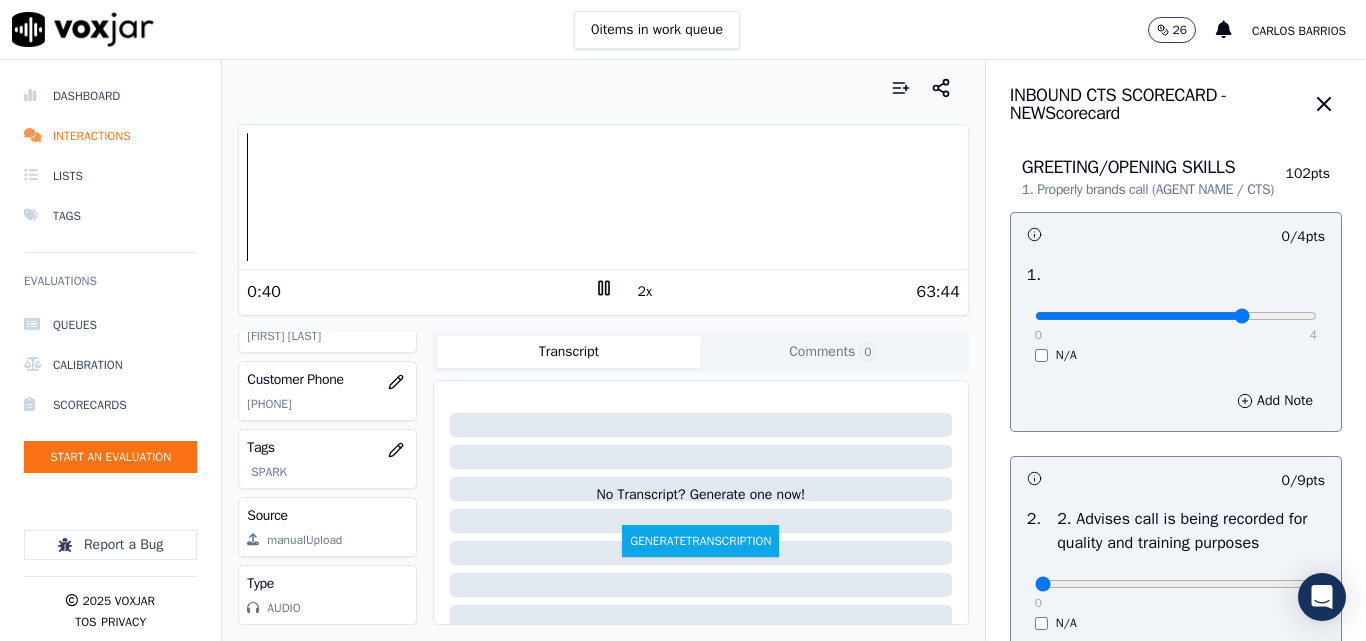 click at bounding box center [1176, 316] 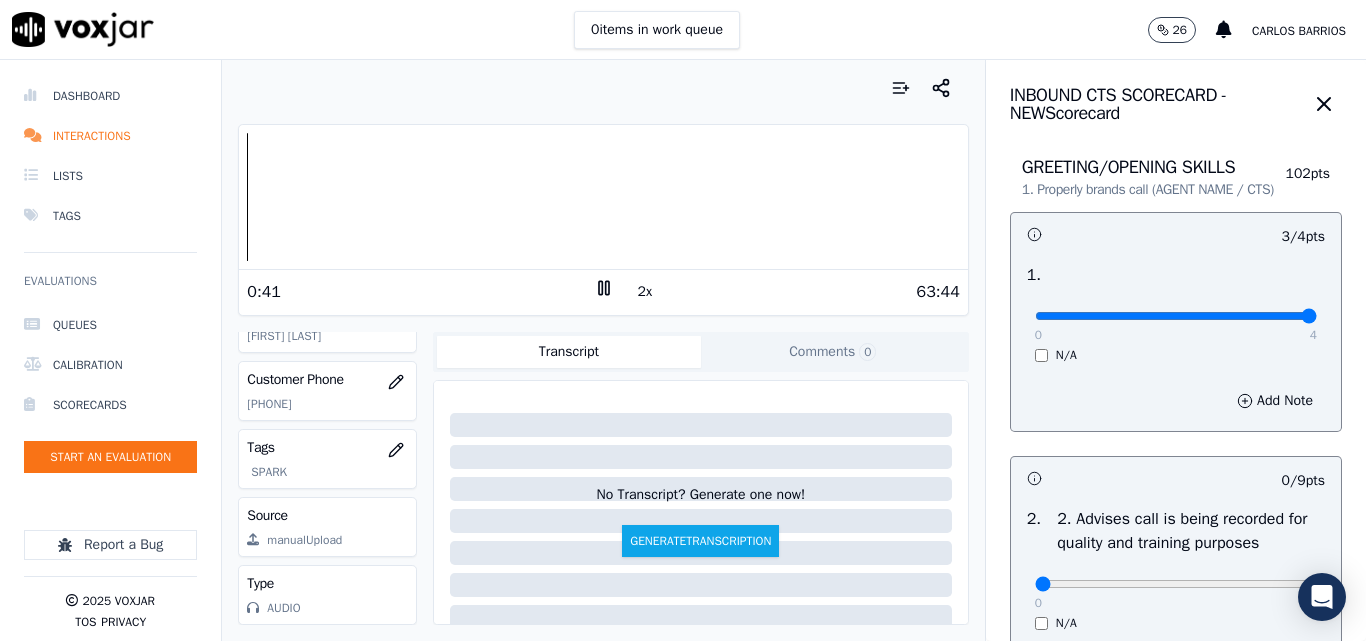 drag, startPoint x: 1215, startPoint y: 339, endPoint x: 1276, endPoint y: 326, distance: 62.369865 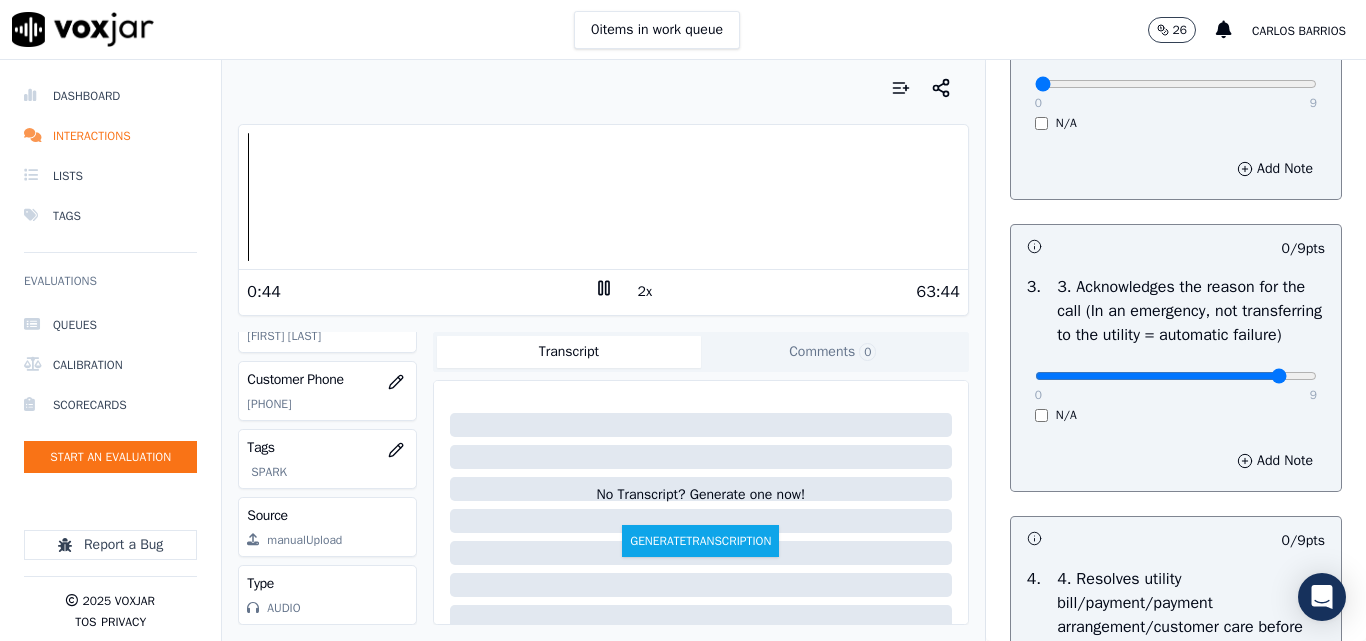 click at bounding box center (1176, -184) 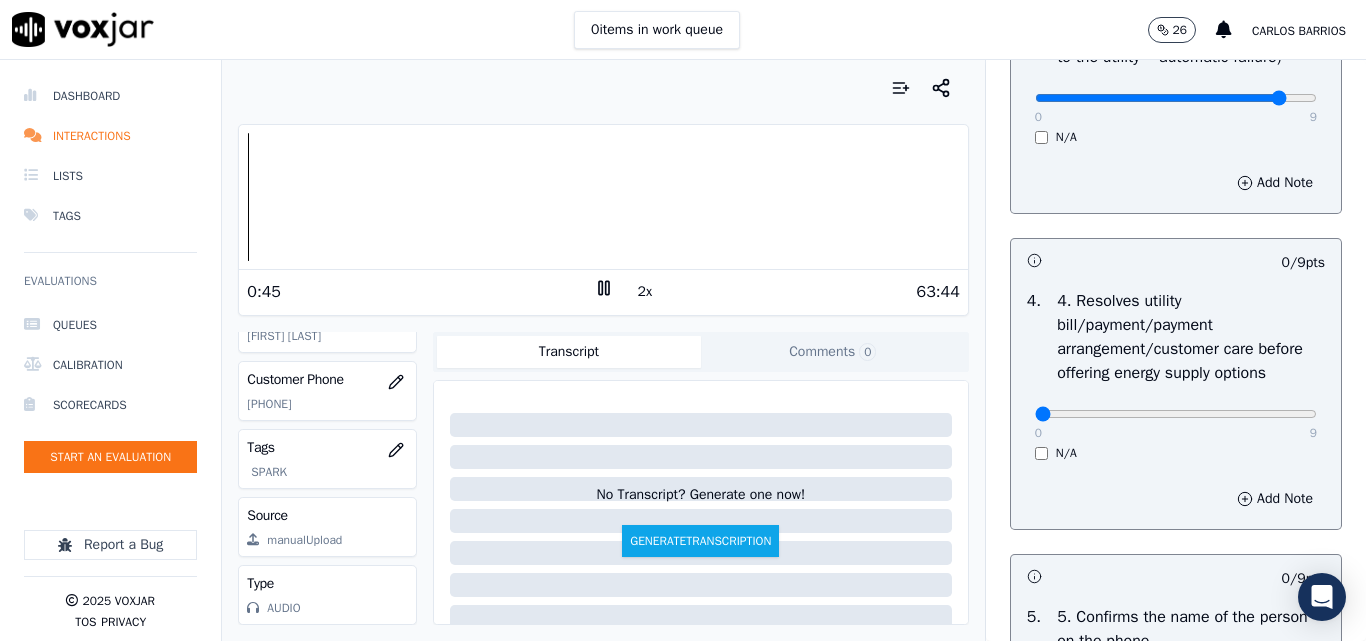 scroll, scrollTop: 800, scrollLeft: 0, axis: vertical 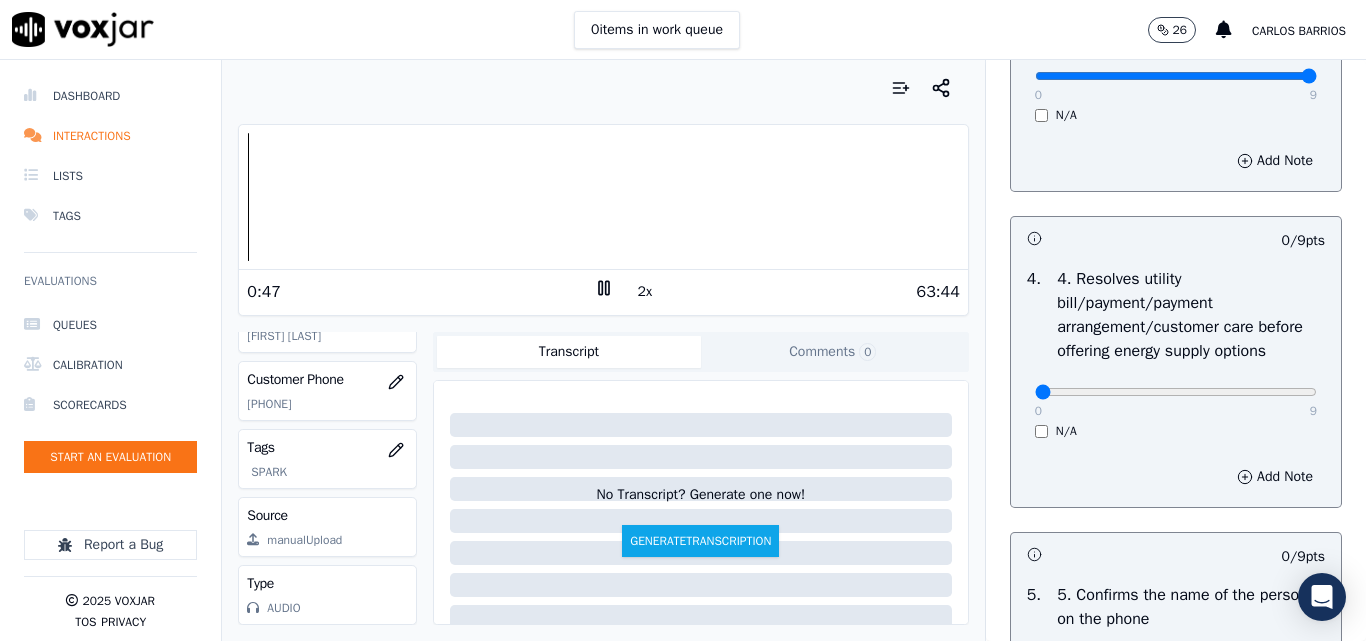 type on "9" 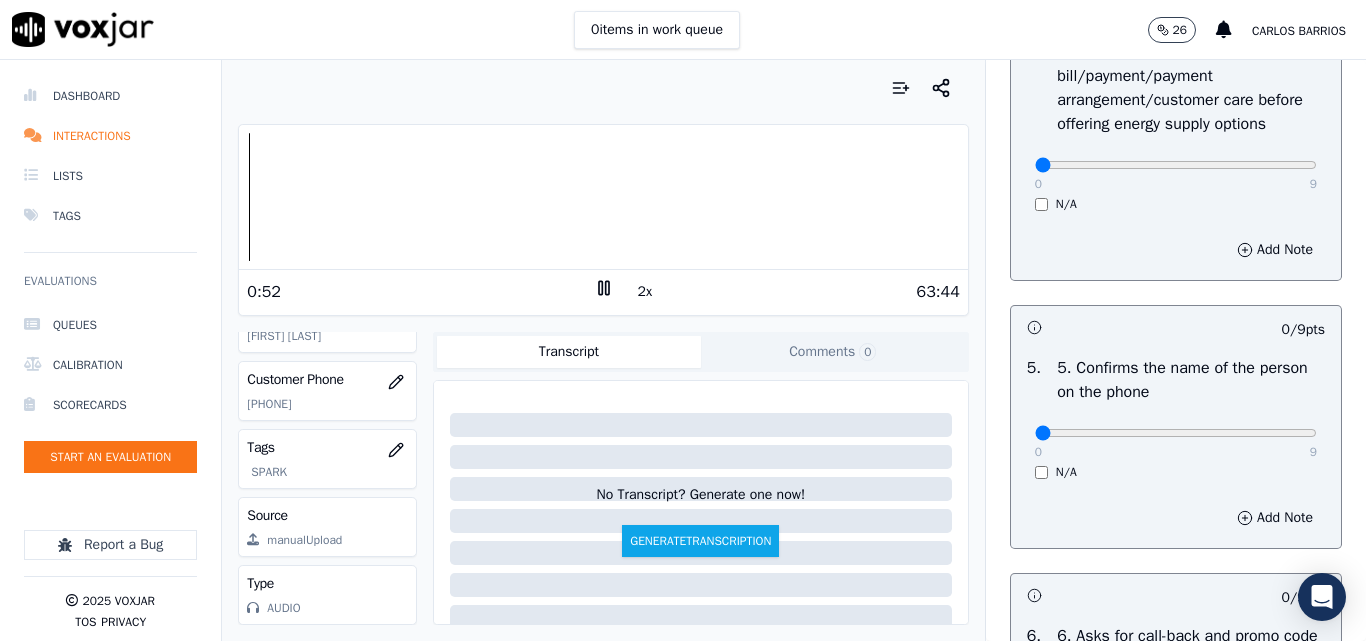 scroll, scrollTop: 1200, scrollLeft: 0, axis: vertical 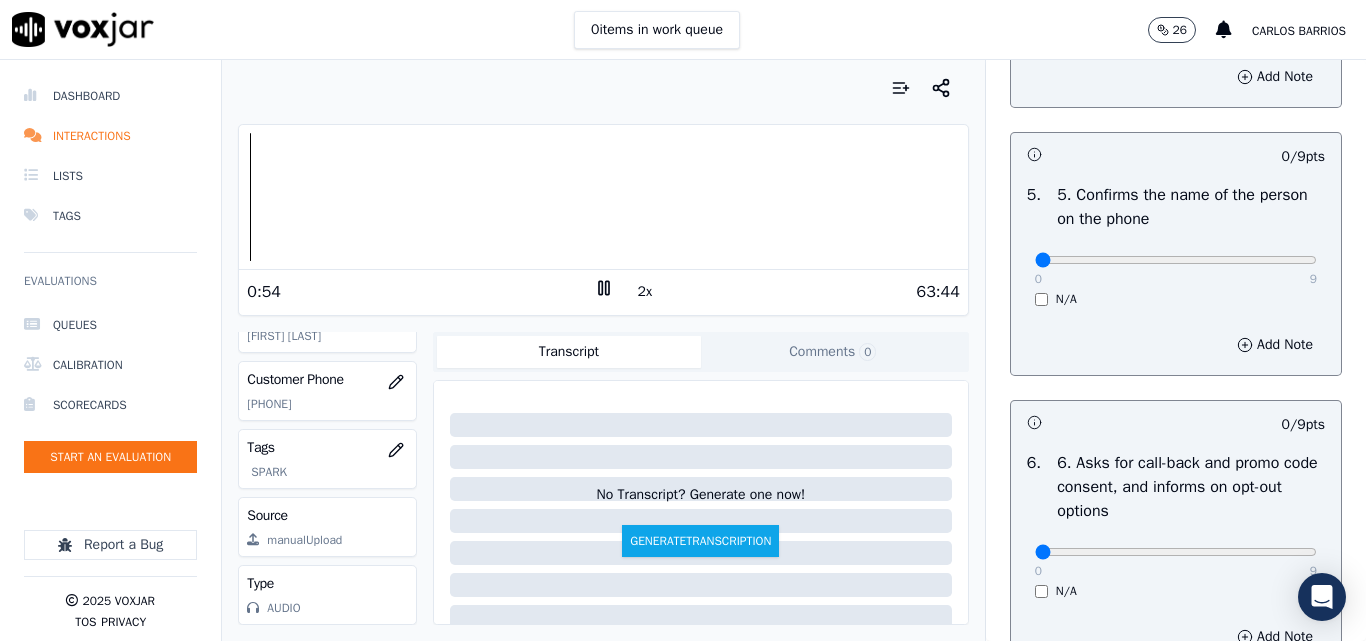 click on "0   9" at bounding box center (1176, 259) 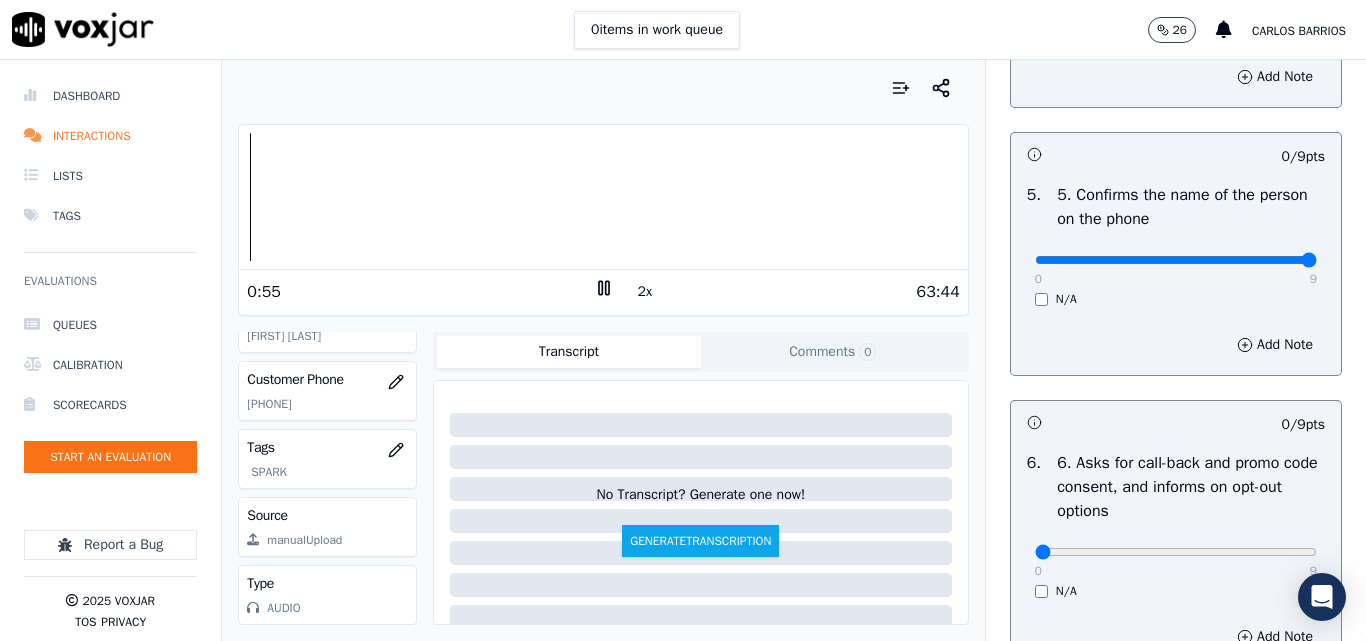 type on "9" 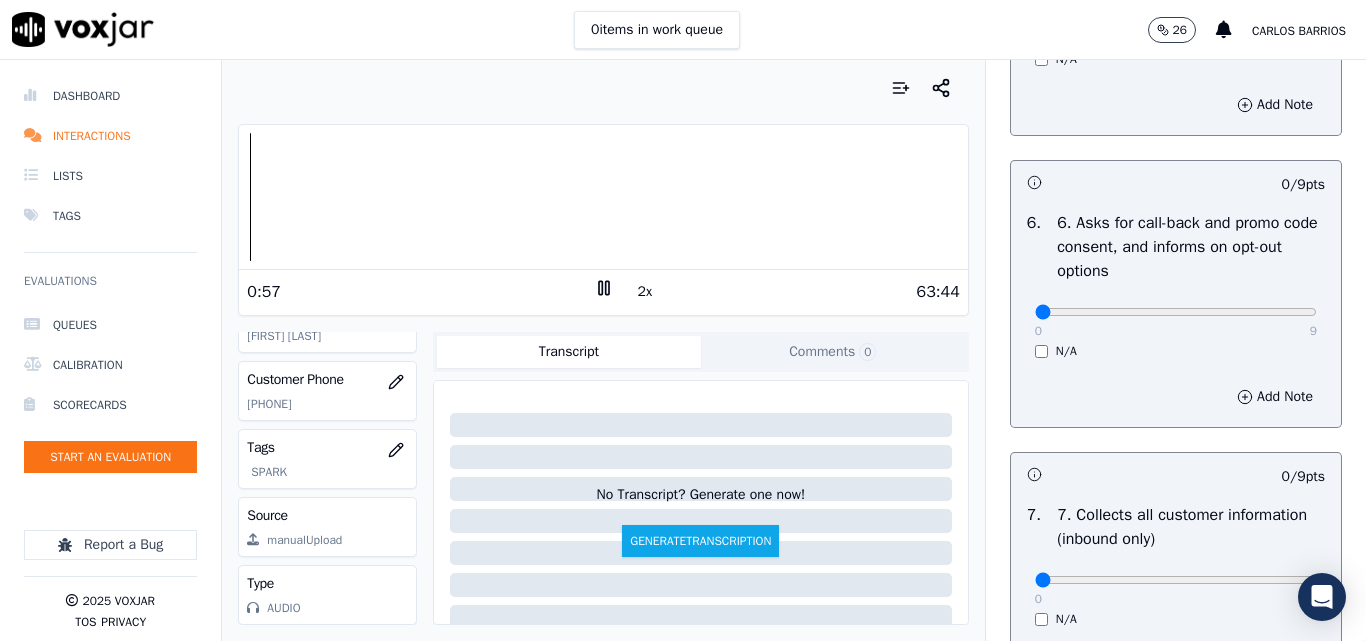scroll, scrollTop: 1600, scrollLeft: 0, axis: vertical 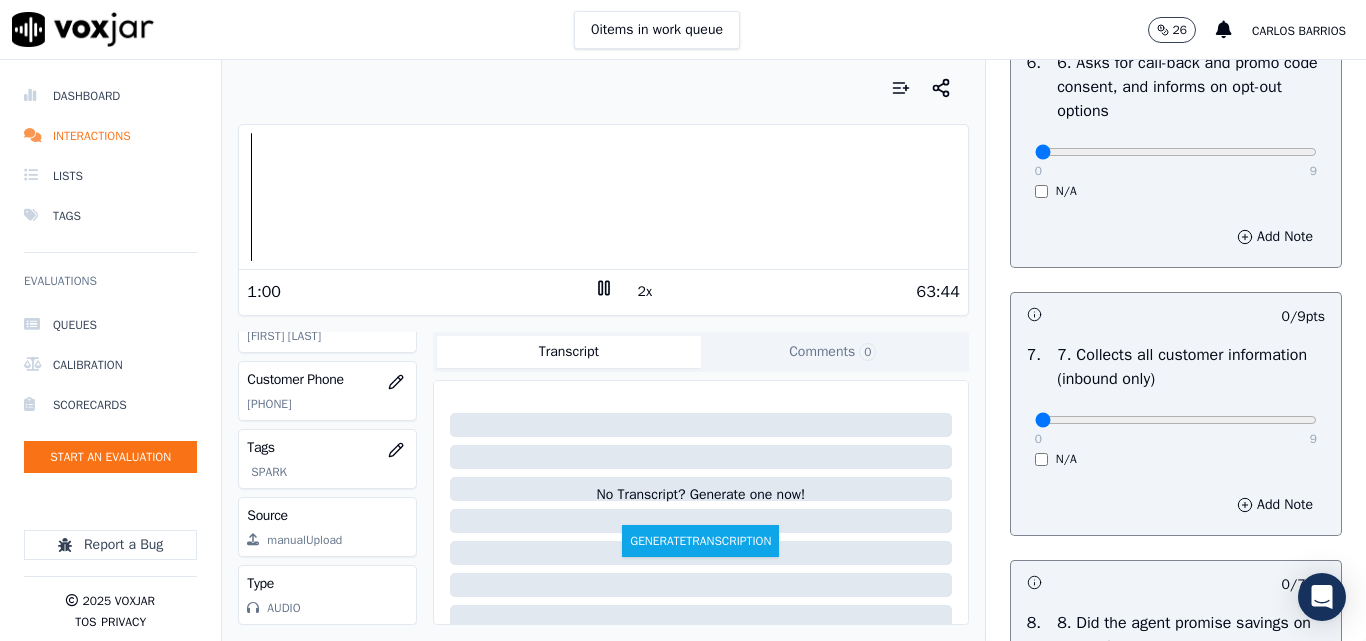 click on "0   9" at bounding box center (1176, 419) 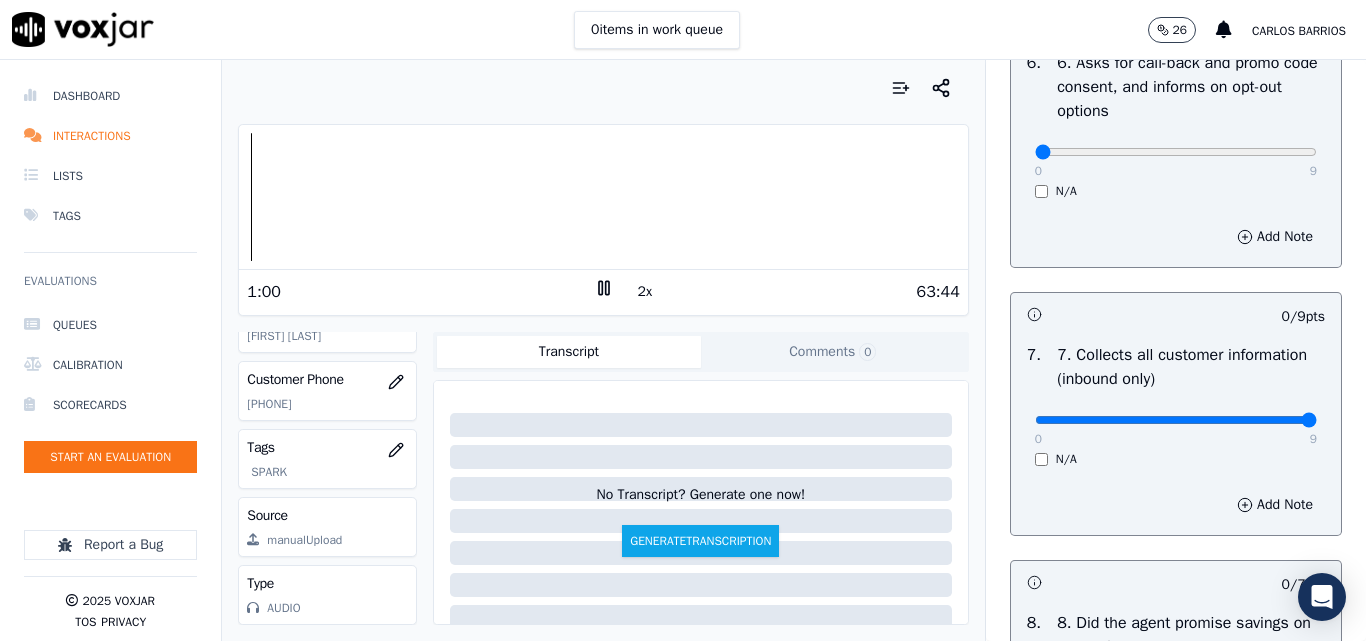 type on "9" 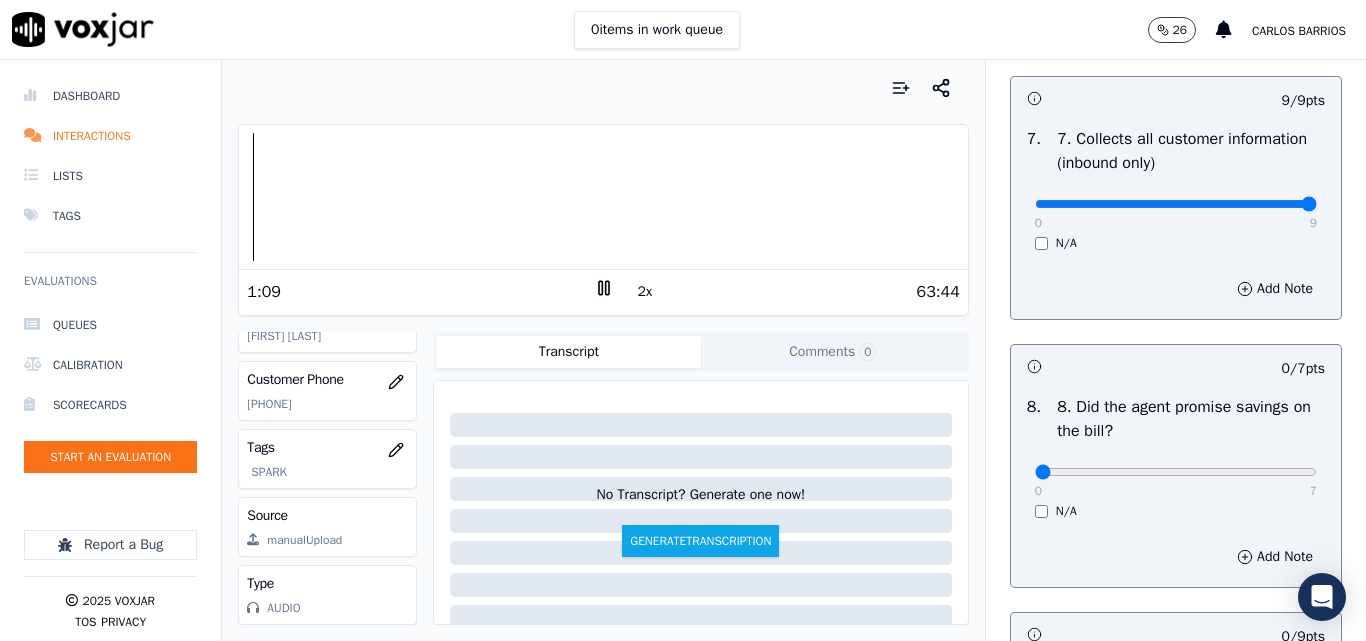 scroll, scrollTop: 1800, scrollLeft: 0, axis: vertical 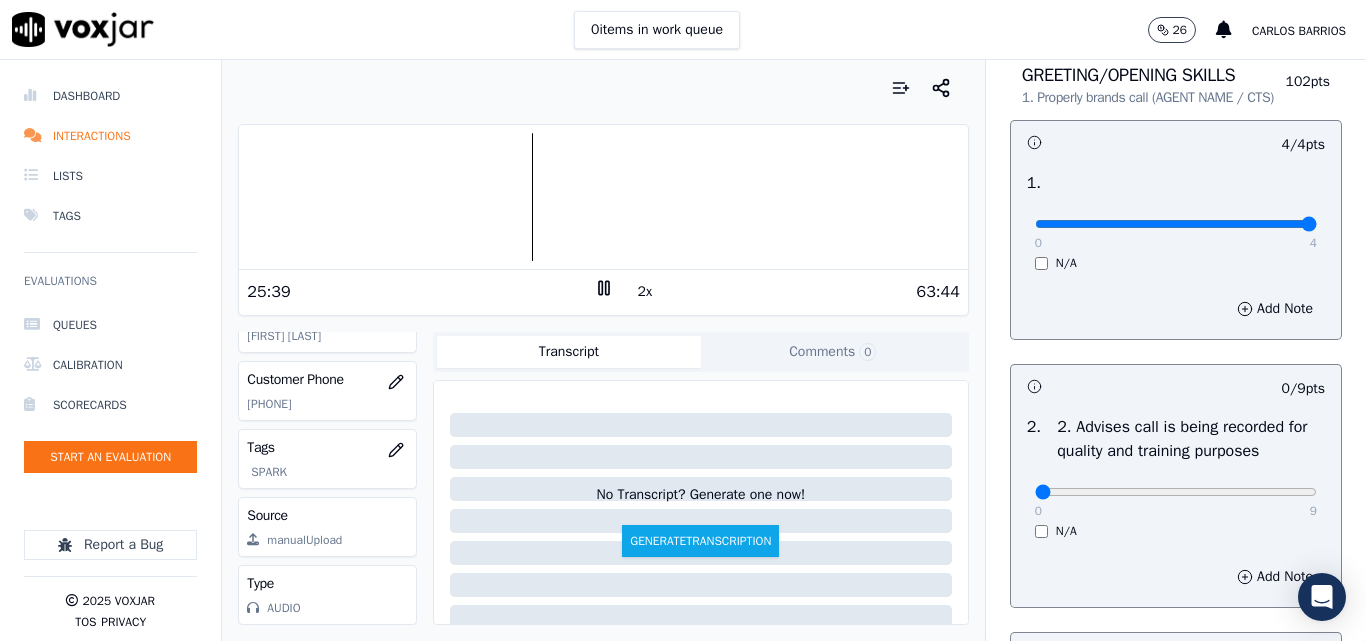 click on "0   9     N/A" at bounding box center (1176, 501) 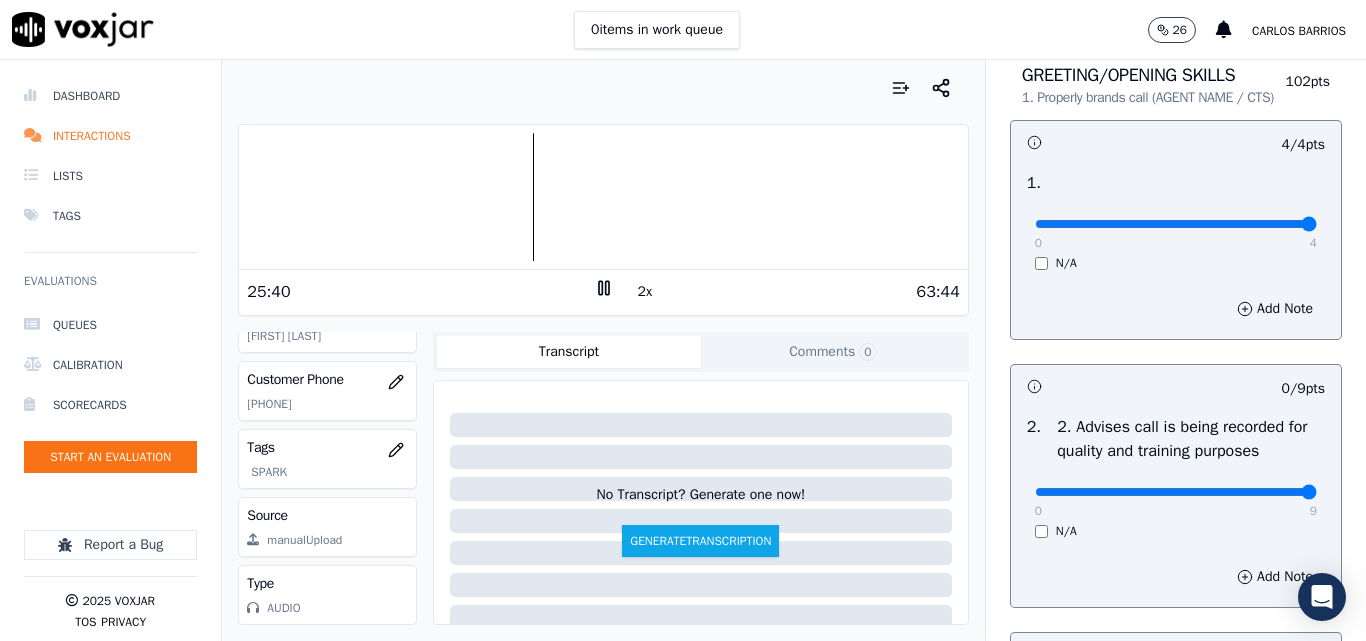 type on "9" 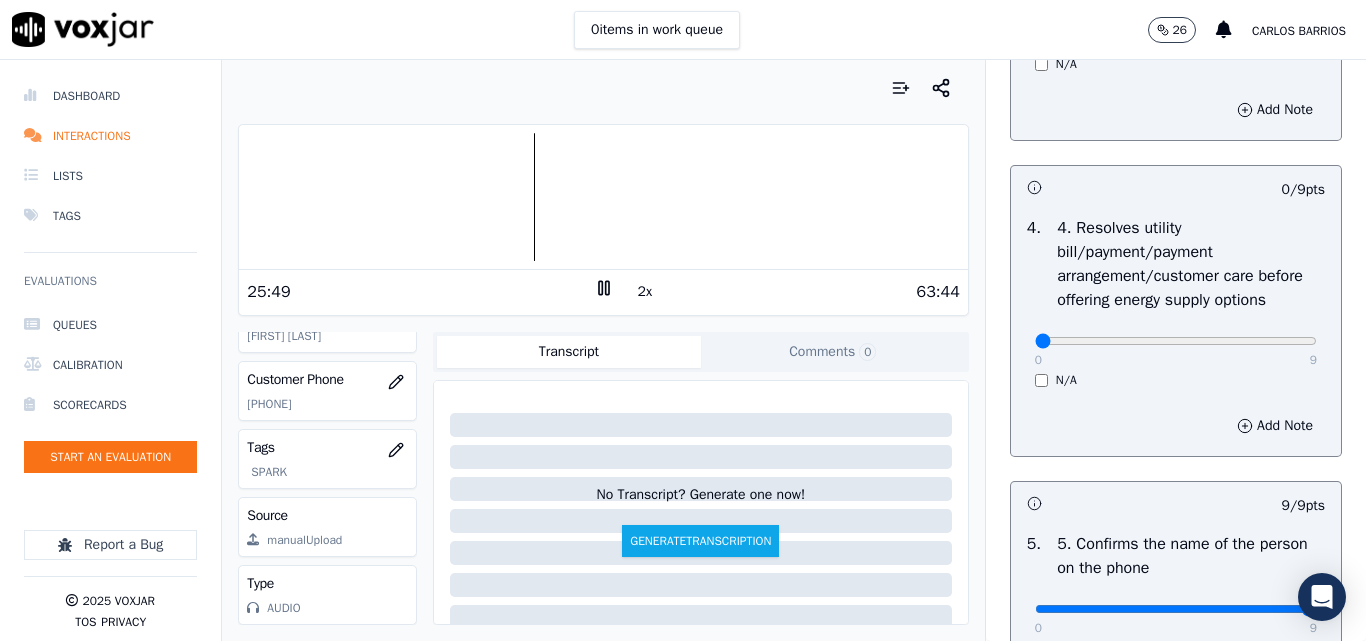 scroll, scrollTop: 892, scrollLeft: 0, axis: vertical 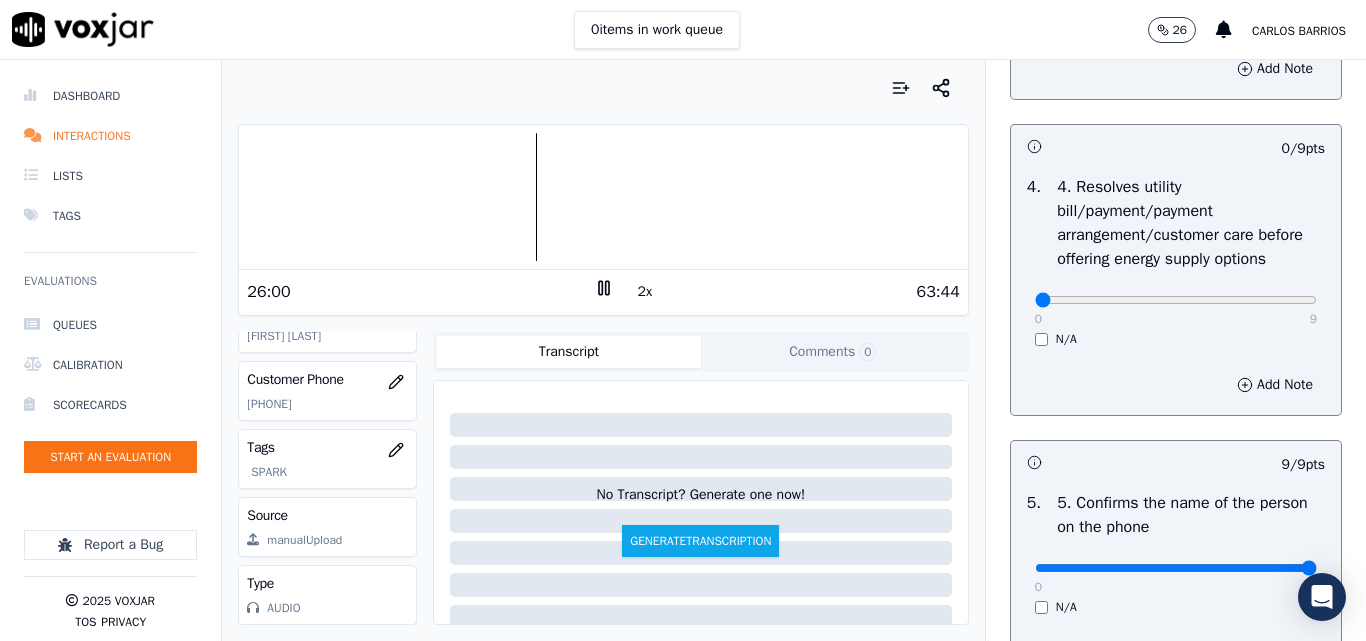 click 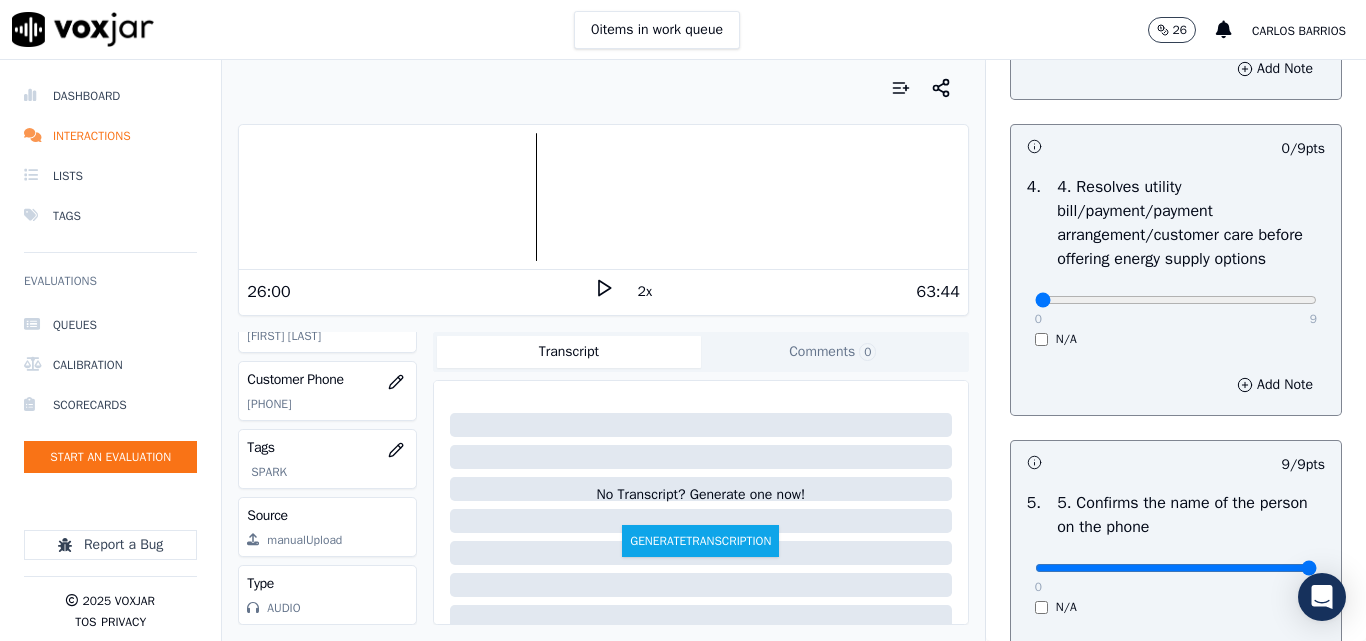 click 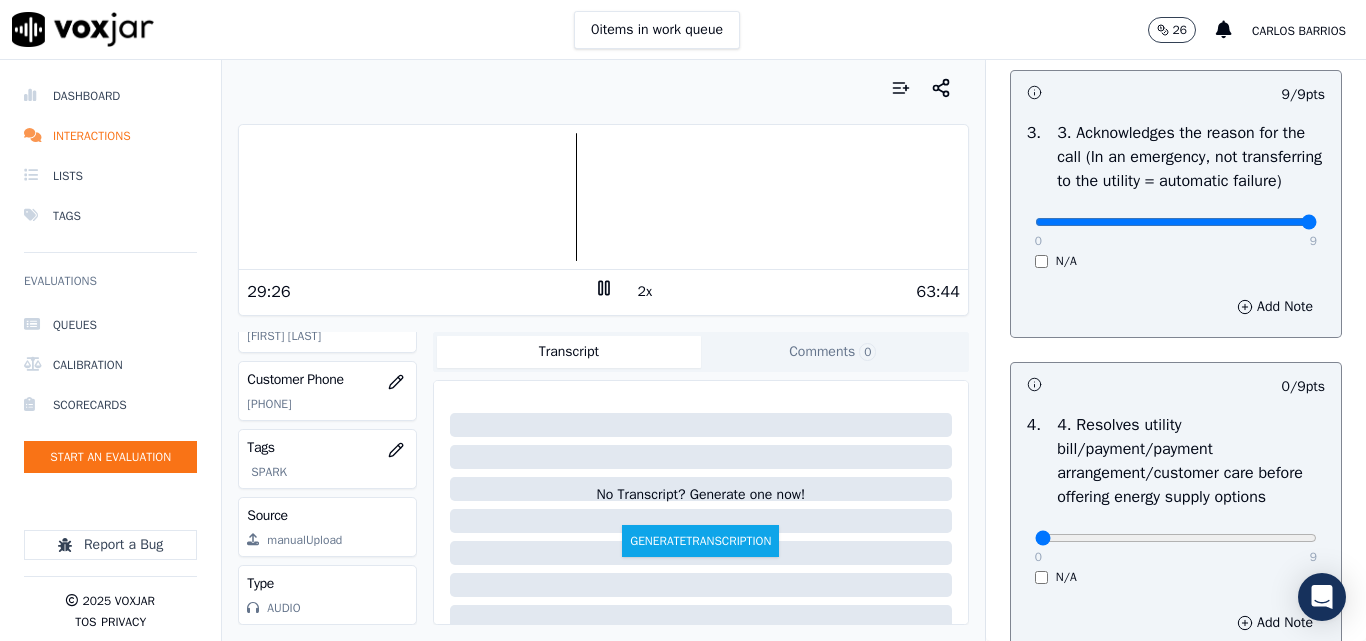 scroll, scrollTop: 692, scrollLeft: 0, axis: vertical 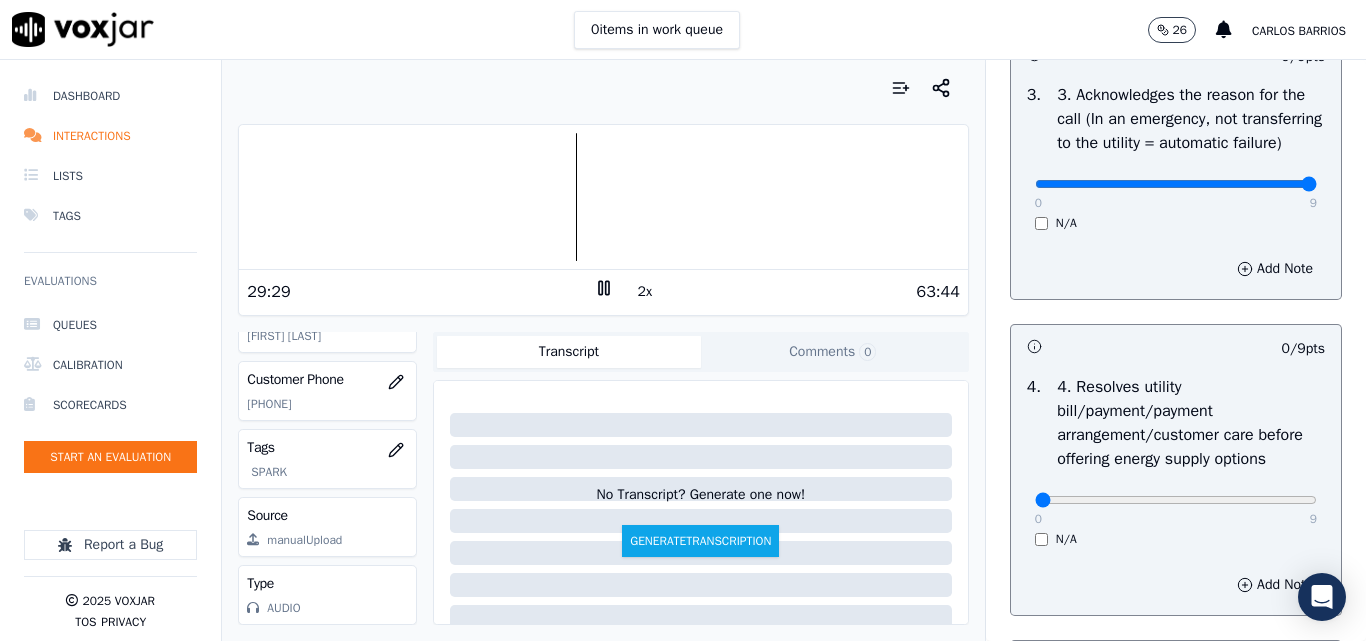 click at bounding box center [603, 197] 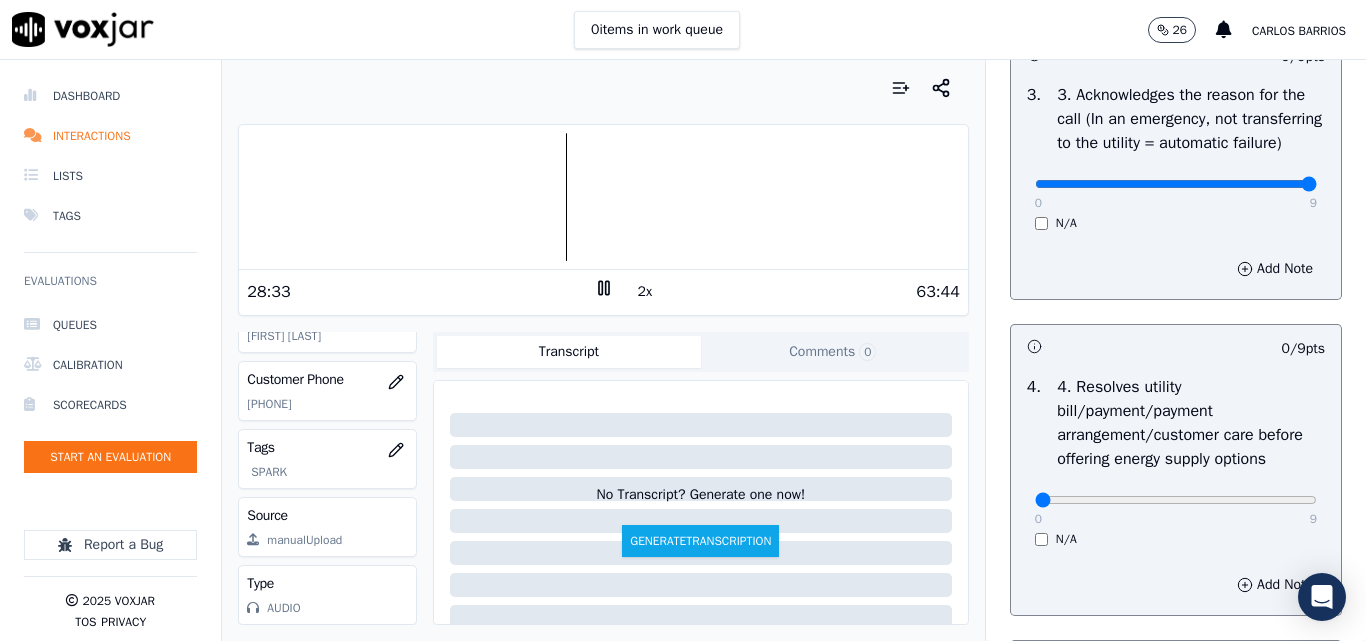 click on "2x" at bounding box center [645, 292] 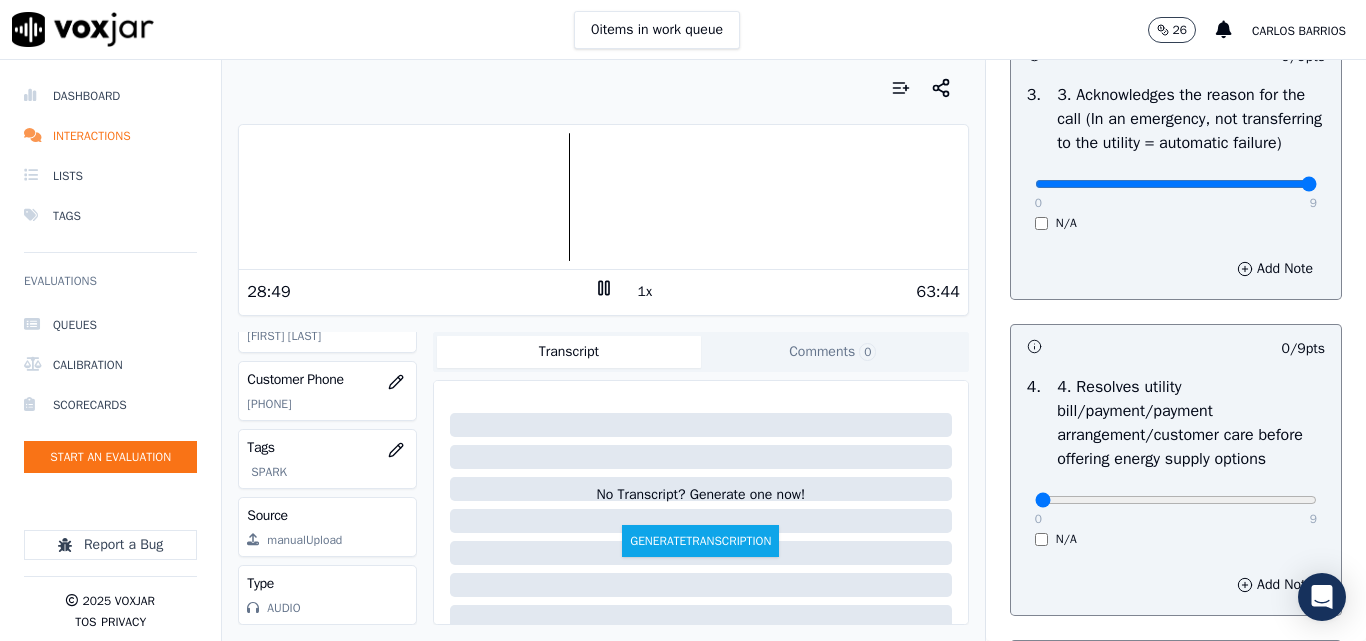 click at bounding box center (603, 197) 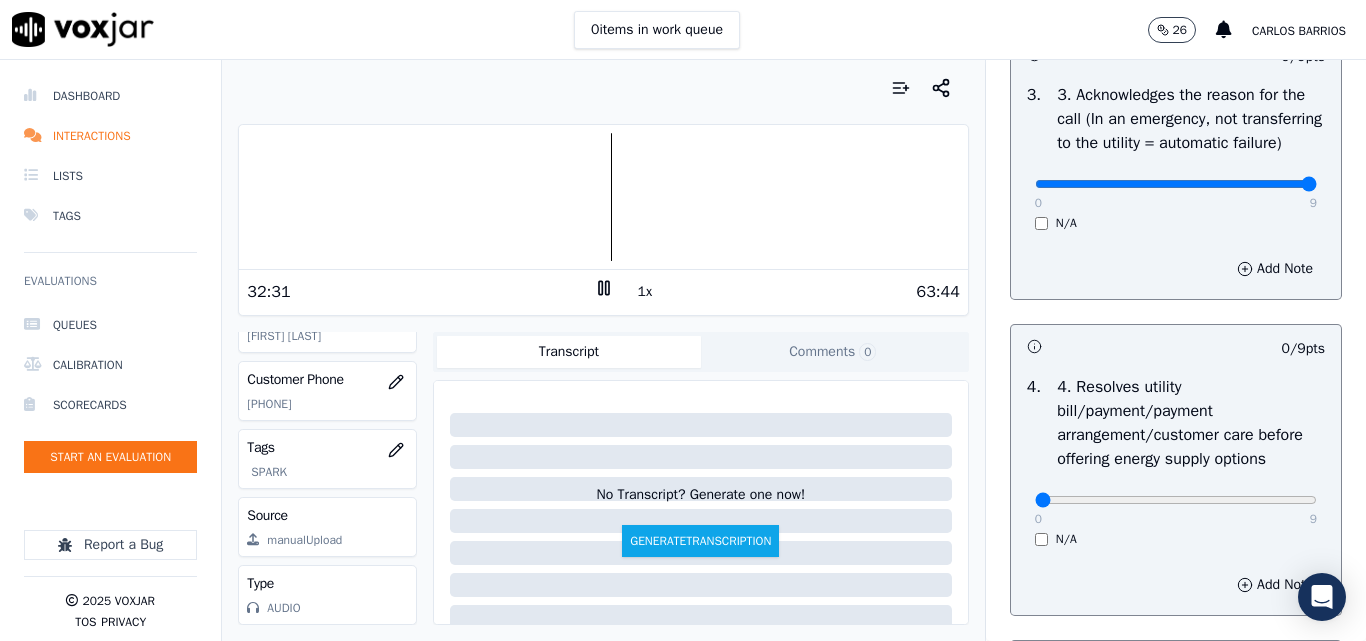 click at bounding box center [603, 197] 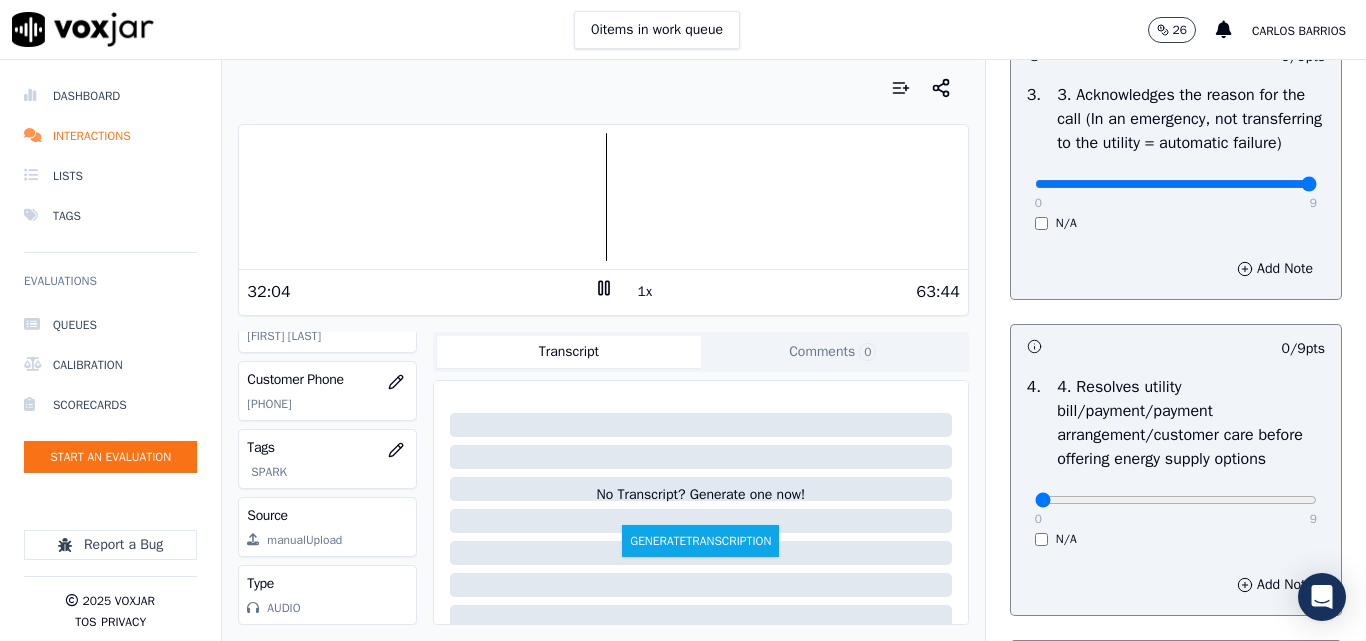 click on "1x" at bounding box center [645, 292] 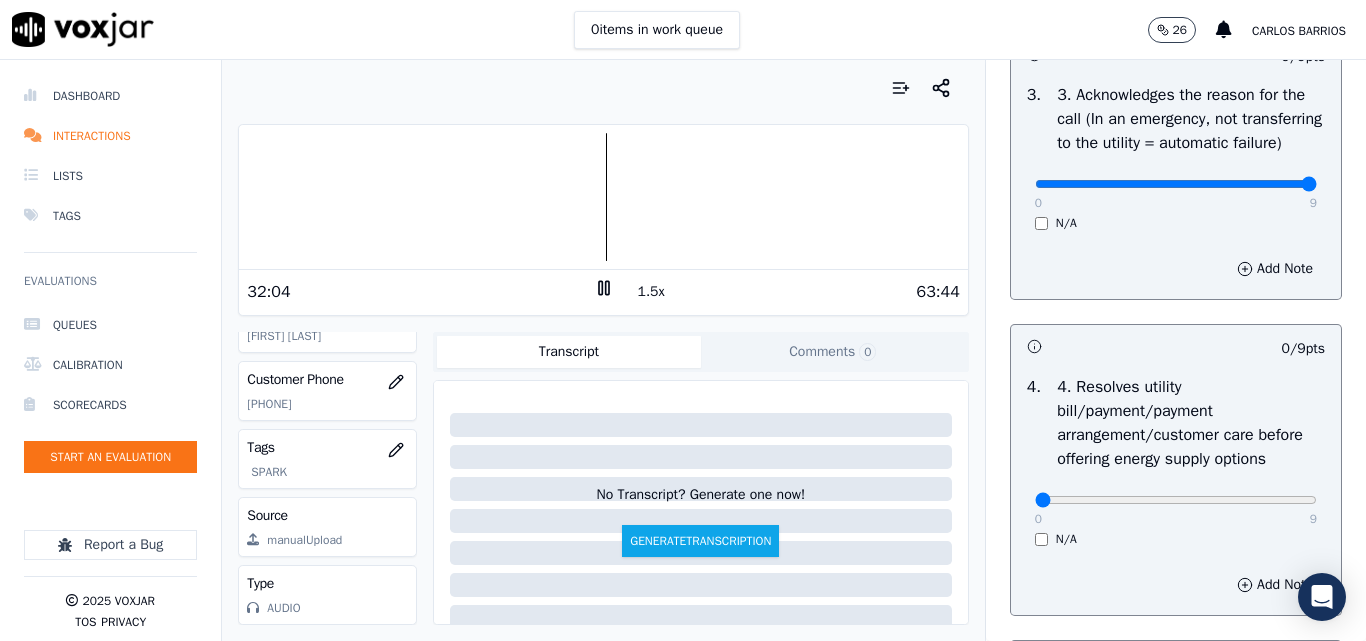 click on "1.5x" at bounding box center (651, 292) 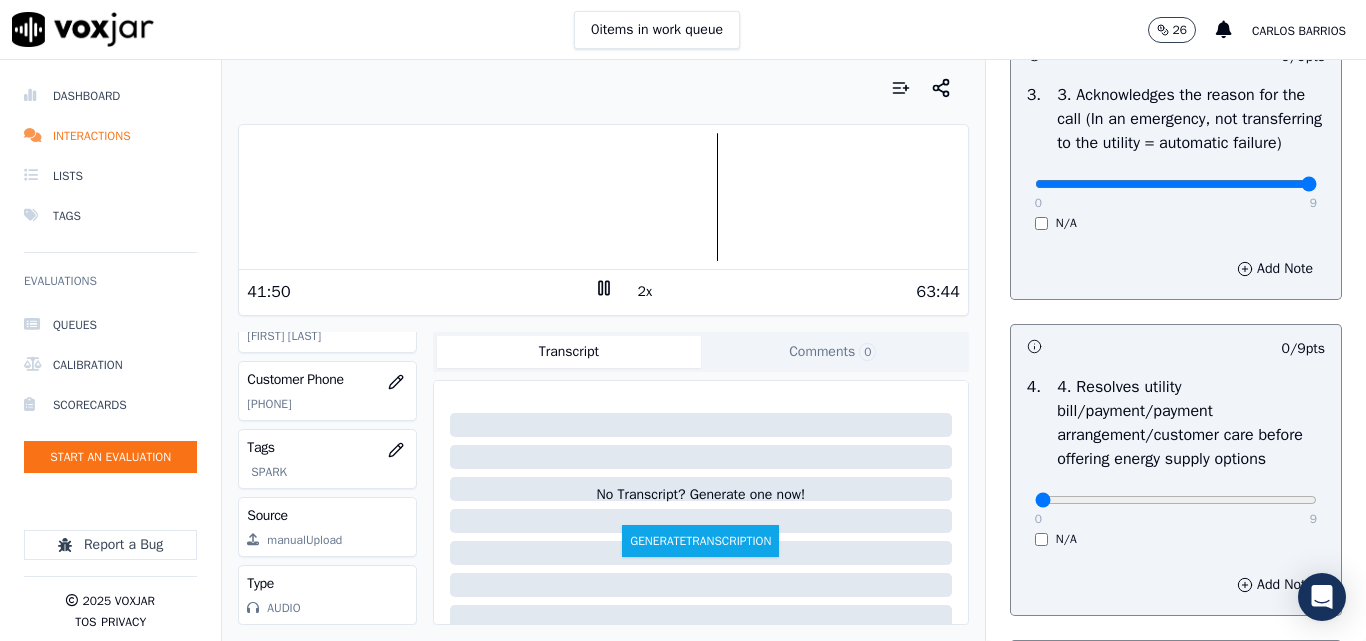 click at bounding box center (603, 197) 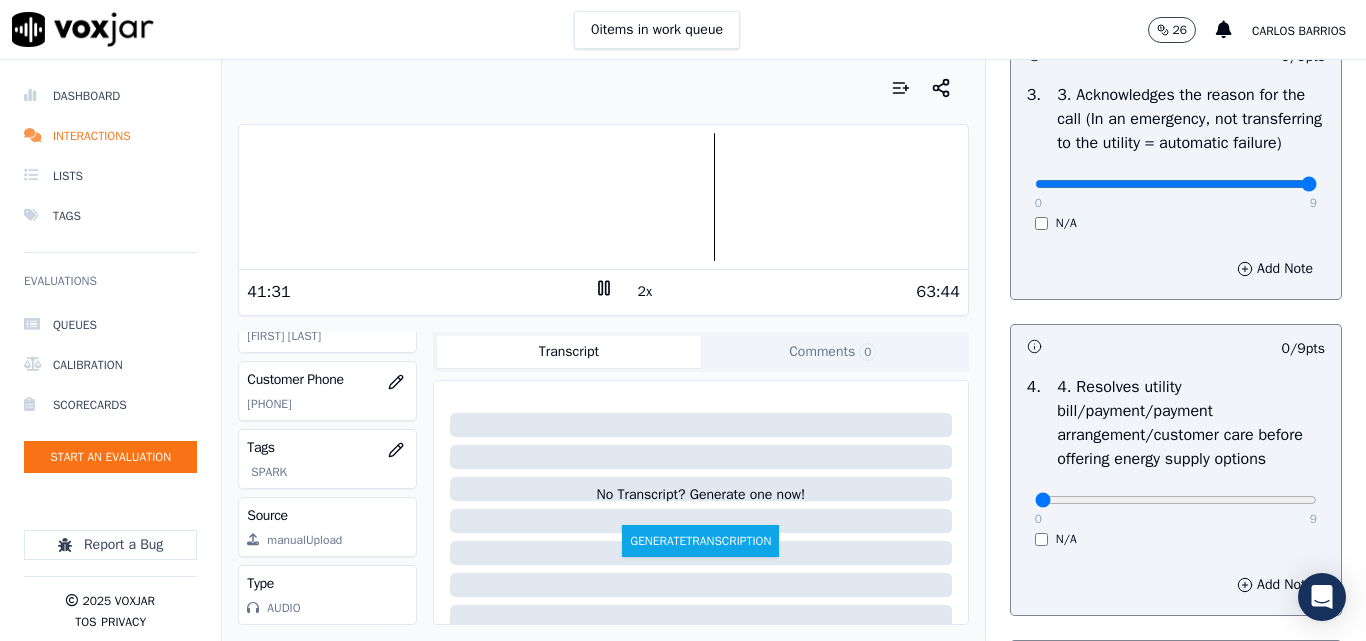 click on "2x" at bounding box center (645, 292) 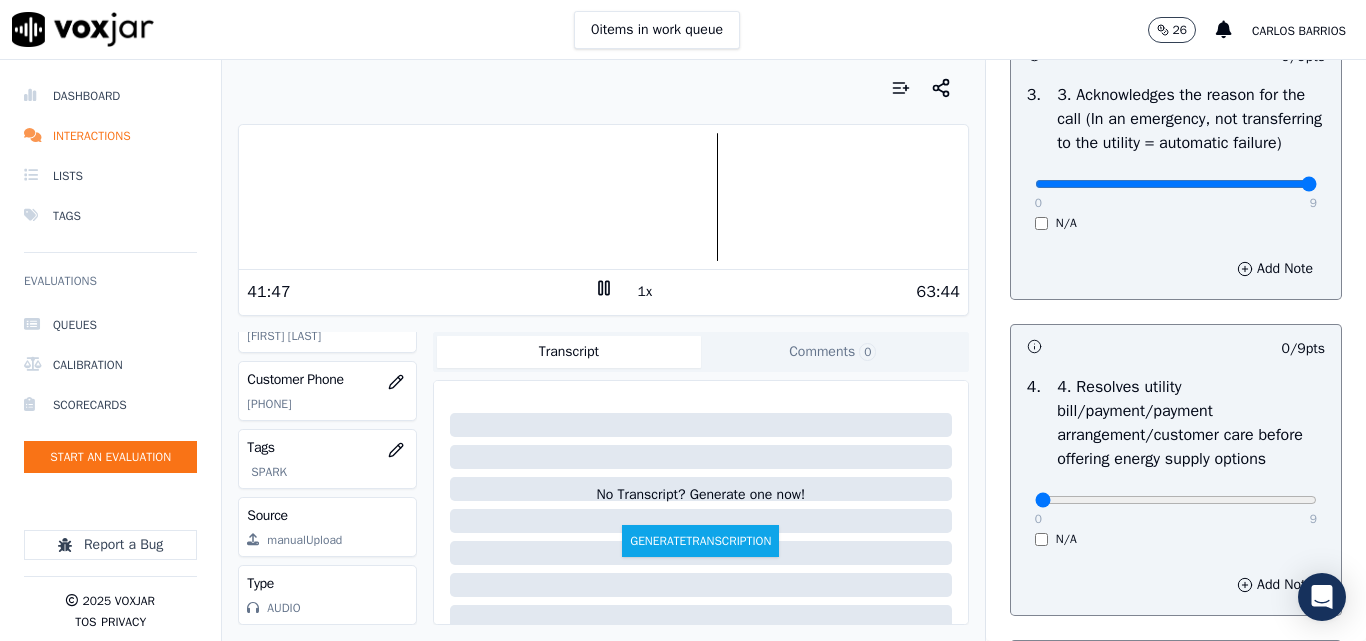 click on "1x" at bounding box center [645, 292] 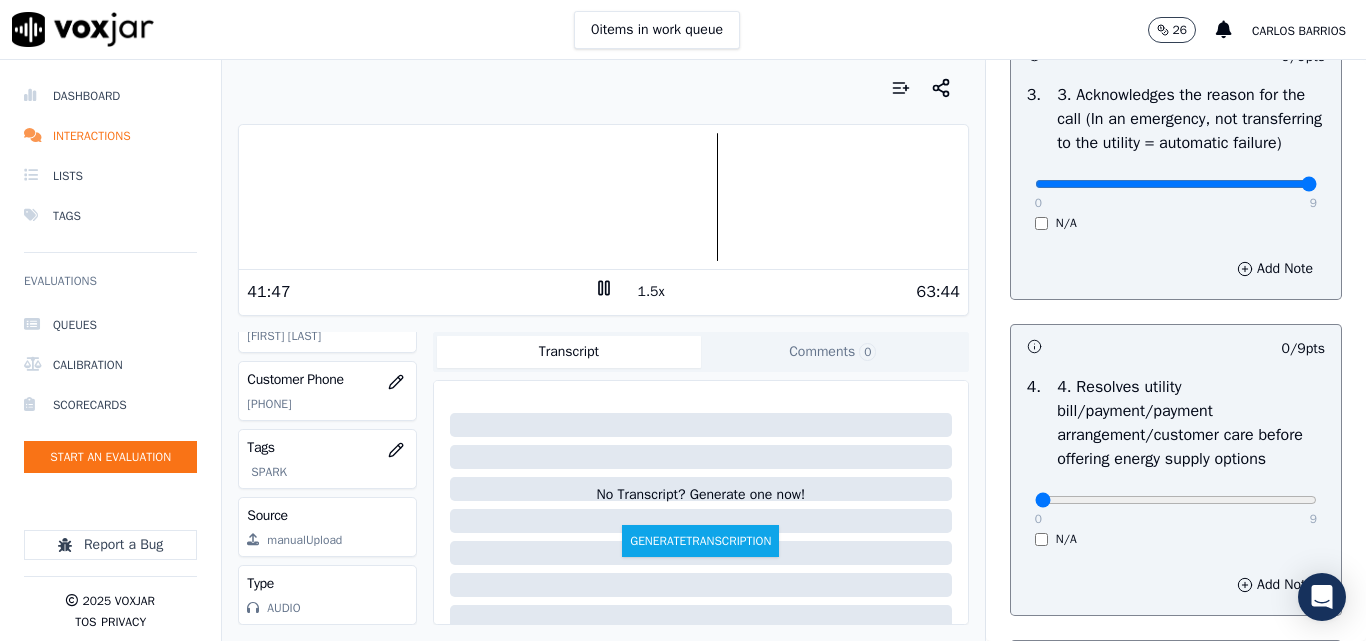 click on "1.5x" at bounding box center [651, 292] 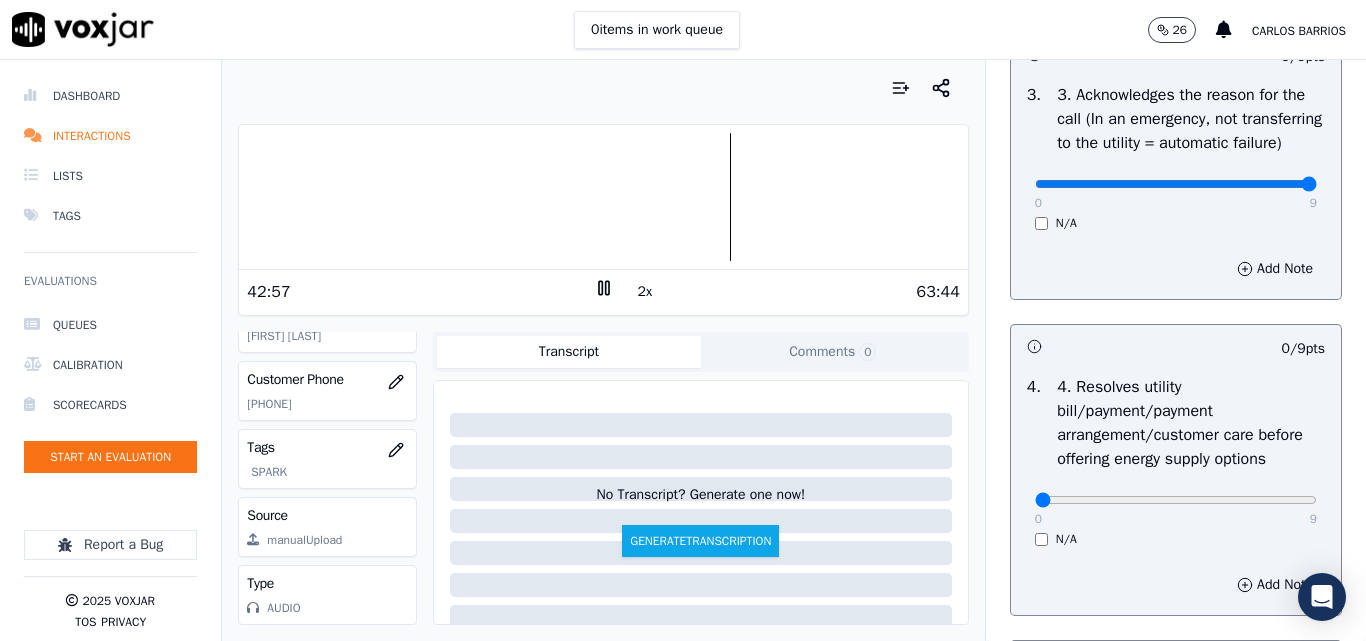 click 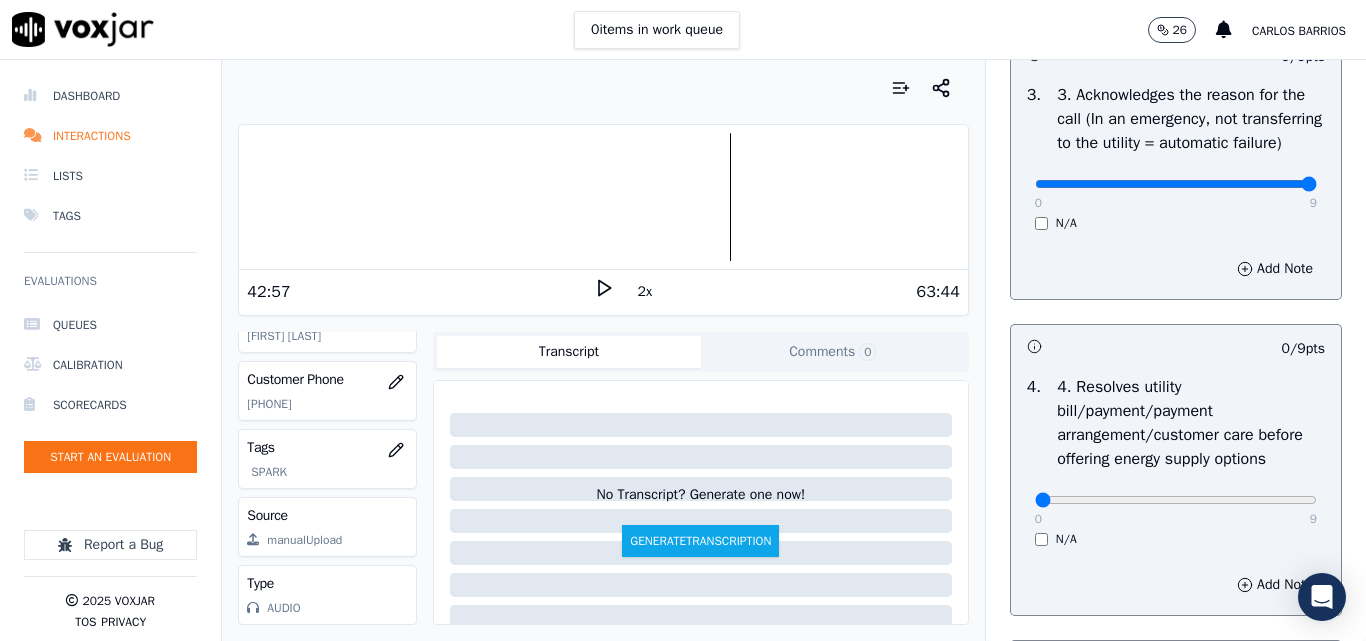 click at bounding box center (603, 197) 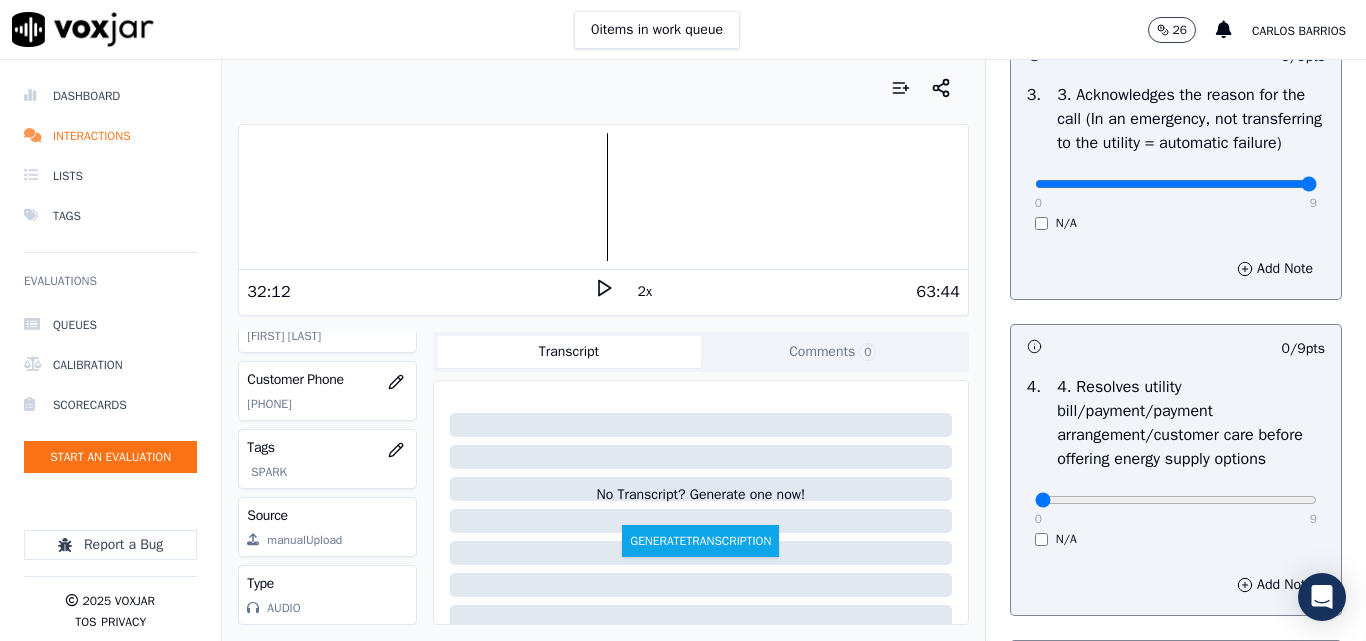 click at bounding box center [603, 197] 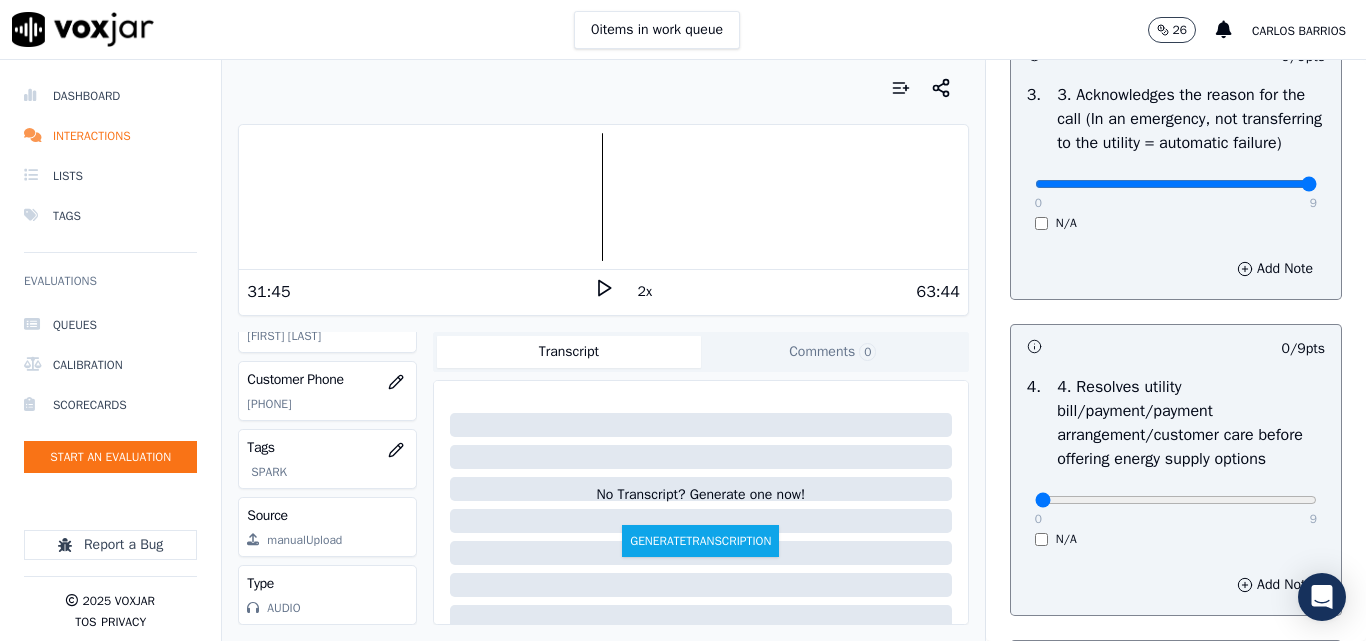 click at bounding box center (603, 197) 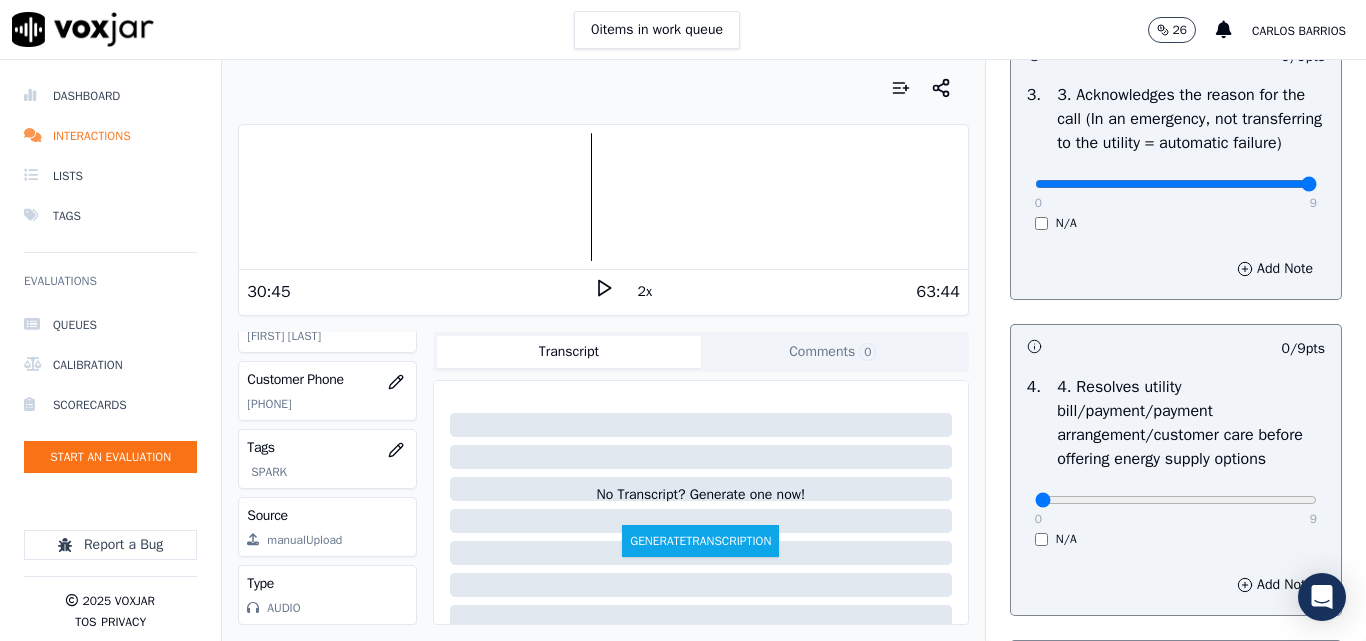 click at bounding box center [603, 197] 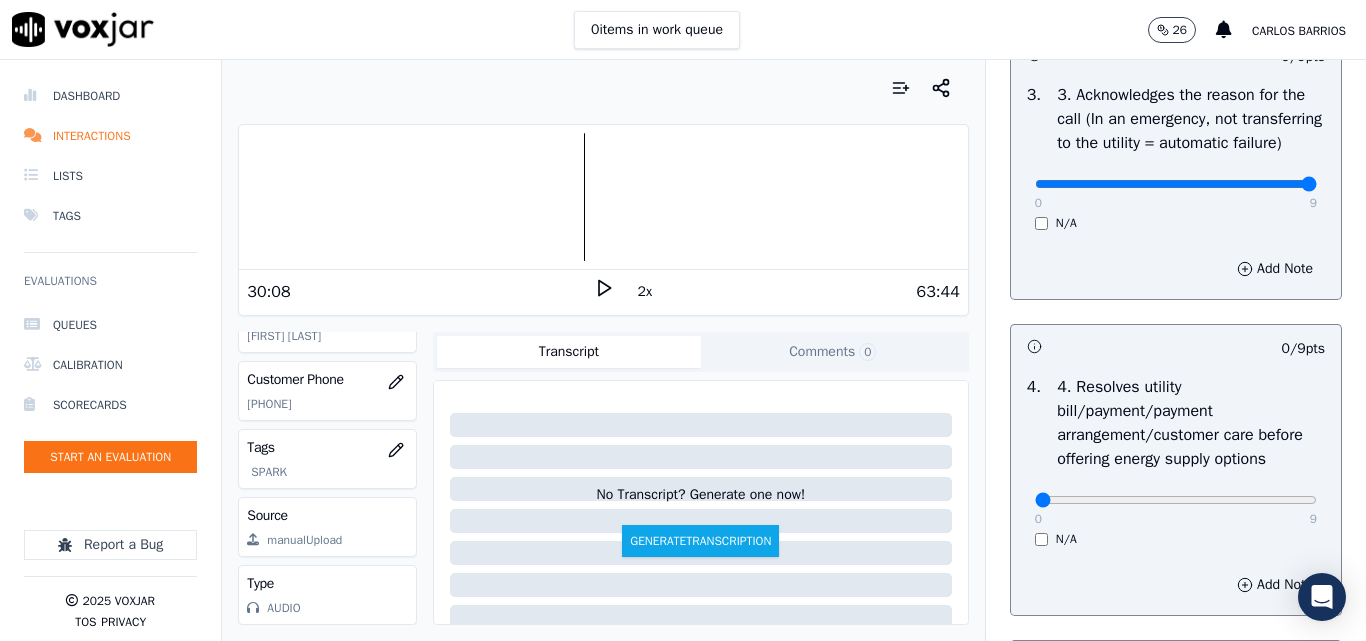 click at bounding box center [603, 197] 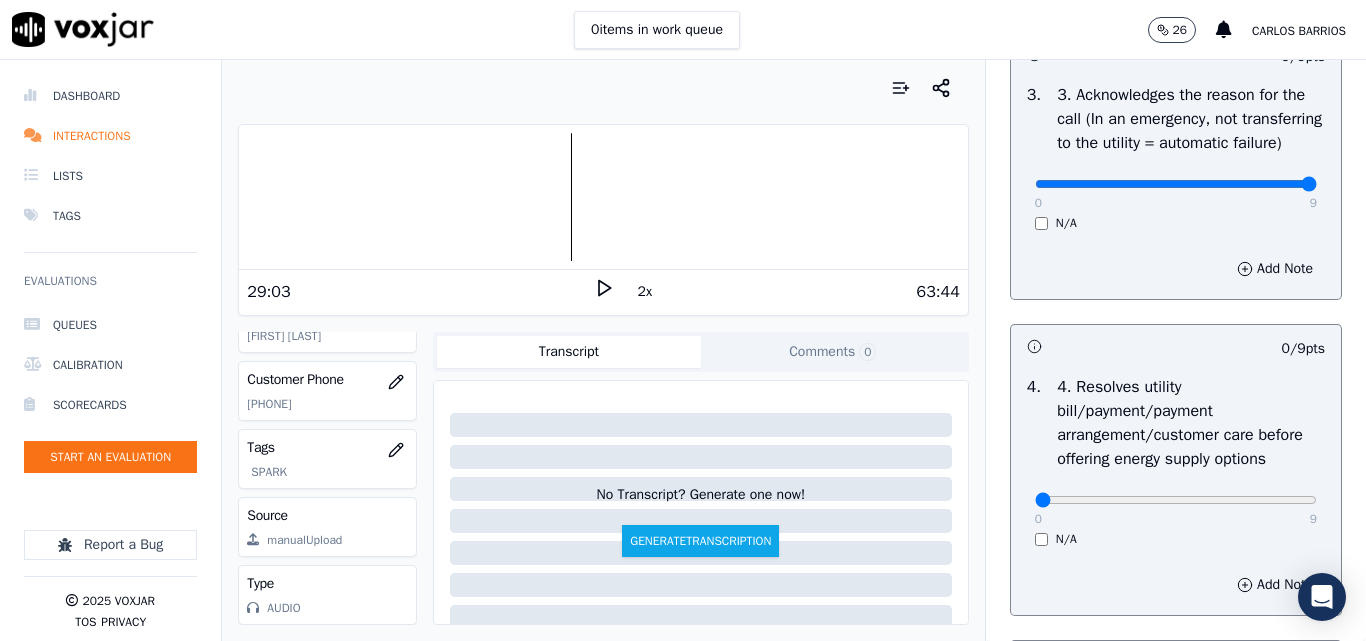 click 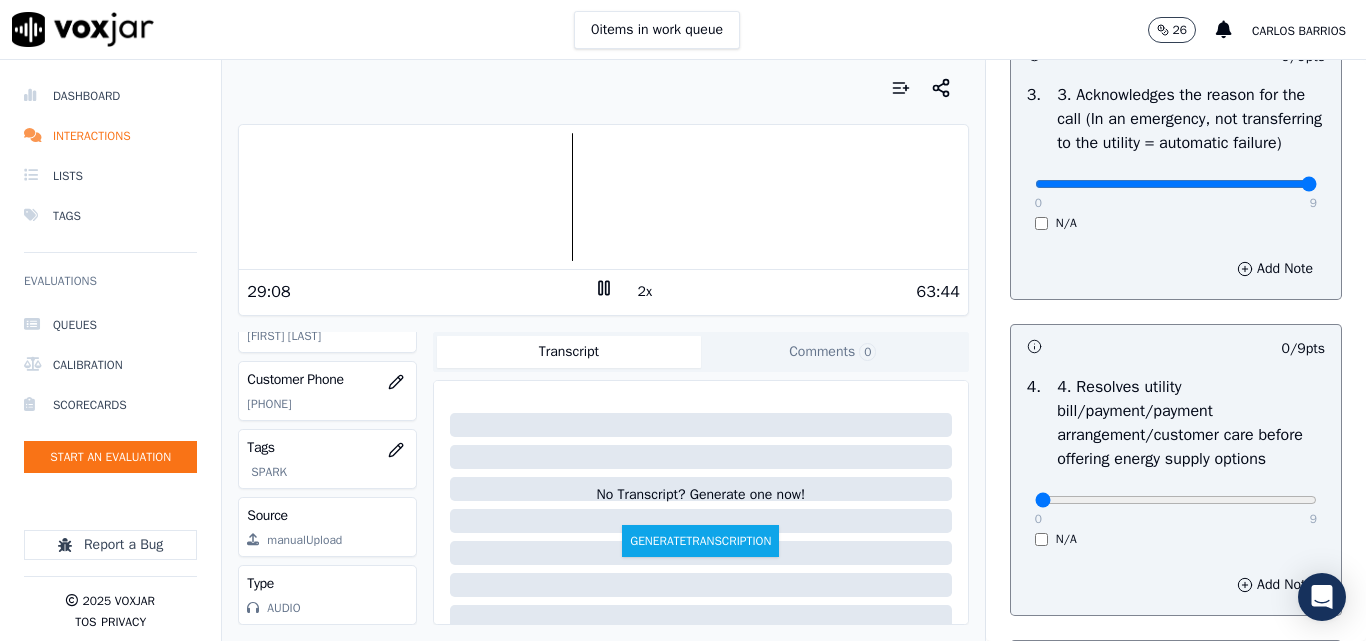 click at bounding box center [603, 197] 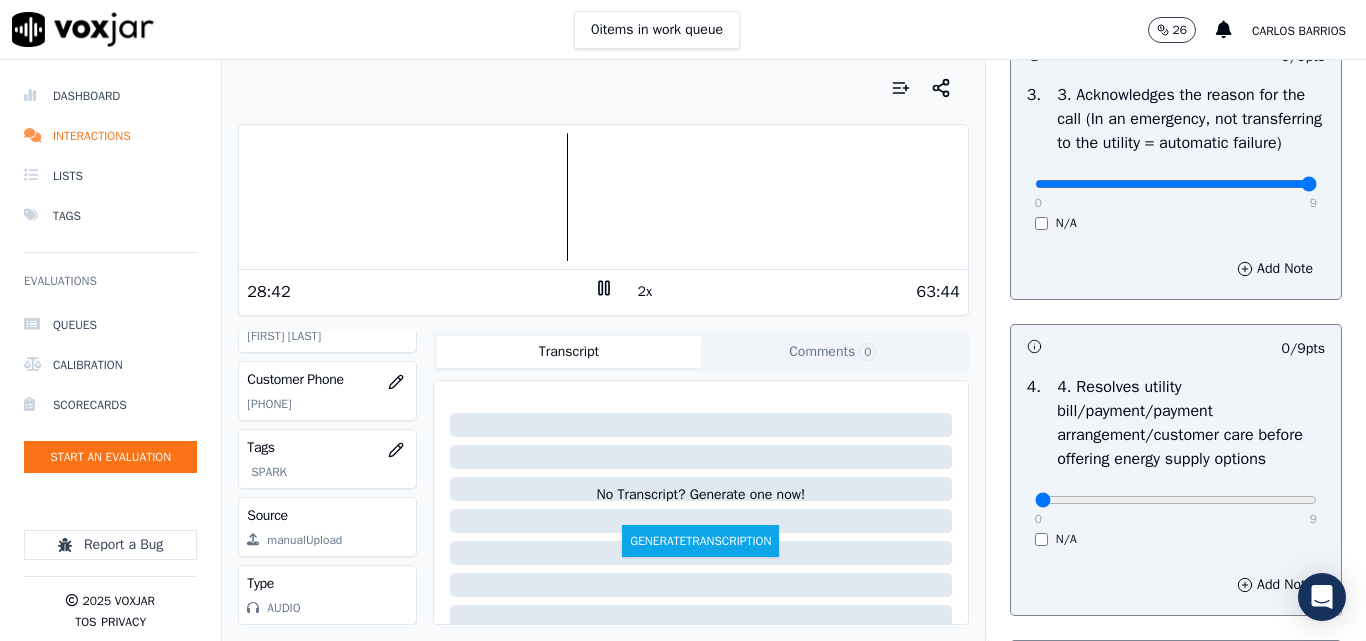 click at bounding box center [603, 197] 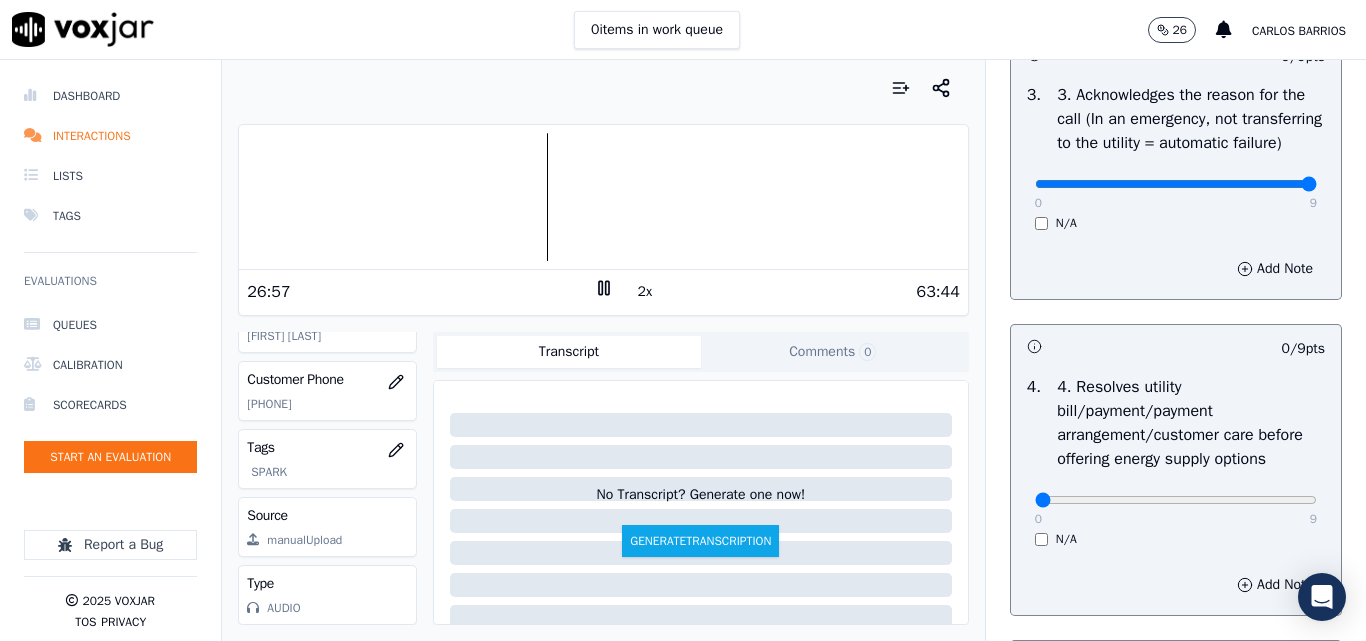 click on "2x" at bounding box center (645, 292) 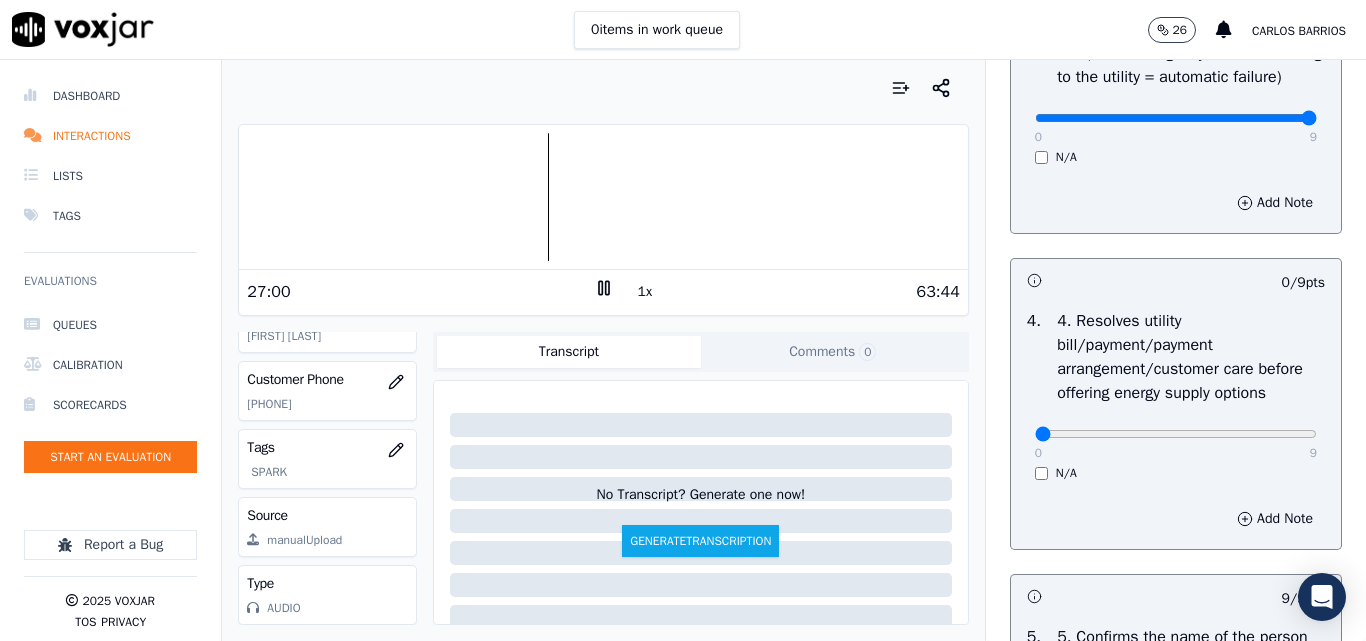 scroll, scrollTop: 792, scrollLeft: 0, axis: vertical 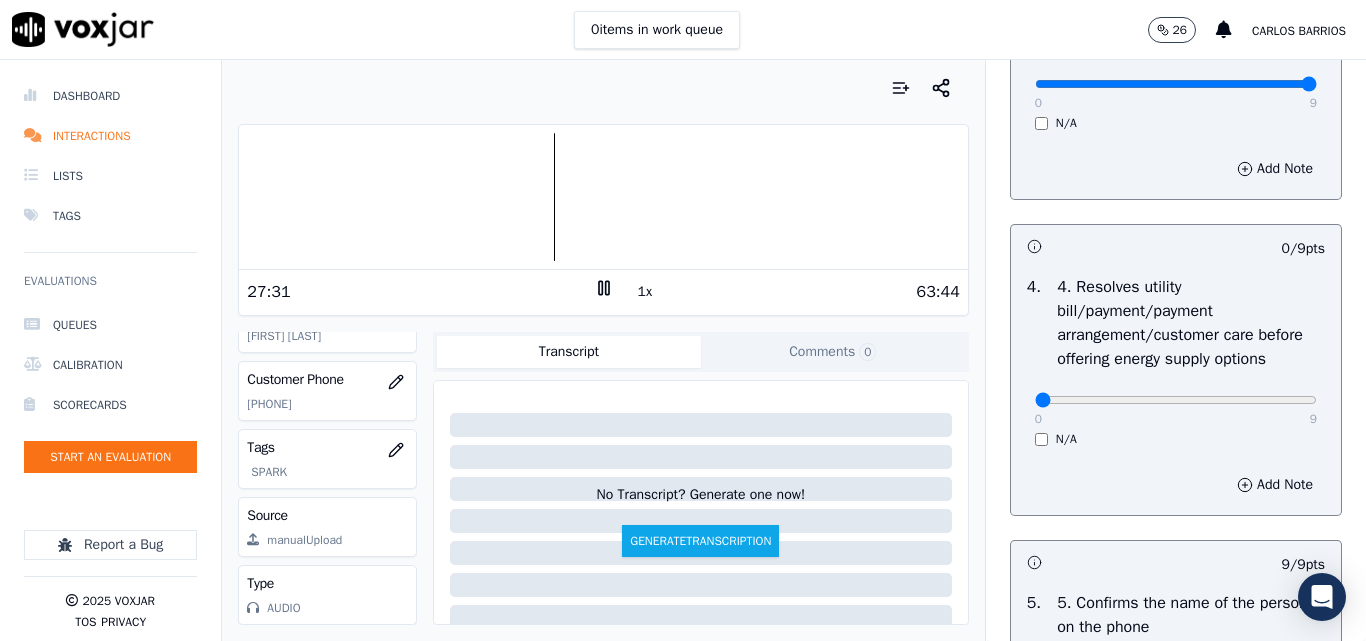click at bounding box center (603, 197) 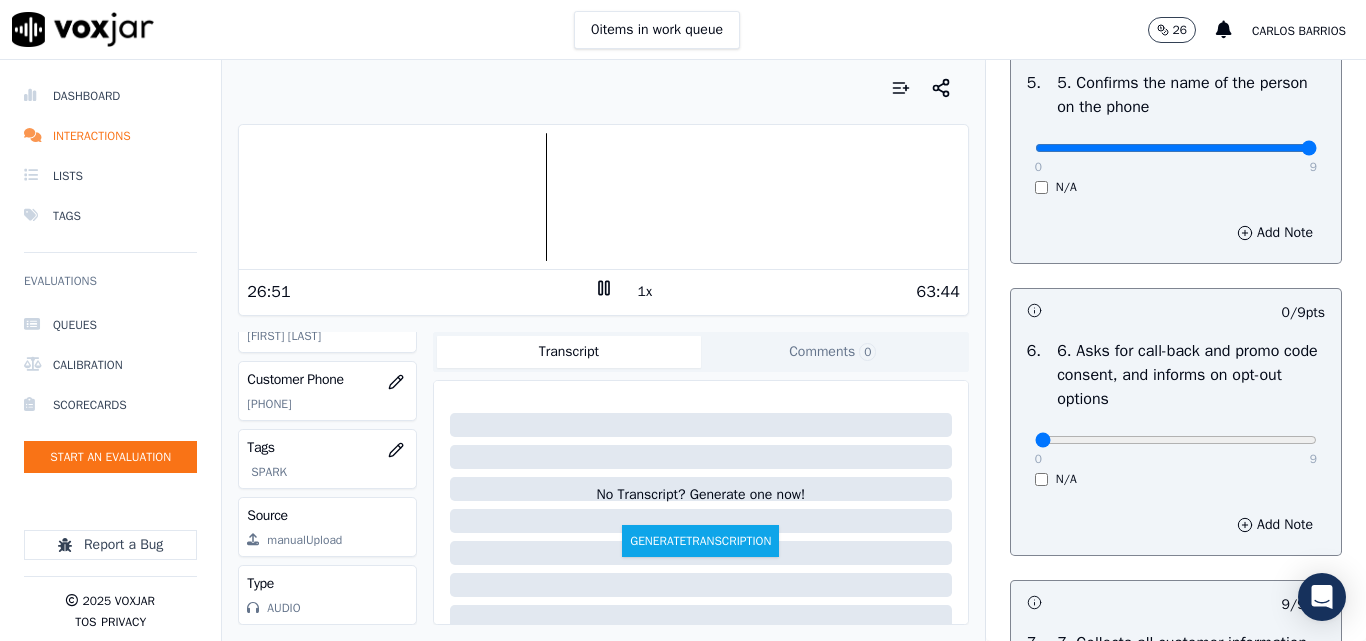 scroll, scrollTop: 1352, scrollLeft: 0, axis: vertical 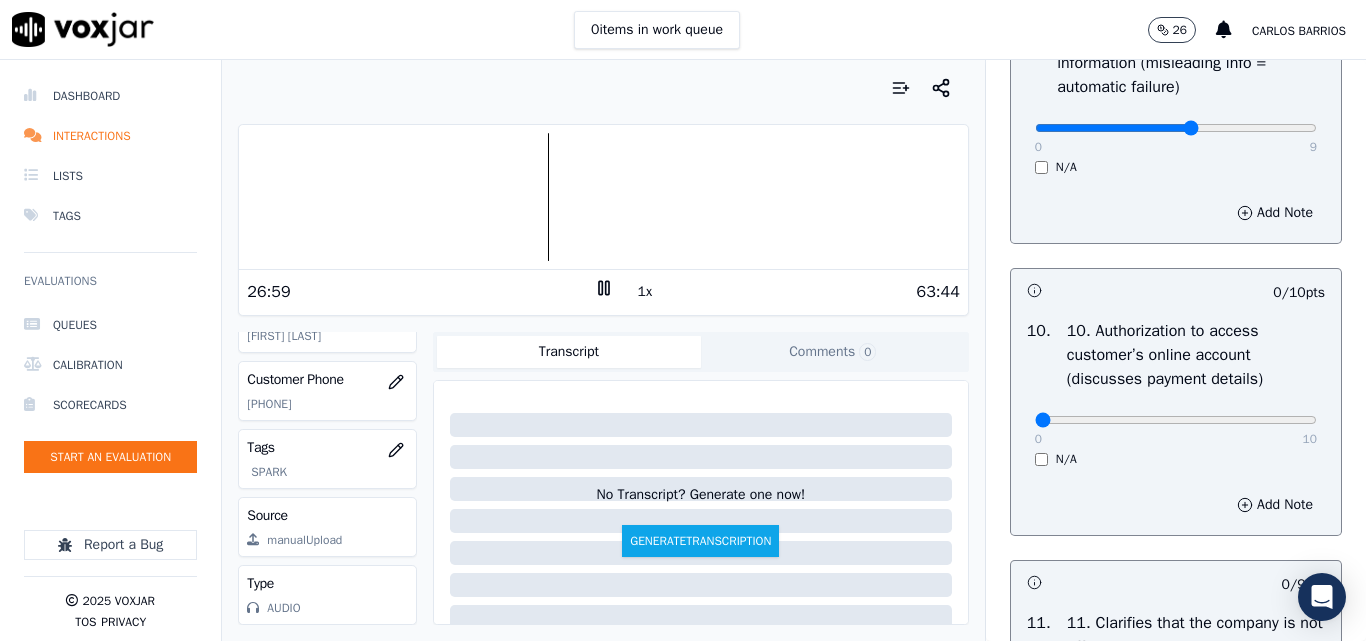 type on "5" 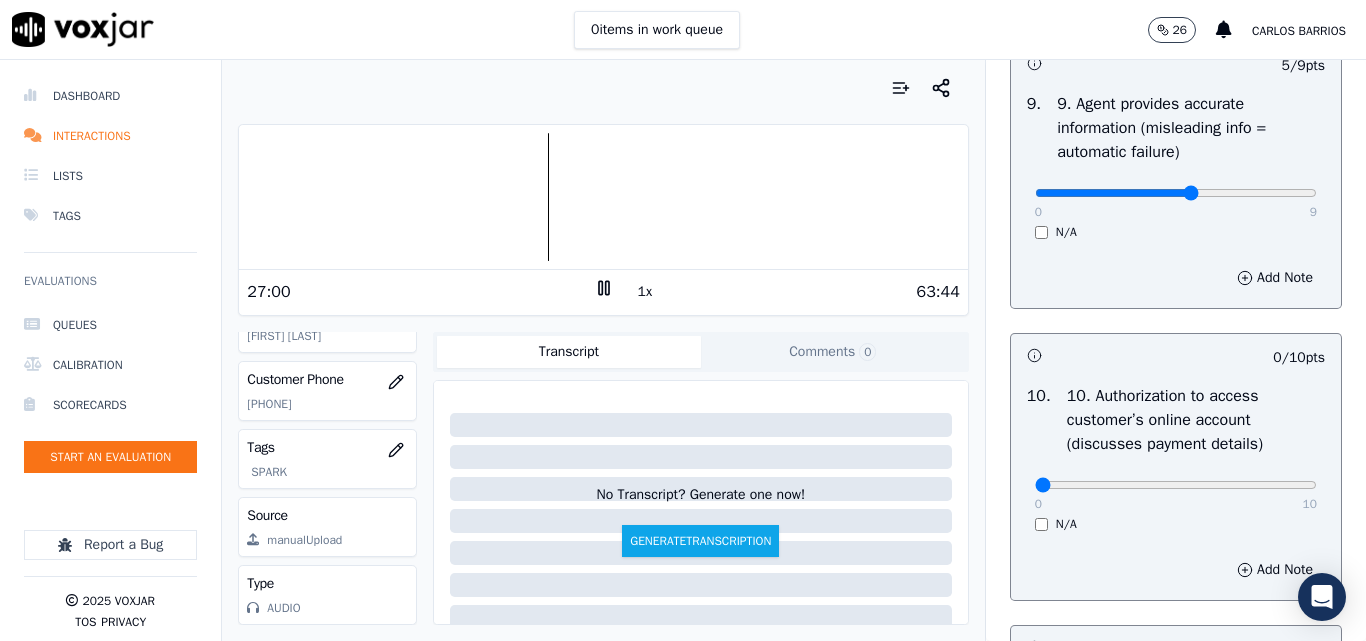 scroll, scrollTop: 2352, scrollLeft: 0, axis: vertical 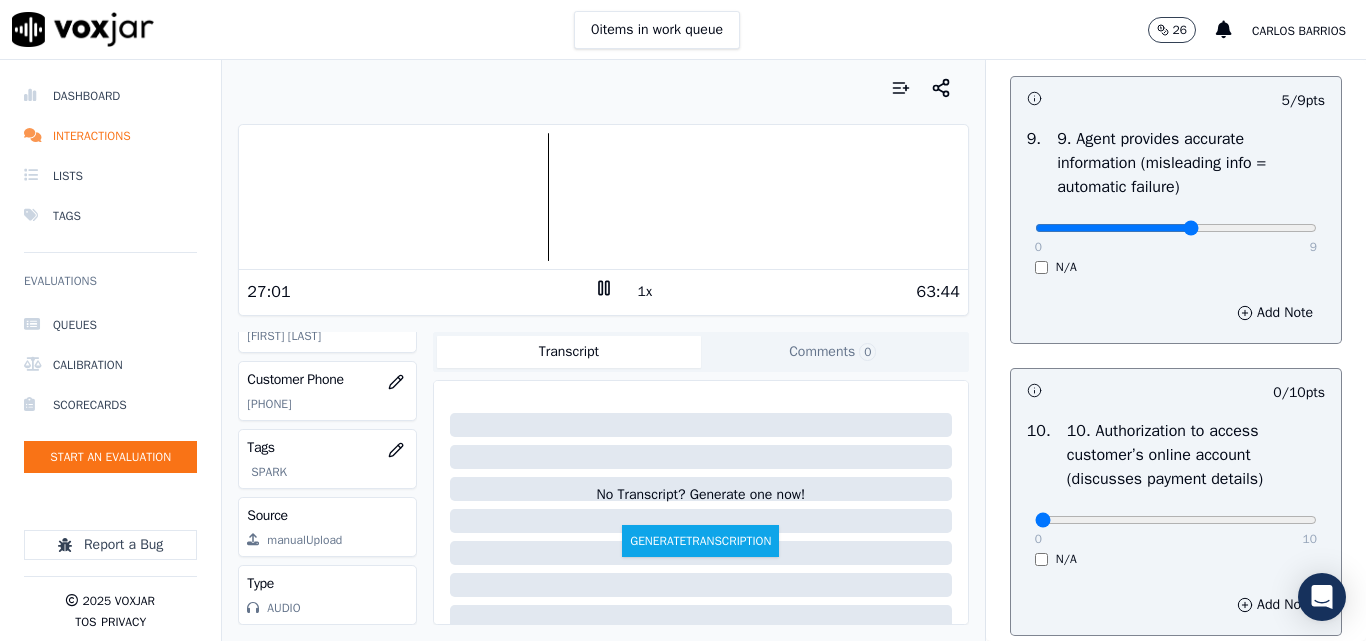 click on "Add Note" at bounding box center (1176, 313) 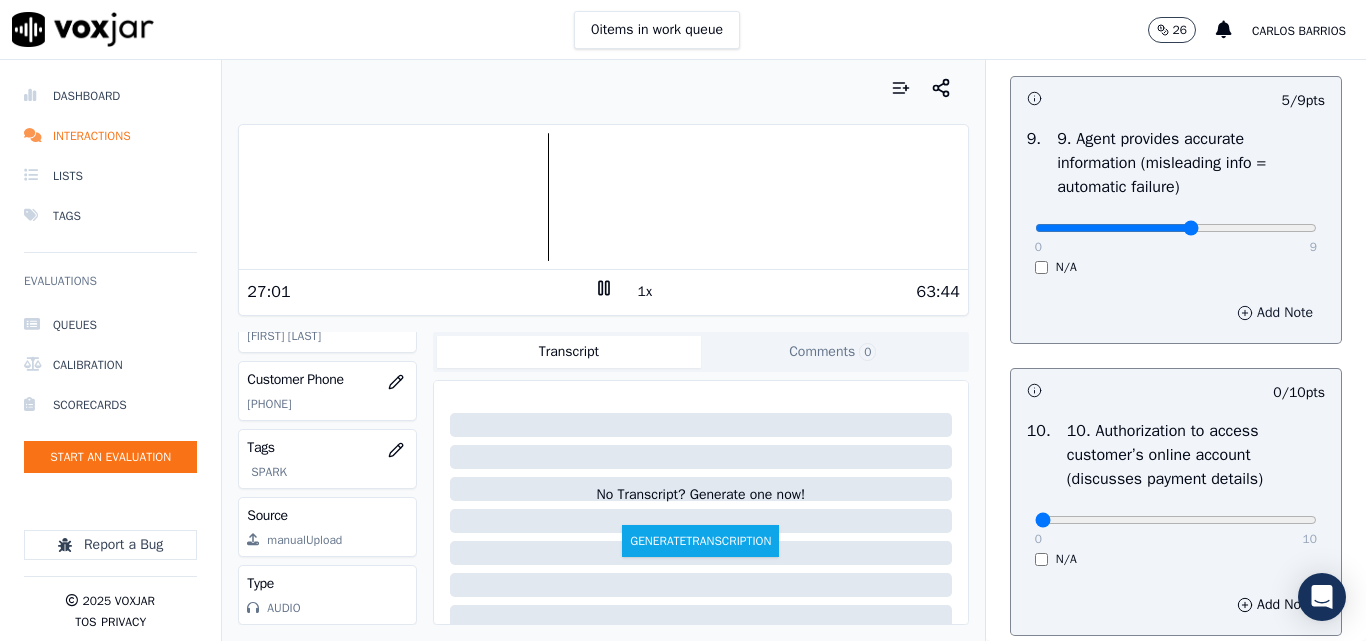 click on "Add Note" at bounding box center (1275, 313) 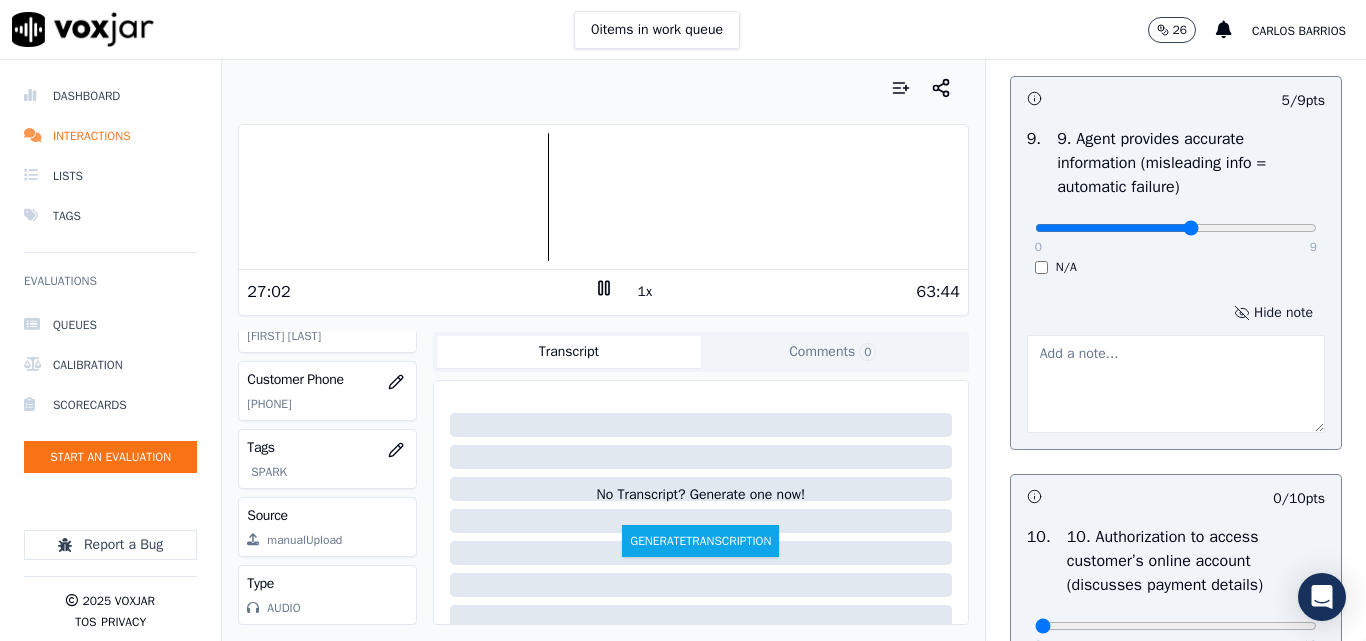 type 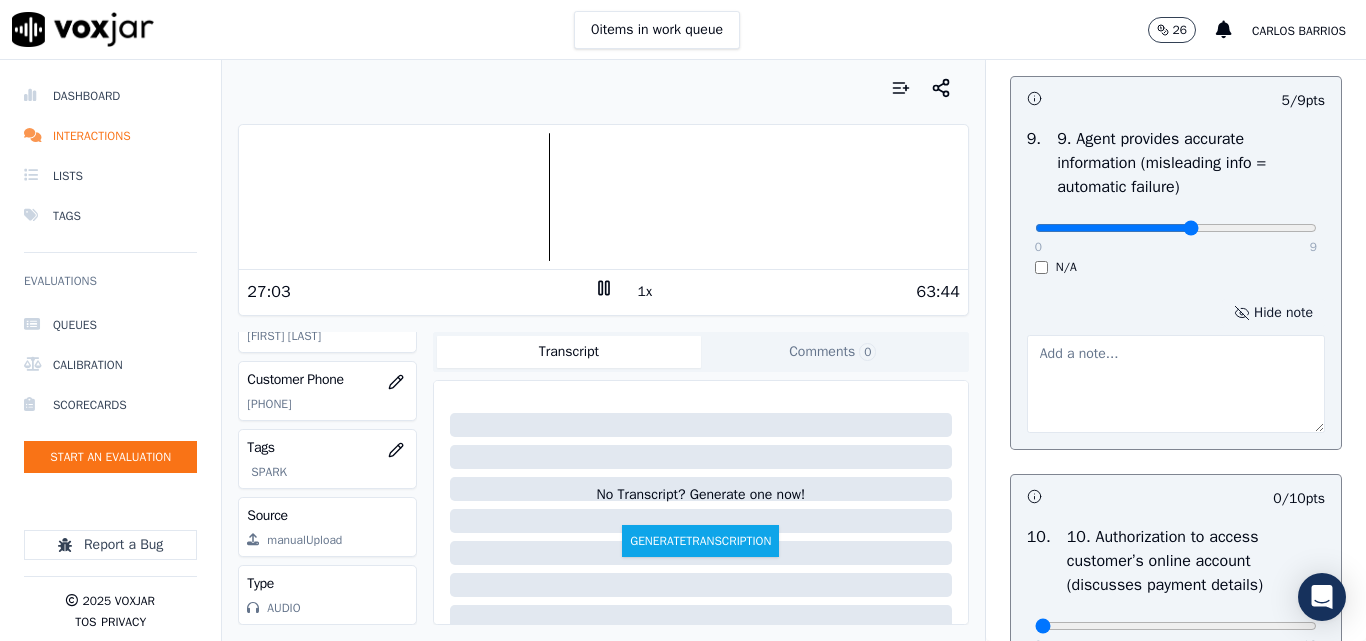 click on "Hide note" at bounding box center [1273, 313] 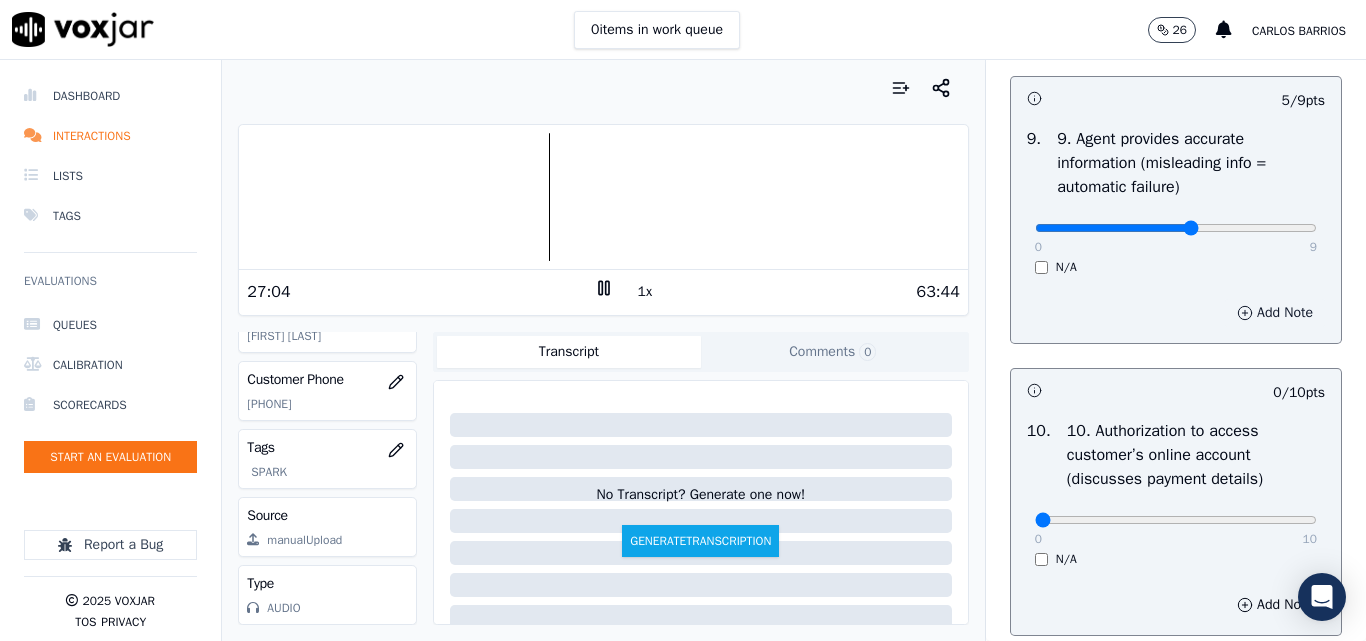 click on "Add Note" at bounding box center [1275, 313] 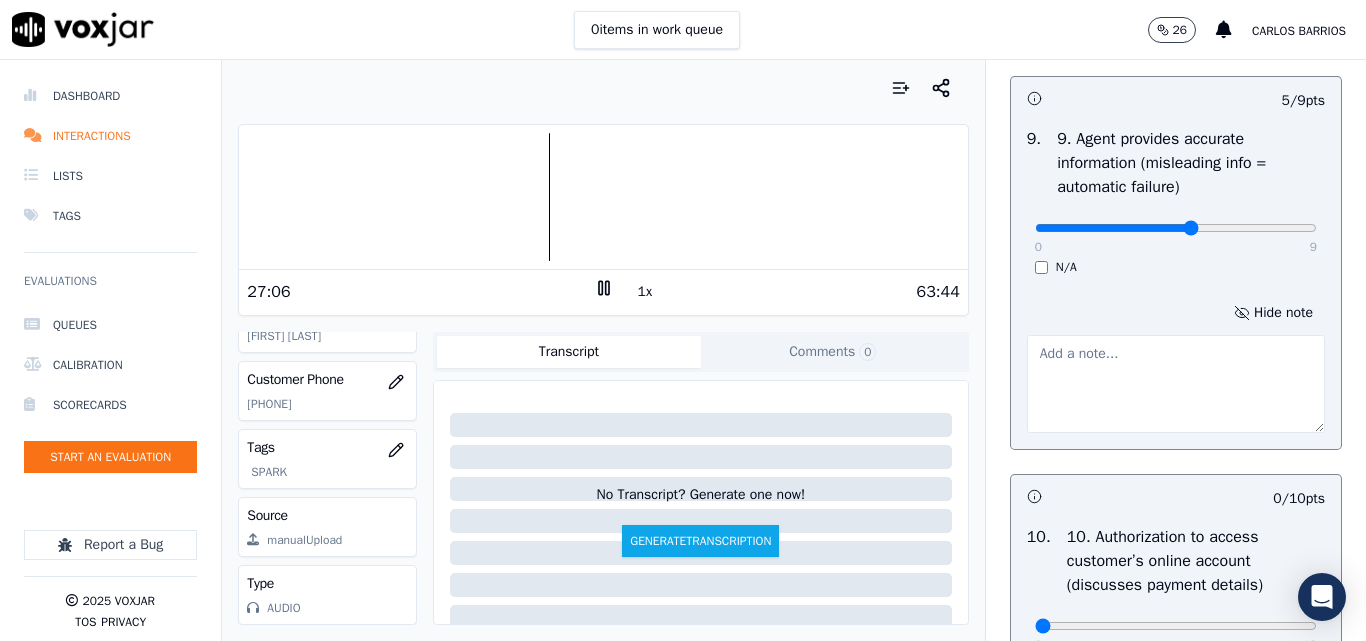 click at bounding box center [1176, 384] 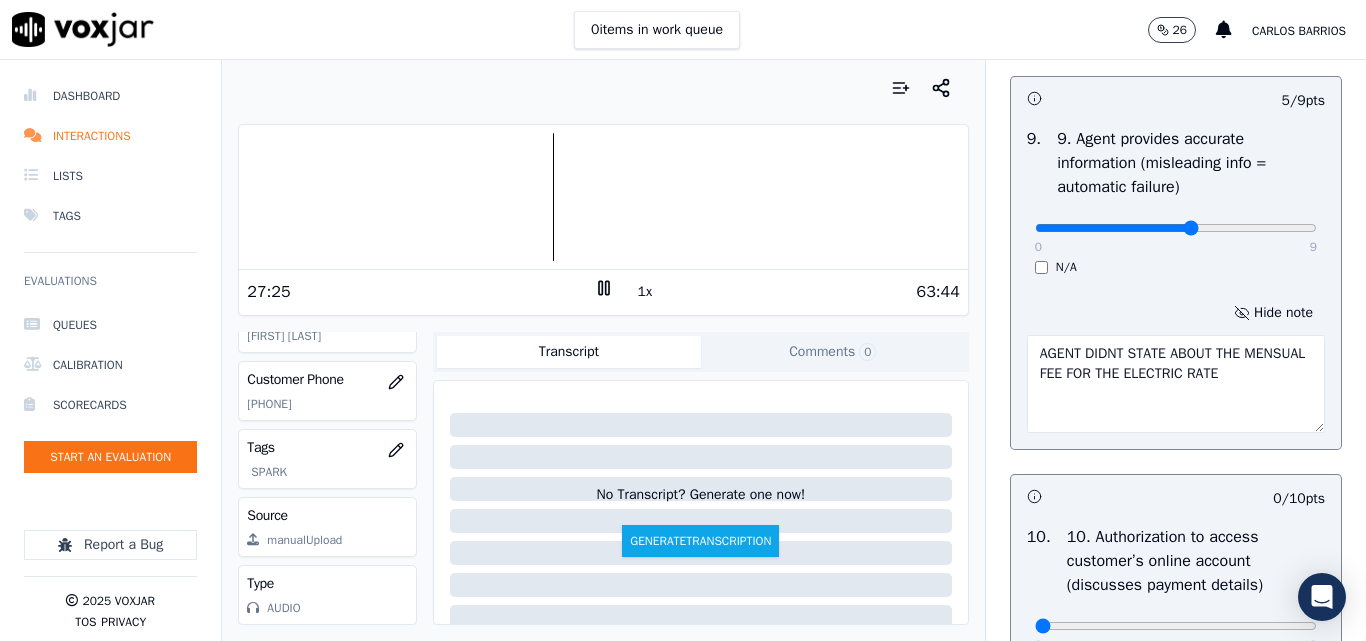 type on "AGENT DIDNT STATE ABOUT THE MENSUAL FEE FOR THE ELECTRIC RATE" 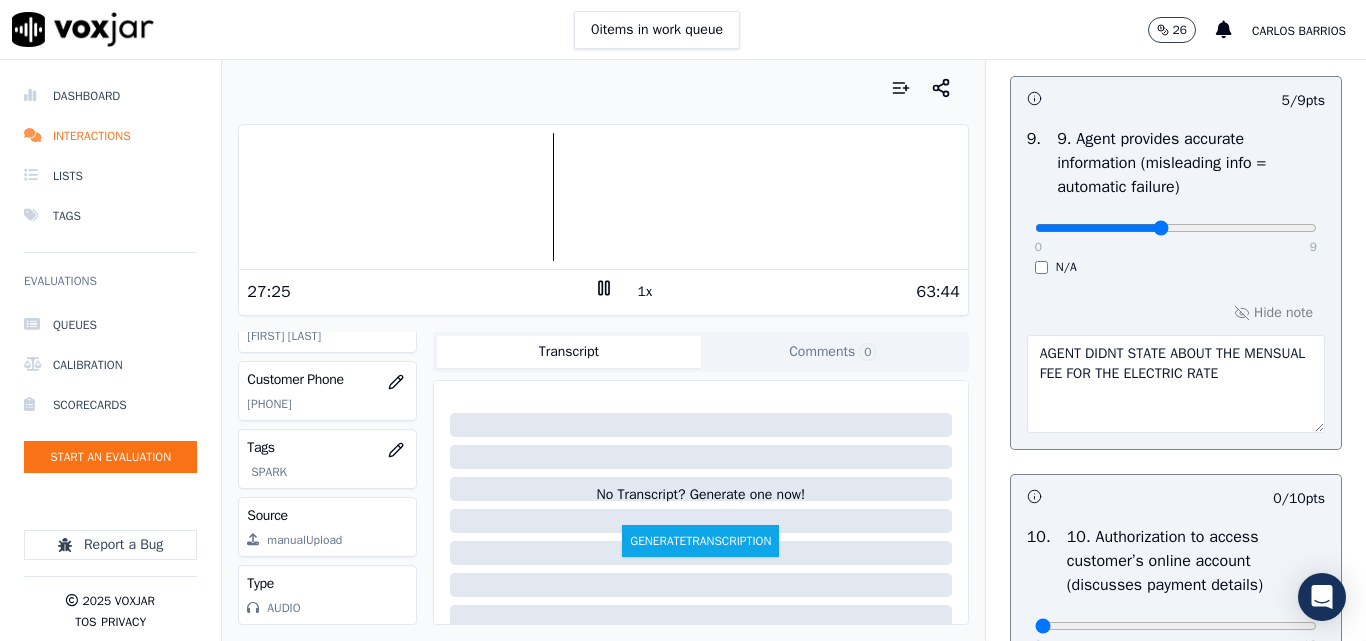 type on "4" 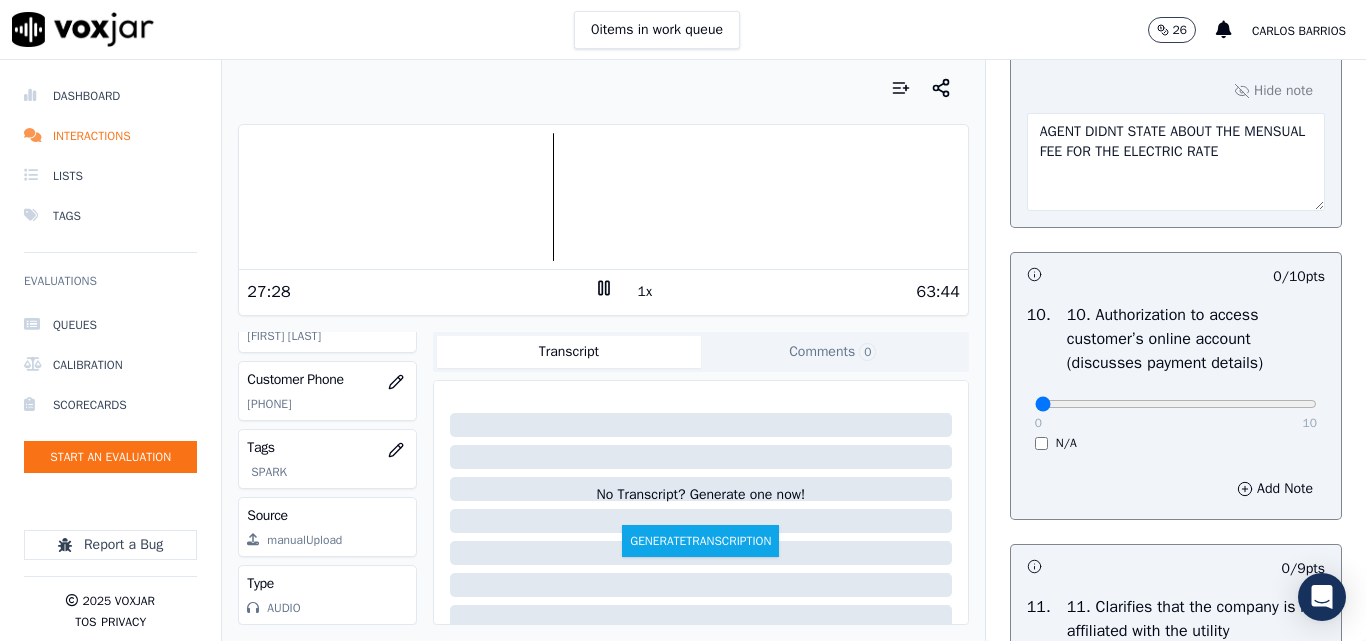 scroll, scrollTop: 2452, scrollLeft: 0, axis: vertical 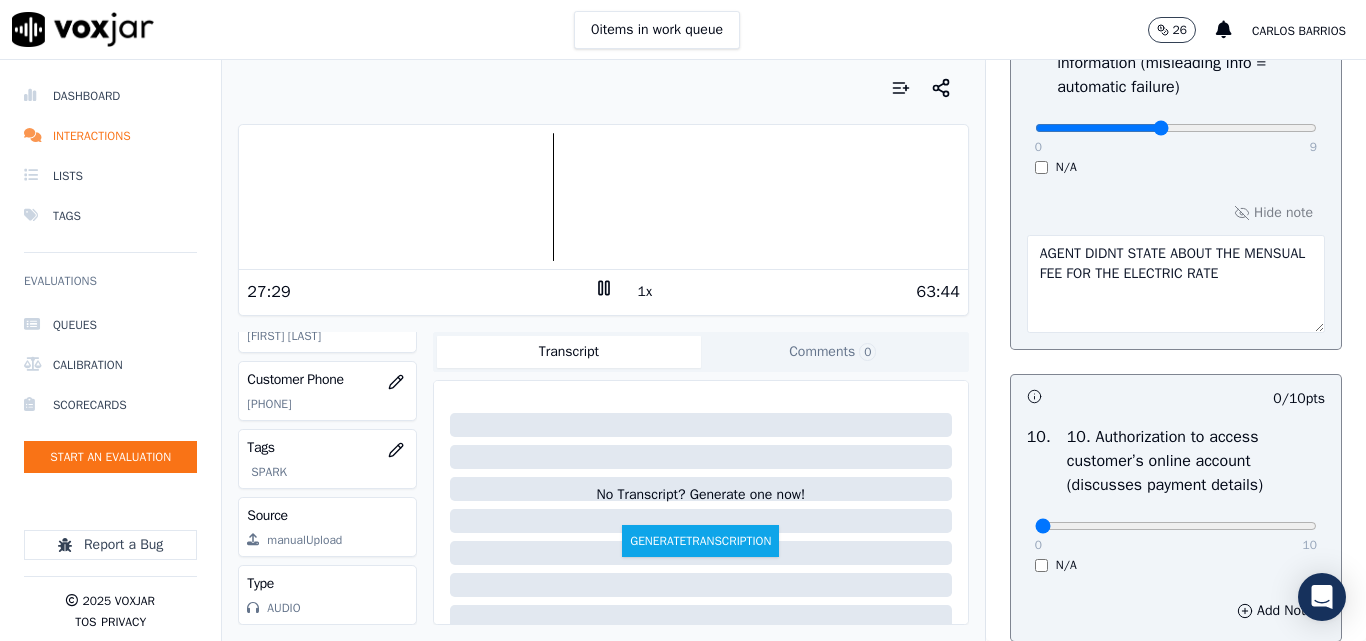 click at bounding box center [1176, -2136] 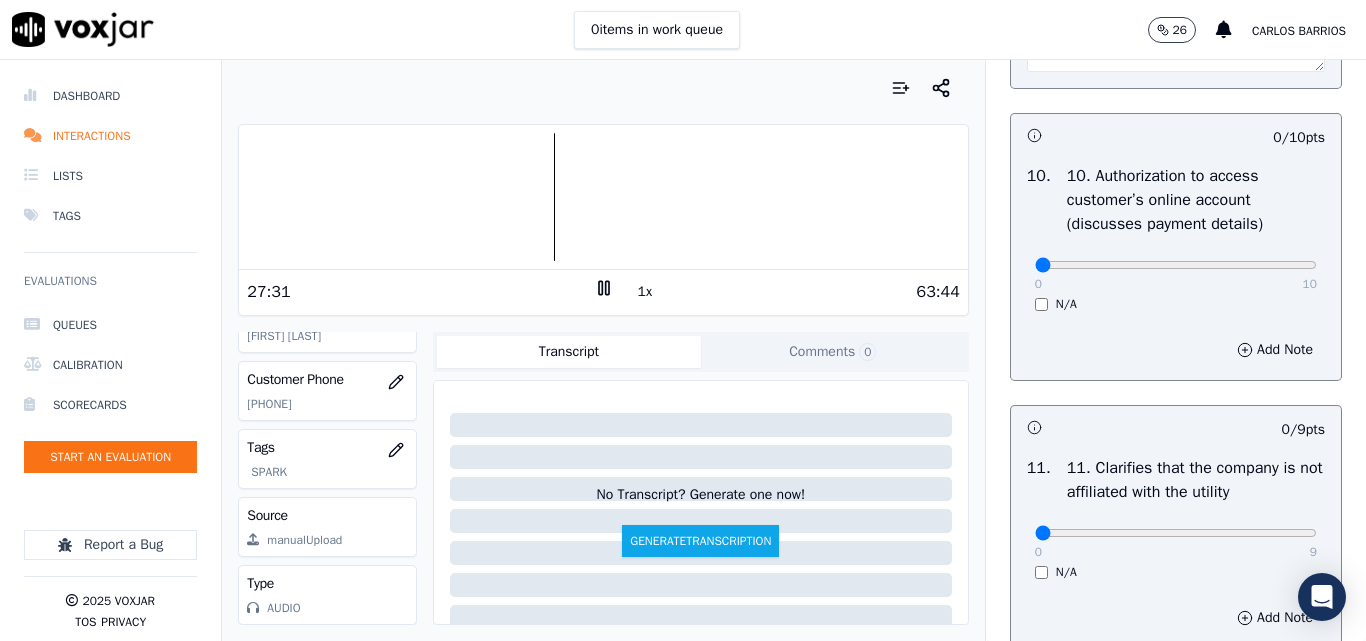 scroll, scrollTop: 2752, scrollLeft: 0, axis: vertical 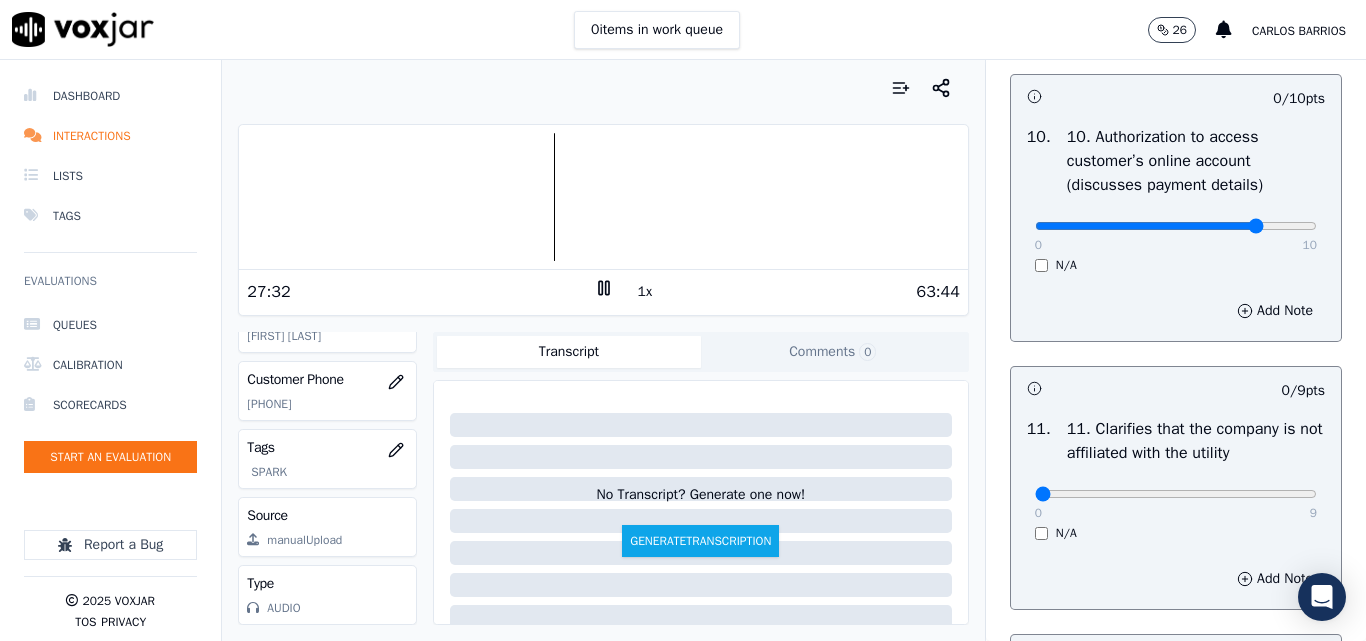 type on "8" 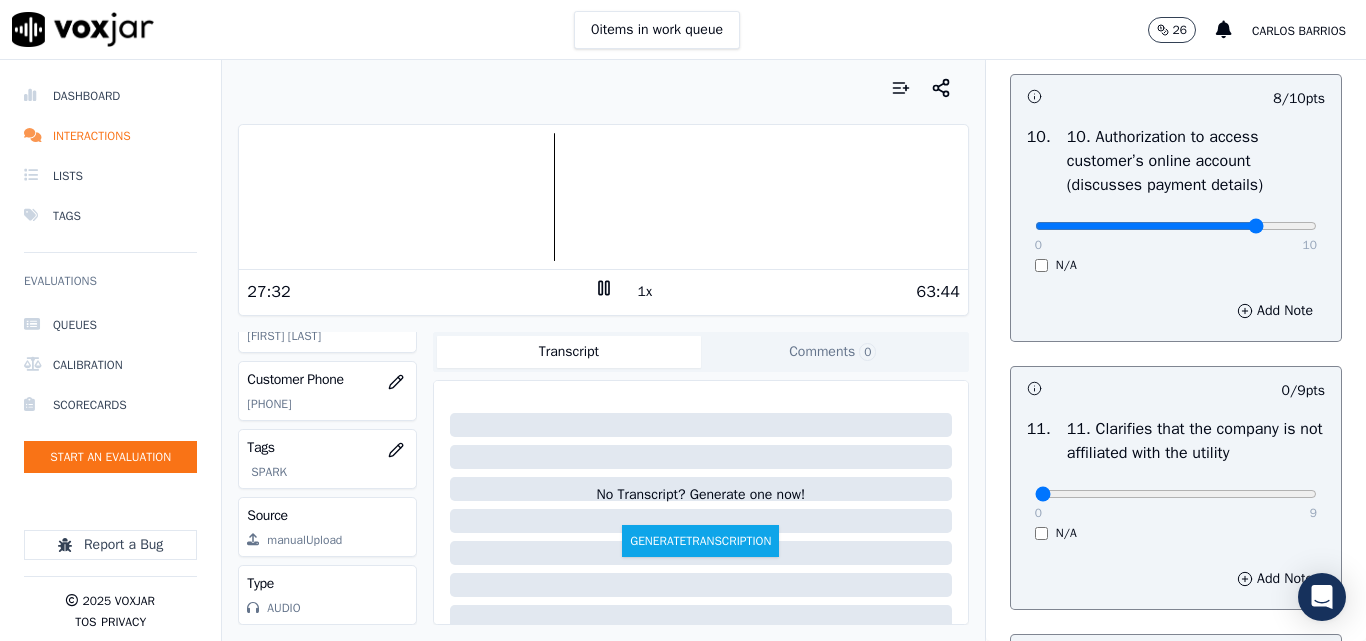 scroll, scrollTop: 3052, scrollLeft: 0, axis: vertical 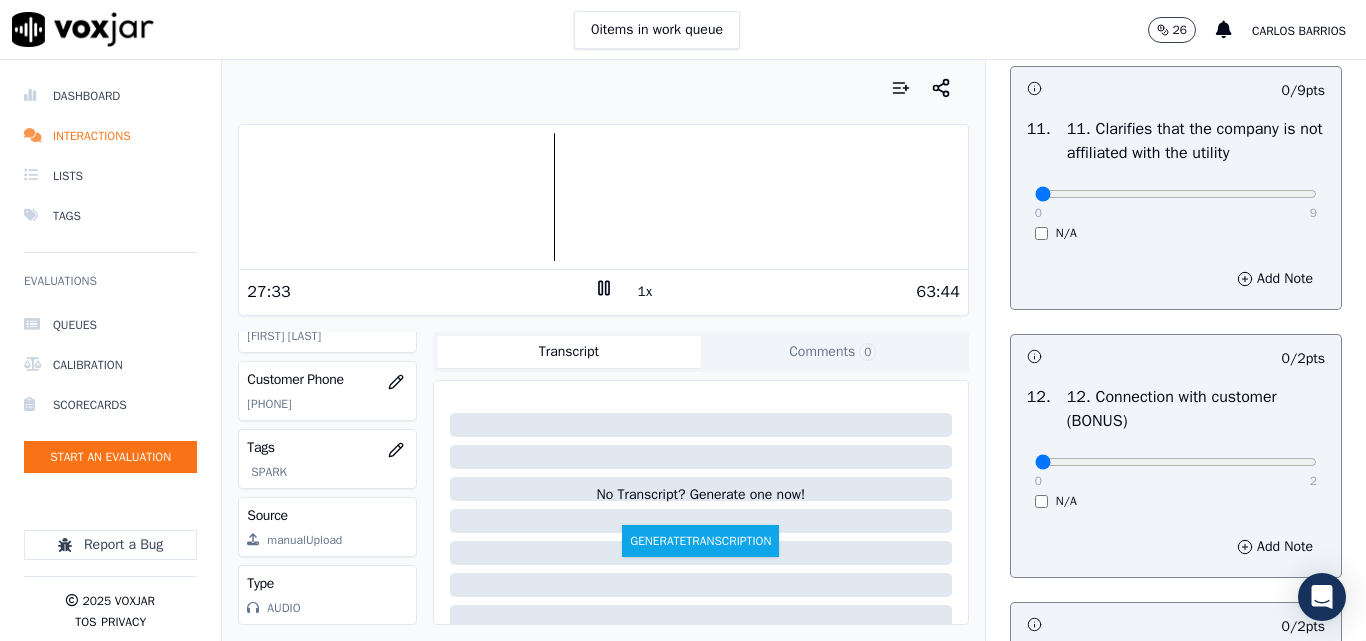 click on "1x" at bounding box center (645, 292) 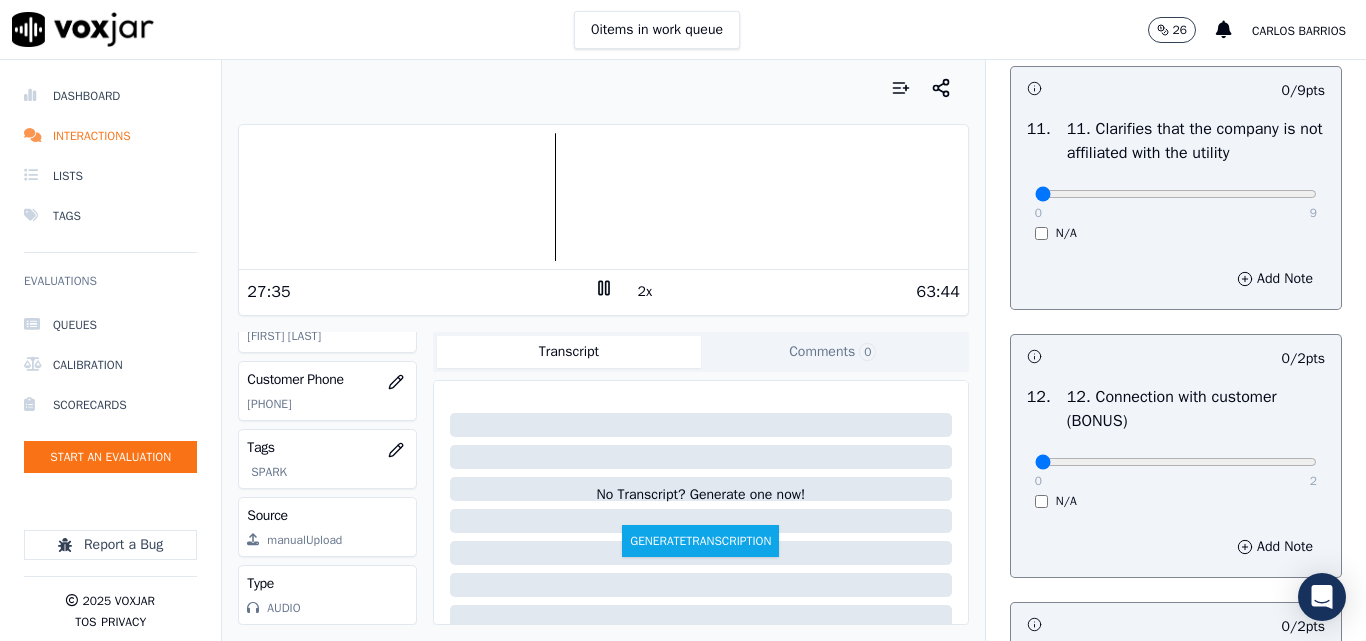 click at bounding box center [603, 197] 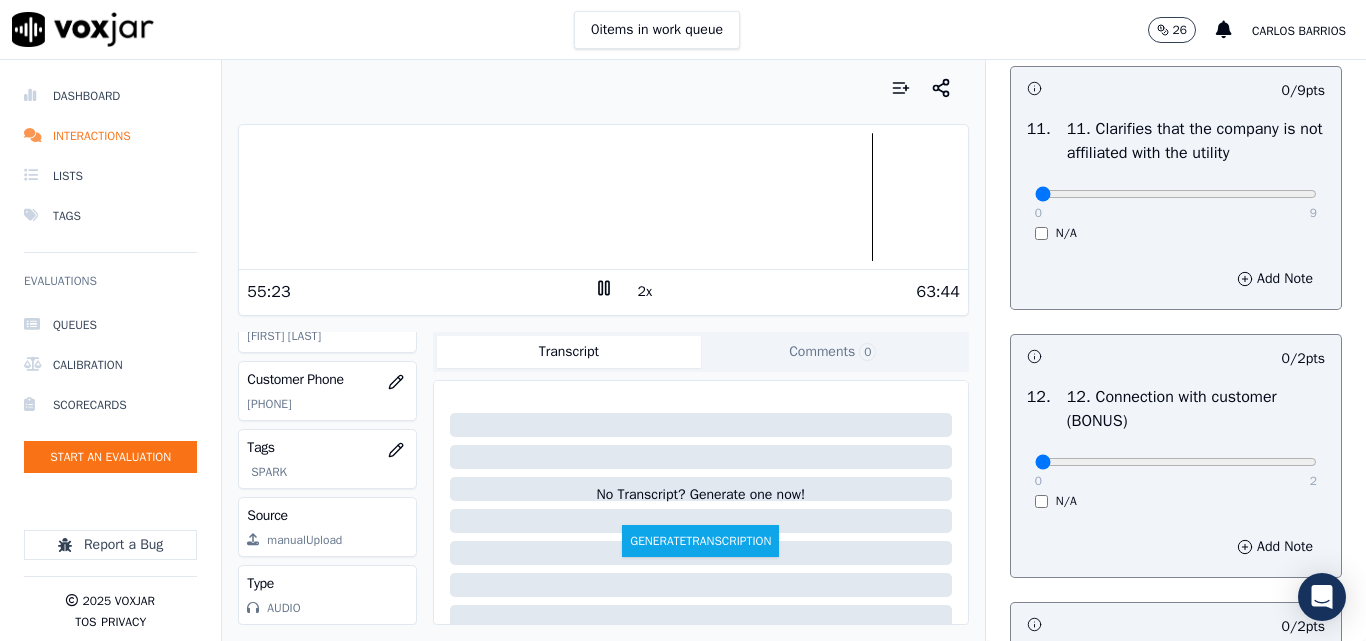 click at bounding box center (603, 197) 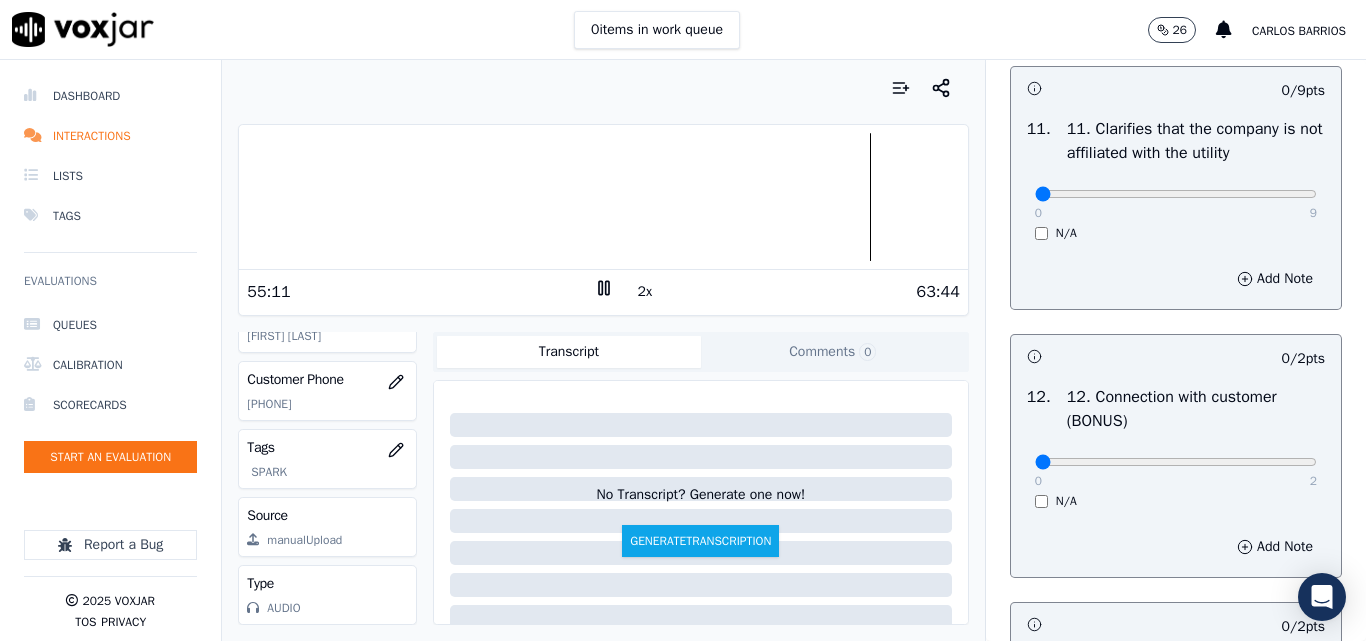click on "2x" at bounding box center [645, 292] 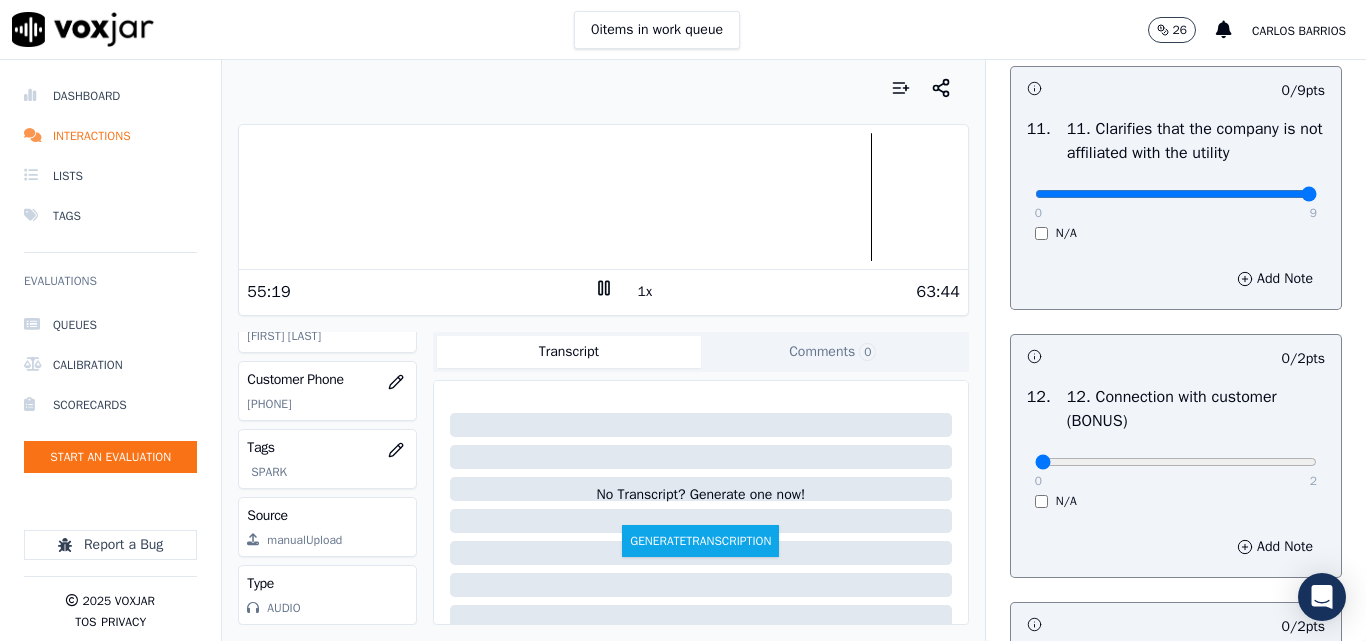 drag, startPoint x: 1236, startPoint y: 265, endPoint x: 1271, endPoint y: 276, distance: 36.687874 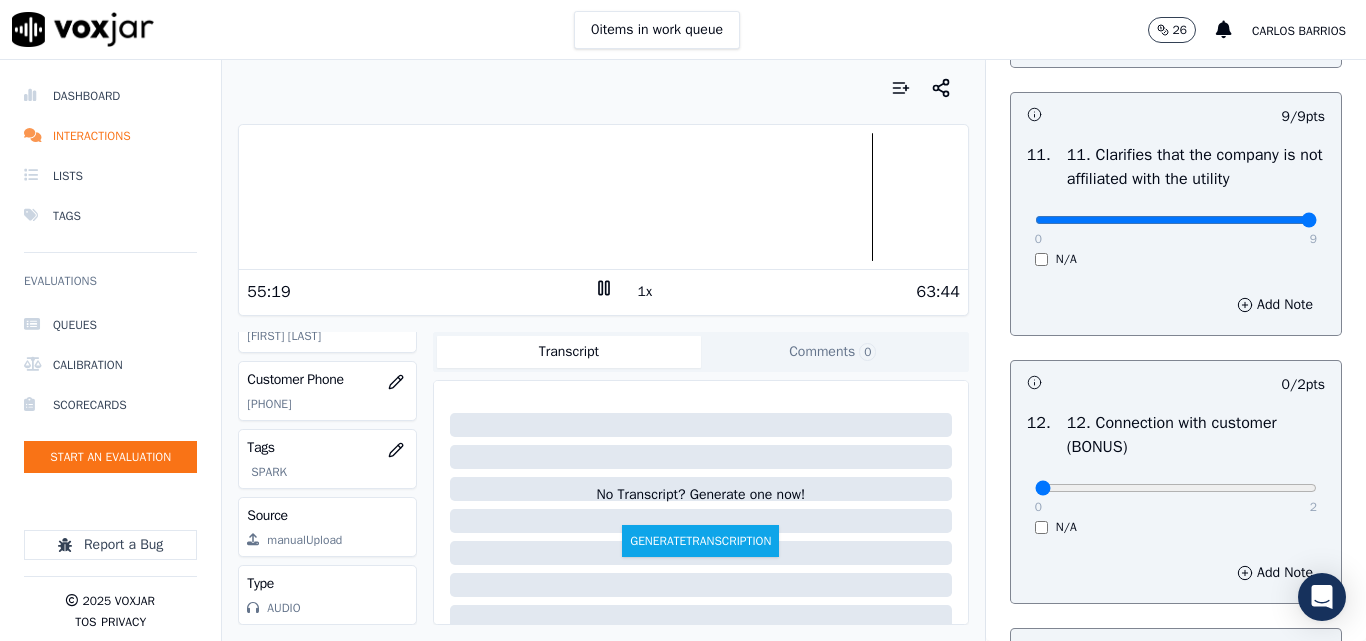 scroll, scrollTop: 3052, scrollLeft: 0, axis: vertical 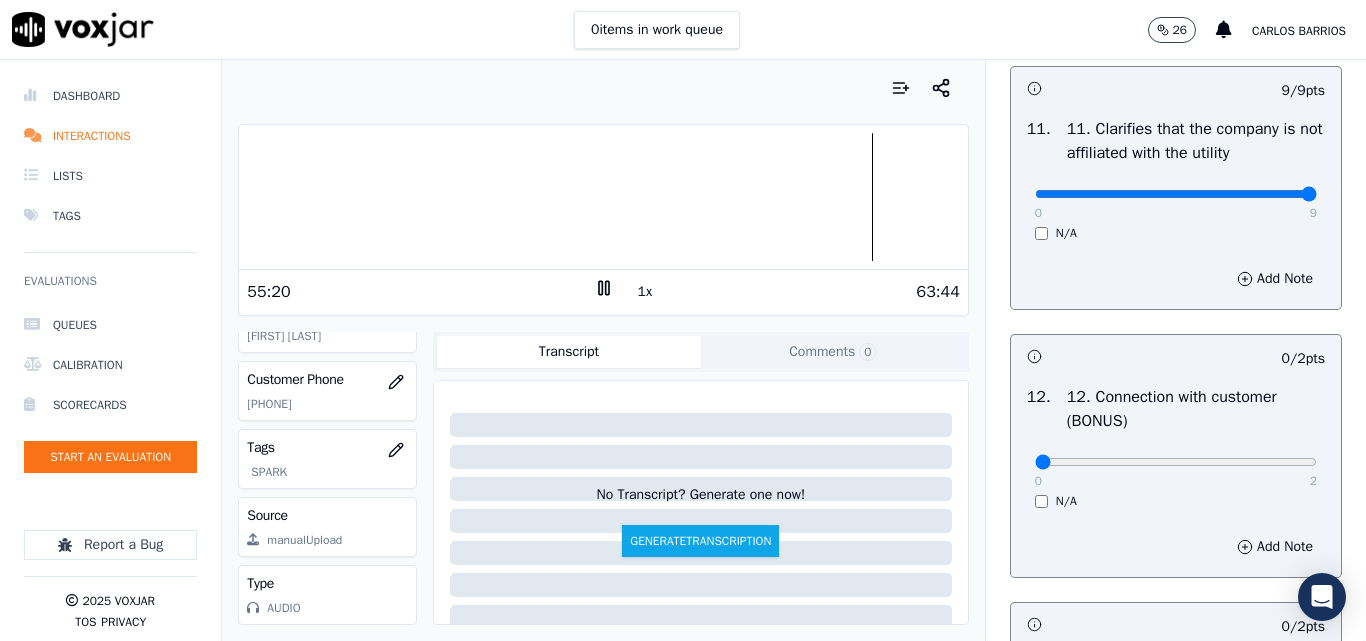 click on "0   9     N/A" at bounding box center (1176, 203) 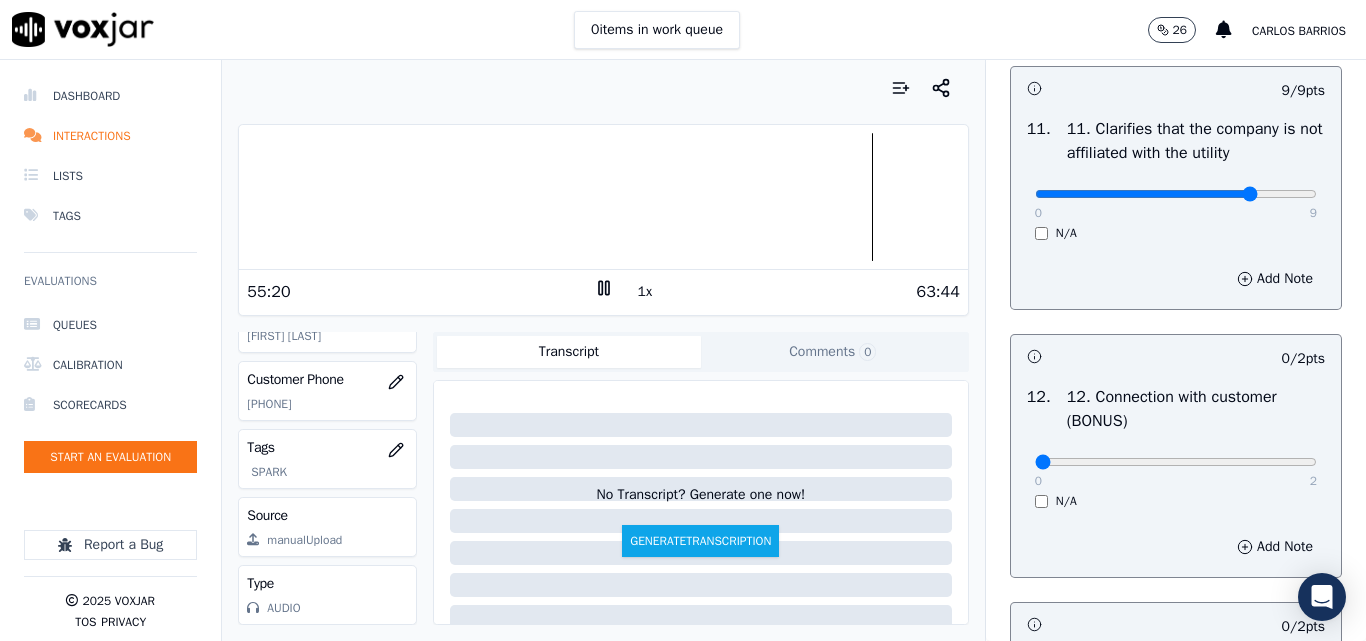 click at bounding box center (1176, -2736) 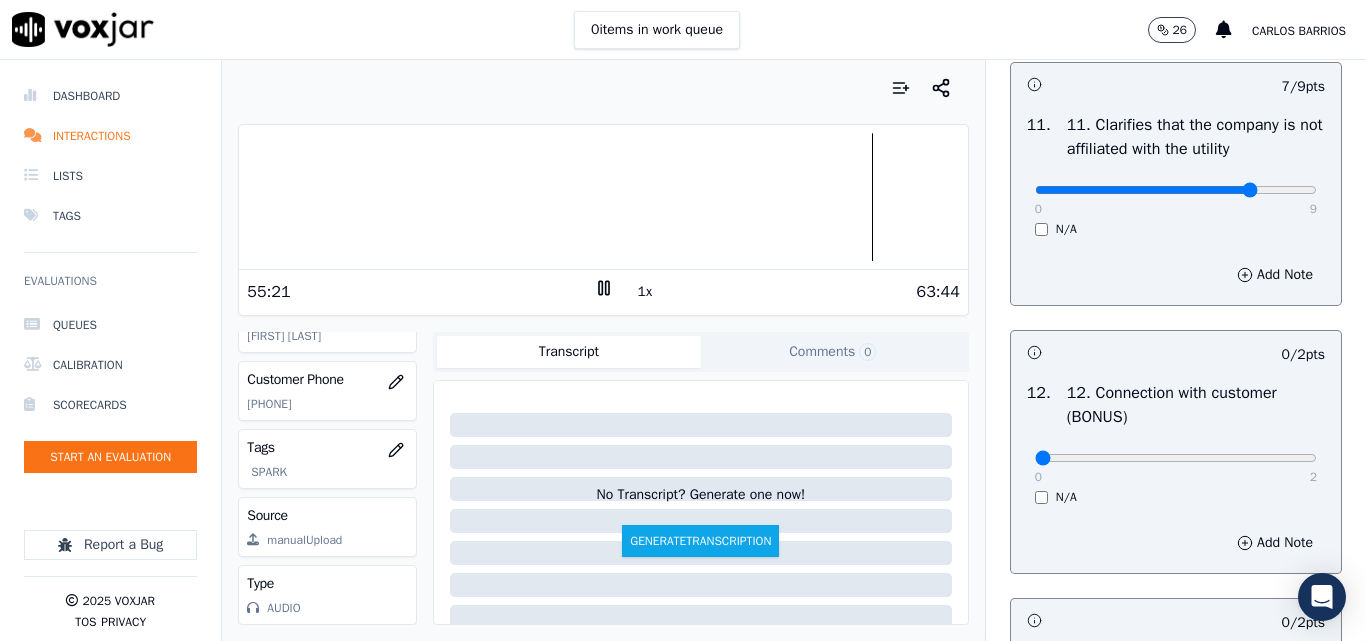 scroll, scrollTop: 3052, scrollLeft: 0, axis: vertical 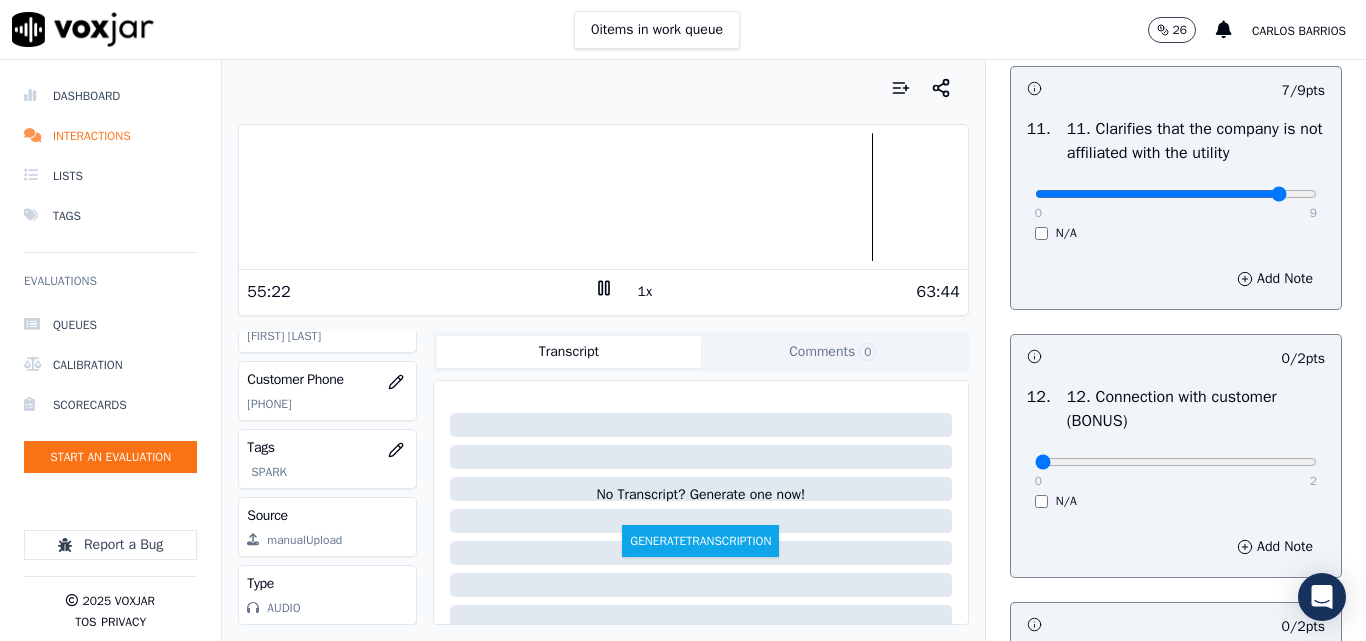 drag, startPoint x: 1241, startPoint y: 265, endPoint x: 1258, endPoint y: 269, distance: 17.464249 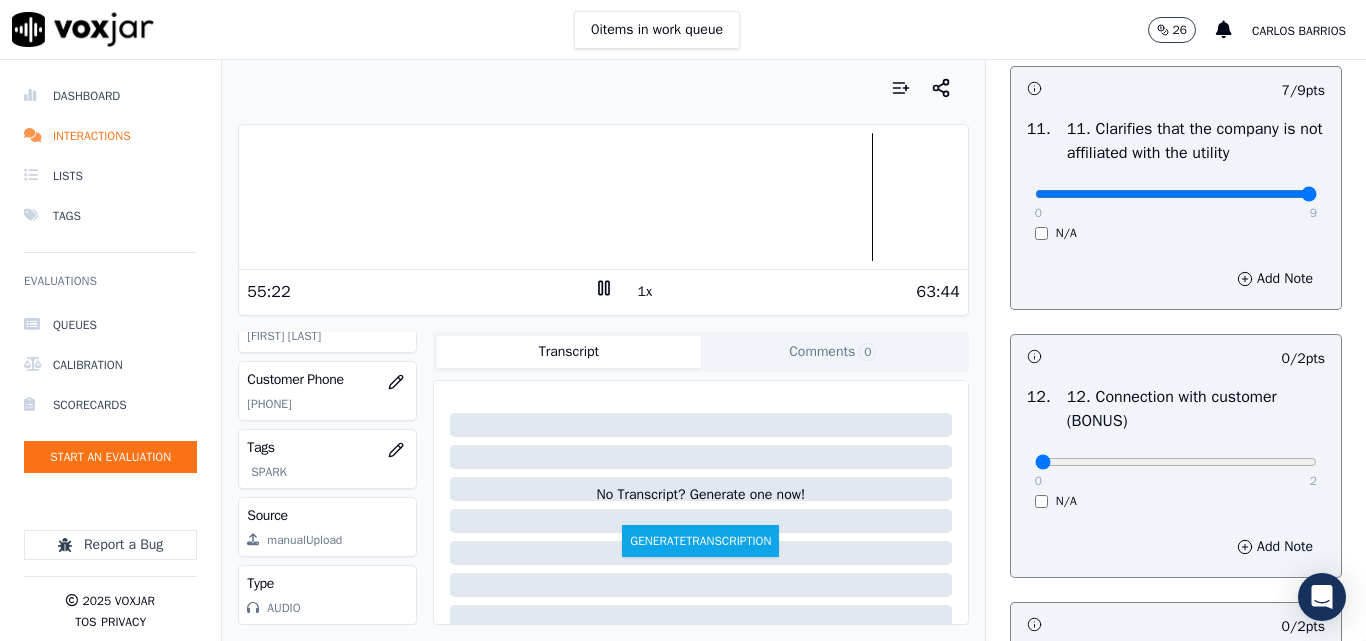 click at bounding box center (1176, -2736) 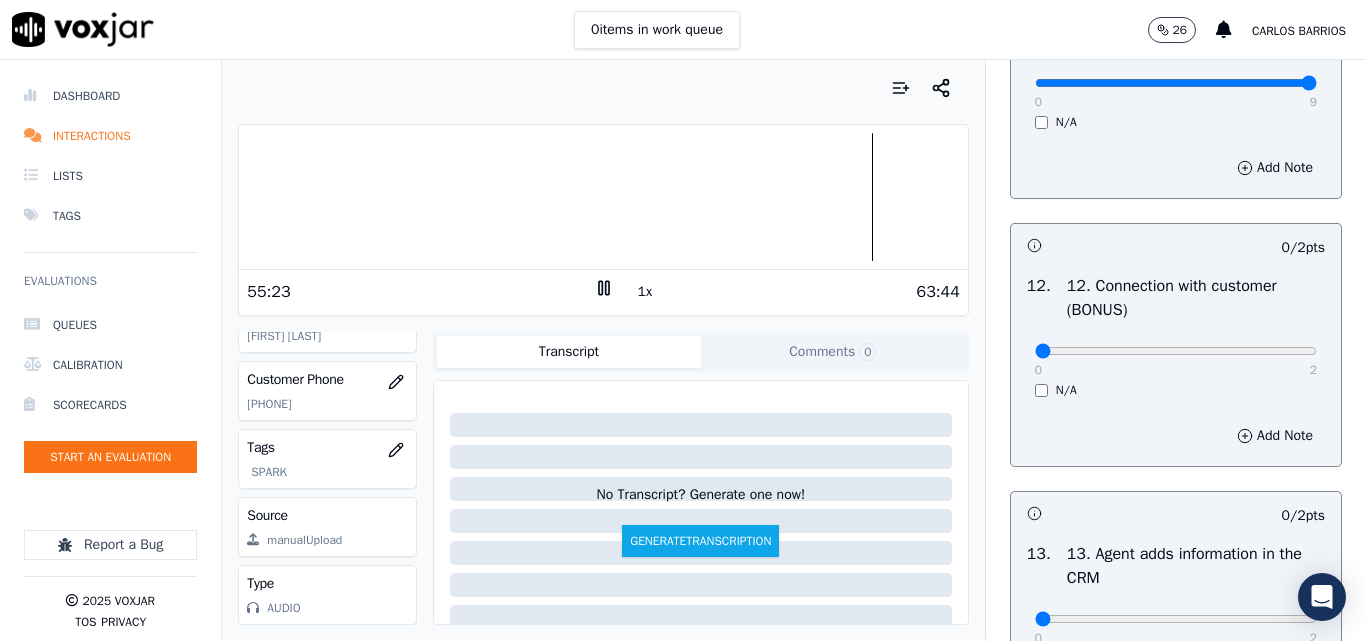 scroll, scrollTop: 3452, scrollLeft: 0, axis: vertical 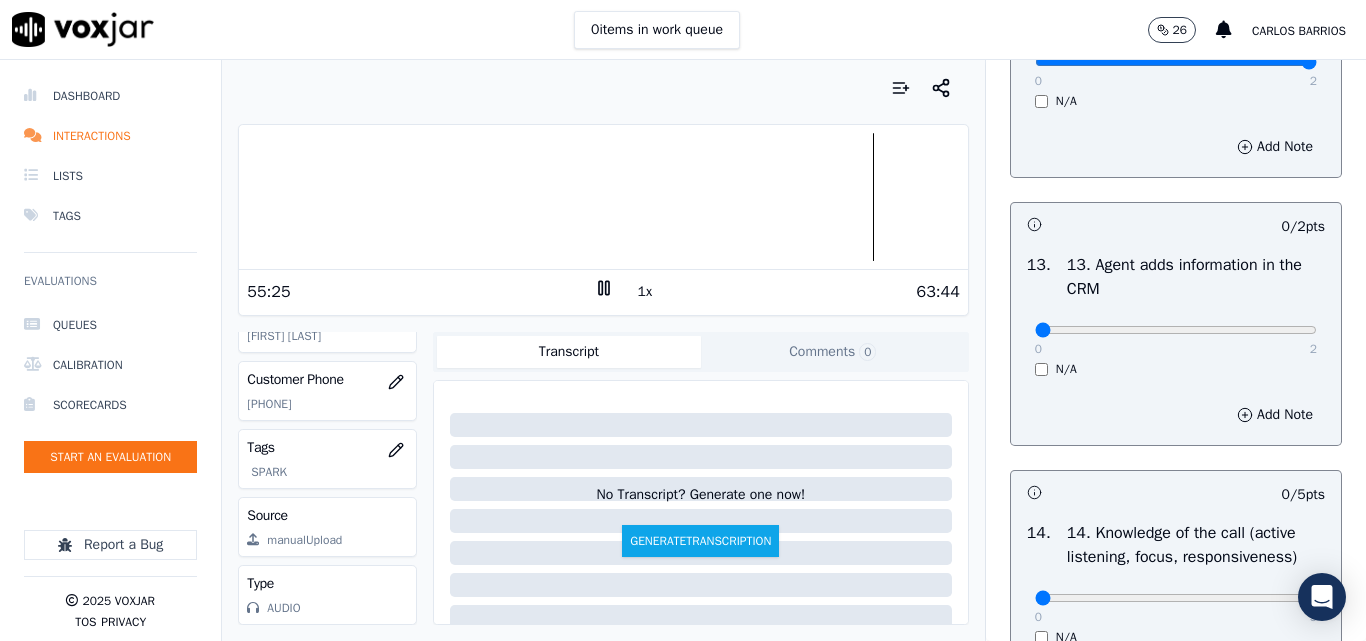 drag, startPoint x: 1279, startPoint y: 131, endPoint x: 1250, endPoint y: 159, distance: 40.311287 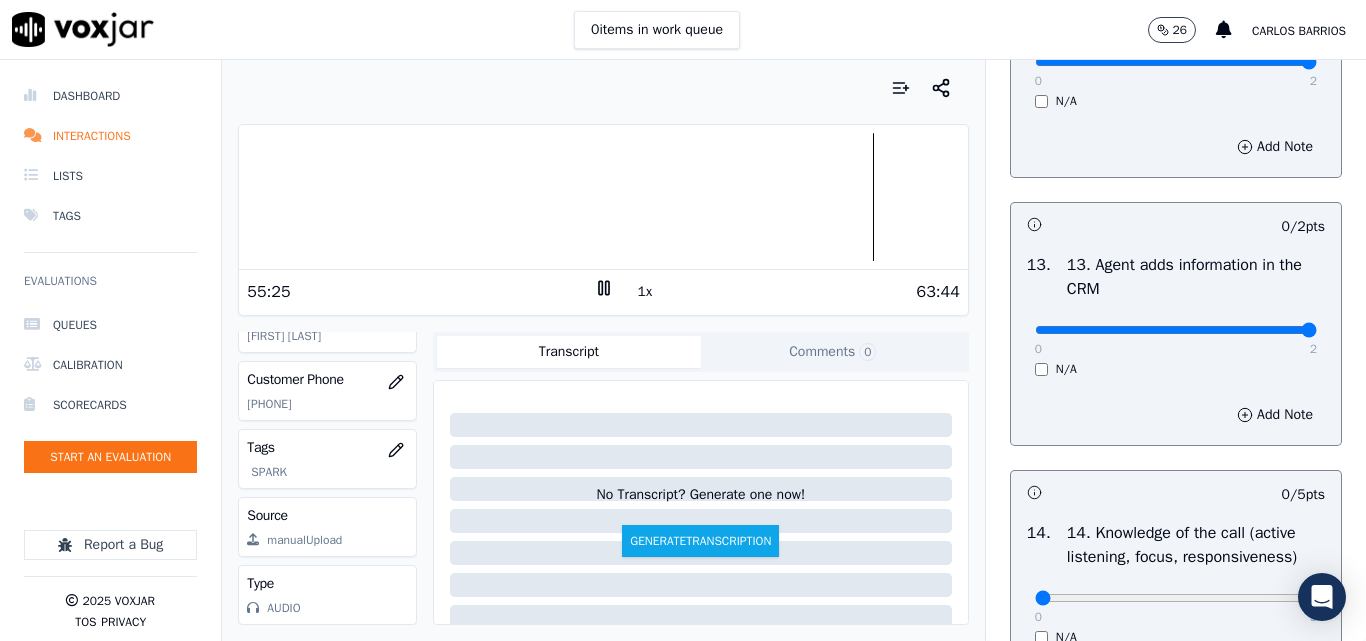 type on "2" 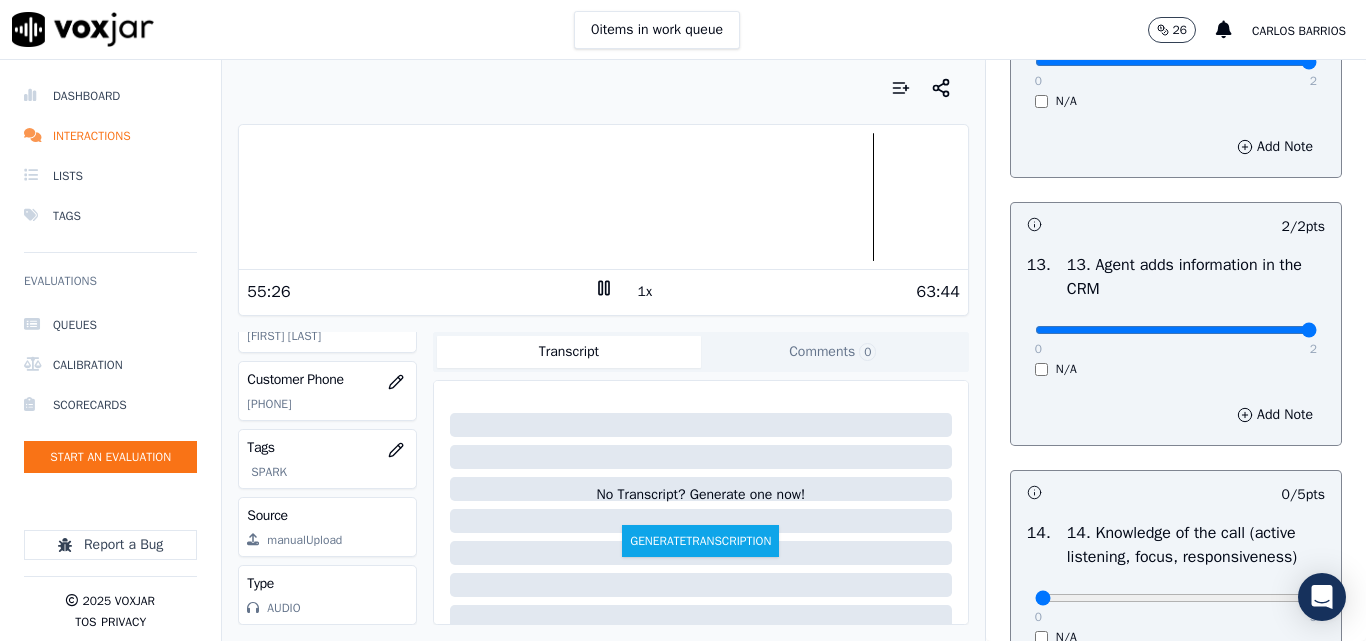 scroll, scrollTop: 3758, scrollLeft: 0, axis: vertical 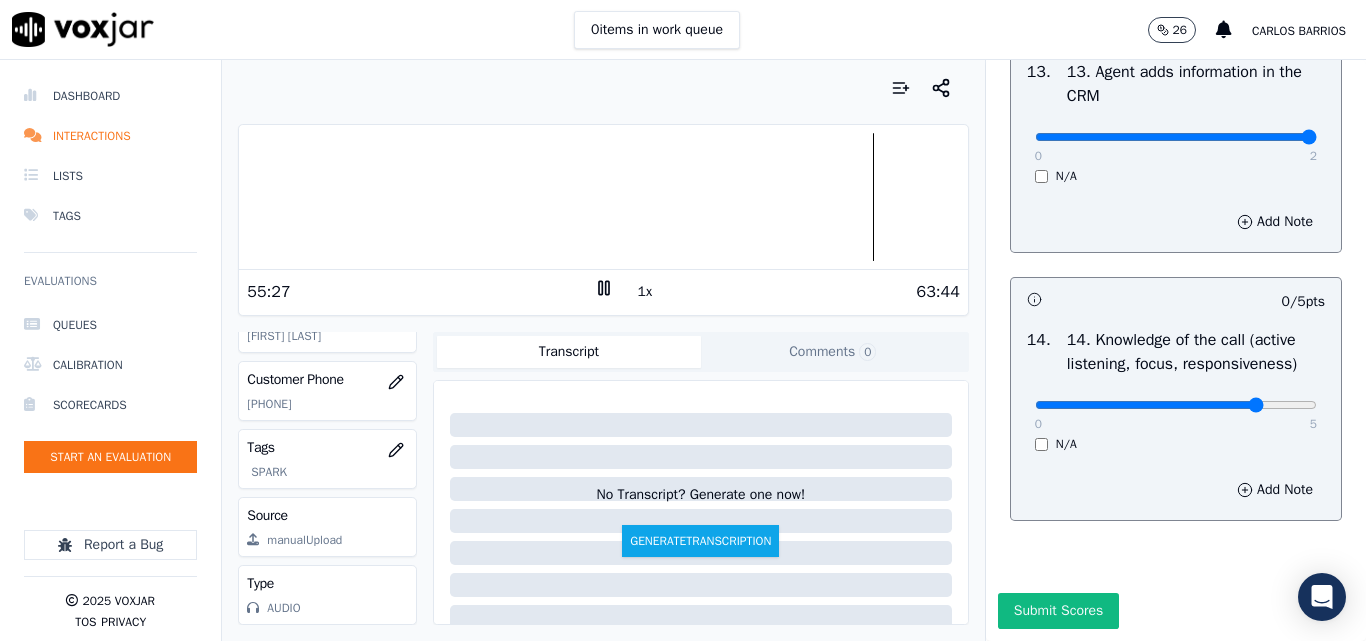 click at bounding box center (1176, -3329) 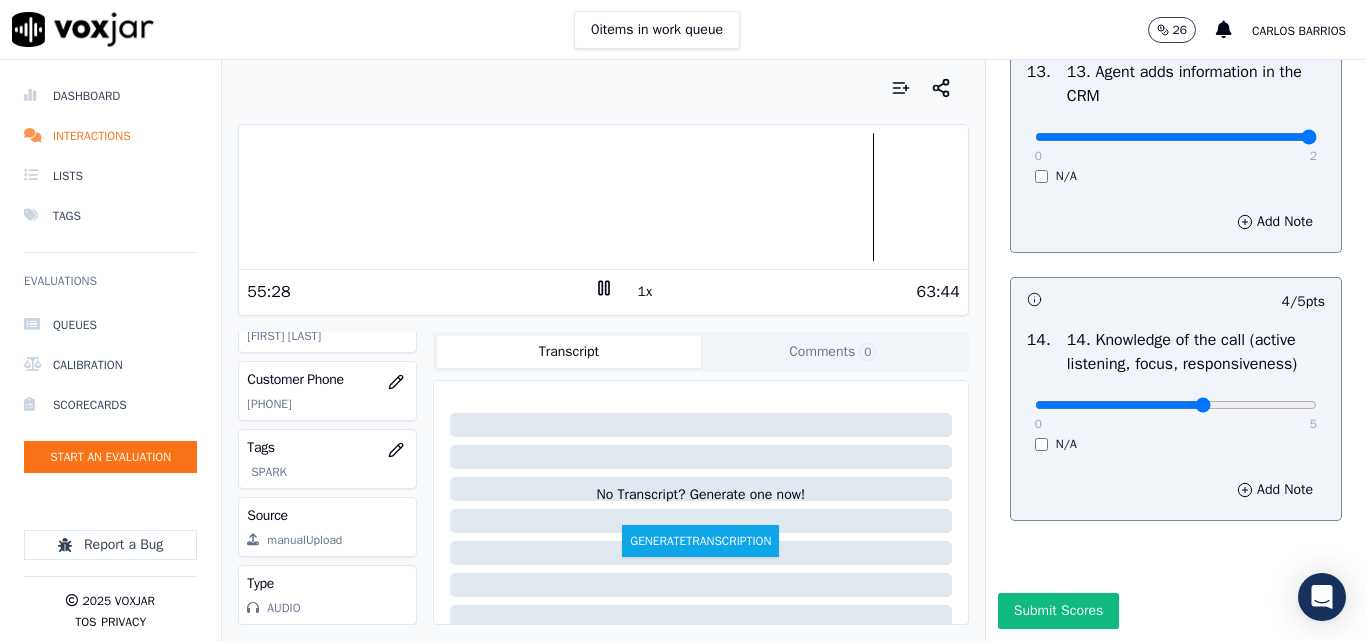 click at bounding box center (1176, -3329) 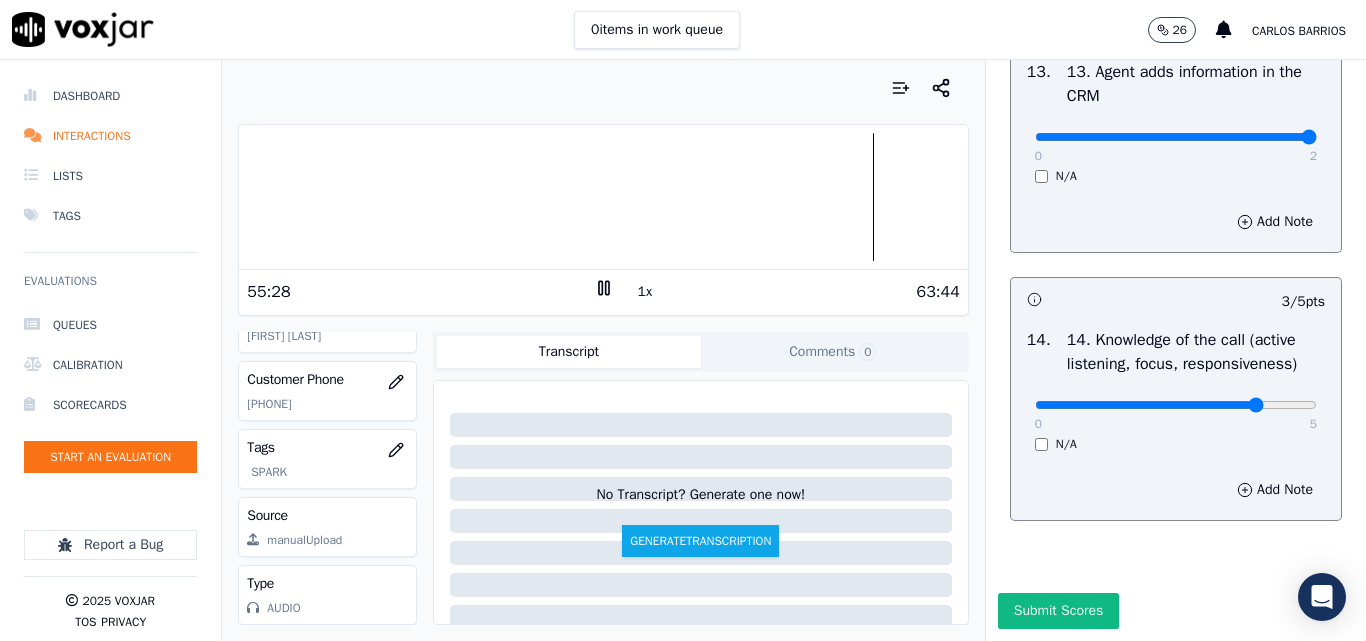 type on "4" 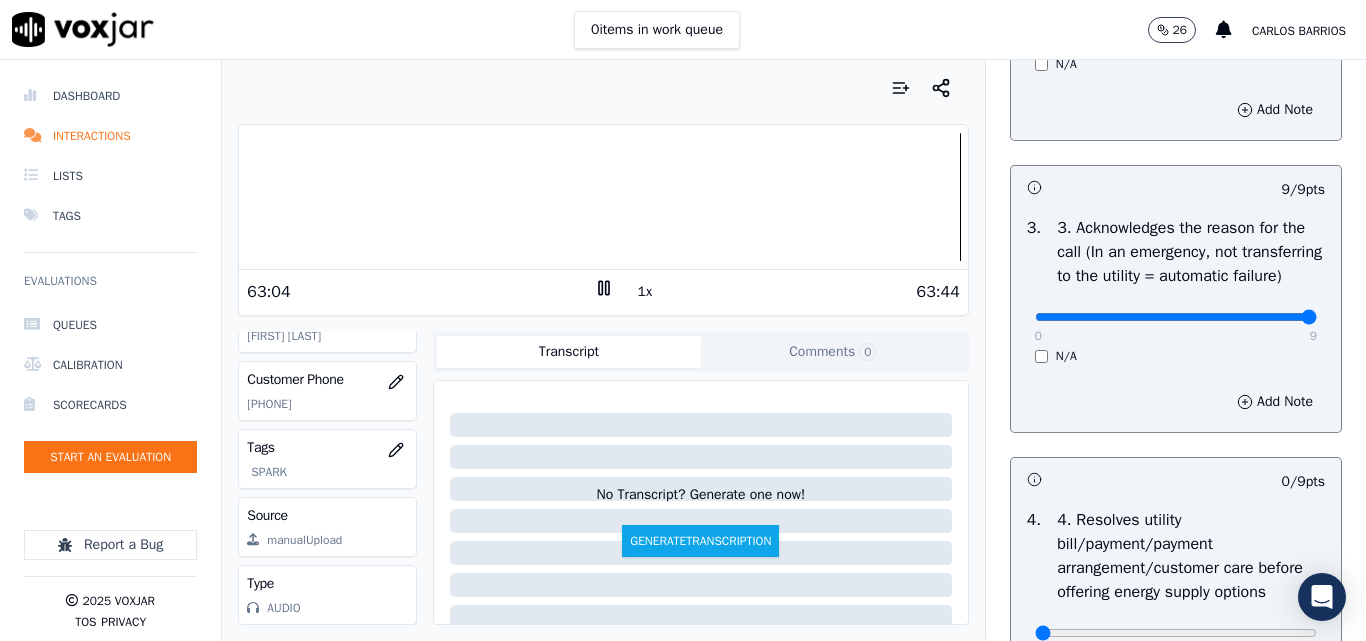 scroll, scrollTop: 958, scrollLeft: 0, axis: vertical 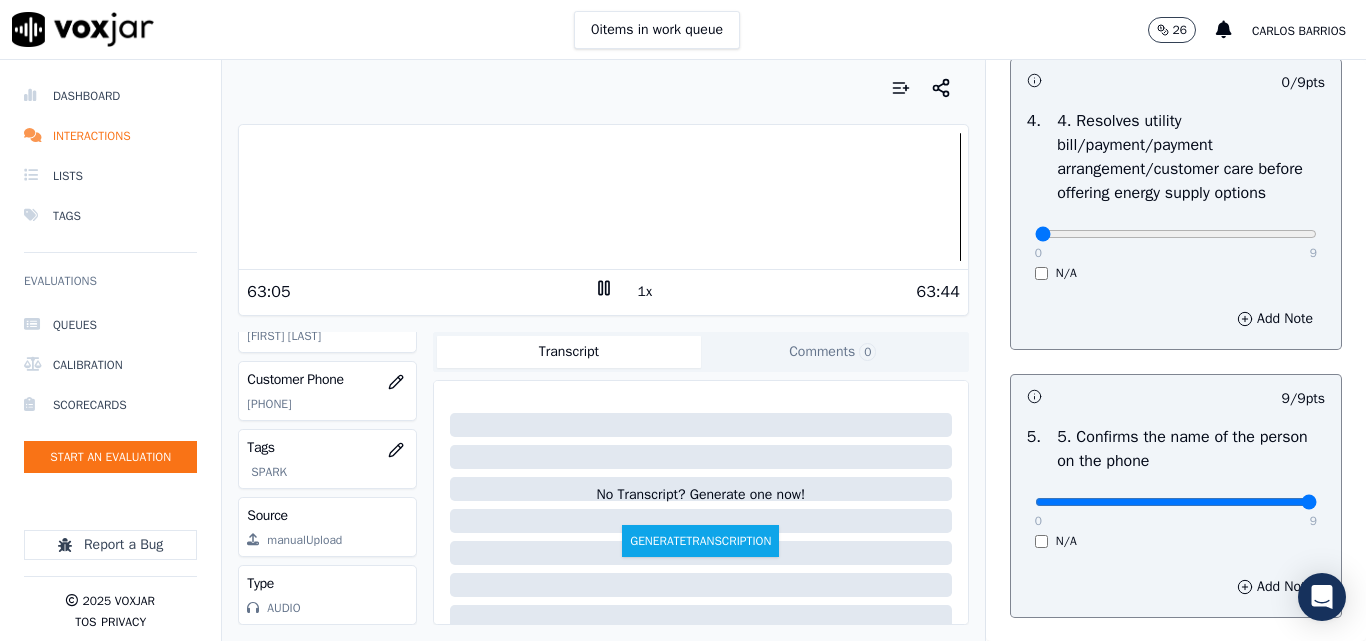 drag, startPoint x: 1219, startPoint y: 287, endPoint x: 1218, endPoint y: 298, distance: 11.045361 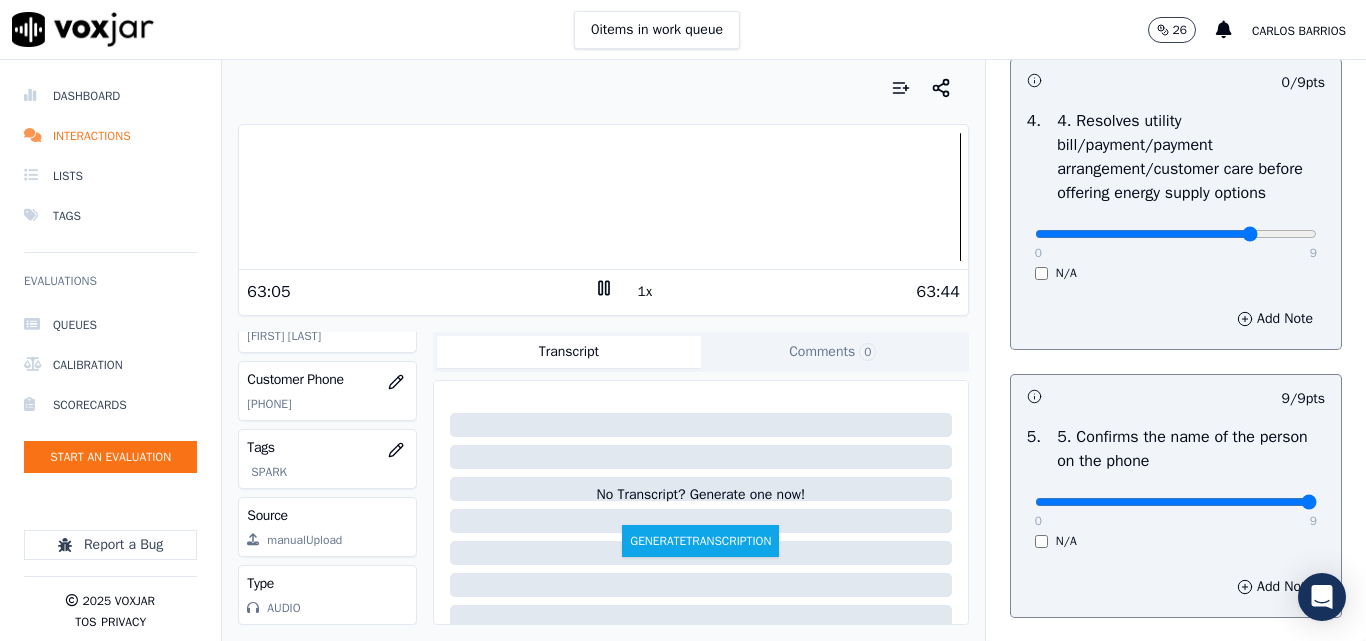 click at bounding box center (1176, -642) 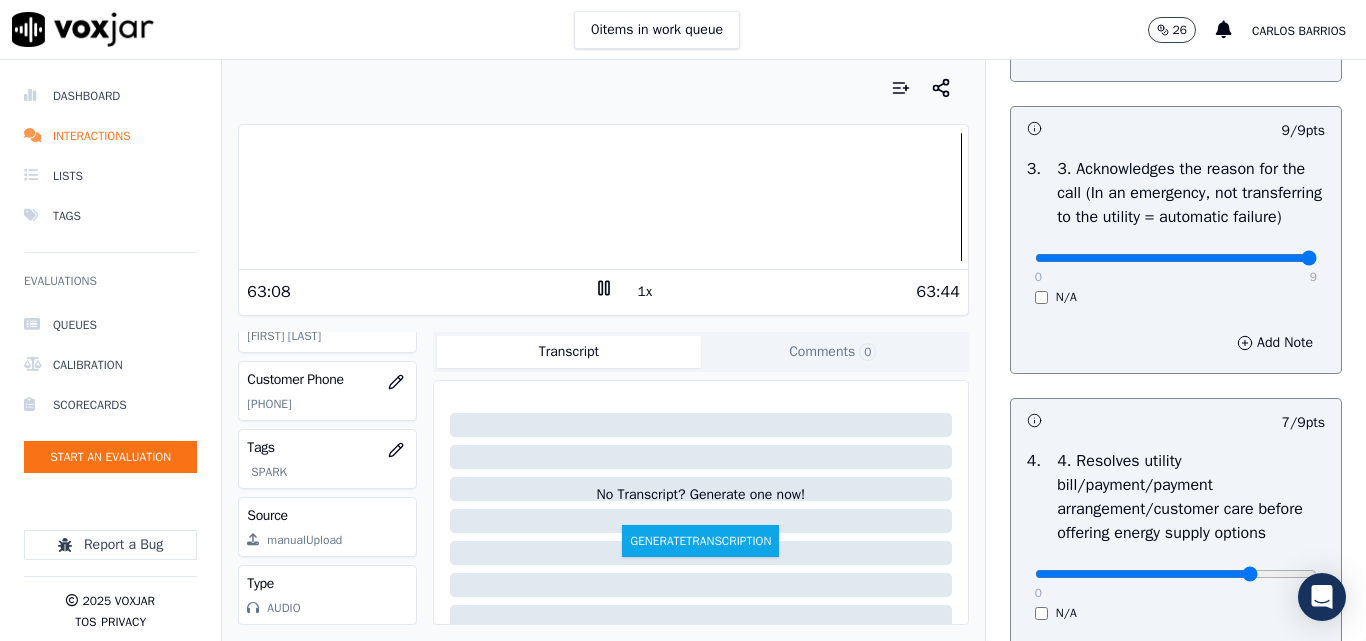 scroll, scrollTop: 900, scrollLeft: 0, axis: vertical 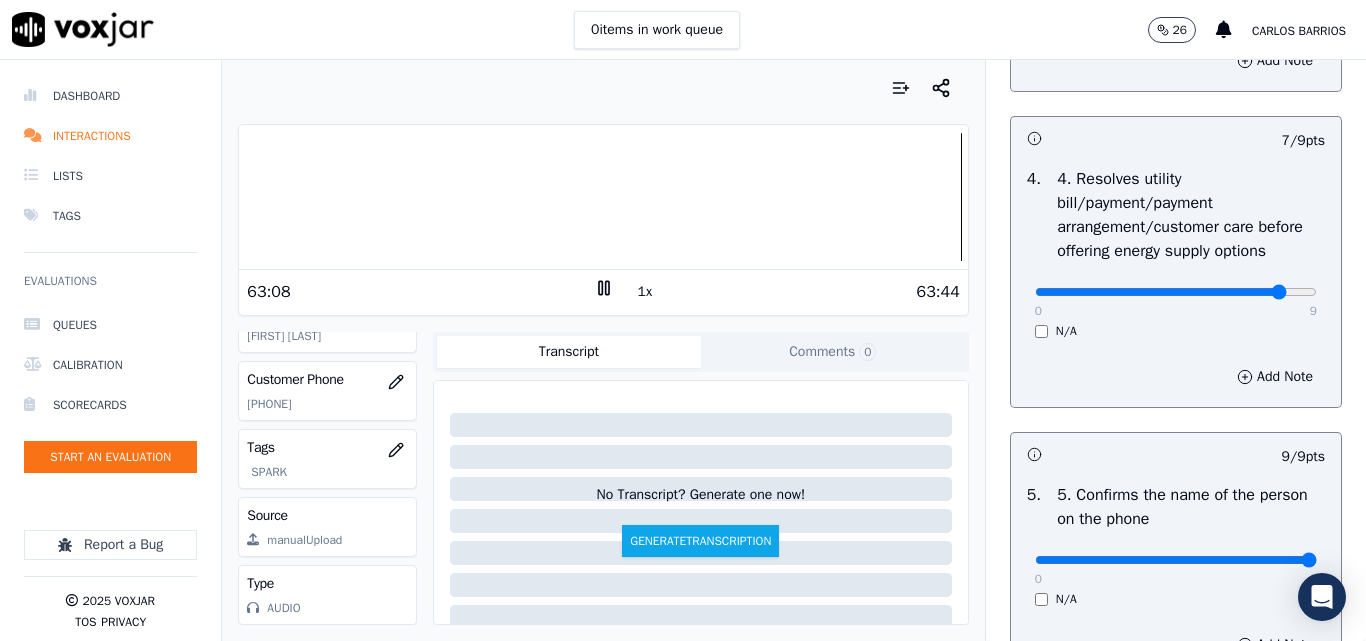 type on "8" 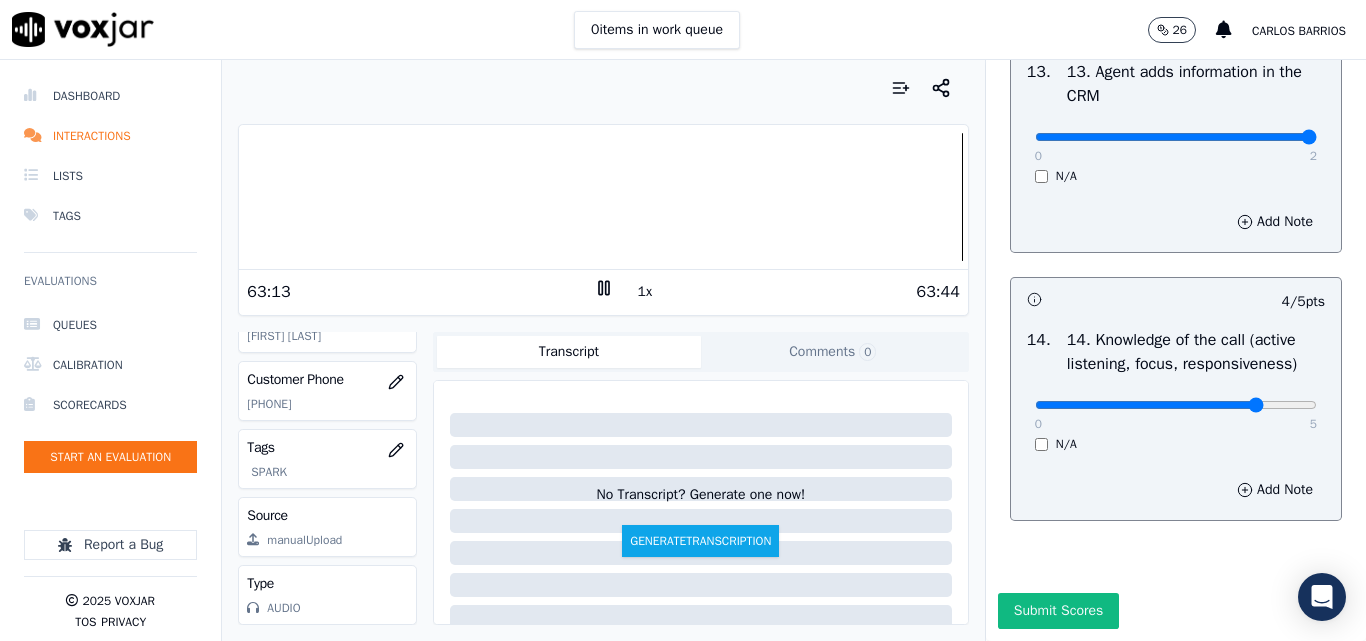 scroll, scrollTop: 3758, scrollLeft: 0, axis: vertical 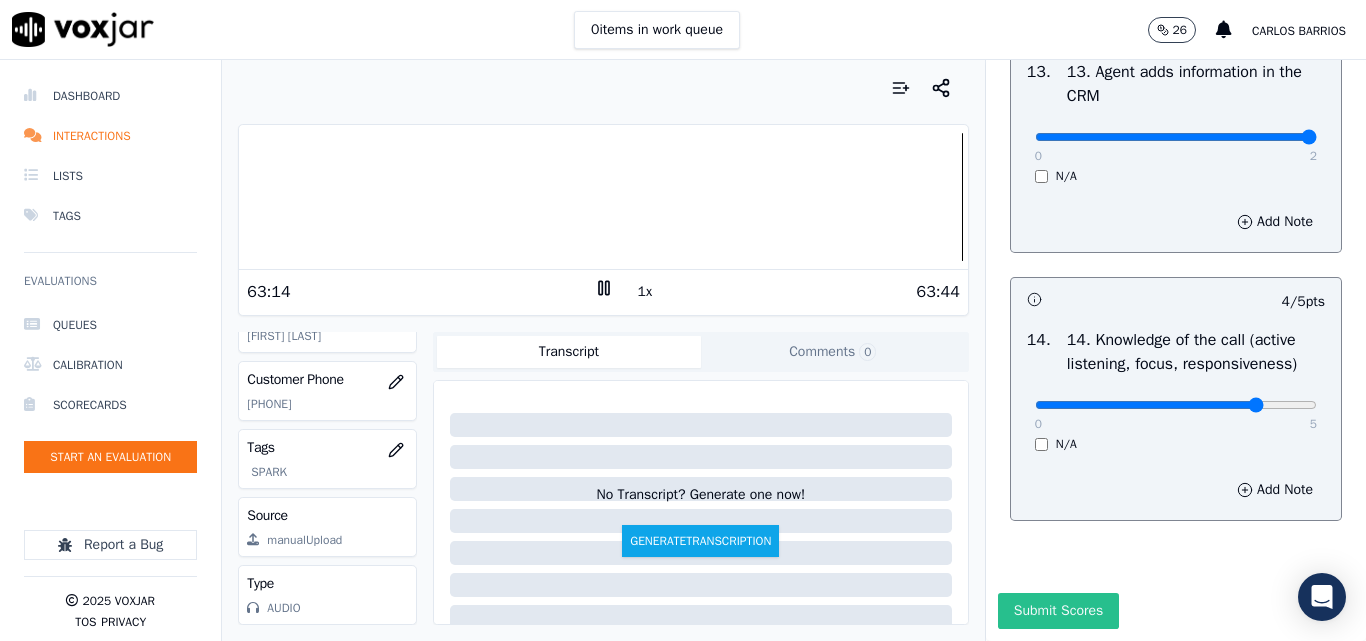 click on "Submit Scores" at bounding box center (1058, 611) 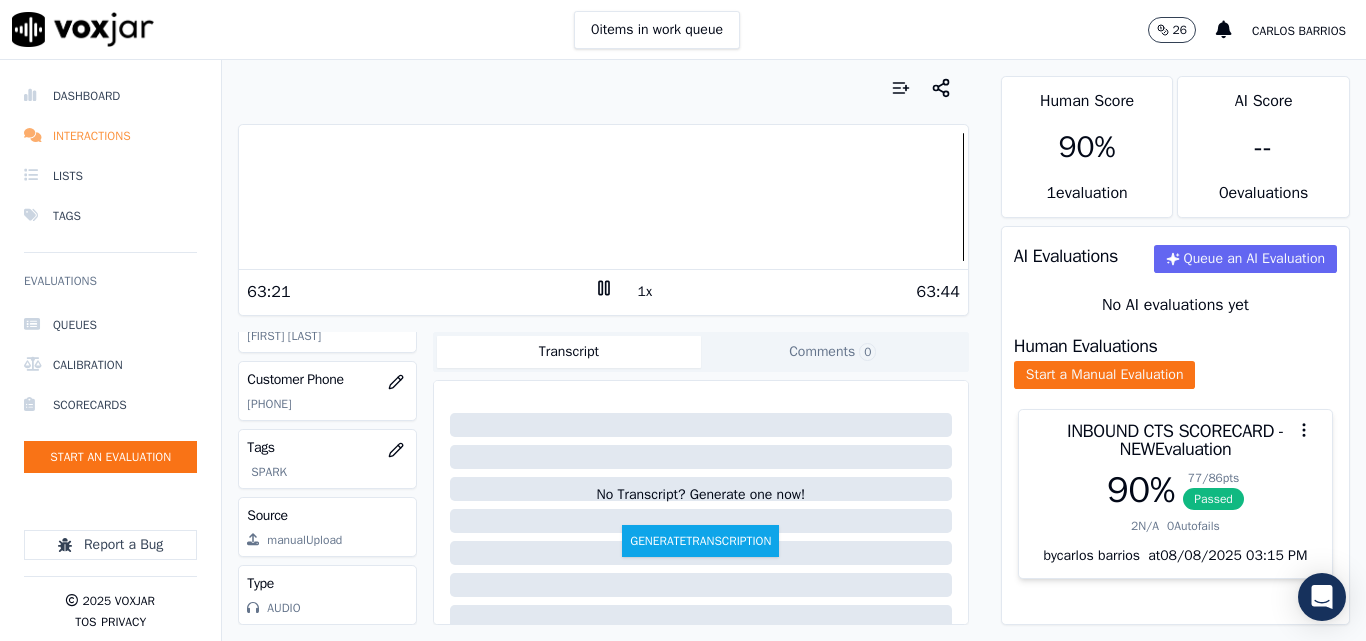 click on "Interactions" at bounding box center [110, 136] 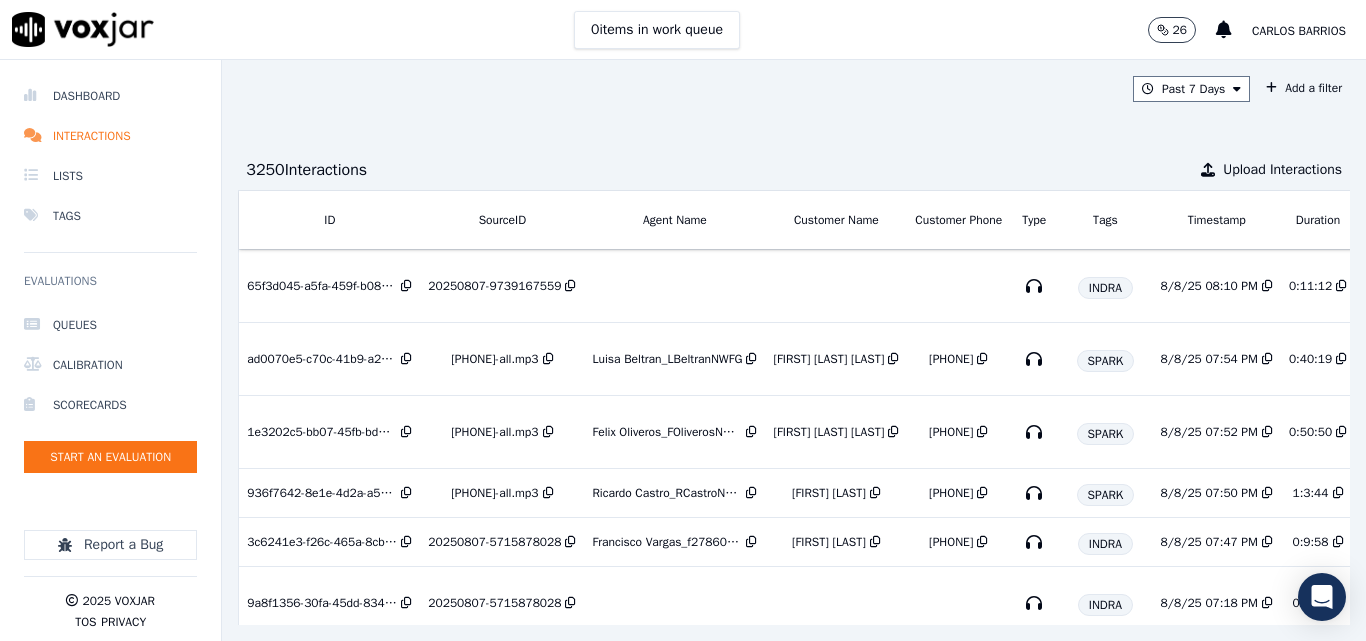 scroll, scrollTop: 0, scrollLeft: 355, axis: horizontal 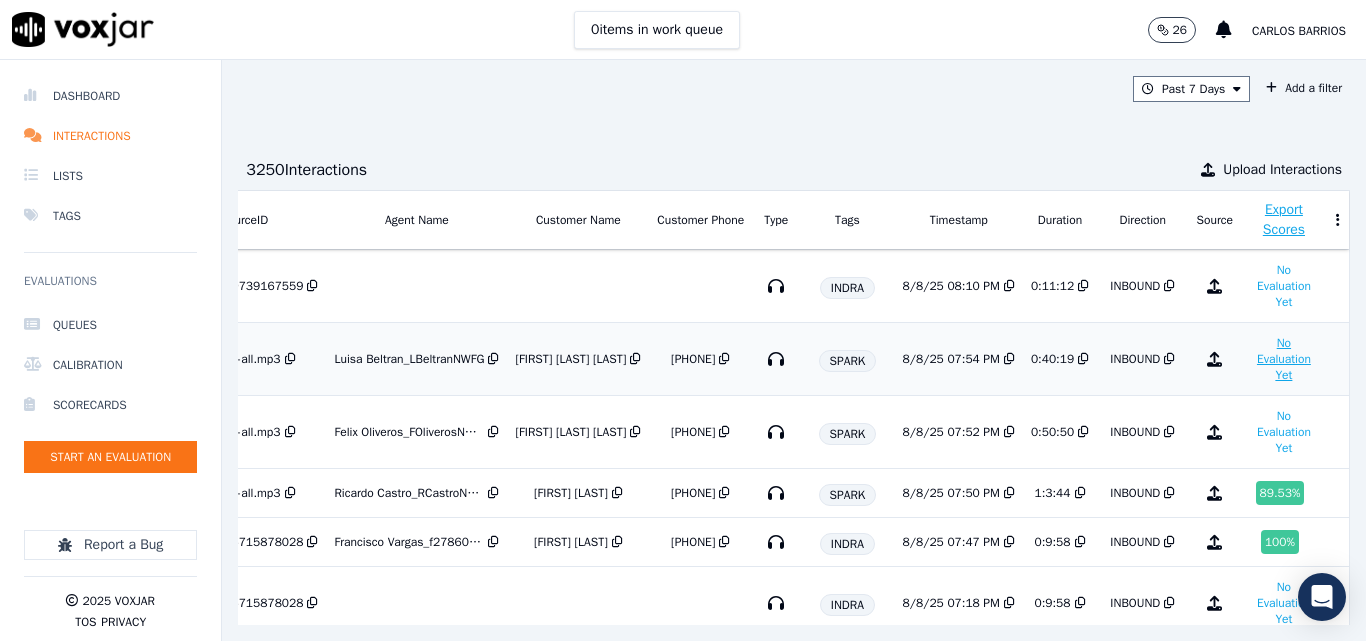 click on "No Evaluation Yet" at bounding box center (1284, 359) 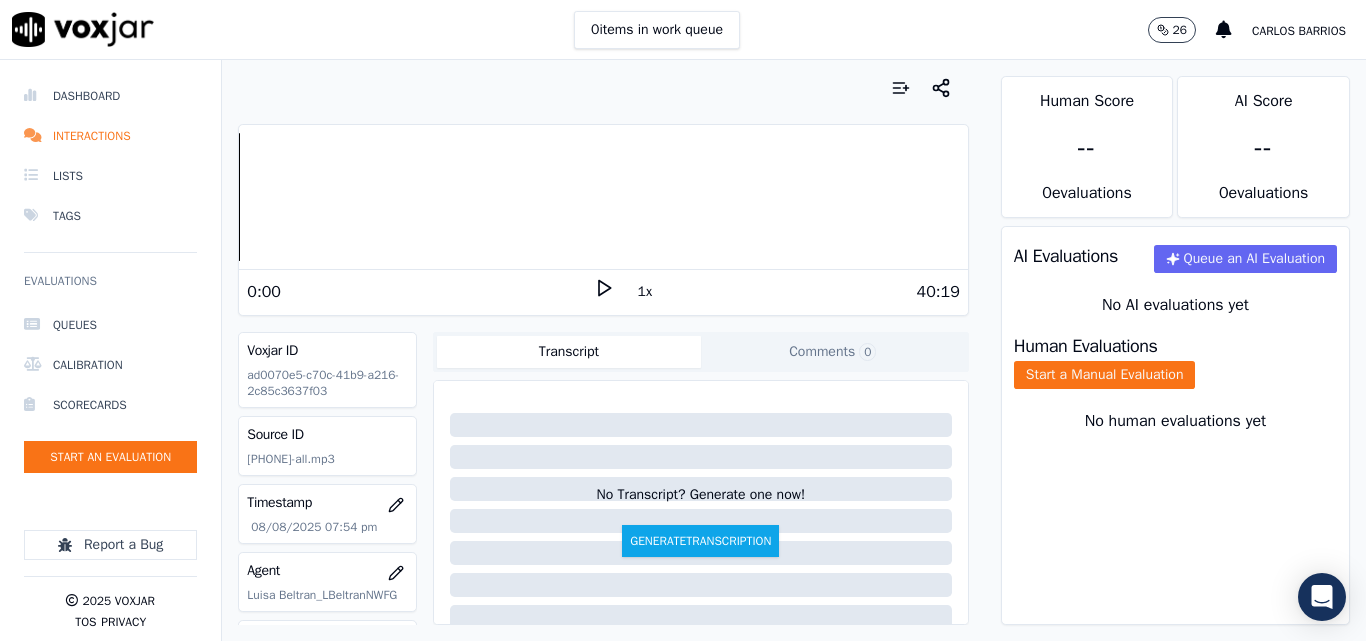 click on "1x" at bounding box center [604, 291] 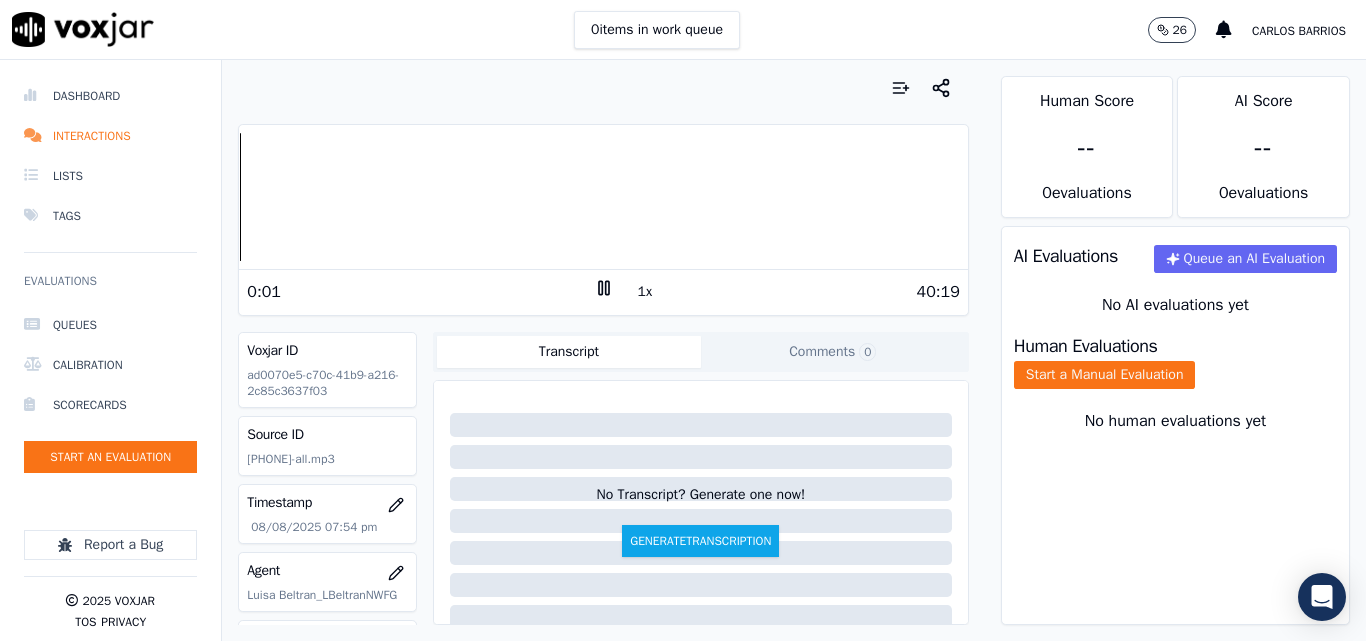 click on "1x" at bounding box center (645, 292) 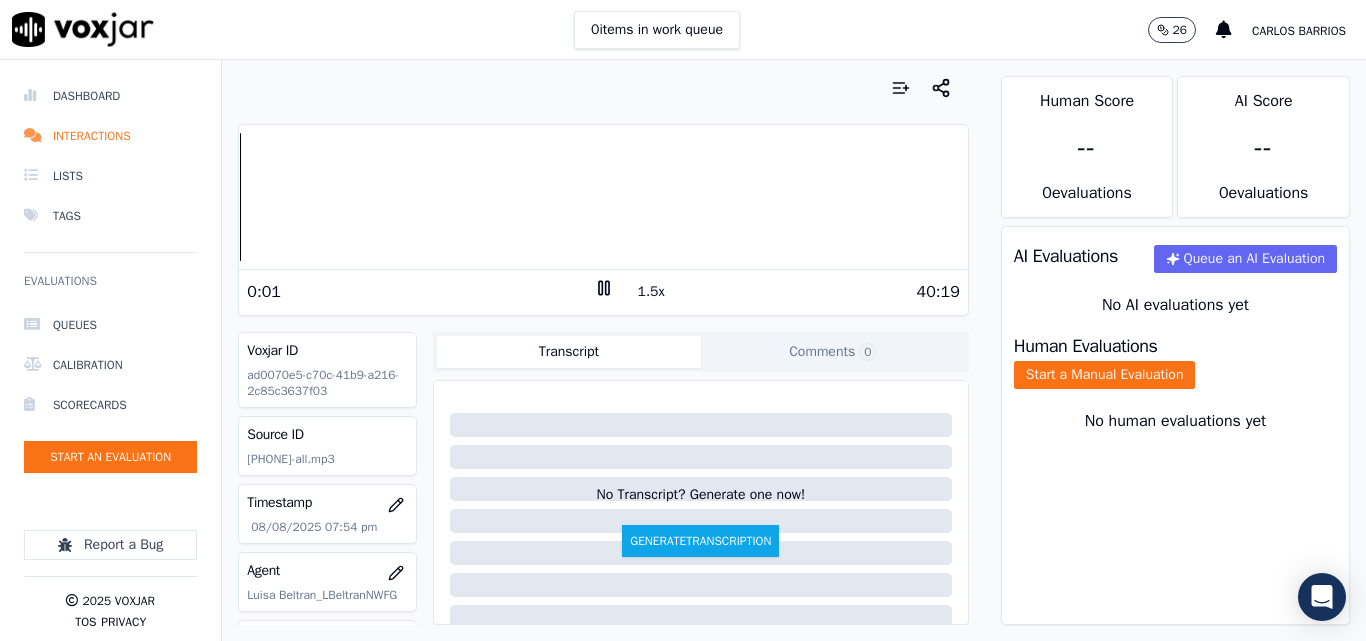click on "1.5x" at bounding box center [651, 292] 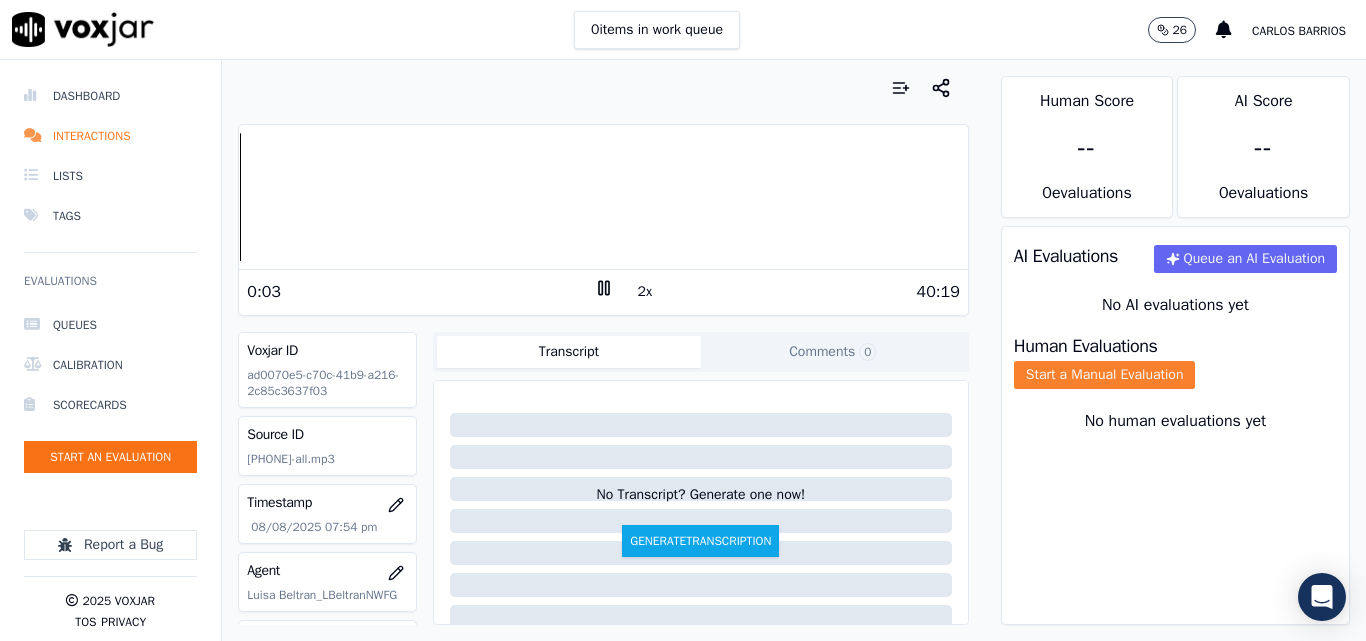 click on "Start a Manual Evaluation" 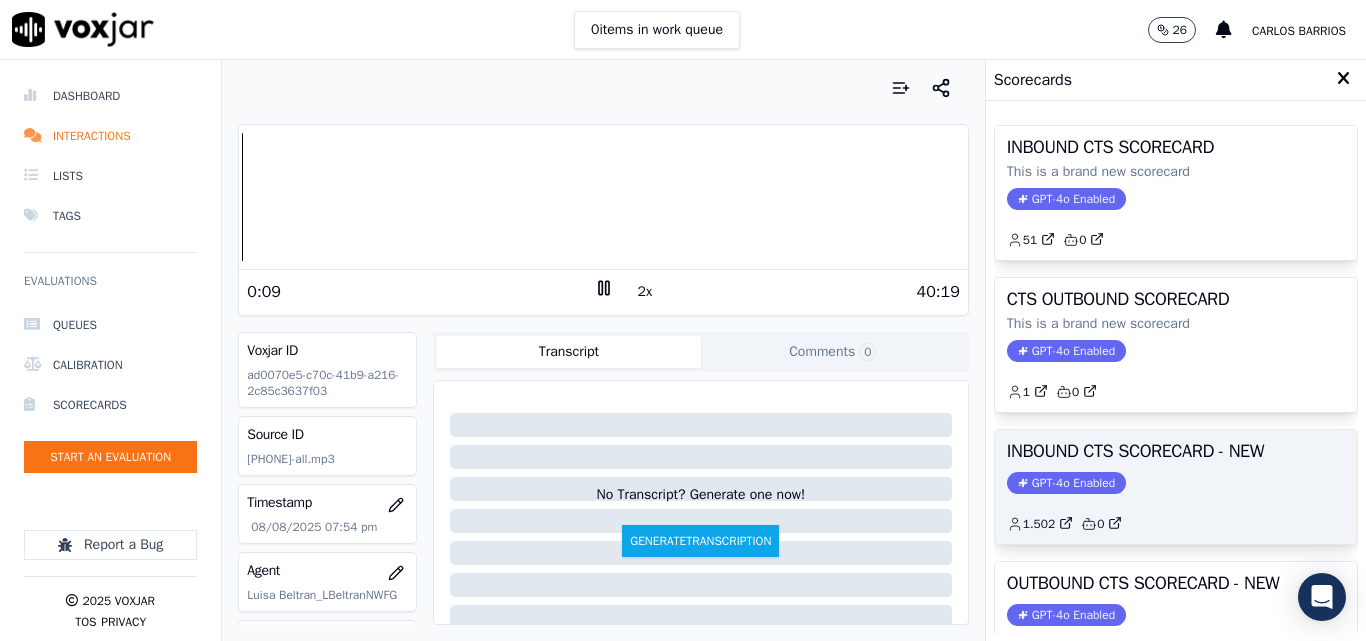click on "GPT-4o Enabled" at bounding box center [1066, 483] 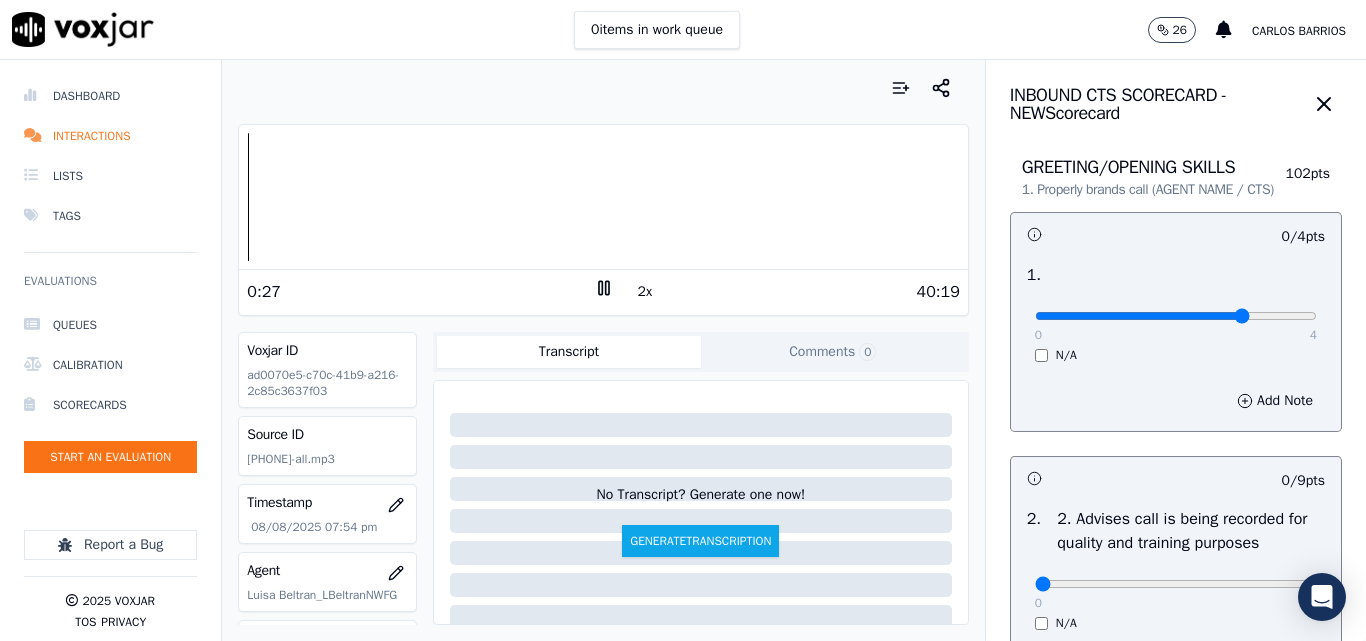 drag, startPoint x: 1186, startPoint y: 333, endPoint x: 1197, endPoint y: 332, distance: 11.045361 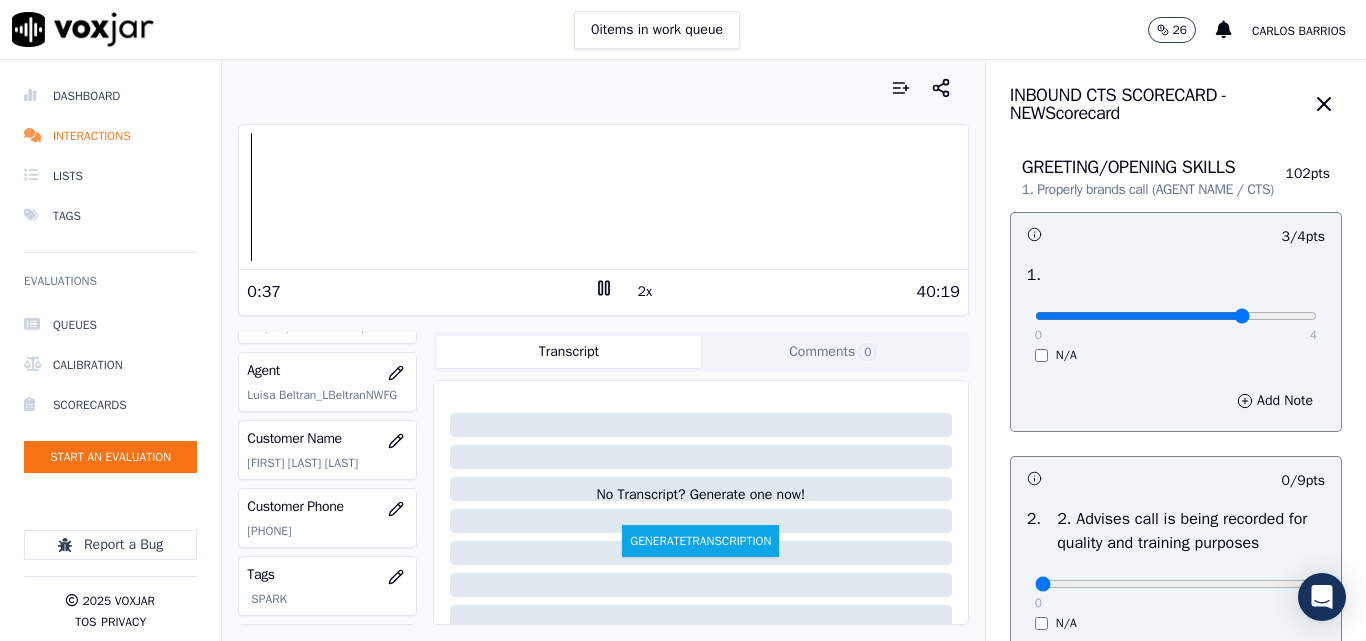 scroll, scrollTop: 300, scrollLeft: 0, axis: vertical 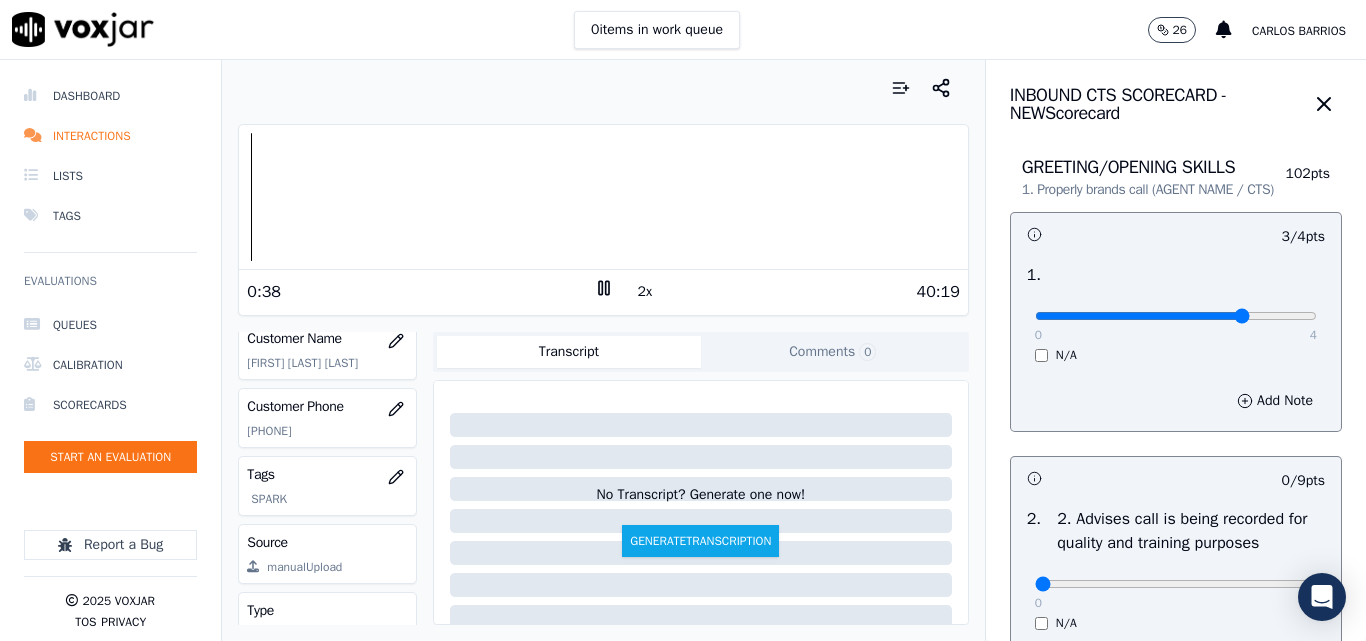 click on "[PHONE]" 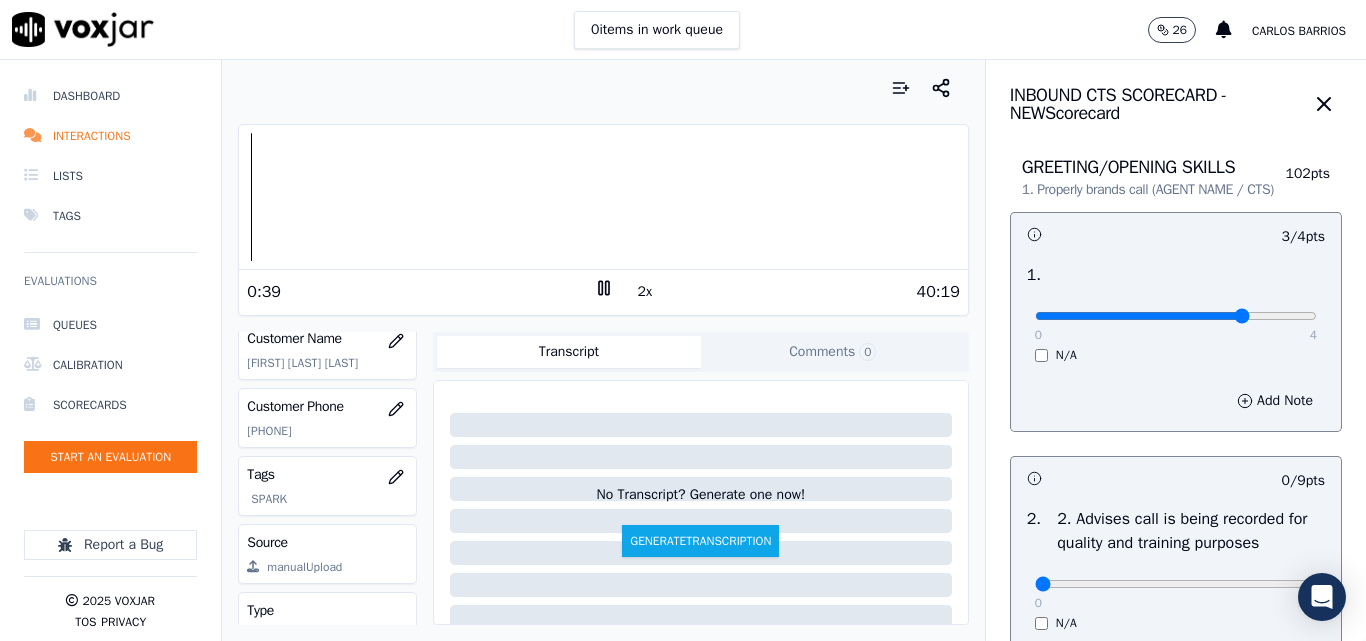 click on "[PHONE]" 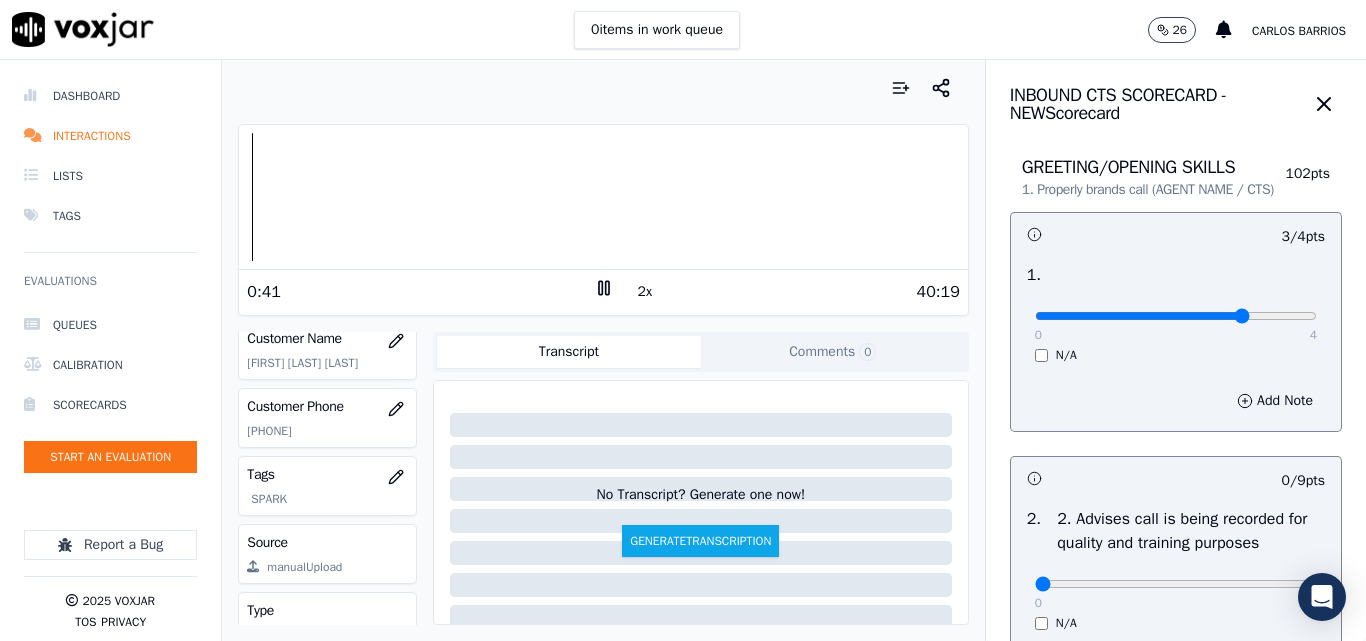 copy on "[PHONE]" 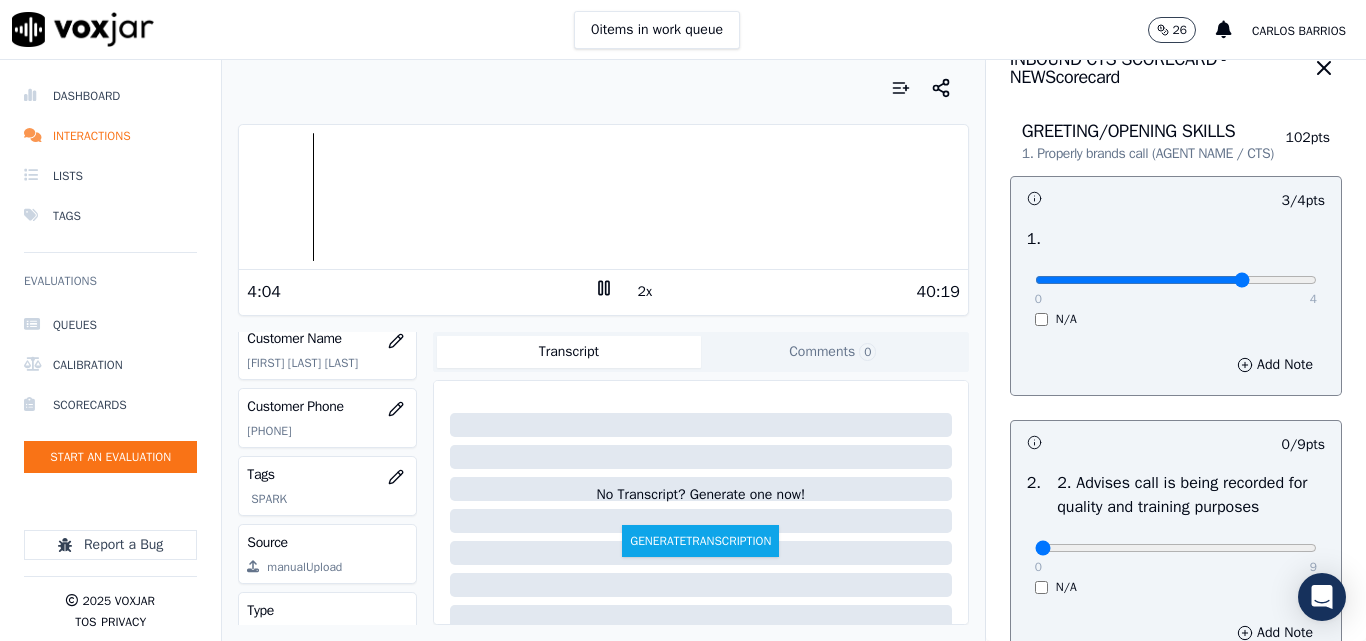 scroll, scrollTop: 100, scrollLeft: 0, axis: vertical 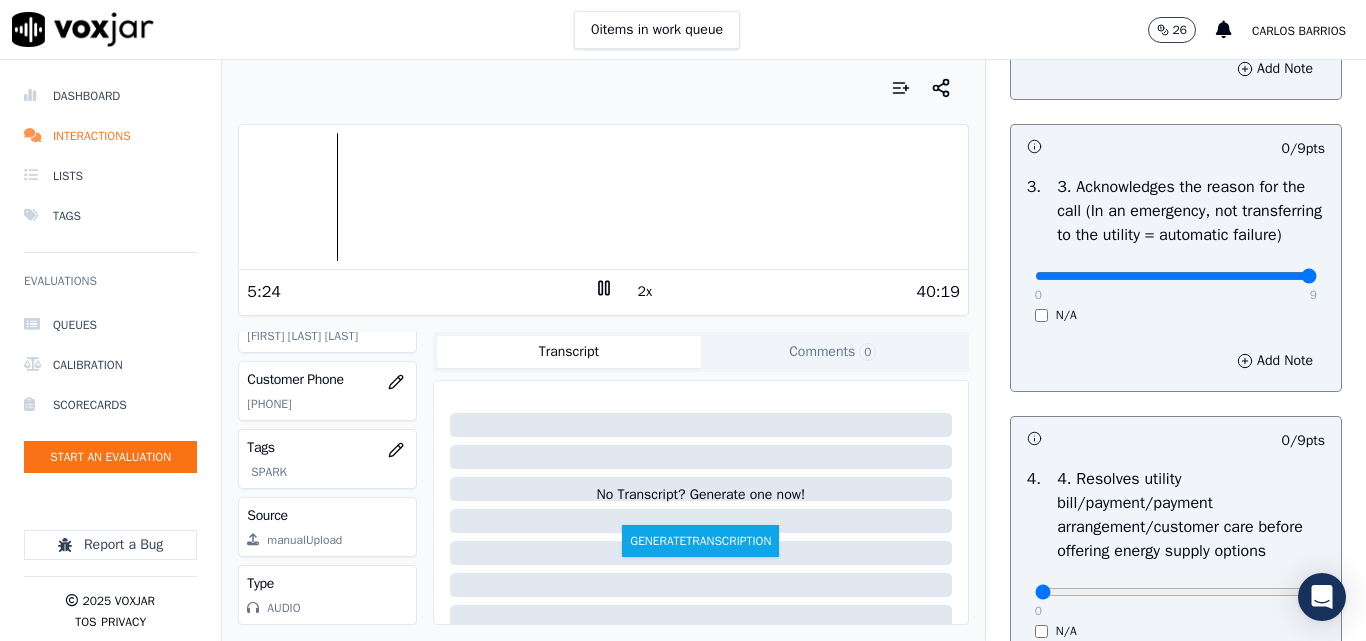drag, startPoint x: 1252, startPoint y: 324, endPoint x: 1303, endPoint y: 306, distance: 54.08327 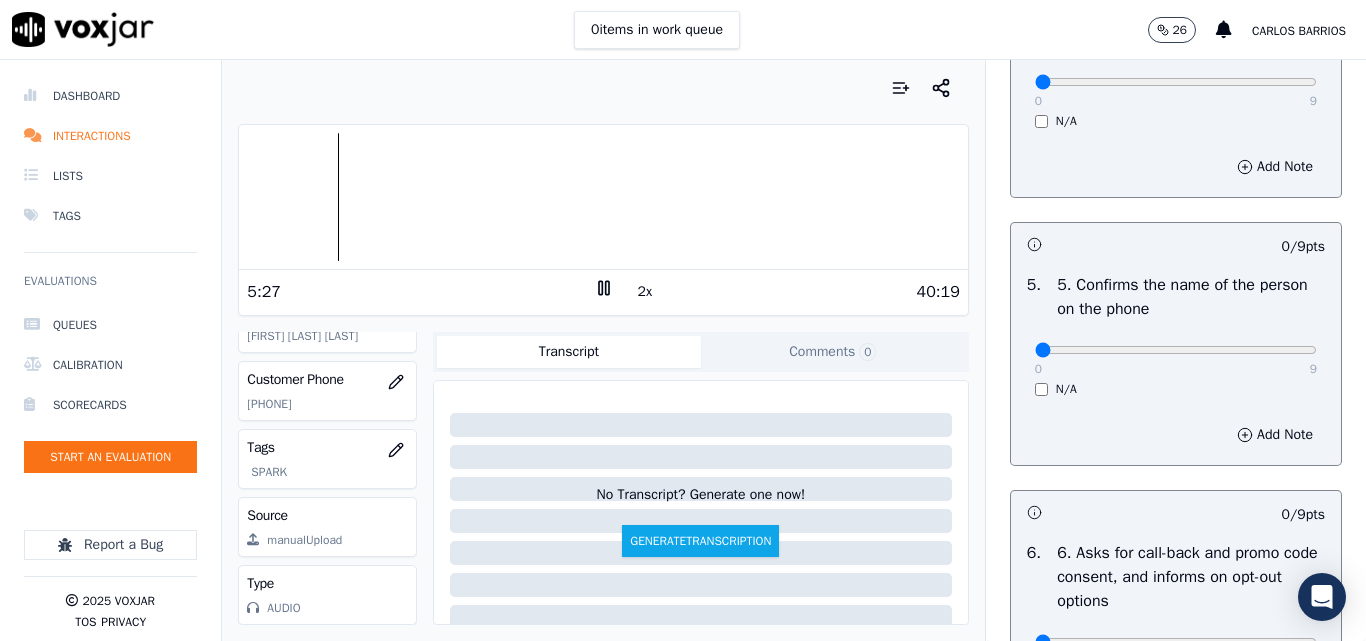scroll, scrollTop: 1300, scrollLeft: 0, axis: vertical 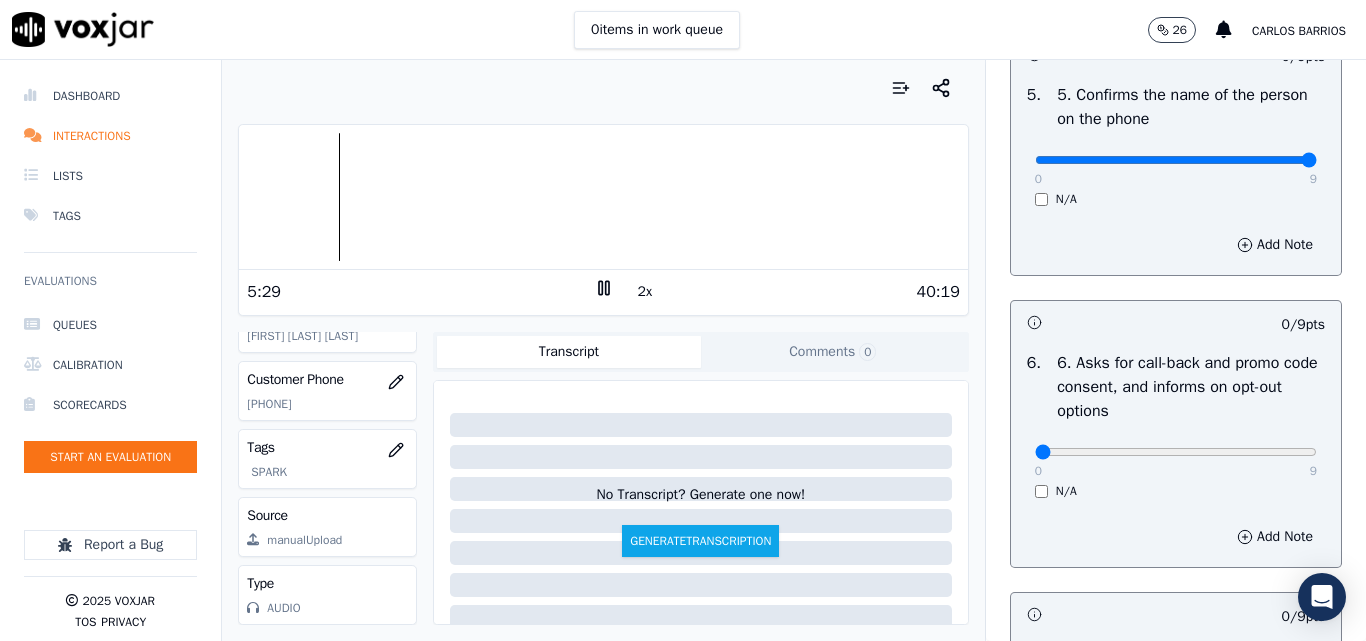 type on "9" 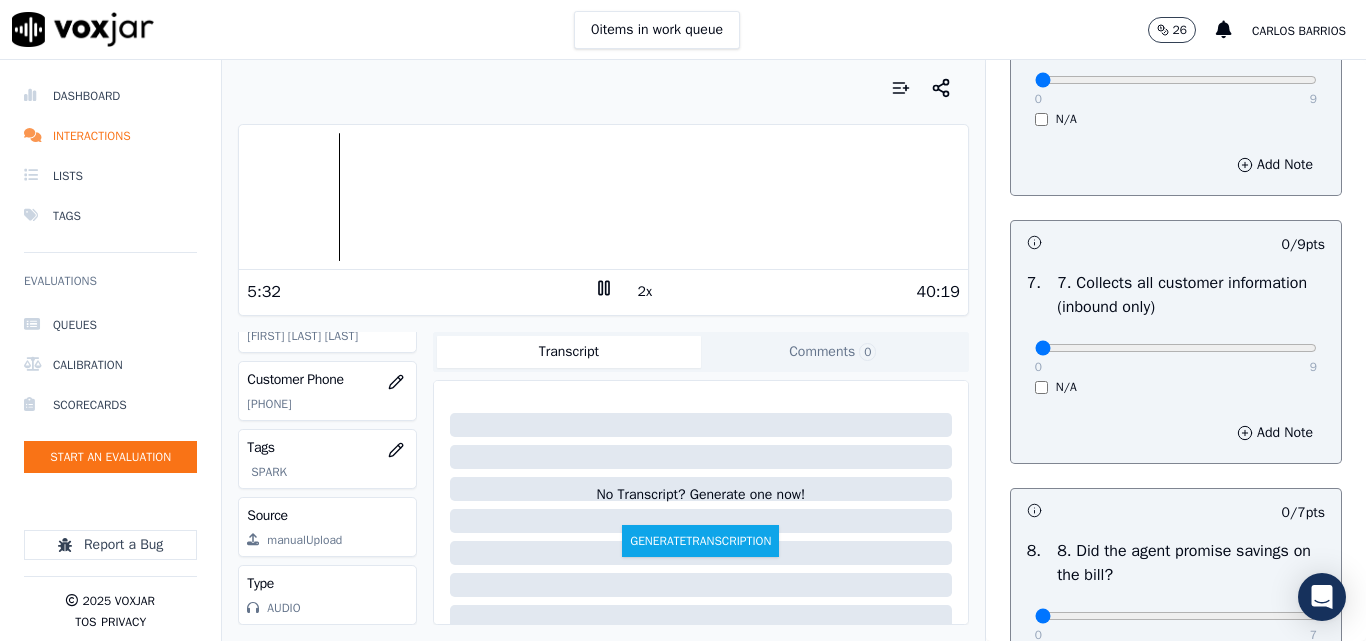 scroll, scrollTop: 1800, scrollLeft: 0, axis: vertical 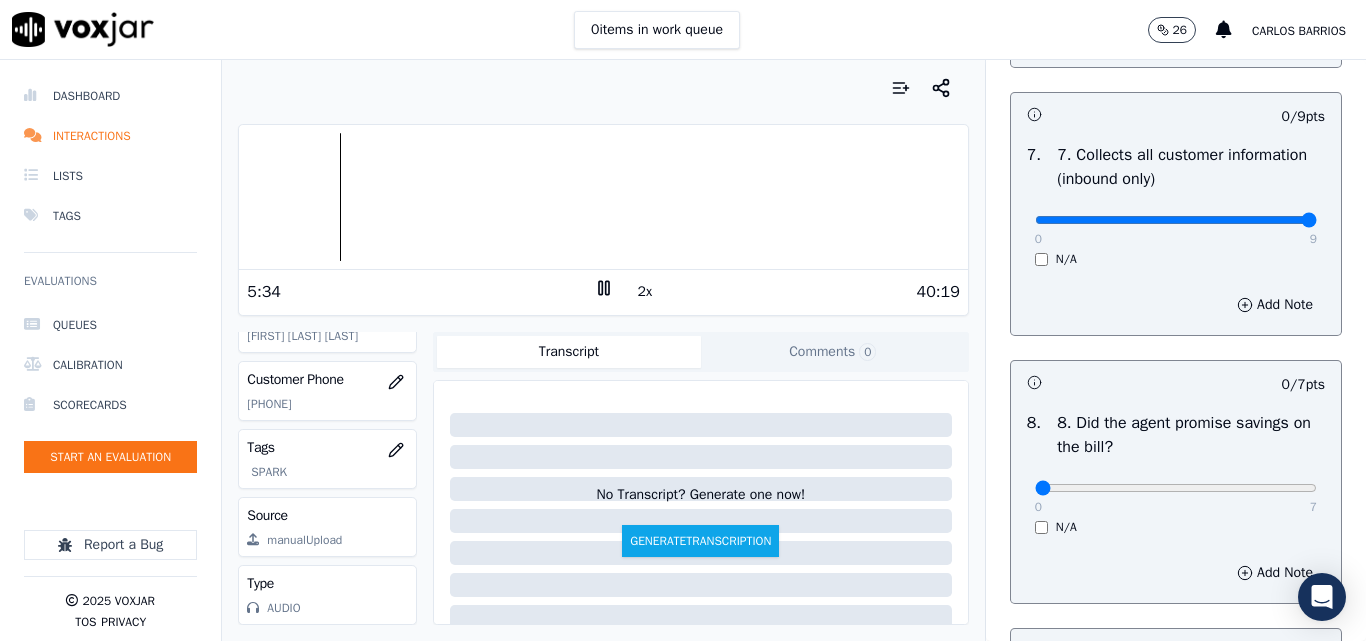 drag, startPoint x: 1252, startPoint y: 286, endPoint x: 1264, endPoint y: 284, distance: 12.165525 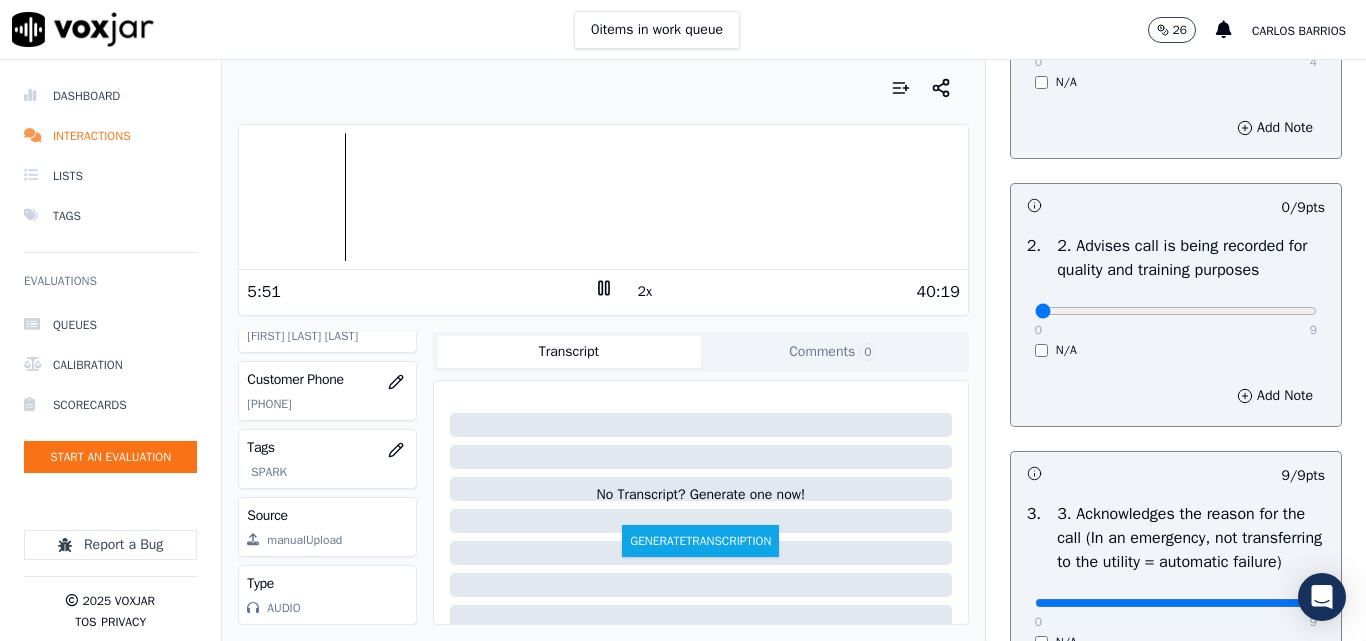 scroll, scrollTop: 300, scrollLeft: 0, axis: vertical 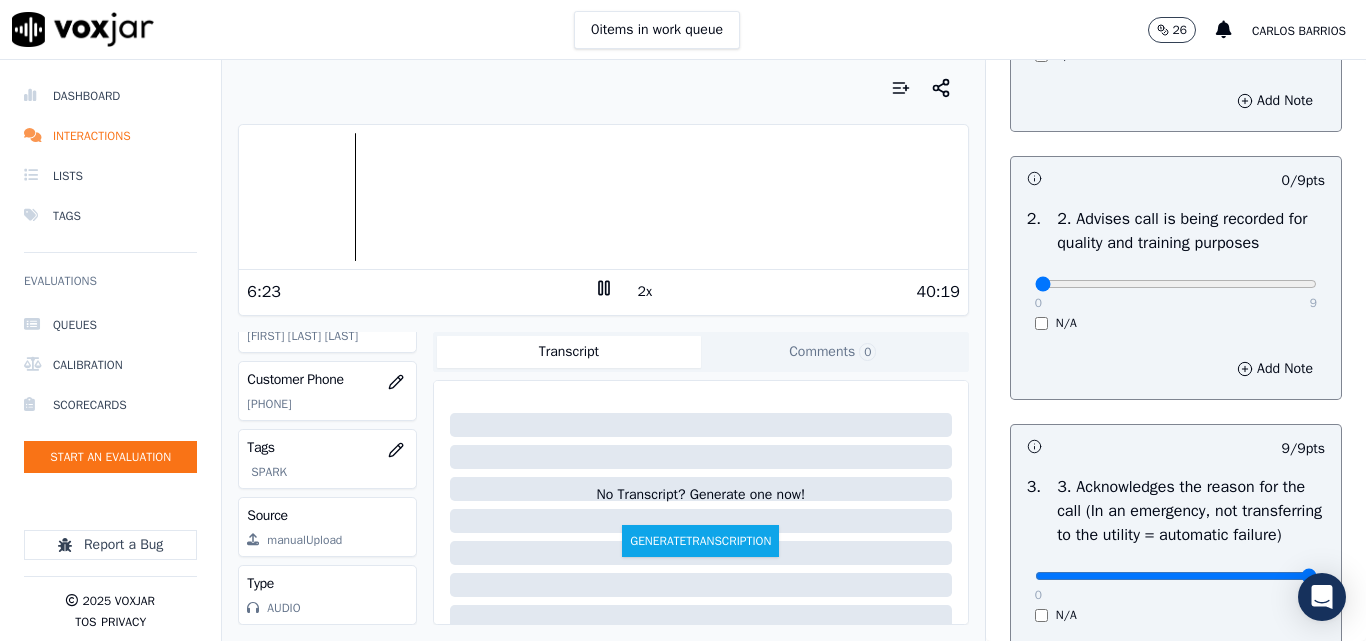 click on "[PHONE]" 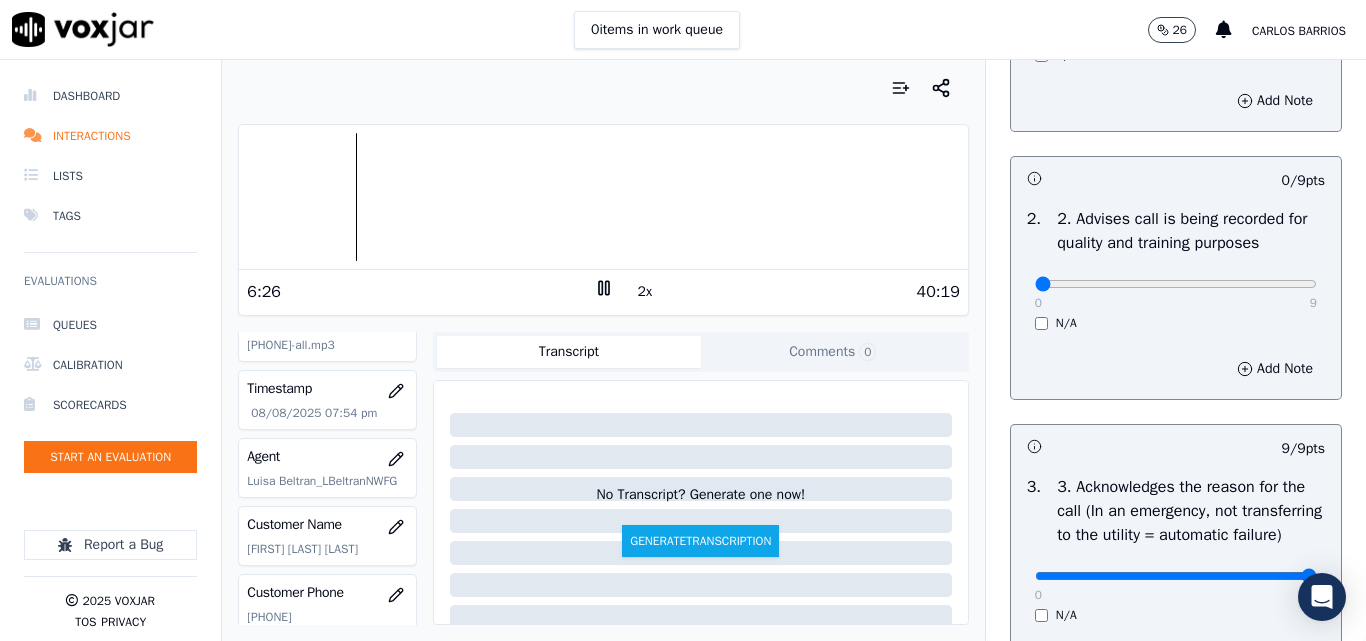 scroll, scrollTop: 0, scrollLeft: 0, axis: both 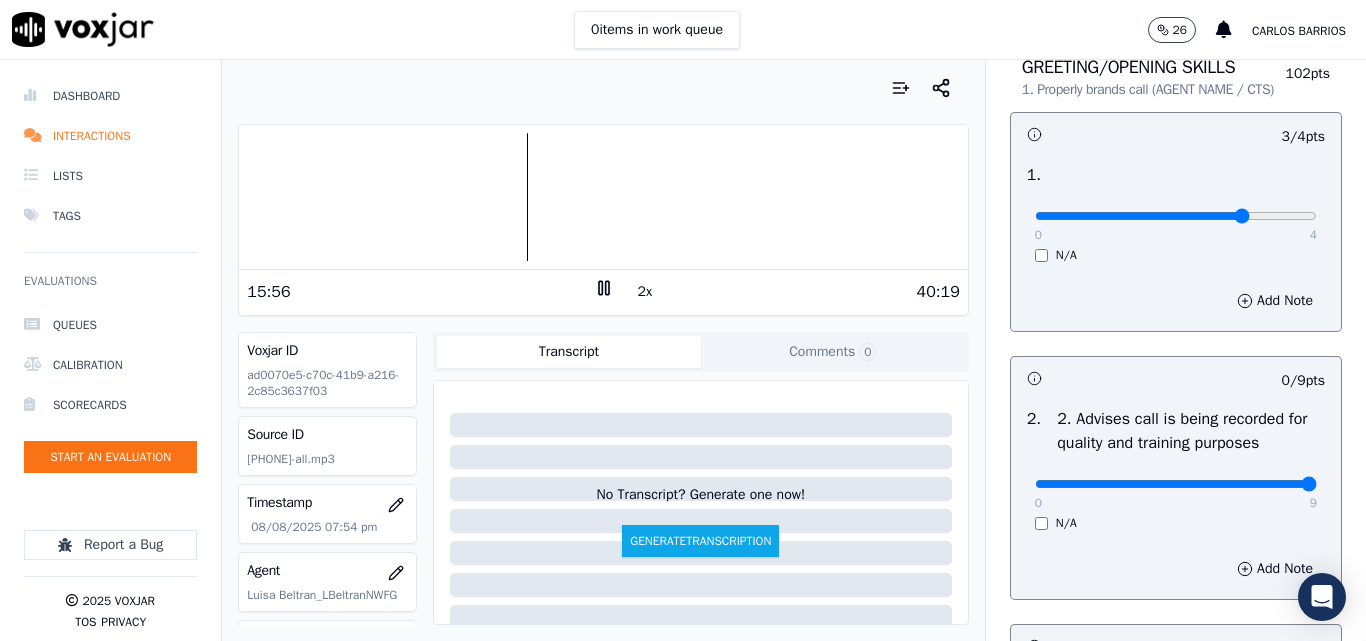 drag, startPoint x: 1245, startPoint y: 502, endPoint x: 1258, endPoint y: 497, distance: 13.928389 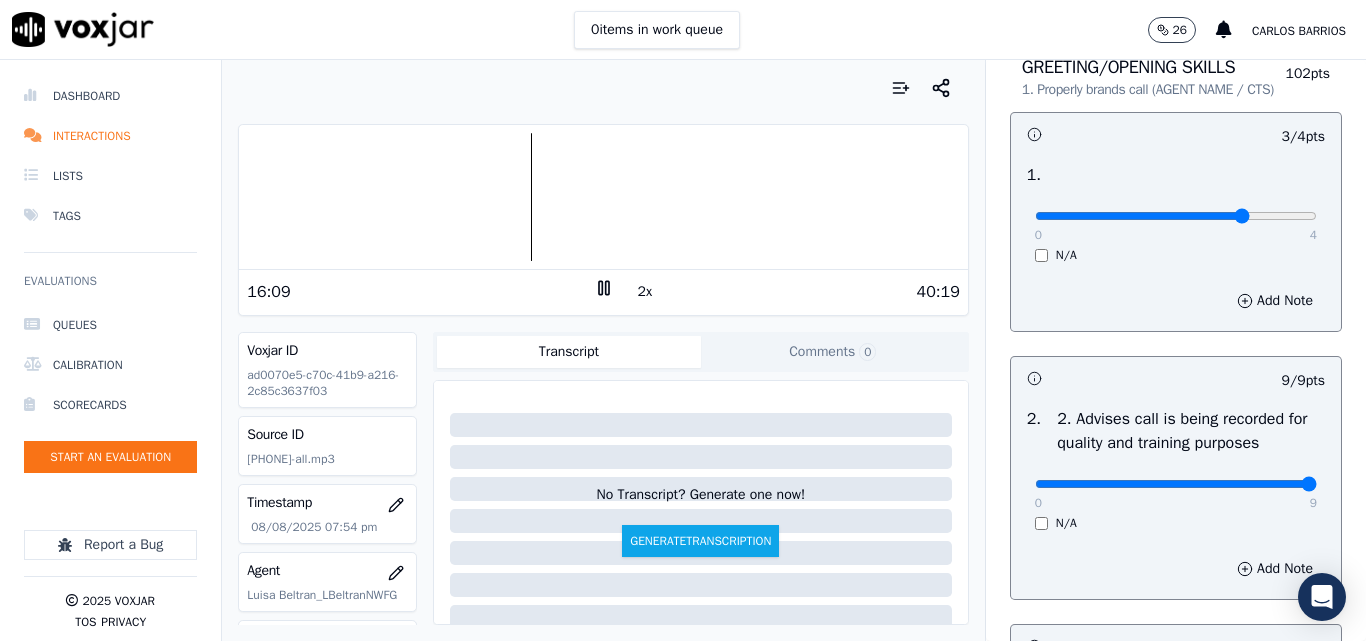click at bounding box center (603, 197) 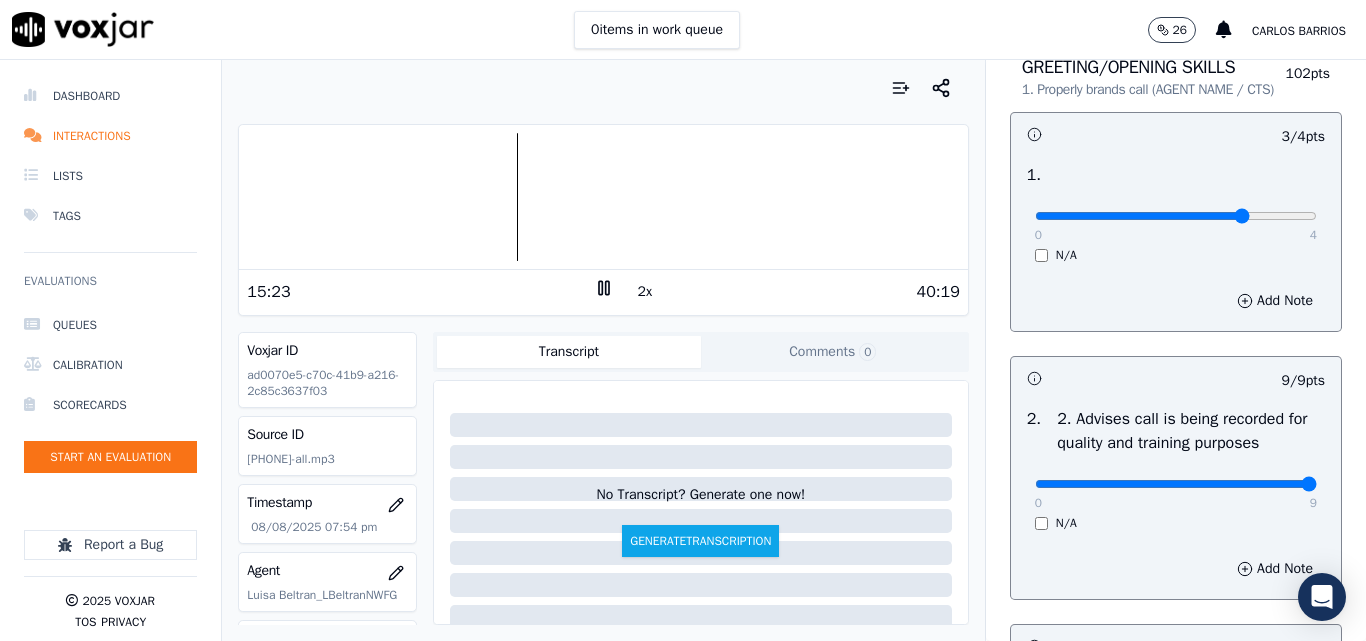 click on "2x" at bounding box center [645, 292] 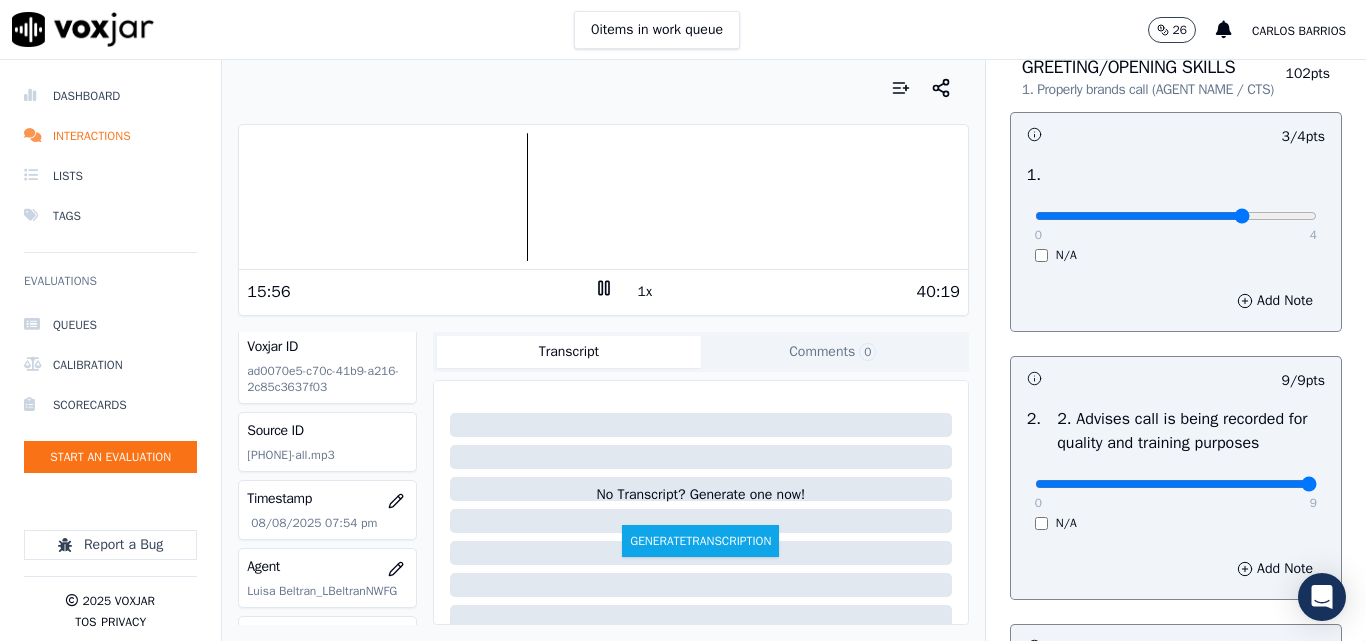 scroll, scrollTop: 0, scrollLeft: 0, axis: both 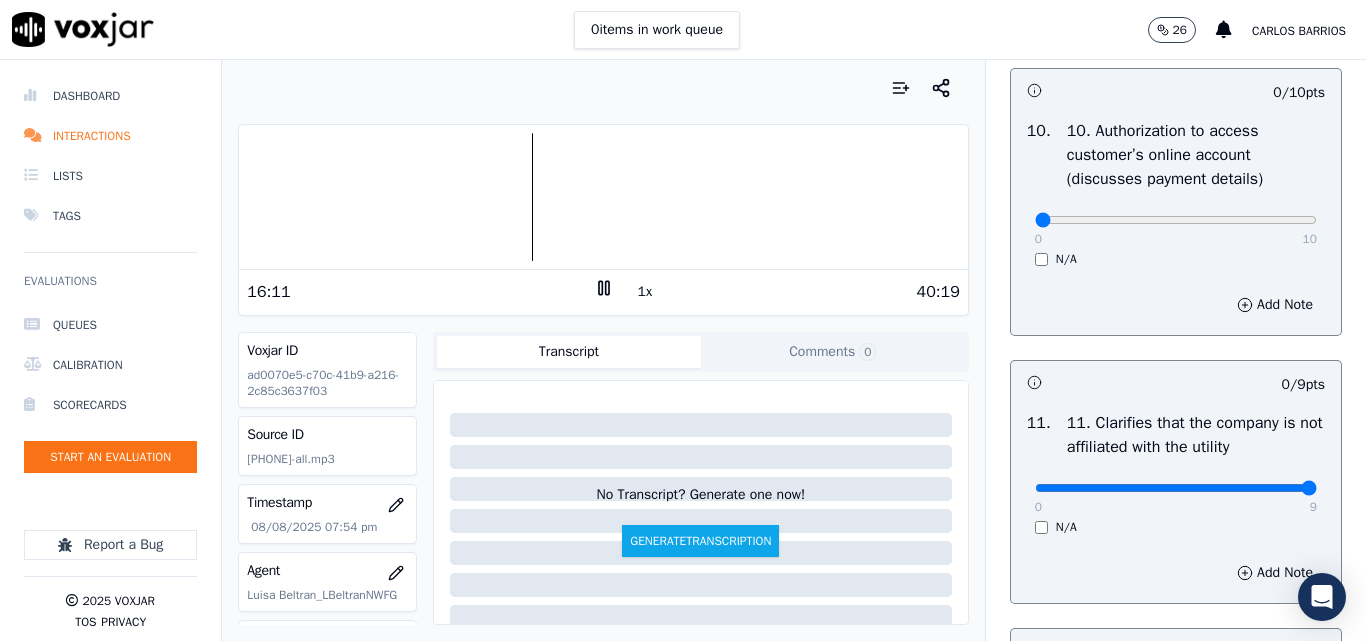 drag, startPoint x: 1248, startPoint y: 551, endPoint x: 1269, endPoint y: 557, distance: 21.84033 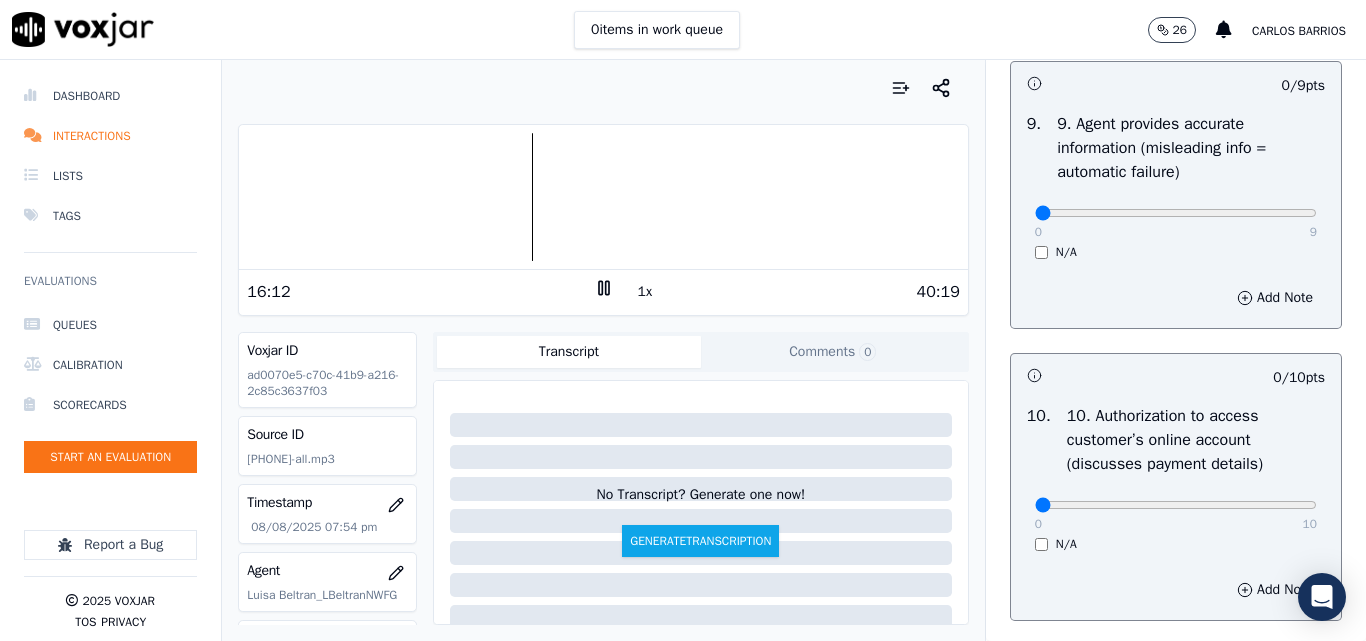 scroll, scrollTop: 2352, scrollLeft: 0, axis: vertical 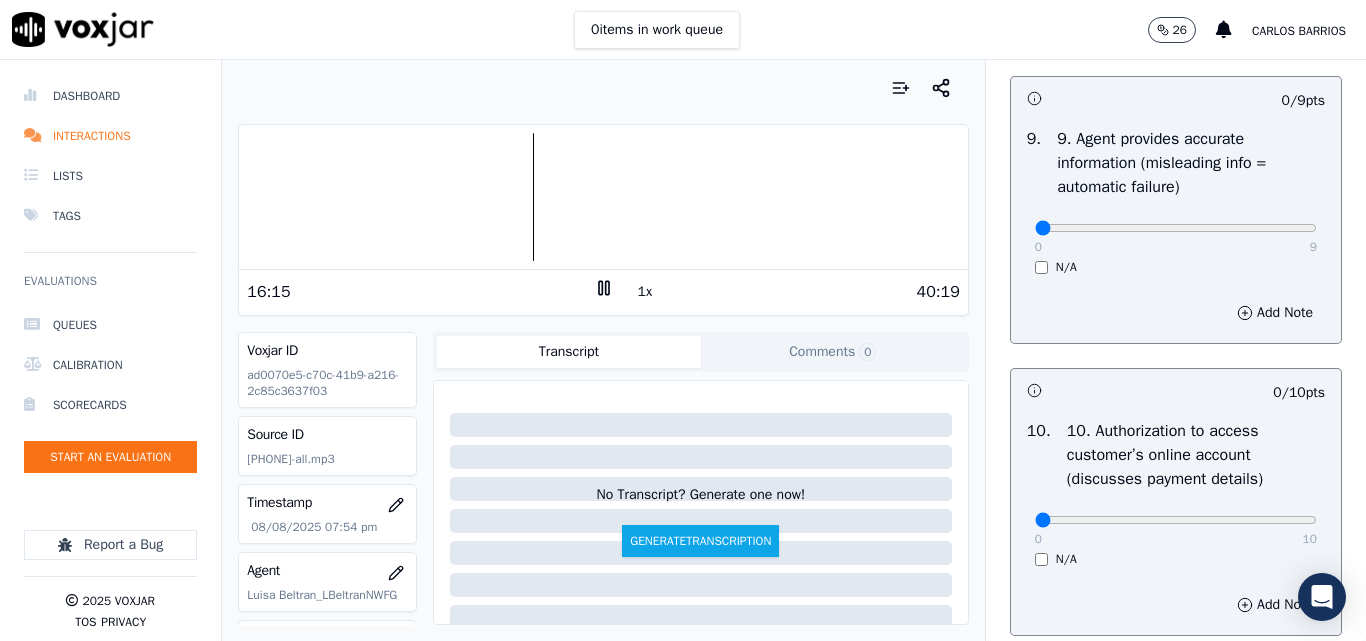 click at bounding box center (603, 197) 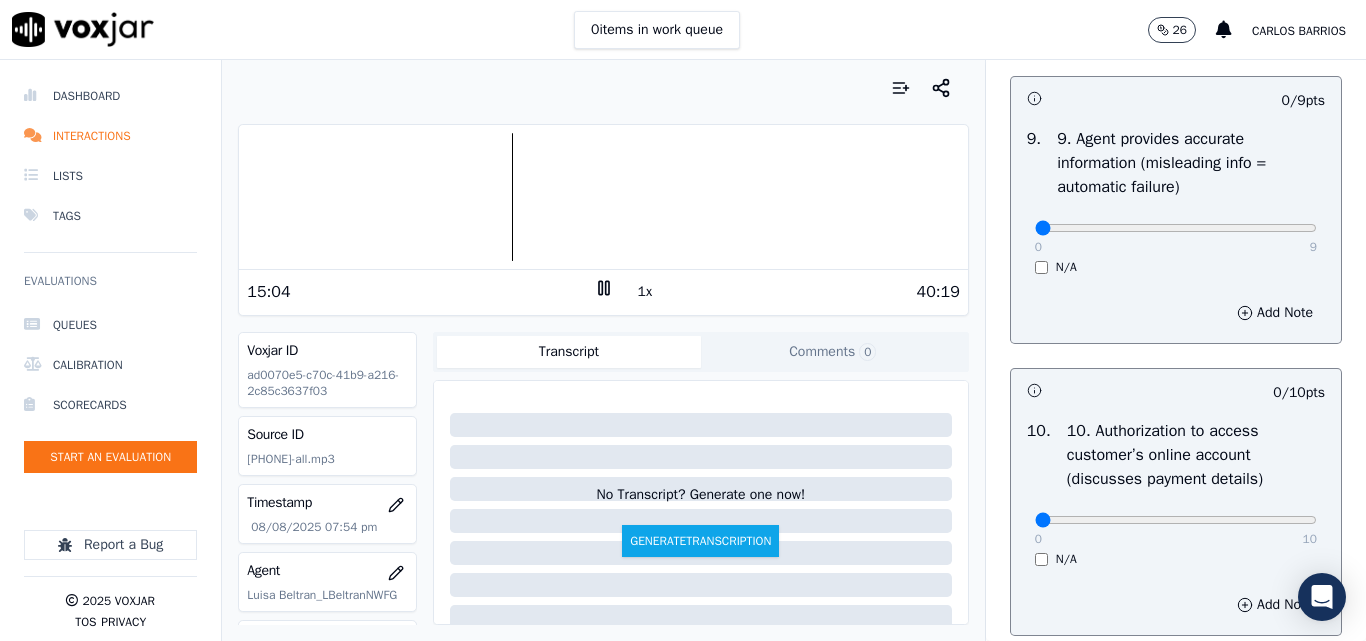 click on "1x" at bounding box center [645, 292] 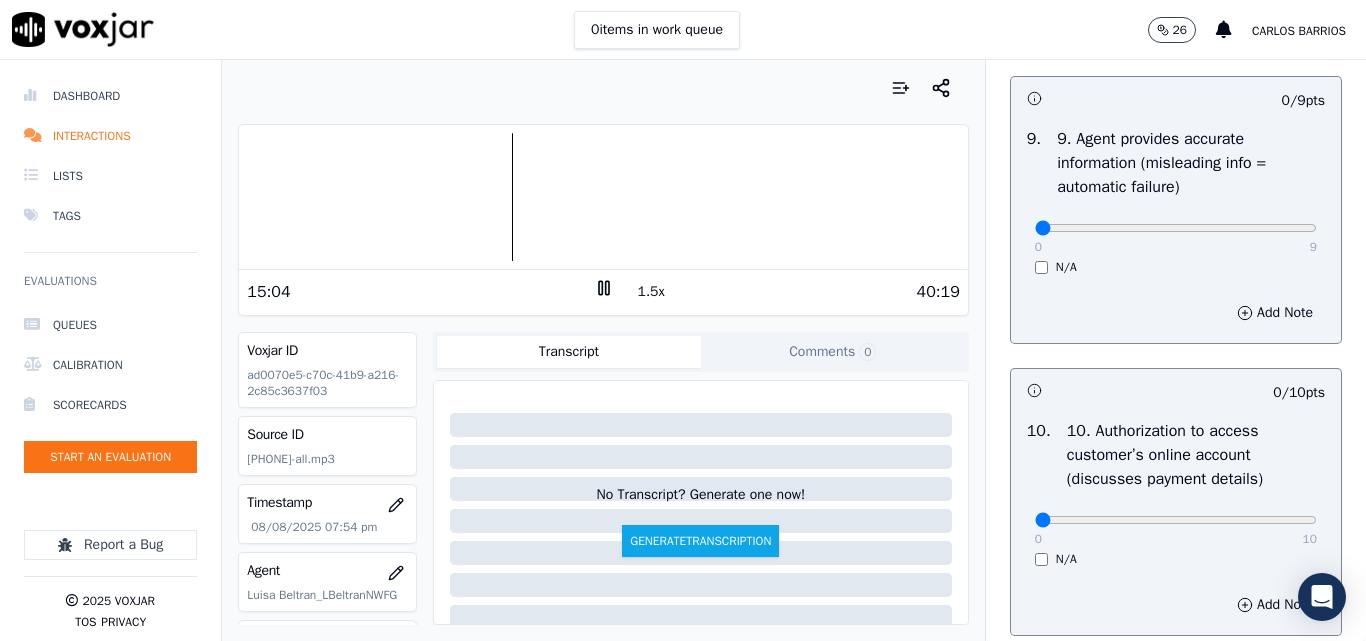 click on "1.5x" at bounding box center [651, 292] 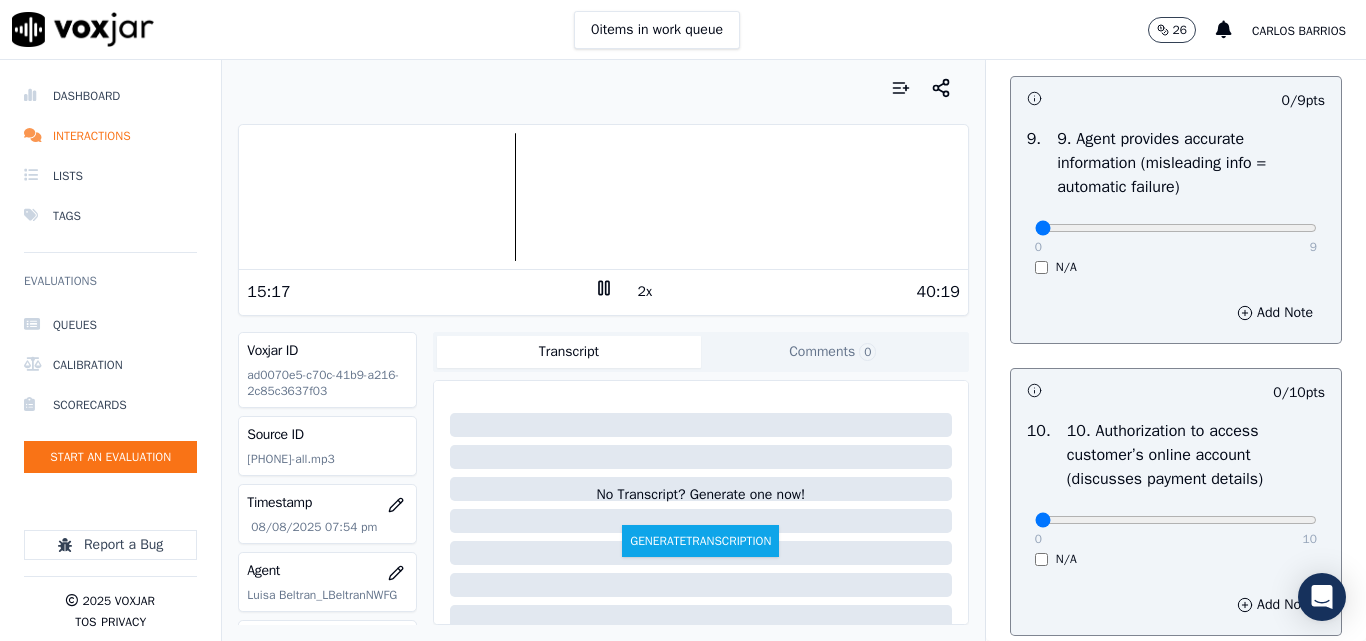 click on "2x" at bounding box center [645, 292] 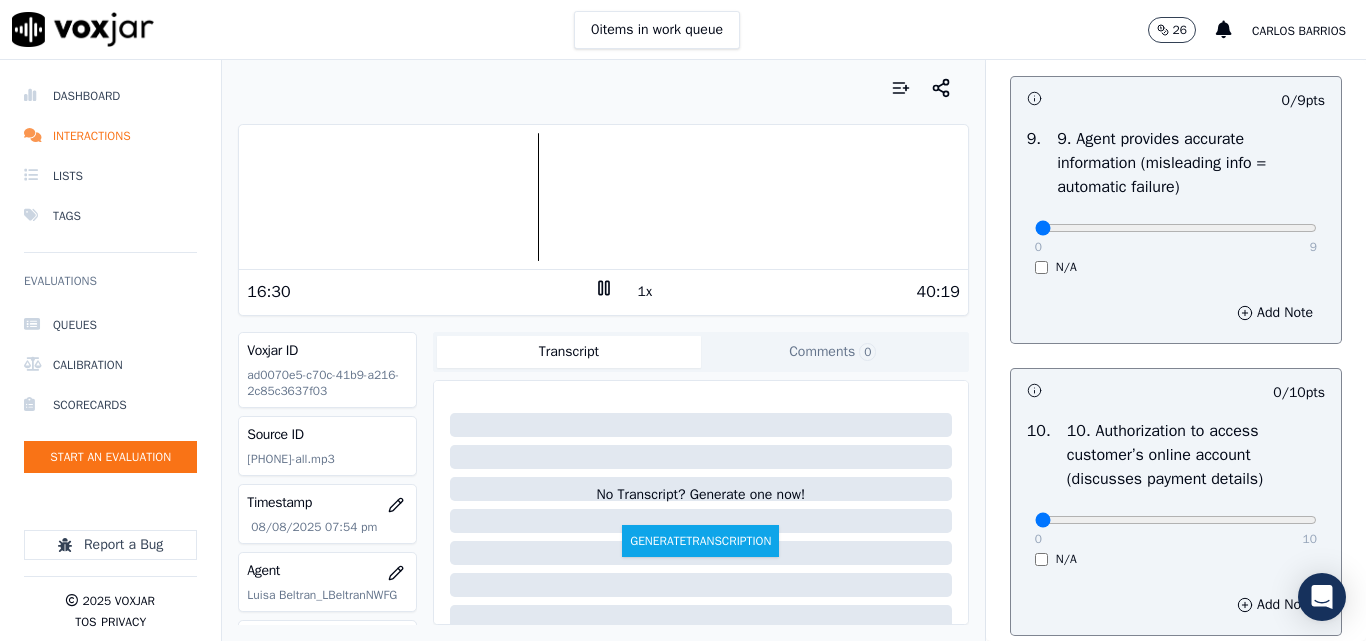 click on "1x" at bounding box center [645, 292] 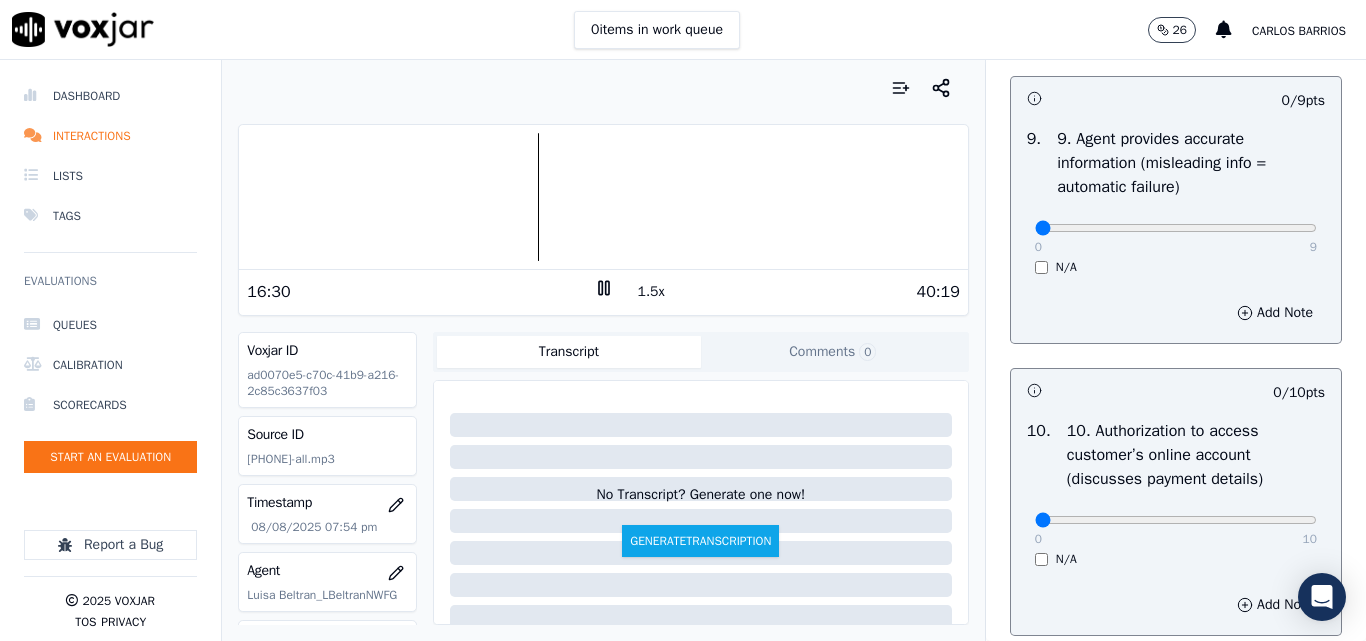 click on "1.5x" at bounding box center (651, 292) 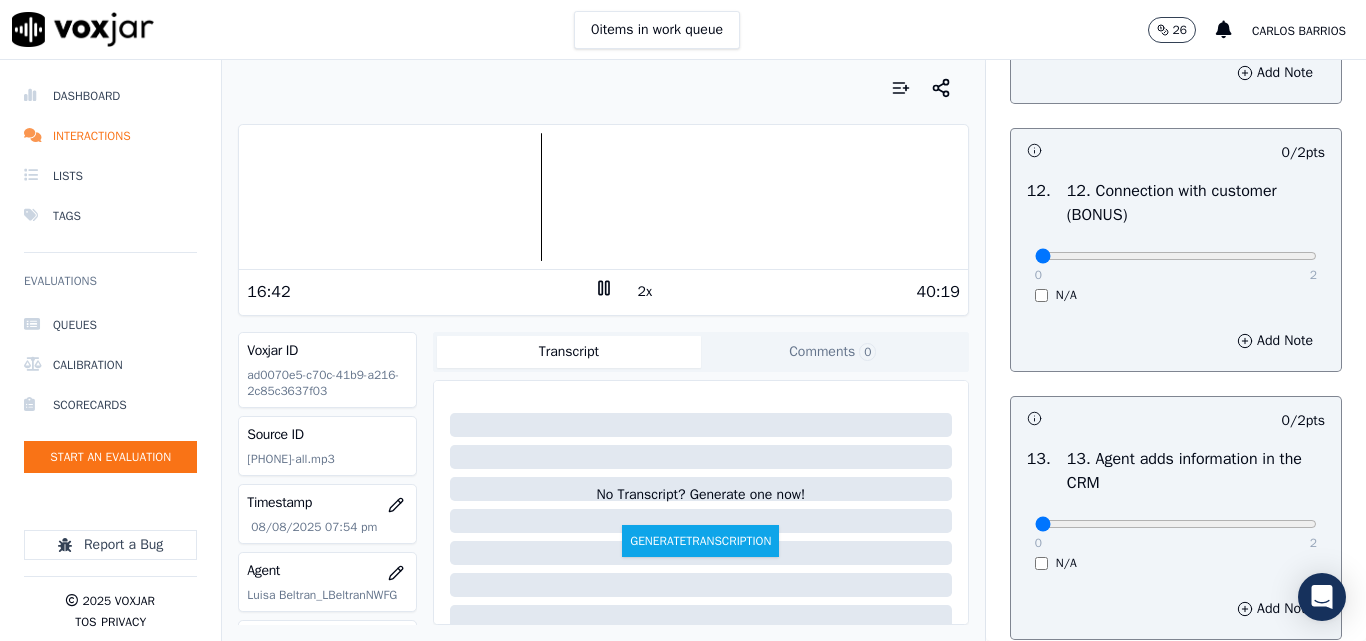 click on "0   2     N/A" at bounding box center (1176, 265) 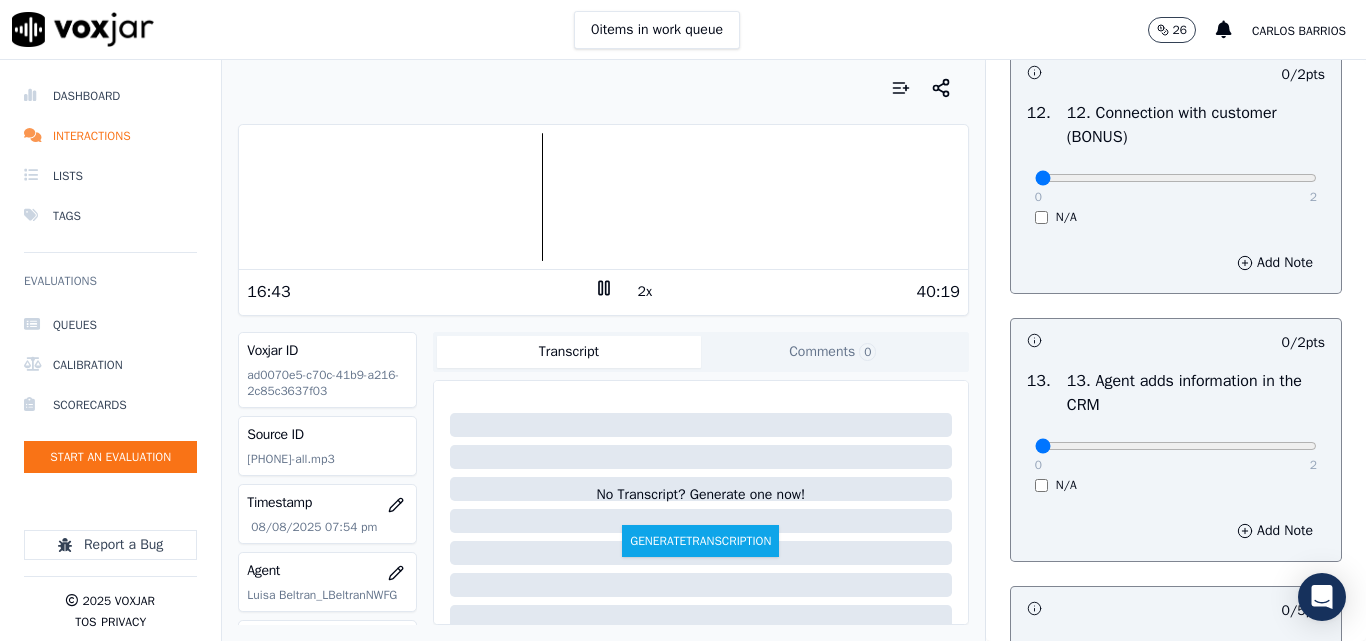 scroll, scrollTop: 3352, scrollLeft: 0, axis: vertical 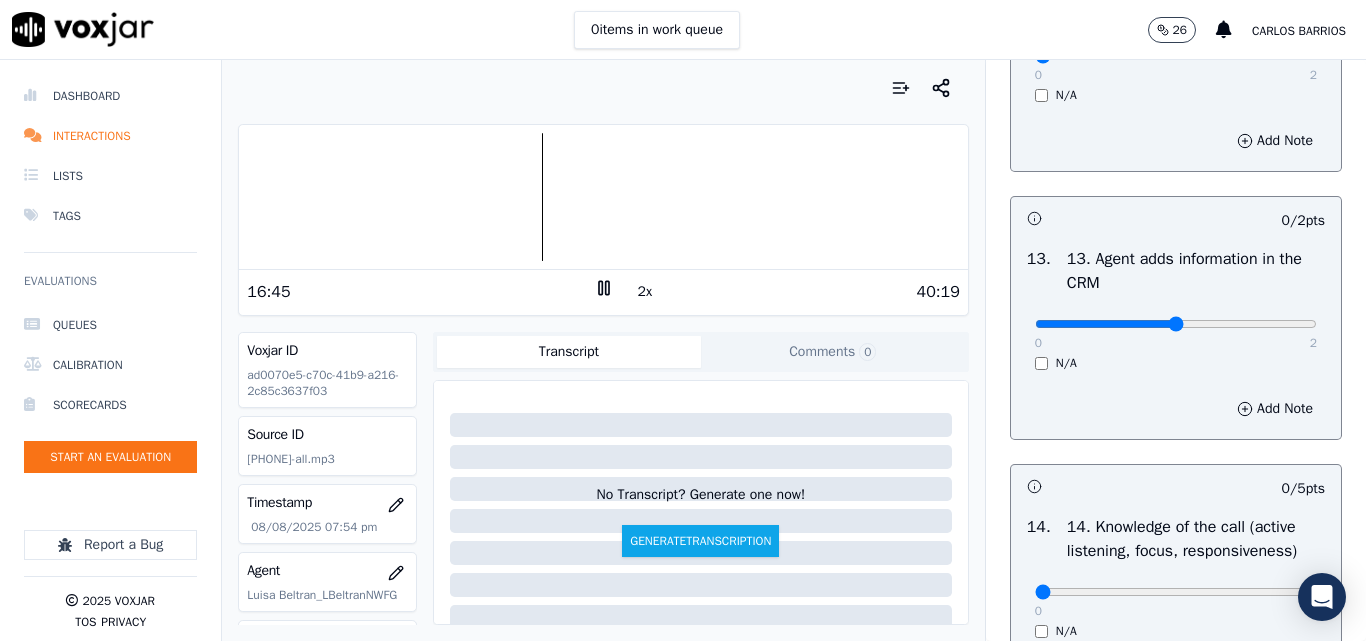 type on "1" 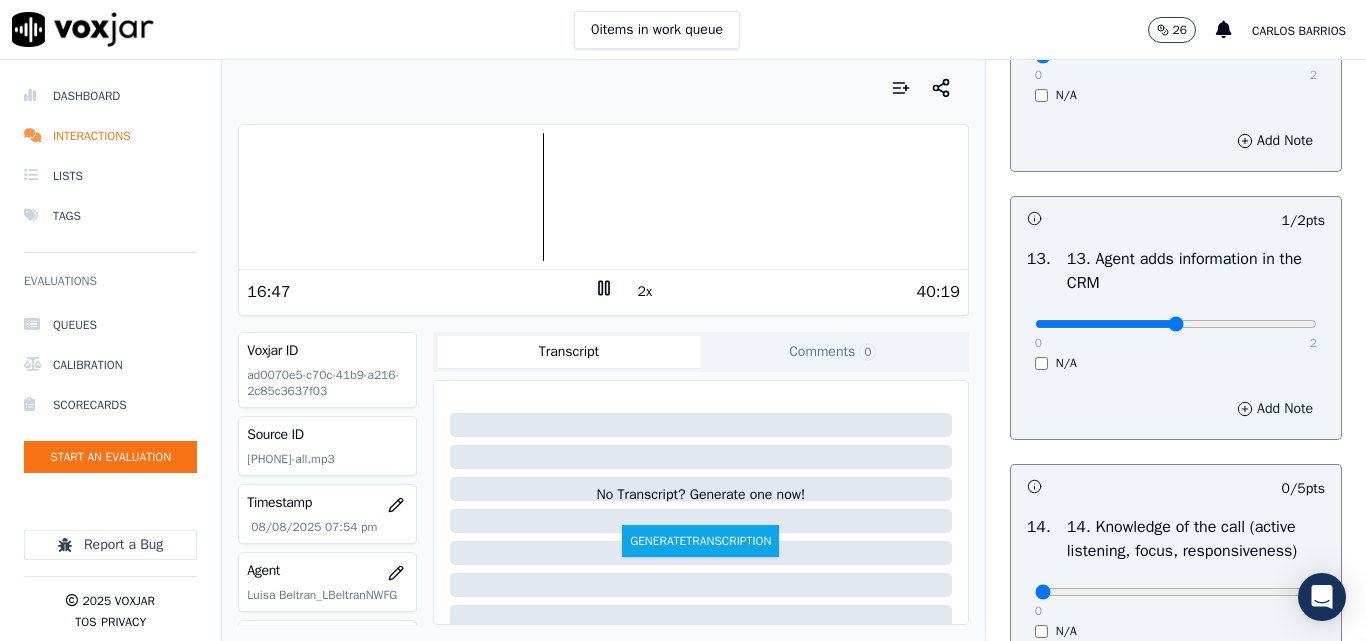 click on "Add Note" at bounding box center [1275, 409] 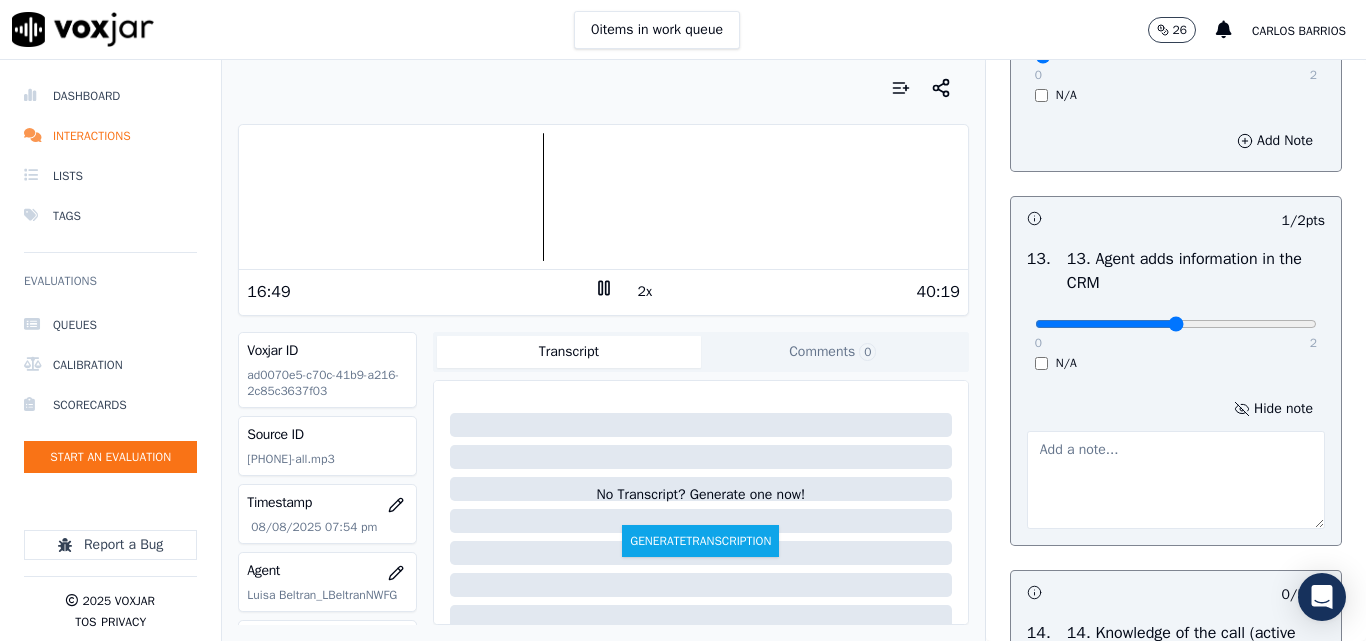 click on "2x" at bounding box center [645, 292] 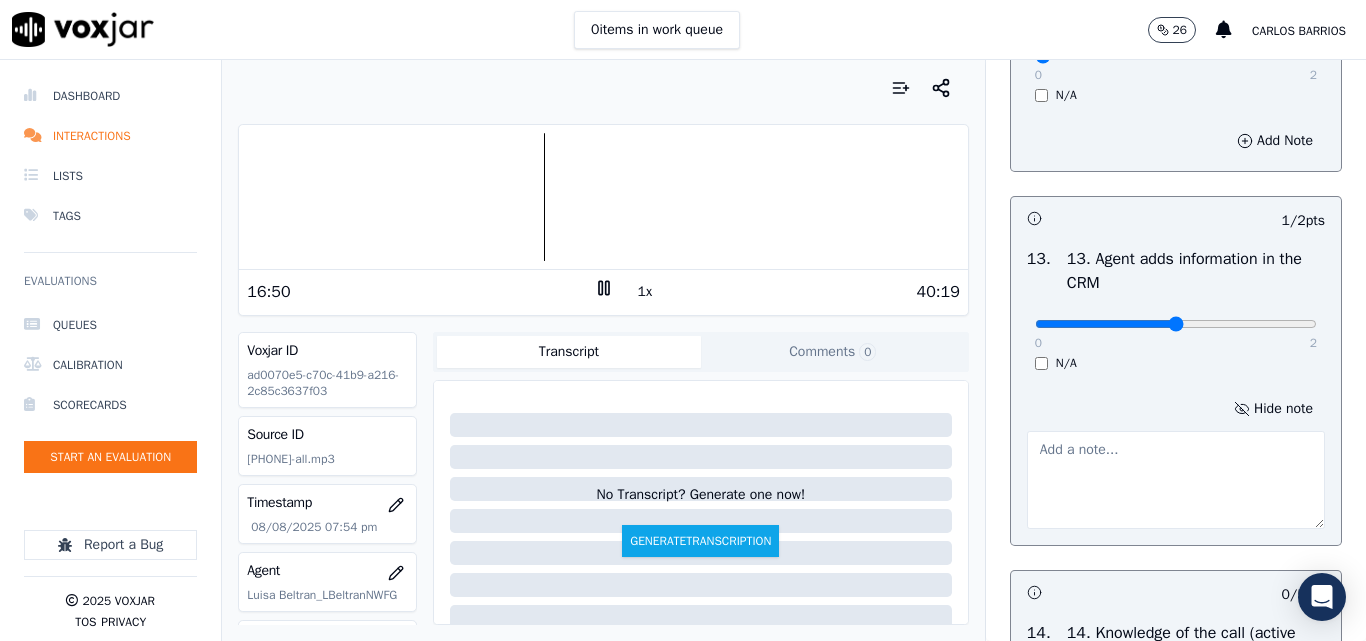 click at bounding box center [1176, 480] 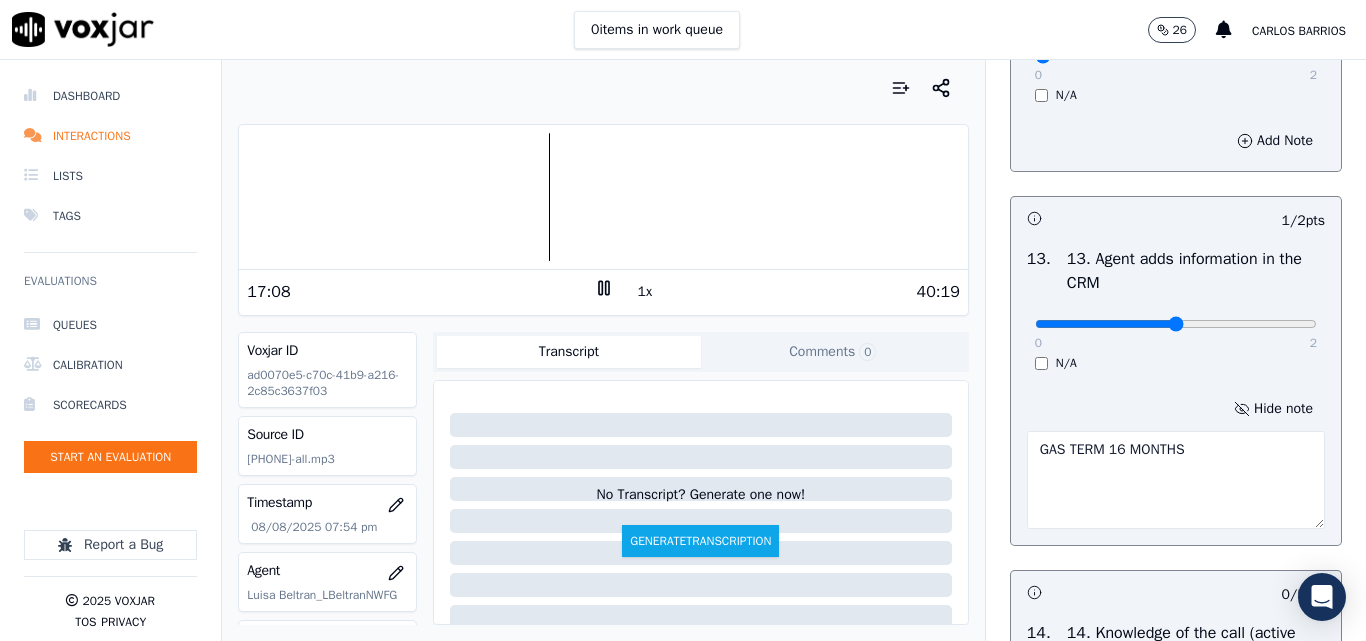 type on "GAS TERM 16 MONTHS" 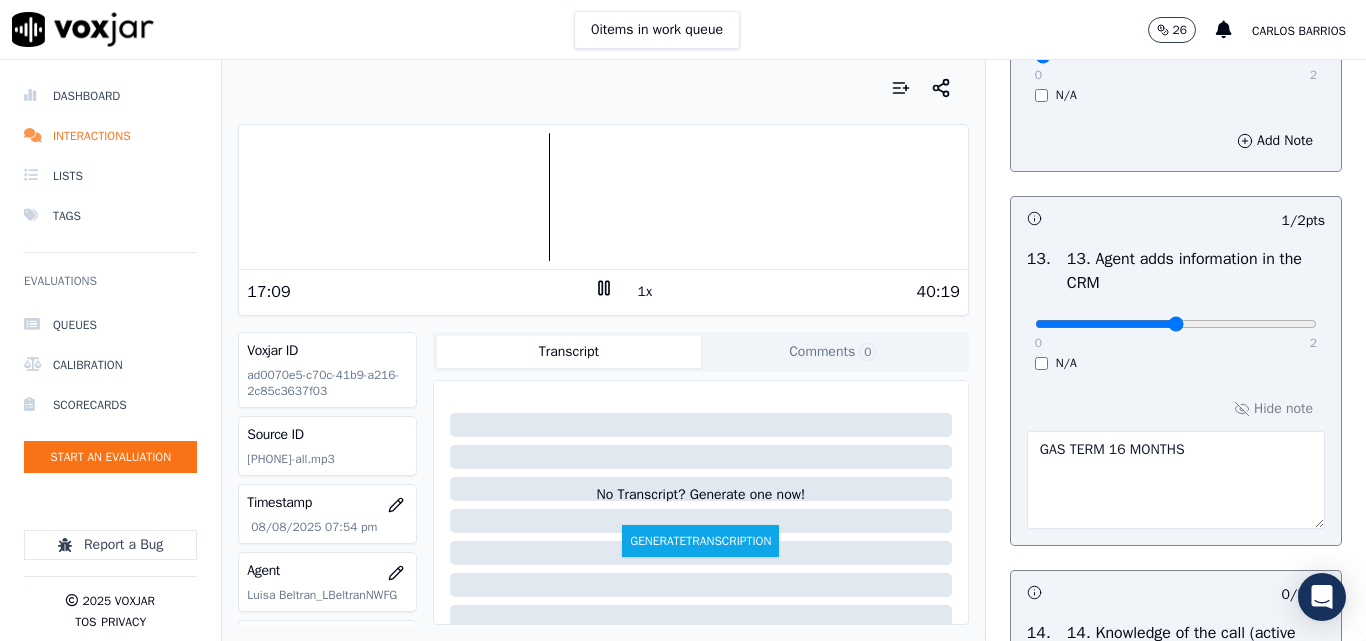 click 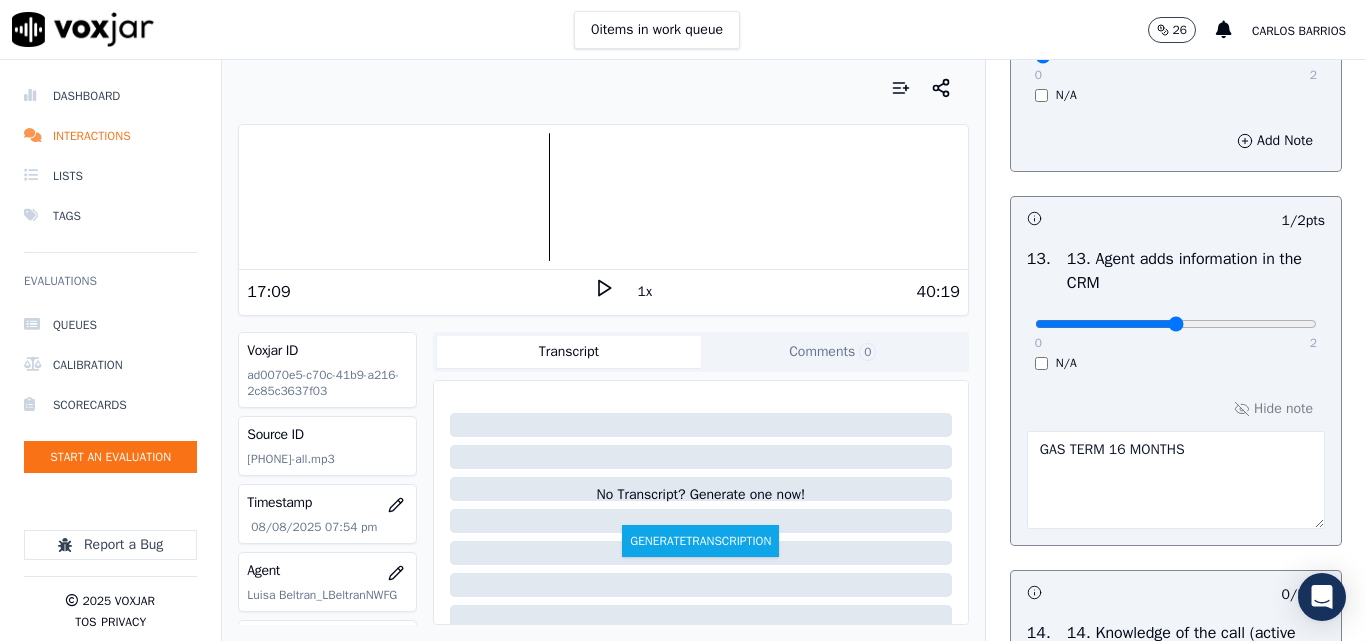 click on "GAS TERM 16 MONTHS" at bounding box center [1176, 480] 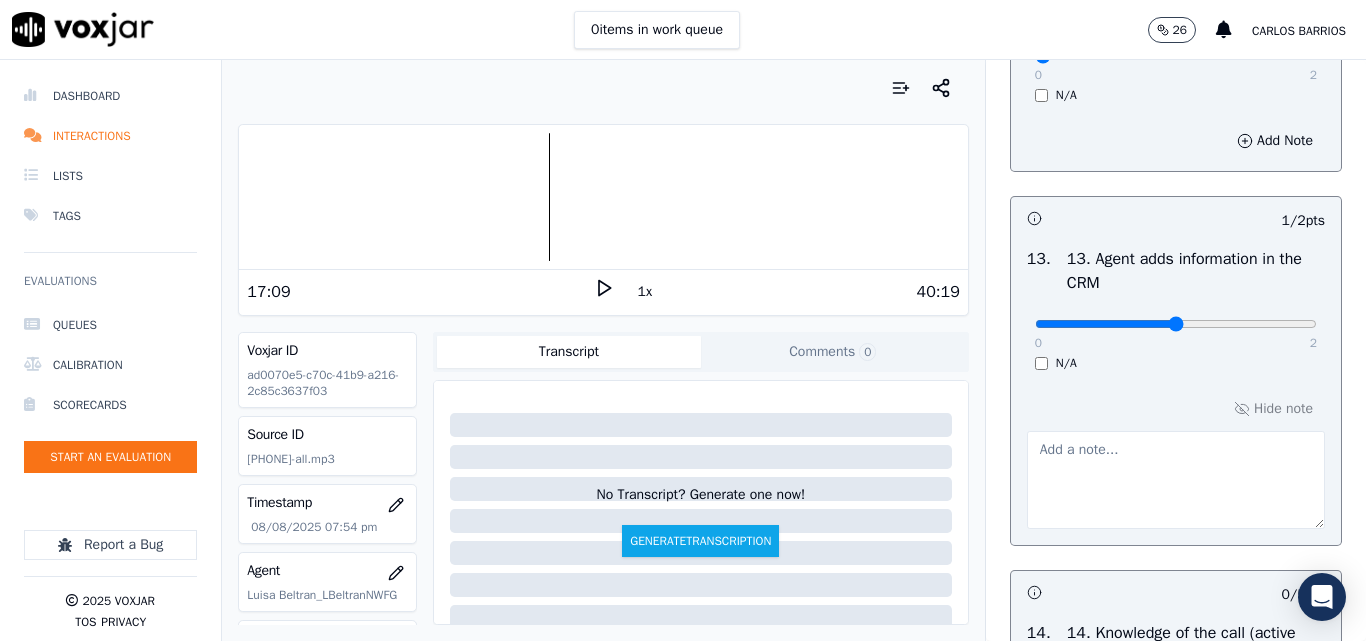 type 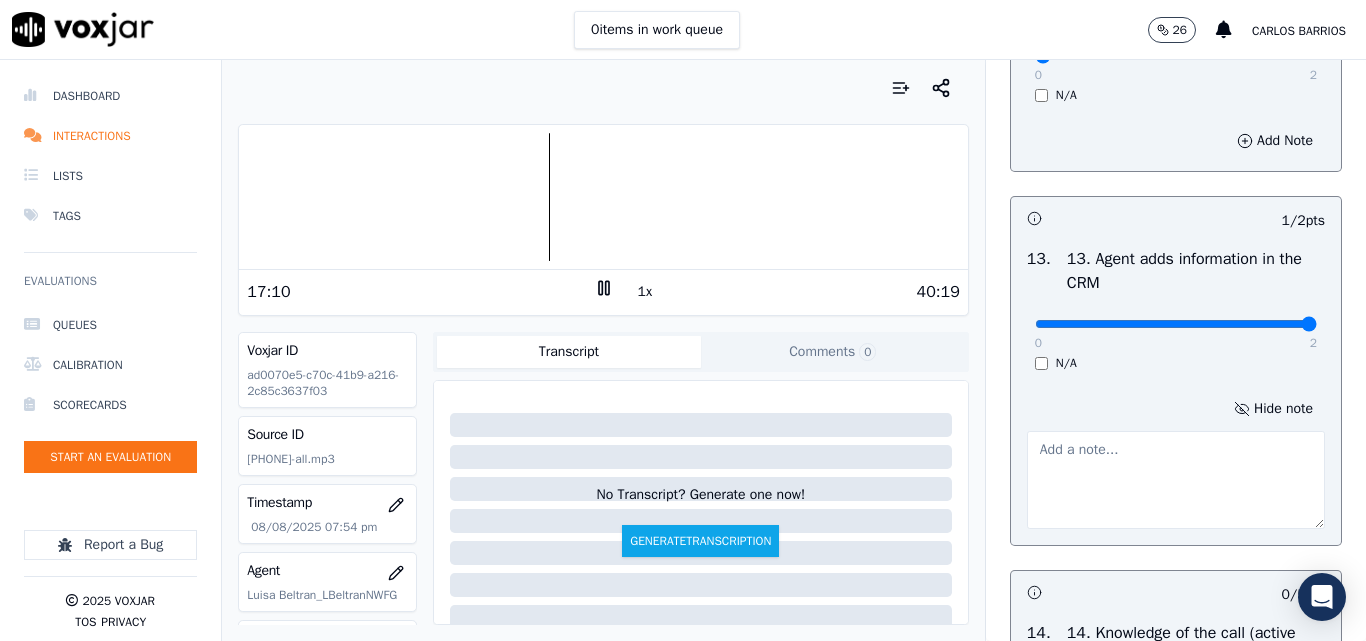 drag, startPoint x: 1181, startPoint y: 387, endPoint x: 1300, endPoint y: 368, distance: 120.50726 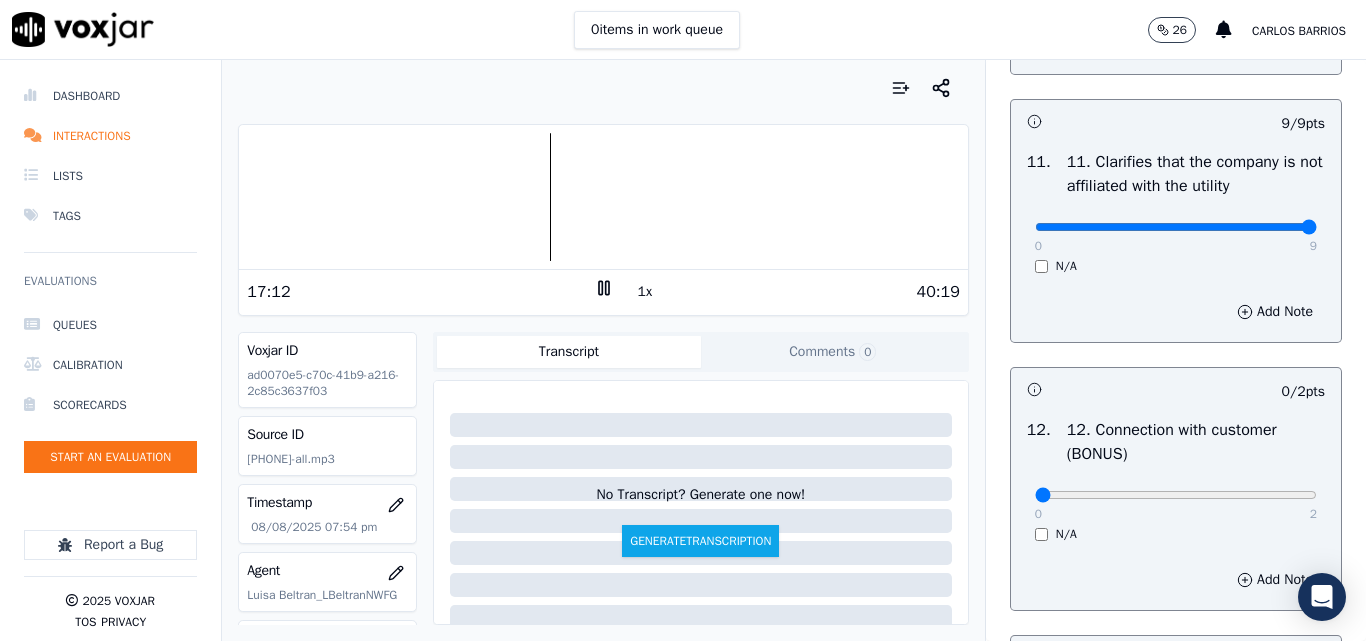 scroll, scrollTop: 2852, scrollLeft: 0, axis: vertical 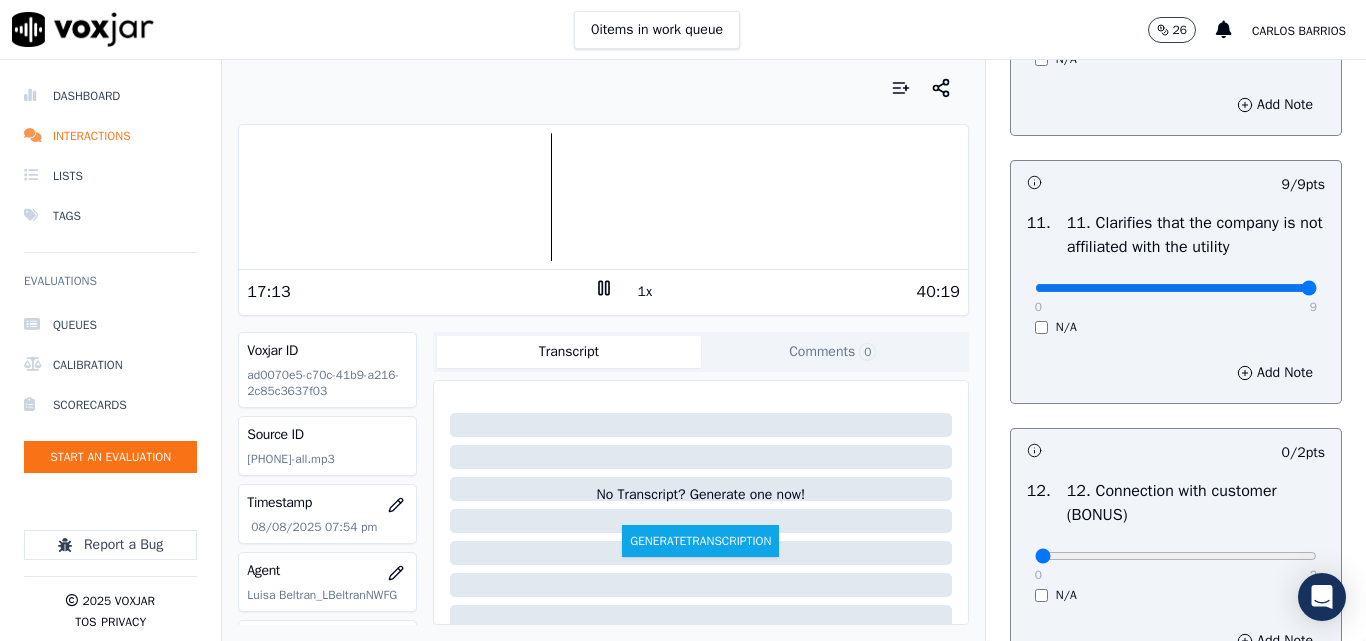click on "1x" at bounding box center [645, 292] 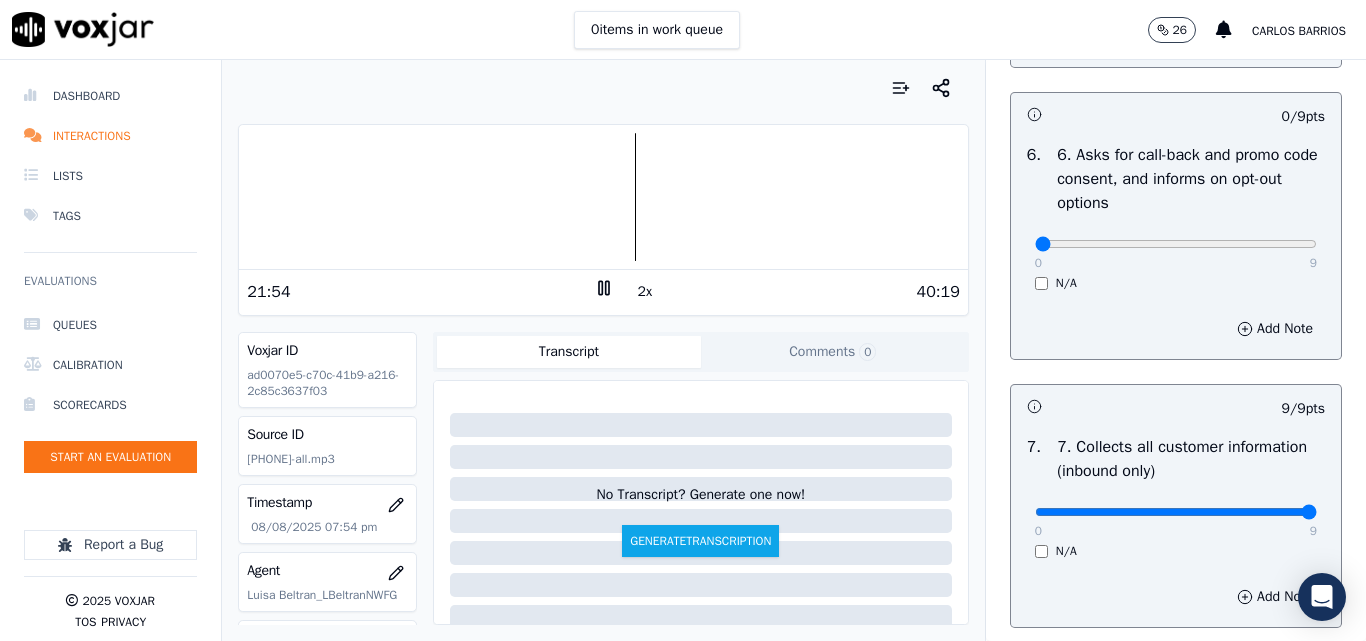 scroll, scrollTop: 1500, scrollLeft: 0, axis: vertical 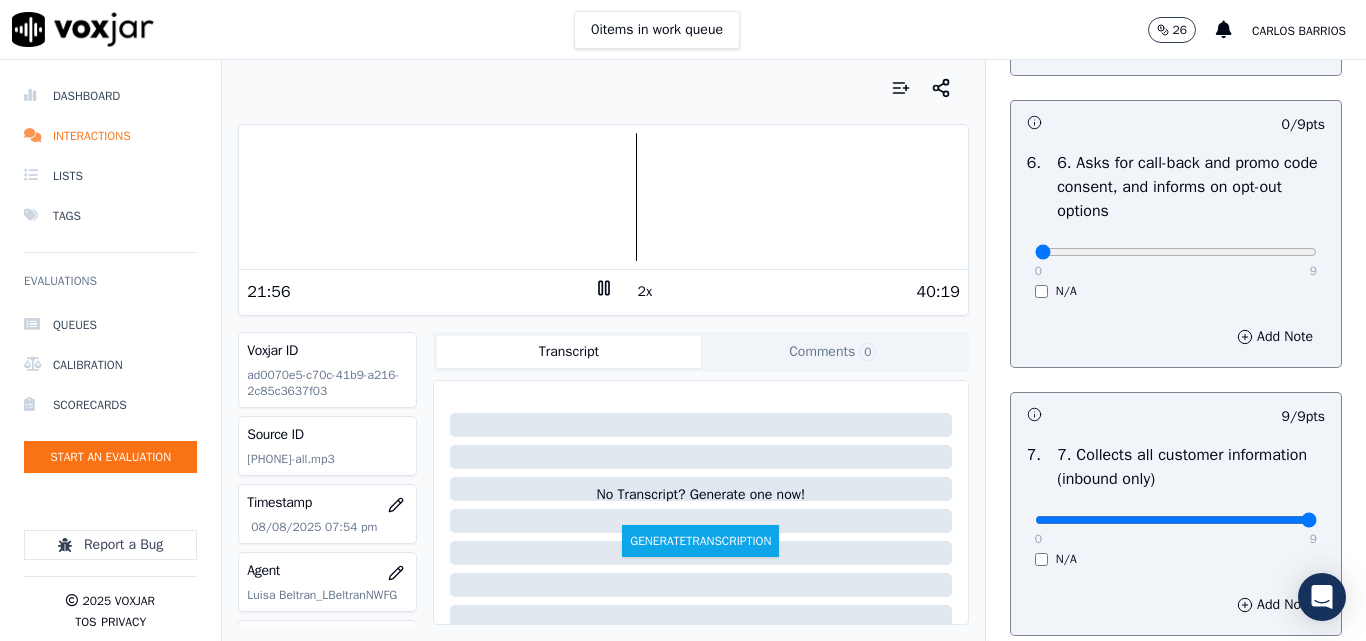 click on "N/A" at bounding box center (1176, 291) 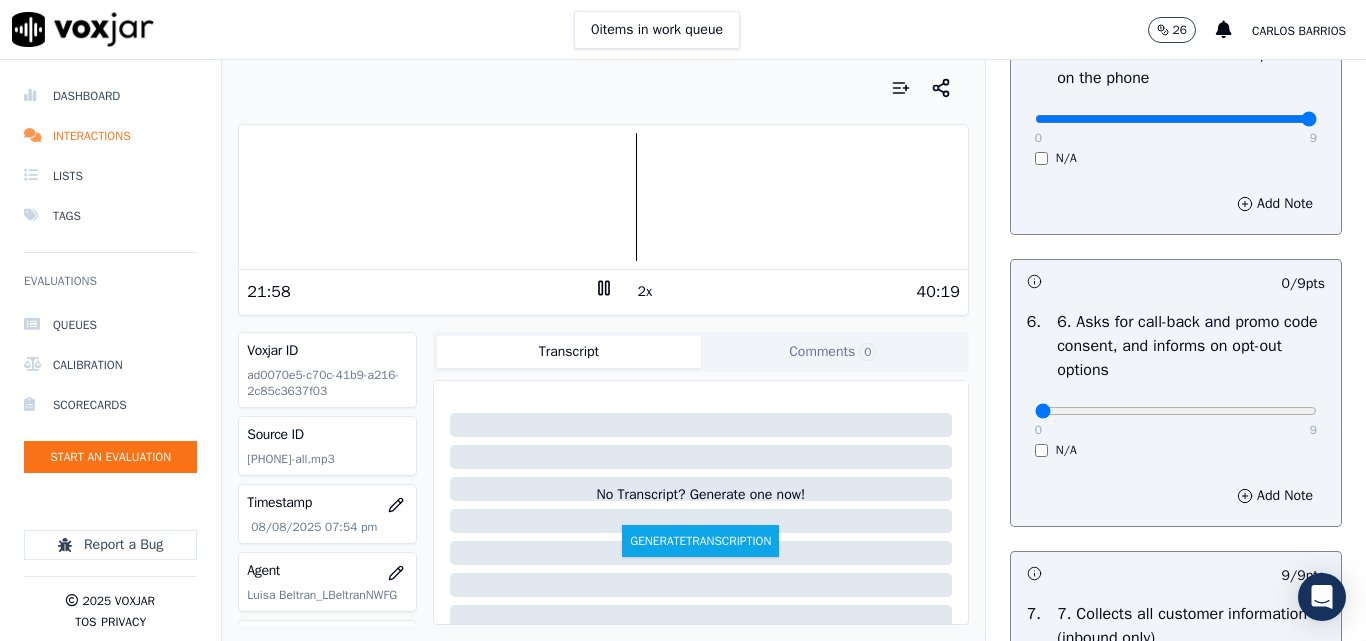 scroll, scrollTop: 1400, scrollLeft: 0, axis: vertical 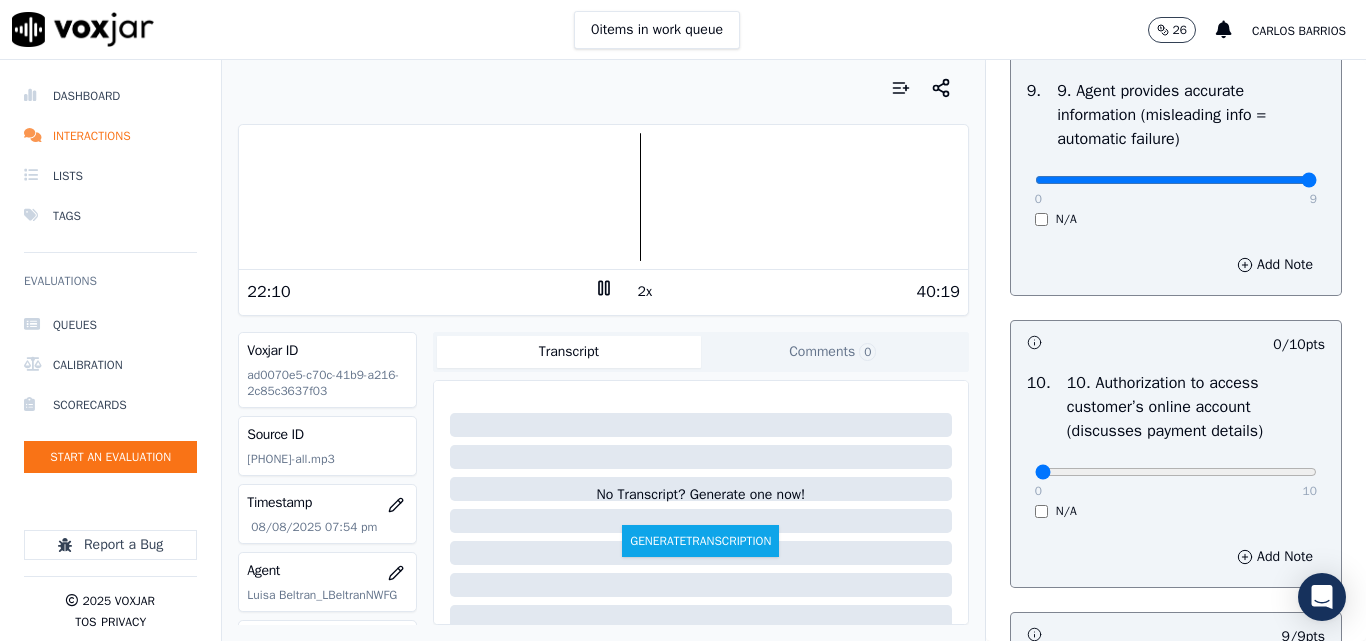 drag, startPoint x: 1244, startPoint y: 247, endPoint x: 1288, endPoint y: 246, distance: 44.011364 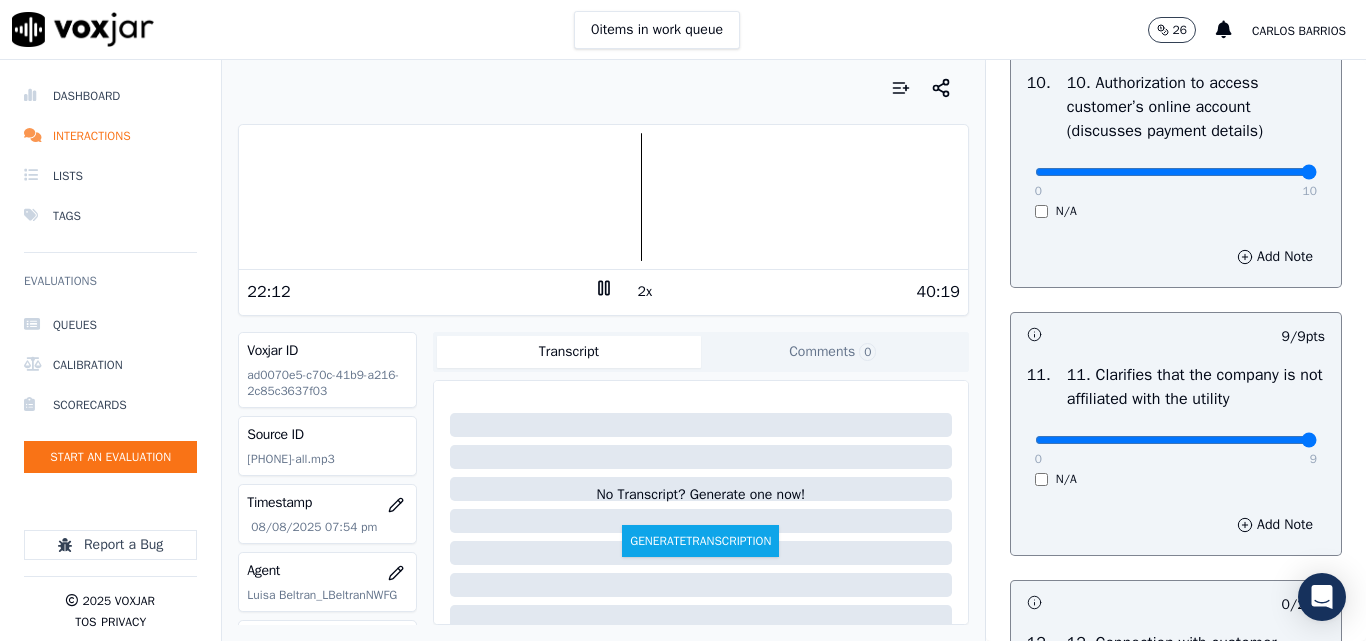 type on "10" 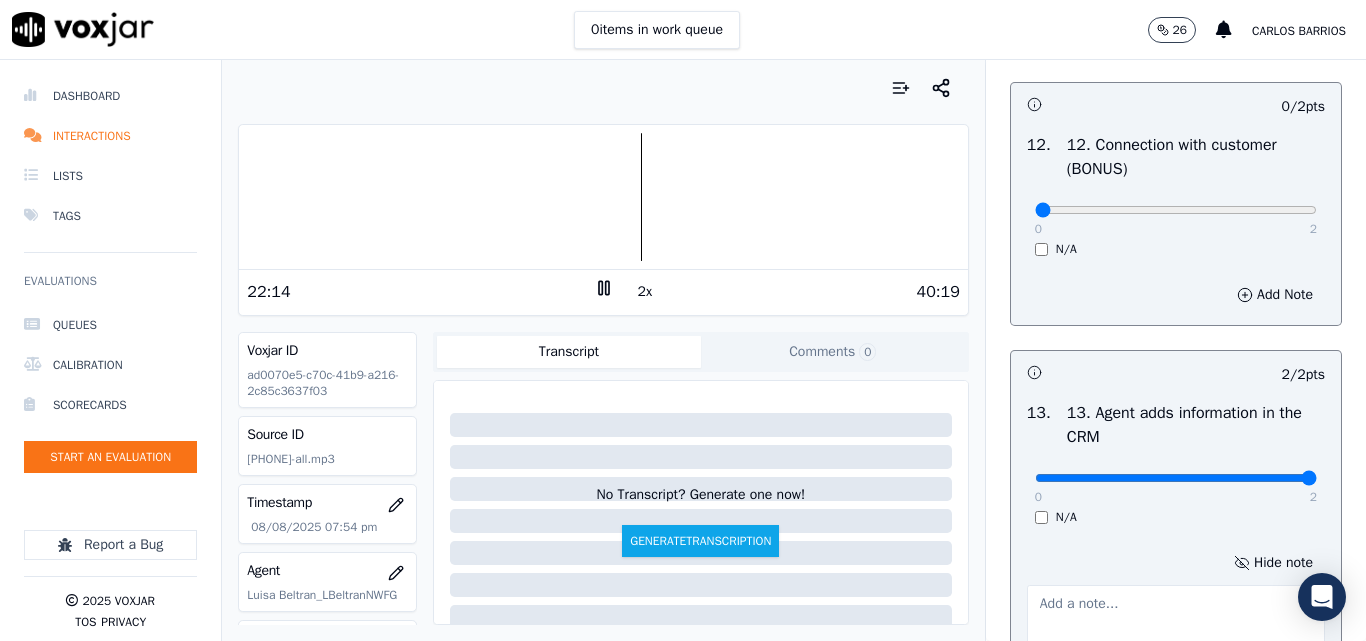 scroll, scrollTop: 3300, scrollLeft: 0, axis: vertical 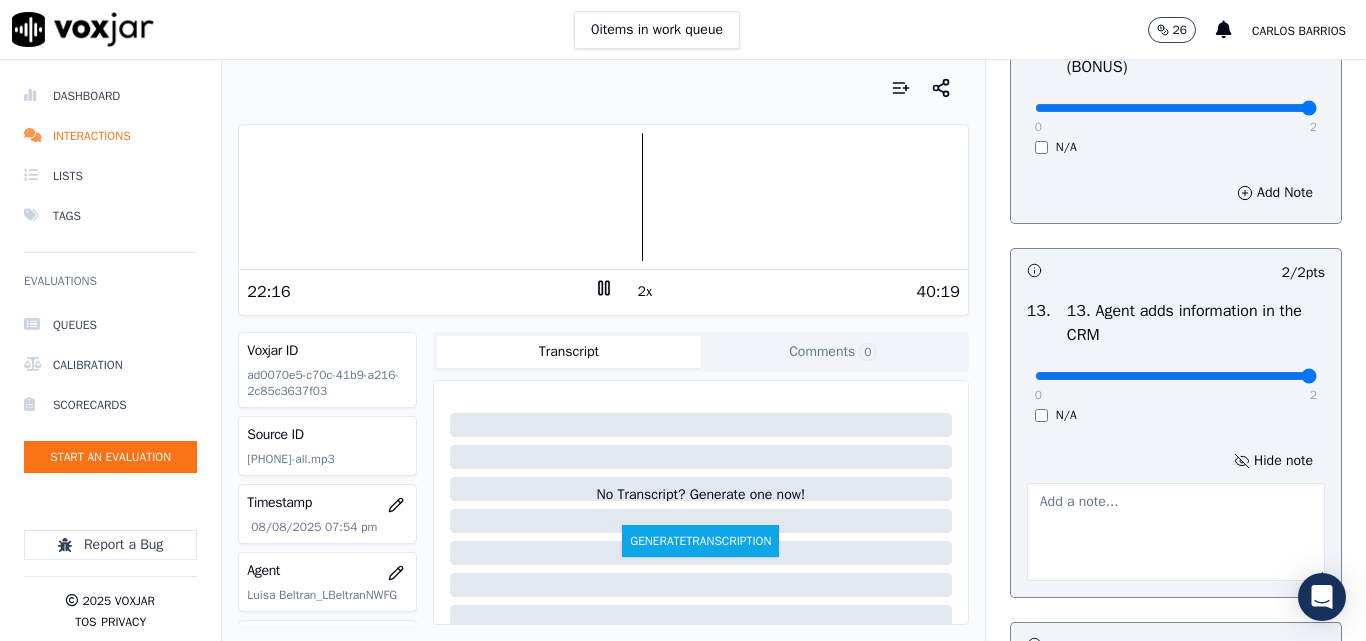 type on "2" 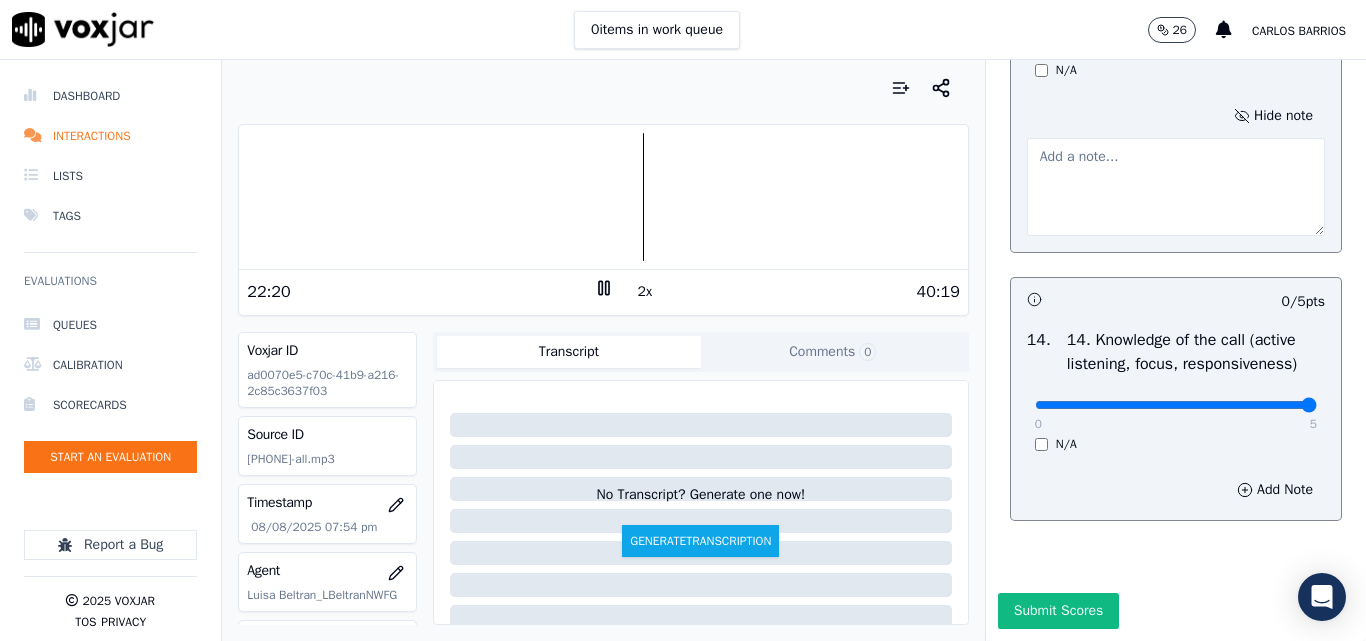type on "5" 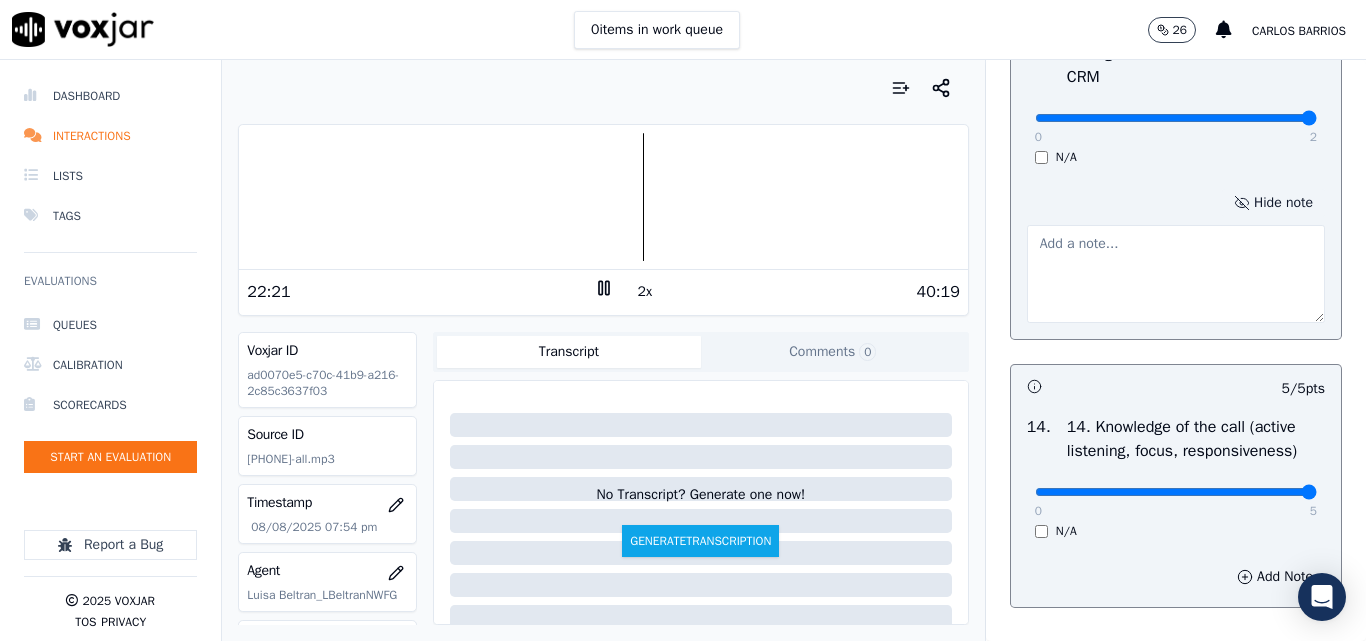 click on "Hide note" at bounding box center [1273, 203] 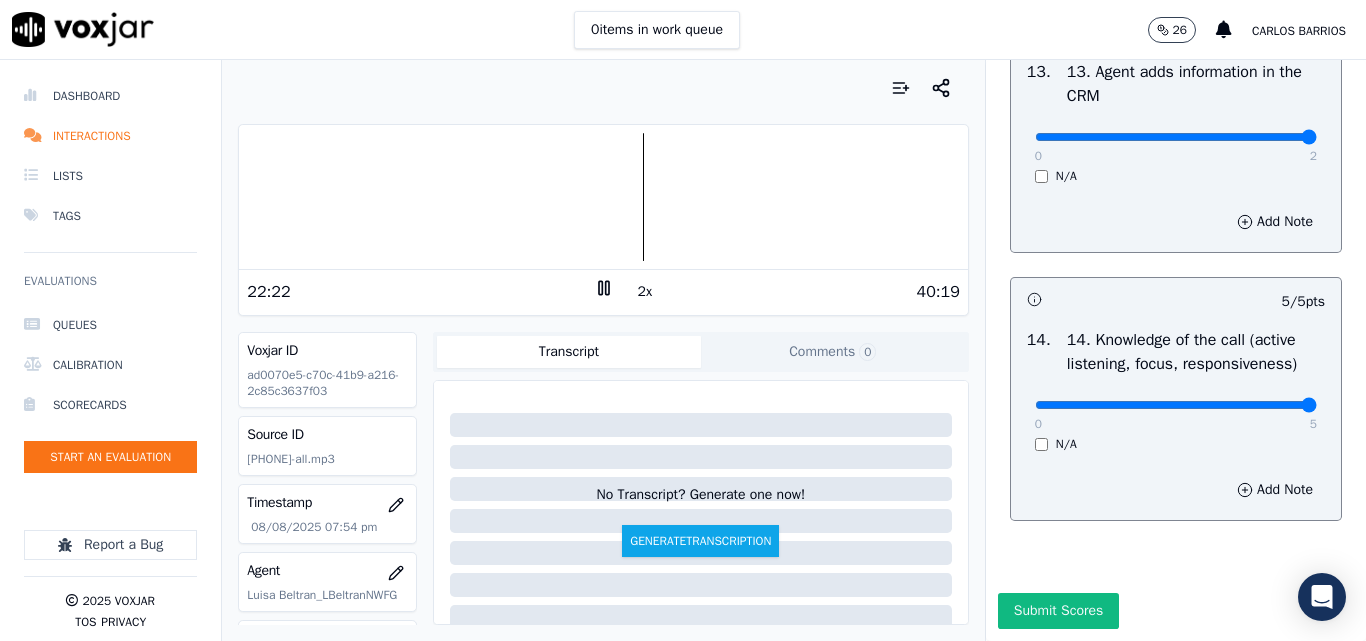 scroll, scrollTop: 3158, scrollLeft: 0, axis: vertical 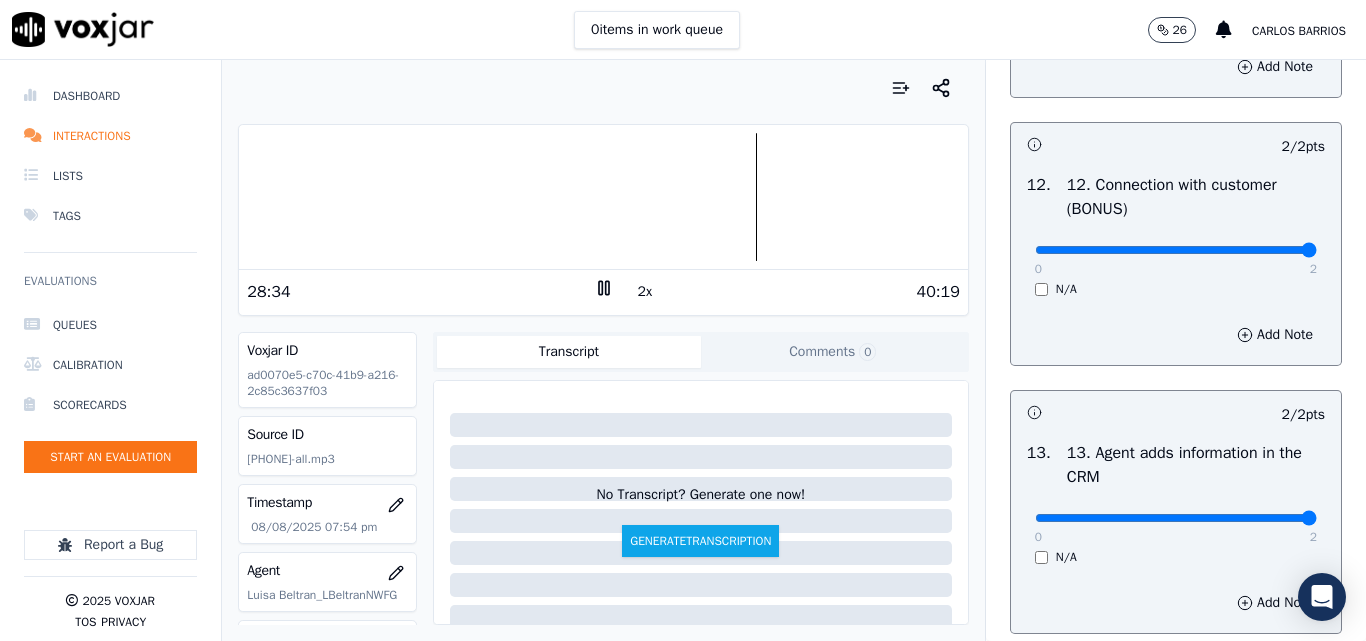 click at bounding box center [603, 197] 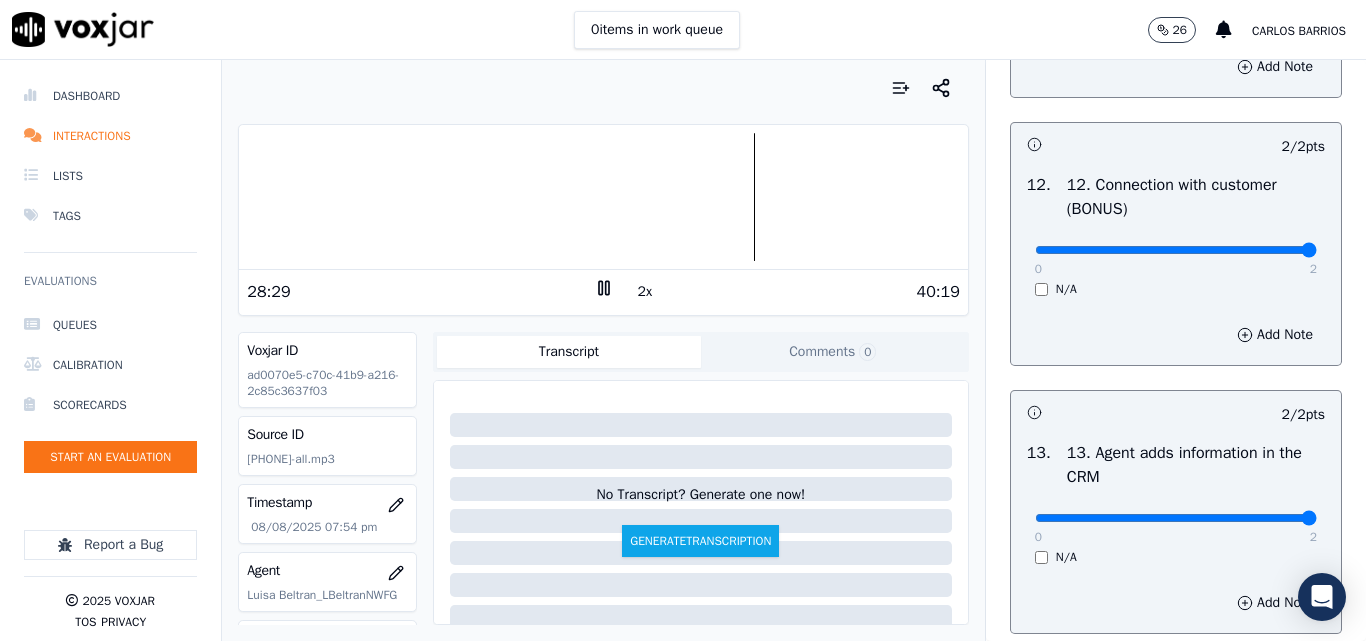 click on "2x" at bounding box center (645, 292) 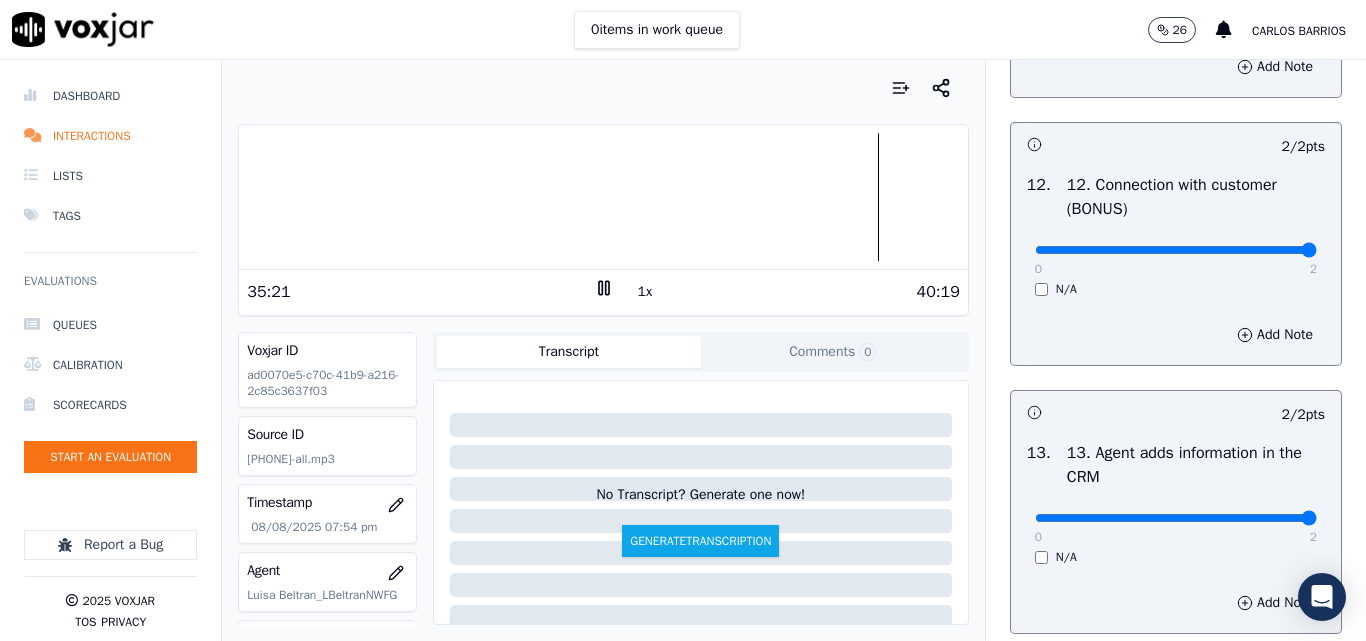 click at bounding box center (603, 197) 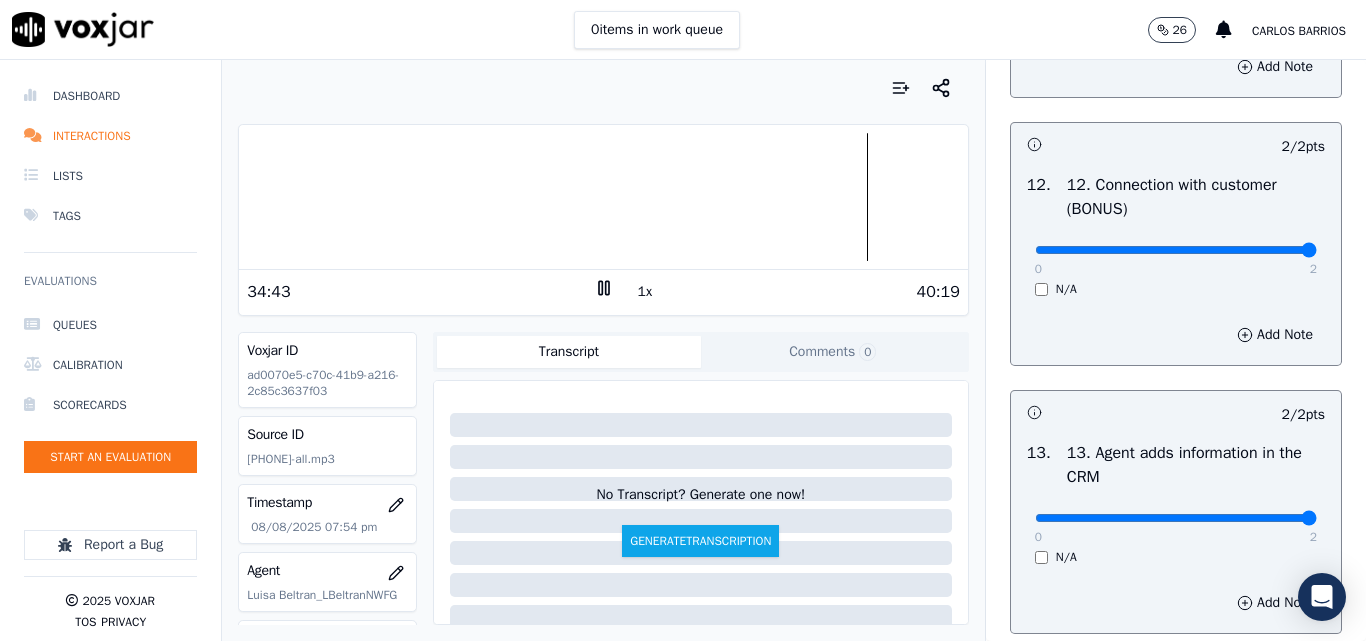 click at bounding box center (603, 197) 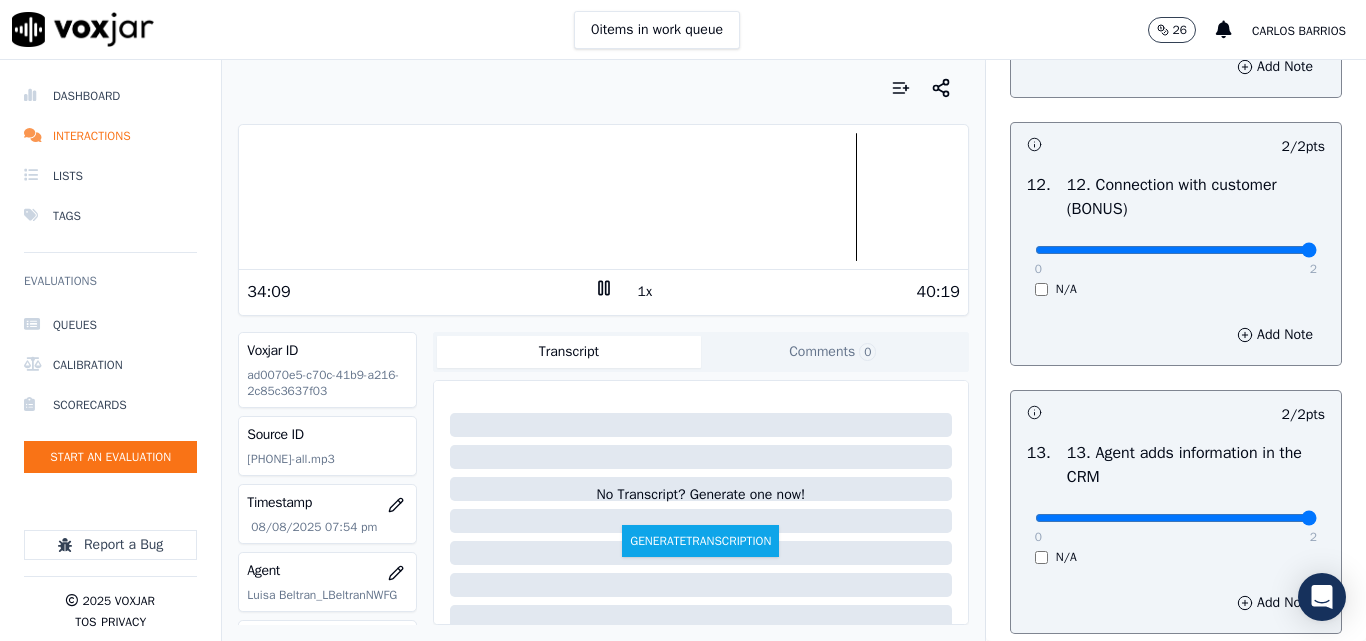 click at bounding box center (603, 197) 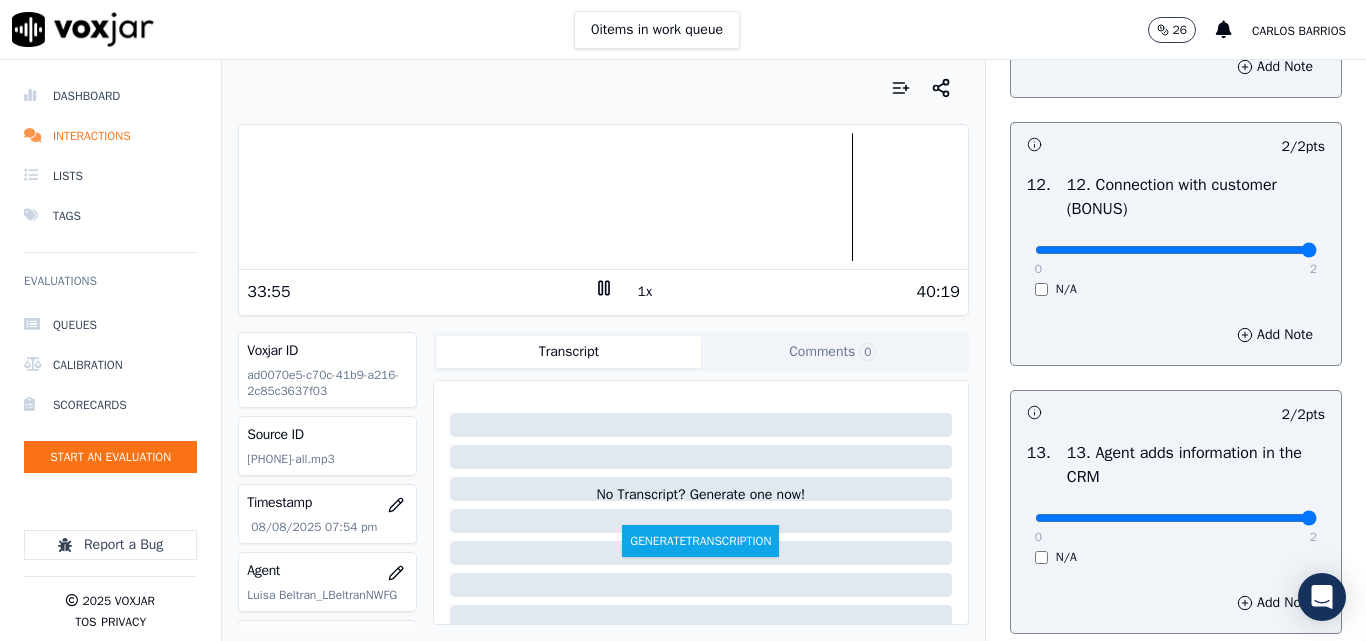 click at bounding box center [603, 197] 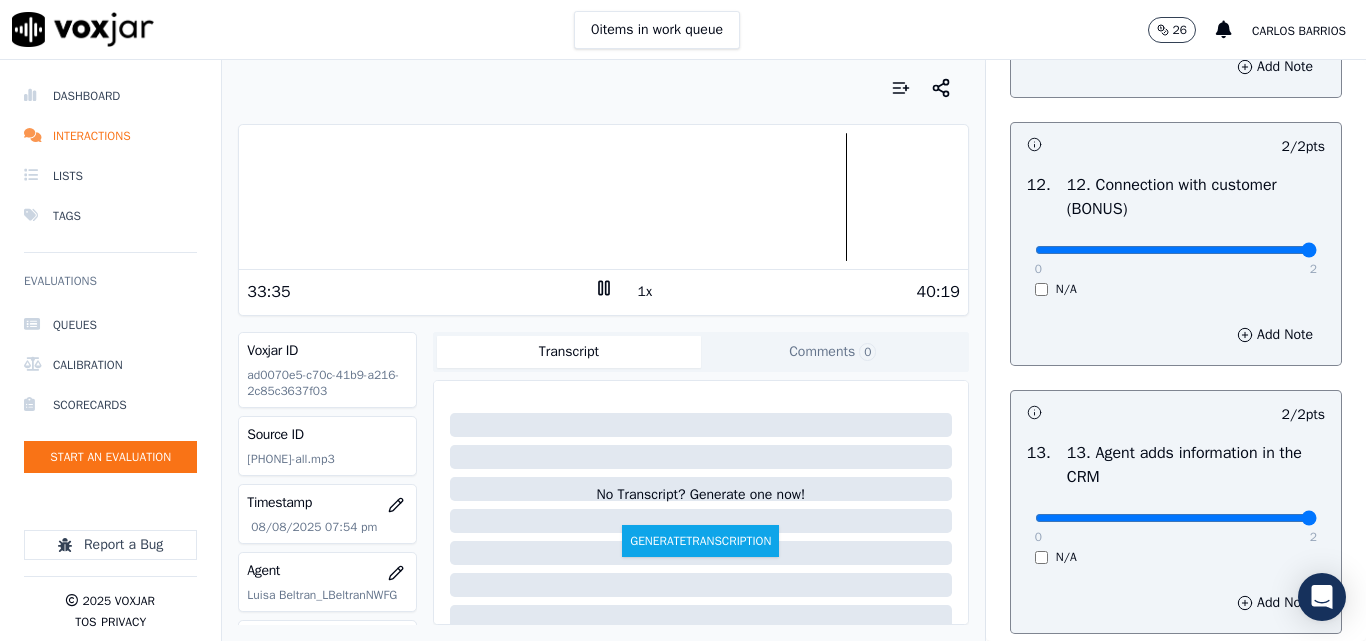 click at bounding box center (603, 197) 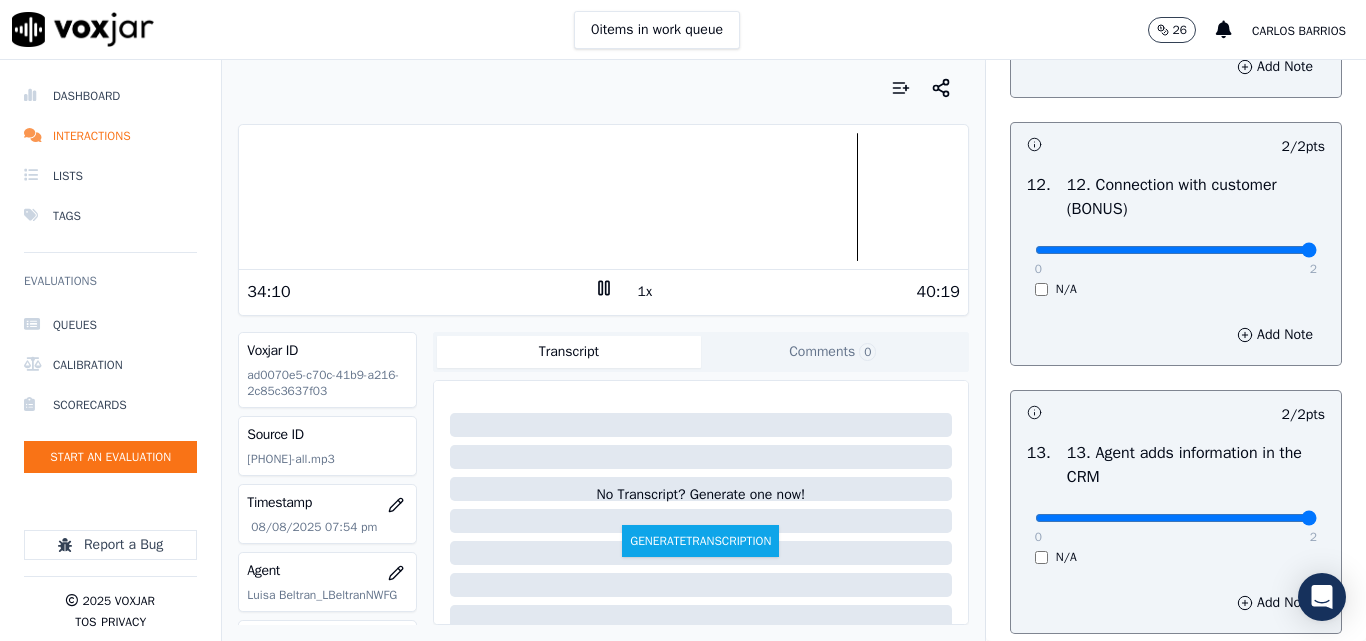 click at bounding box center [603, 197] 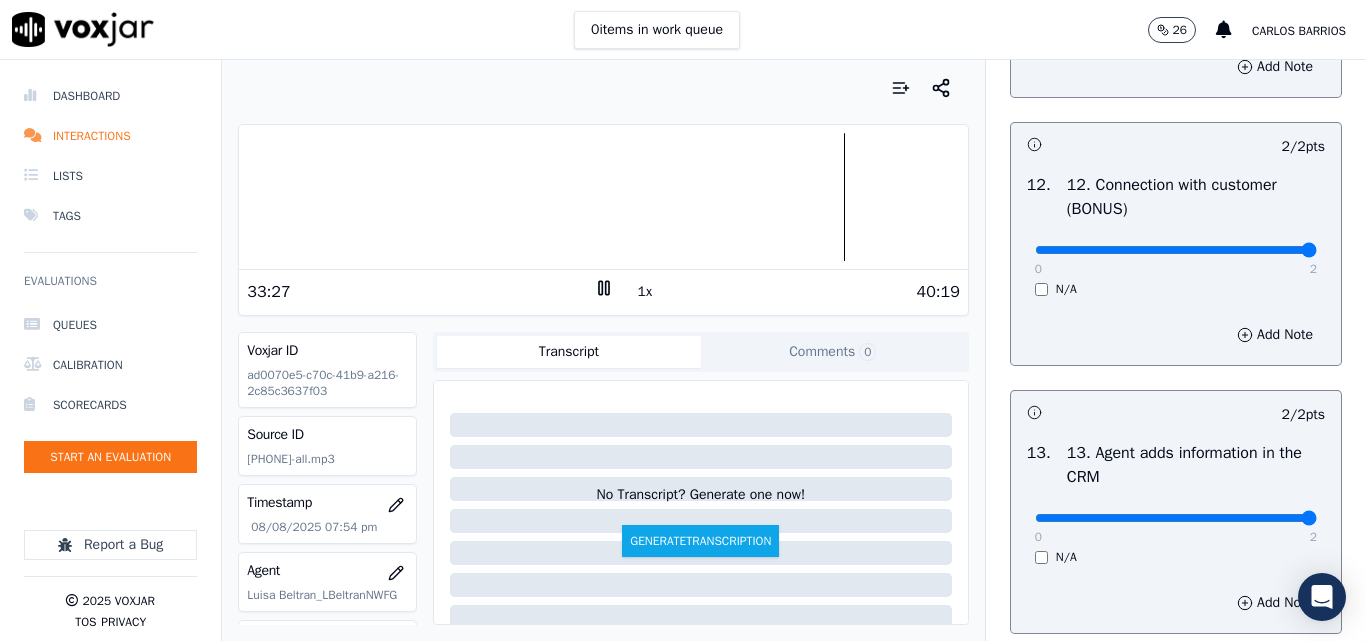 click at bounding box center [603, 197] 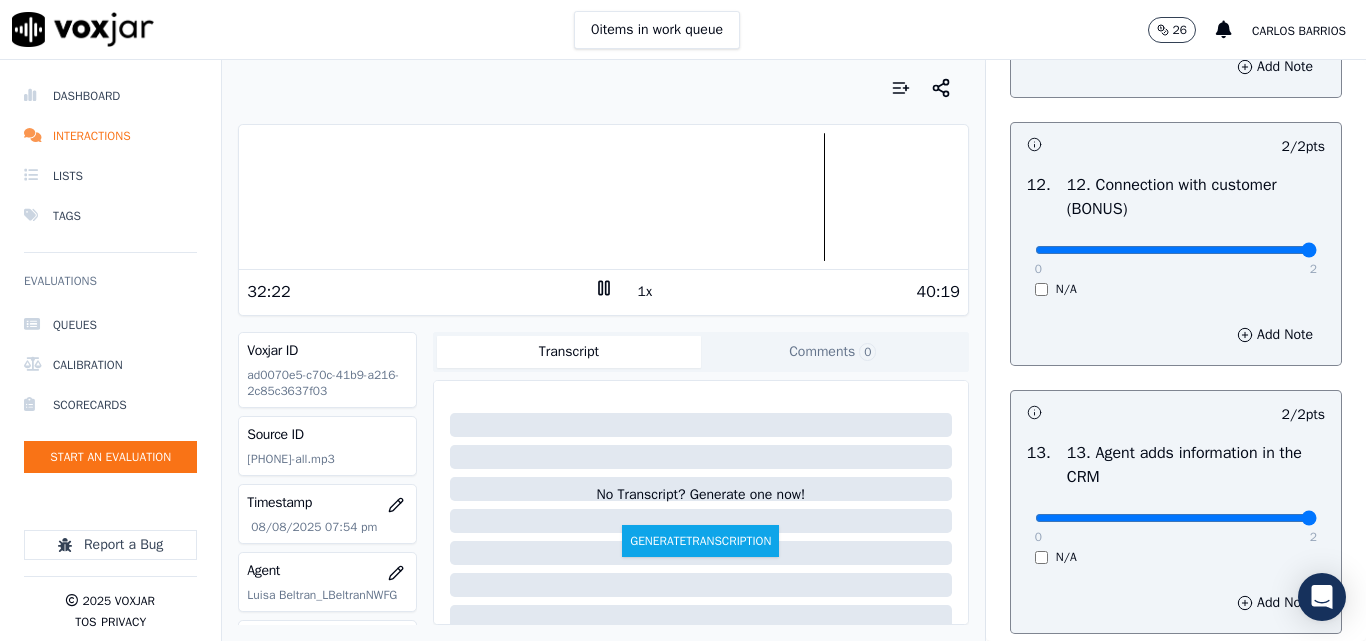 click at bounding box center [603, 197] 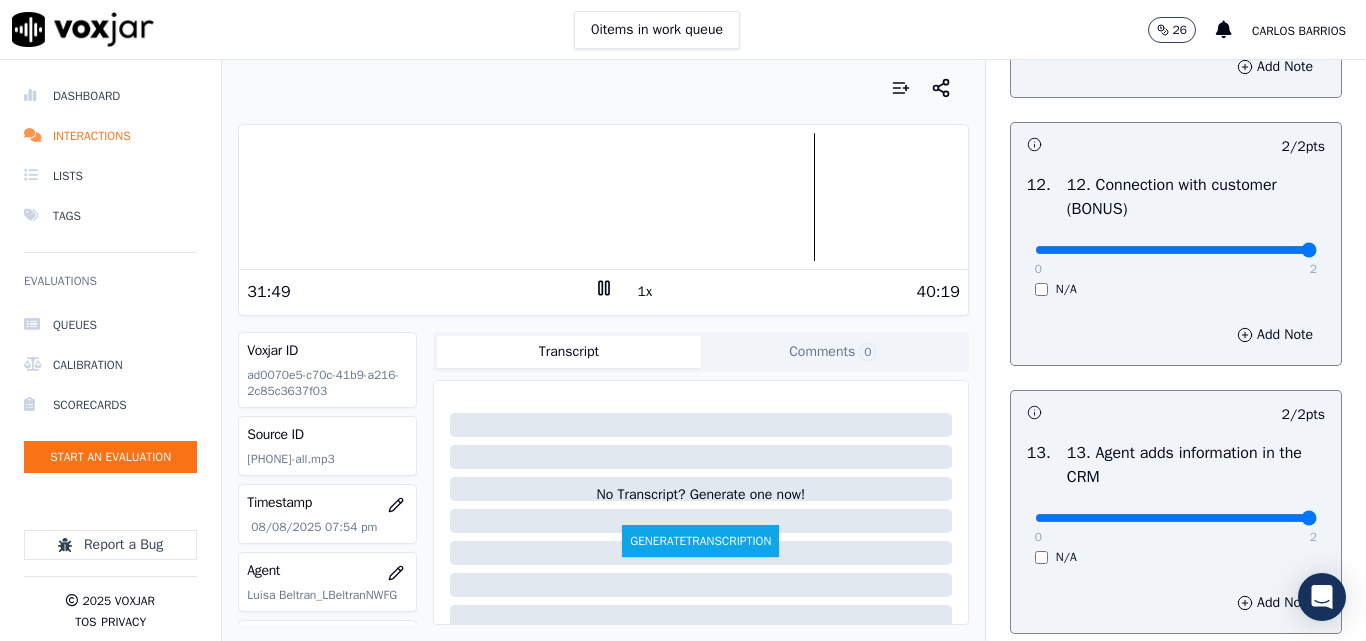 click at bounding box center [603, 197] 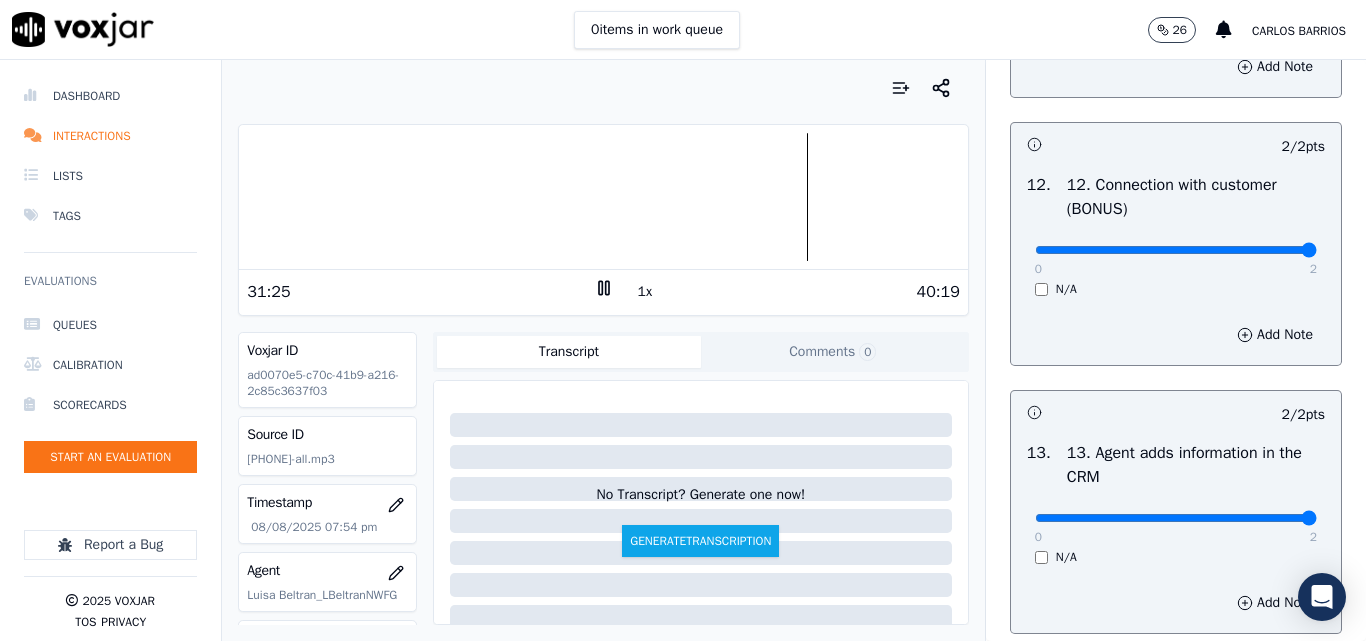 click at bounding box center [603, 197] 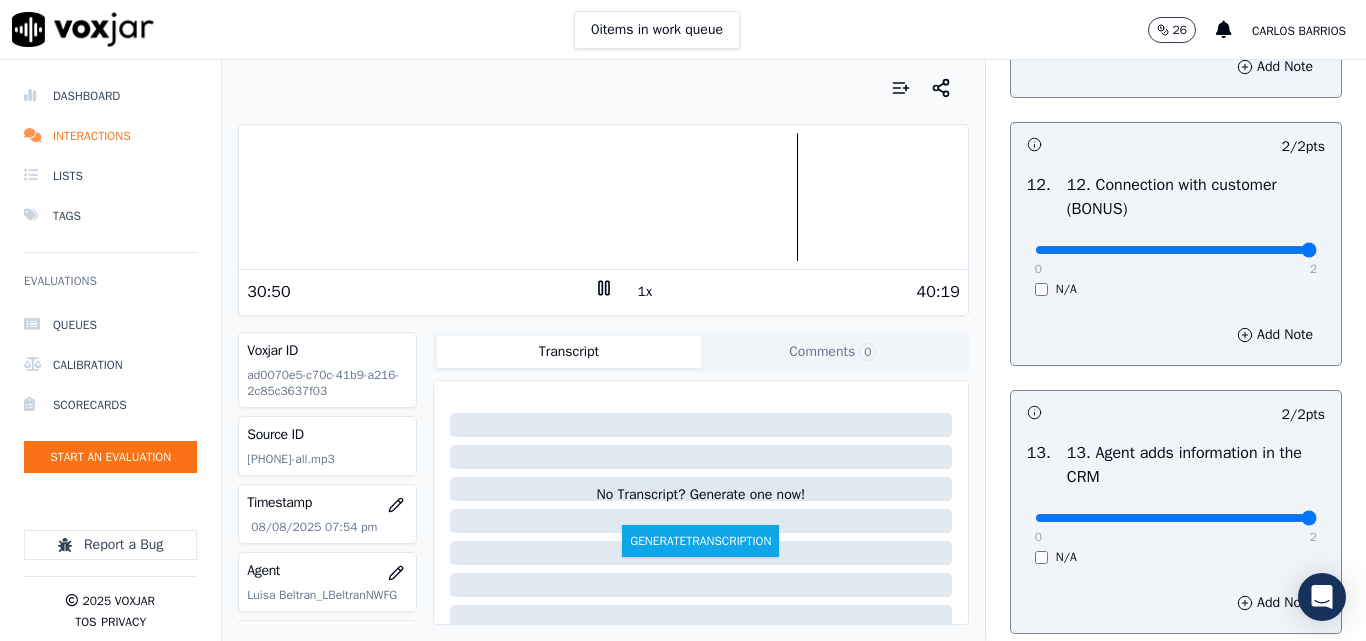 click at bounding box center [603, 197] 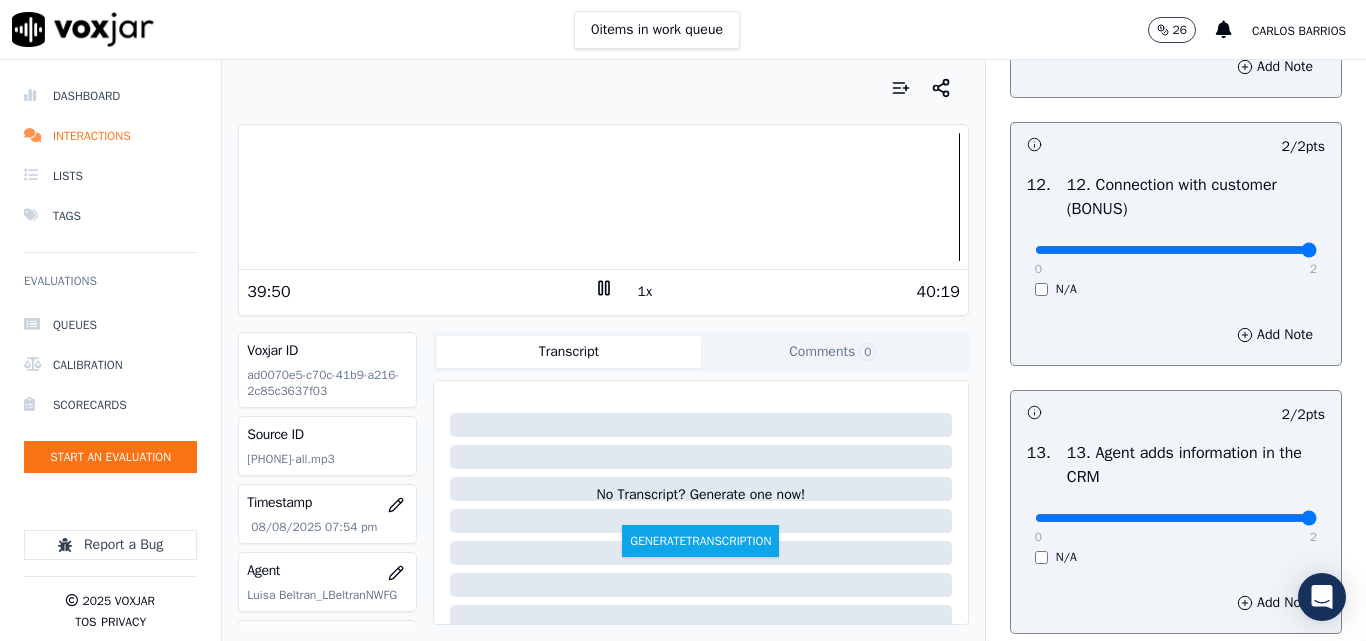 click at bounding box center [603, 197] 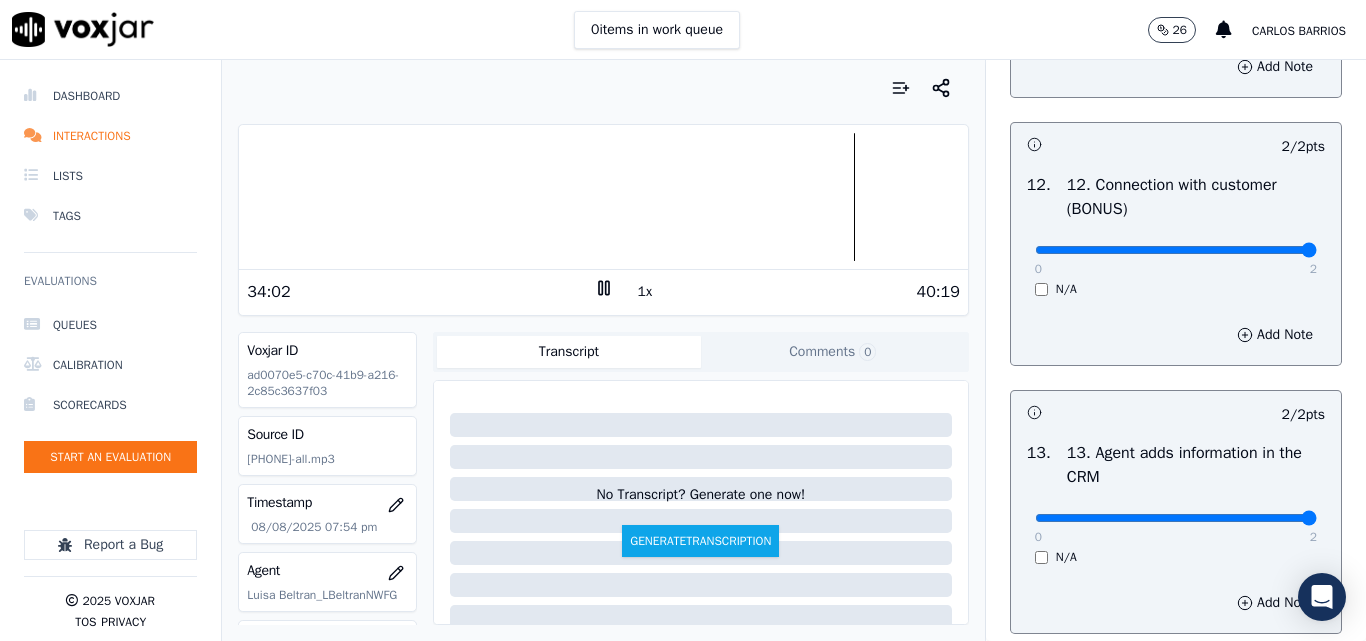 click at bounding box center (603, 197) 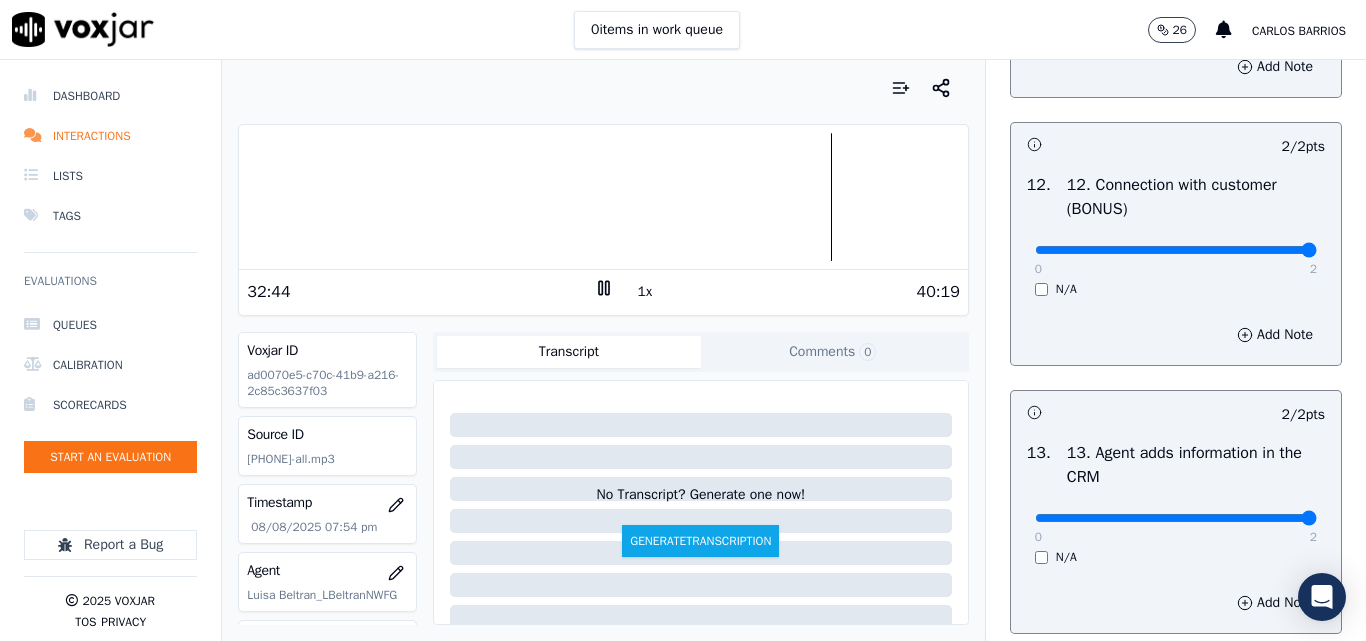 click at bounding box center (603, 197) 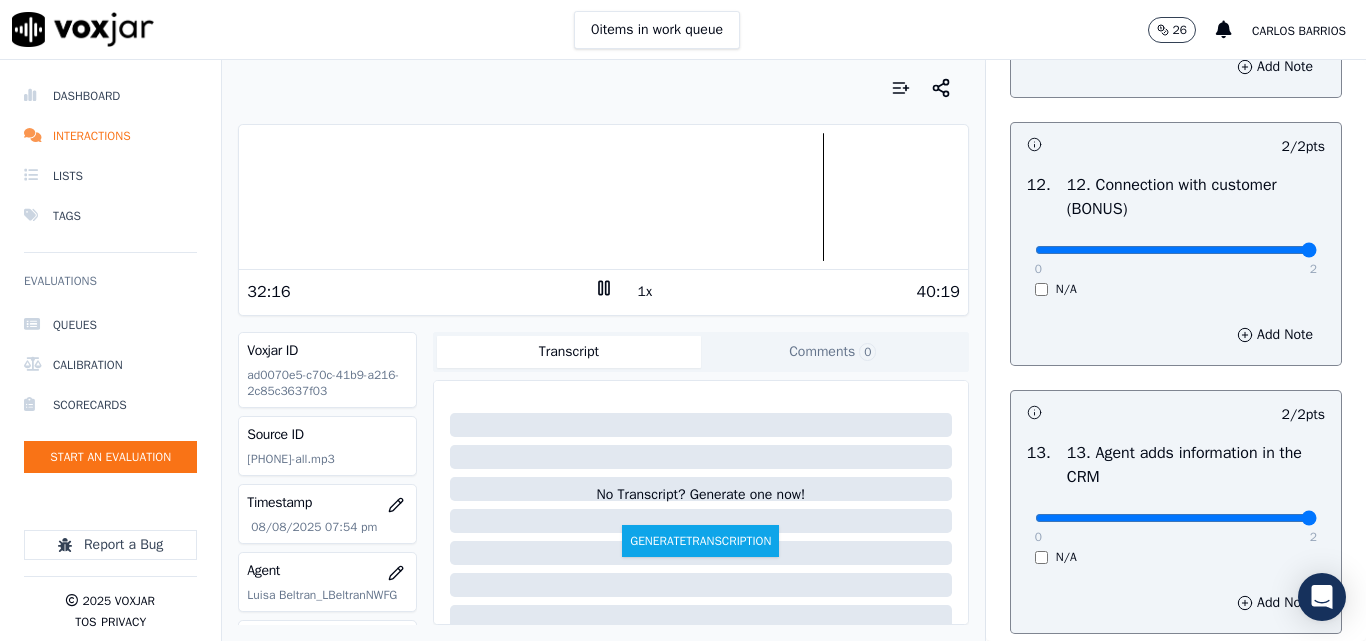 click at bounding box center (603, 197) 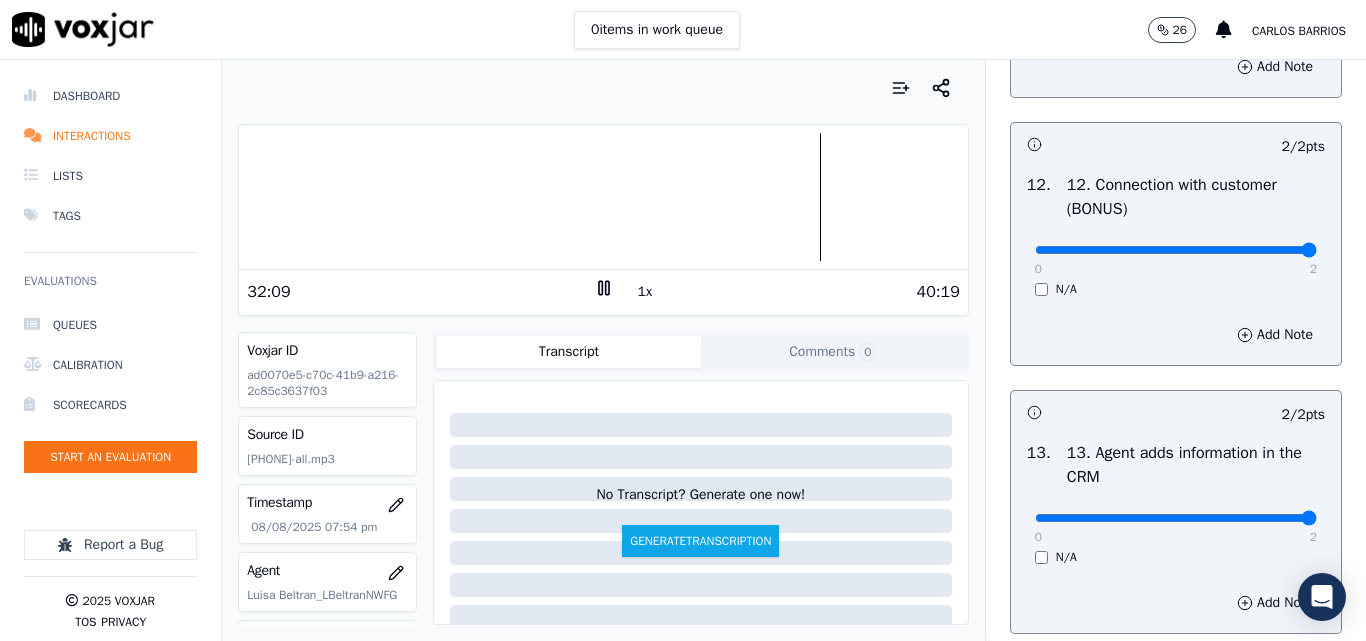 click at bounding box center [603, 197] 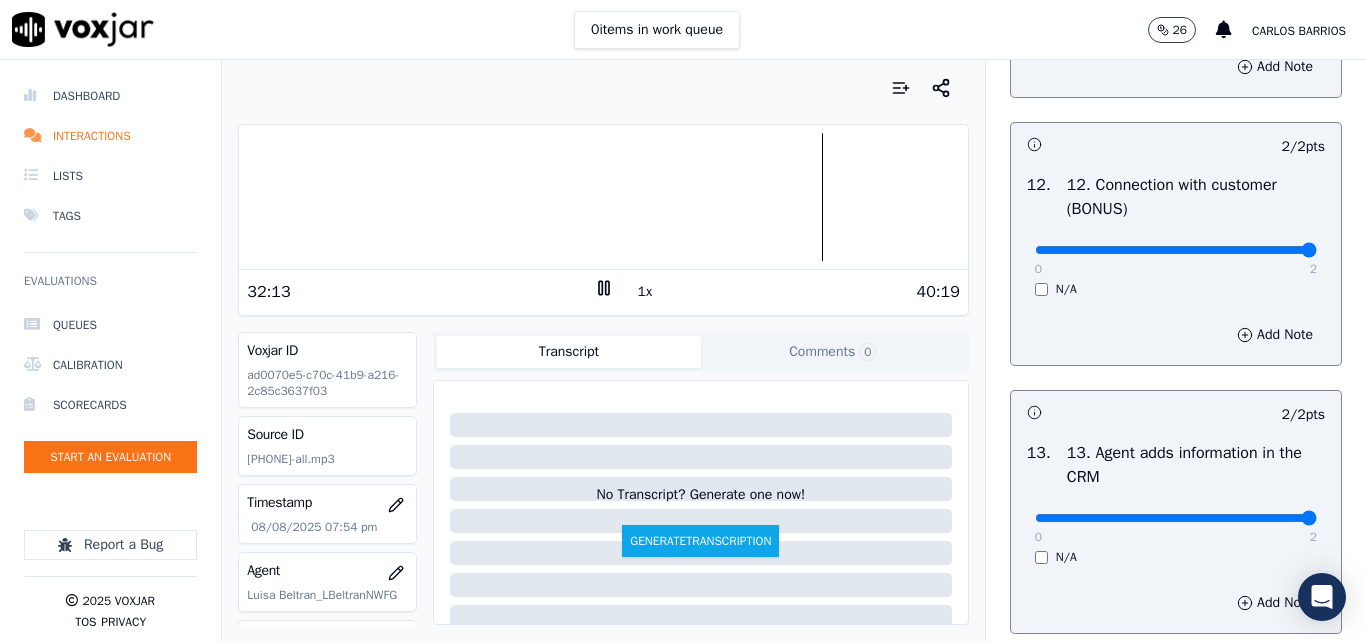 click at bounding box center [603, 197] 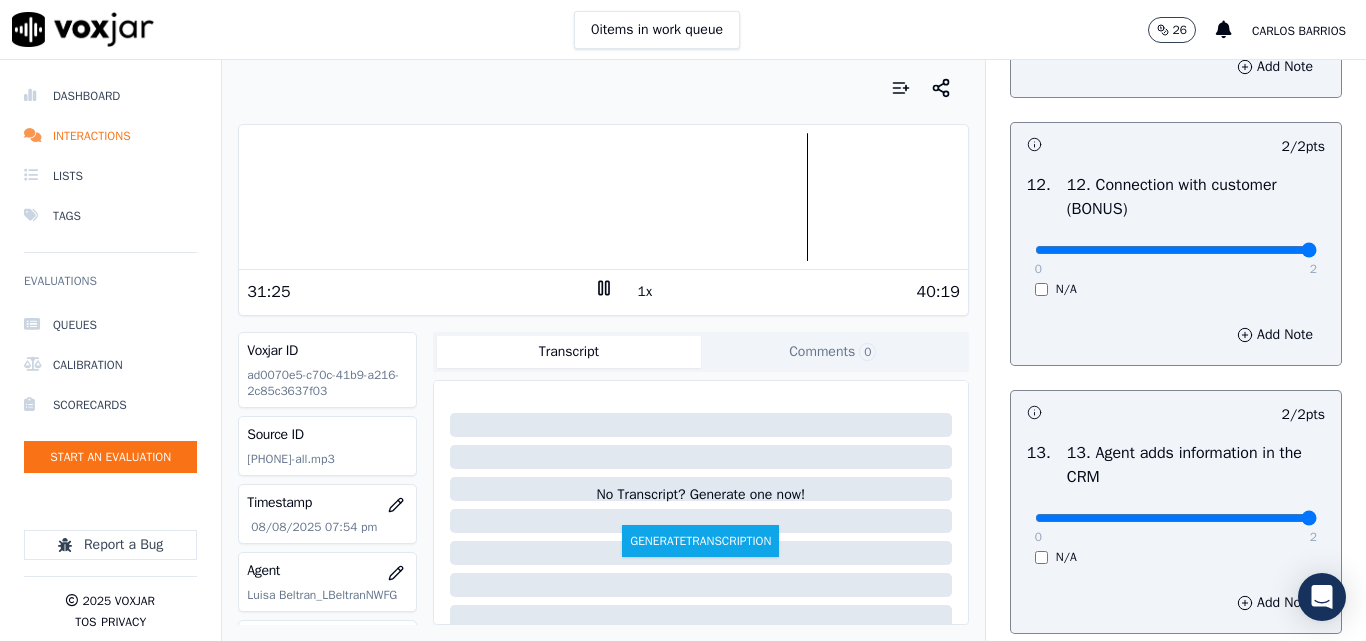 click at bounding box center [603, 197] 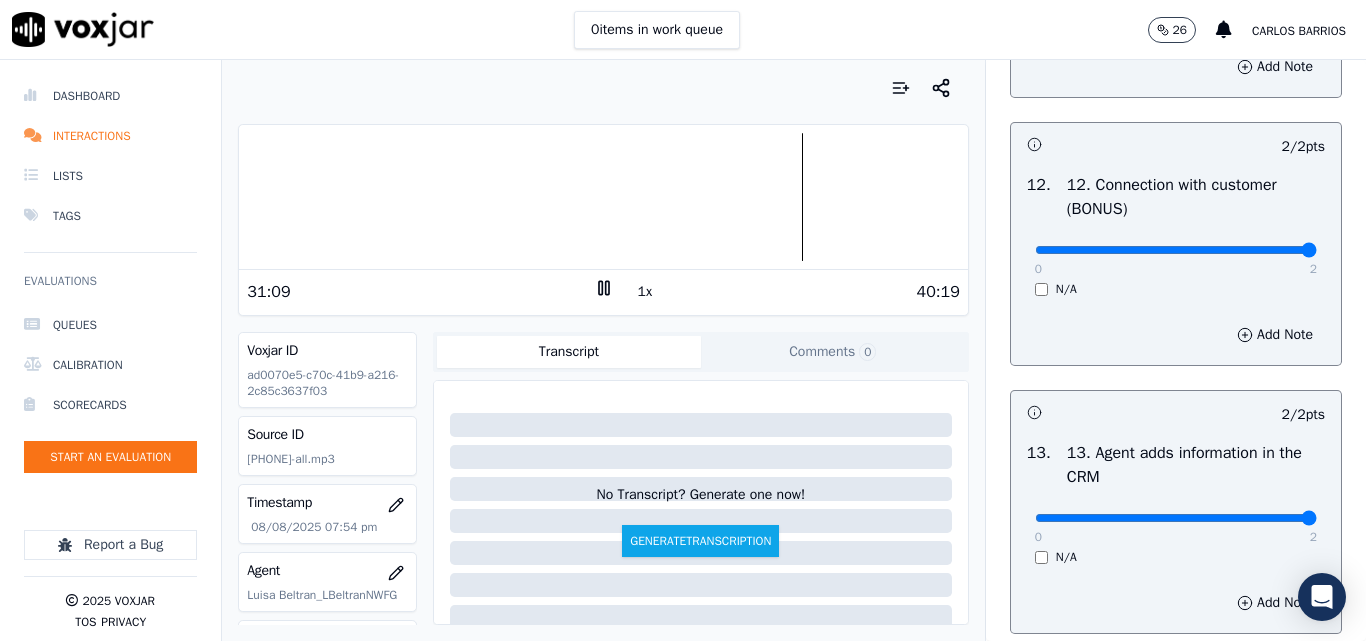 click at bounding box center [603, 197] 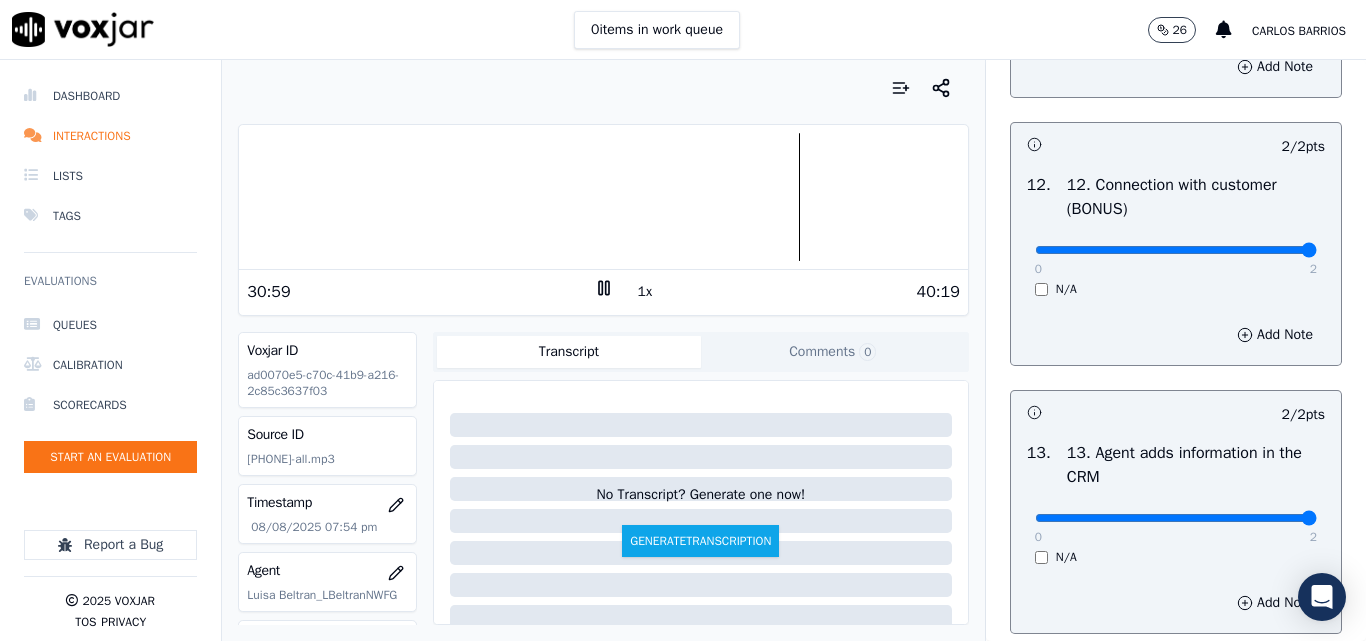 click on "40:19" at bounding box center [787, 292] 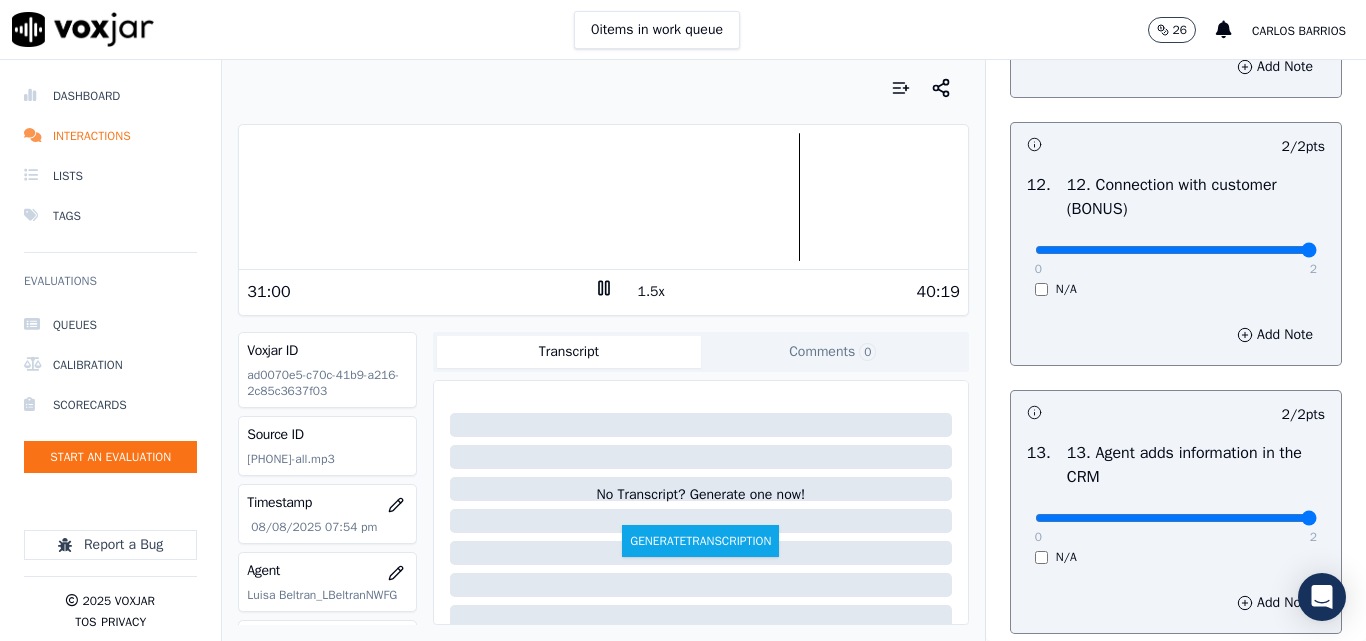 click on "1.5x" at bounding box center (651, 292) 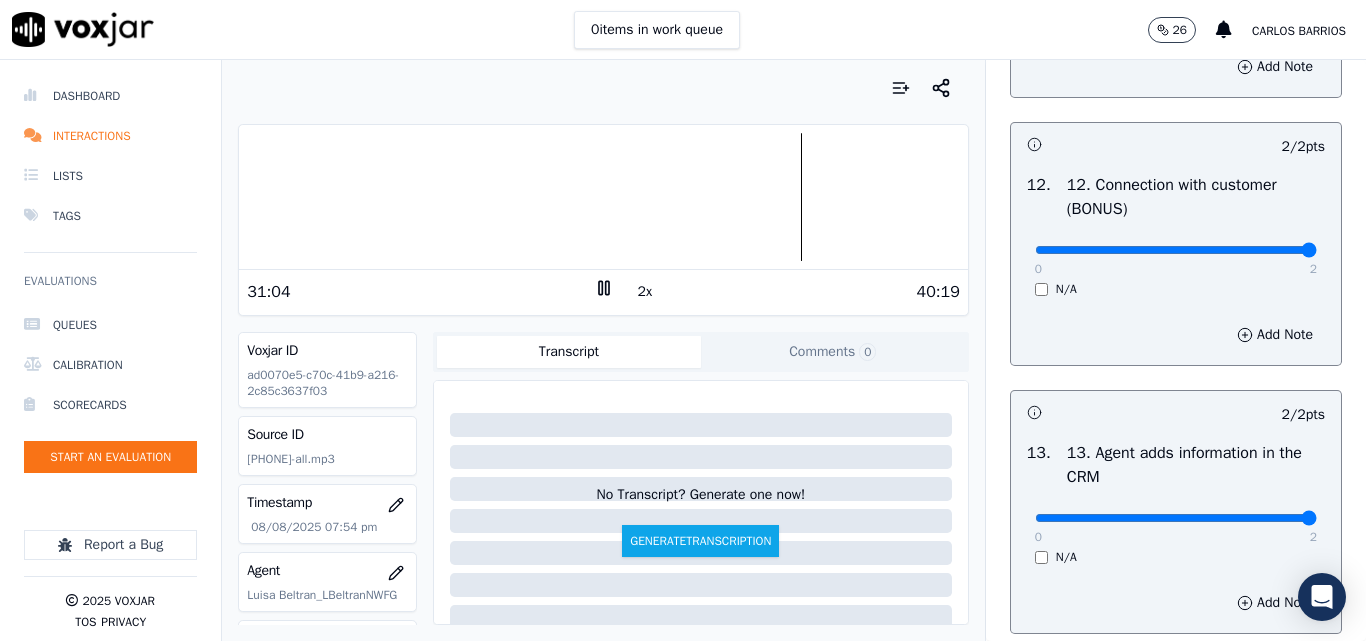click at bounding box center [603, 197] 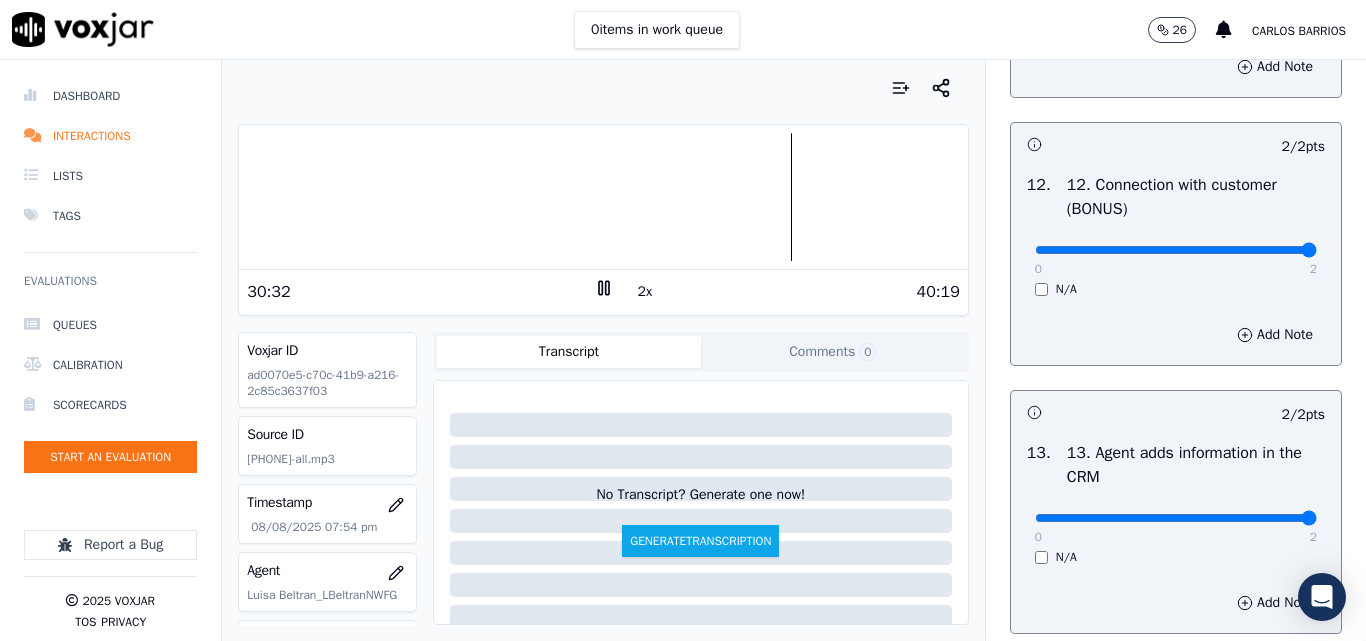 click at bounding box center (603, 197) 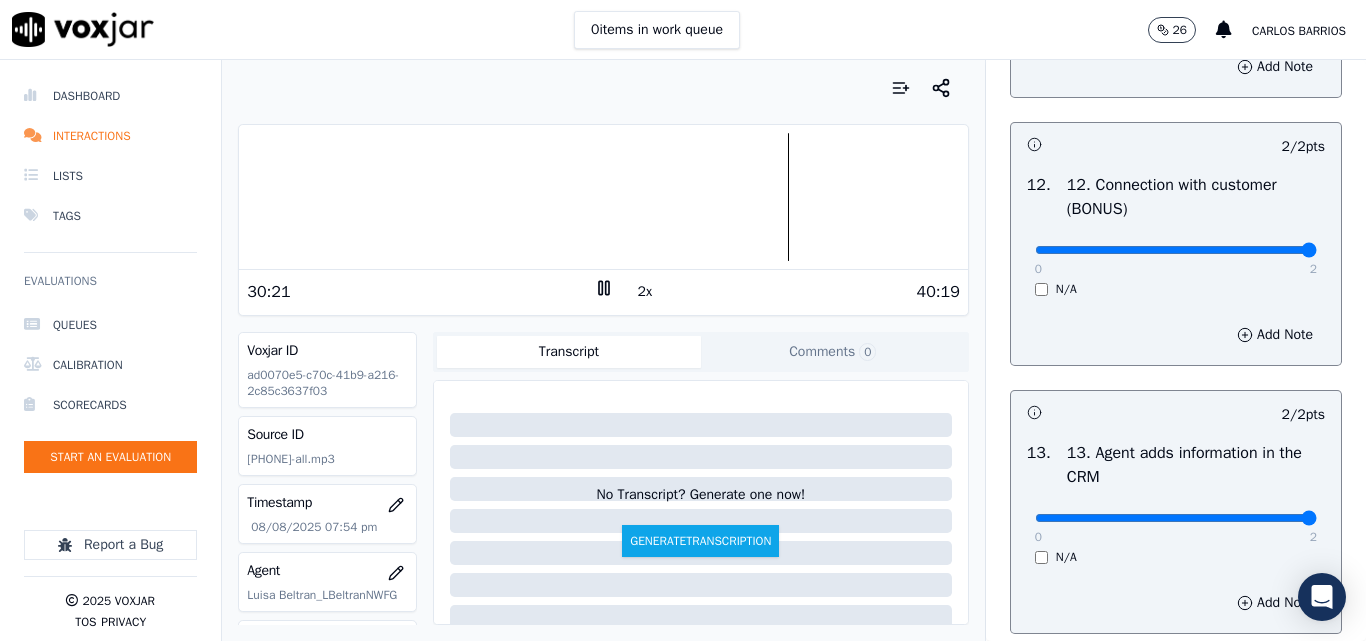 click at bounding box center [603, 197] 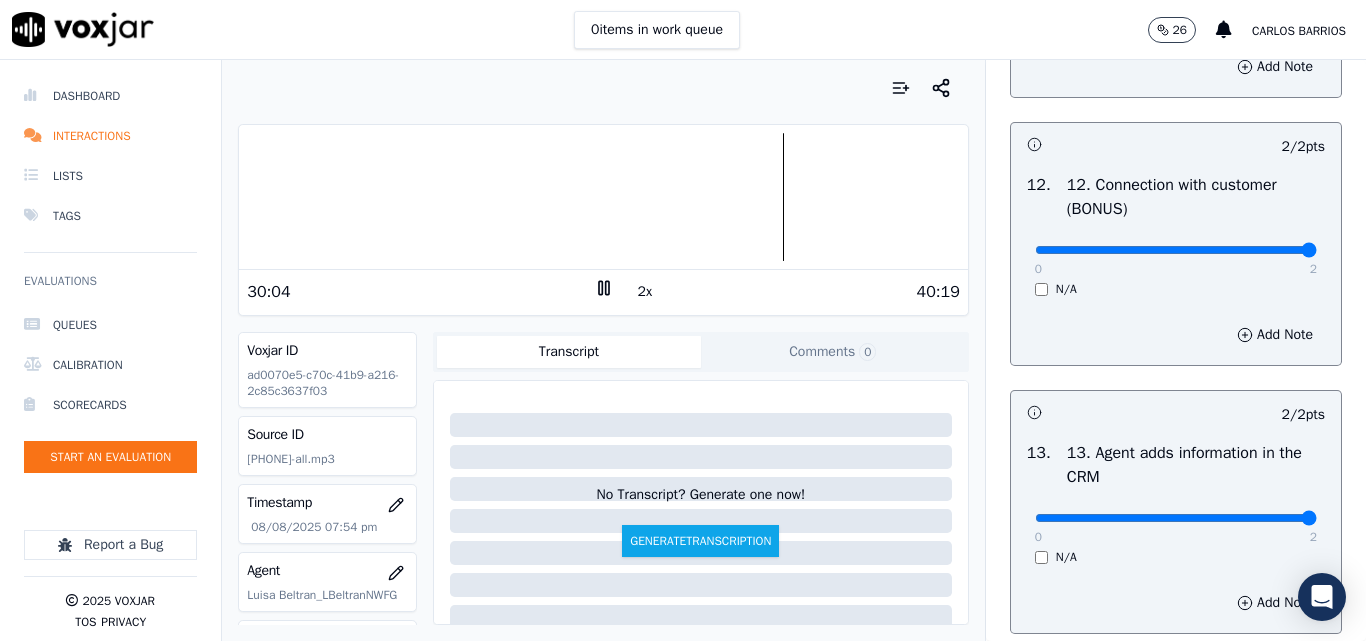 click at bounding box center (603, 197) 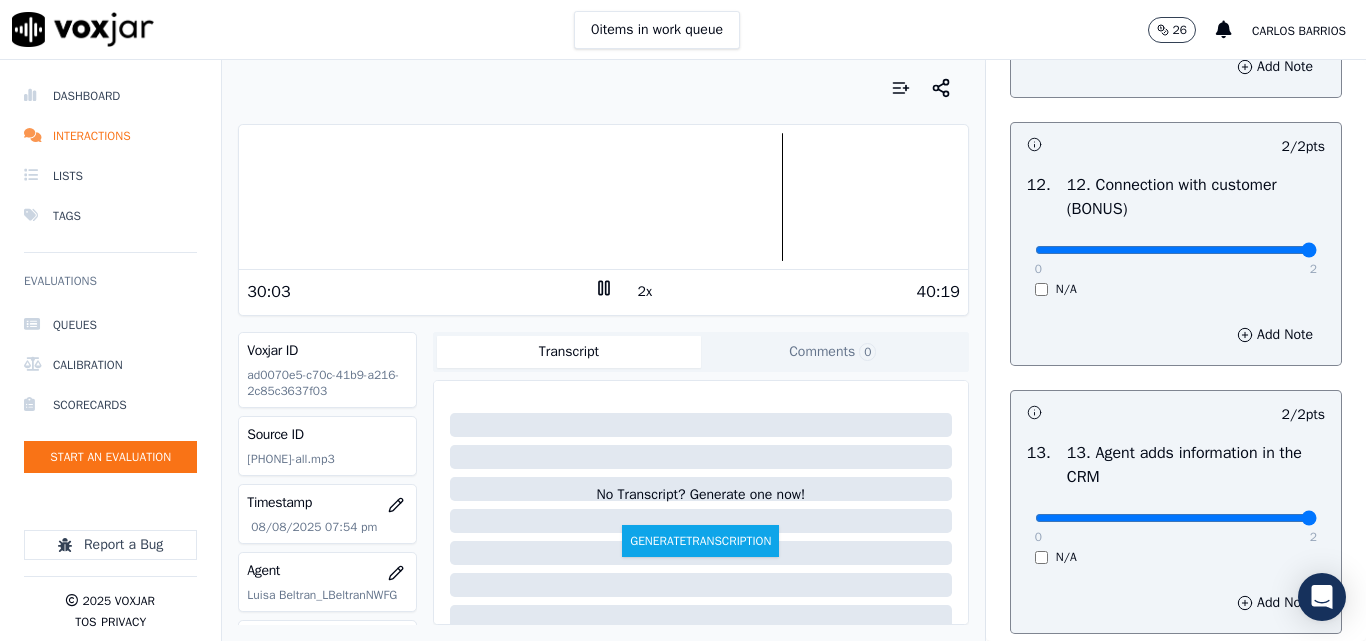 click at bounding box center [603, 197] 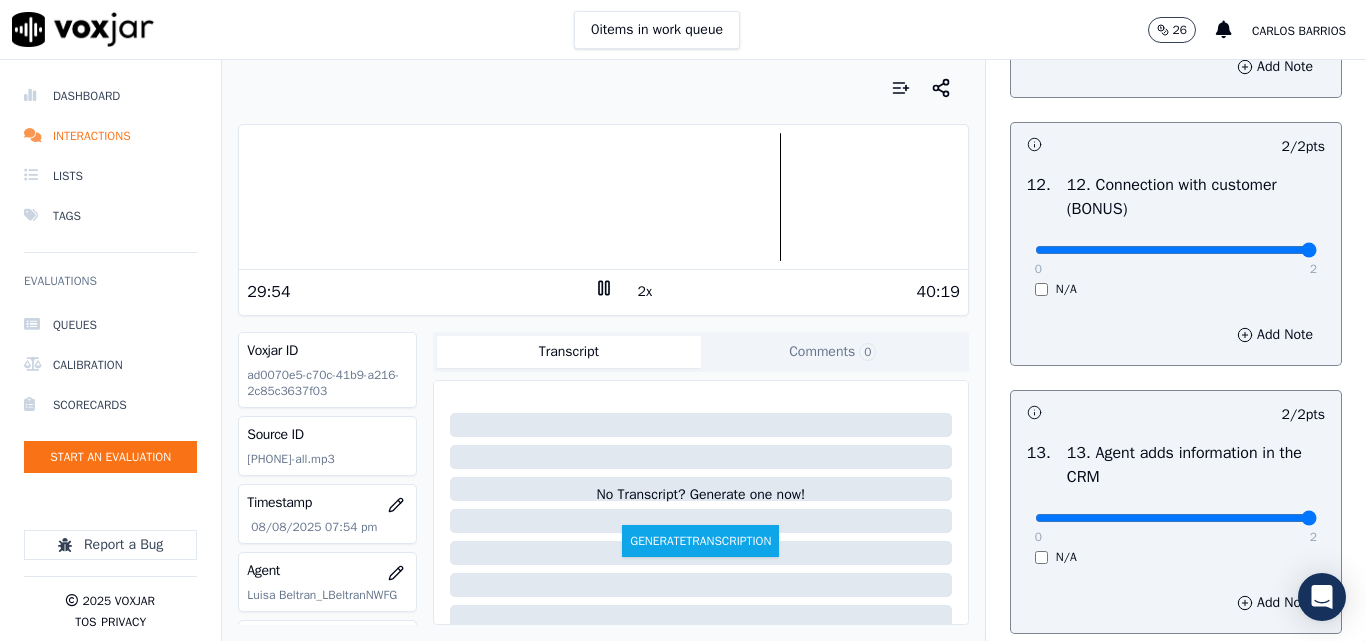 click on "2x" at bounding box center [645, 292] 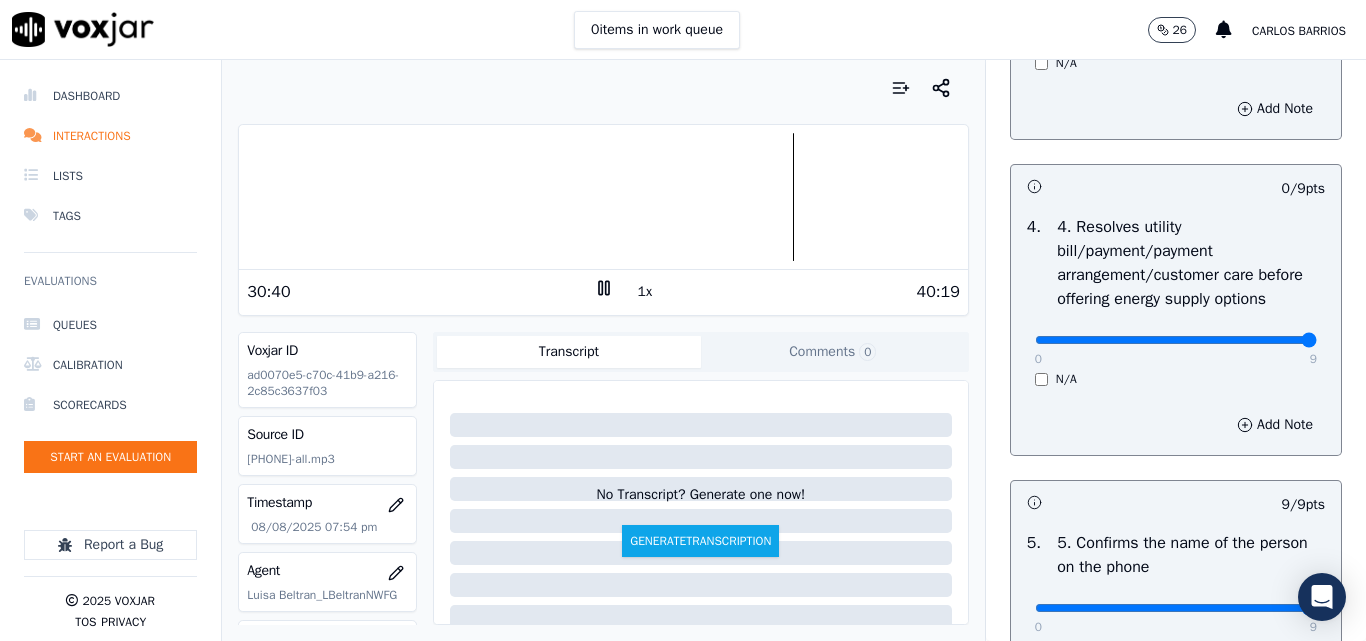 type on "9" 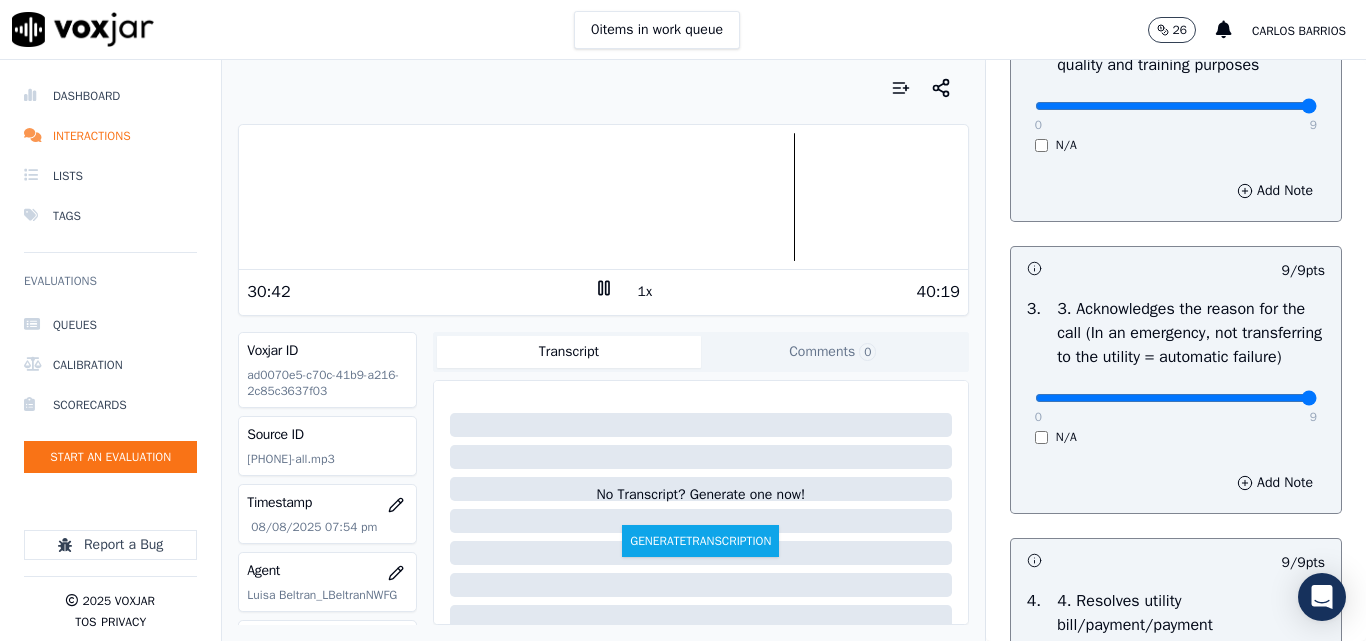scroll, scrollTop: 200, scrollLeft: 0, axis: vertical 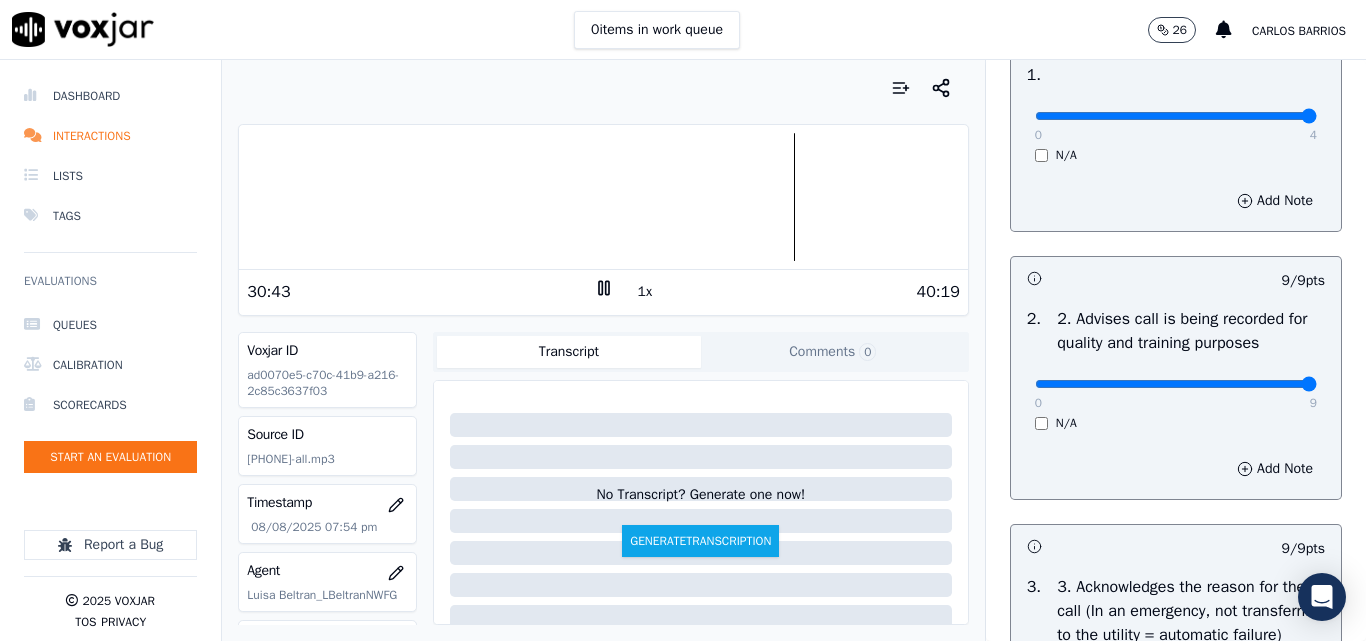 type on "4" 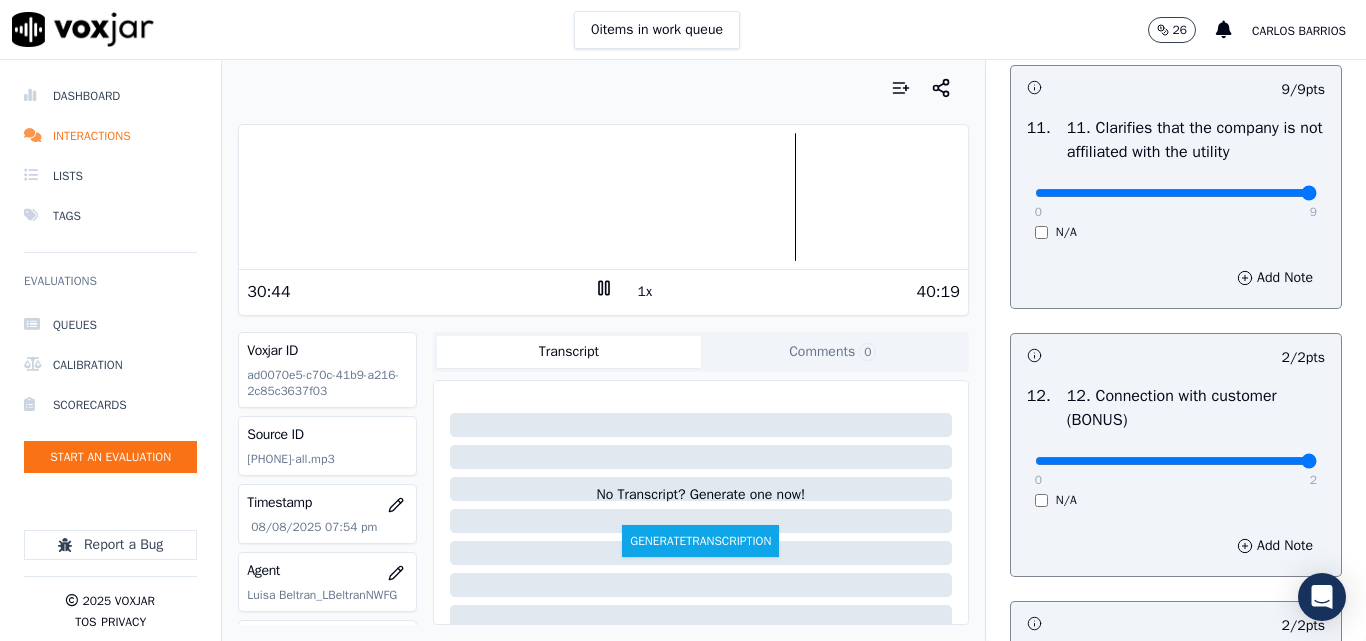 scroll, scrollTop: 3652, scrollLeft: 0, axis: vertical 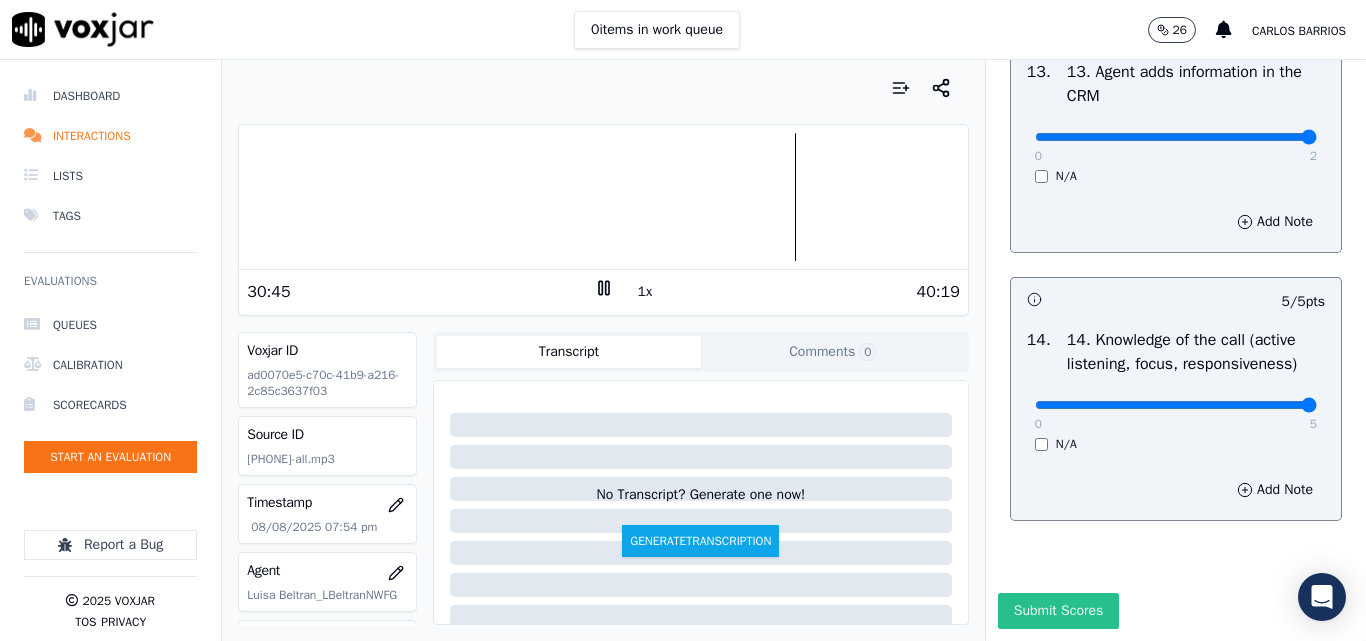 click on "Submit Scores" at bounding box center [1058, 611] 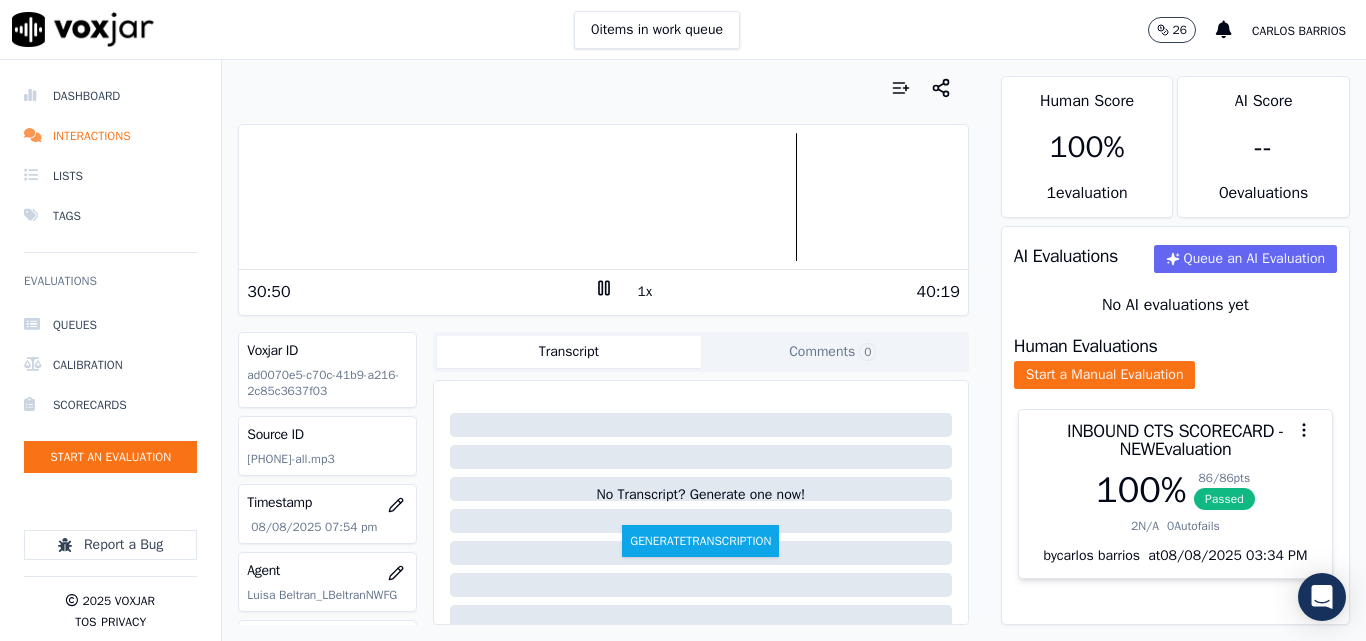scroll, scrollTop: 42, scrollLeft: 0, axis: vertical 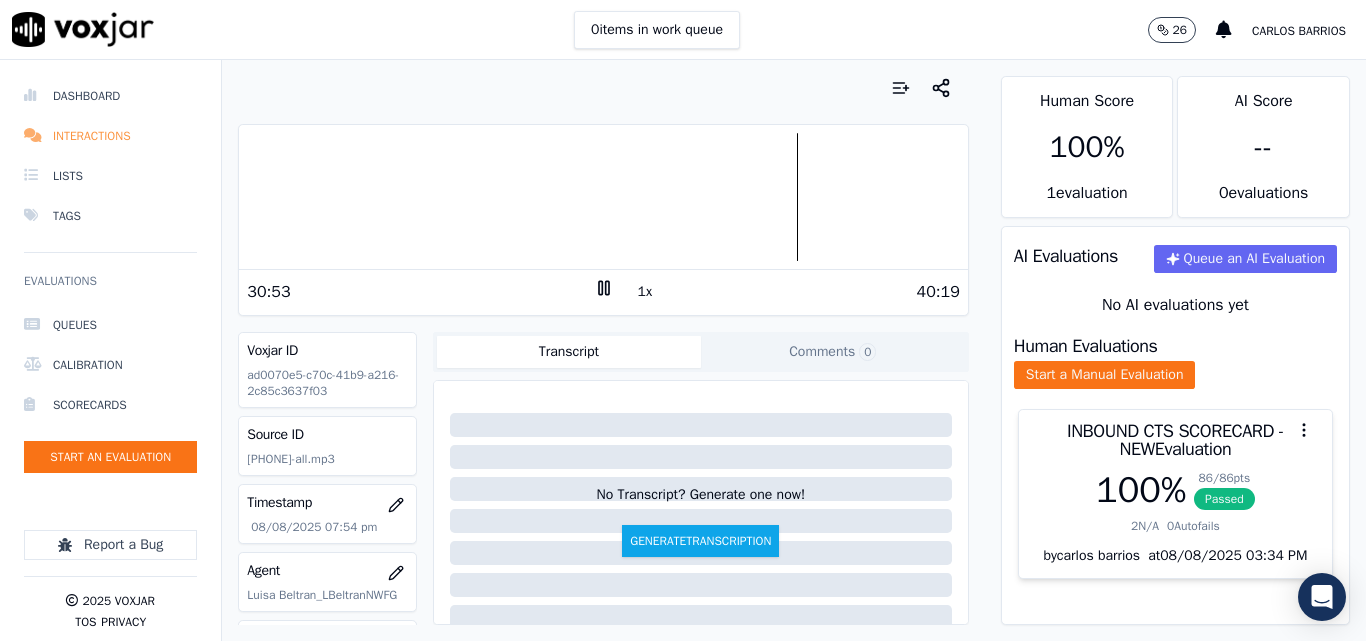 click on "Interactions" at bounding box center (110, 136) 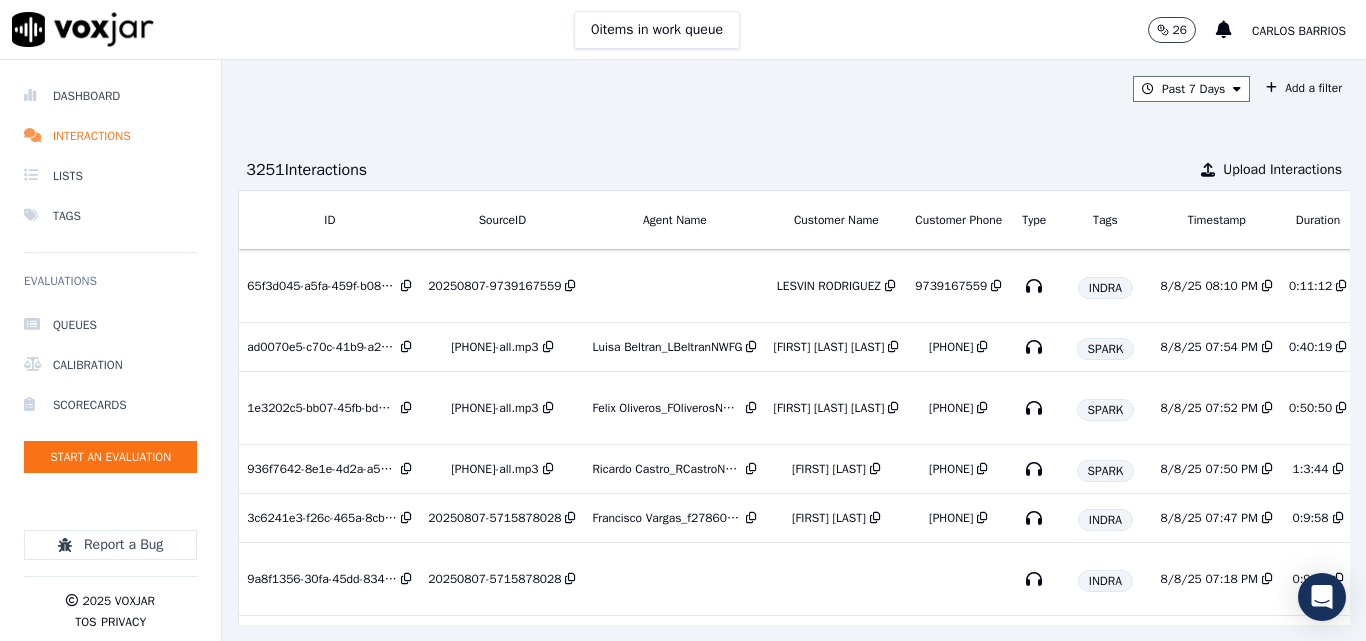 scroll, scrollTop: 0, scrollLeft: 355, axis: horizontal 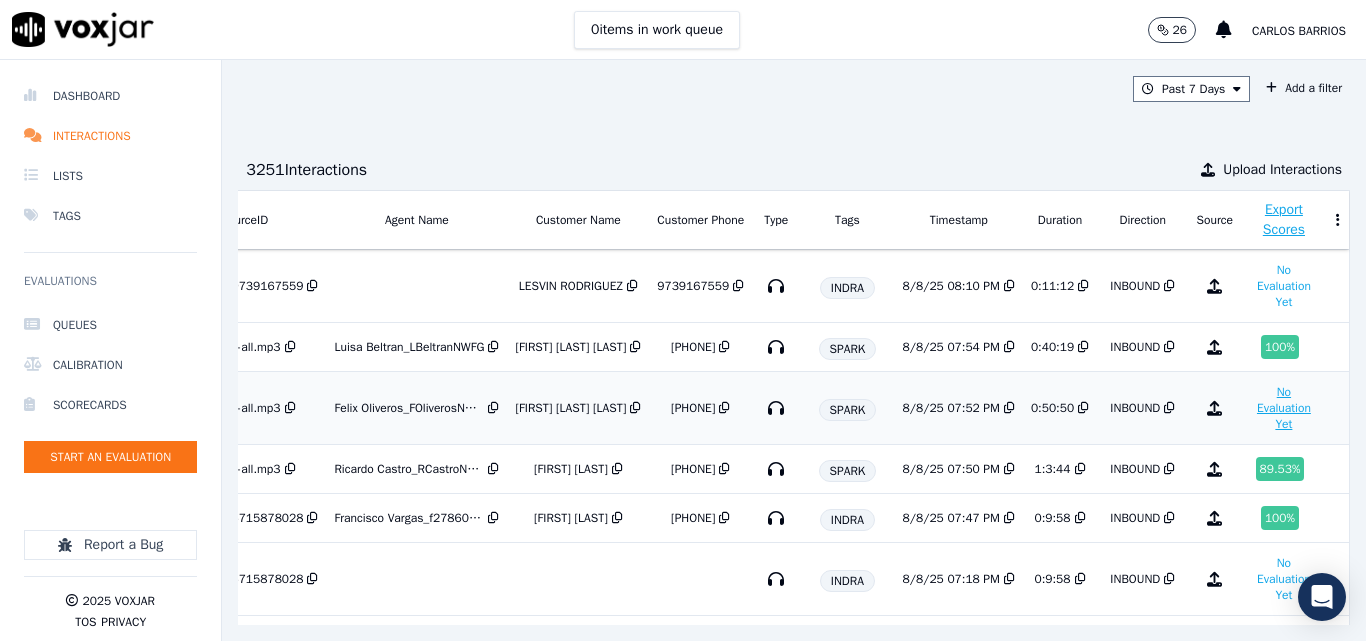 click on "No Evaluation Yet" at bounding box center (1284, 408) 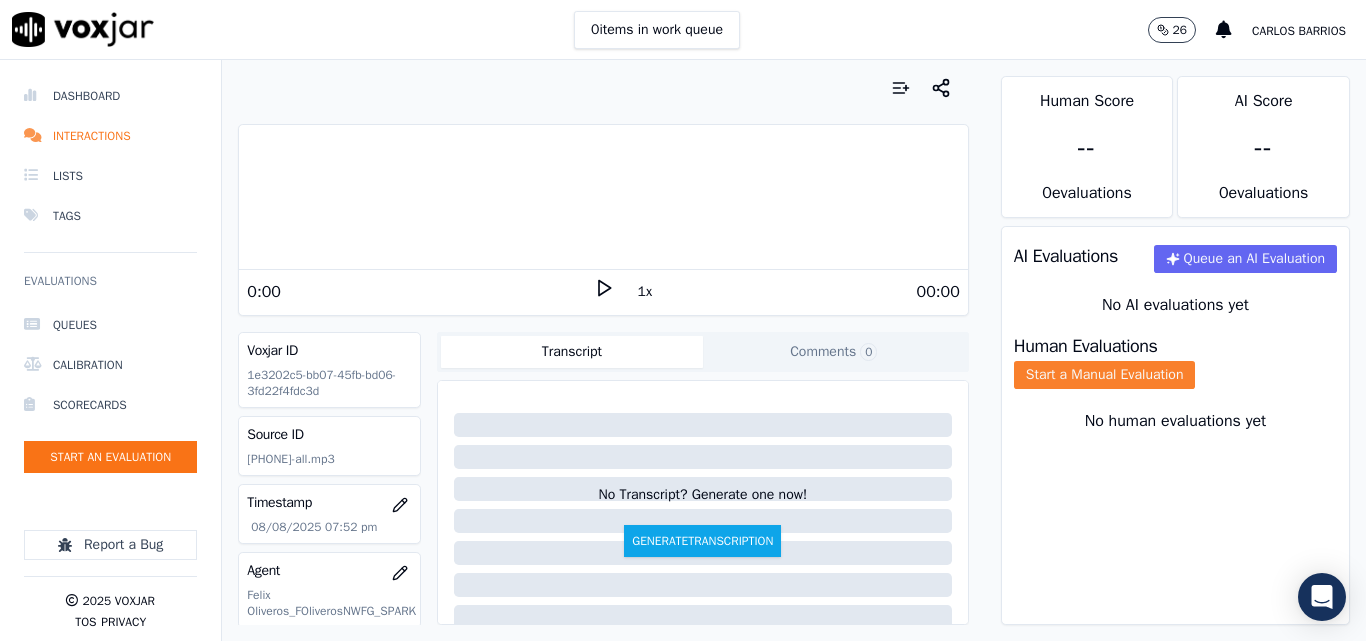 click on "Start a Manual Evaluation" 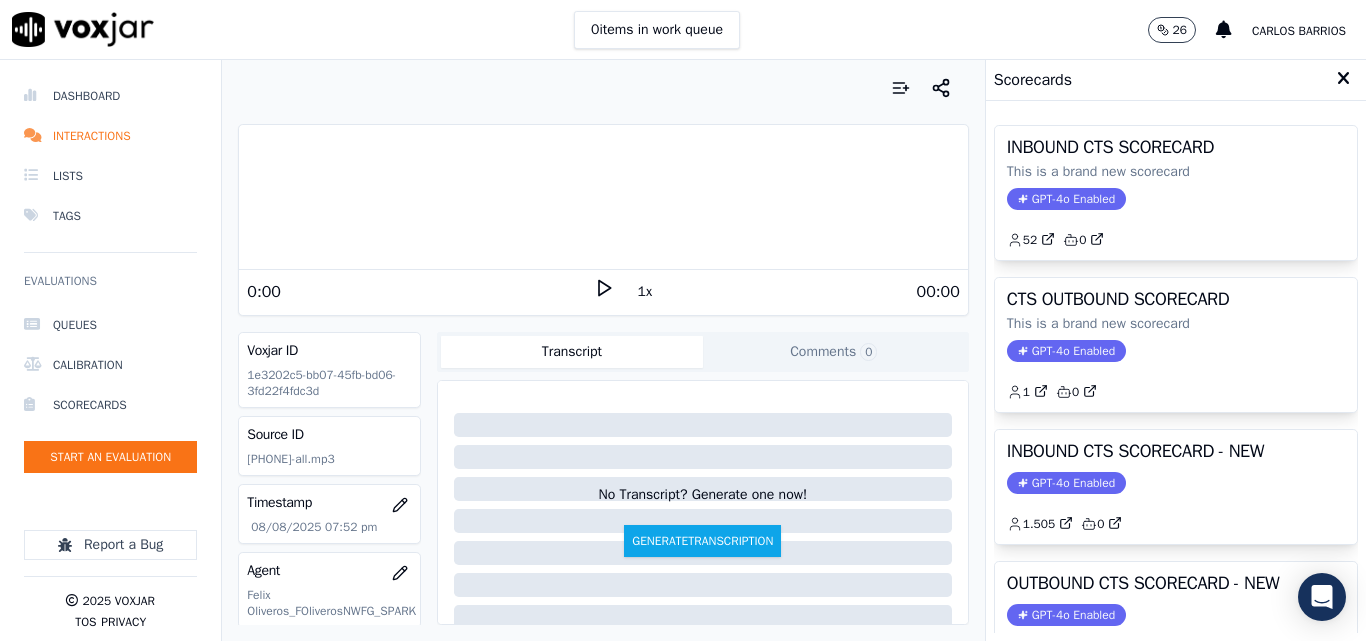 click 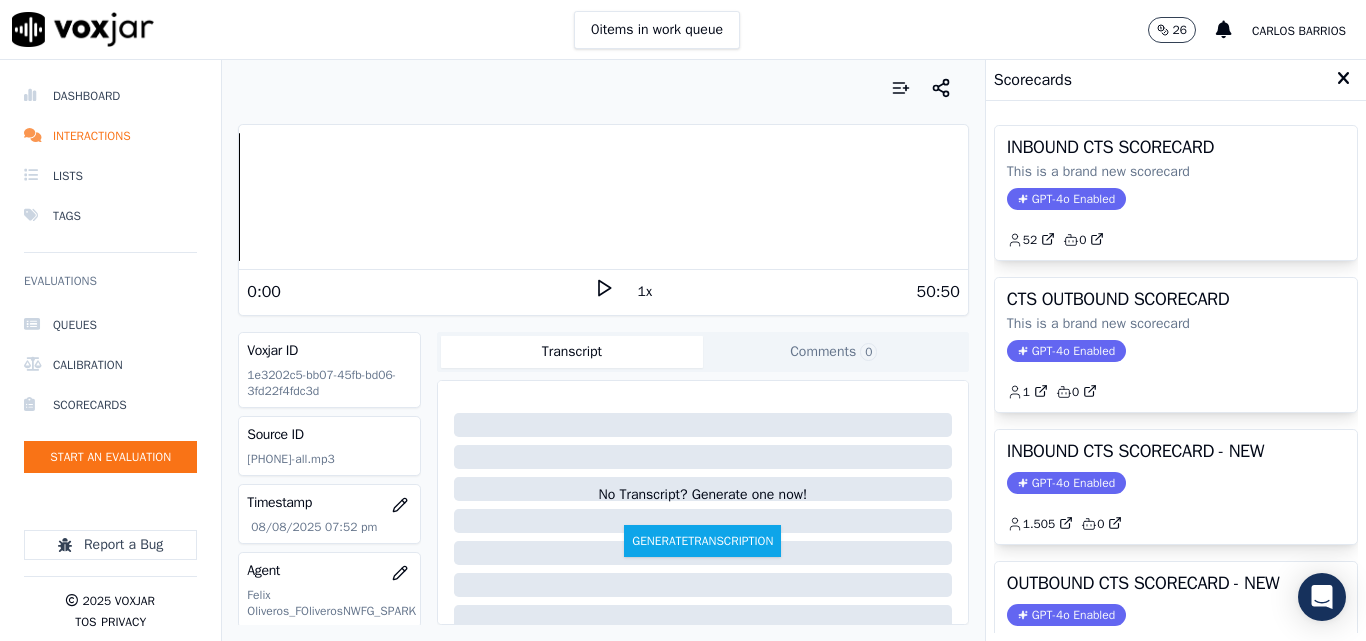 scroll, scrollTop: 400, scrollLeft: 0, axis: vertical 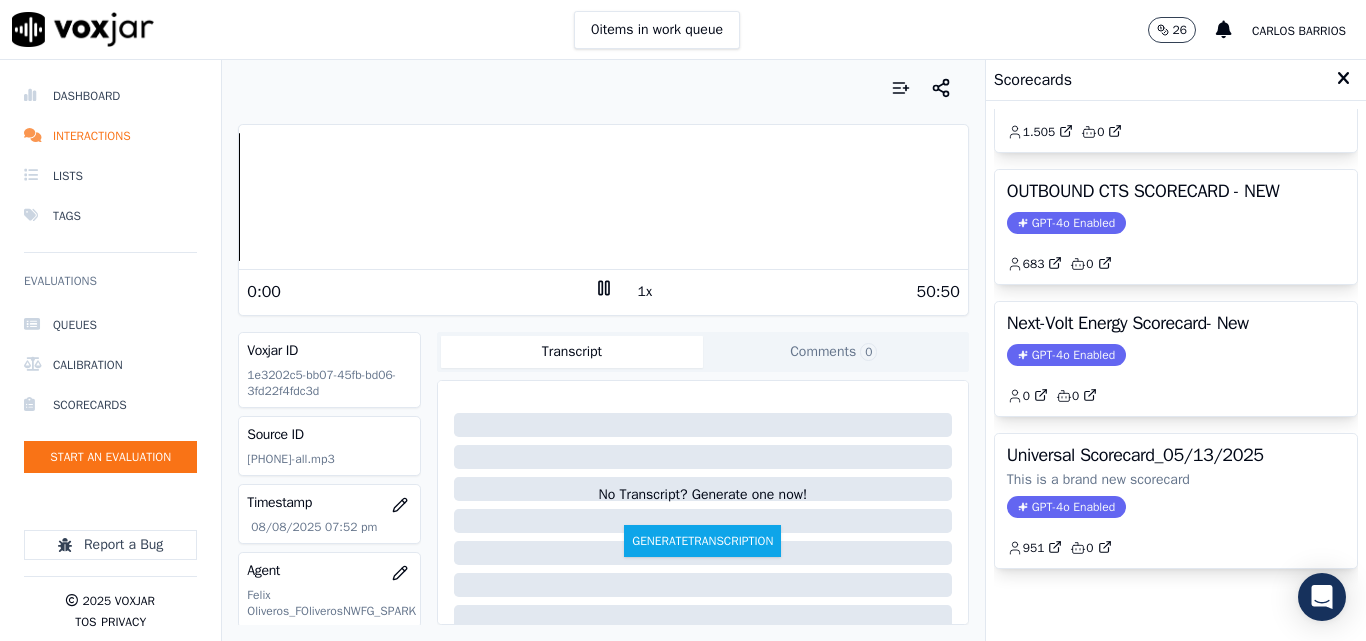 click on "1x" at bounding box center (645, 292) 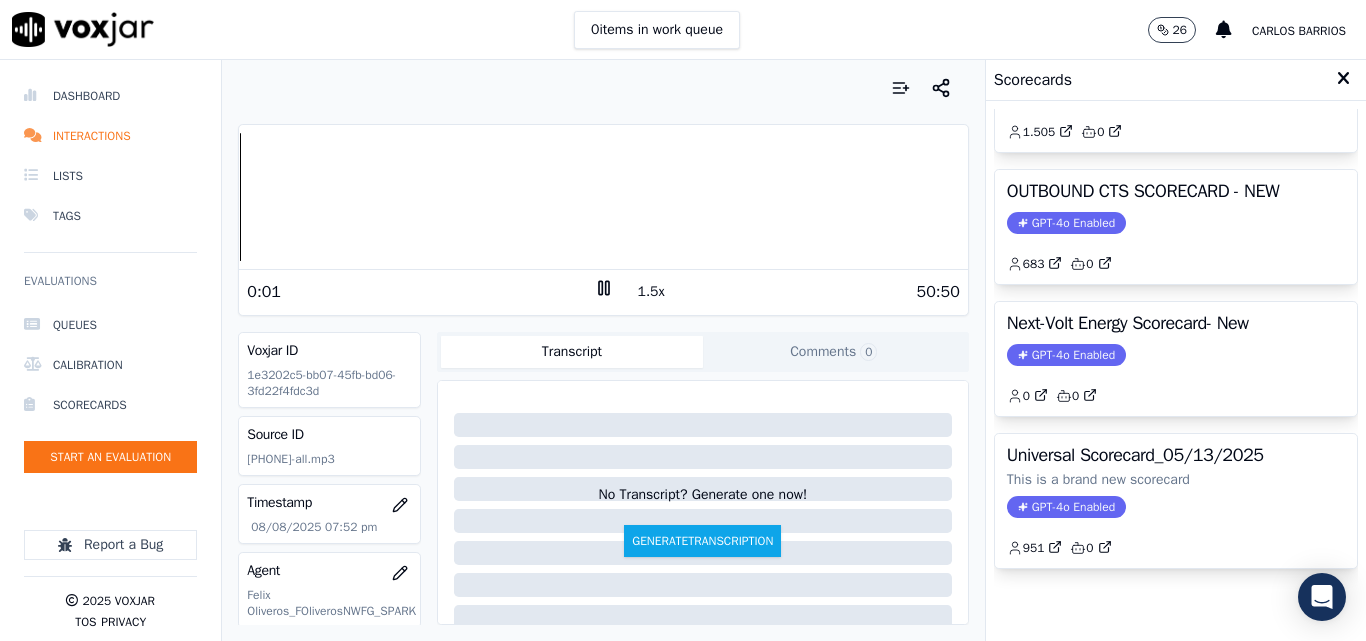 click on "1.5x" at bounding box center (651, 292) 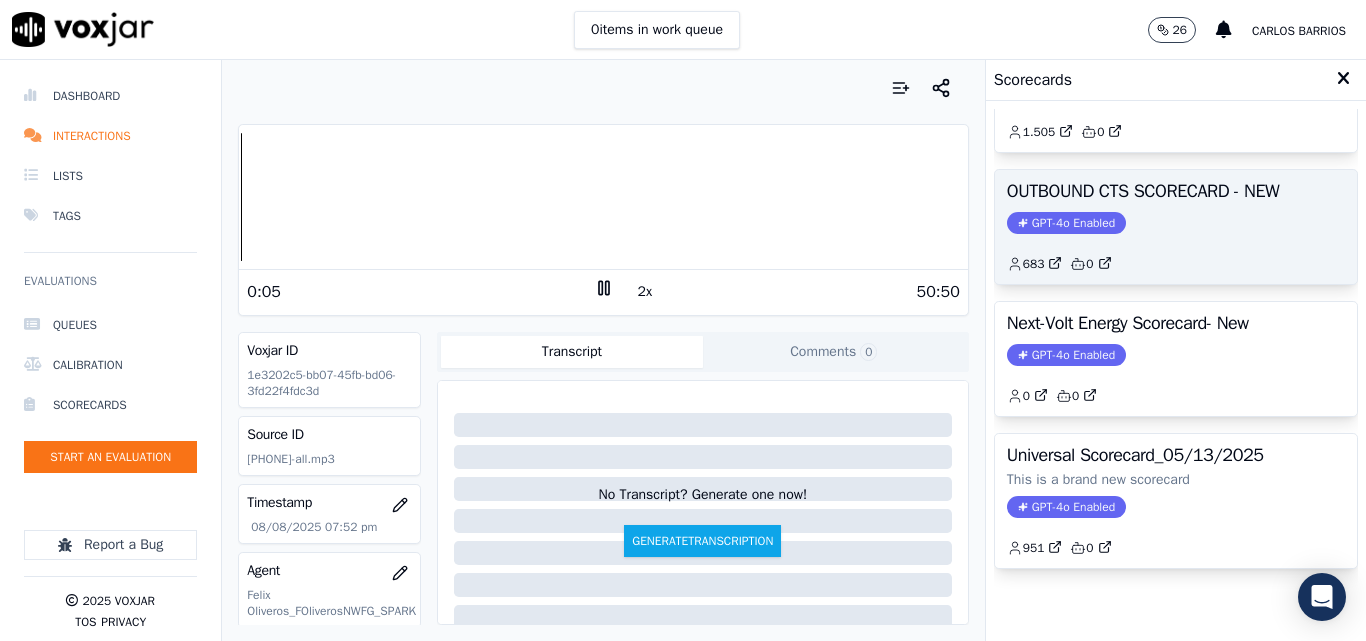 scroll, scrollTop: 200, scrollLeft: 0, axis: vertical 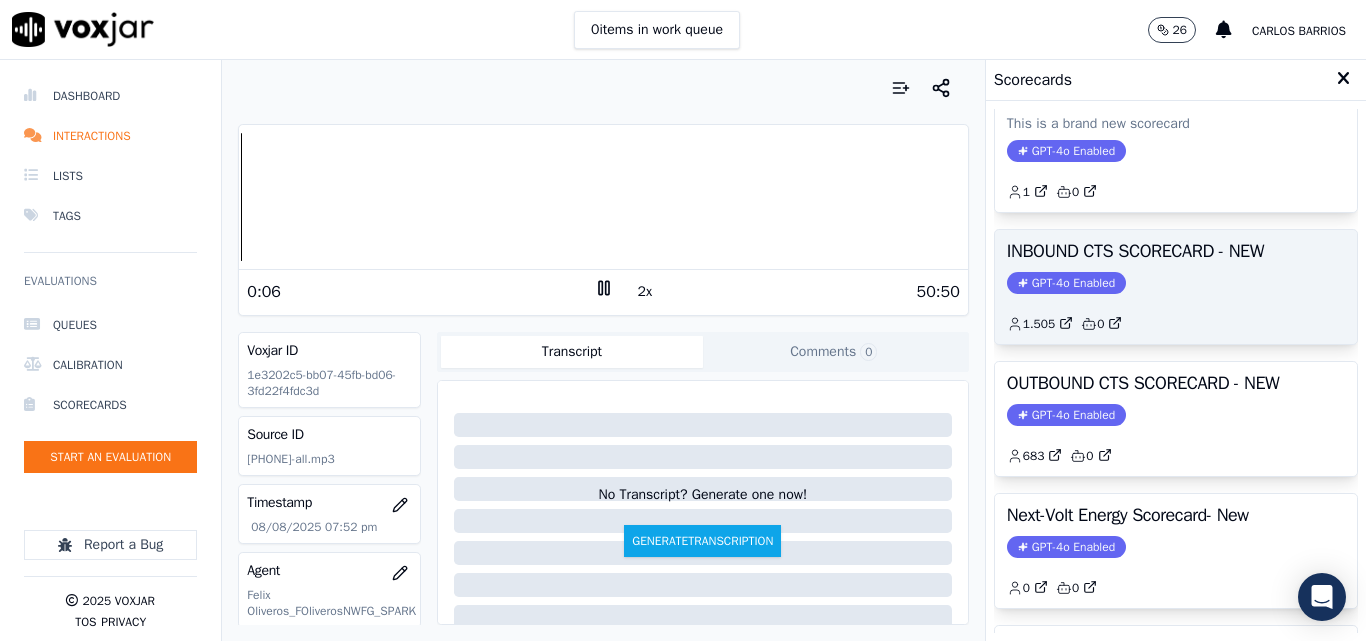 click on "GPT-4o Enabled" 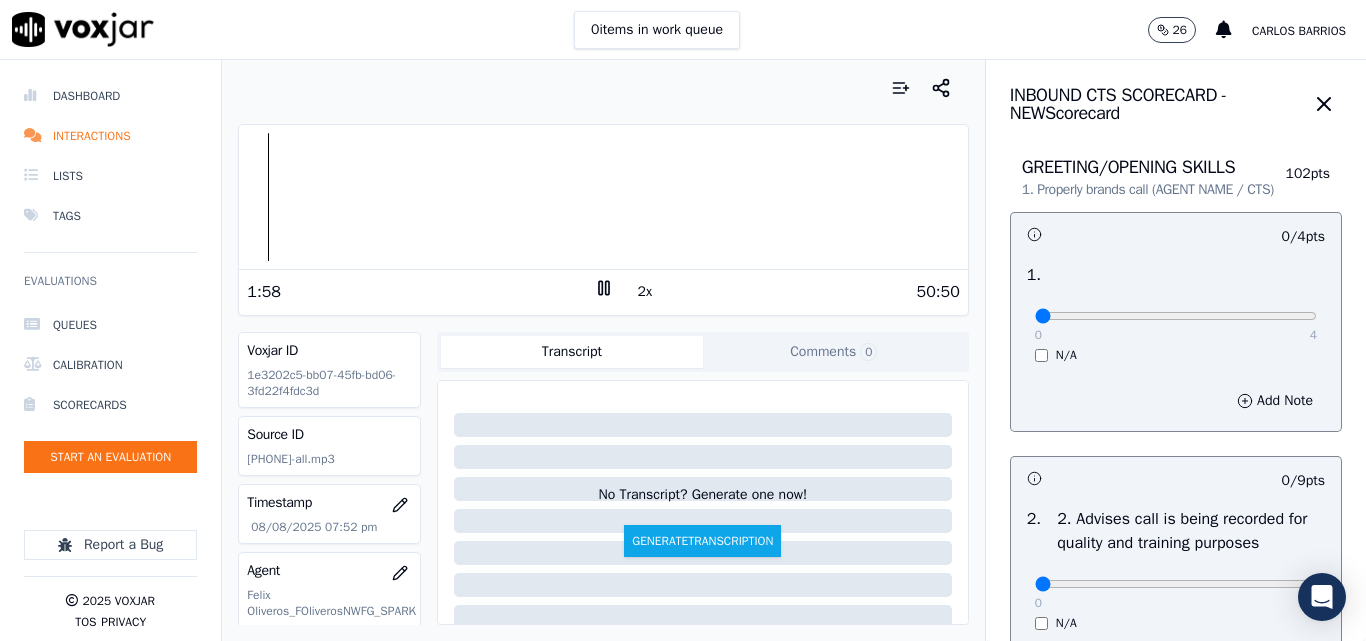 scroll, scrollTop: 100, scrollLeft: 0, axis: vertical 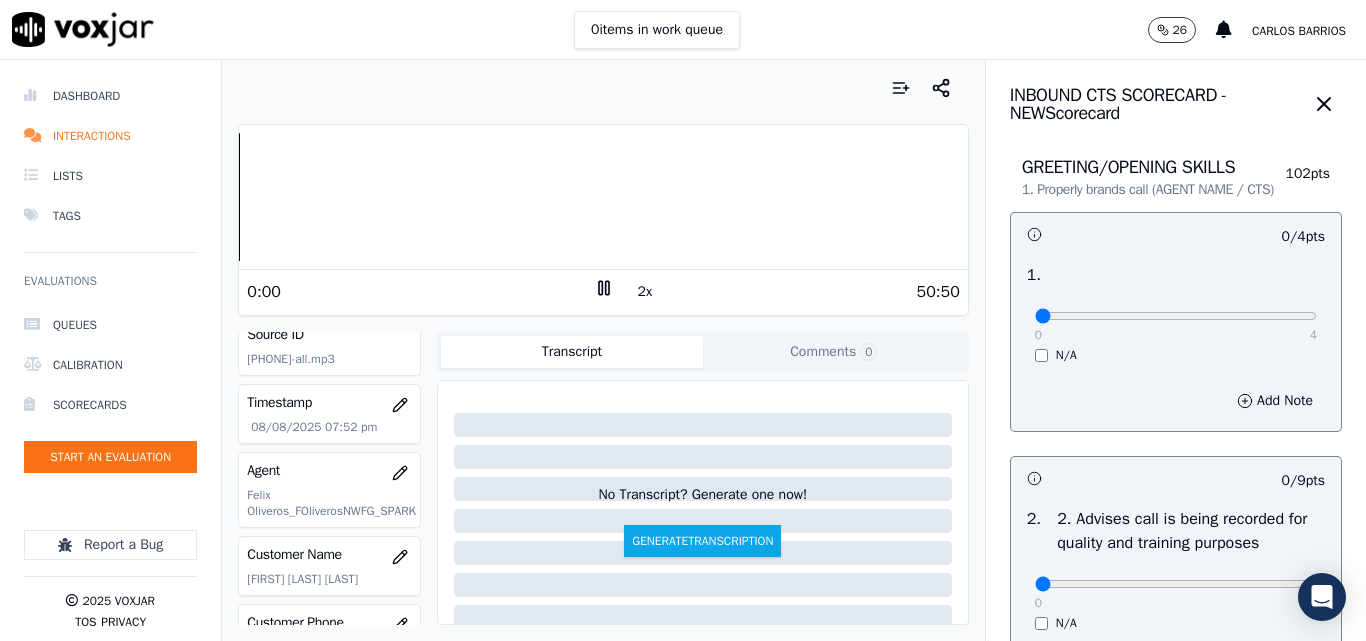 click on "Dashboard   Interactions   Lists   Tags       Evaluations     Queues   Calibration   Scorecards   Start an Evaluation
Report a Bug       2025   Voxjar   TOS   Privacy             Your browser does not support the audio element.   0:00     2x   50:50   Voxjar ID   1e3202c5-bb07-45fb-bd06-3fd22f4fdc3d   Source ID   4016927106-all.mp3   Timestamp
08/08/2025 07:52 pm     Agent
Felix Oliveros_FOliverosNWFG_SPARK     Customer Name     JUAN BAUTISTA GERARDINO     Customer Phone     4016927106     Tags
SPARK     Source     manualUpload   Type     AUDIO       Transcript   Comments  0   No Transcript? Generate one now!   Generate  Transcription         Add Comment   Scores   Transcript   Metadata   Comments         Human Score   --   0  evaluation s   AI Score   --   0  evaluation s     AI Evaluations
Queue an AI Evaluation   No AI evaluations yet   Human Evaluations   Start a Manual Evaluation   No human evaluations yet       INBOUND CTS SCORECARD - NEW" at bounding box center (683, 350) 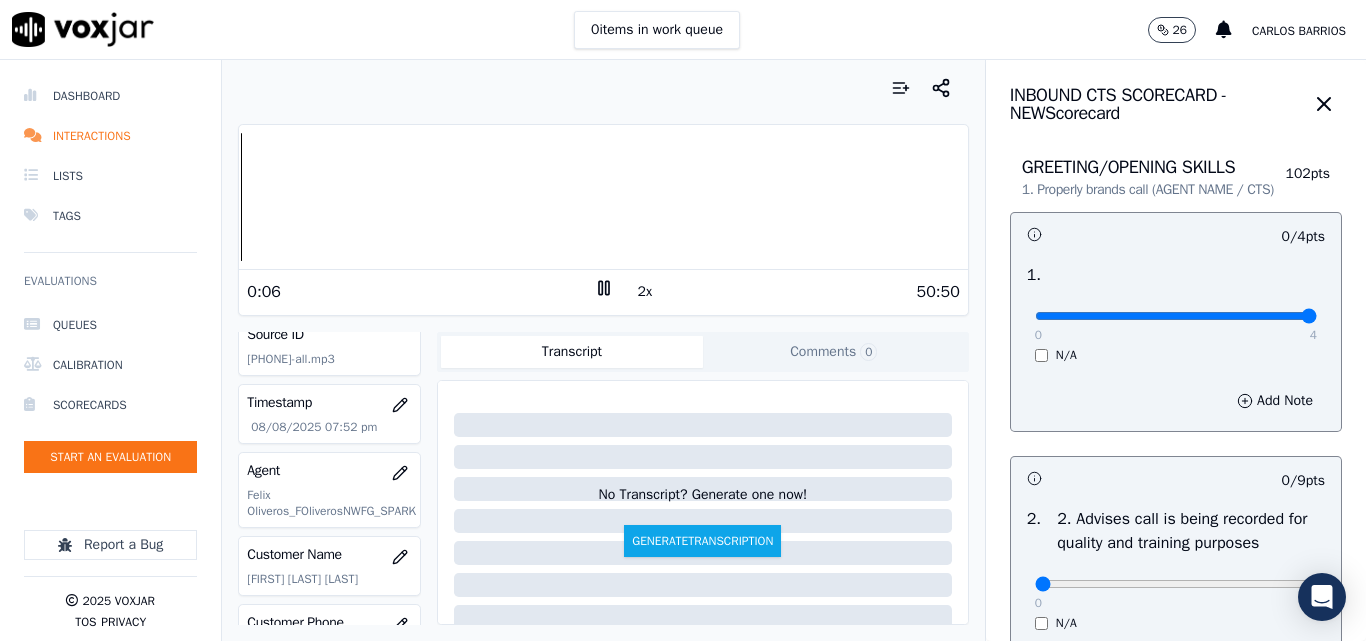 type on "4" 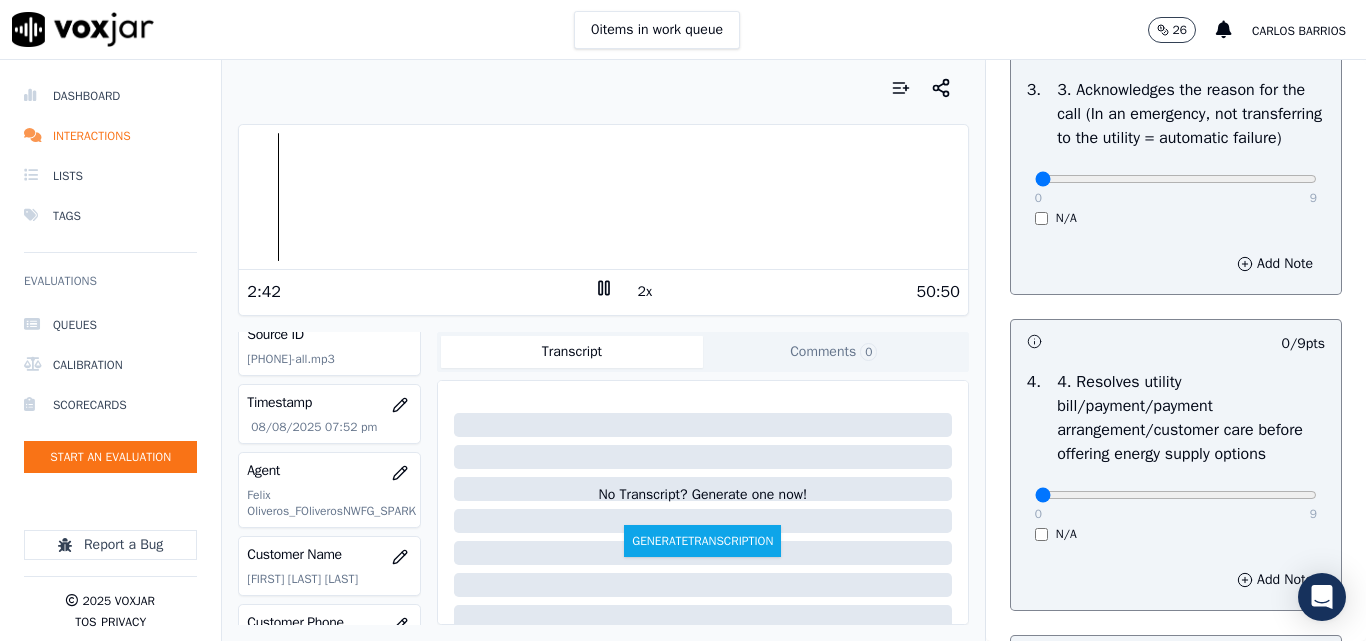 scroll, scrollTop: 700, scrollLeft: 0, axis: vertical 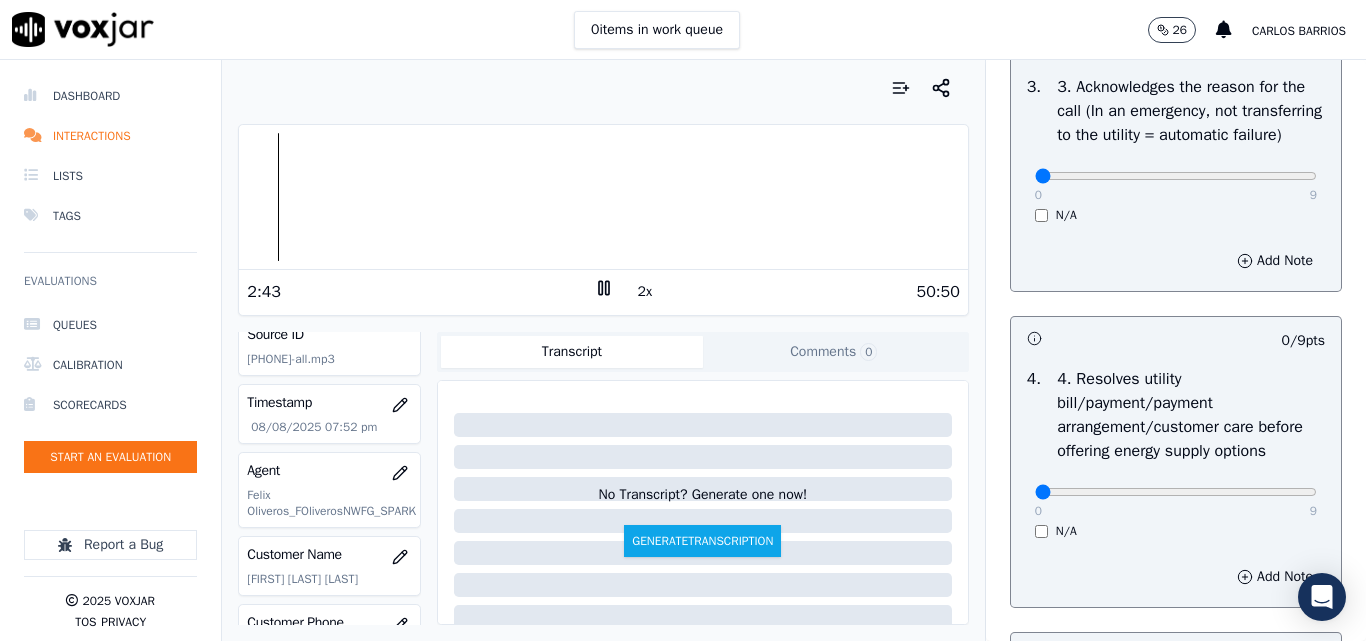 click on "0   9     N/A" at bounding box center [1176, 185] 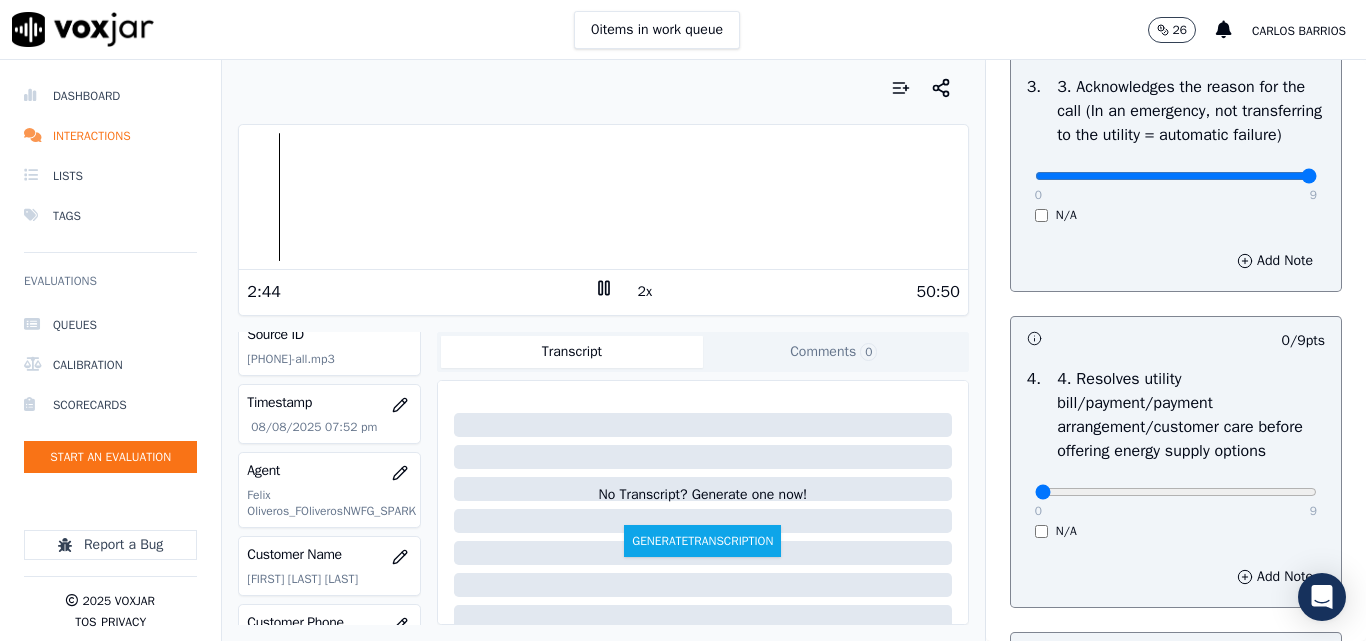 type on "9" 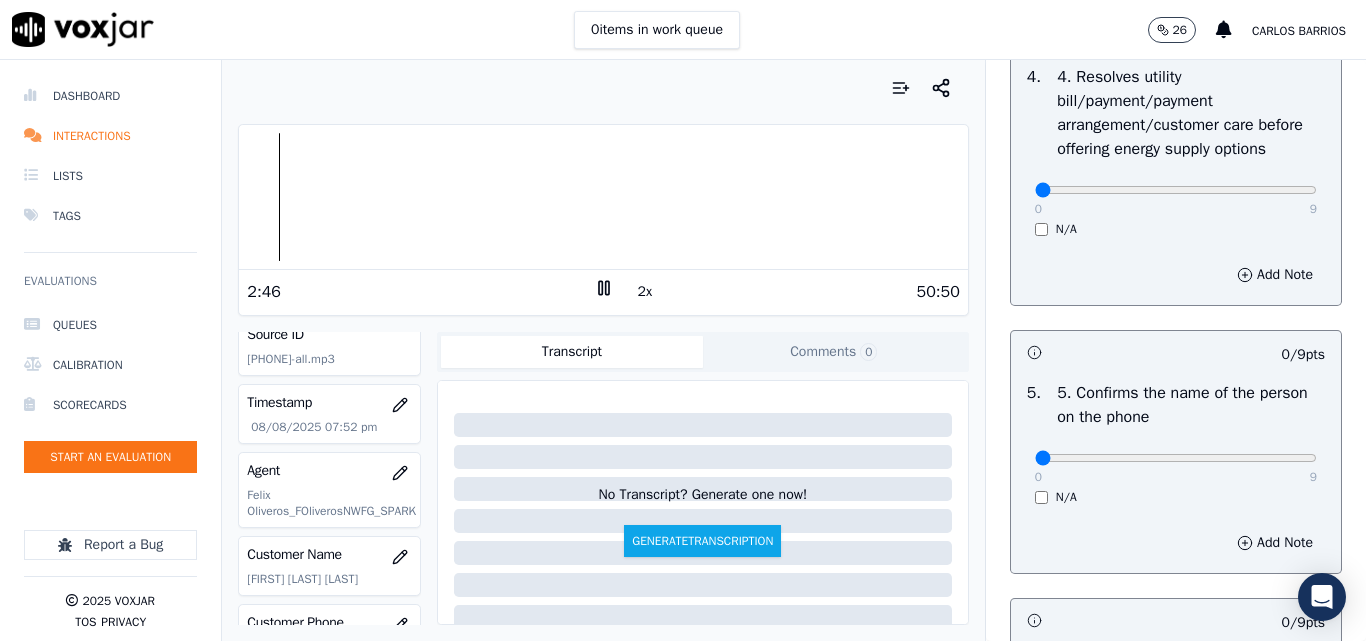 scroll, scrollTop: 1000, scrollLeft: 0, axis: vertical 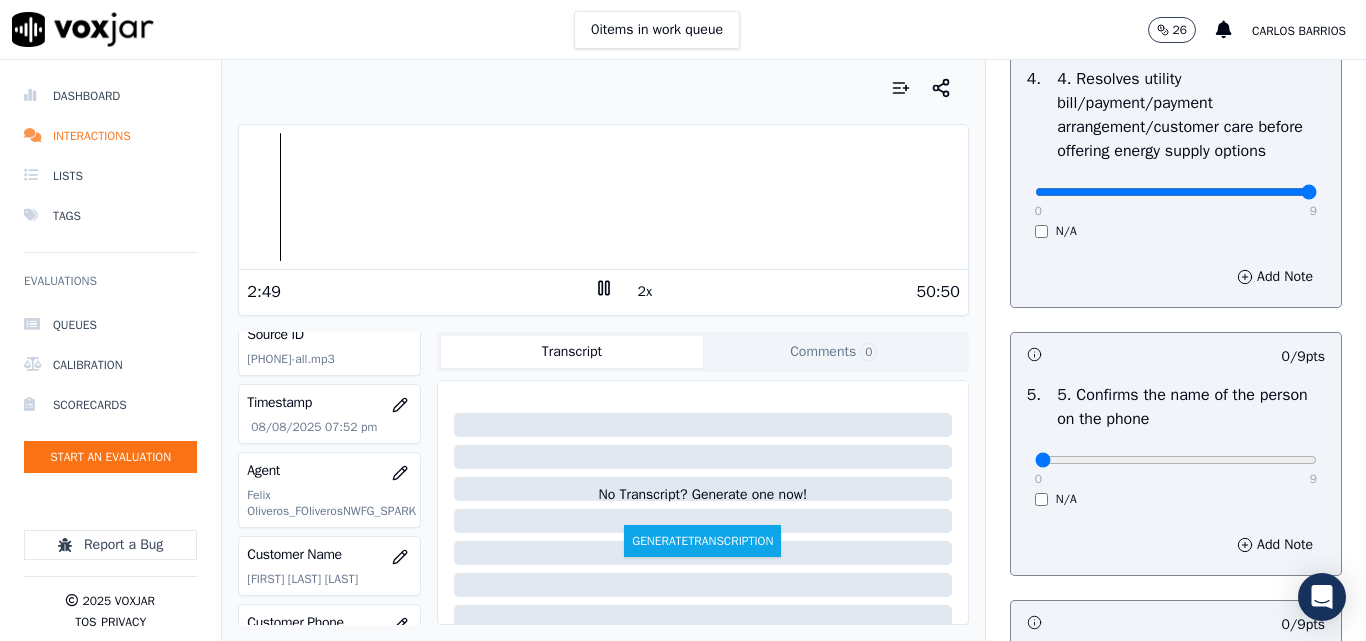 click at bounding box center (1176, -684) 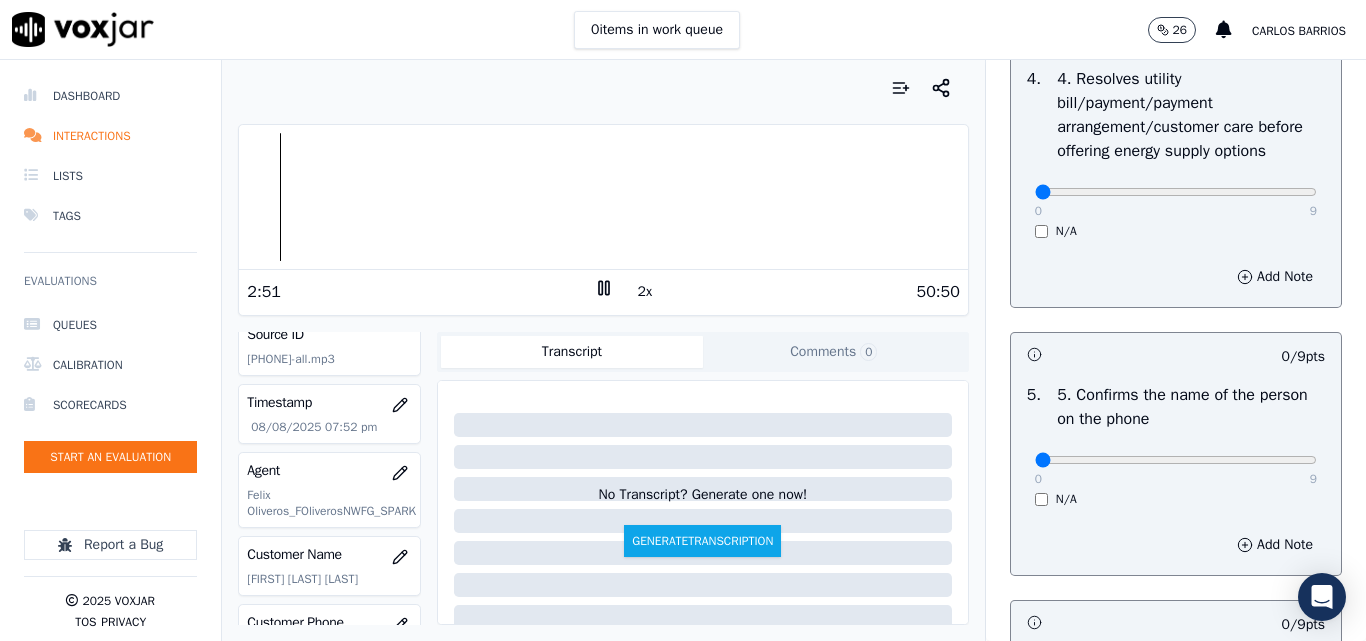 drag, startPoint x: 1170, startPoint y: 257, endPoint x: 1030, endPoint y: 251, distance: 140.12851 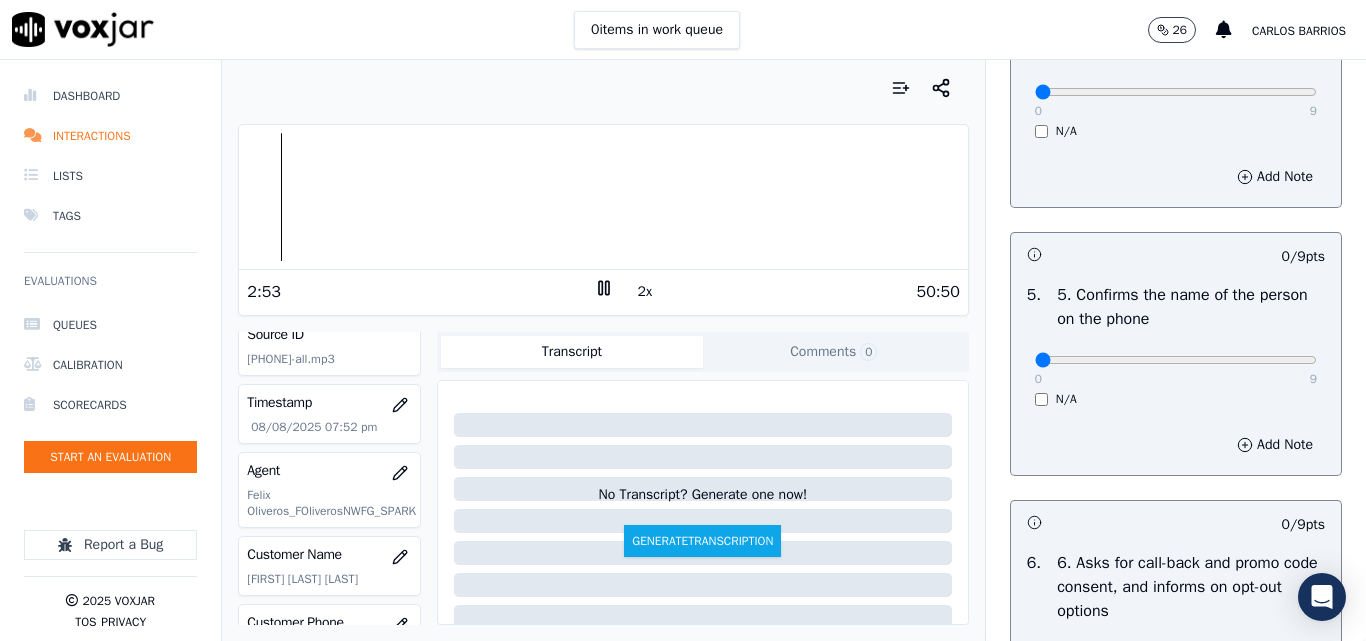 scroll, scrollTop: 1200, scrollLeft: 0, axis: vertical 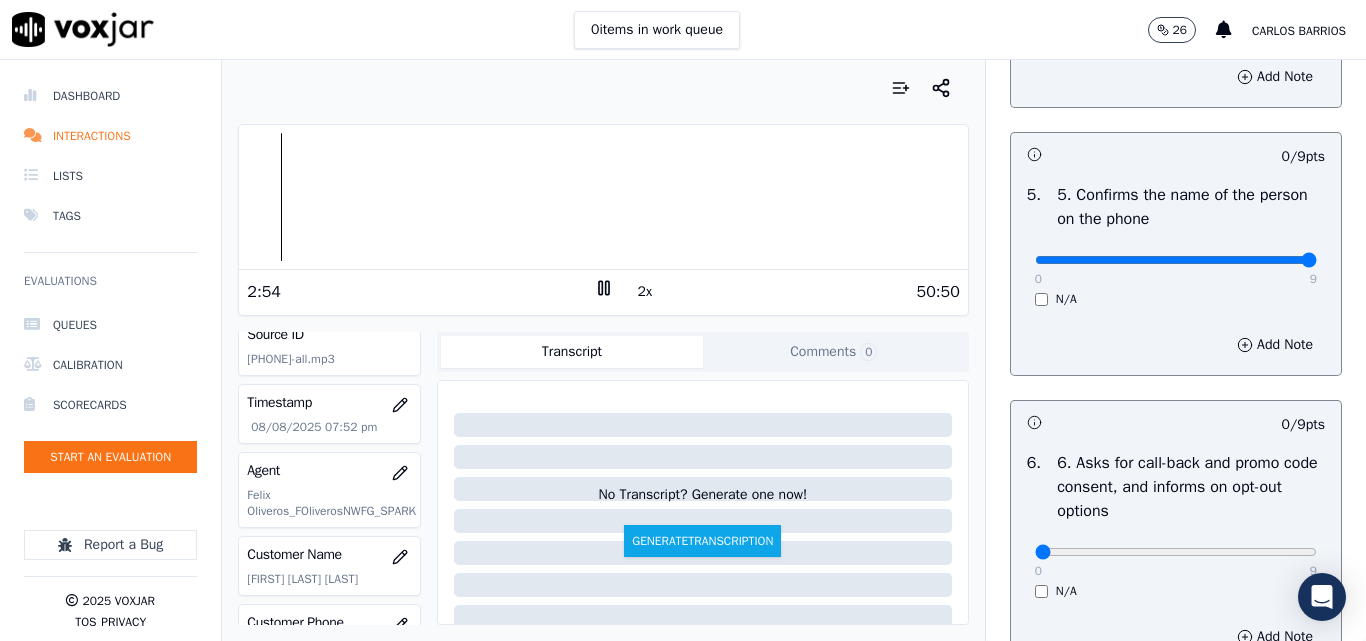 drag, startPoint x: 1242, startPoint y: 321, endPoint x: 1261, endPoint y: 335, distance: 23.600847 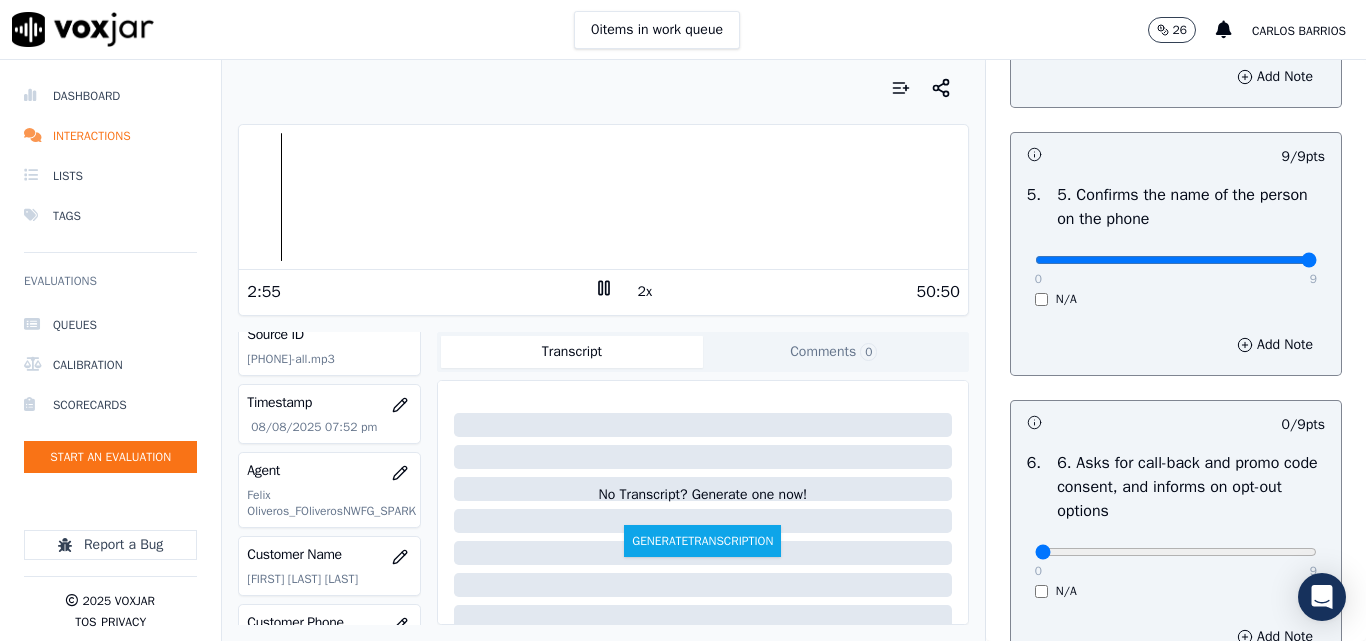 scroll, scrollTop: 1700, scrollLeft: 0, axis: vertical 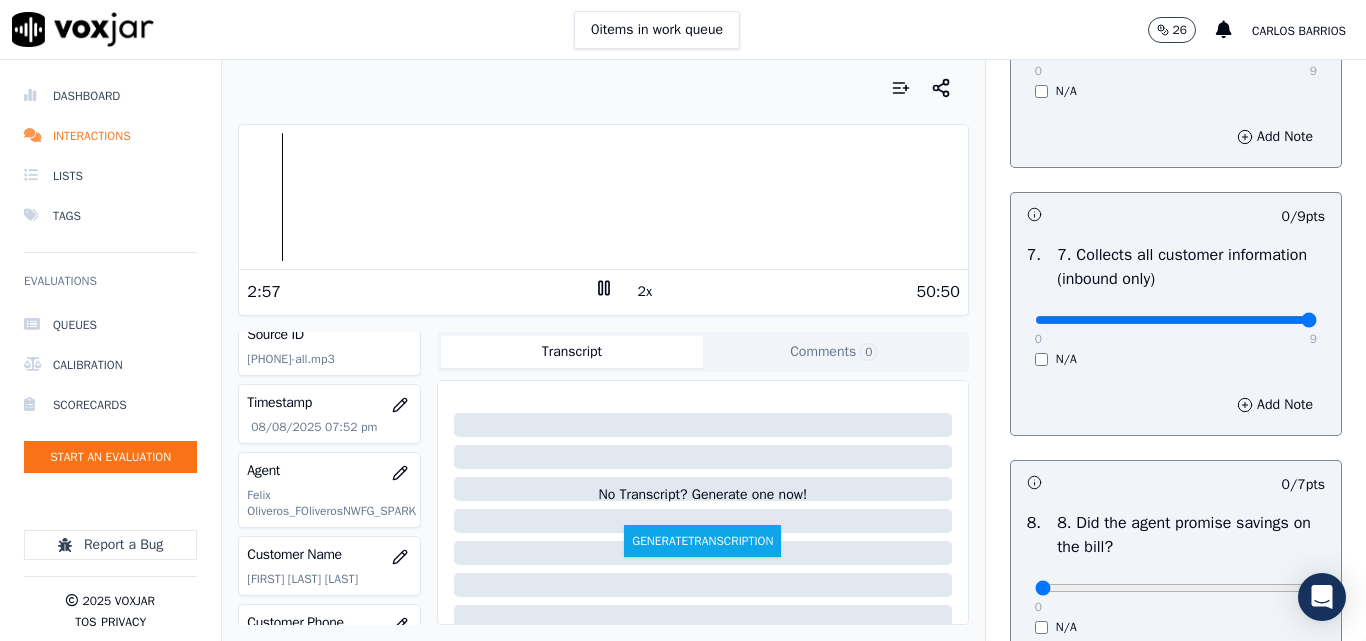 type on "9" 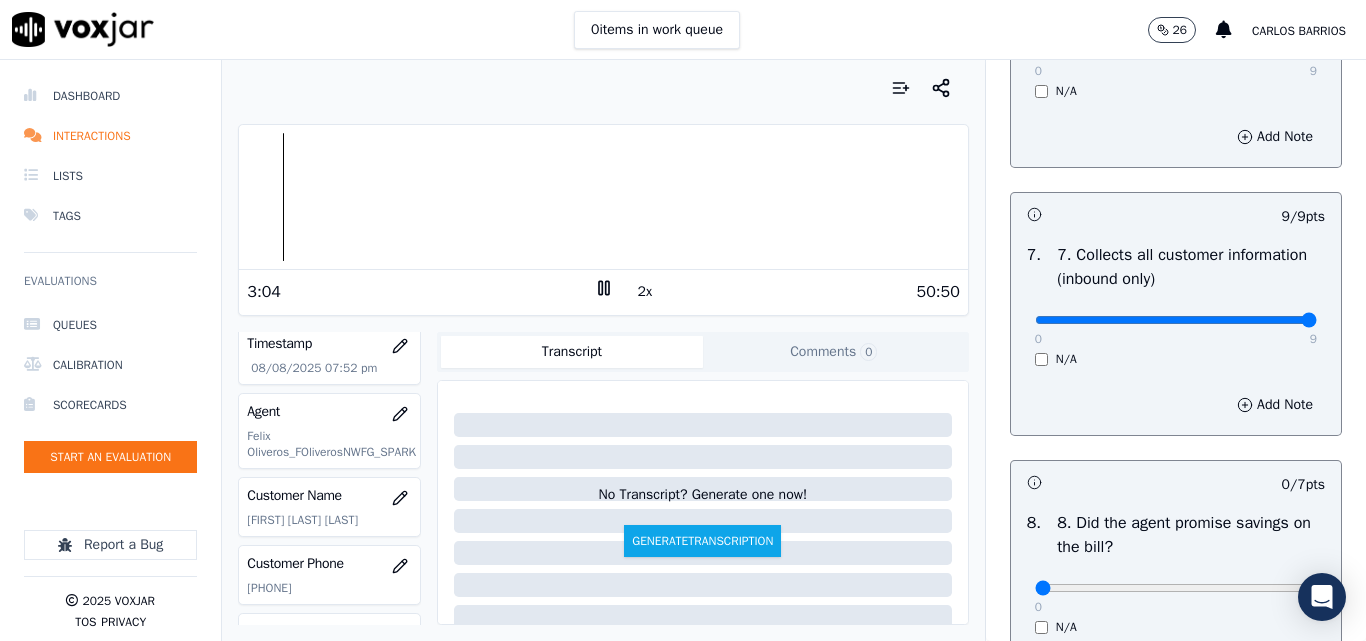 scroll, scrollTop: 200, scrollLeft: 0, axis: vertical 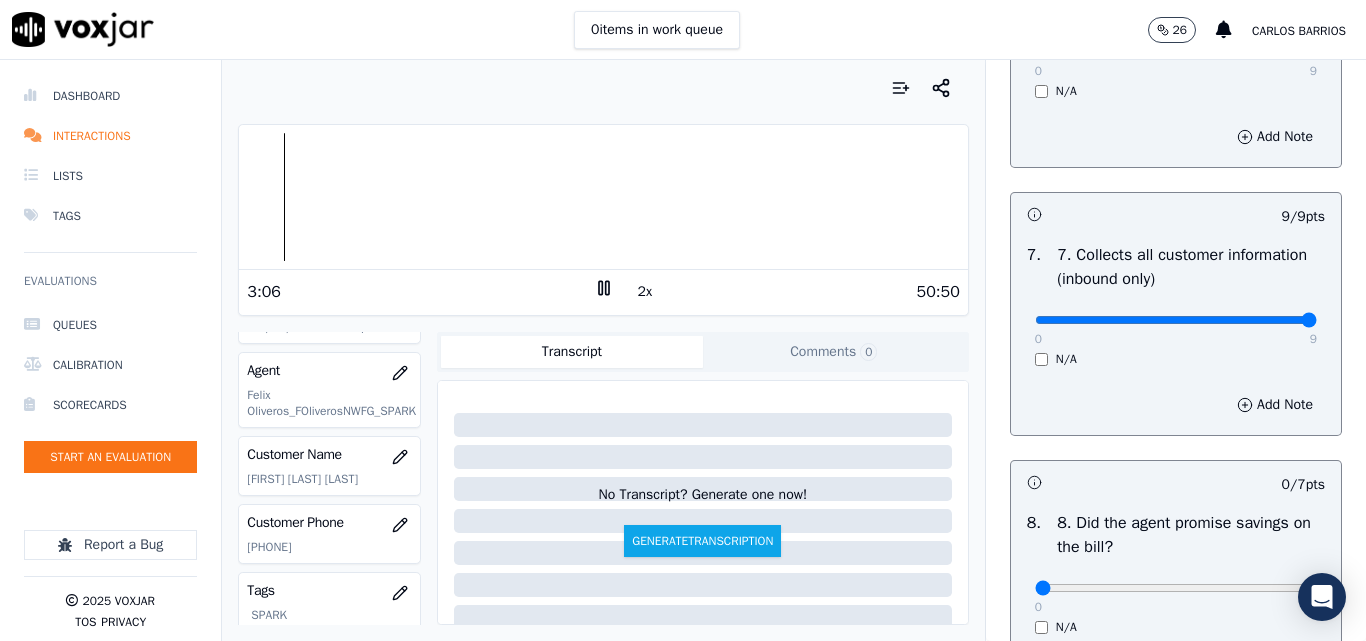 click on "[PHONE]" 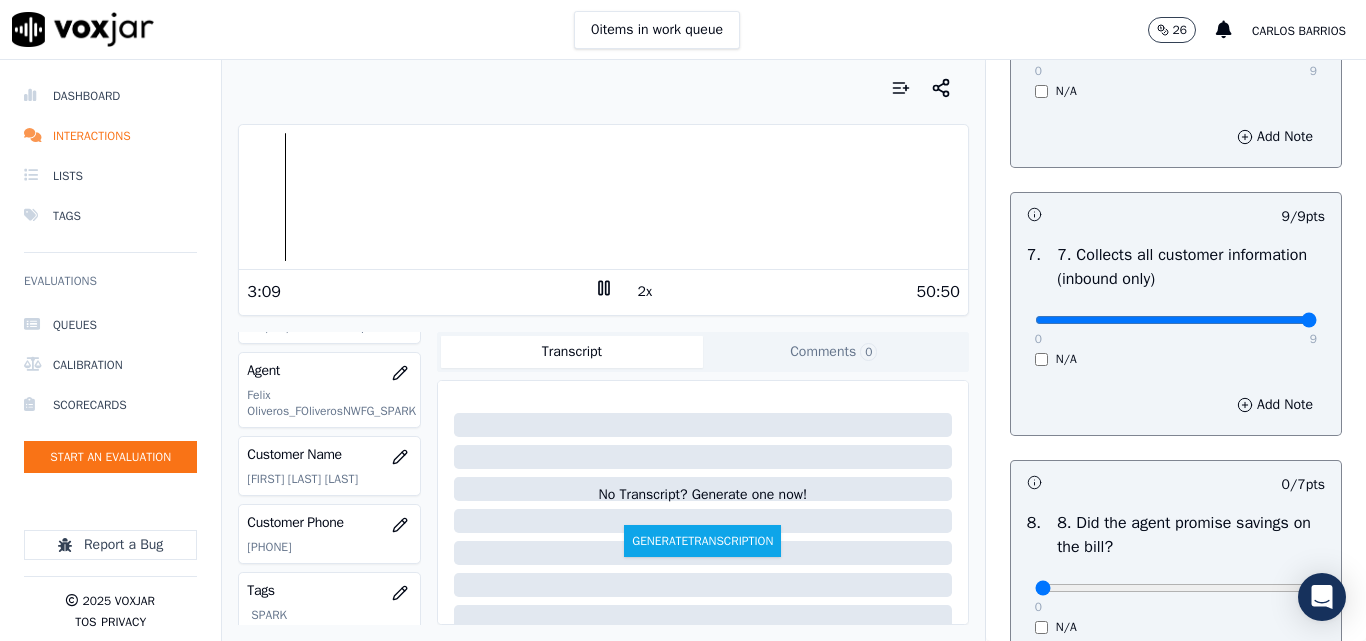 copy on "[PHONE]" 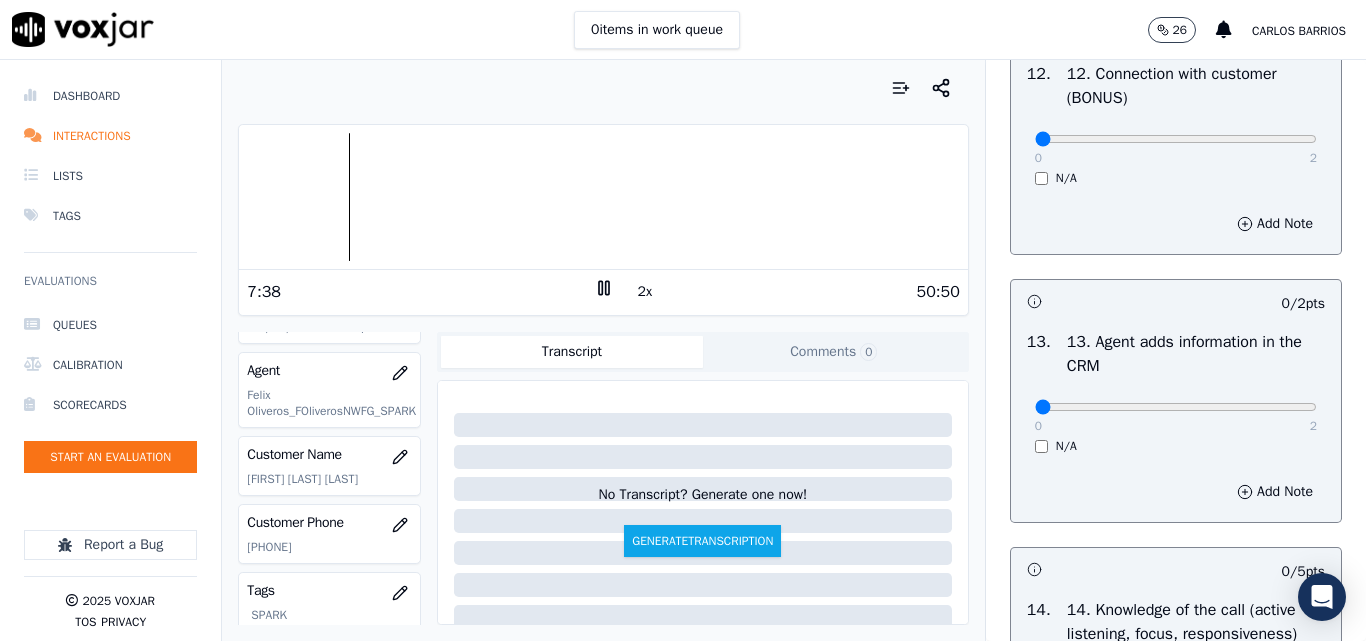 scroll, scrollTop: 3252, scrollLeft: 0, axis: vertical 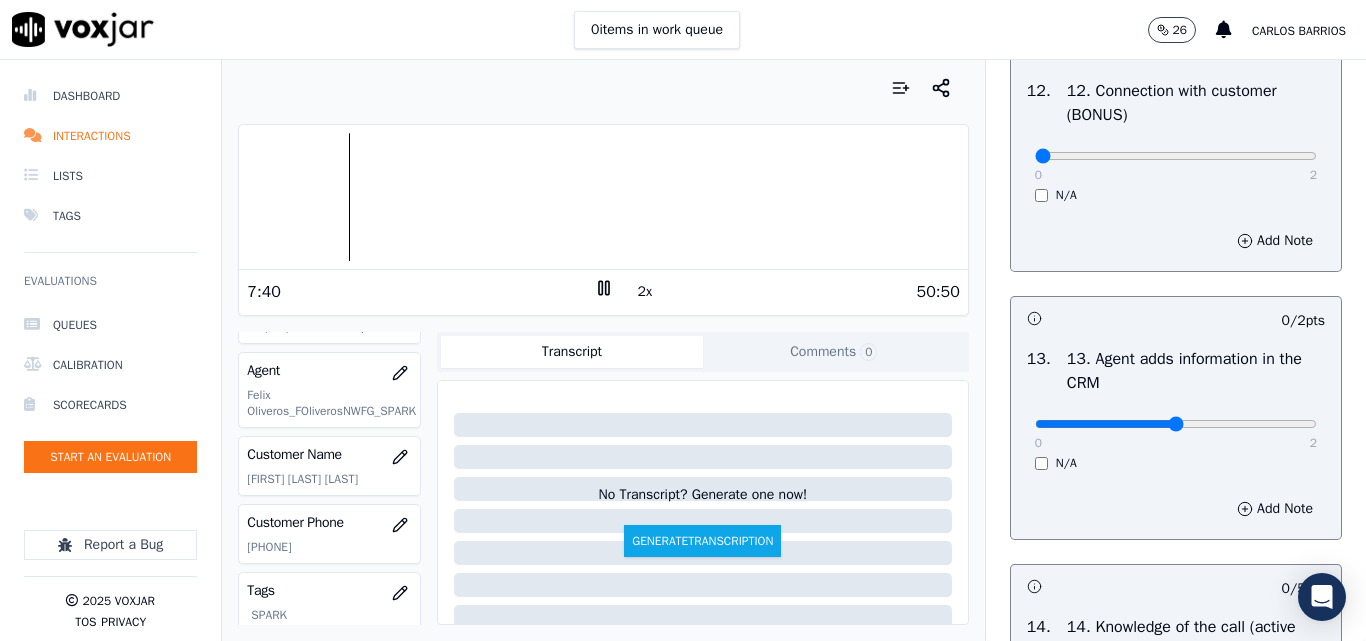 type on "1" 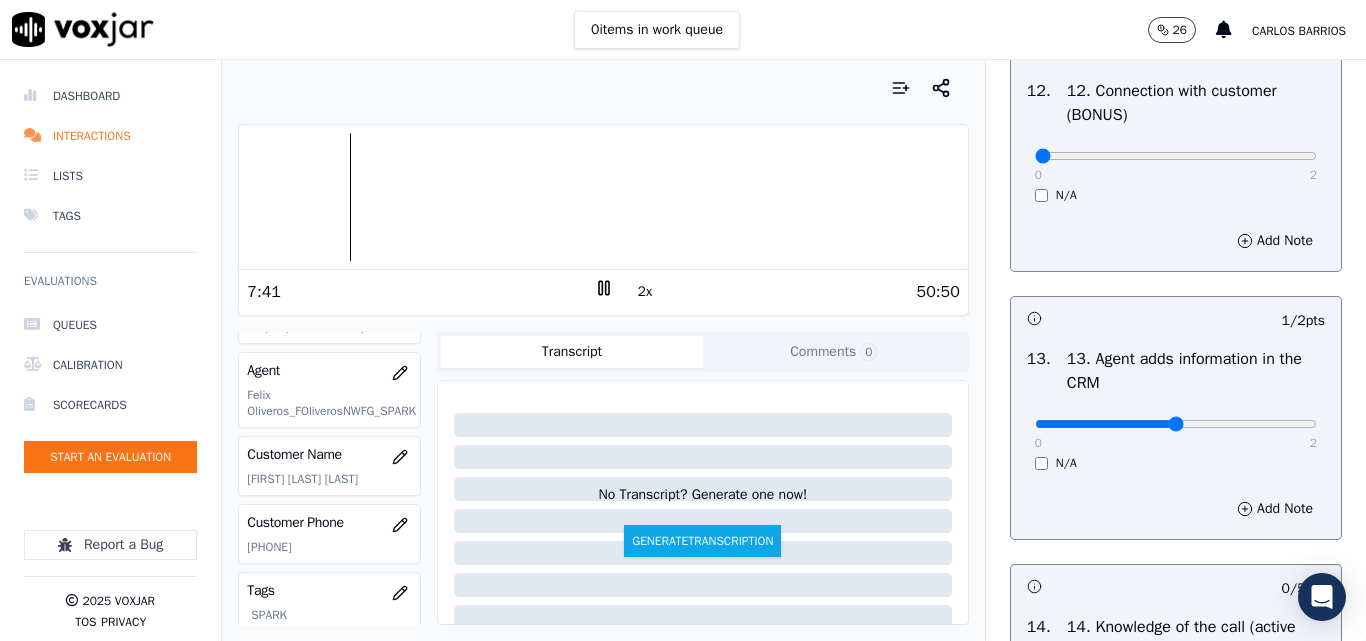 scroll, scrollTop: 3352, scrollLeft: 0, axis: vertical 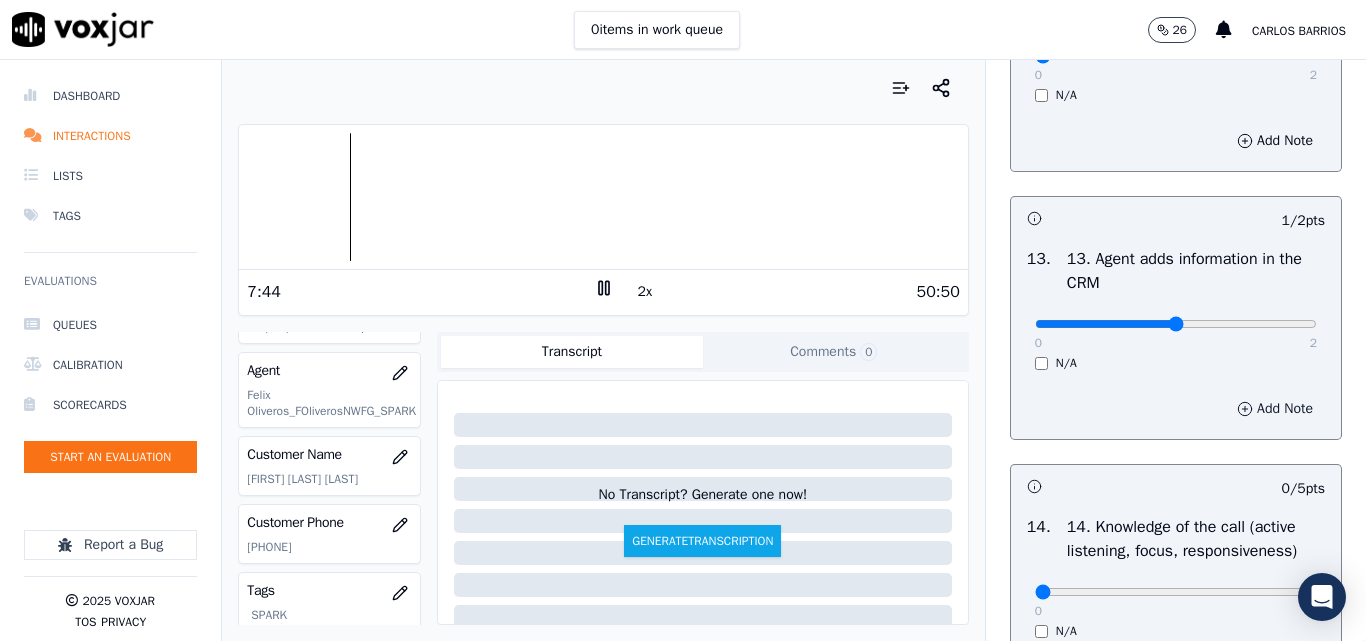 click on "Add Note" at bounding box center [1275, 409] 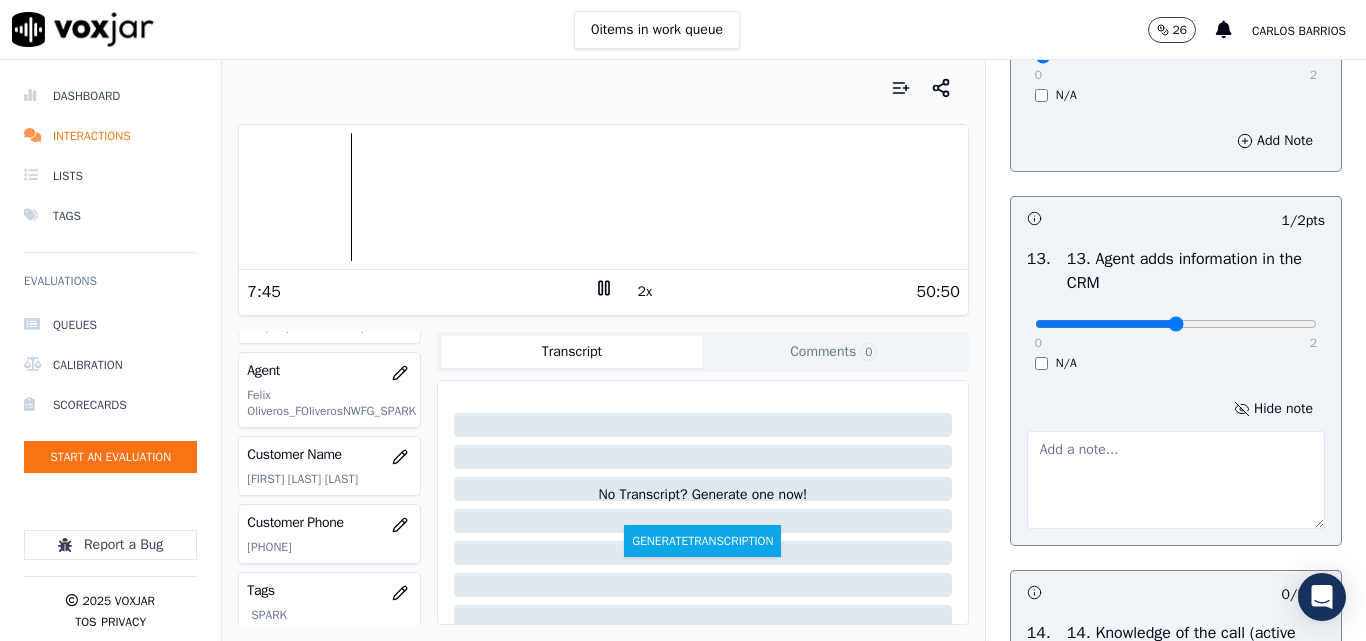 click at bounding box center [1176, 480] 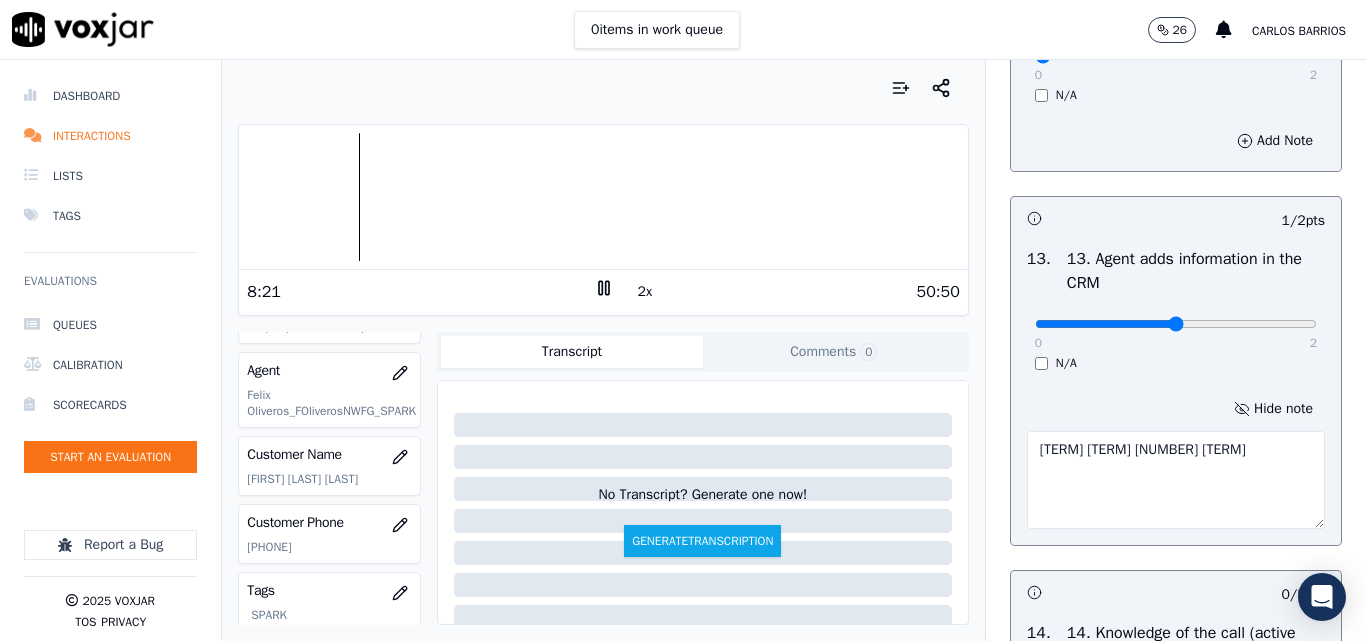 type on "CONTRACT TERM 24 MONTHS" 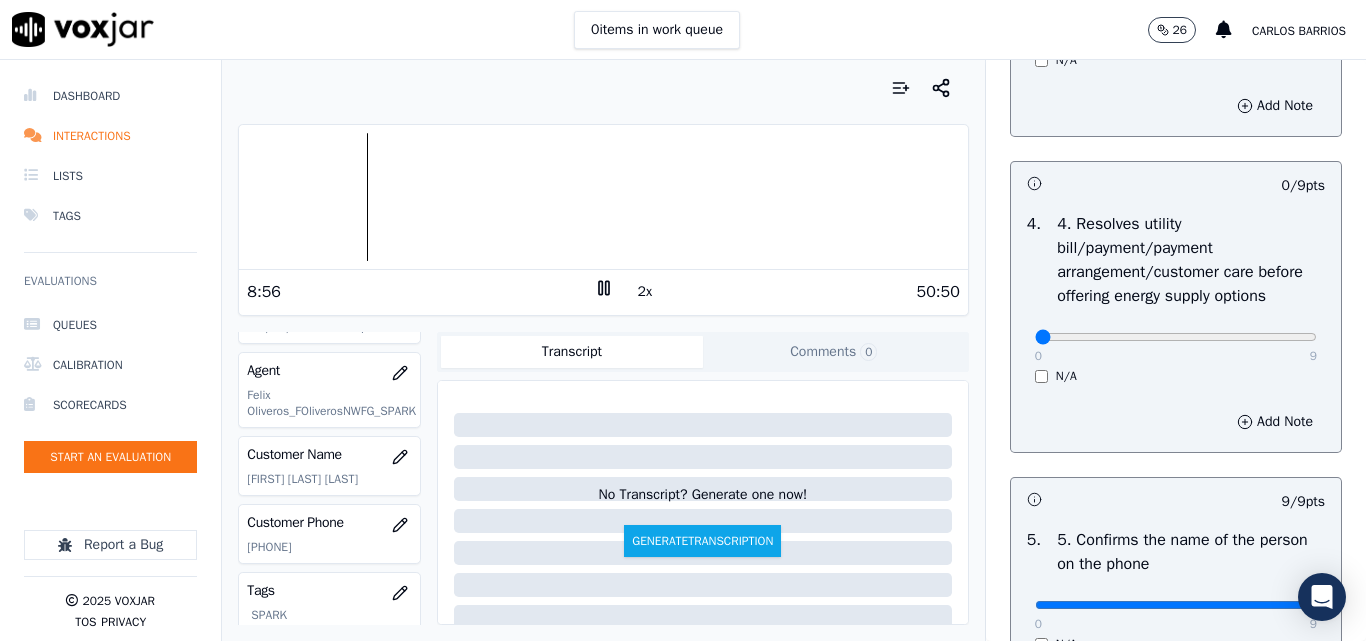 scroll, scrollTop: 852, scrollLeft: 0, axis: vertical 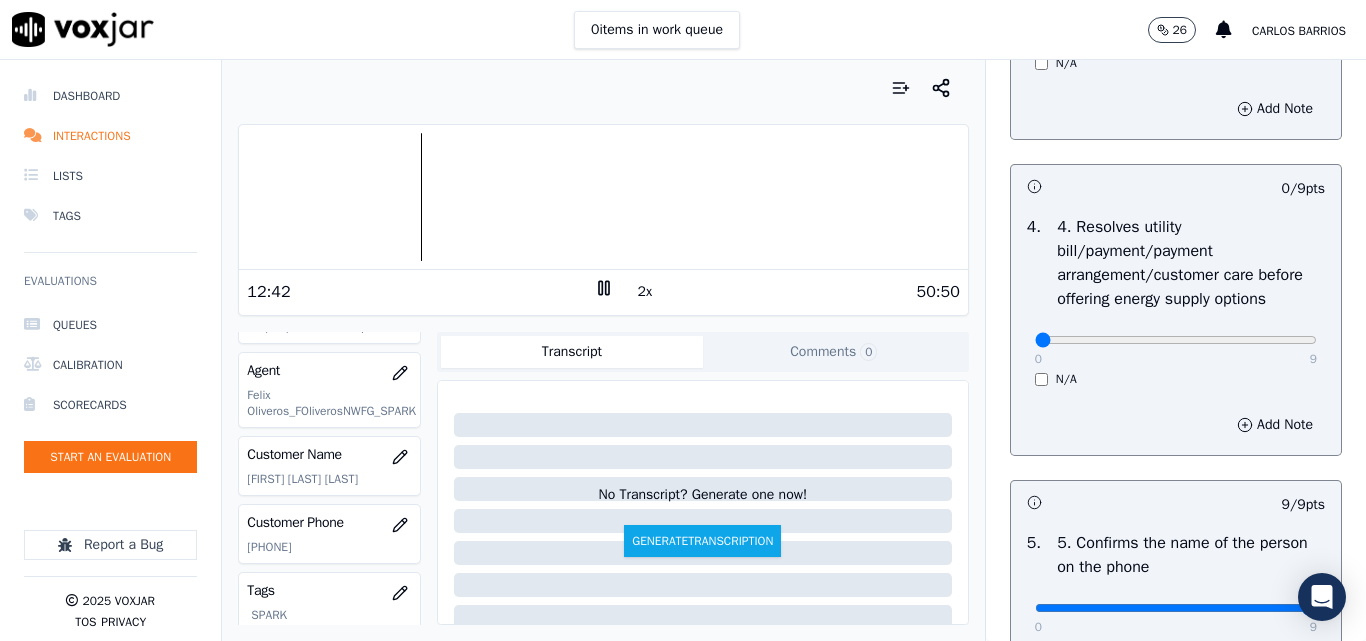 click 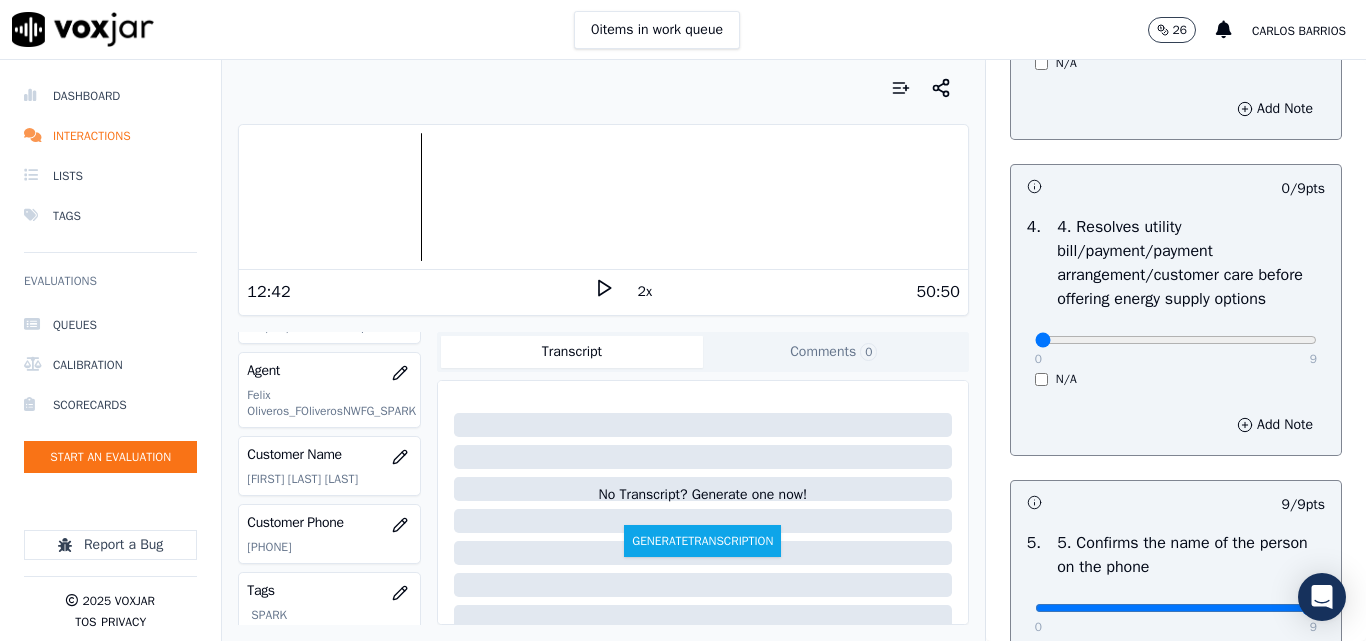 click 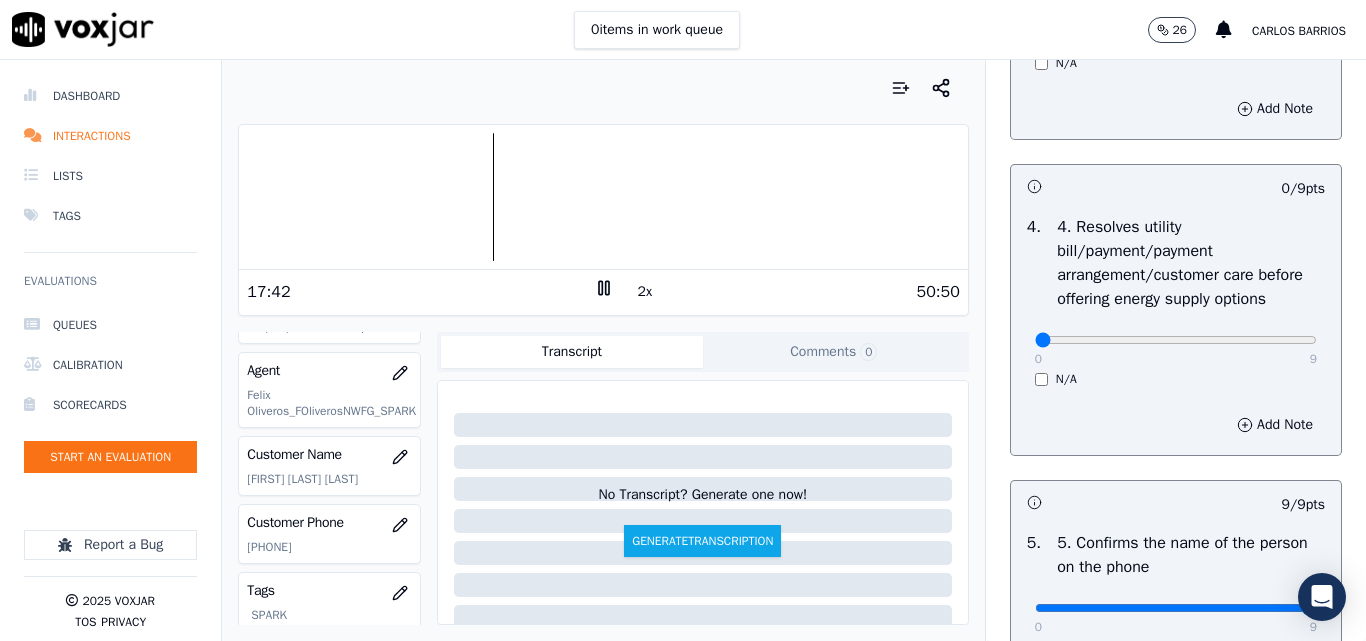 click 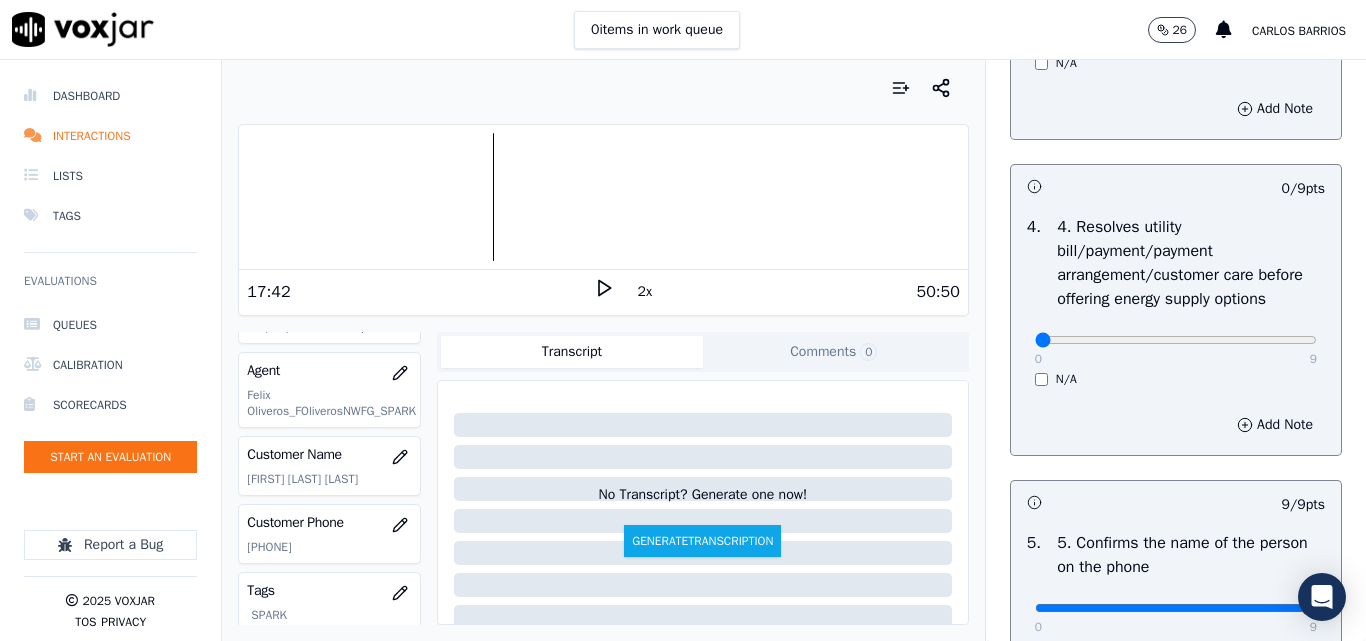 click 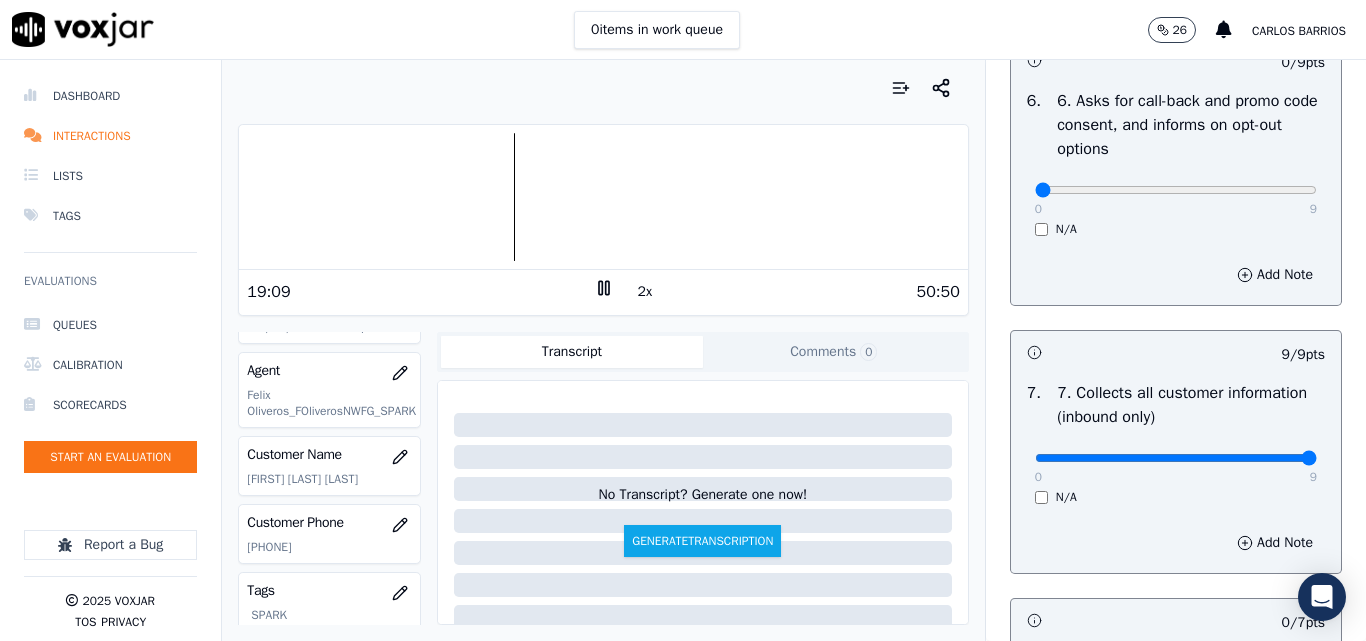 scroll, scrollTop: 1563, scrollLeft: 0, axis: vertical 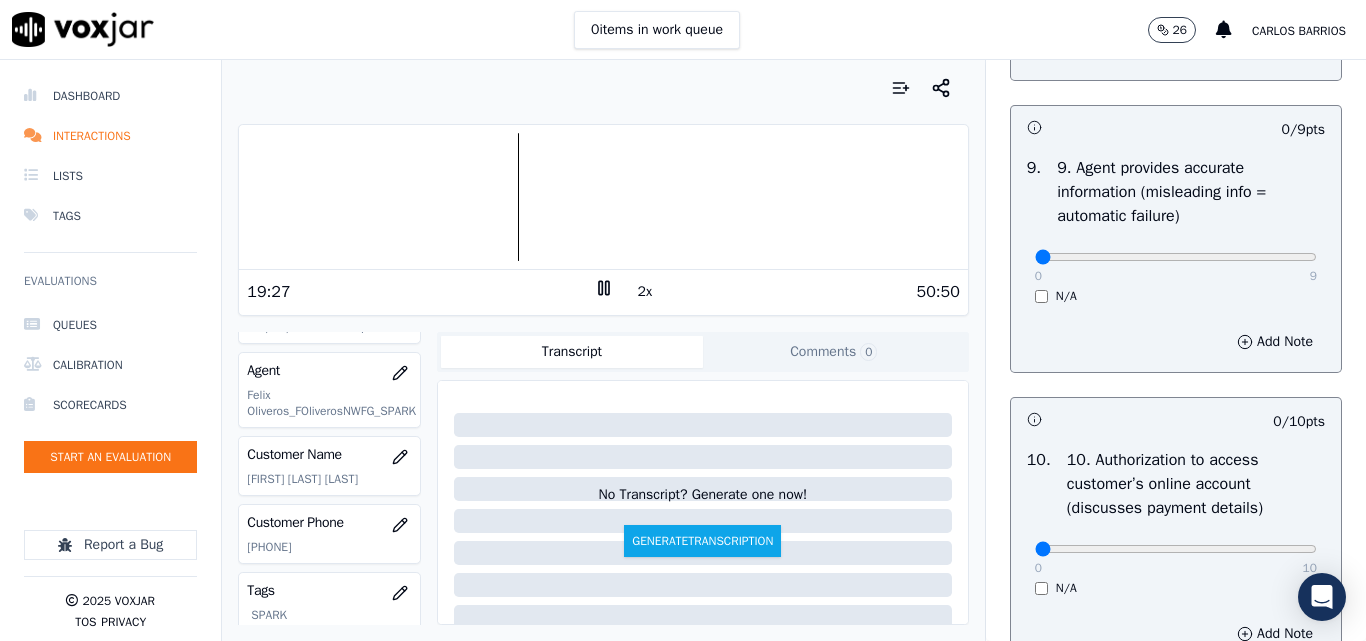 drag, startPoint x: 1127, startPoint y: 316, endPoint x: 1163, endPoint y: 314, distance: 36.05551 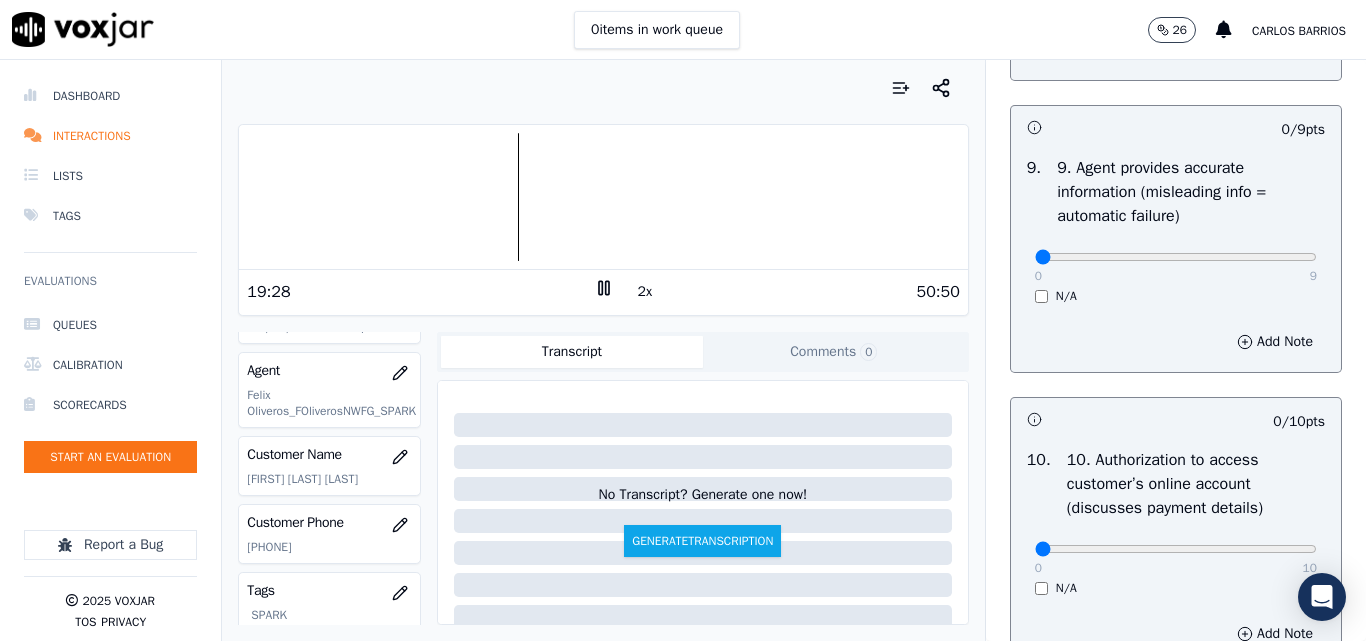 drag, startPoint x: 1163, startPoint y: 314, endPoint x: 1189, endPoint y: 326, distance: 28.635643 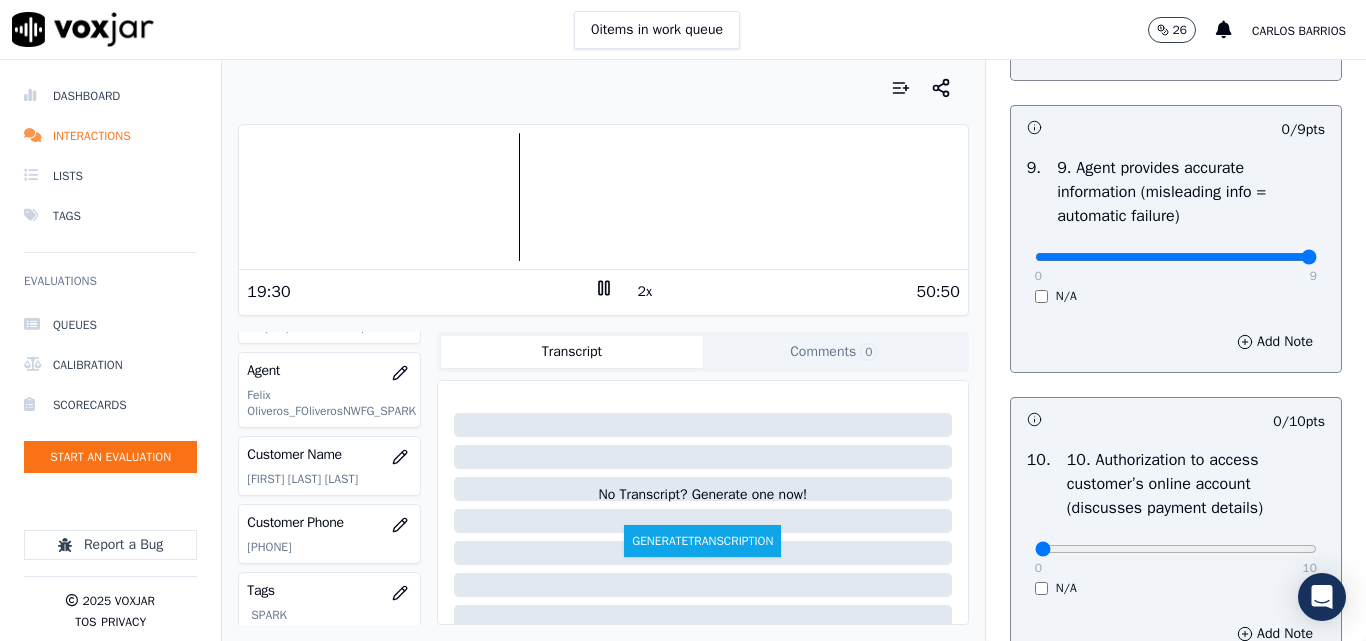 drag, startPoint x: 1189, startPoint y: 326, endPoint x: 1319, endPoint y: 306, distance: 131.52946 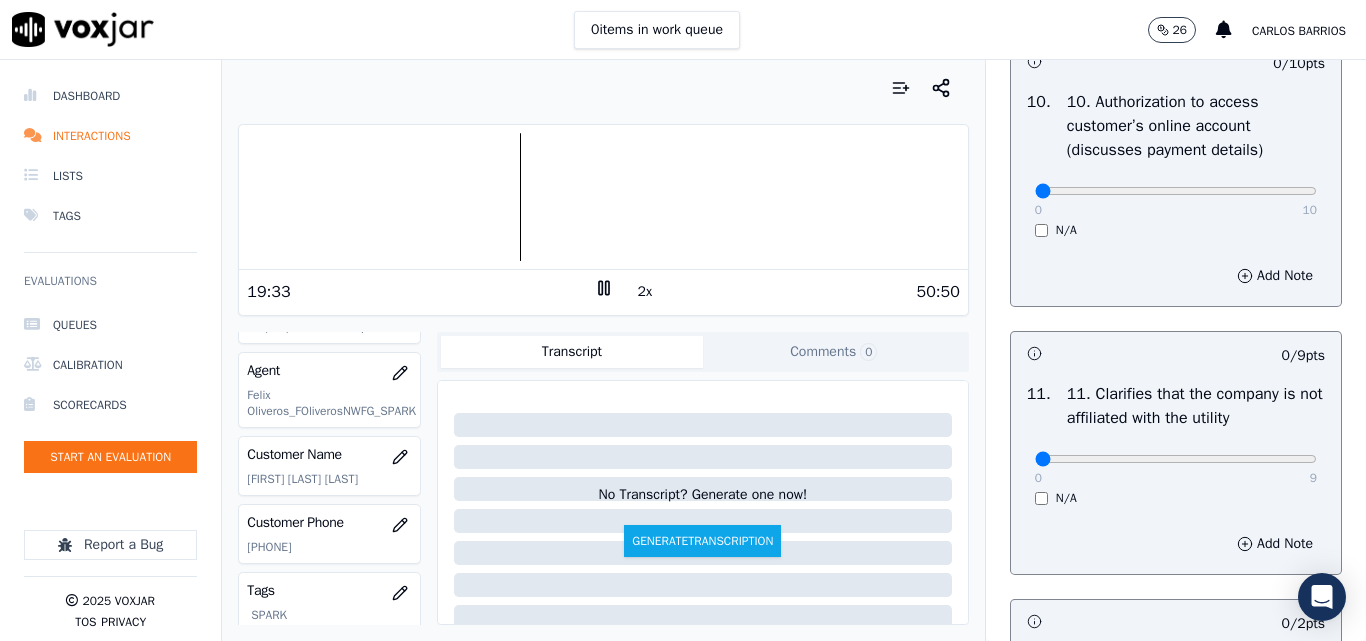 scroll, scrollTop: 2683, scrollLeft: 0, axis: vertical 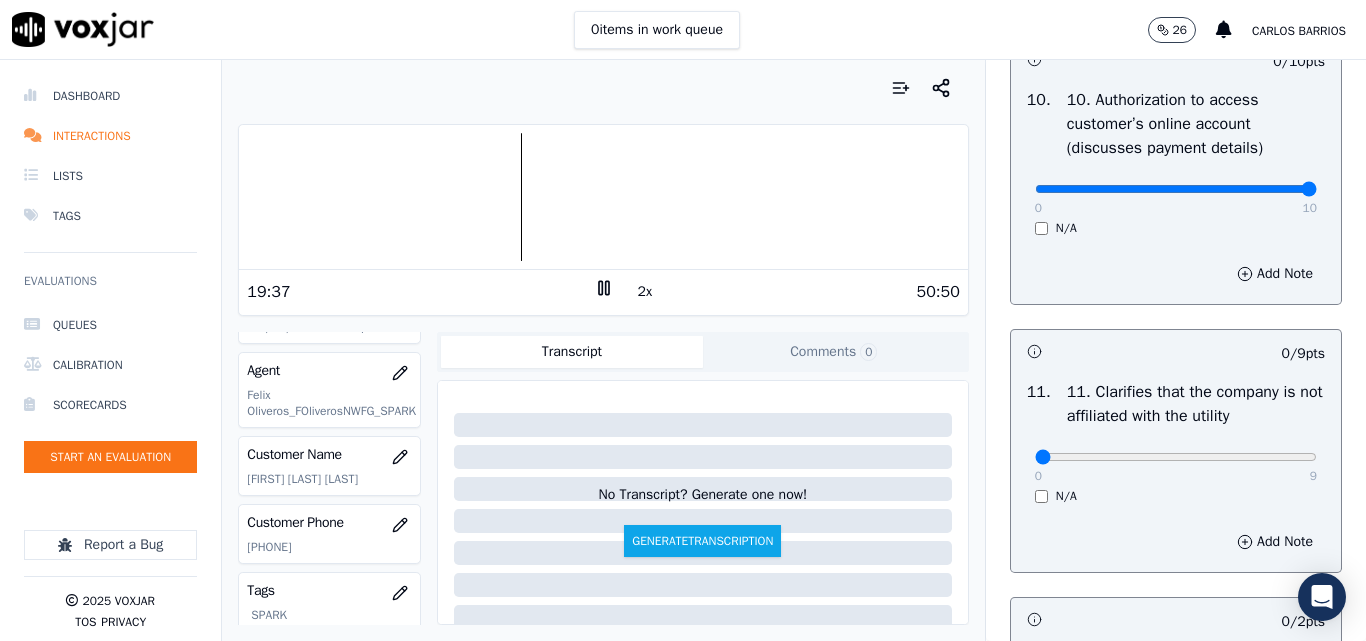 drag, startPoint x: 1213, startPoint y: 261, endPoint x: 1317, endPoint y: 265, distance: 104.0769 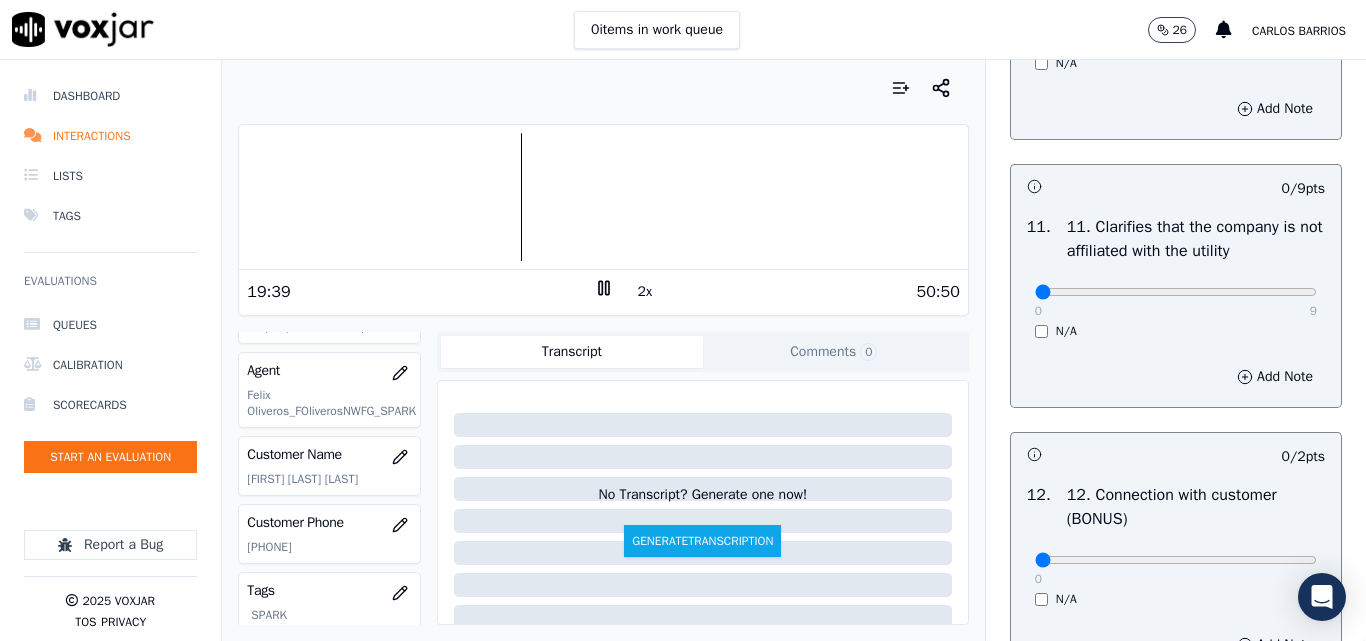 scroll, scrollTop: 2863, scrollLeft: 0, axis: vertical 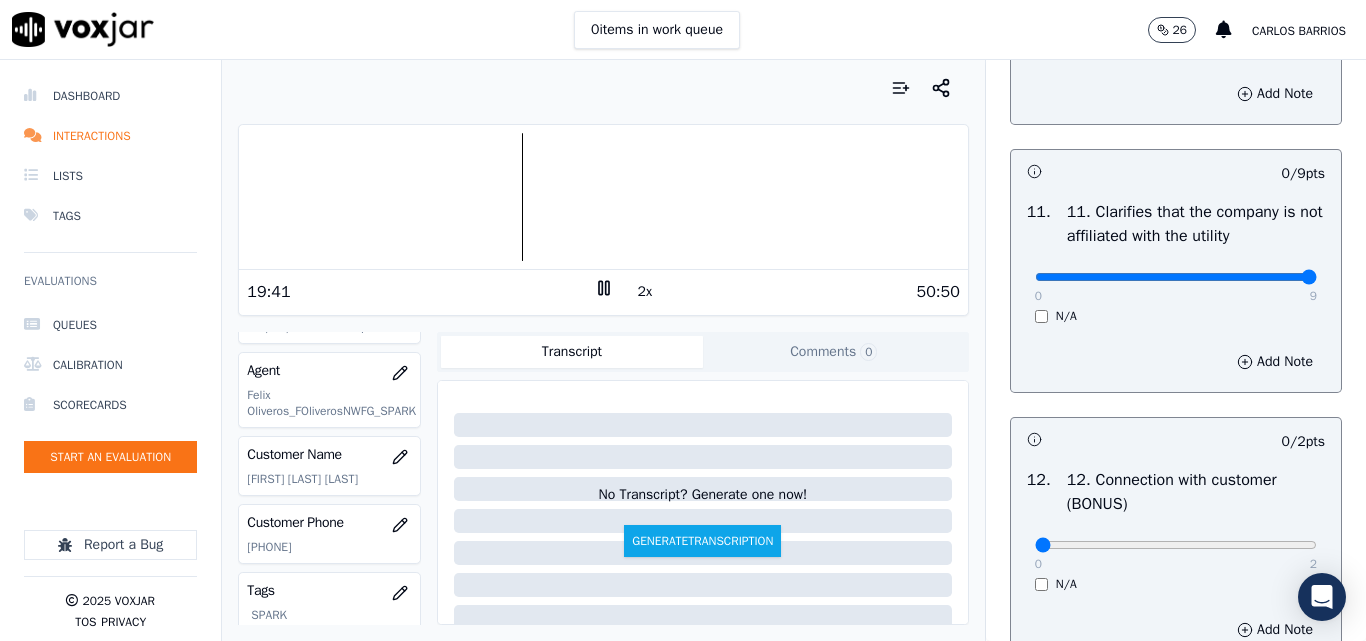 drag, startPoint x: 1215, startPoint y: 344, endPoint x: 1290, endPoint y: 339, distance: 75.16648 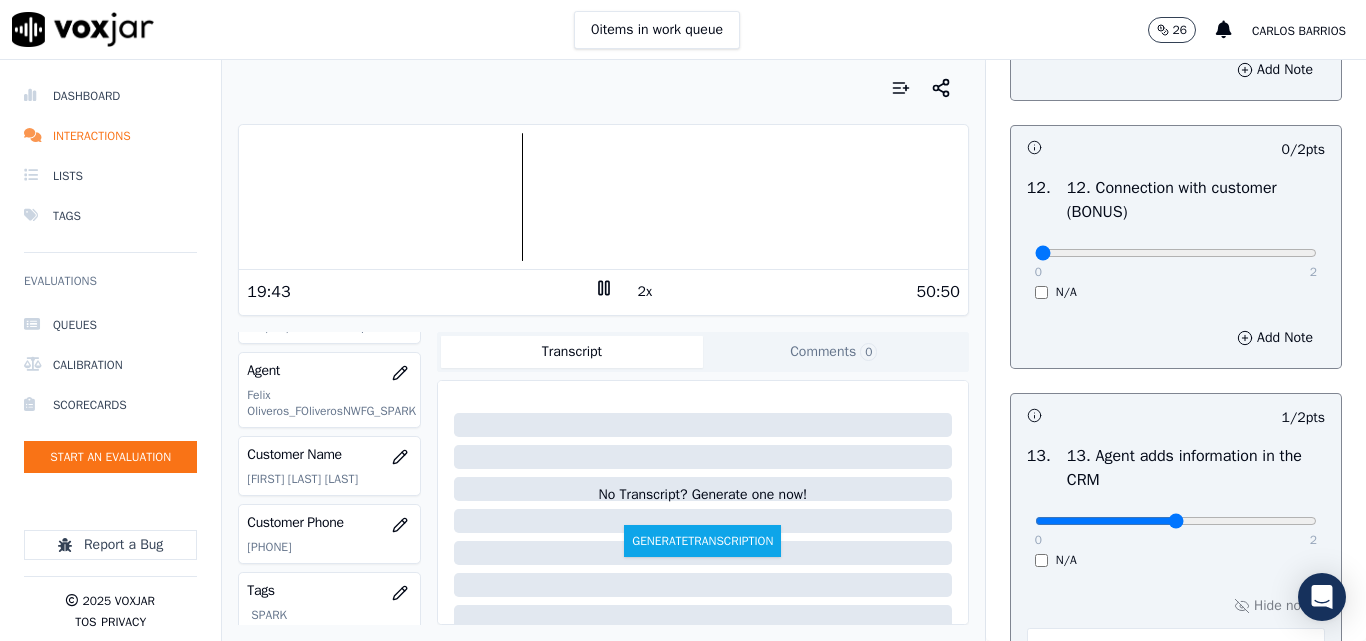 scroll, scrollTop: 3157, scrollLeft: 0, axis: vertical 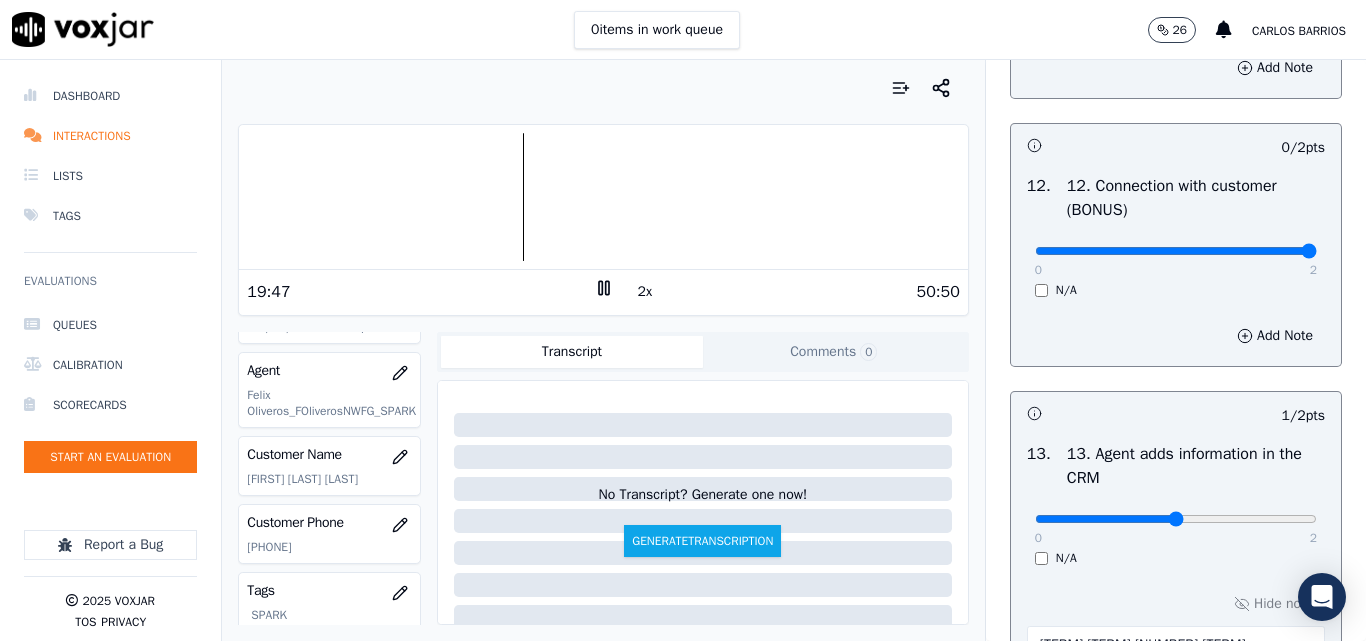 drag, startPoint x: 1224, startPoint y: 316, endPoint x: 1280, endPoint y: 317, distance: 56.008926 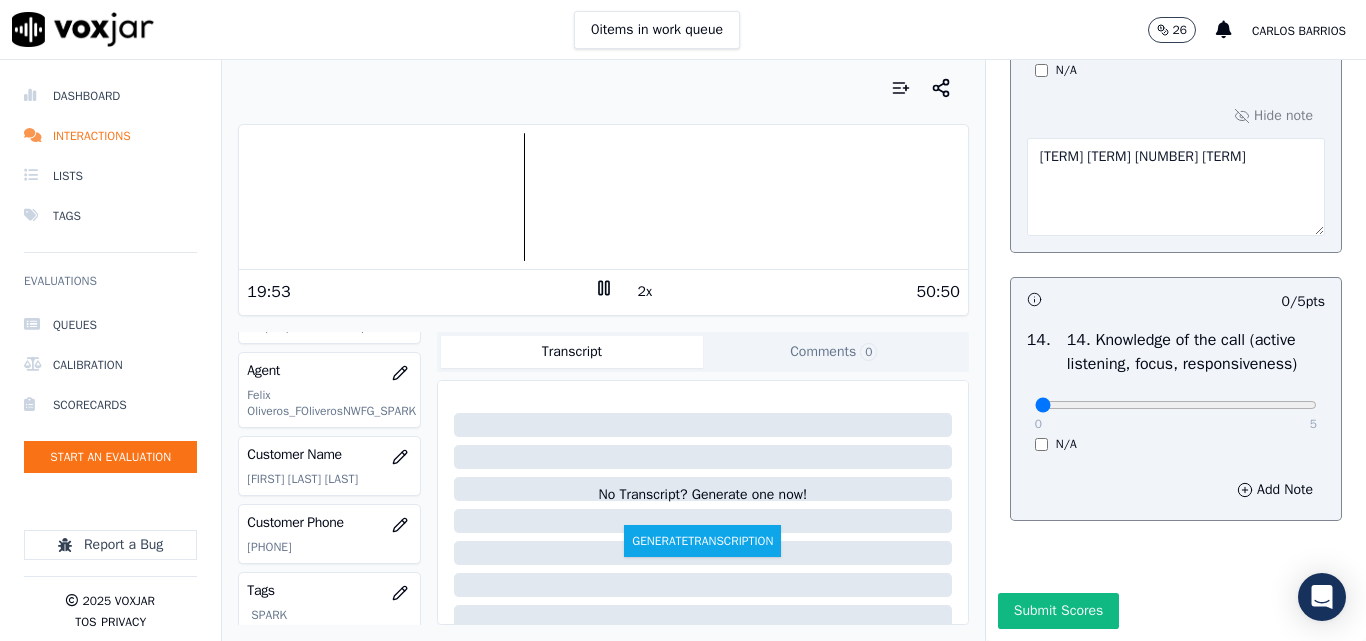 scroll, scrollTop: 3680, scrollLeft: 0, axis: vertical 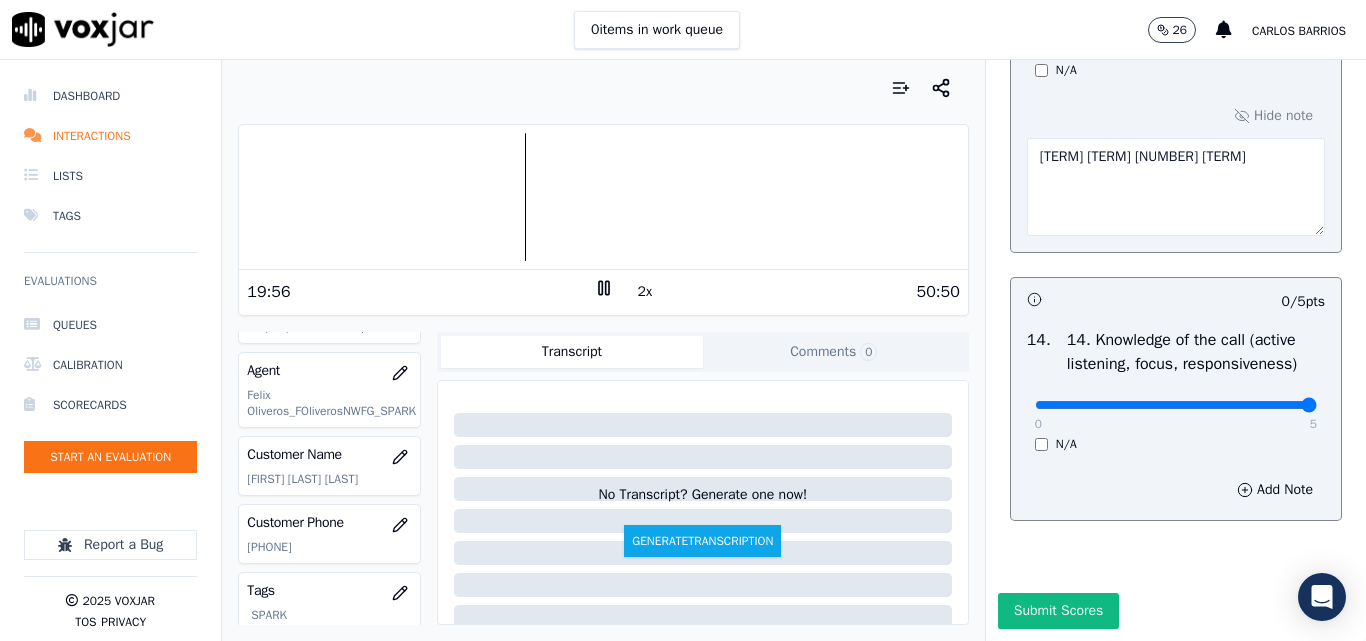 drag, startPoint x: 1237, startPoint y: 439, endPoint x: 1300, endPoint y: 437, distance: 63.03174 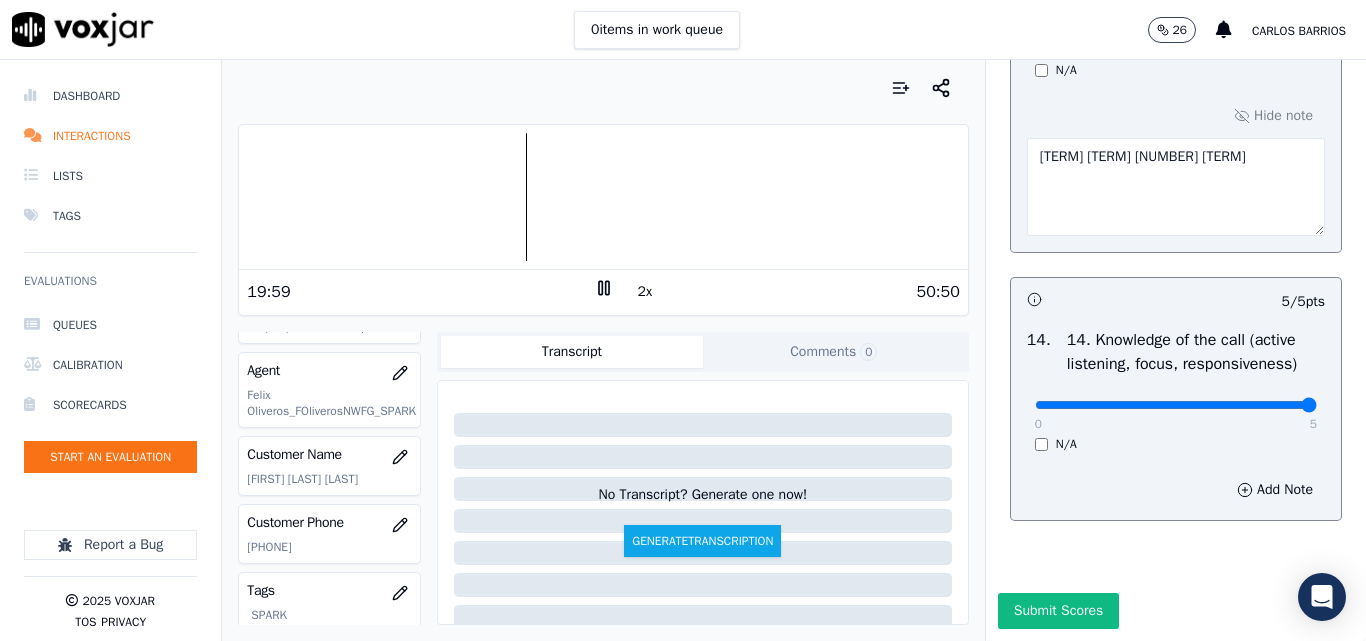 scroll, scrollTop: 3757, scrollLeft: 0, axis: vertical 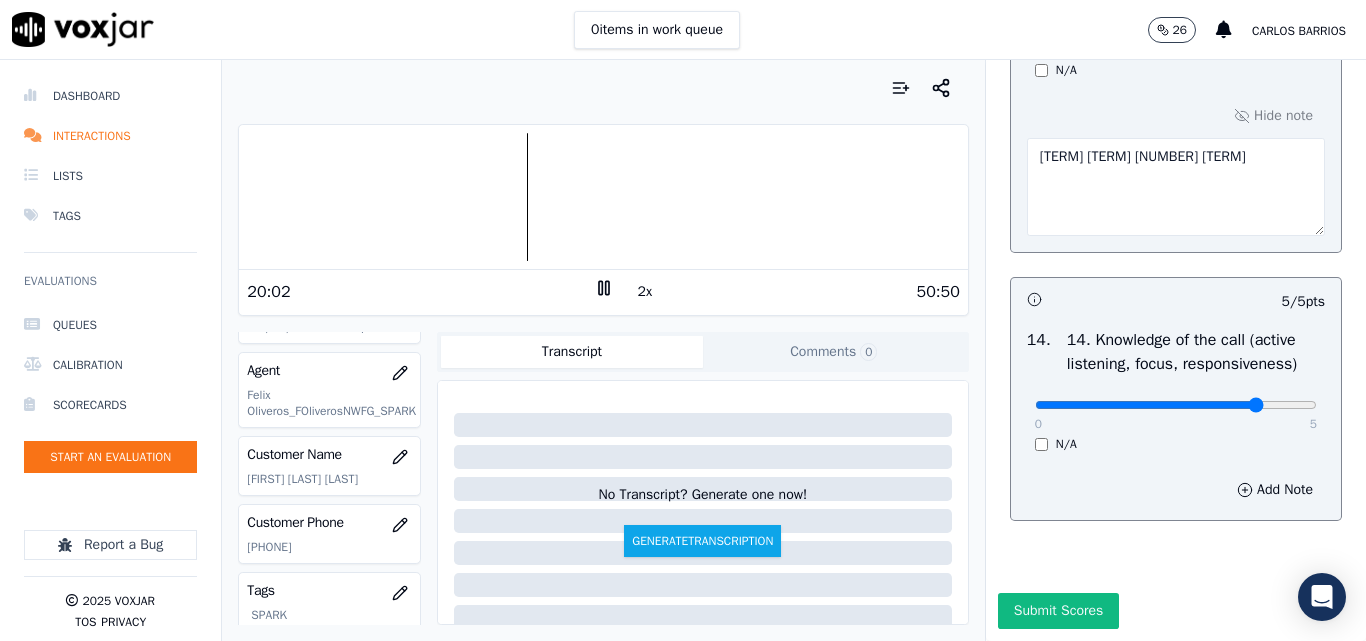 type on "4" 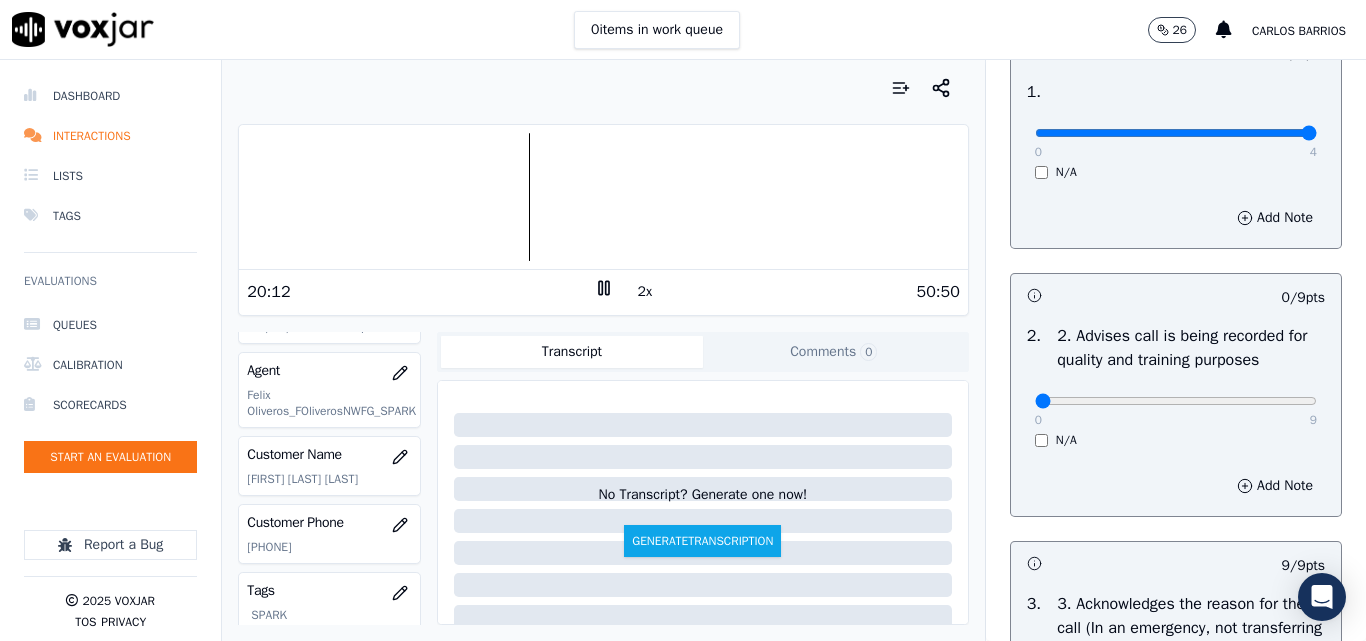 scroll, scrollTop: 201, scrollLeft: 0, axis: vertical 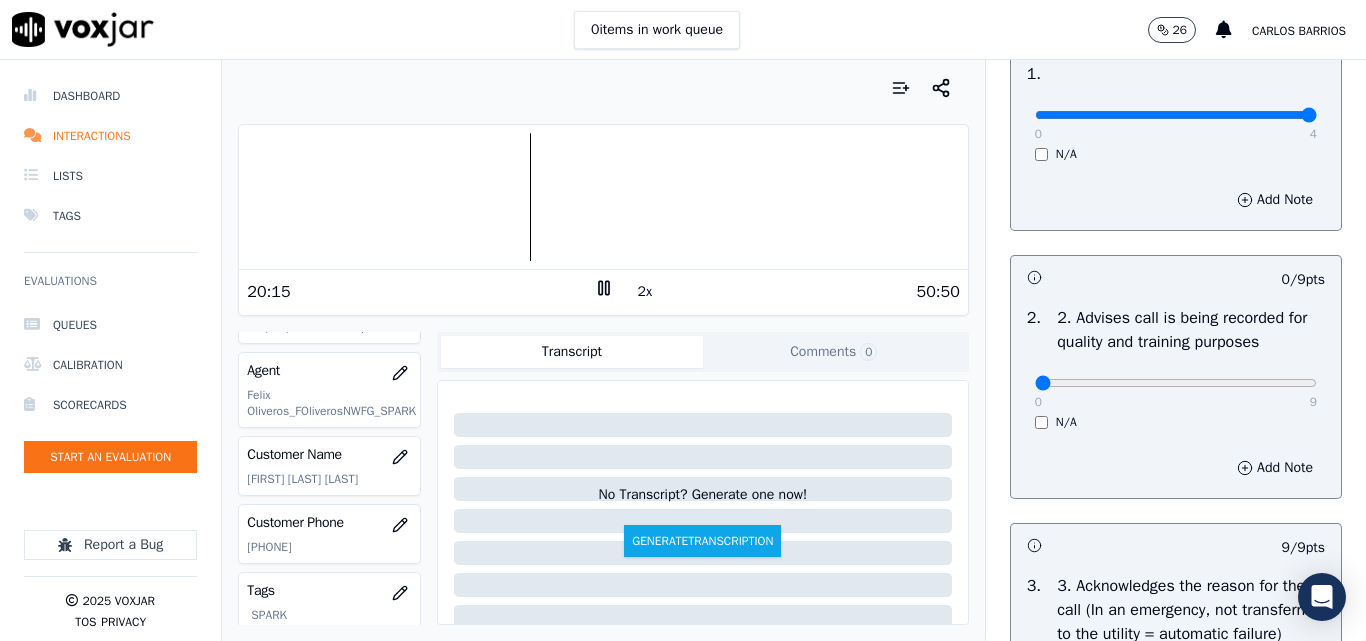 click at bounding box center [603, 197] 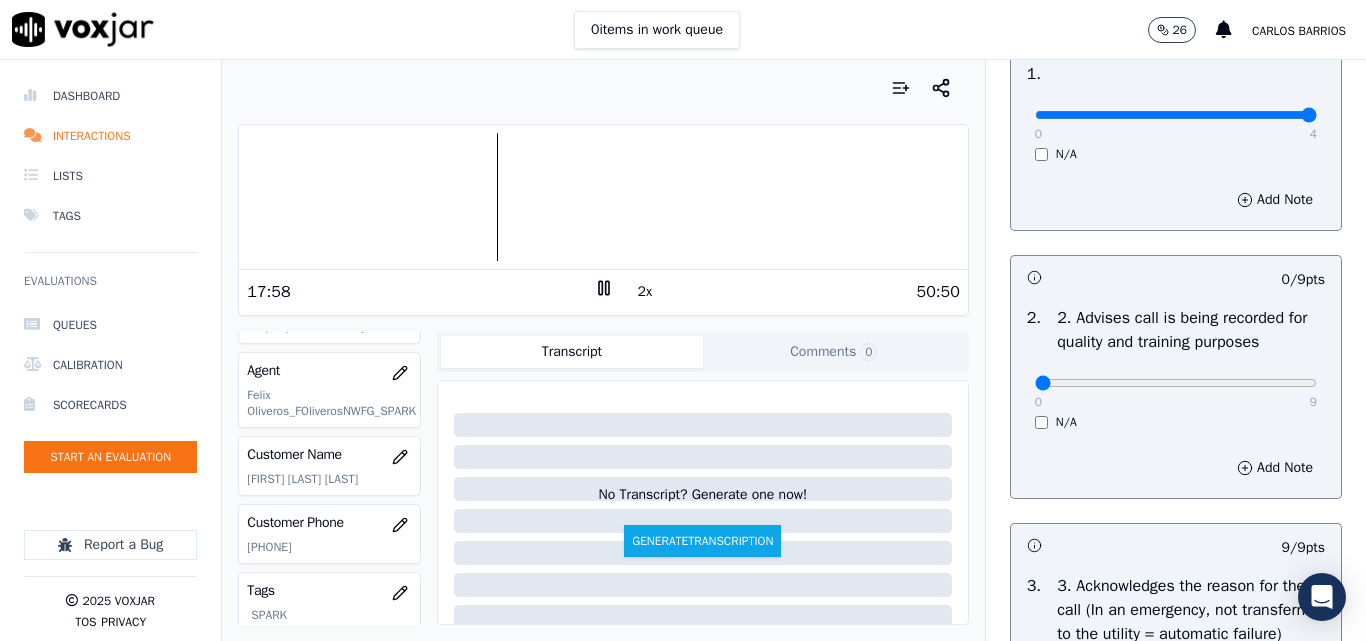 click at bounding box center (603, 197) 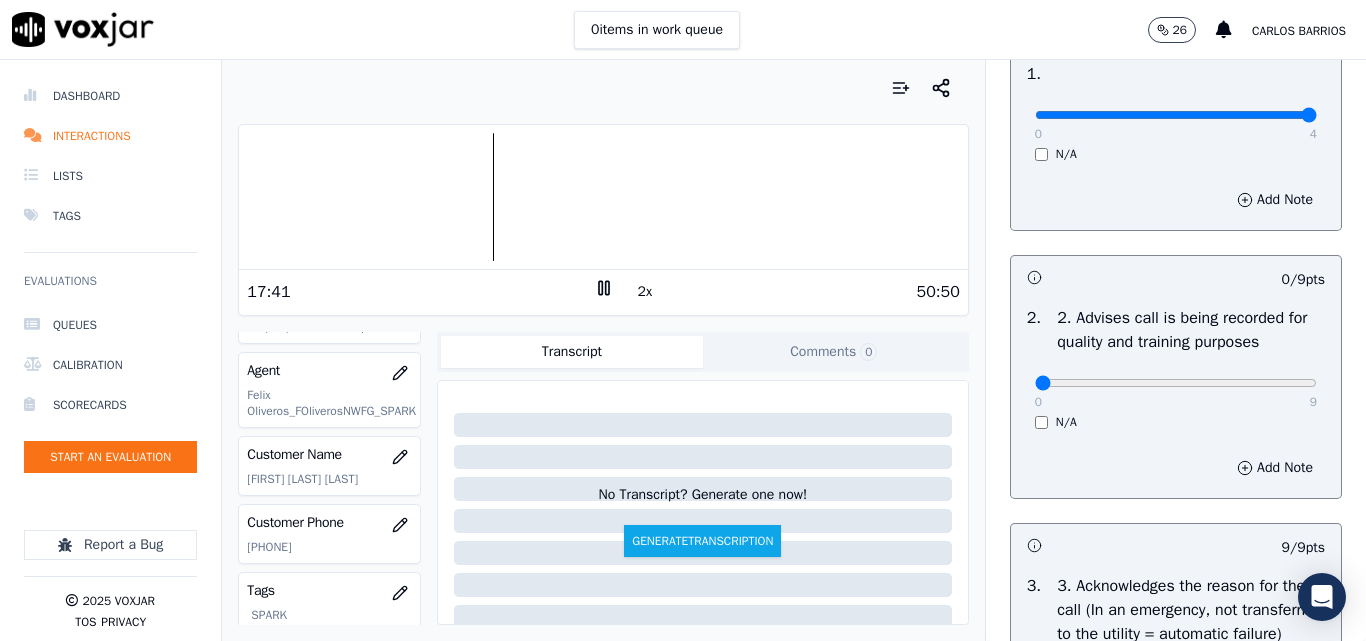 click at bounding box center [603, 197] 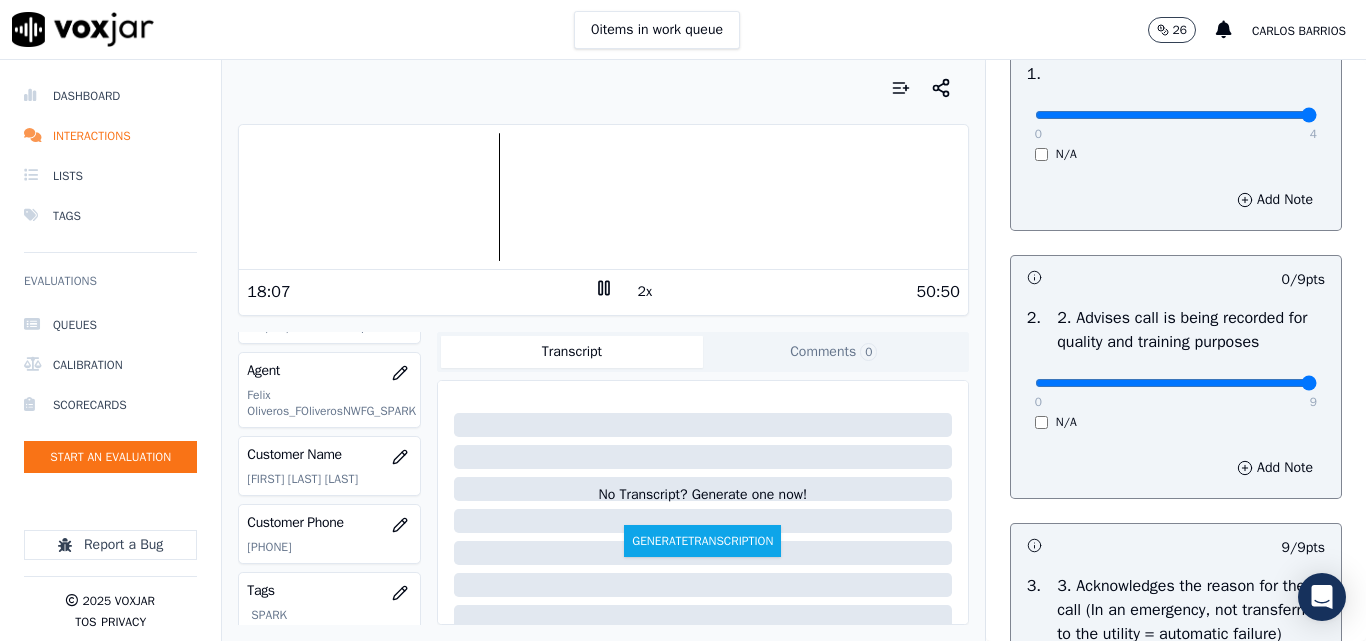 drag, startPoint x: 1240, startPoint y: 405, endPoint x: 1318, endPoint y: 411, distance: 78.23043 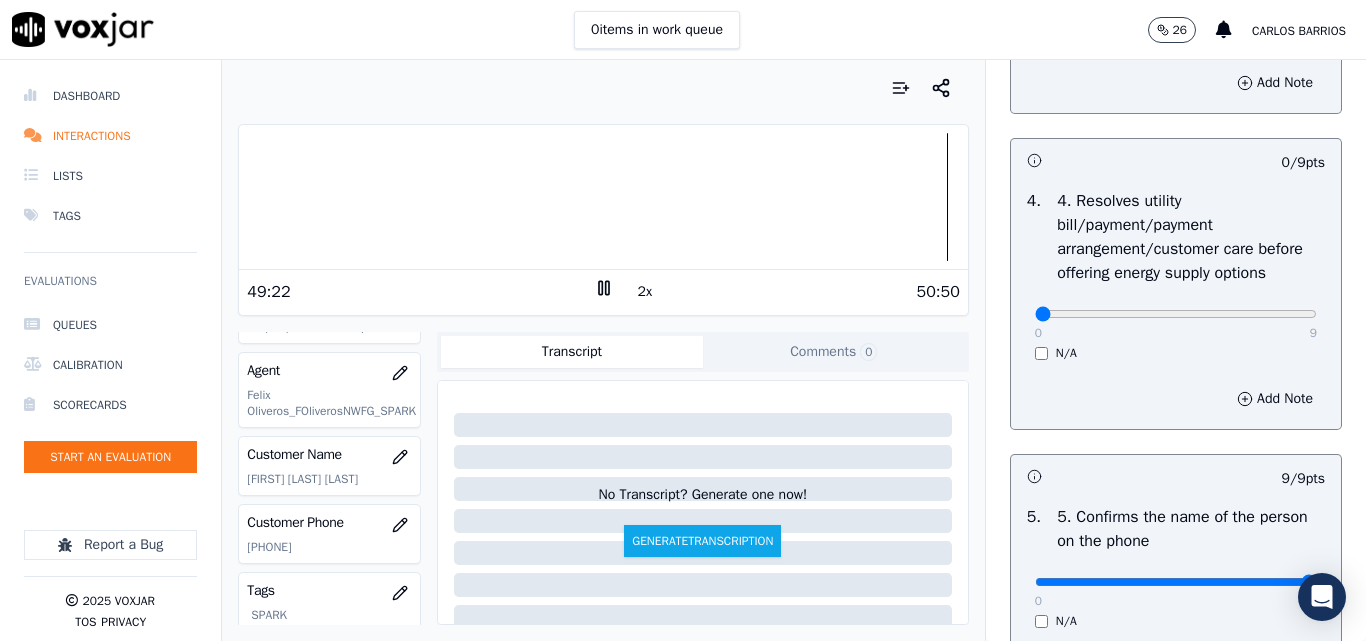 scroll, scrollTop: 882, scrollLeft: 0, axis: vertical 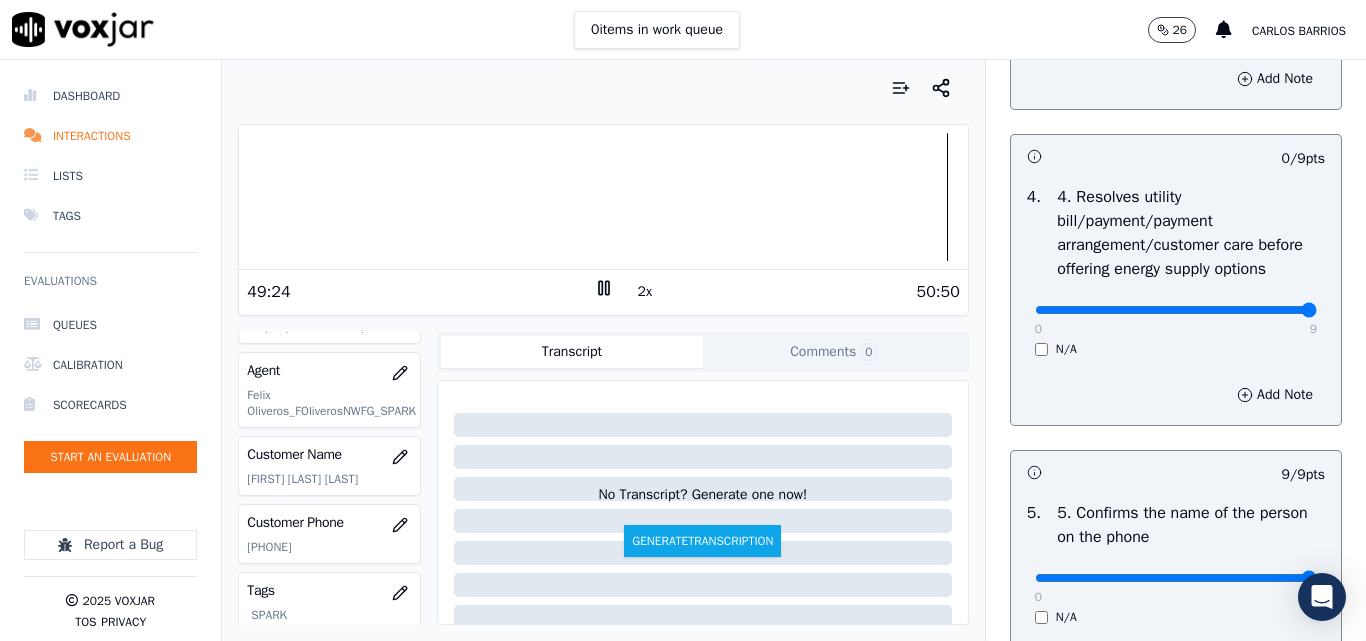 drag, startPoint x: 1230, startPoint y: 383, endPoint x: 1305, endPoint y: 372, distance: 75.802376 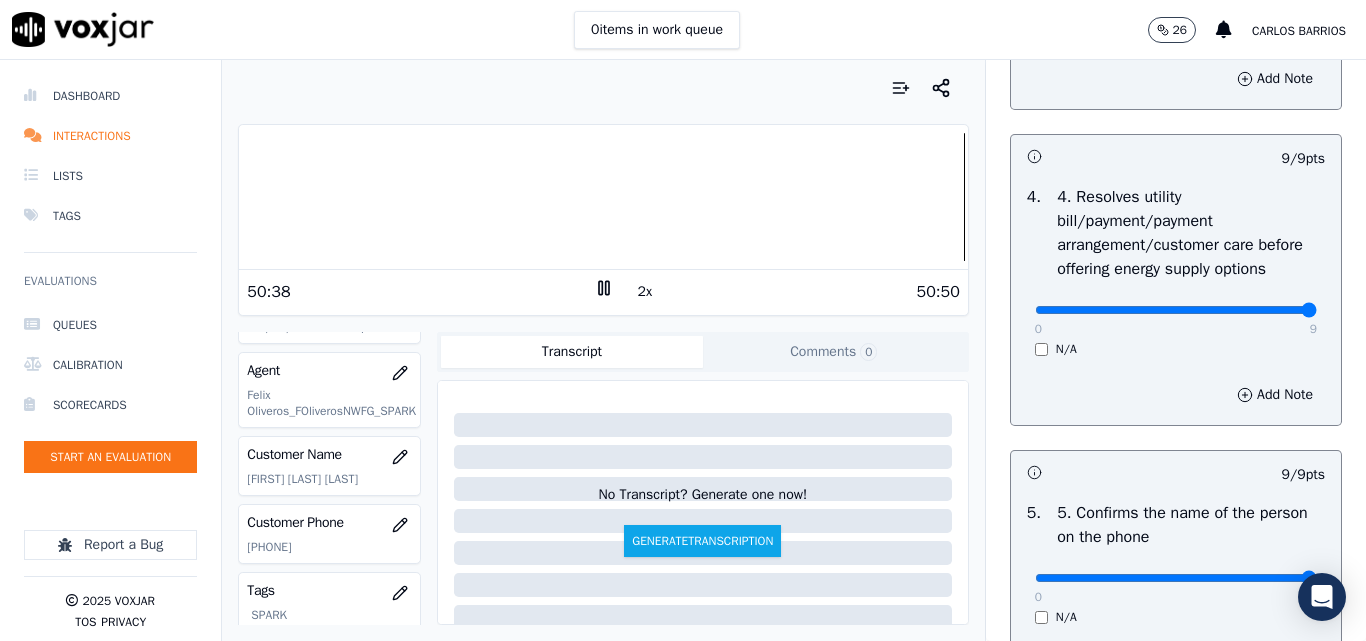 click at bounding box center [603, 197] 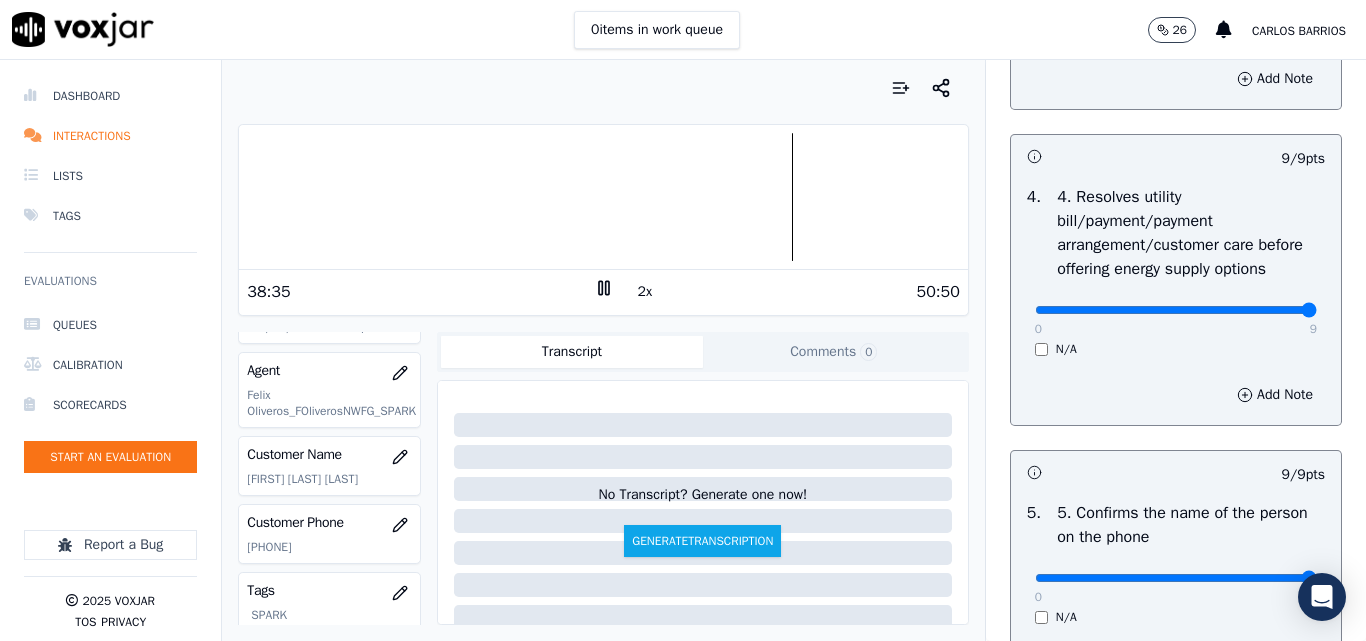 click at bounding box center (603, 197) 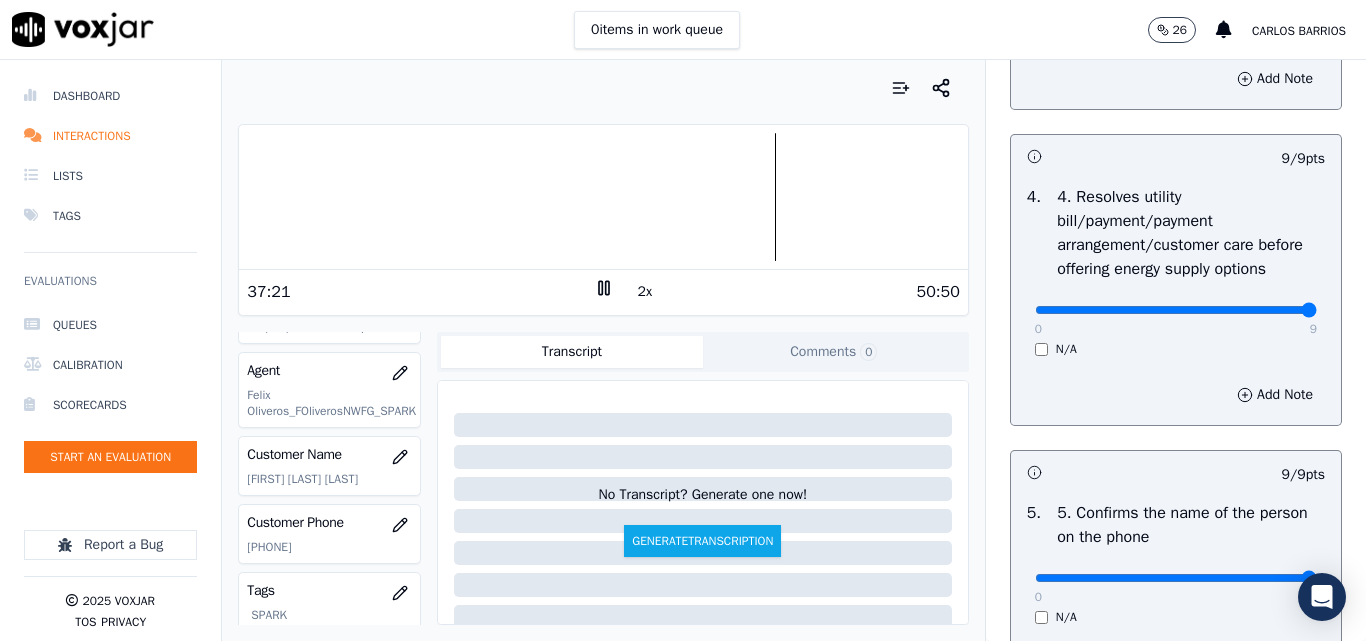 click at bounding box center (603, 197) 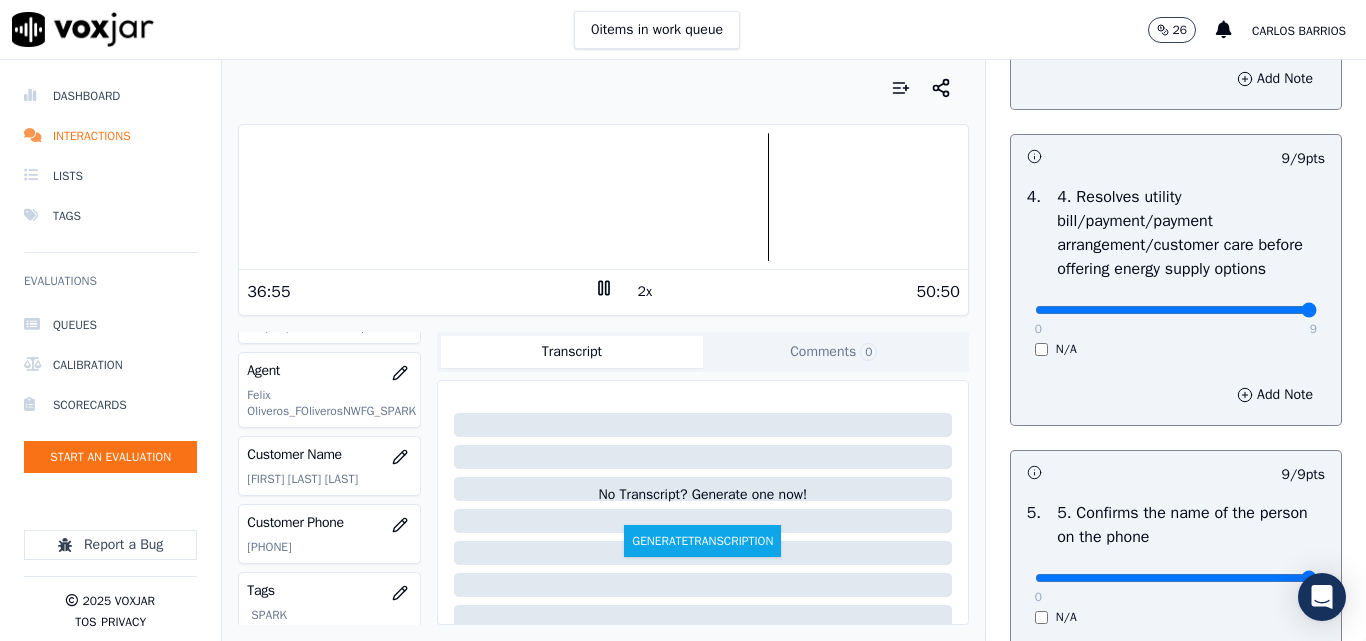 click at bounding box center (603, 197) 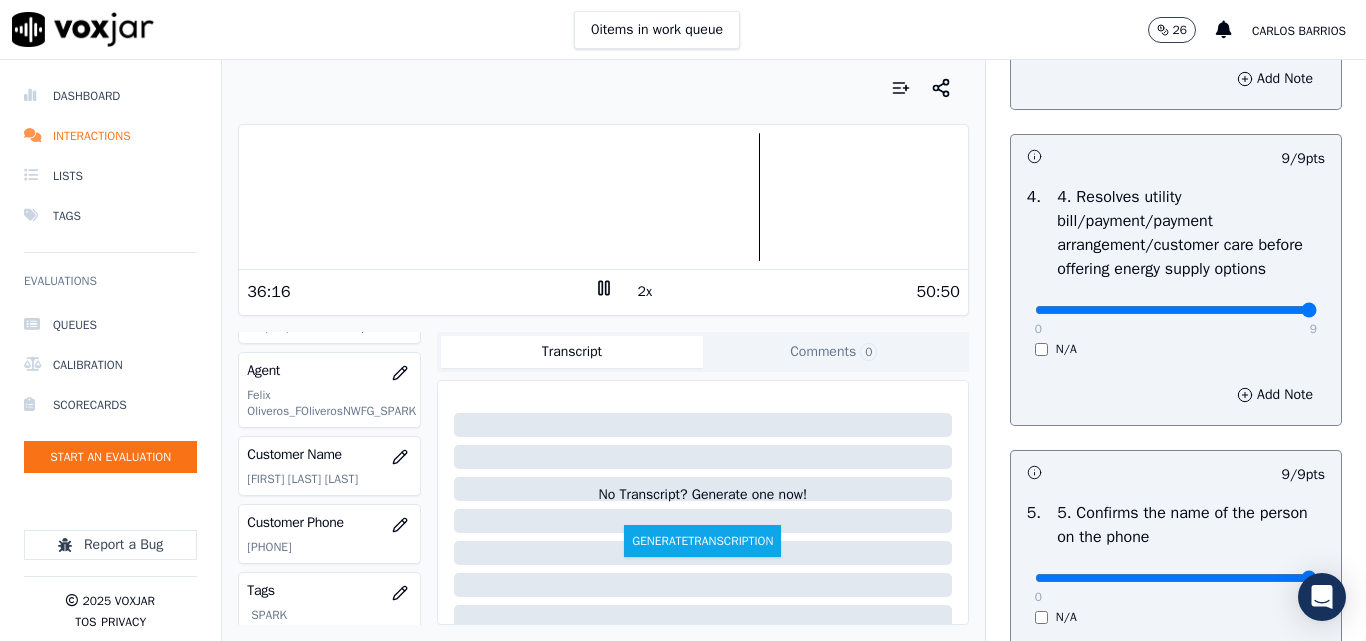 click at bounding box center [603, 197] 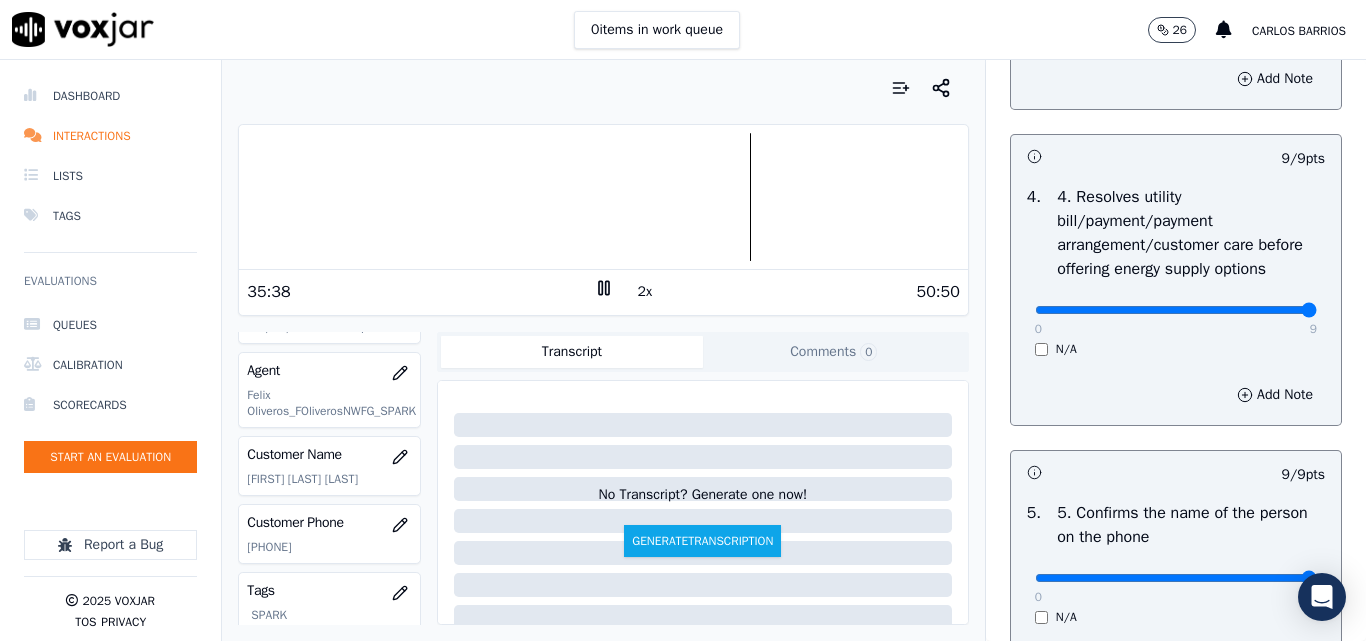 click at bounding box center [603, 197] 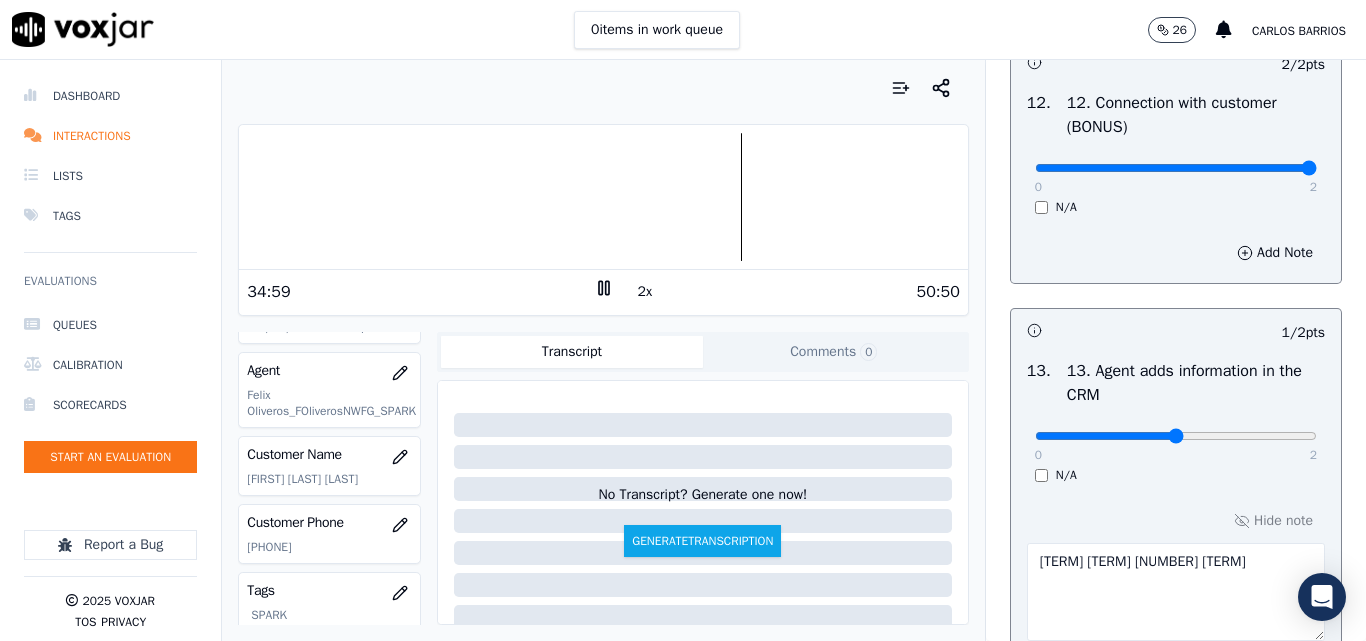 scroll, scrollTop: 3758, scrollLeft: 0, axis: vertical 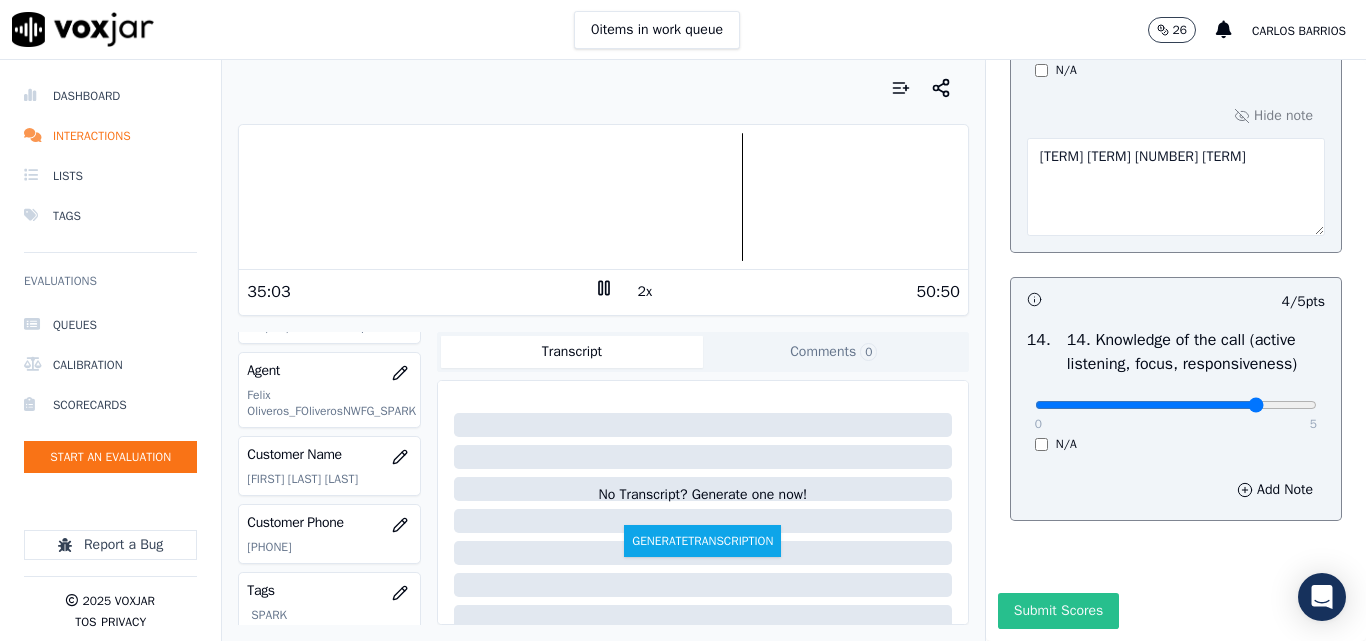 drag, startPoint x: 1055, startPoint y: 591, endPoint x: 1056, endPoint y: 555, distance: 36.013885 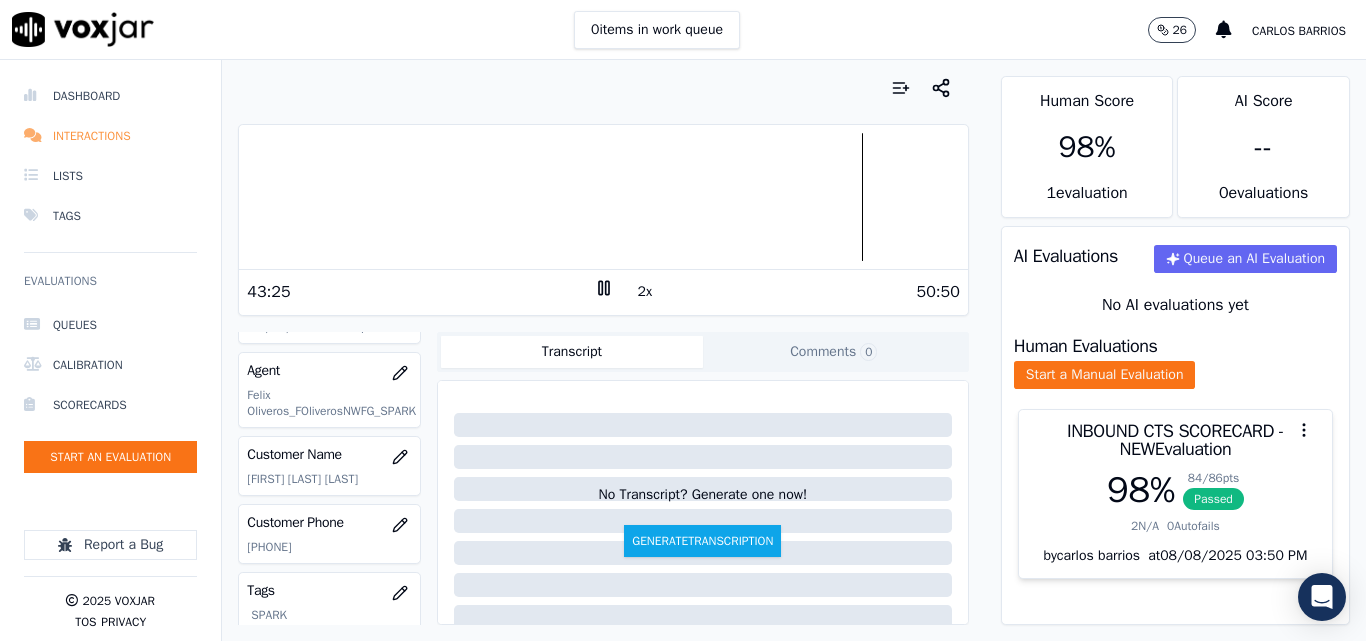 click on "Interactions" at bounding box center [110, 136] 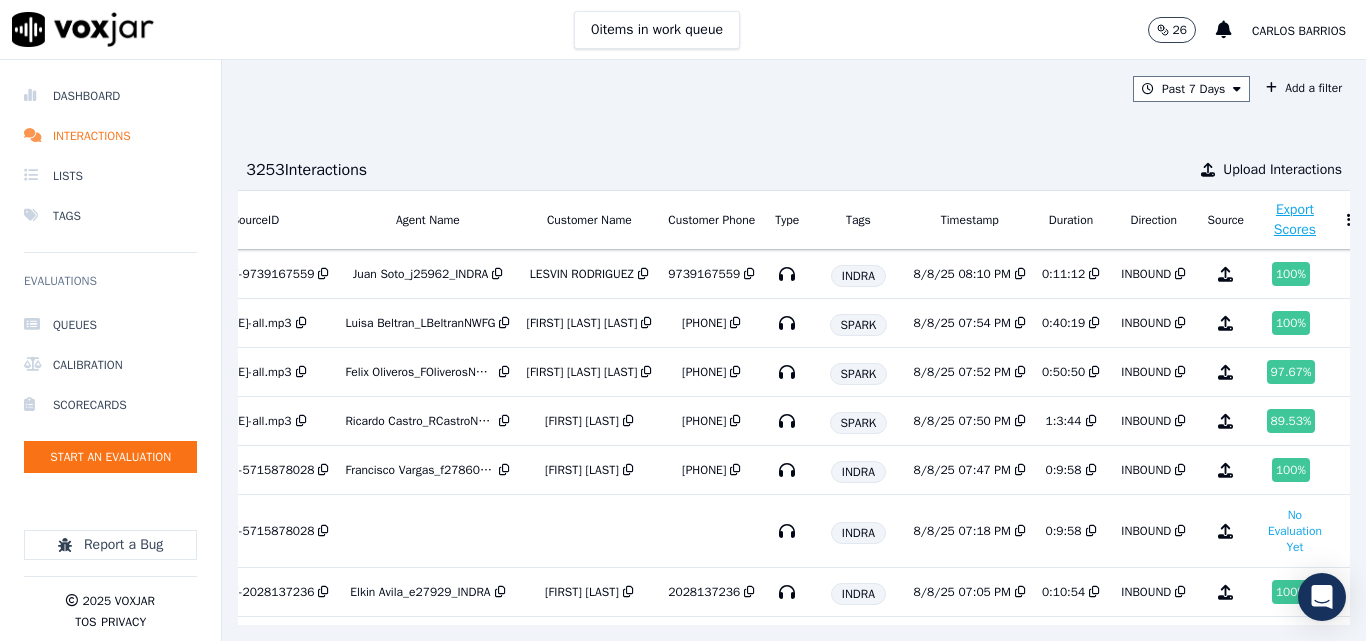 scroll, scrollTop: 0, scrollLeft: 355, axis: horizontal 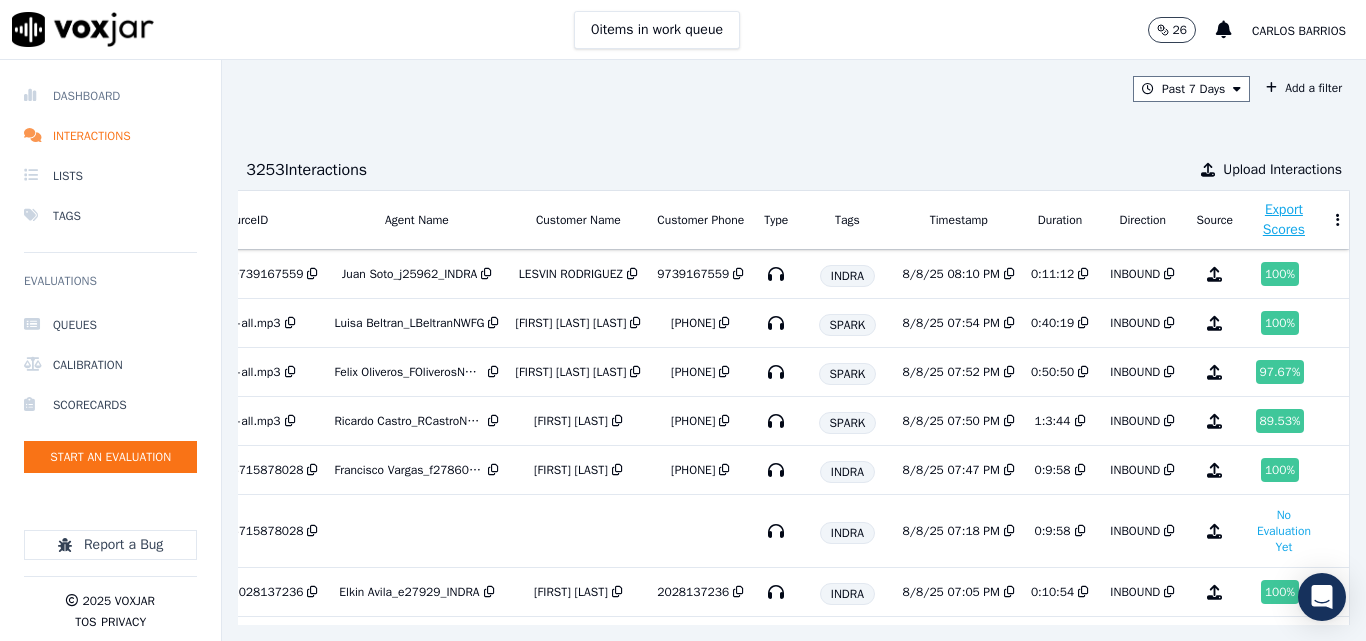 click on "Dashboard" at bounding box center [110, 96] 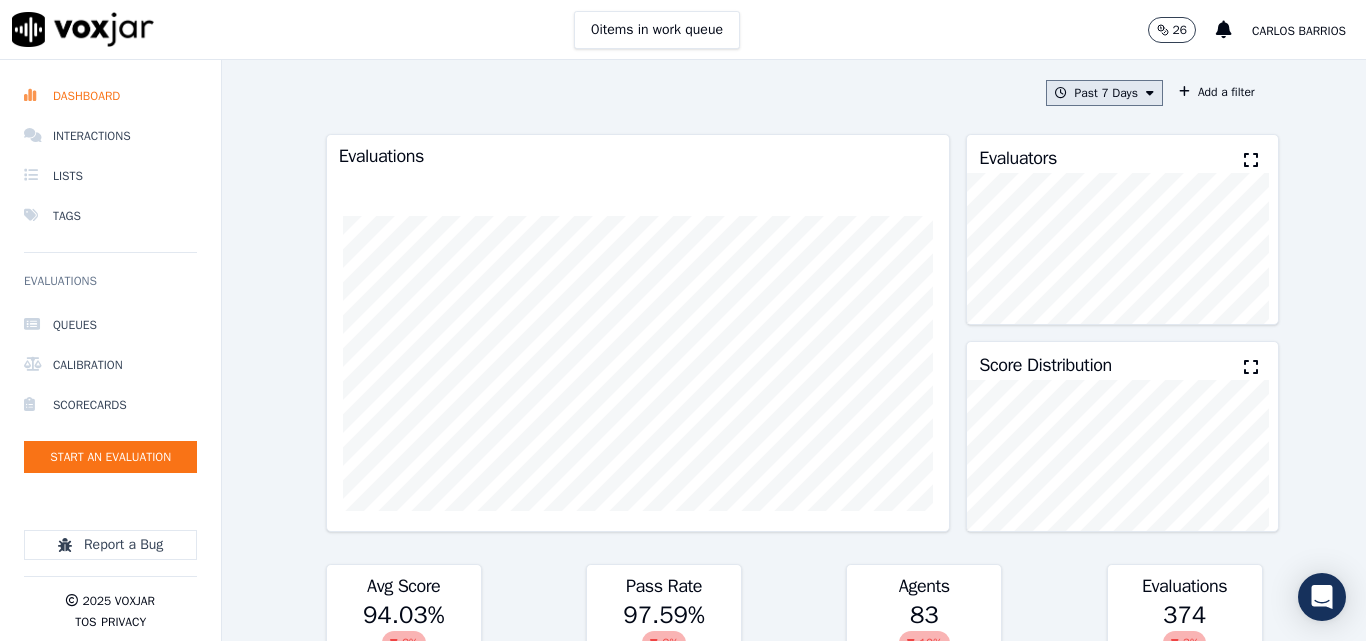 click on "Past 7 Days" at bounding box center [1104, 93] 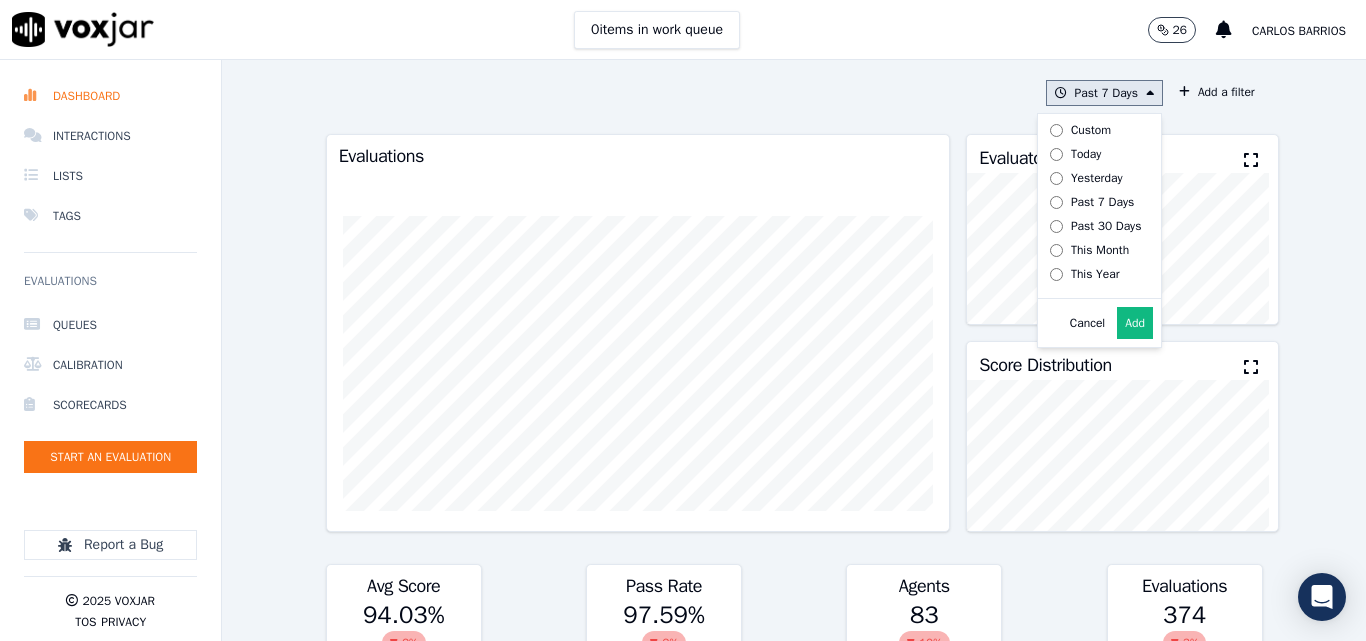 click on "Today" at bounding box center (1092, 154) 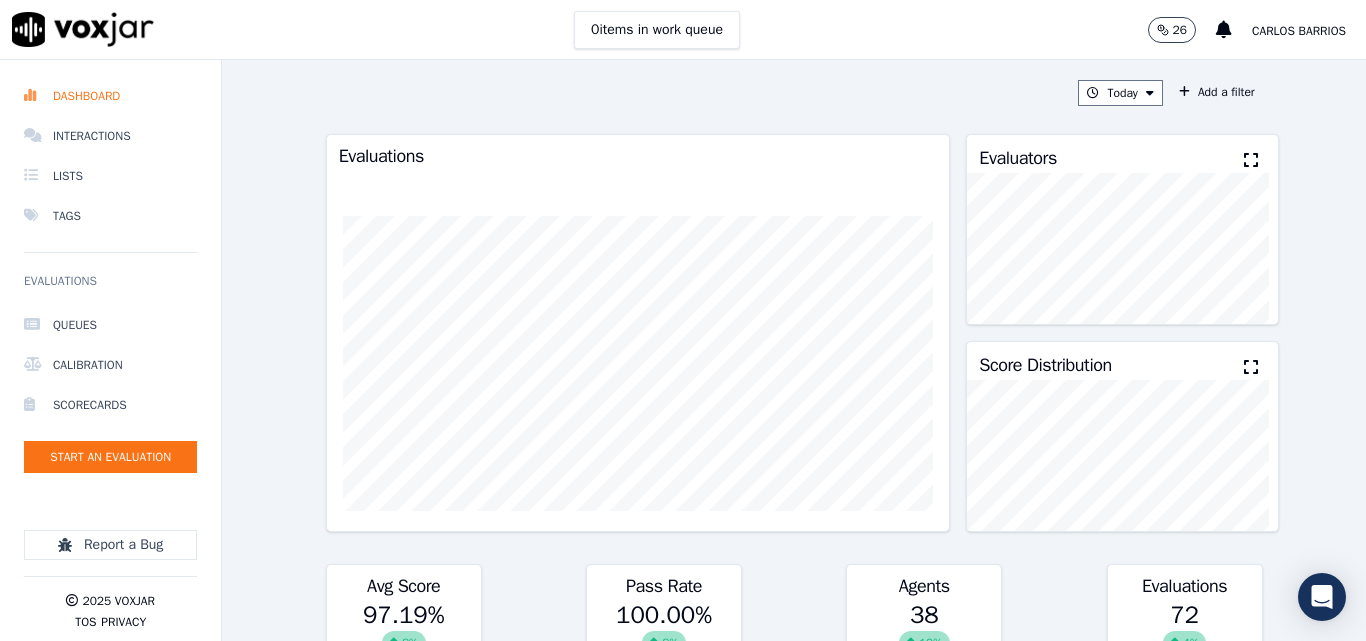 click at bounding box center [1251, 160] 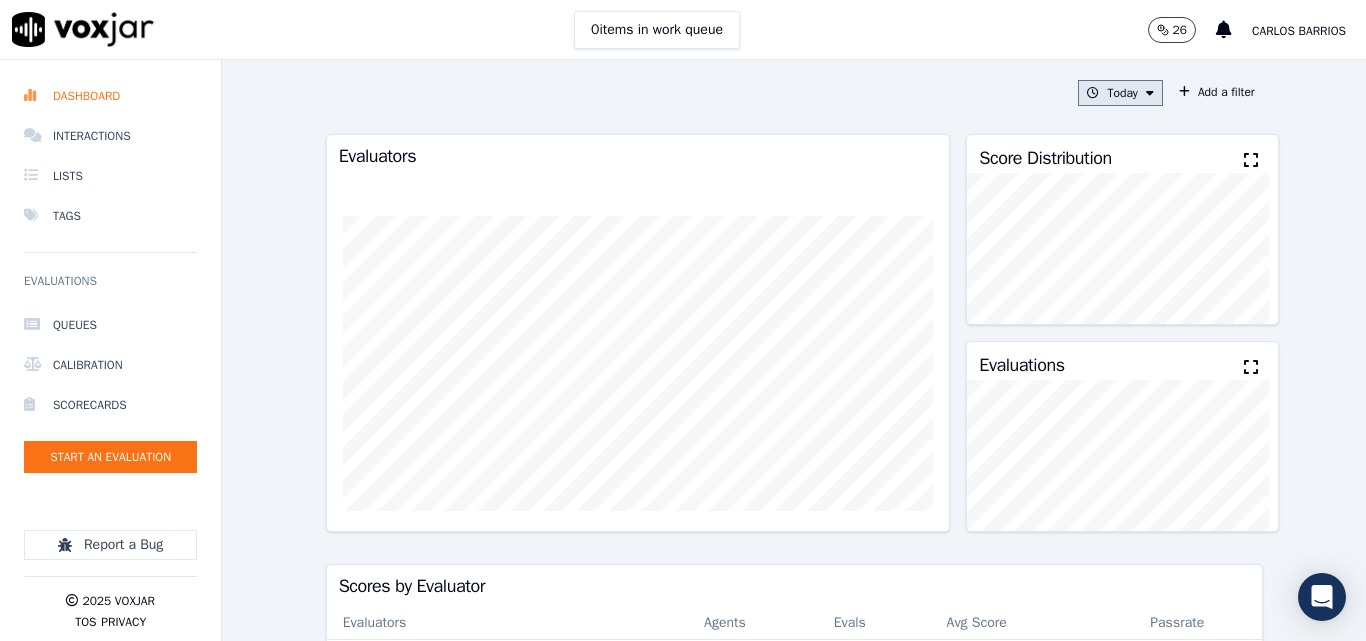 click on "Today" at bounding box center (1120, 93) 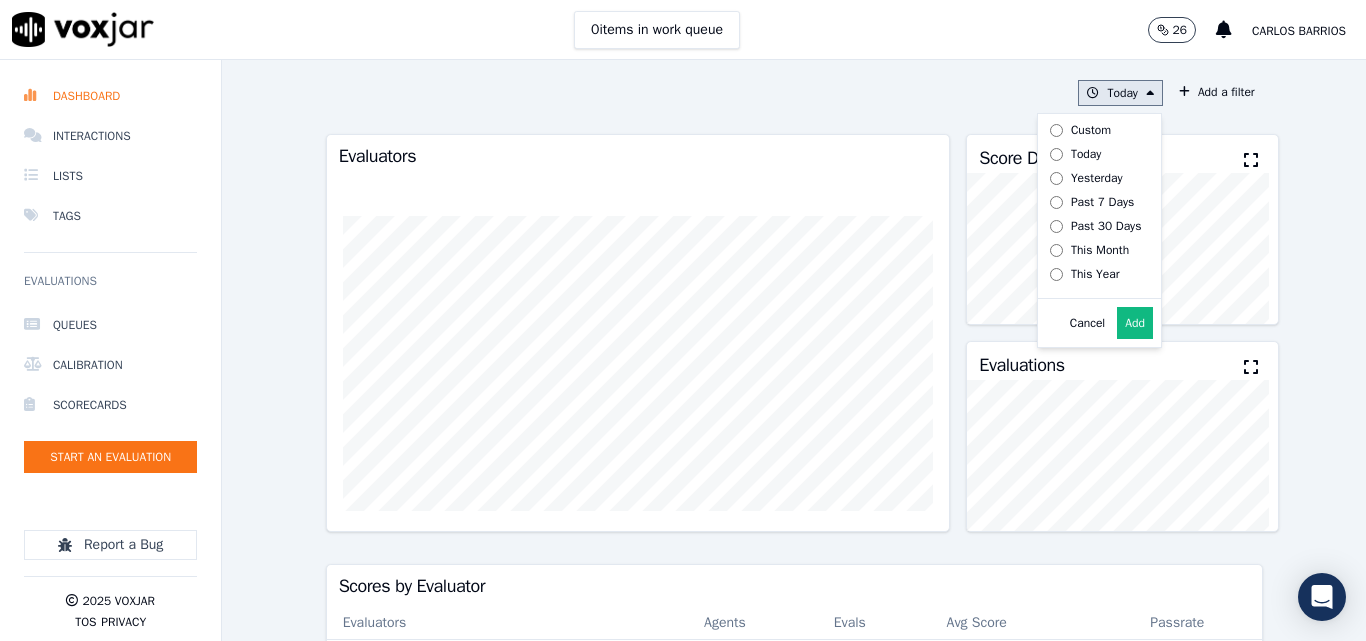 click on "Today       Custom     Today     Yesterday     Past 7 Days     Past 30 Days     This Month     This Year         Cancel   Add" at bounding box center (1120, 93) 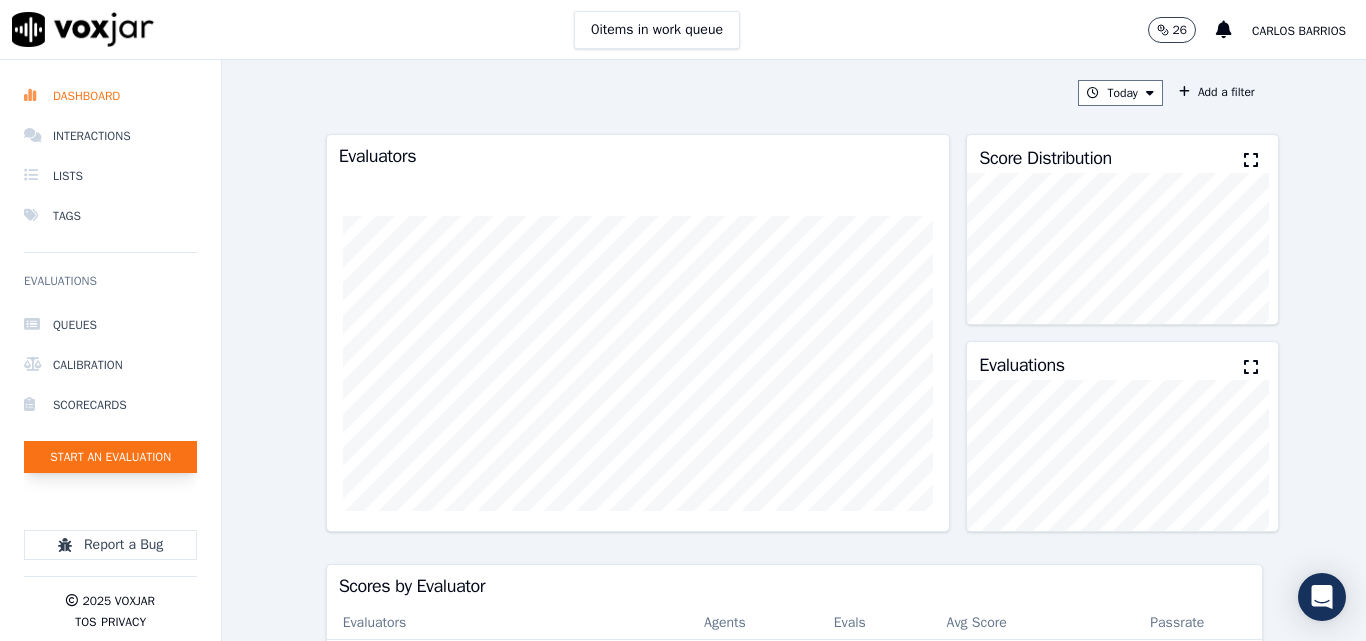 click on "Start an Evaluation" 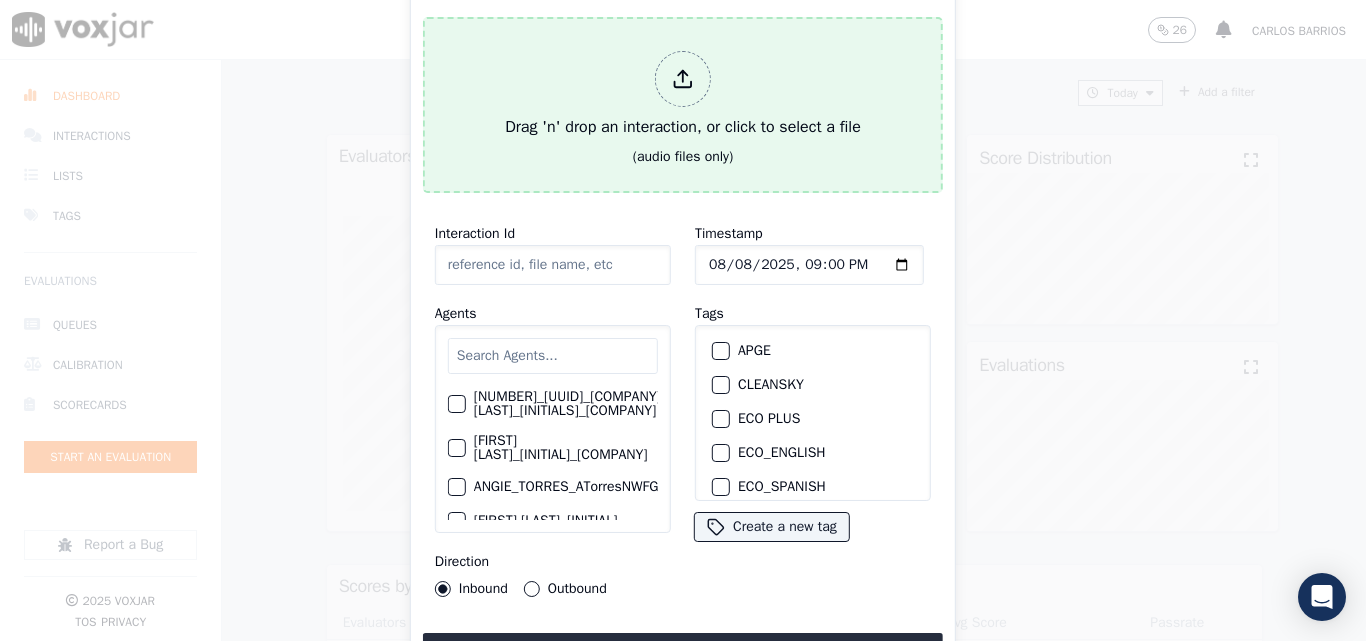click on "Drag 'n' drop an interaction, or click to select a file" at bounding box center [683, 95] 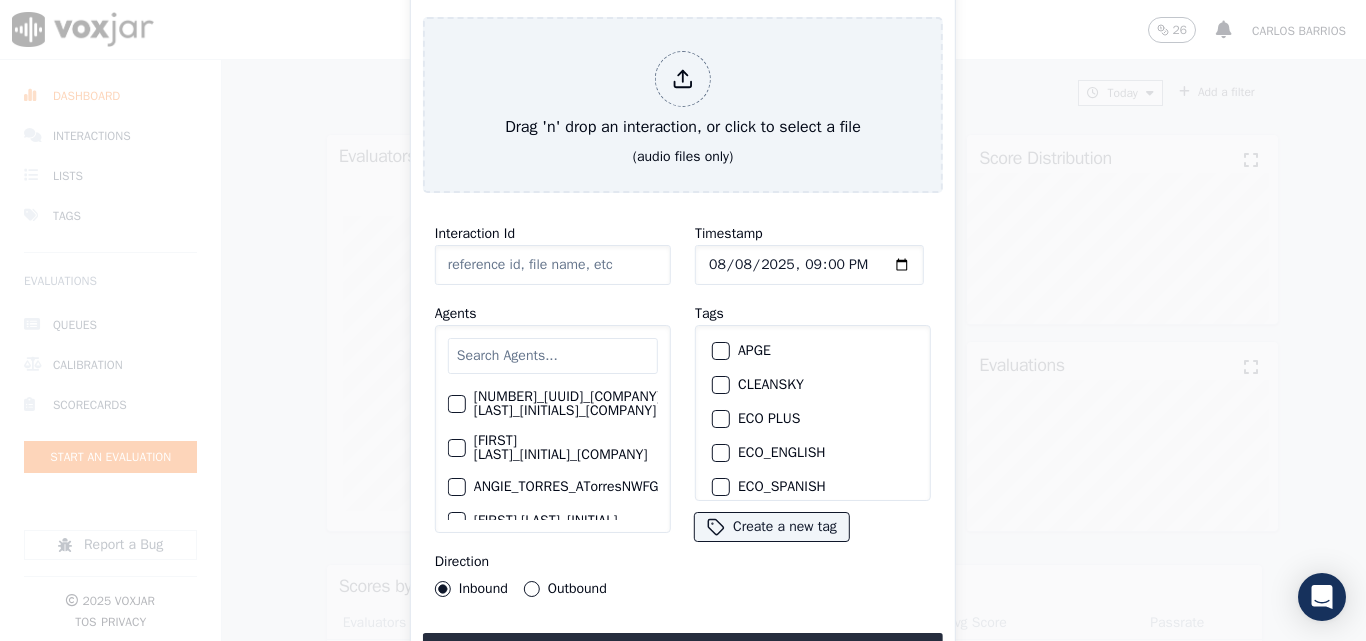 type on "20250807-180143_4847141646-all.mp3" 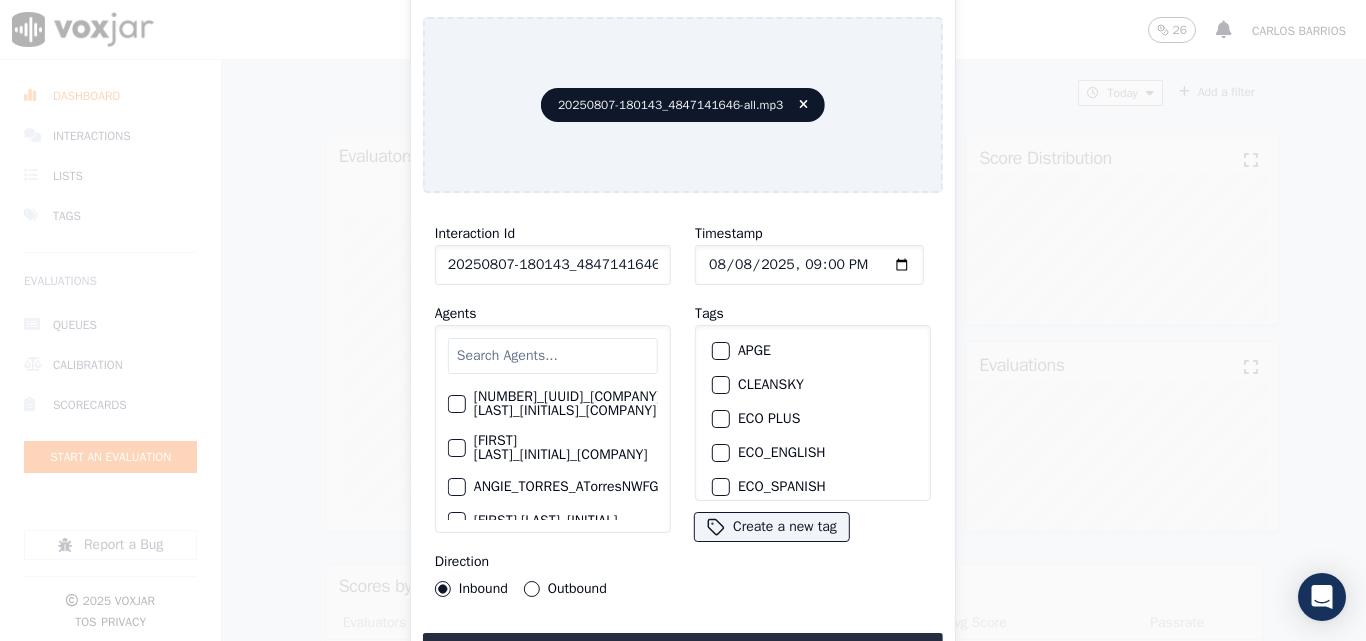click at bounding box center [553, 356] 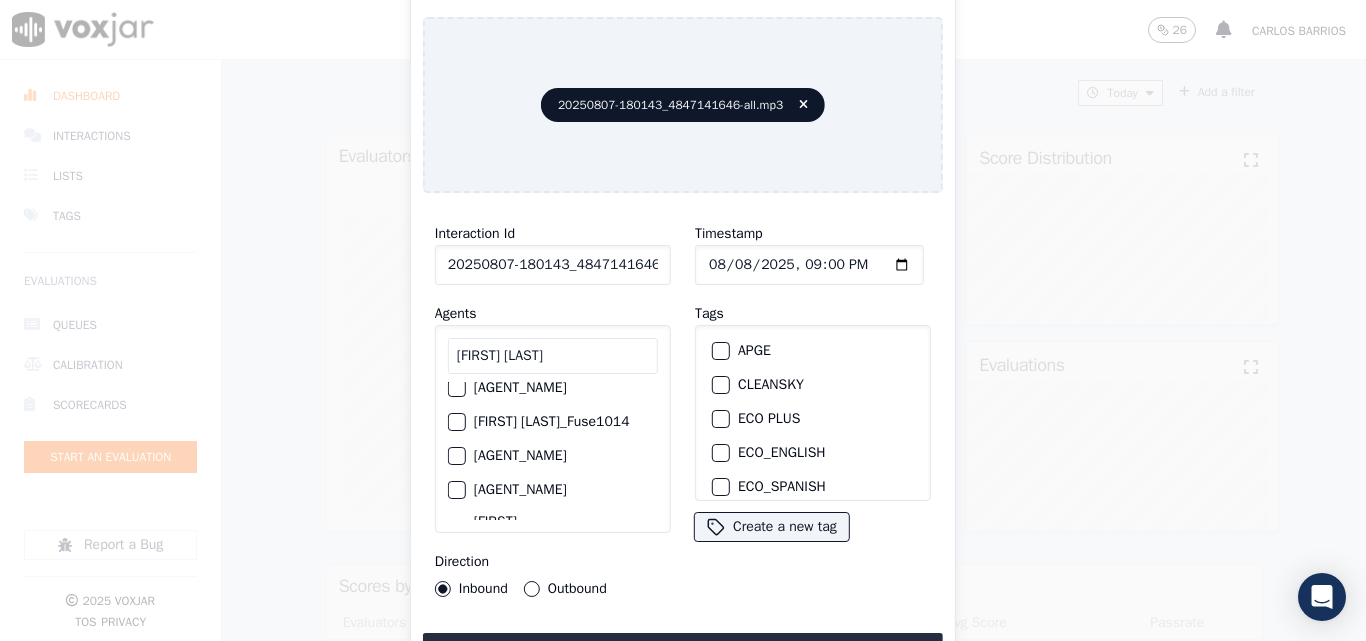 scroll, scrollTop: 0, scrollLeft: 0, axis: both 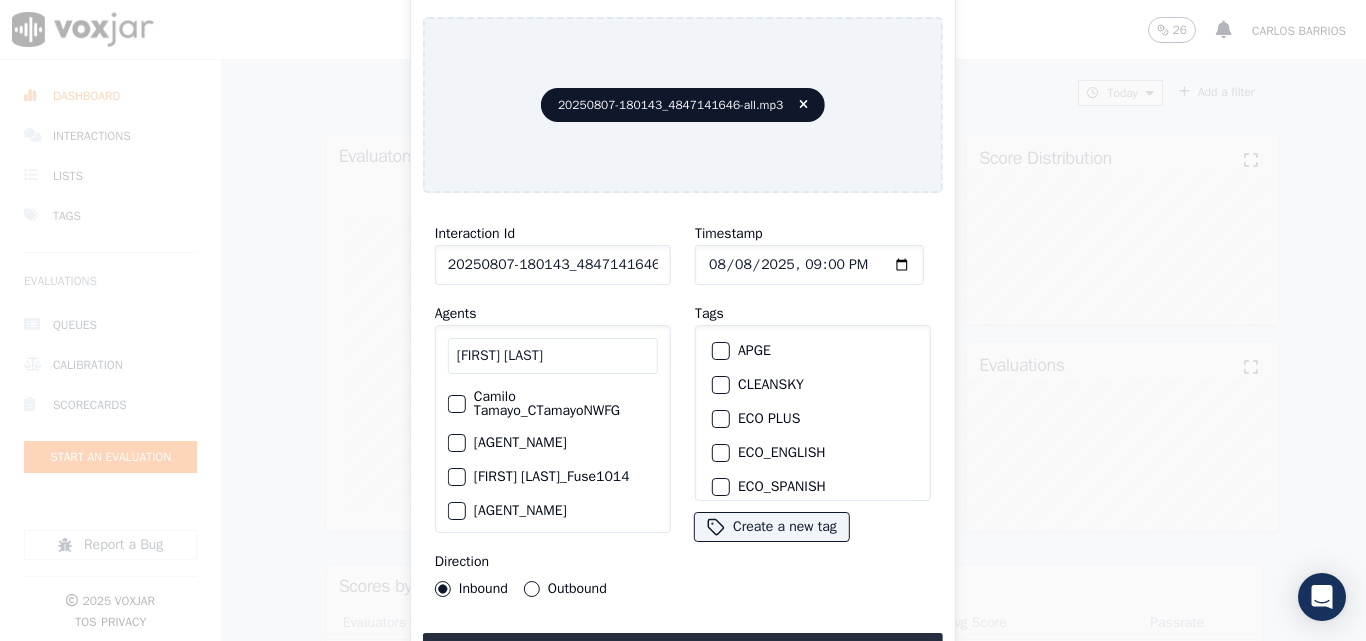 type on "CAMILO TAM" 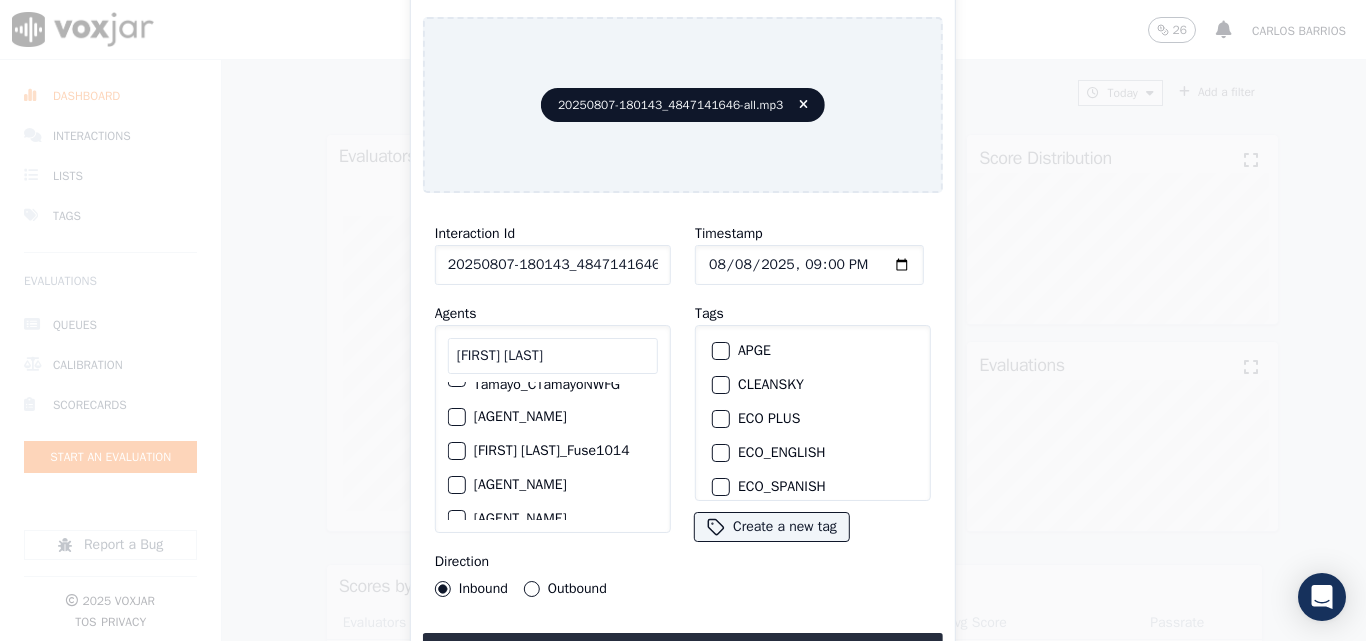 scroll, scrollTop: 0, scrollLeft: 42, axis: horizontal 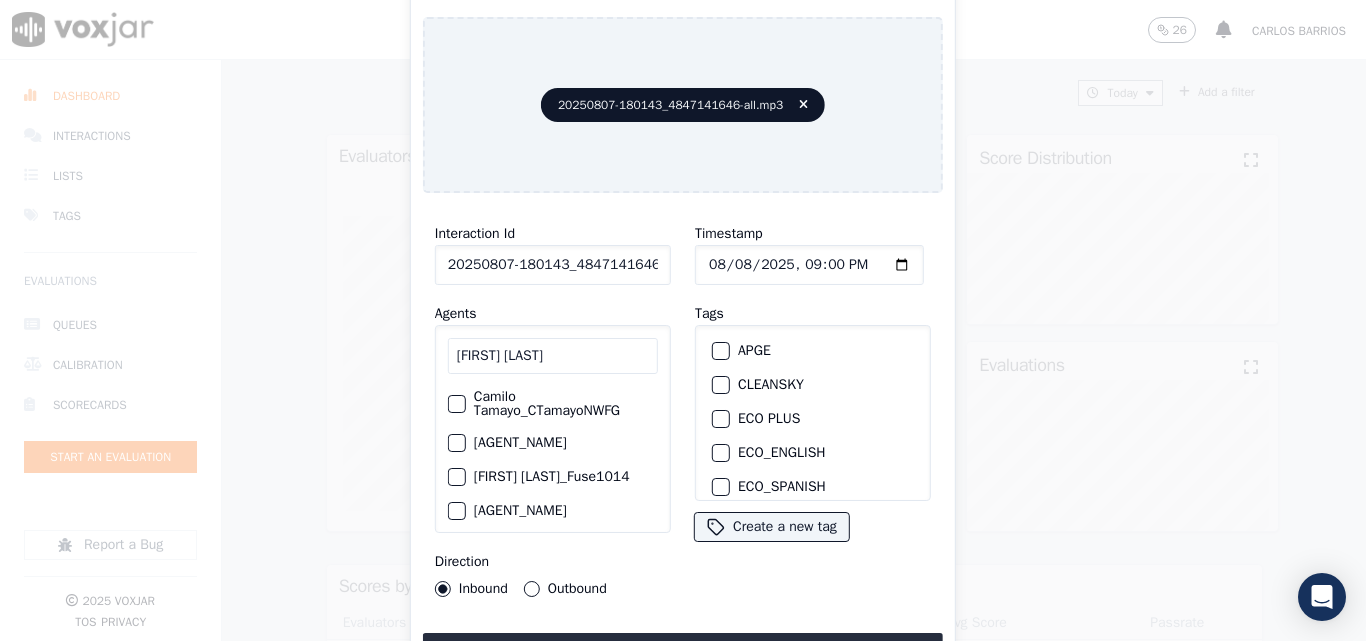 click on "Camilo Tamayo_CTamayoNWFG" 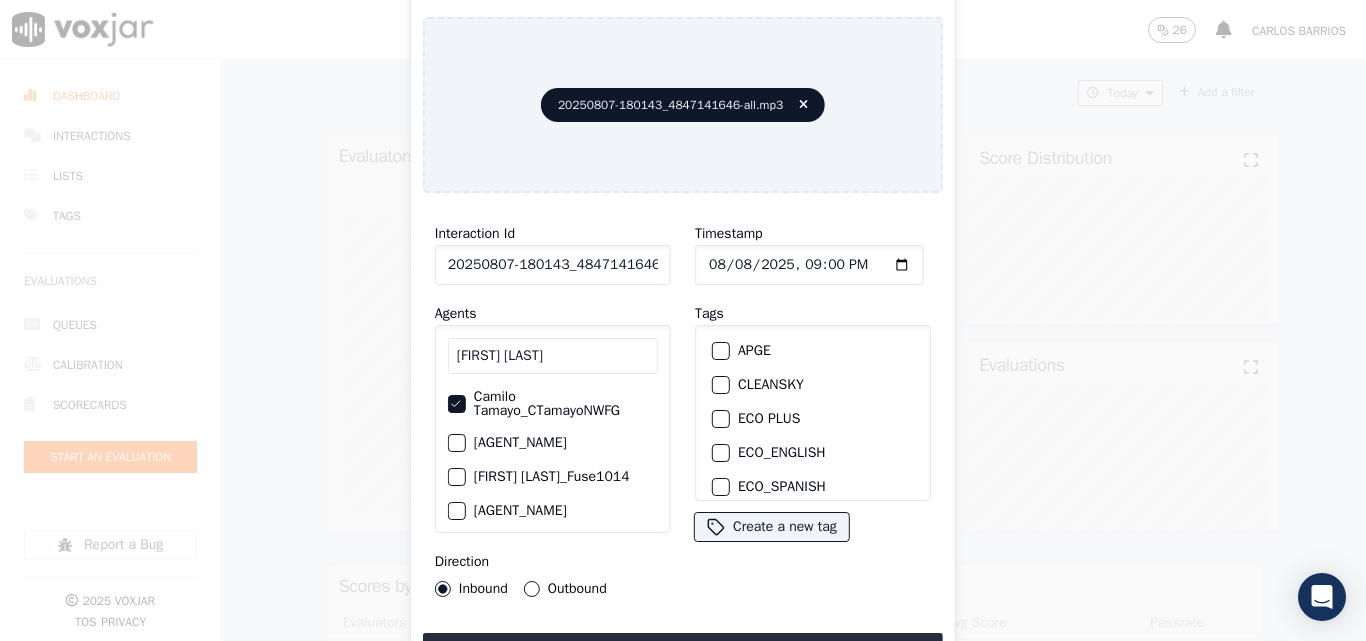 click on "Outbound" at bounding box center (532, 589) 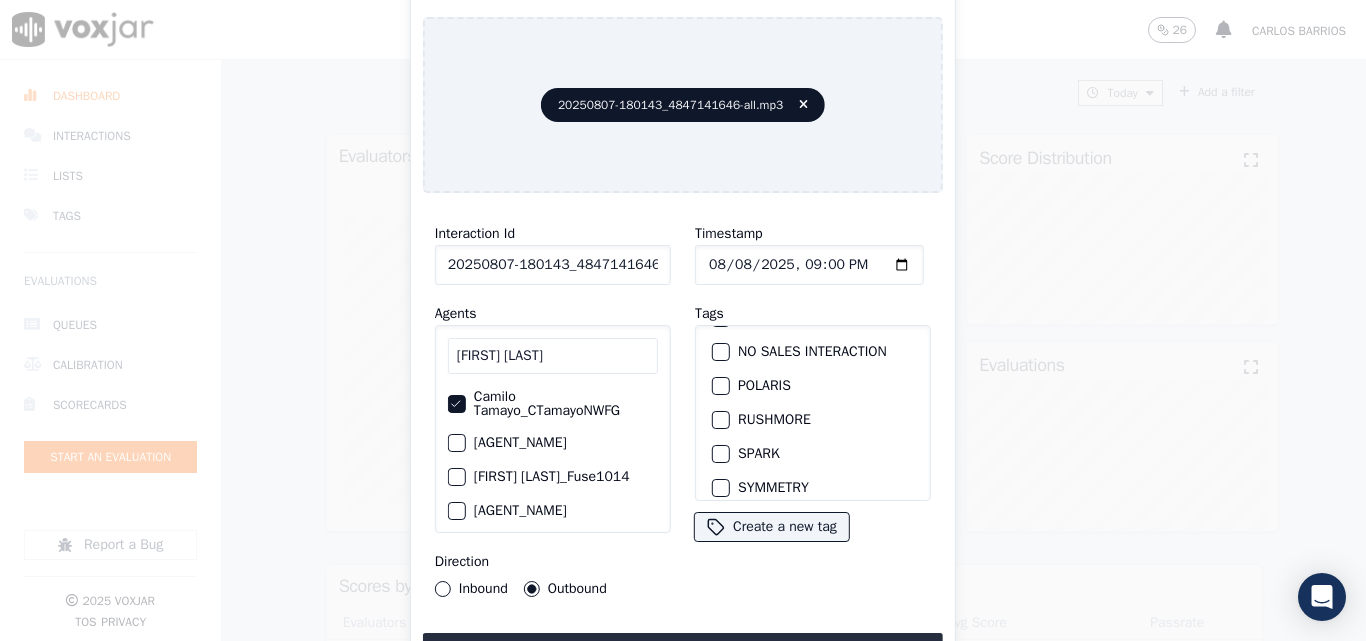 scroll, scrollTop: 400, scrollLeft: 0, axis: vertical 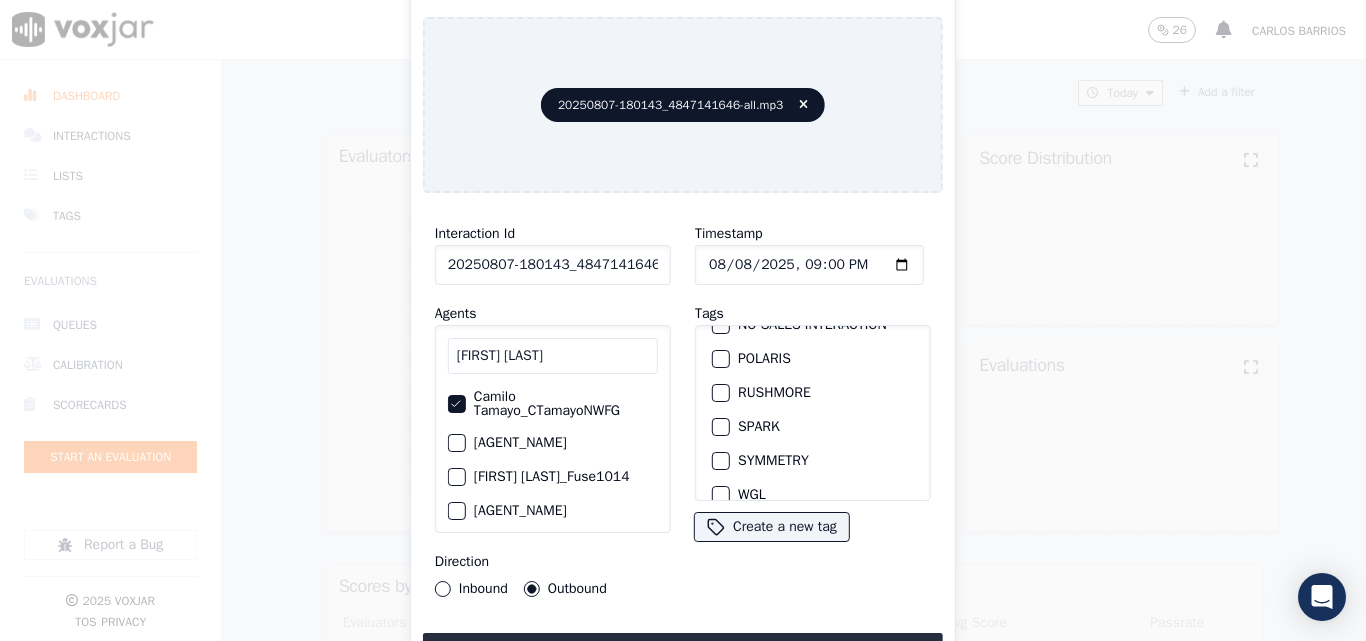 click on "SPARK" at bounding box center (721, 427) 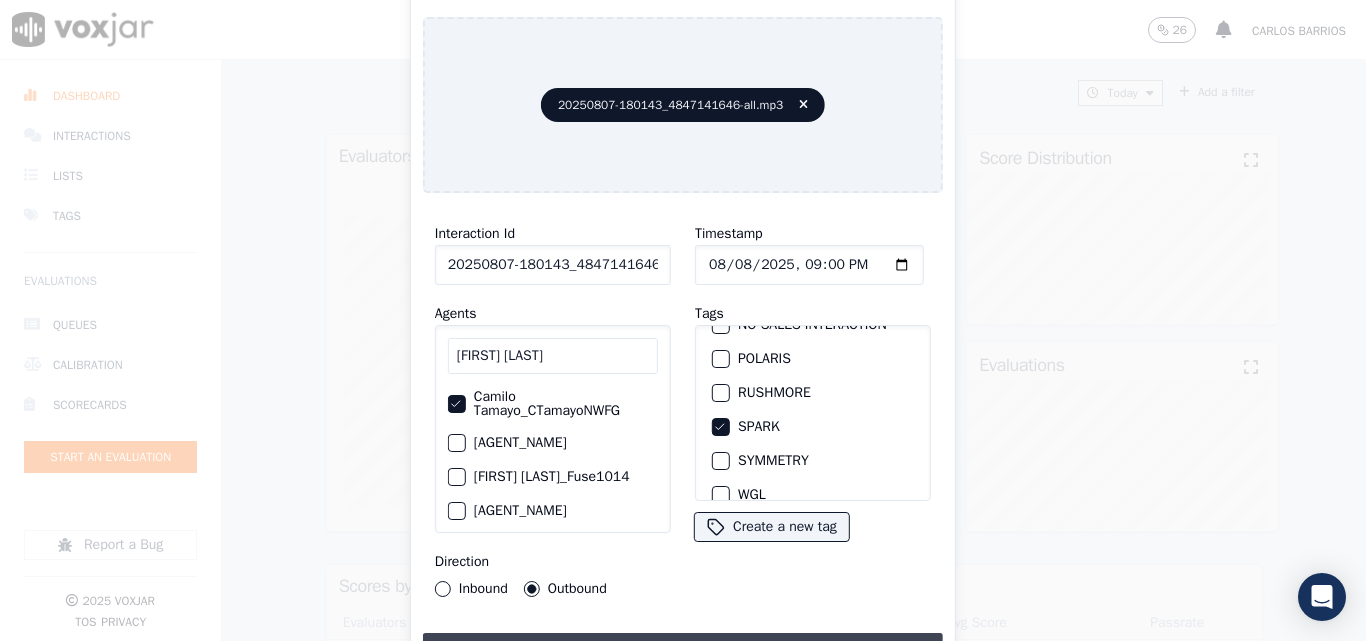 click on "Upload interaction to start evaluation" at bounding box center (683, 651) 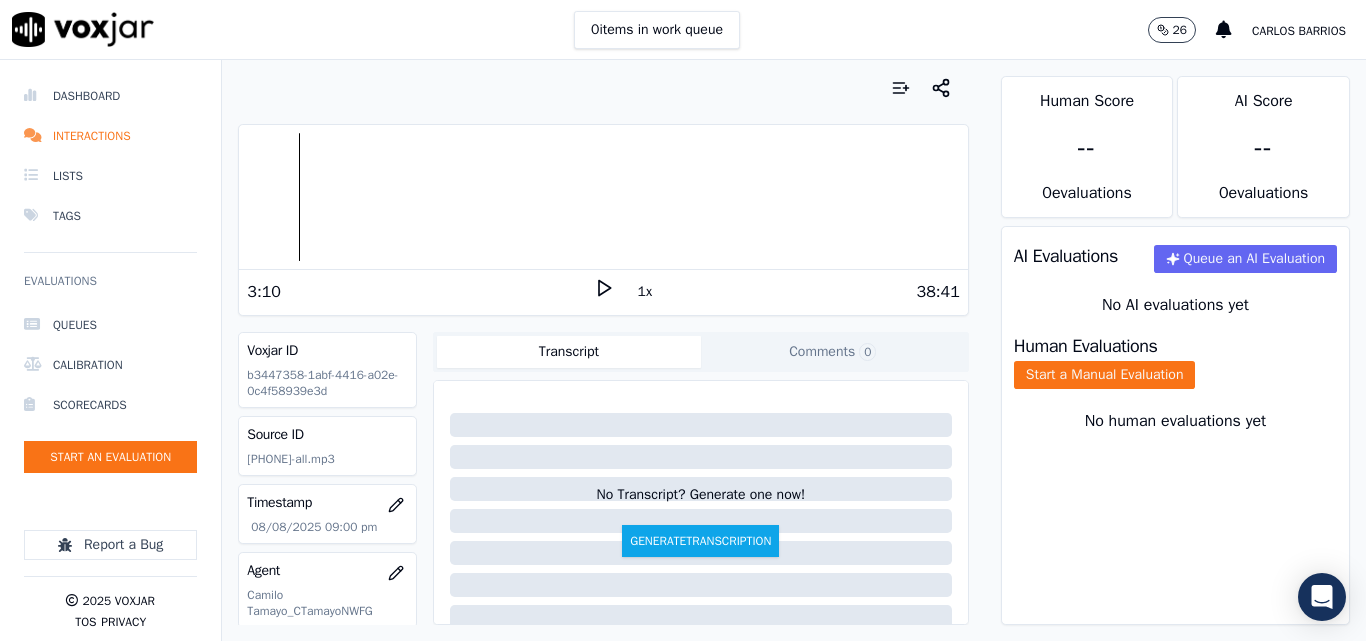click 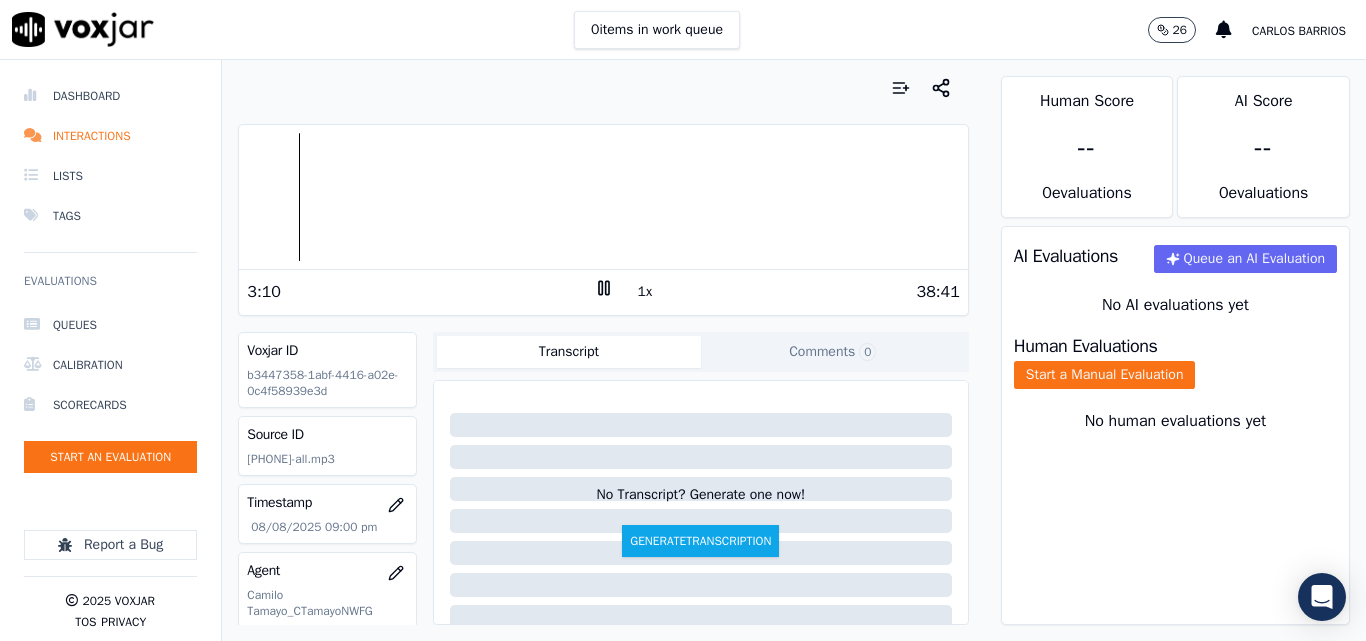 click on "1x" at bounding box center (645, 292) 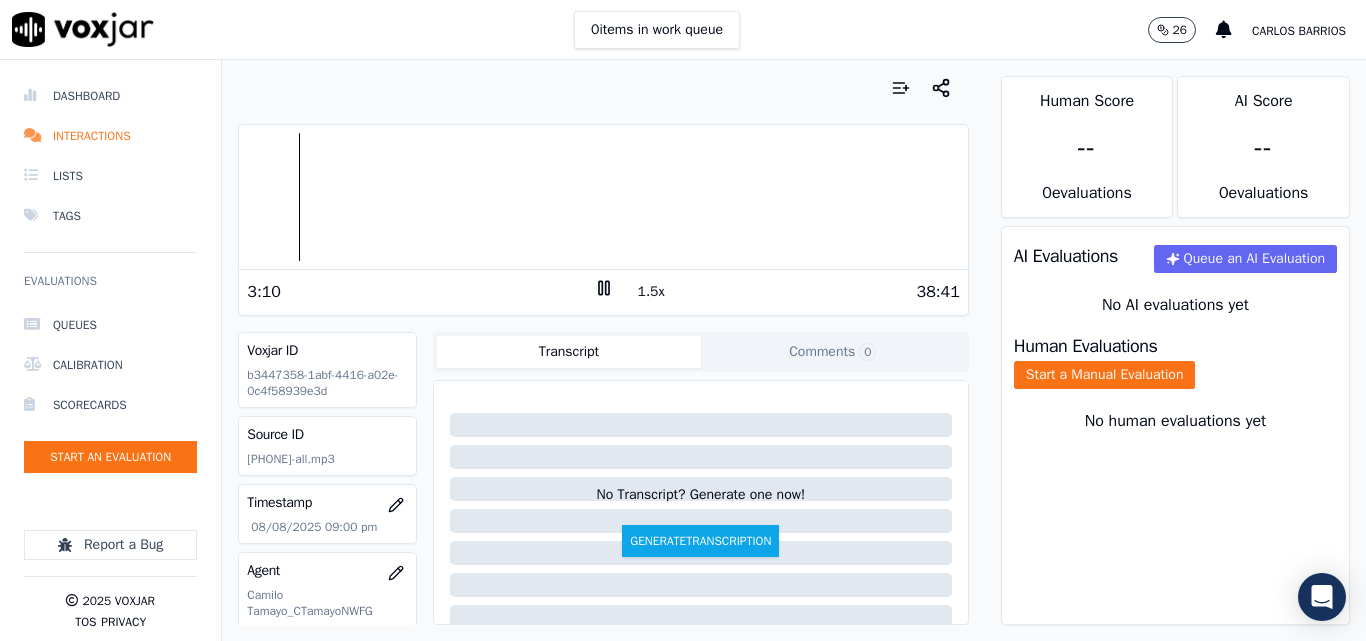 click on "1.5x" at bounding box center (651, 292) 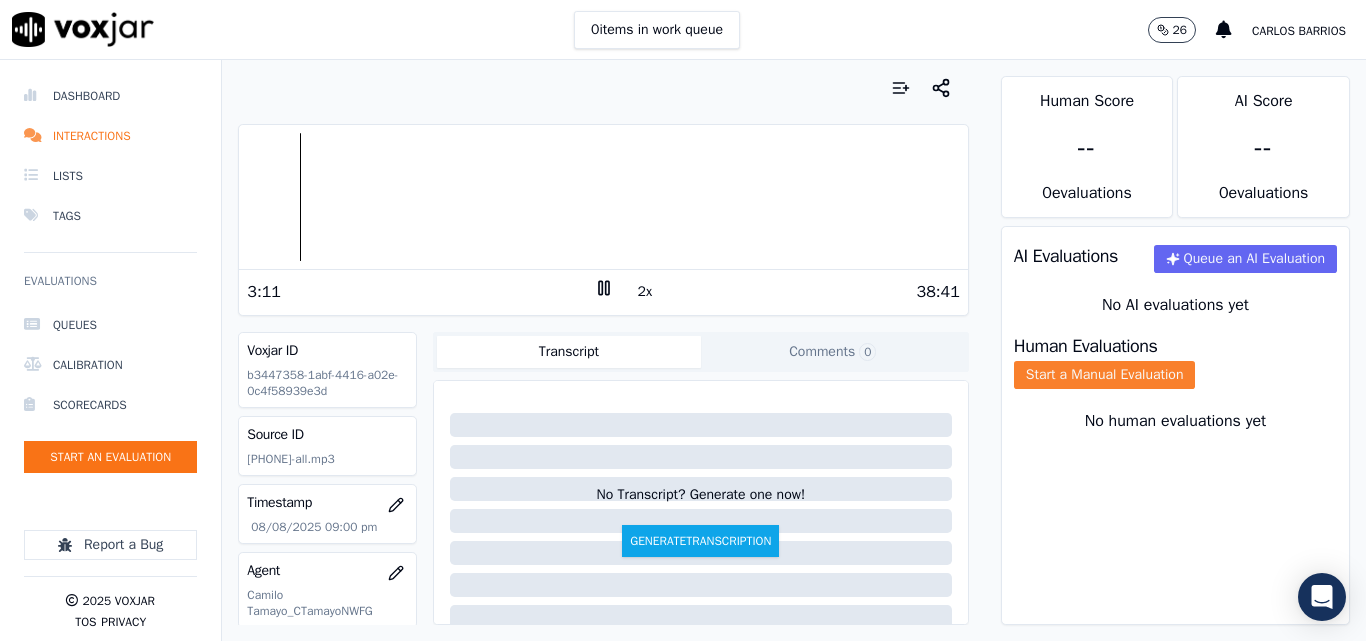 click on "Start a Manual Evaluation" 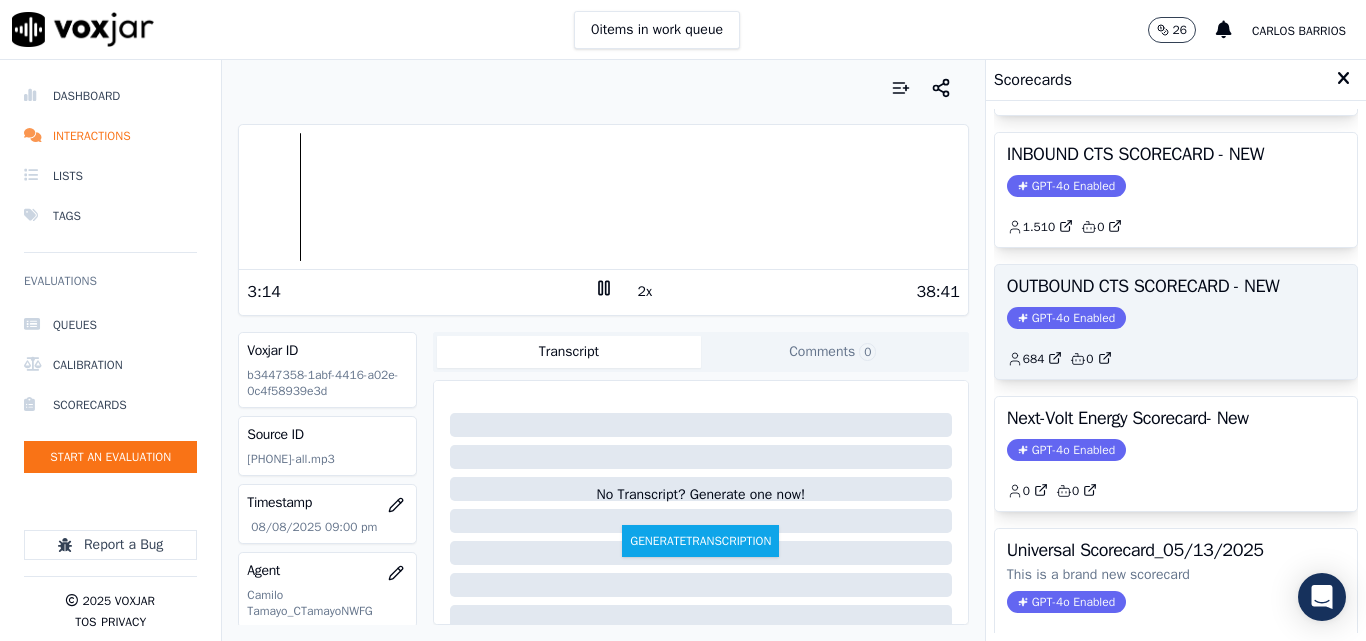 scroll, scrollTop: 300, scrollLeft: 0, axis: vertical 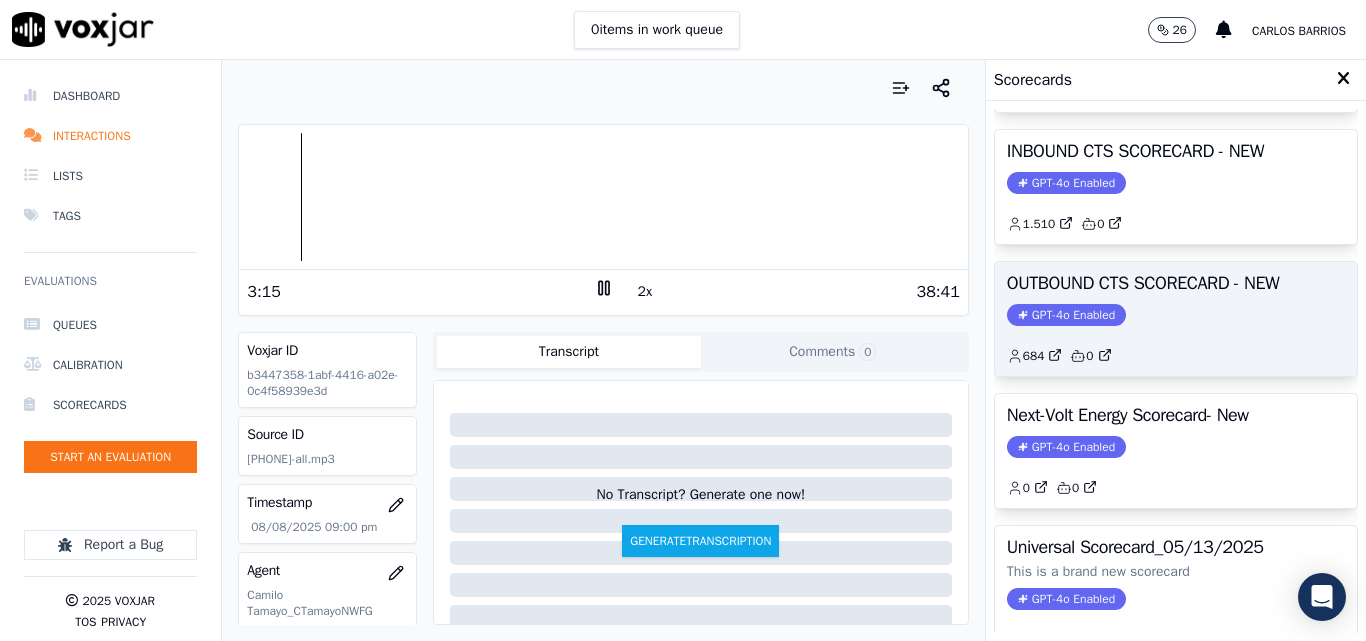 click on "OUTBOUND CTS SCORECARD - NEW        GPT-4o Enabled       684         0" at bounding box center [1176, 319] 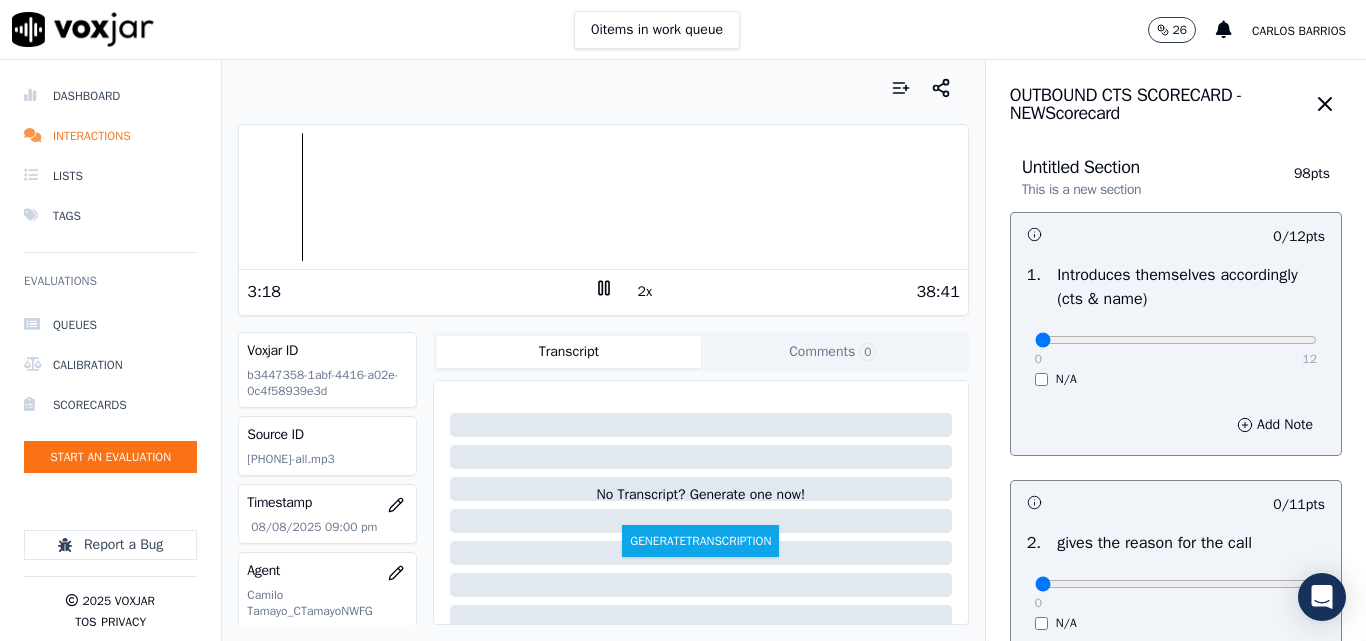 click on "1 .   Introduces themselves accordingly (cts & name)     0   12     N/A" at bounding box center [1176, 325] 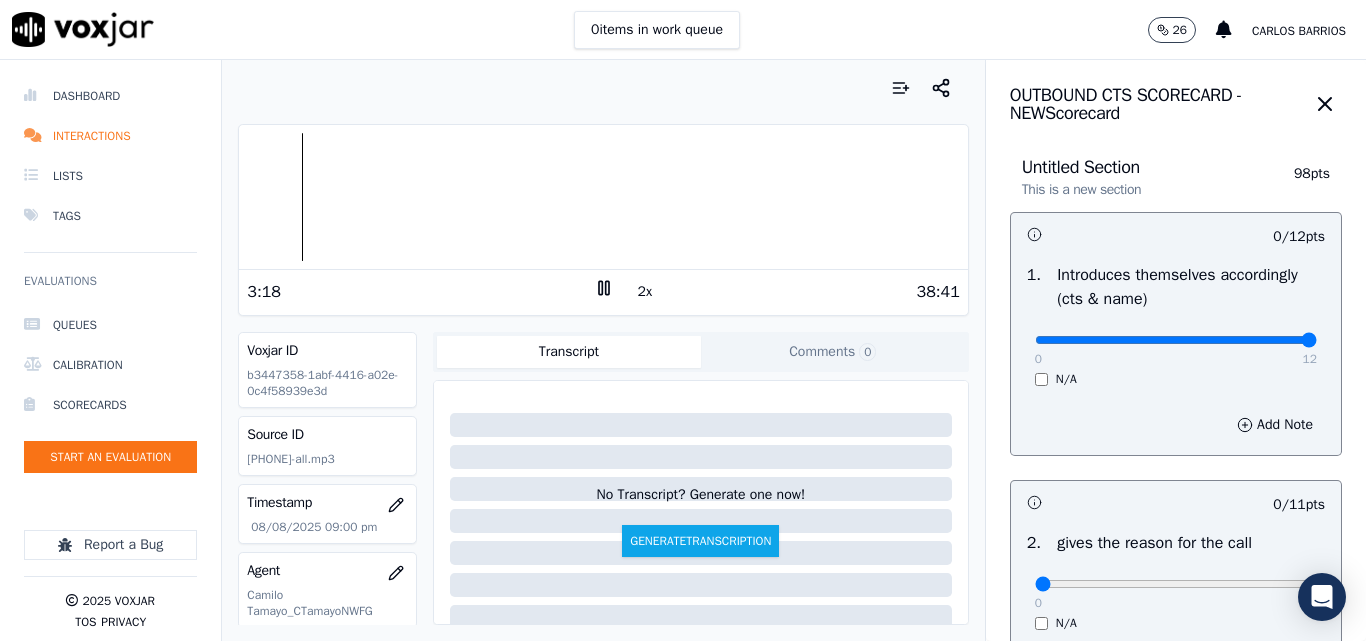 type on "12" 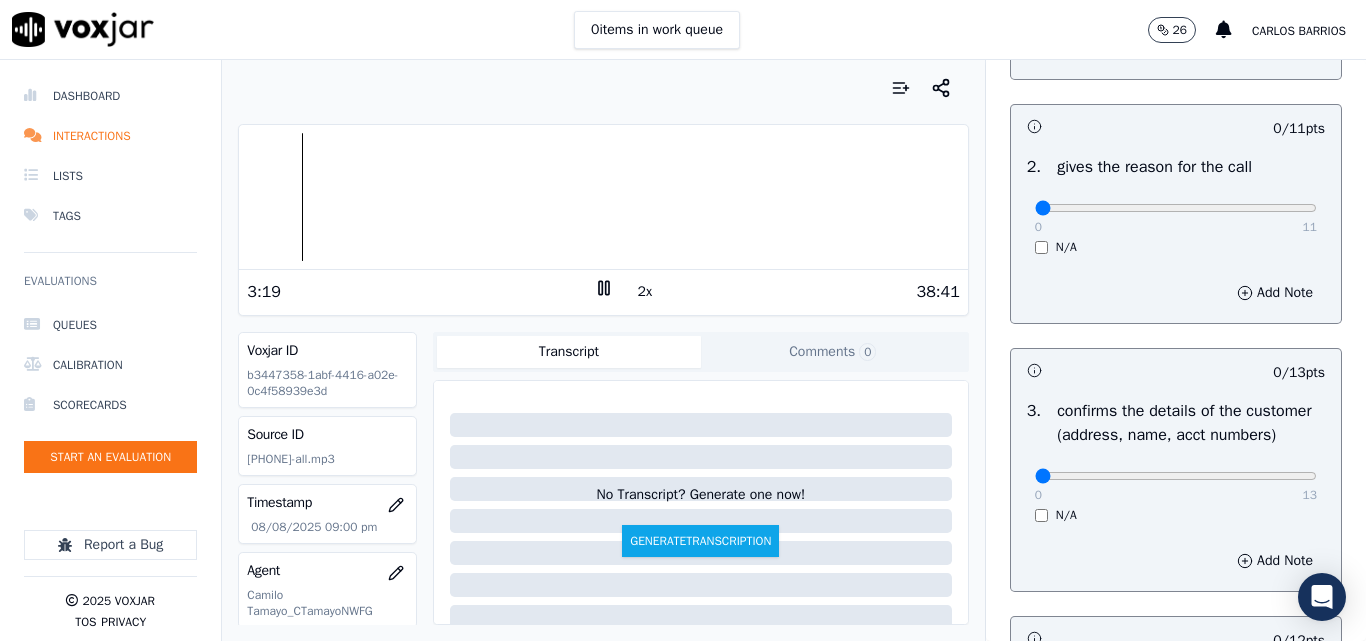 scroll, scrollTop: 400, scrollLeft: 0, axis: vertical 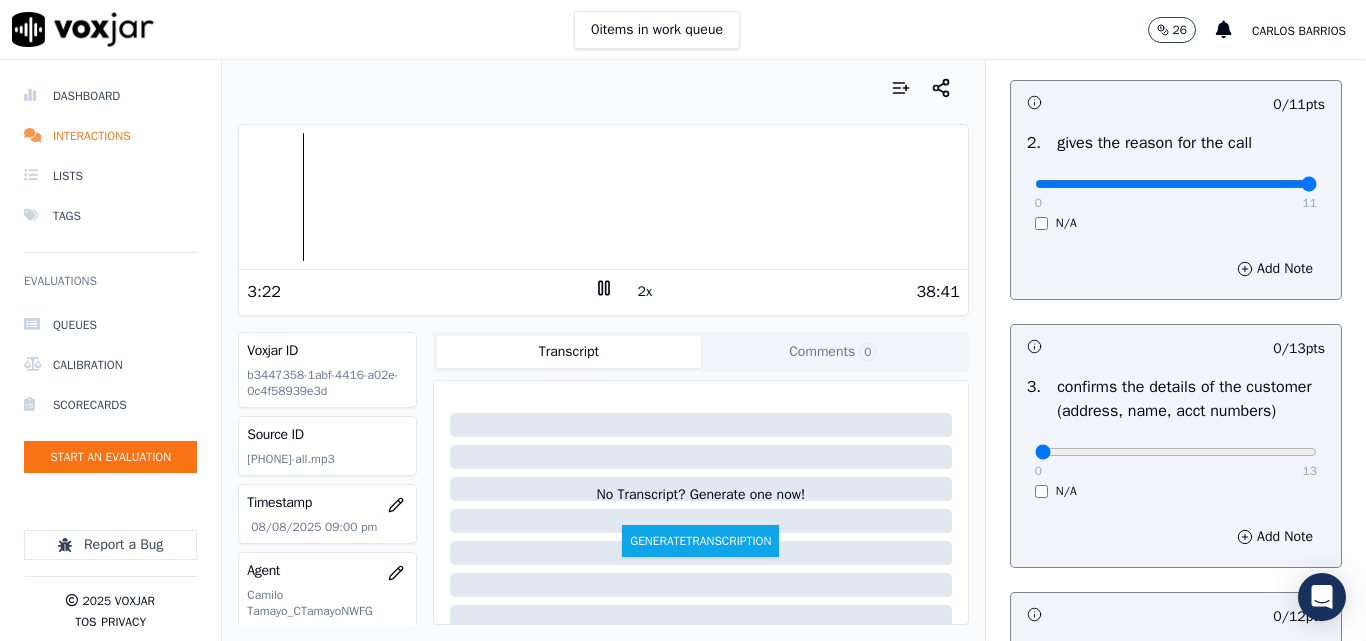 drag, startPoint x: 1251, startPoint y: 187, endPoint x: 1265, endPoint y: 189, distance: 14.142136 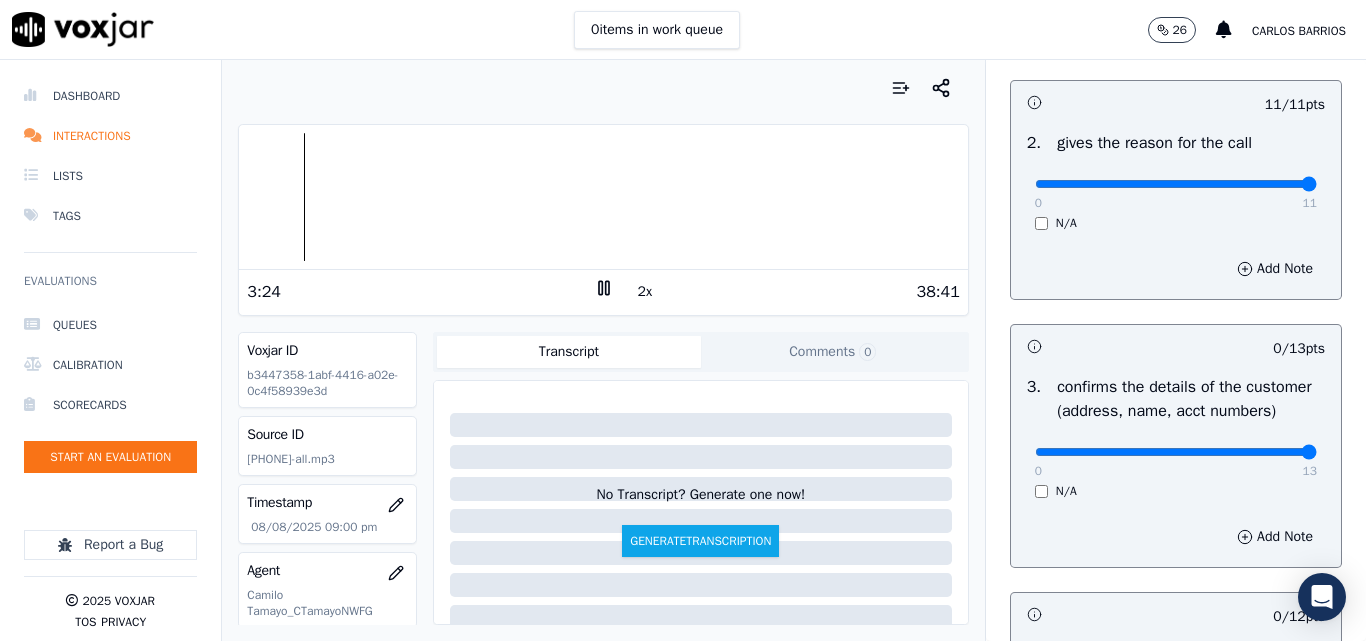 type on "13" 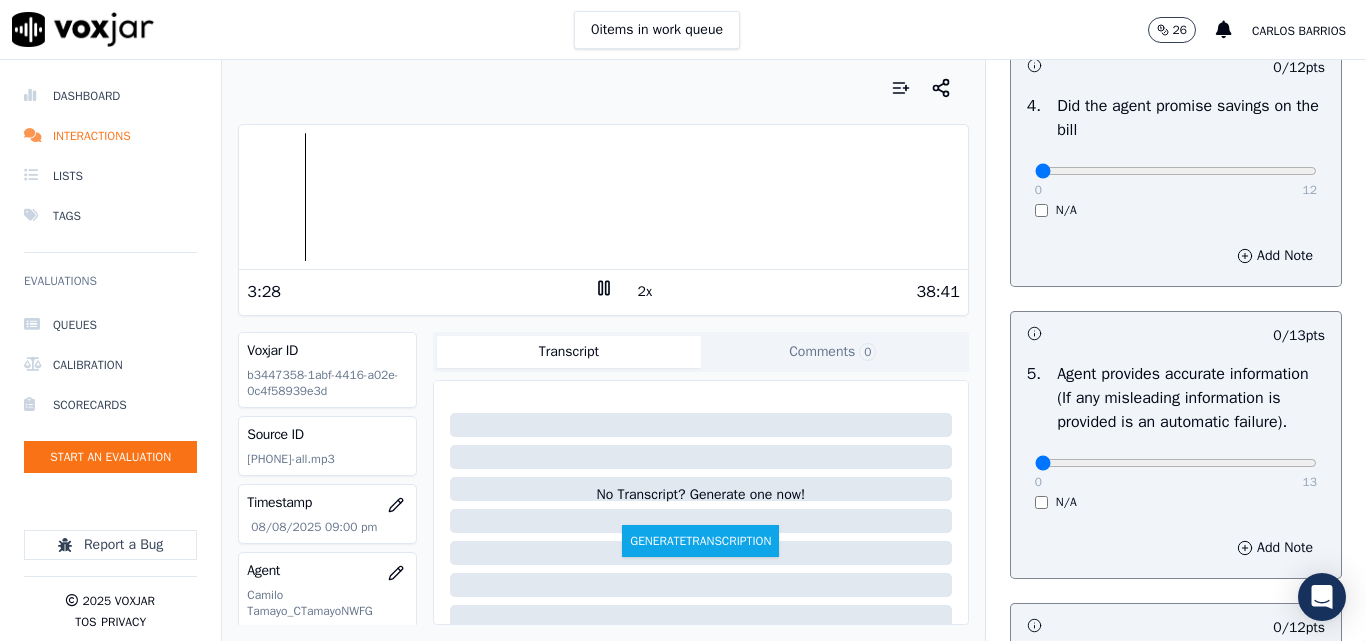 scroll, scrollTop: 1000, scrollLeft: 0, axis: vertical 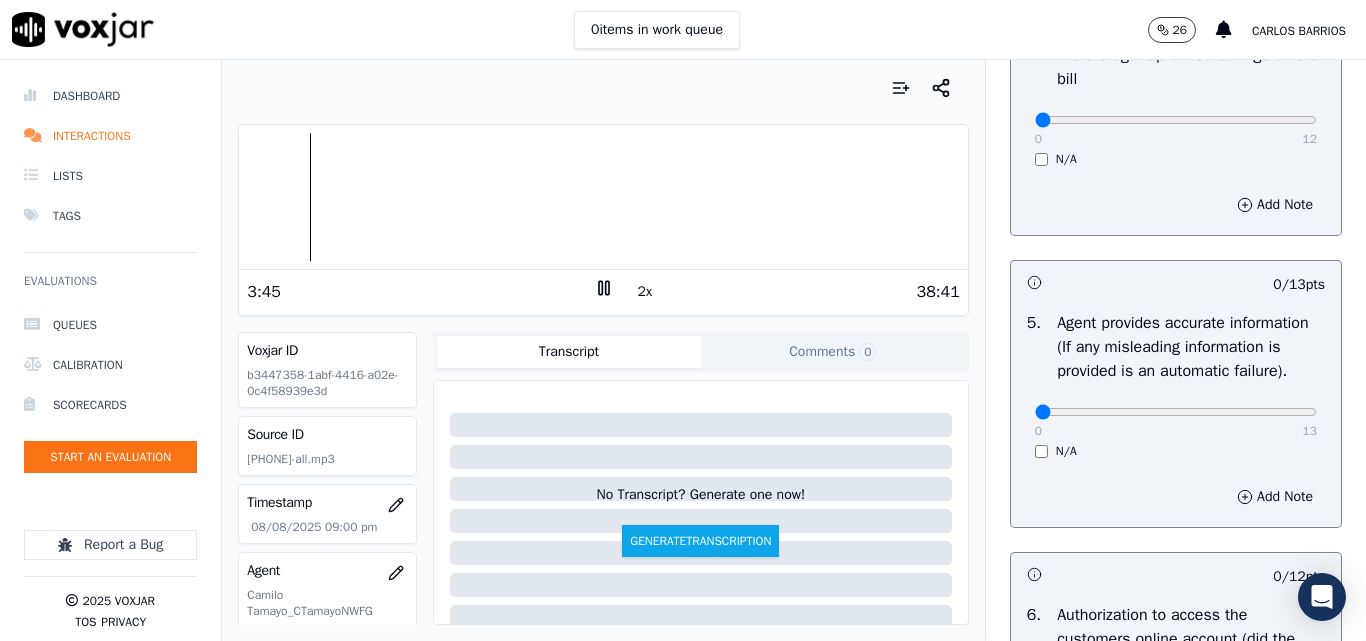 click 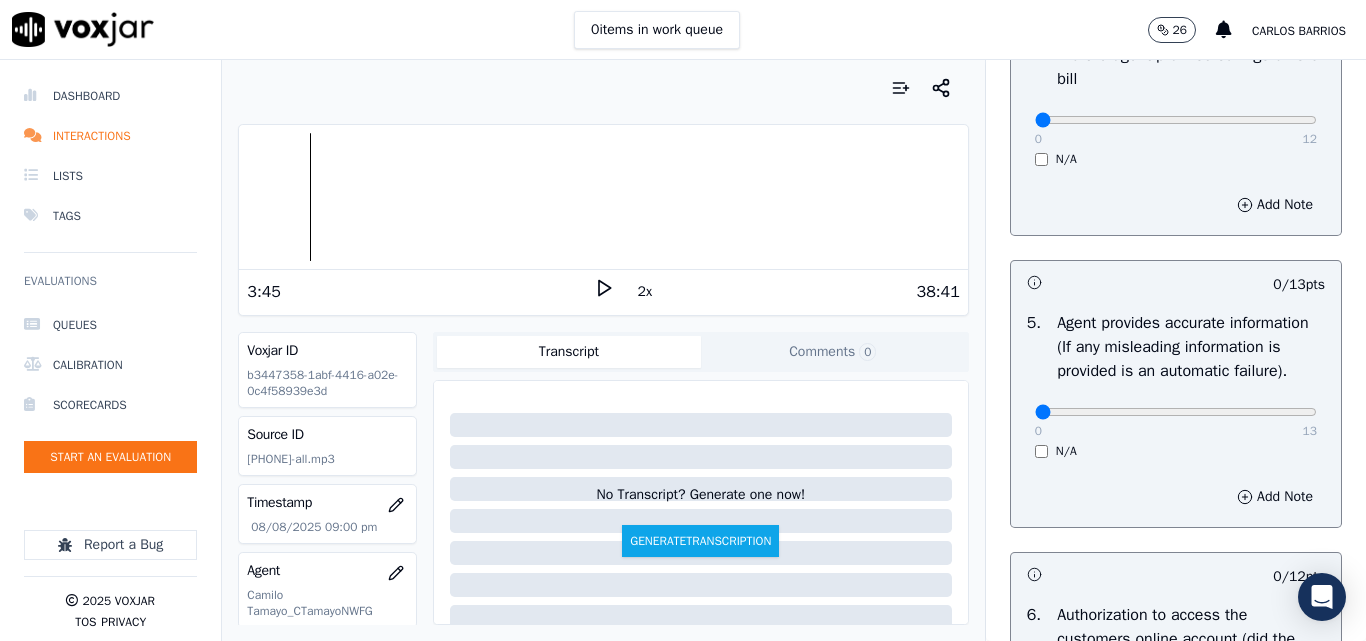 click 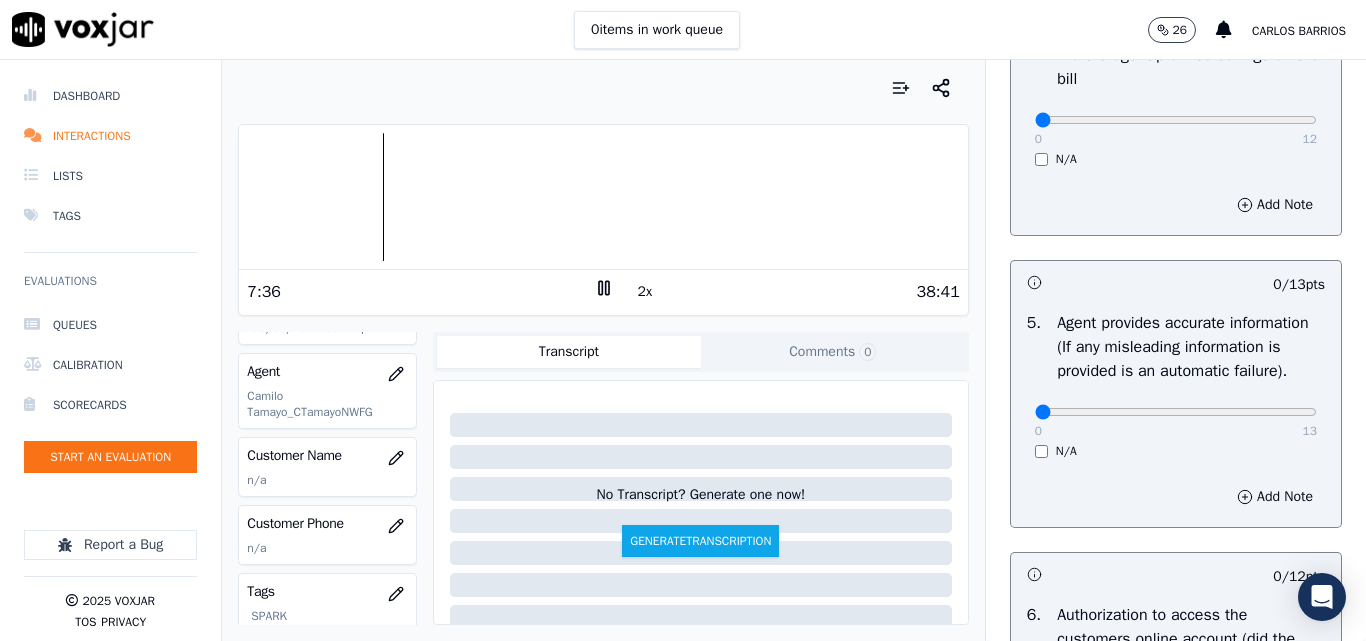 scroll, scrollTop: 200, scrollLeft: 0, axis: vertical 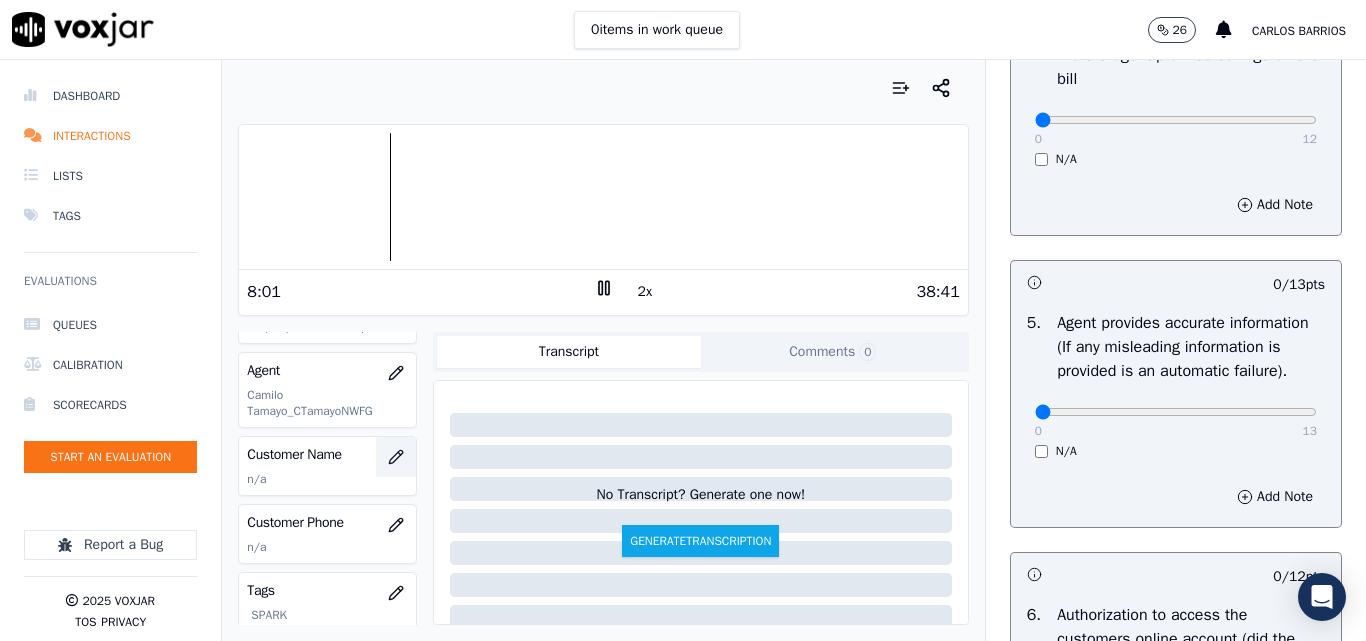 click 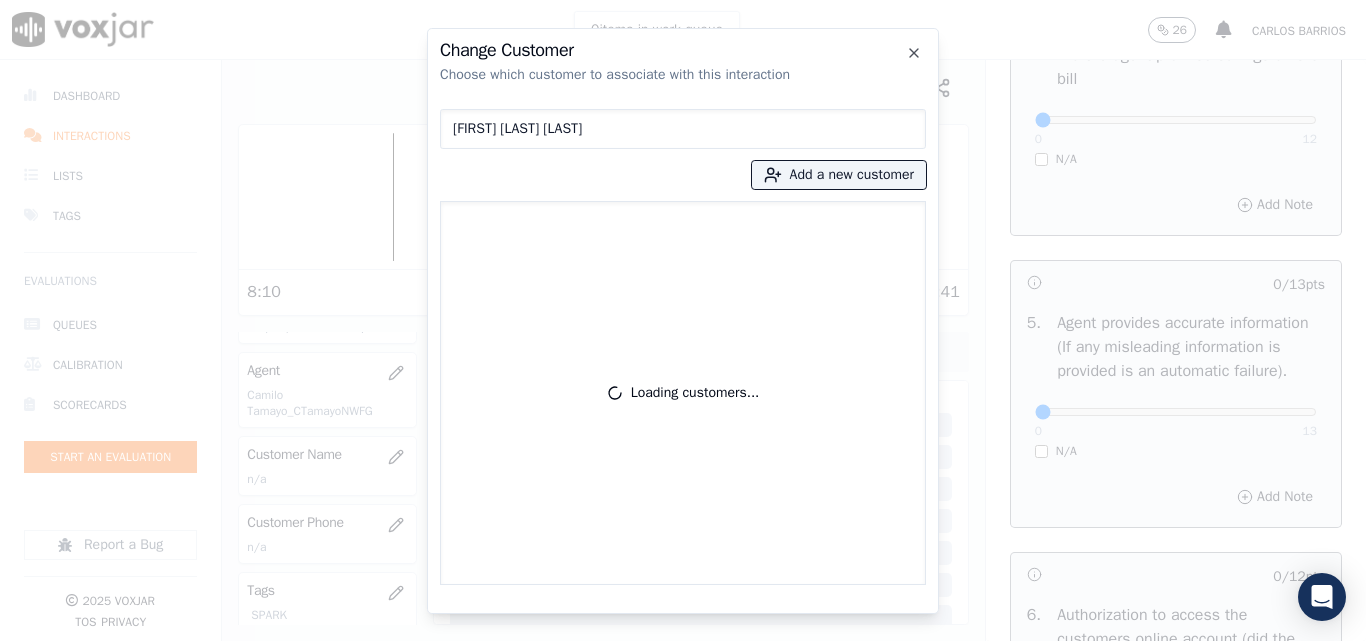type on "[FIRST] [LAST]" 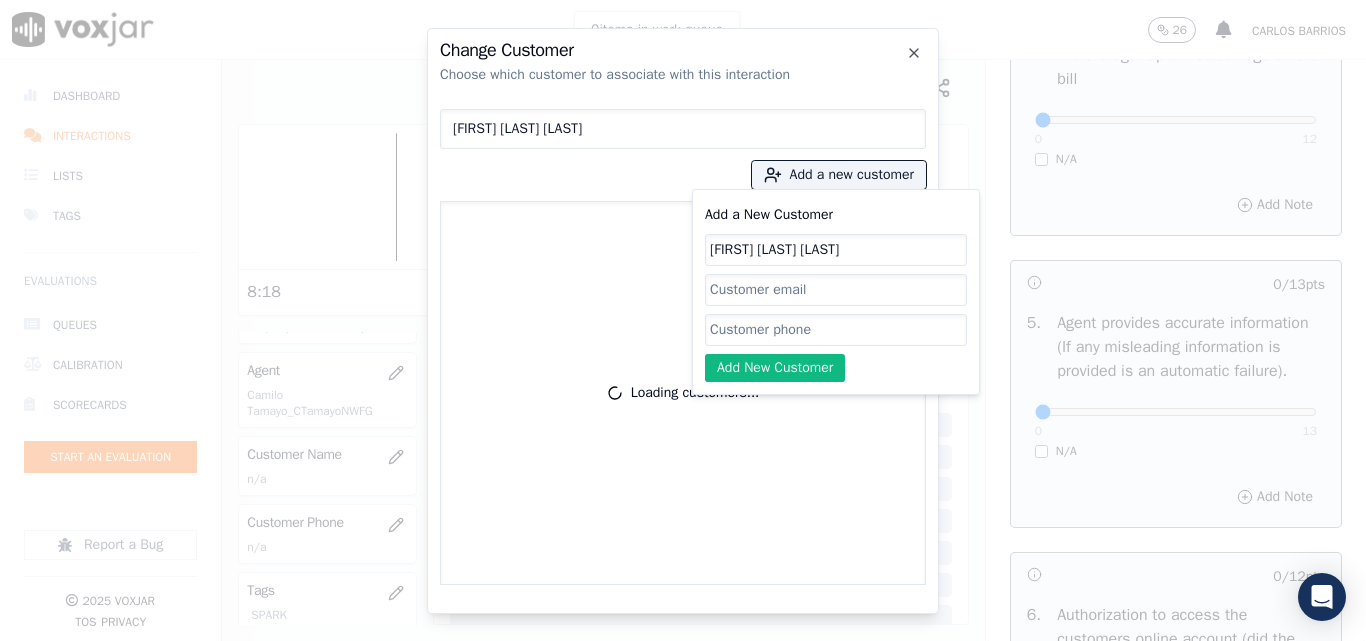 type on "[FIRST] [LAST]" 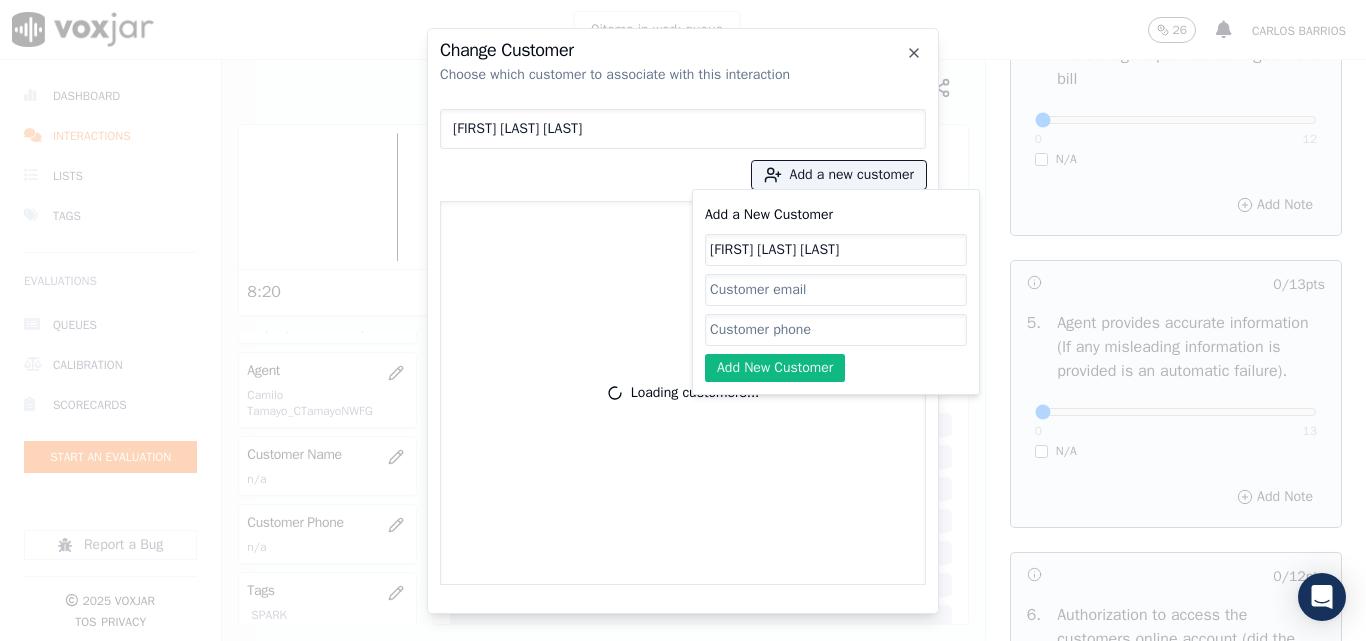 paste on "[PHONE]" 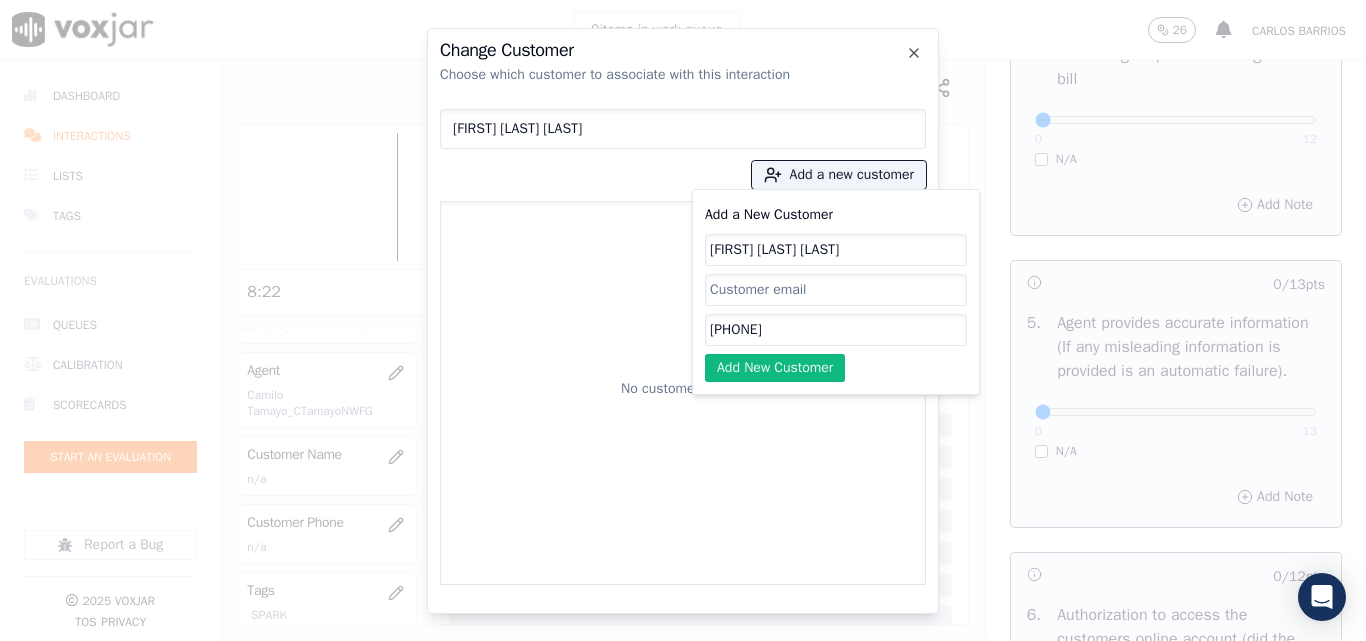 type on "[PHONE]" 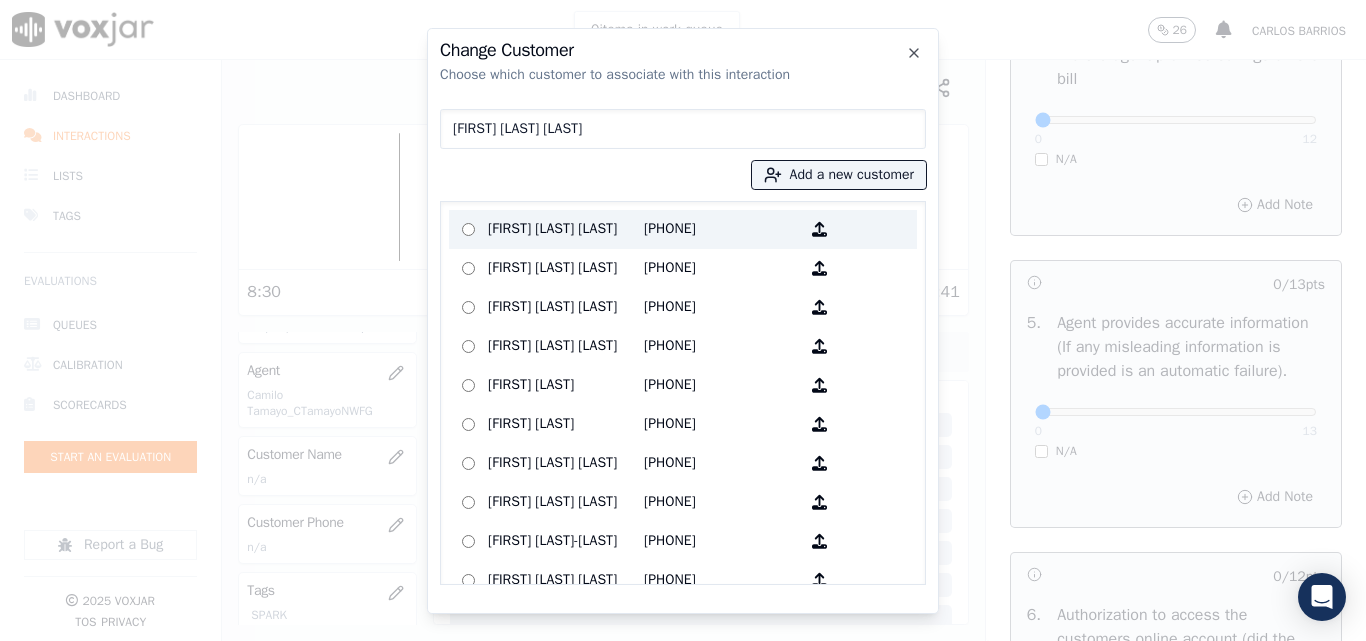 click on "[FIRST] [LAST]" at bounding box center [566, 229] 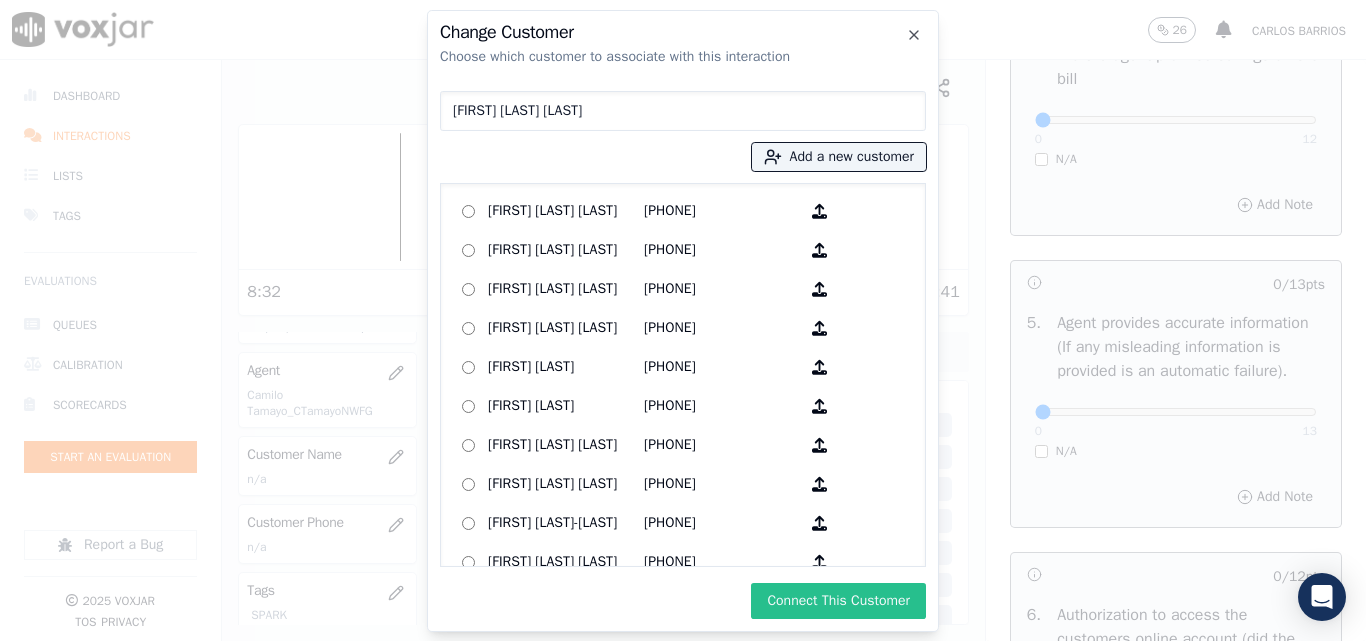 click on "Connect This Customer" at bounding box center (838, 601) 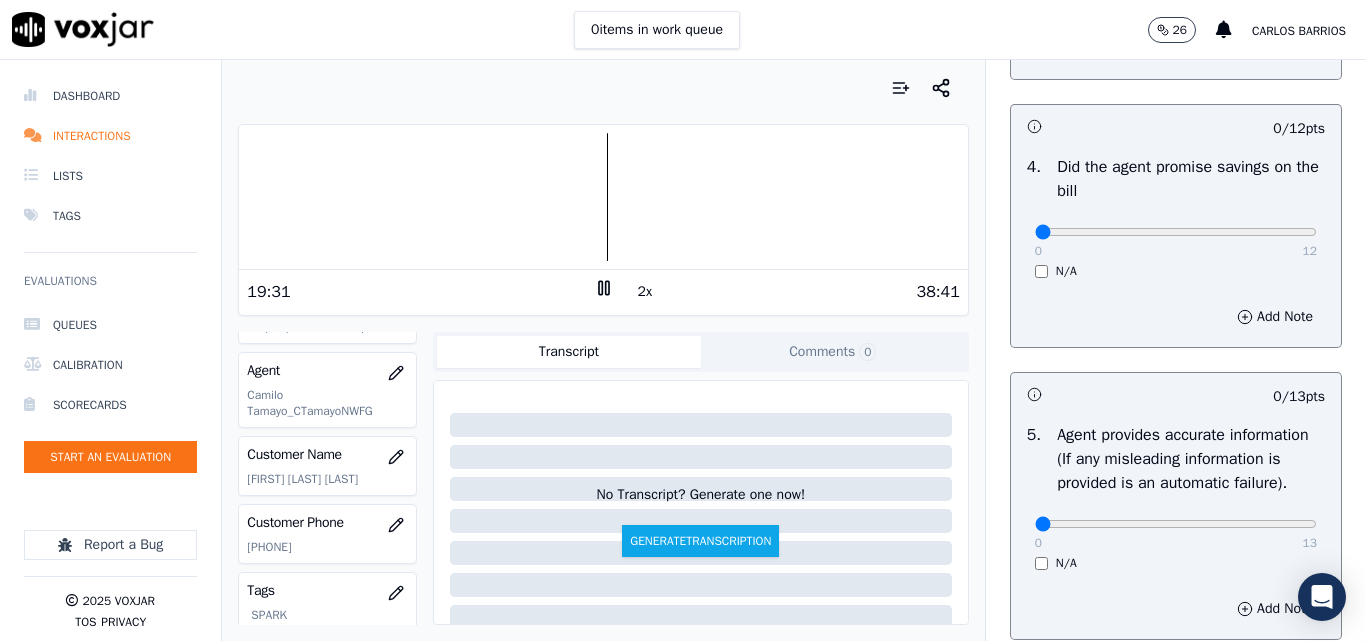 scroll, scrollTop: 700, scrollLeft: 0, axis: vertical 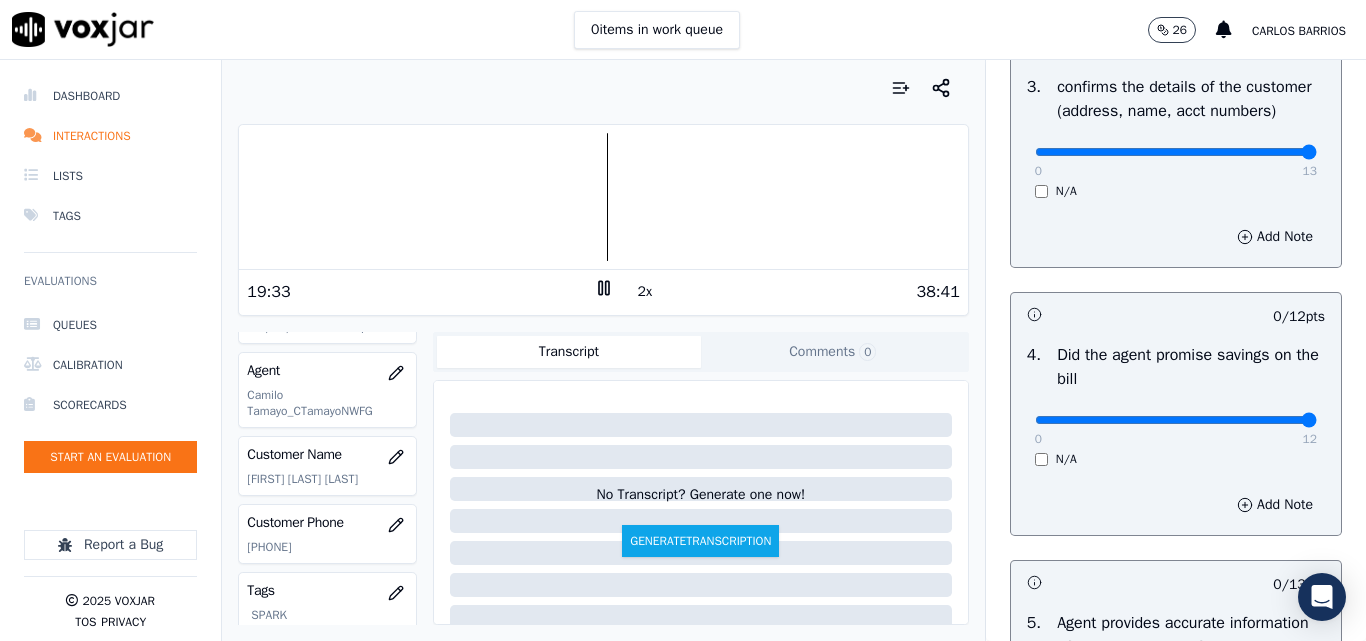 drag, startPoint x: 1246, startPoint y: 443, endPoint x: 1267, endPoint y: 441, distance: 21.095022 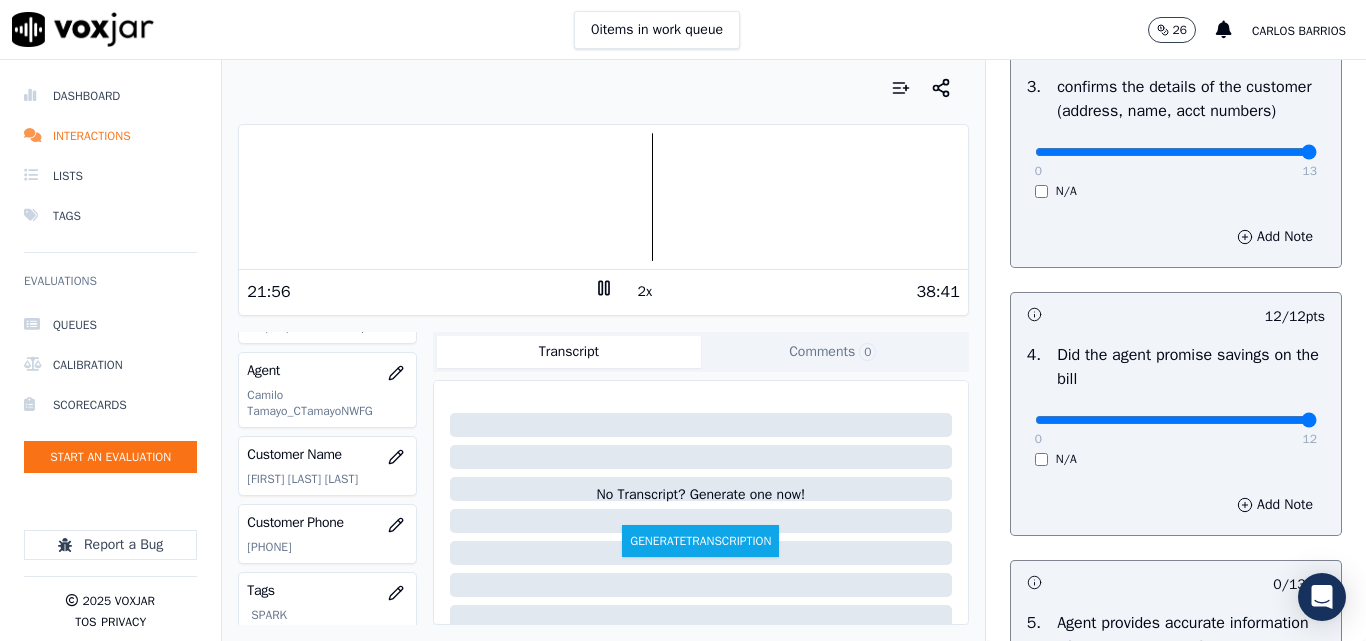 click at bounding box center (603, 197) 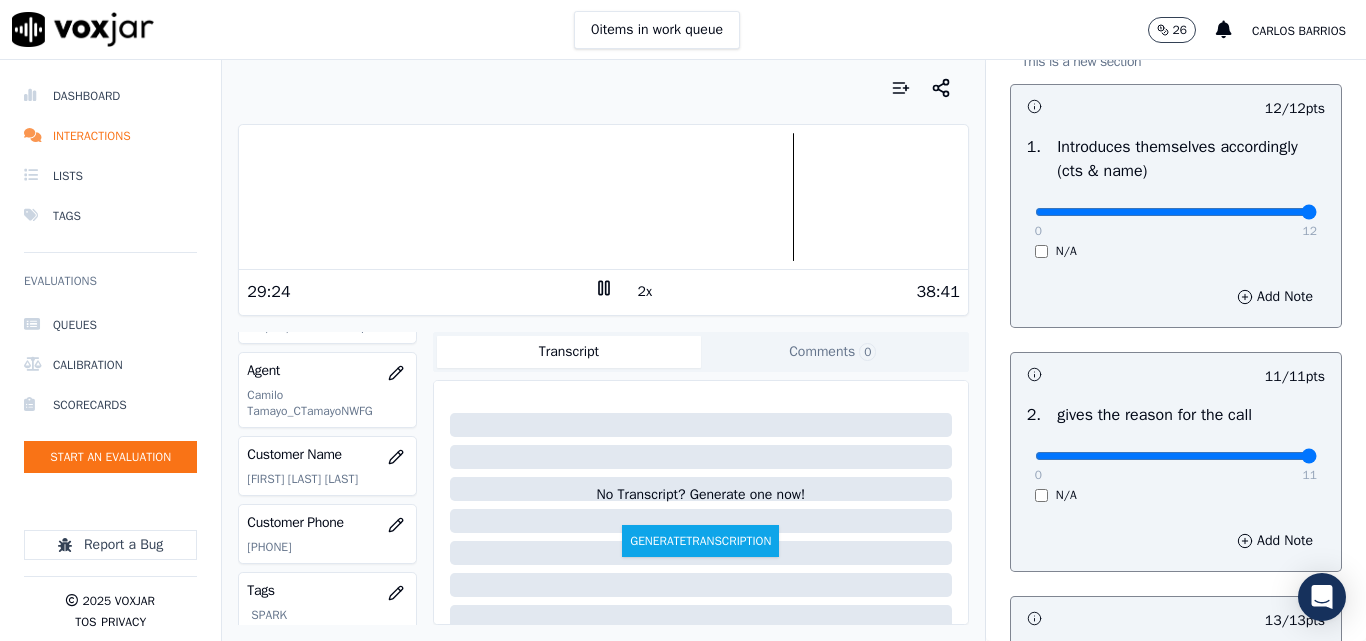 scroll, scrollTop: 400, scrollLeft: 0, axis: vertical 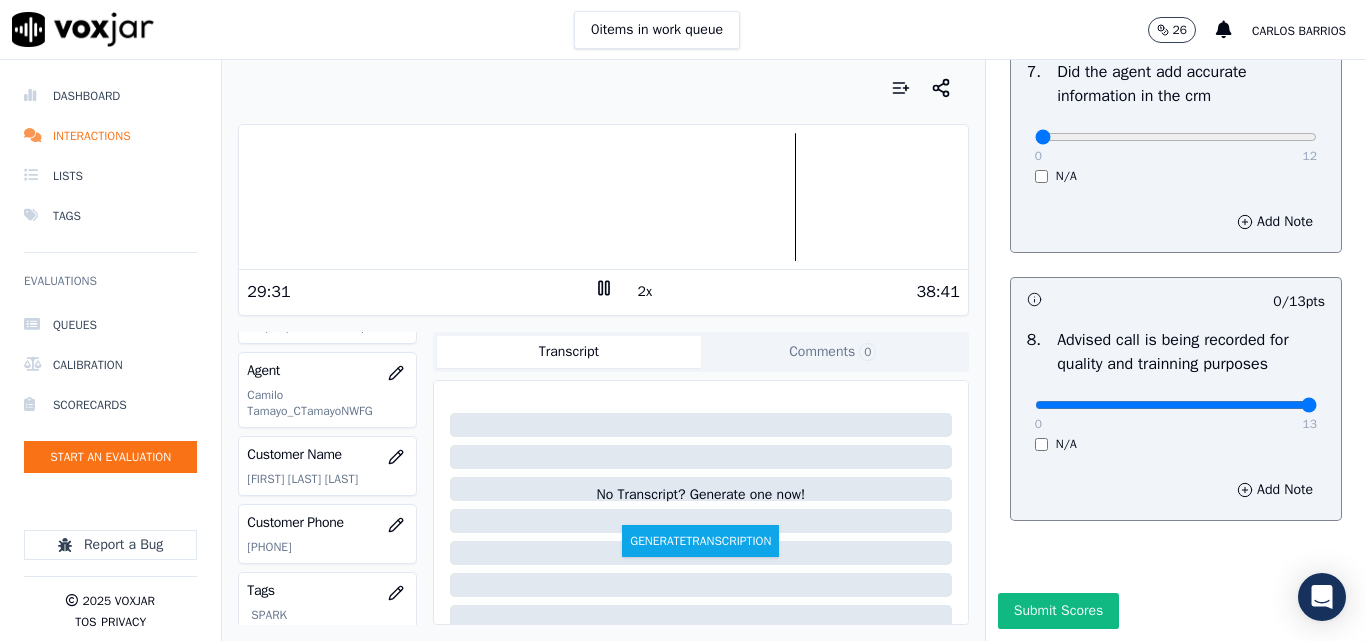 type on "13" 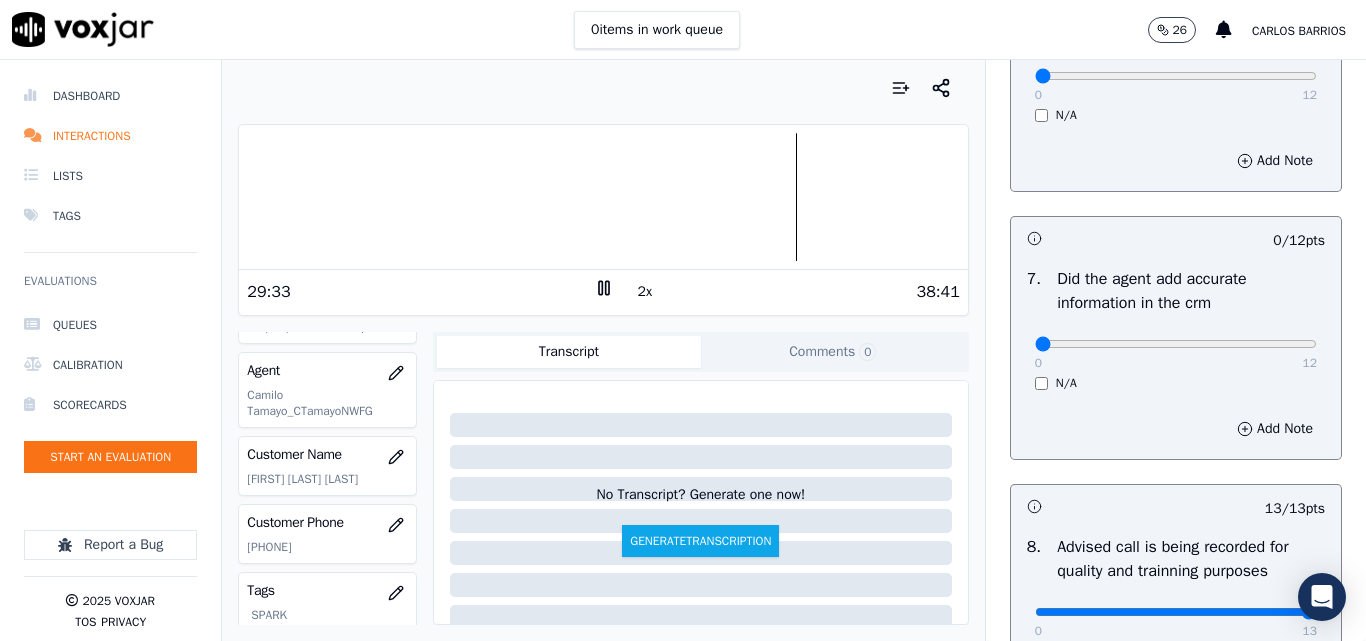 scroll, scrollTop: 1528, scrollLeft: 0, axis: vertical 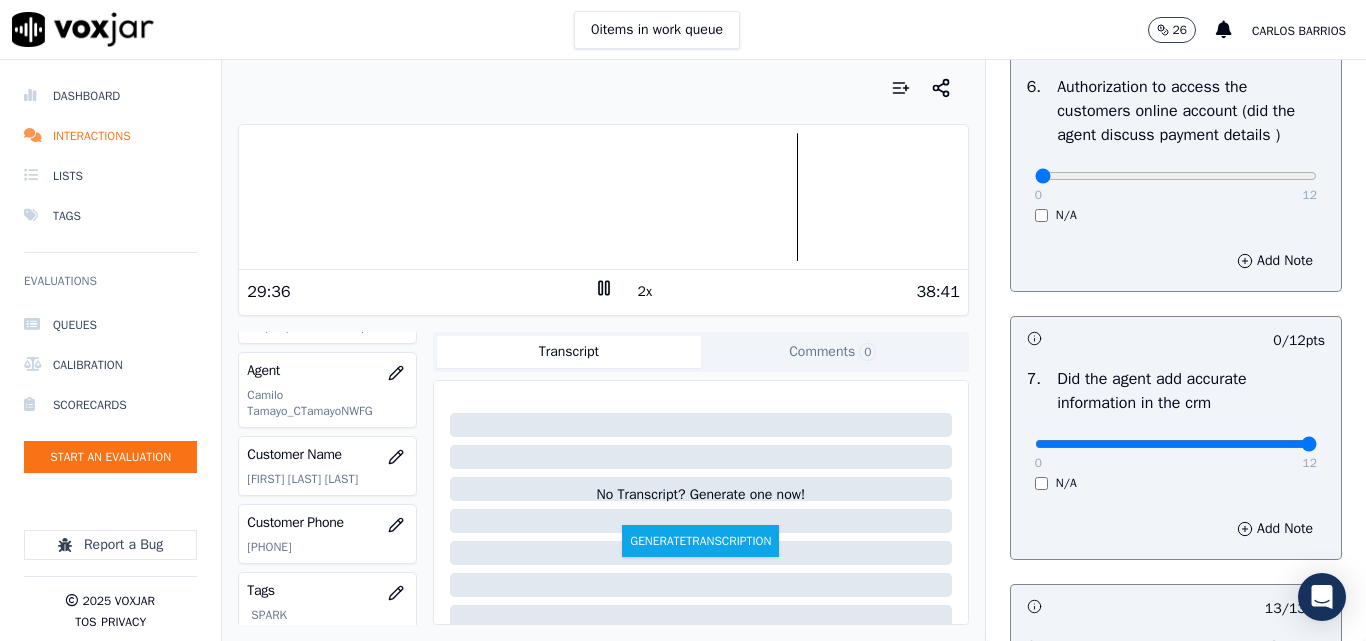 drag, startPoint x: 1256, startPoint y: 485, endPoint x: 1281, endPoint y: 492, distance: 25.96151 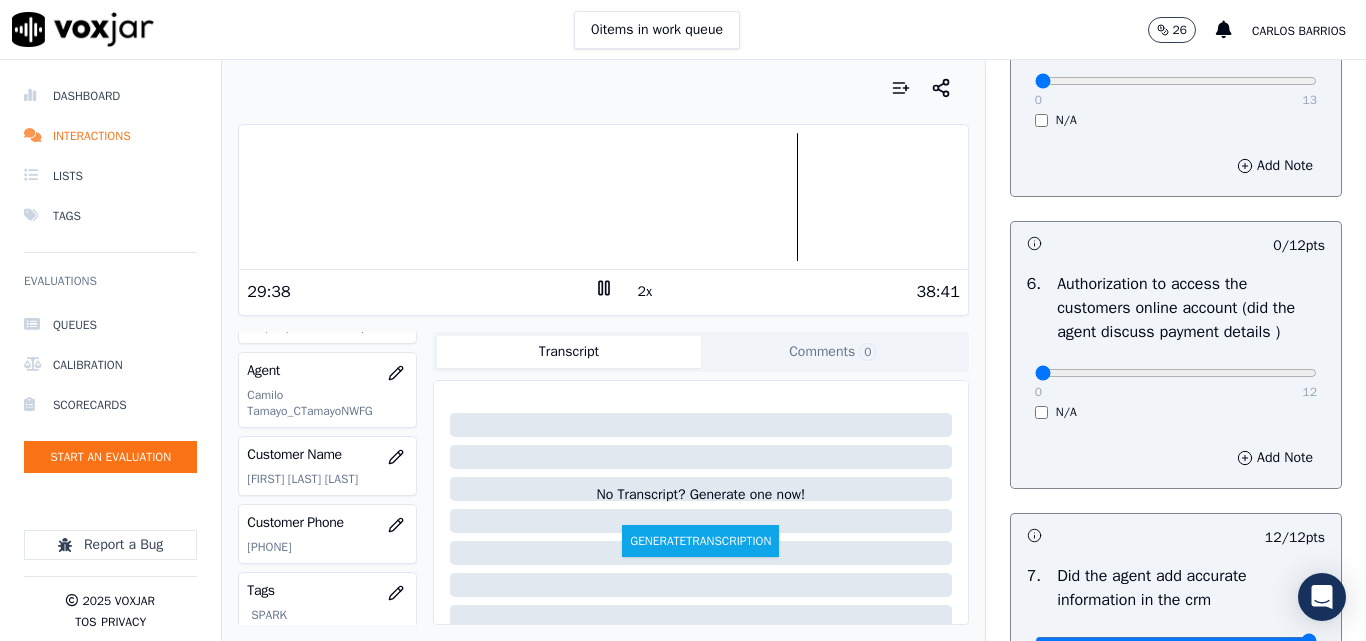 scroll, scrollTop: 1328, scrollLeft: 0, axis: vertical 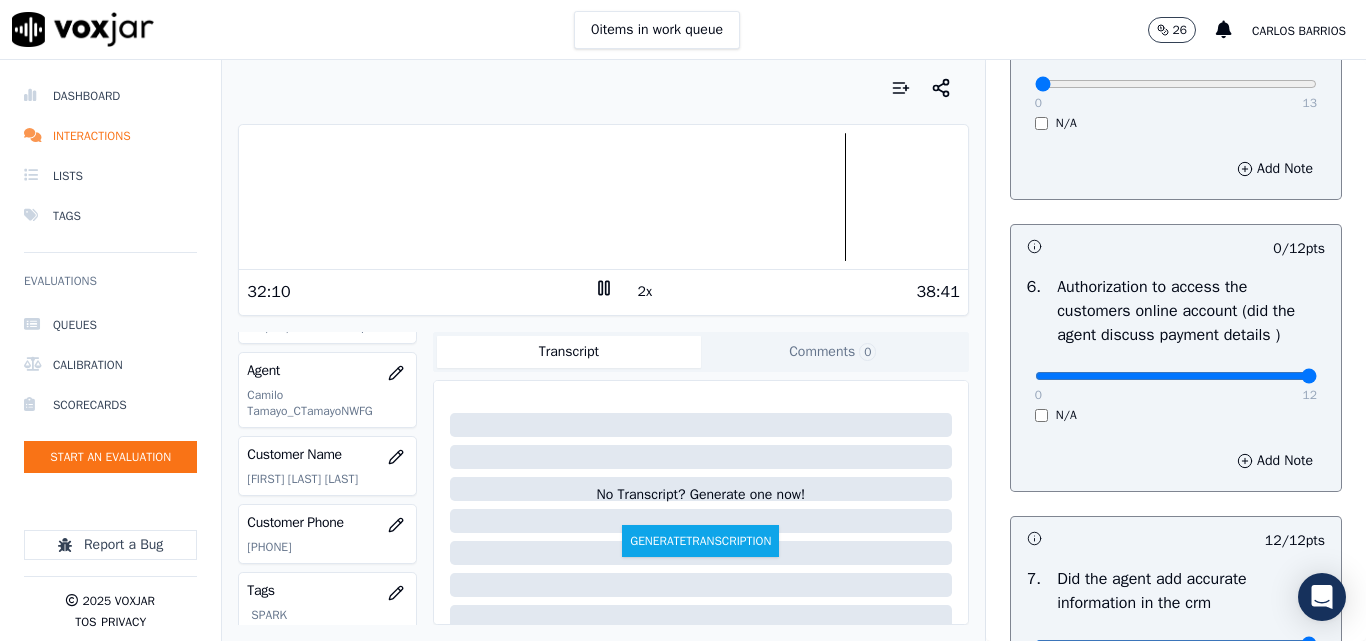 drag, startPoint x: 1257, startPoint y: 427, endPoint x: 1257, endPoint y: 380, distance: 47 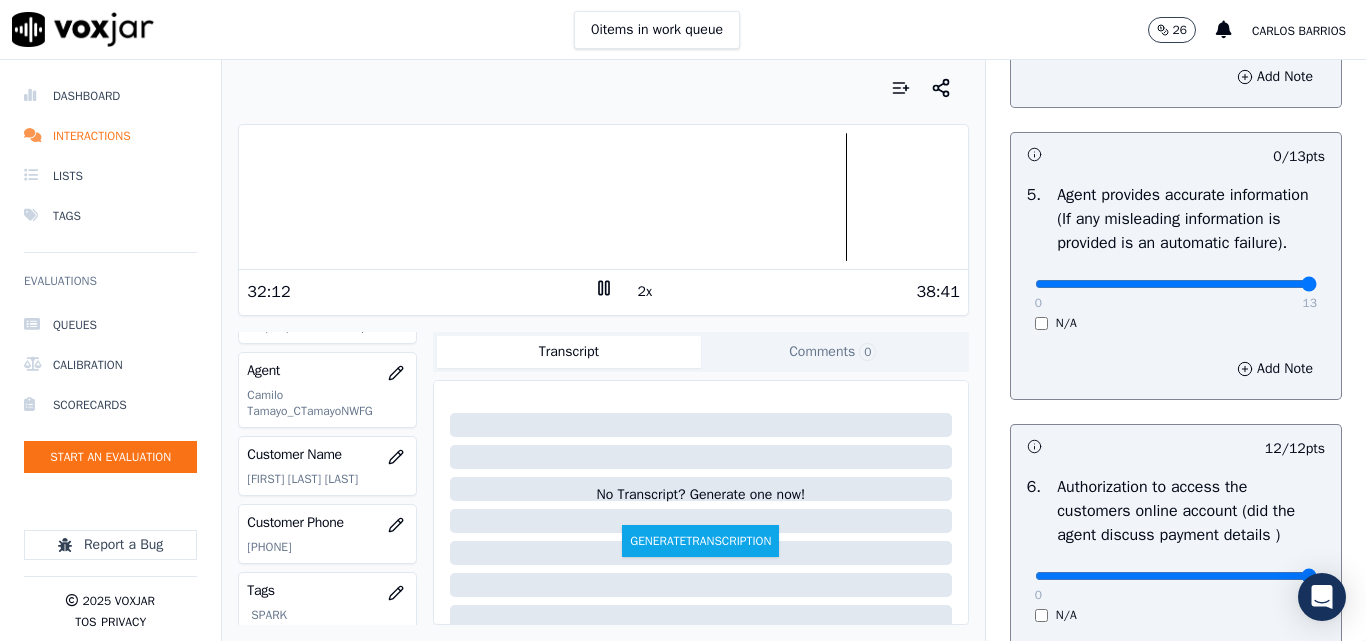 type on "13" 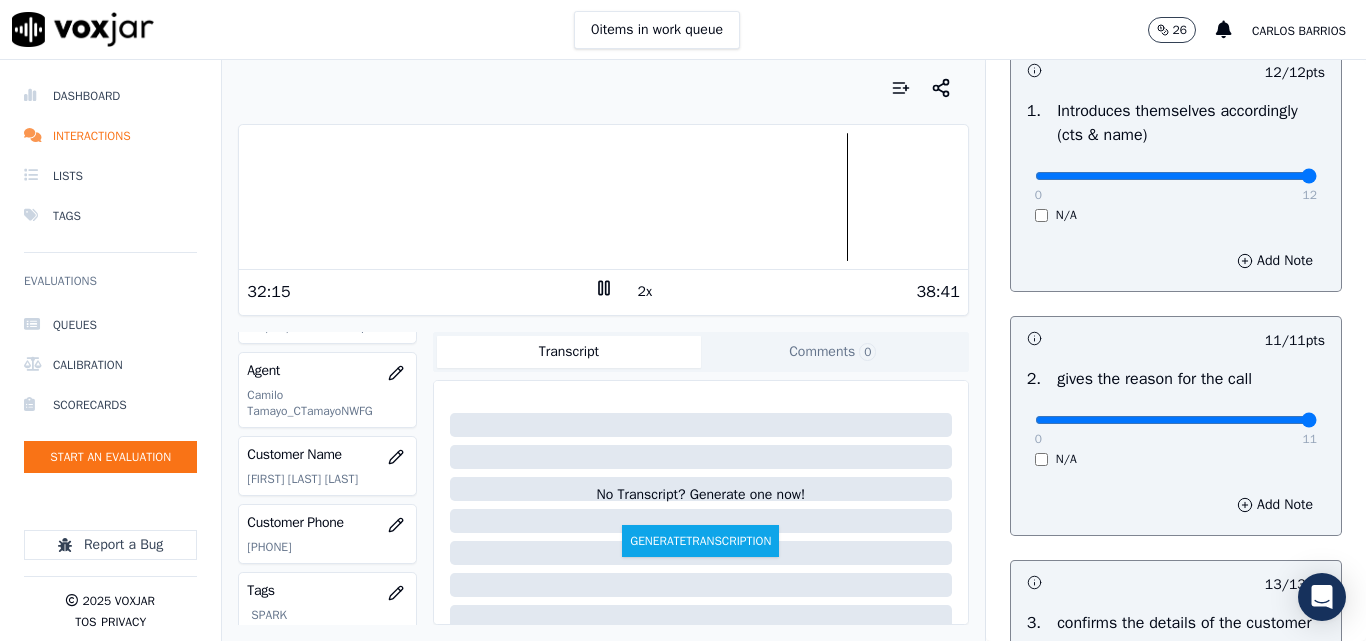 scroll, scrollTop: 0, scrollLeft: 0, axis: both 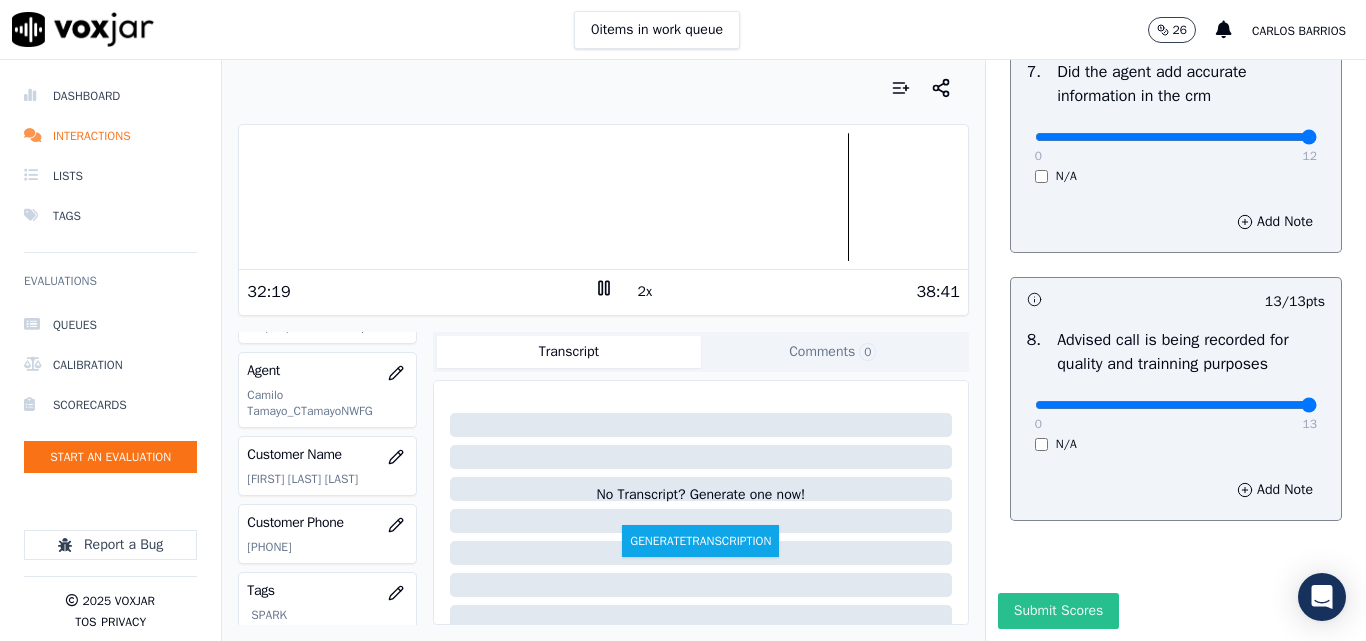 click on "Submit Scores" at bounding box center (1058, 611) 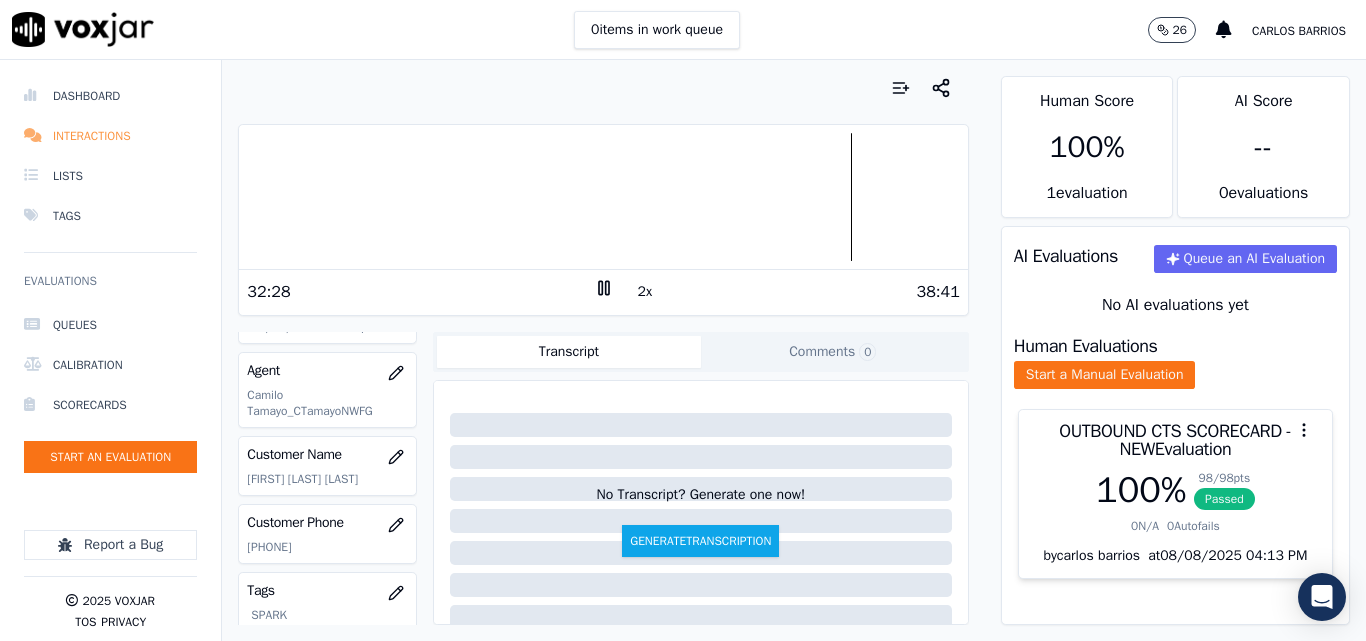 click on "Interactions" at bounding box center (110, 136) 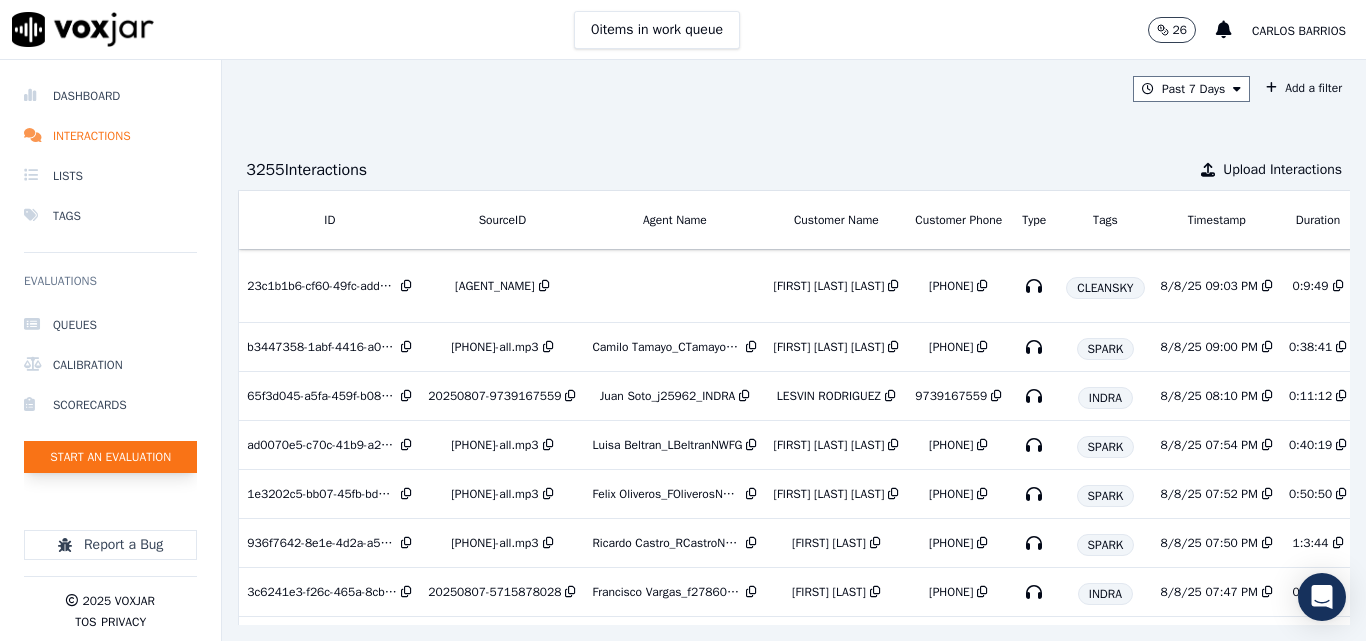 click on "Start an Evaluation" 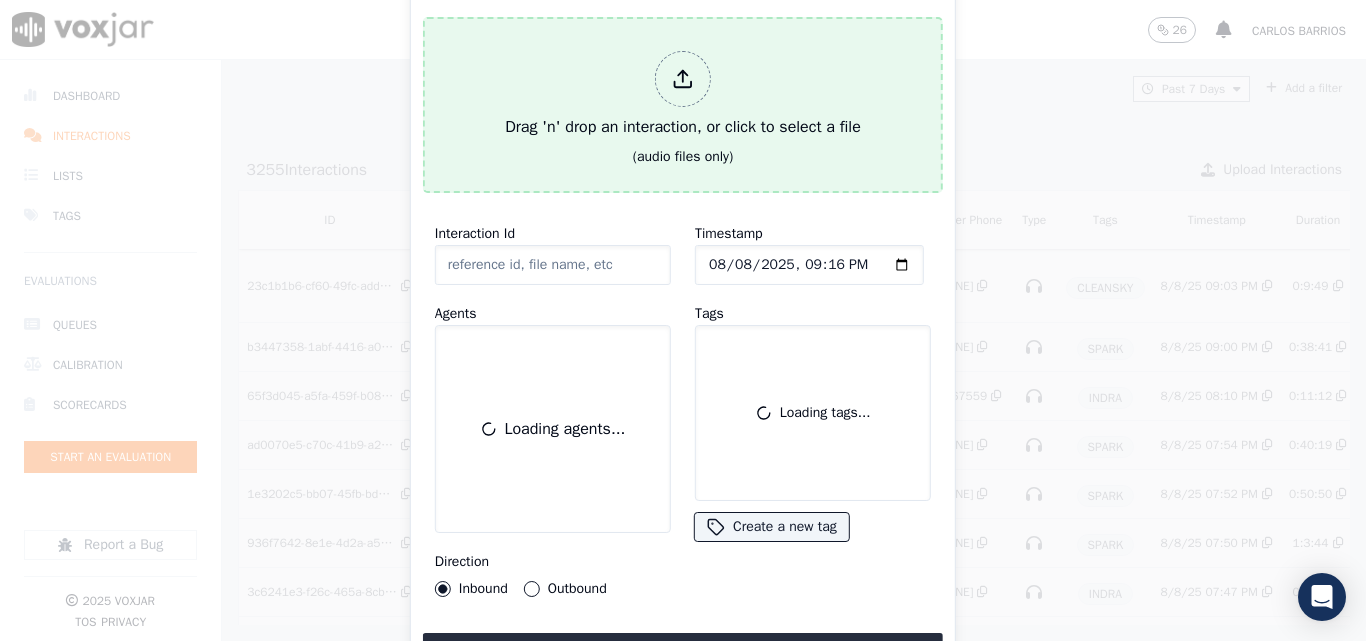 click on "Drag 'n' drop an interaction, or click to select a file" at bounding box center (683, 95) 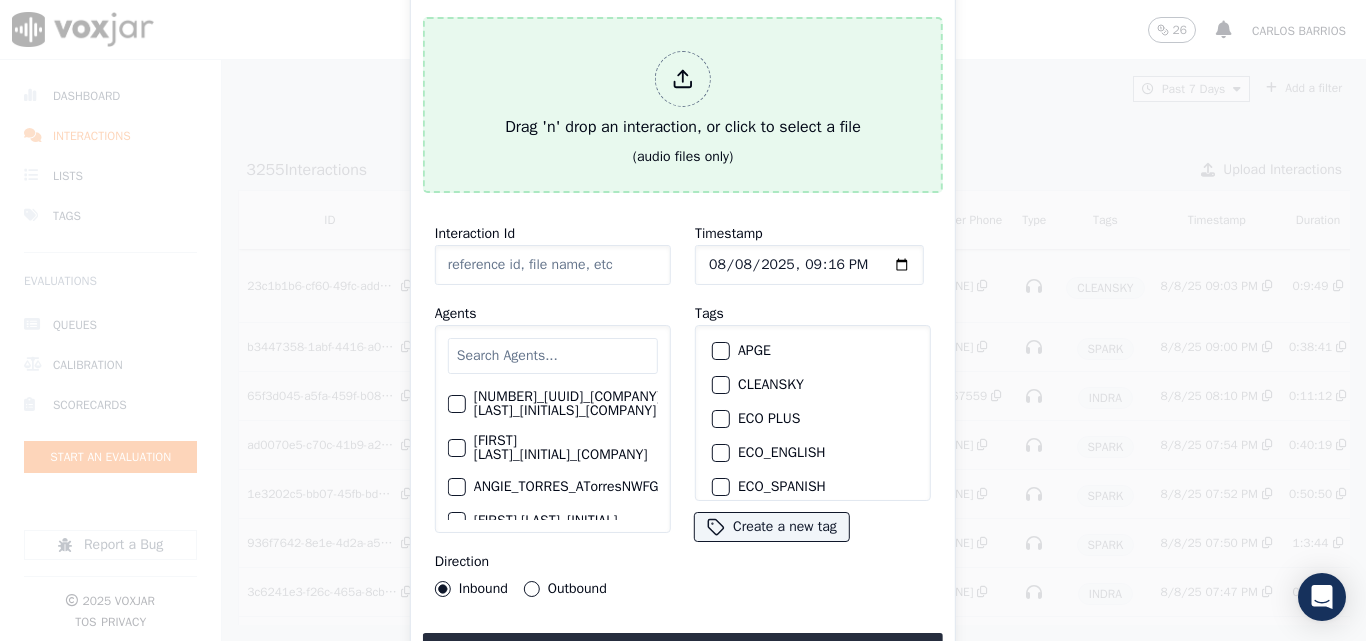 type on "20250807-153309_4013281827-all.mp3" 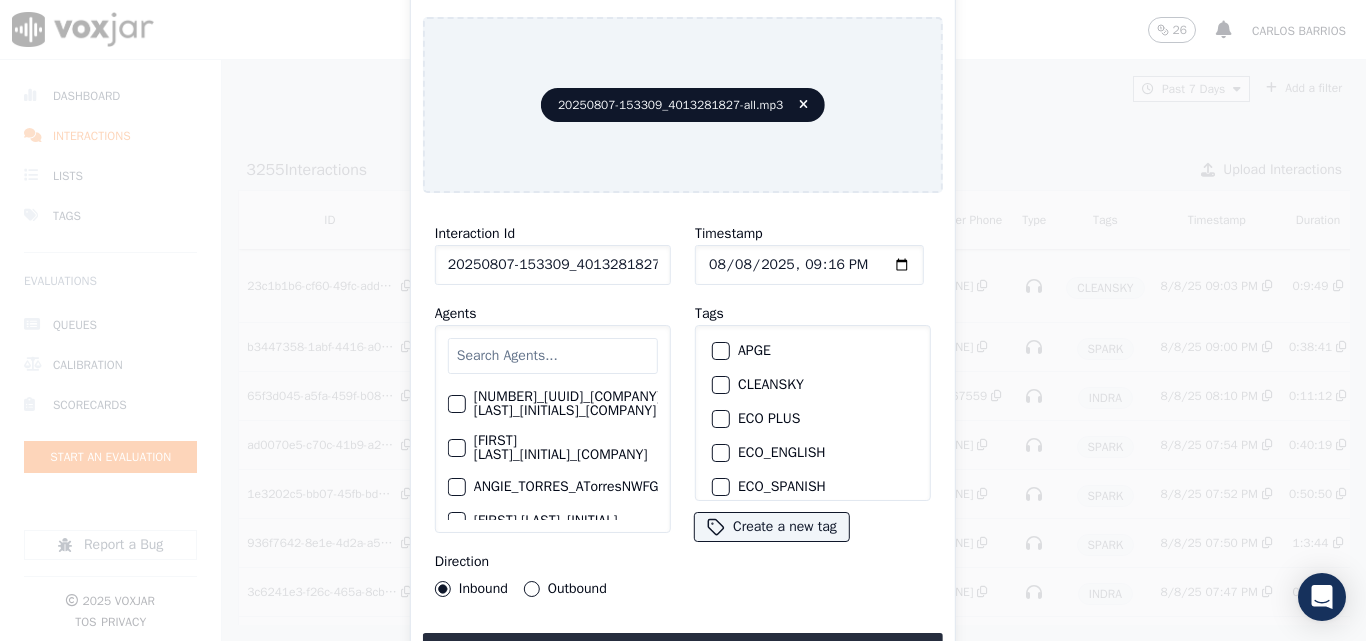 click at bounding box center (553, 356) 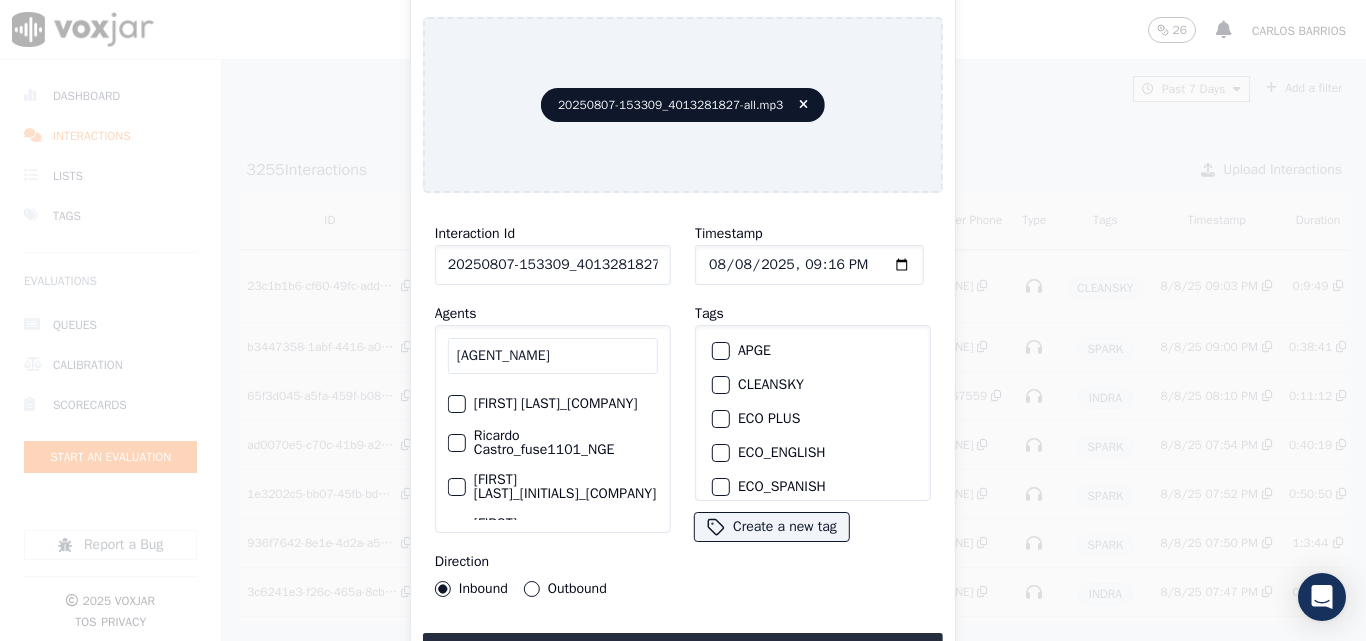 scroll, scrollTop: 100, scrollLeft: 0, axis: vertical 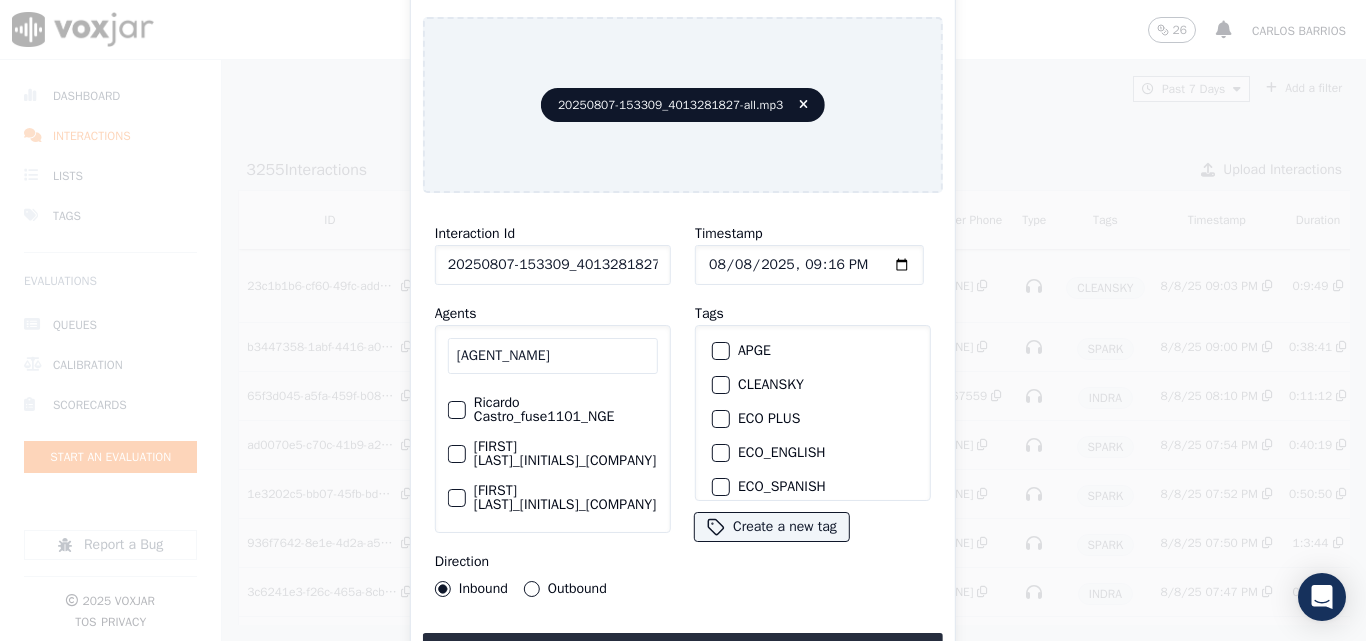type on "RICARD" 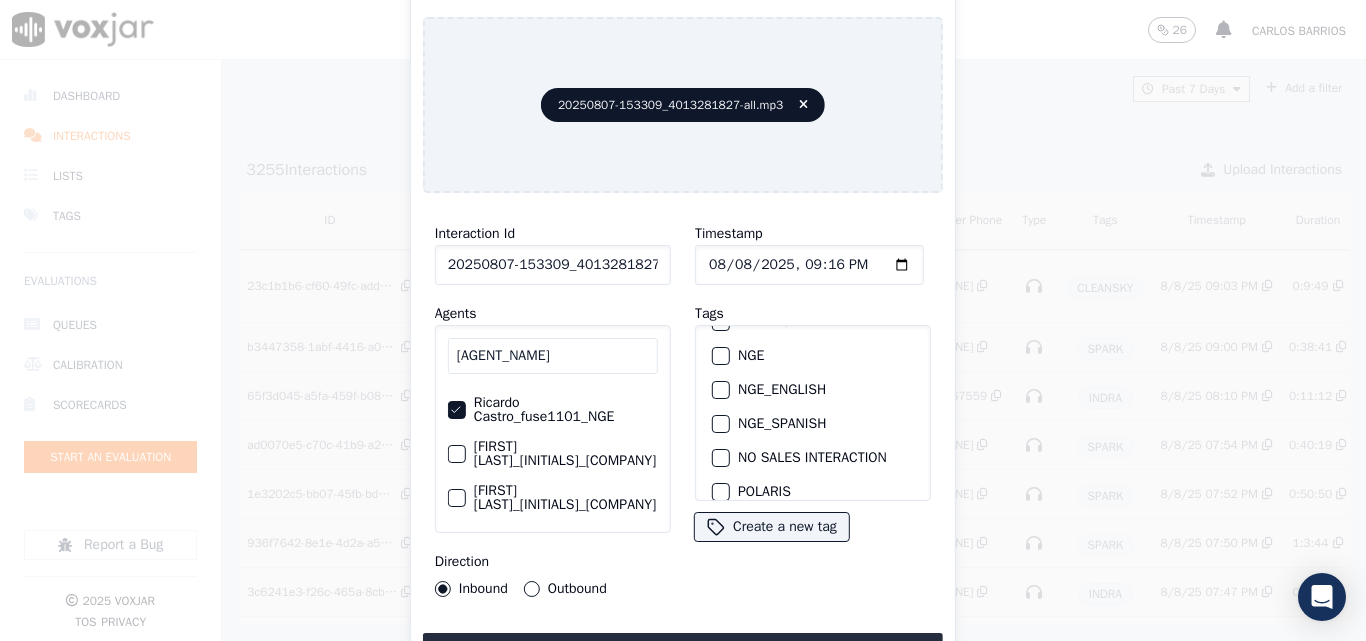 scroll, scrollTop: 245, scrollLeft: 0, axis: vertical 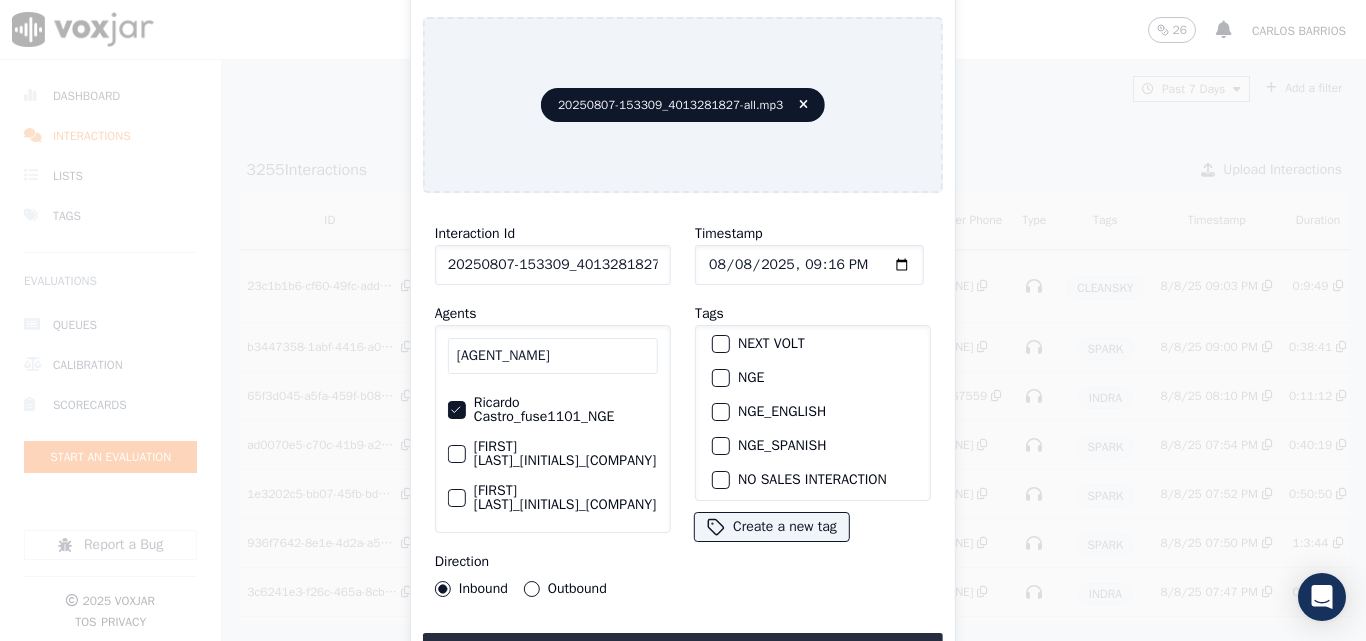 click at bounding box center (720, 378) 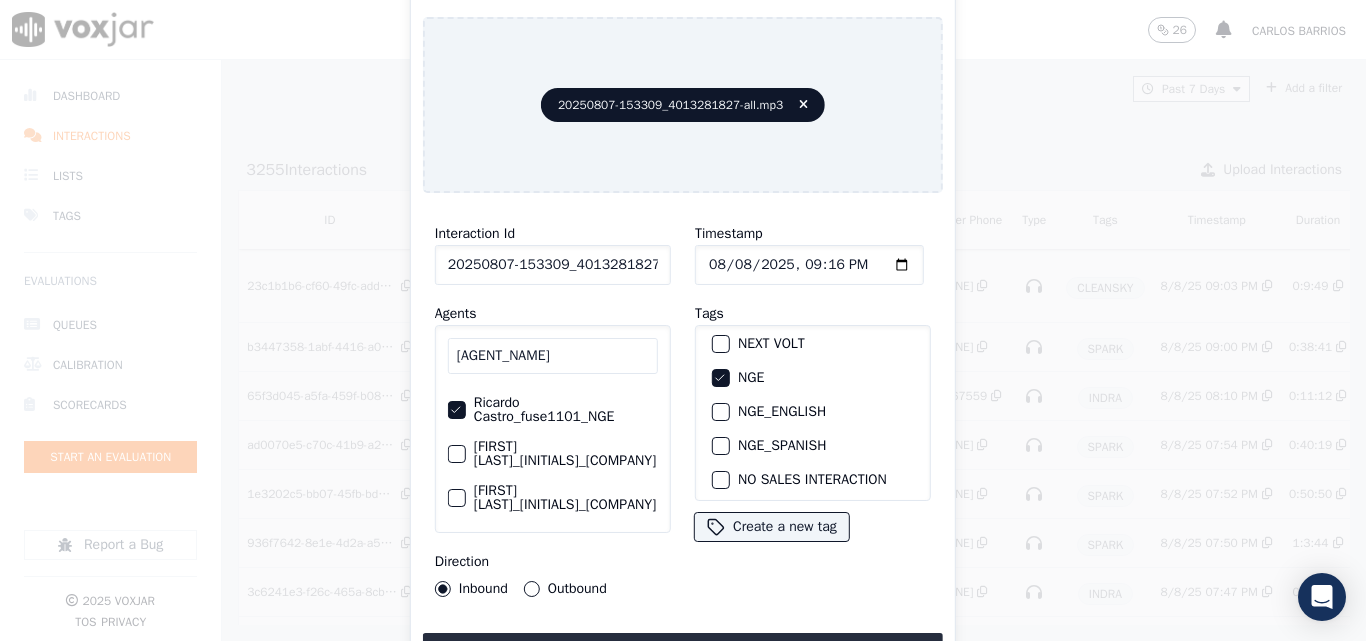 click on "Interaction Id   20250807-153309_4013281827-all.mp3     Agents   RICARD     Ricardo Castro     Ricardo Castro_RCastroNWFG     Ricardo Castro_SYMMETRY     Ricardo Castro_fuse1101_NGE     Ricardo Castro_r13918_CLEANSKY     Ricardo Castro_r19948_INDRA     Direction     Inbound     Outbound   Timestamp       Tags     APGE     CLEANSKY     ECO PLUS     ECO_ENGLISH     ECO_SPANISH     ELECTRA SPARK     INDRA     NEXT VOLT     NGE     NGE_ENGLISH     NGE_SPANISH     NO SALES INTERACTION     POLARIS     RUSHMORE     SPARK     SYMMETRY     WGL
Create a new tag     Upload interaction to start evaluation" at bounding box center (683, 439) 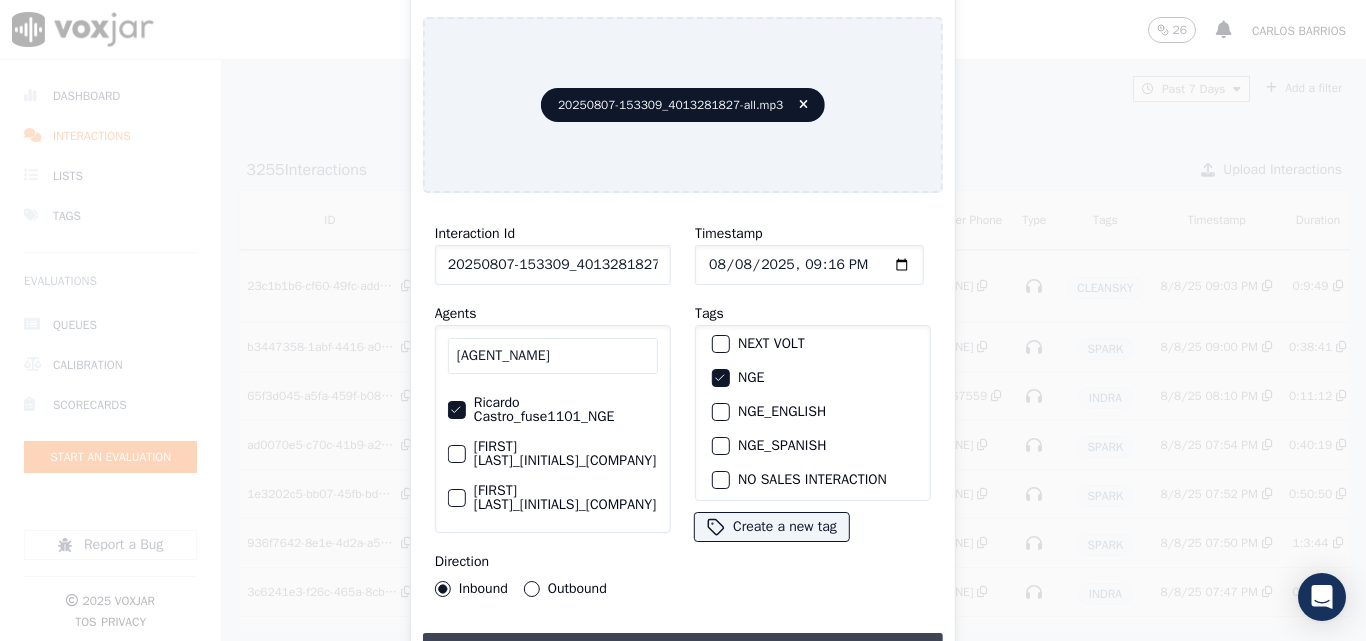 click on "Upload interaction to start evaluation" at bounding box center (683, 651) 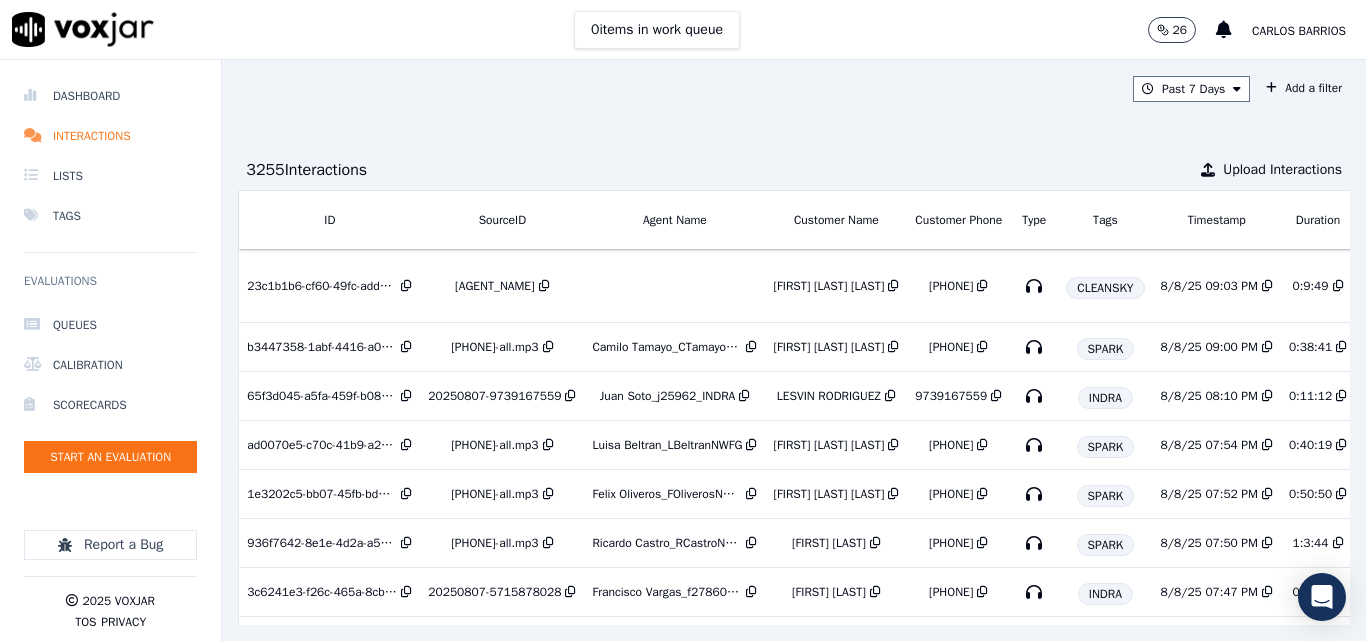 scroll, scrollTop: 0, scrollLeft: 355, axis: horizontal 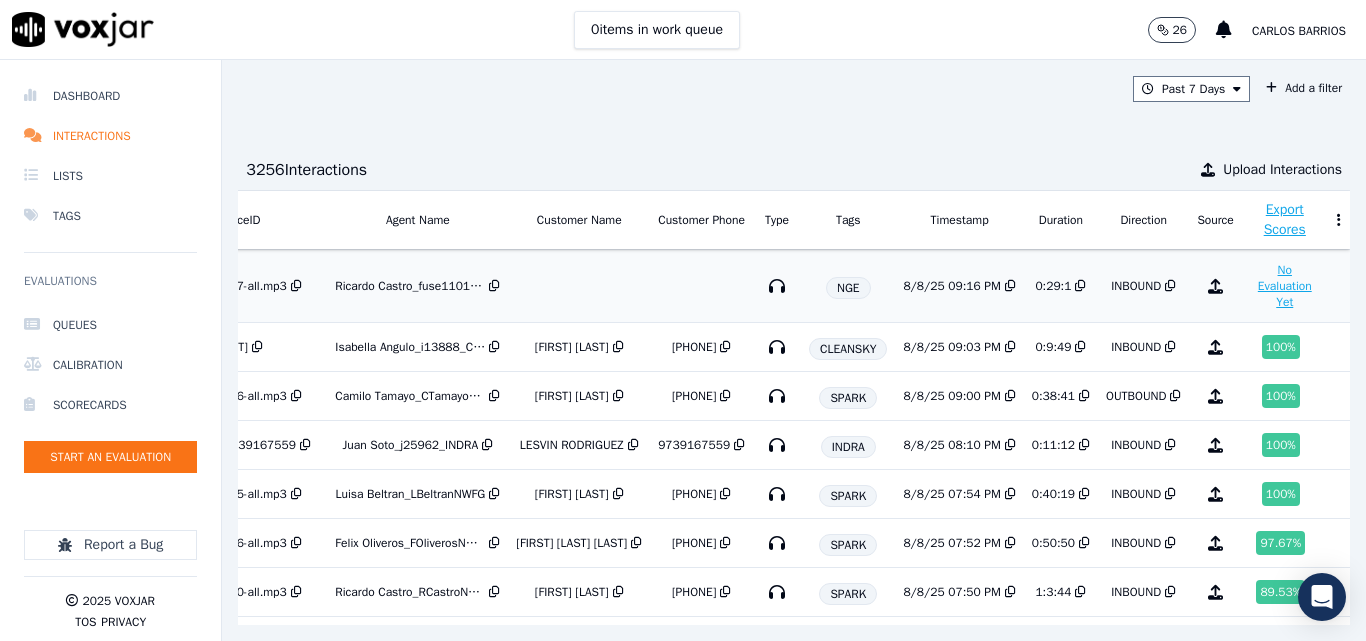 click on "No Evaluation Yet" at bounding box center (1285, 286) 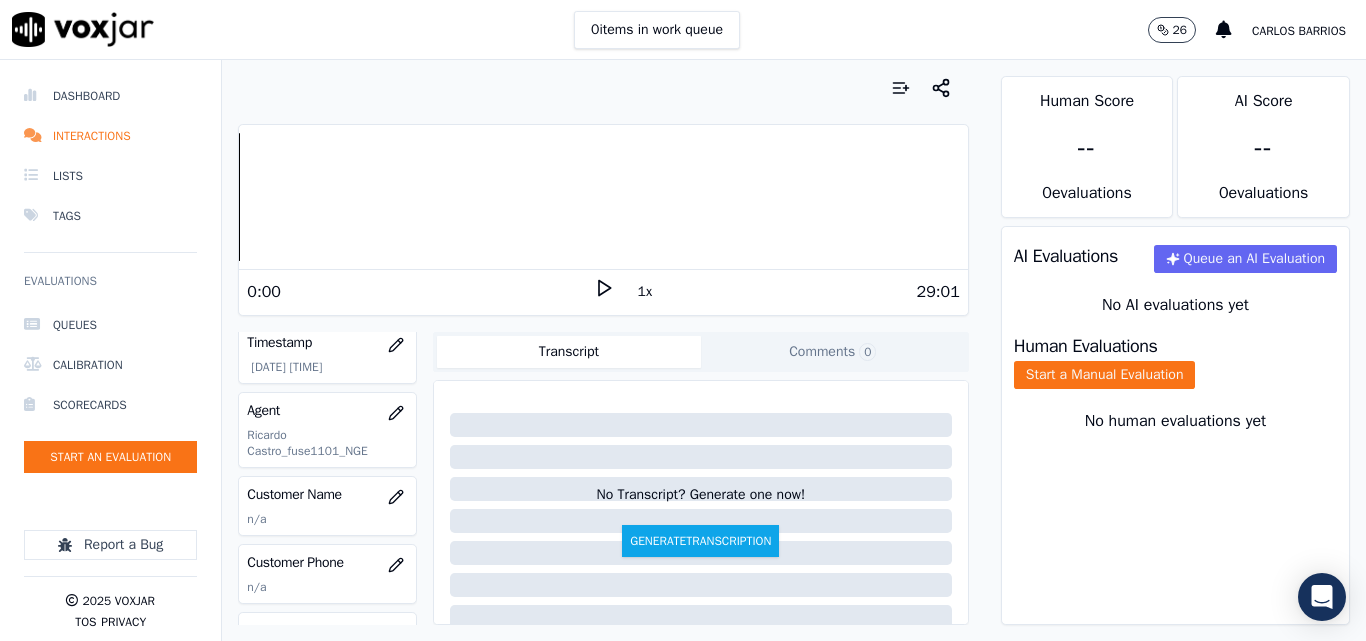 scroll, scrollTop: 200, scrollLeft: 0, axis: vertical 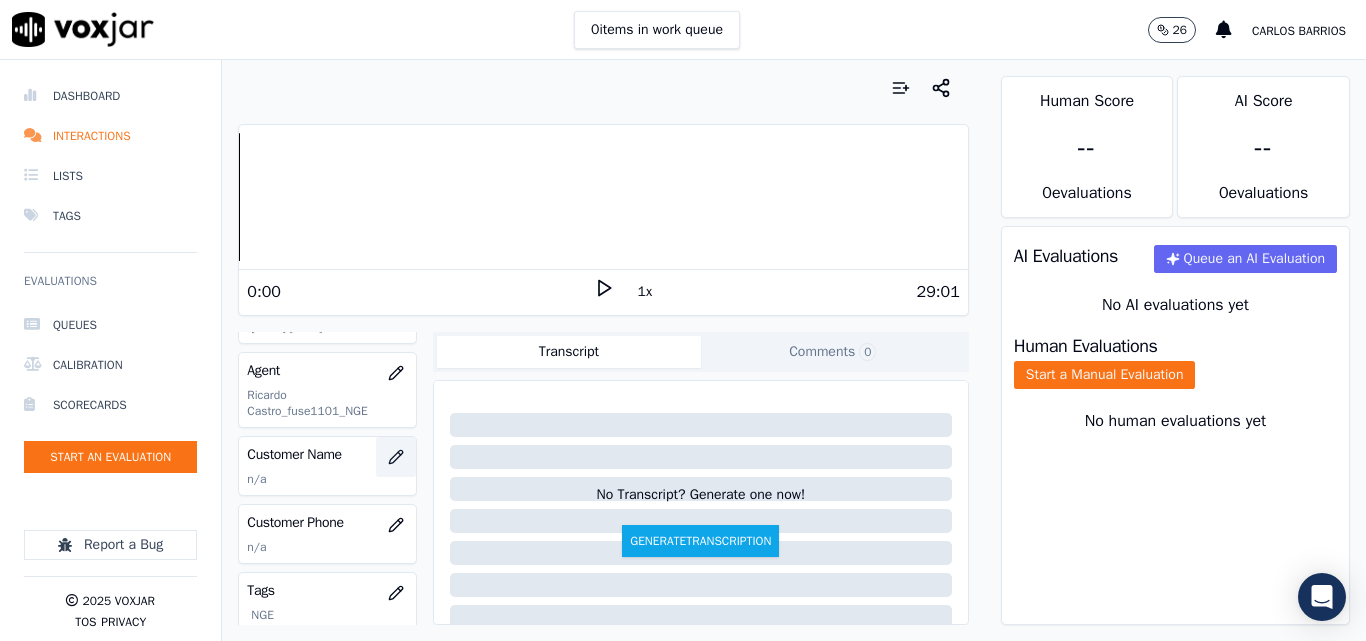 click at bounding box center [396, 457] 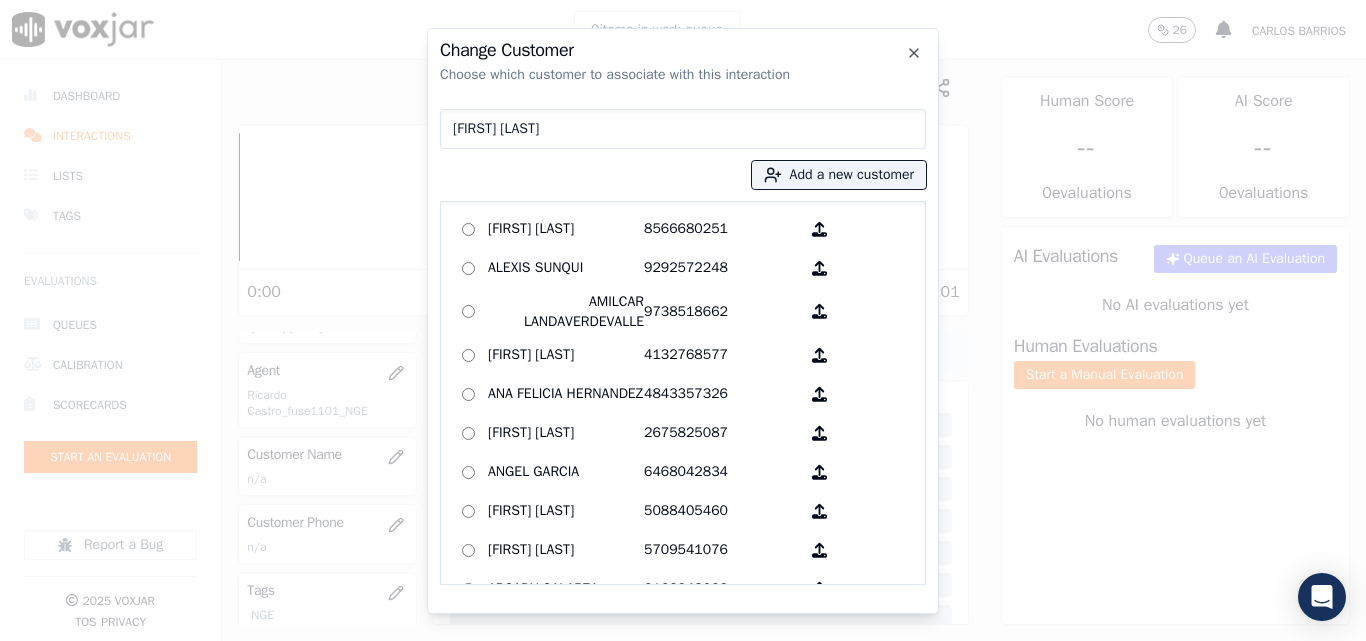 type on "JAIRO LUIS CUEVAS" 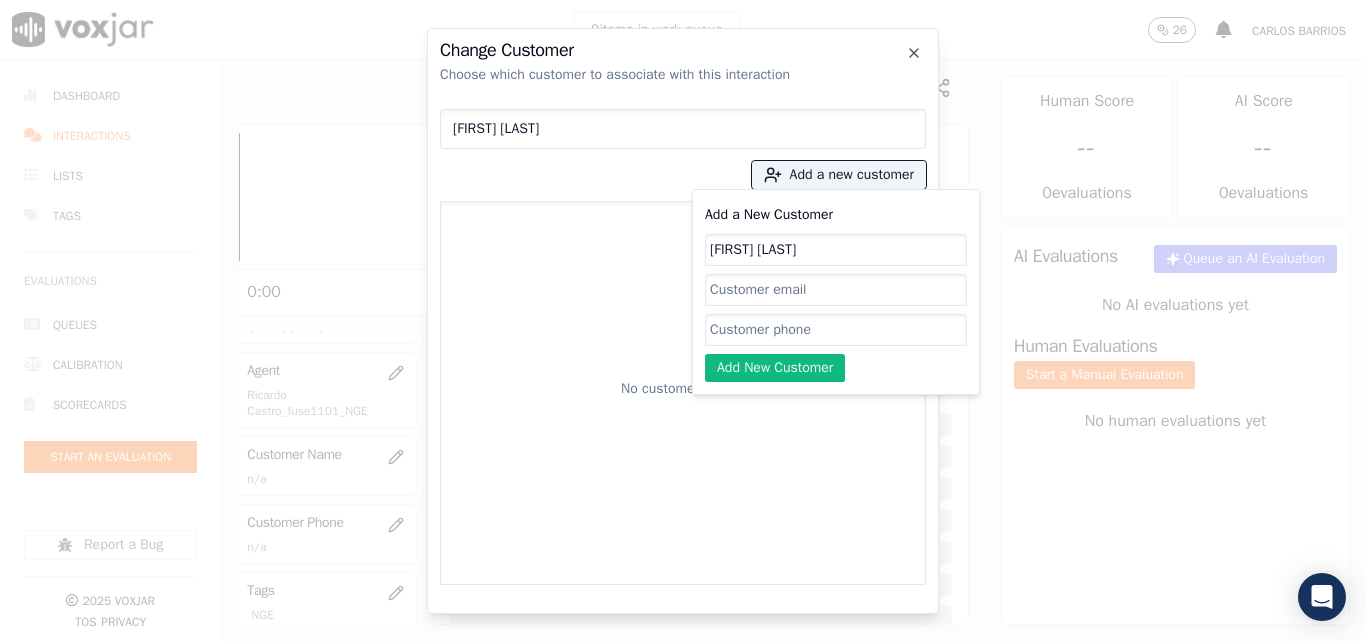 type on "JAIRO LUIS CUEVAS" 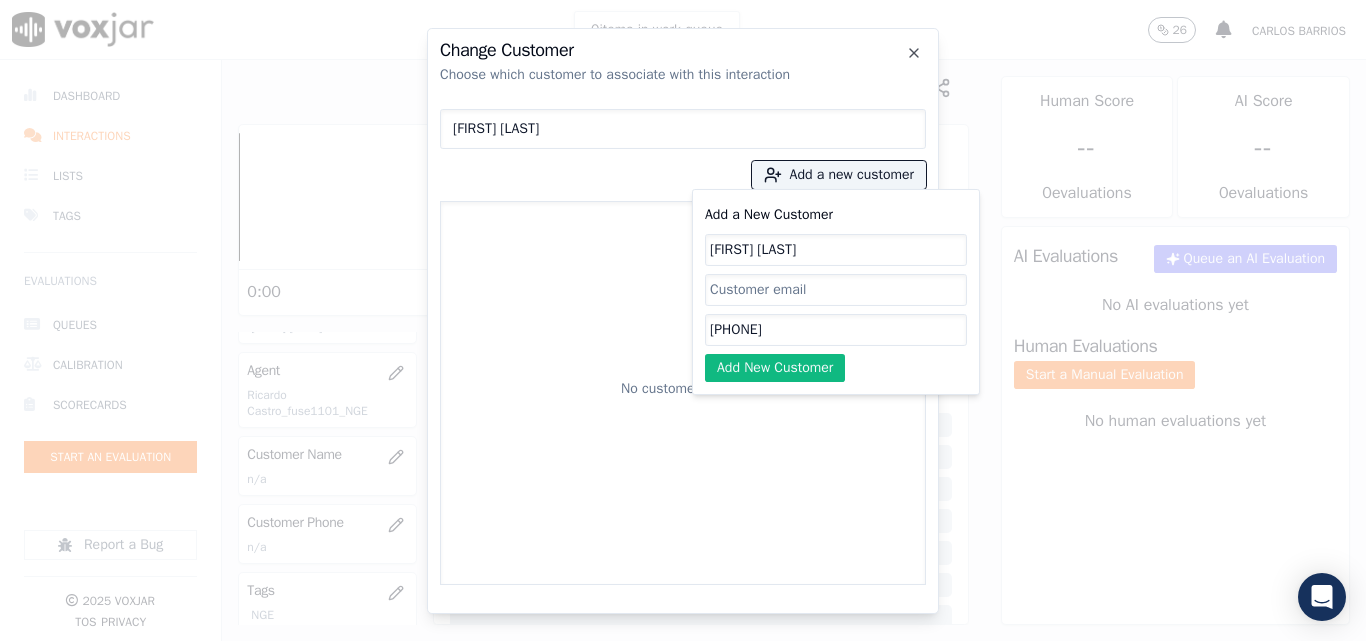 type on "4013281827" 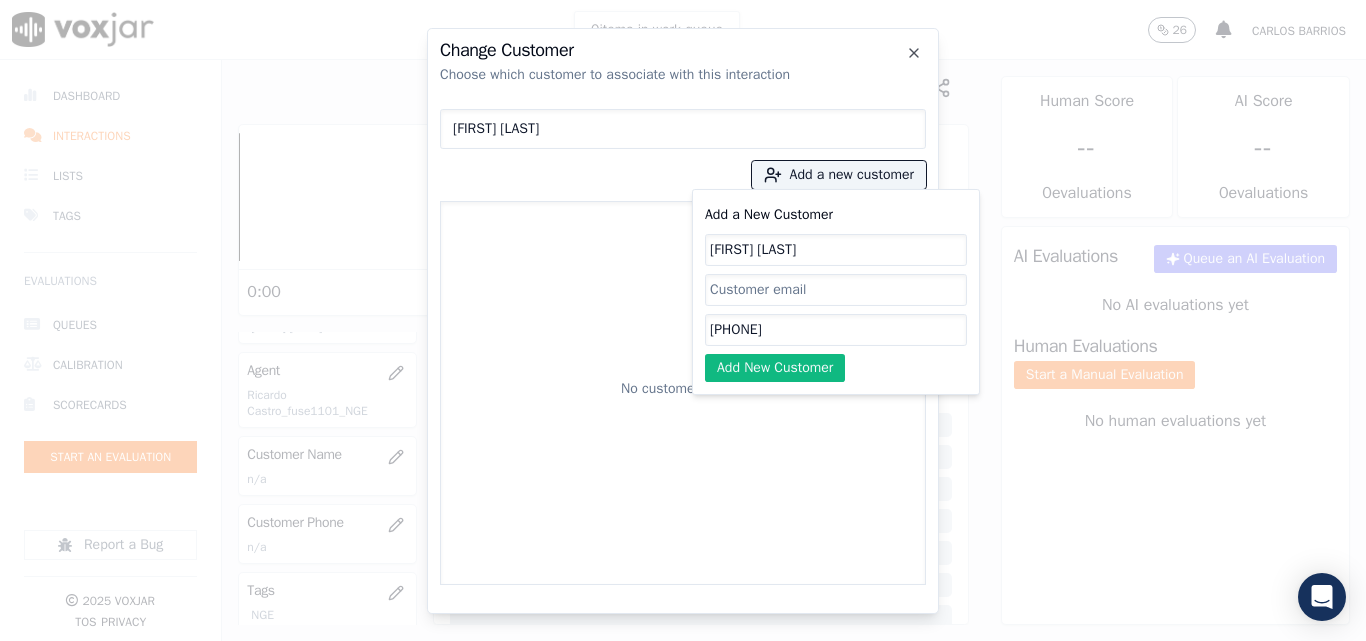 click on "JAIRO LUIS CUEVAS" 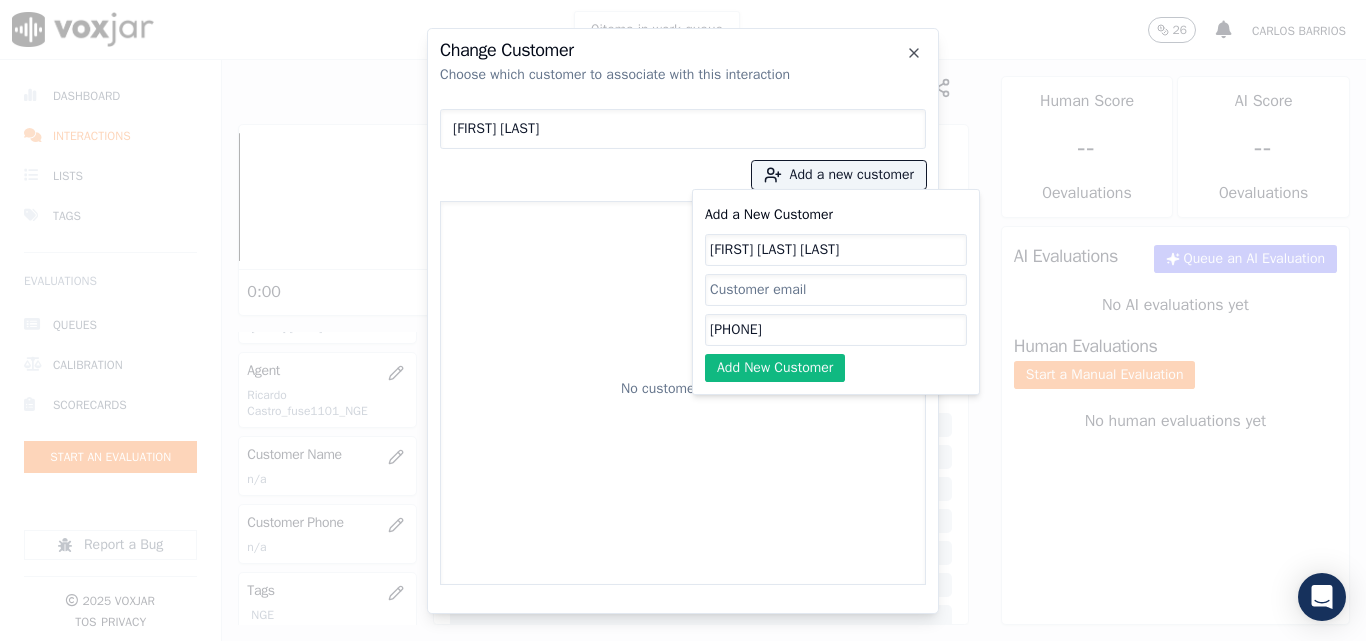 type on "JAIRO LUIS CUEVAS PEREZ" 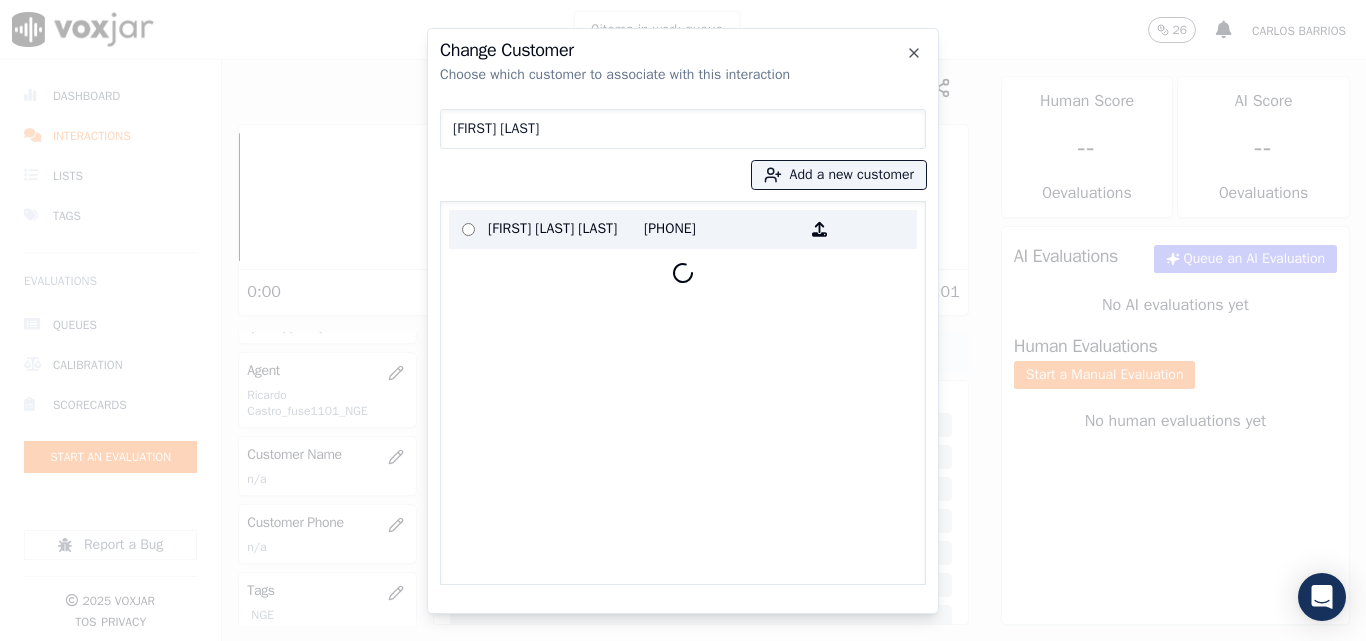 click on "JAIRO LUIS CUEVAS PEREZ" at bounding box center [566, 229] 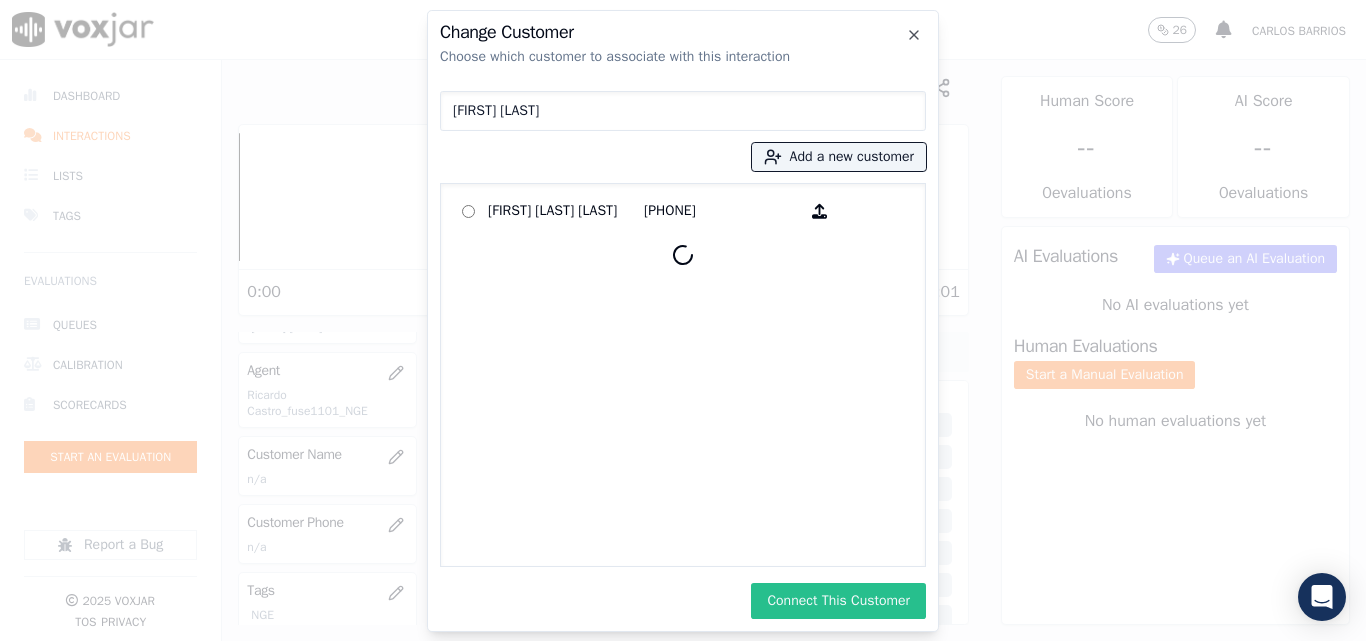 click on "Connect This Customer" at bounding box center (838, 601) 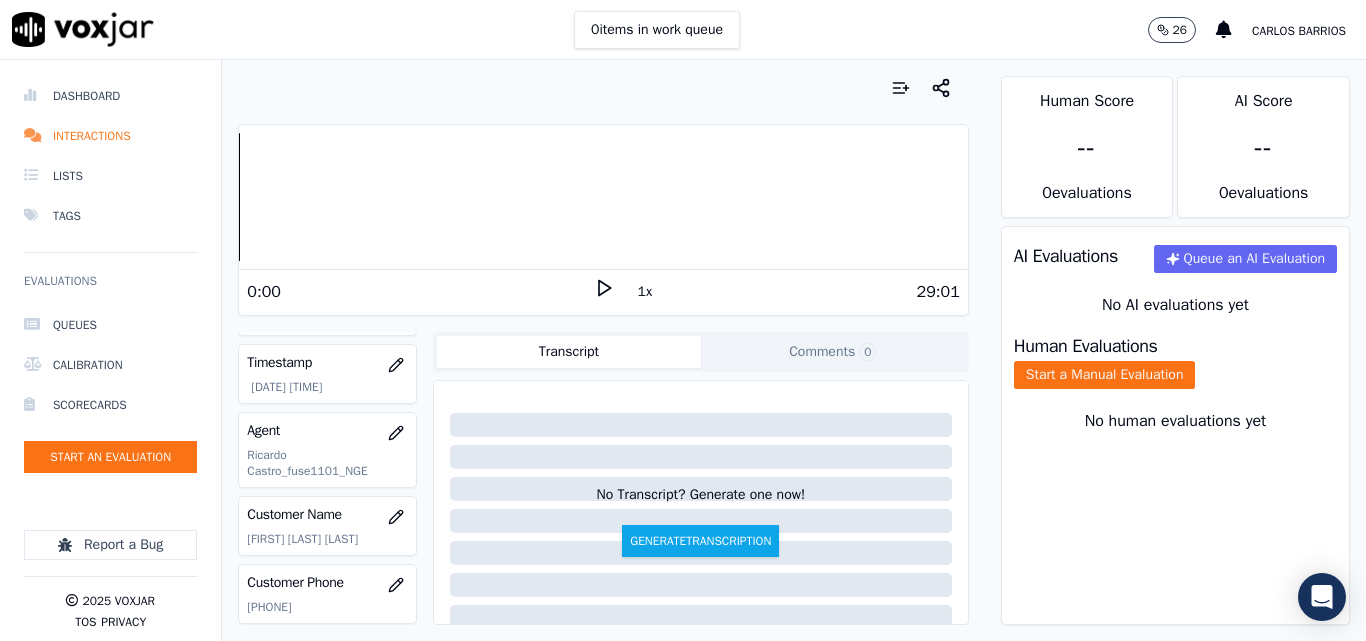 scroll, scrollTop: 88, scrollLeft: 0, axis: vertical 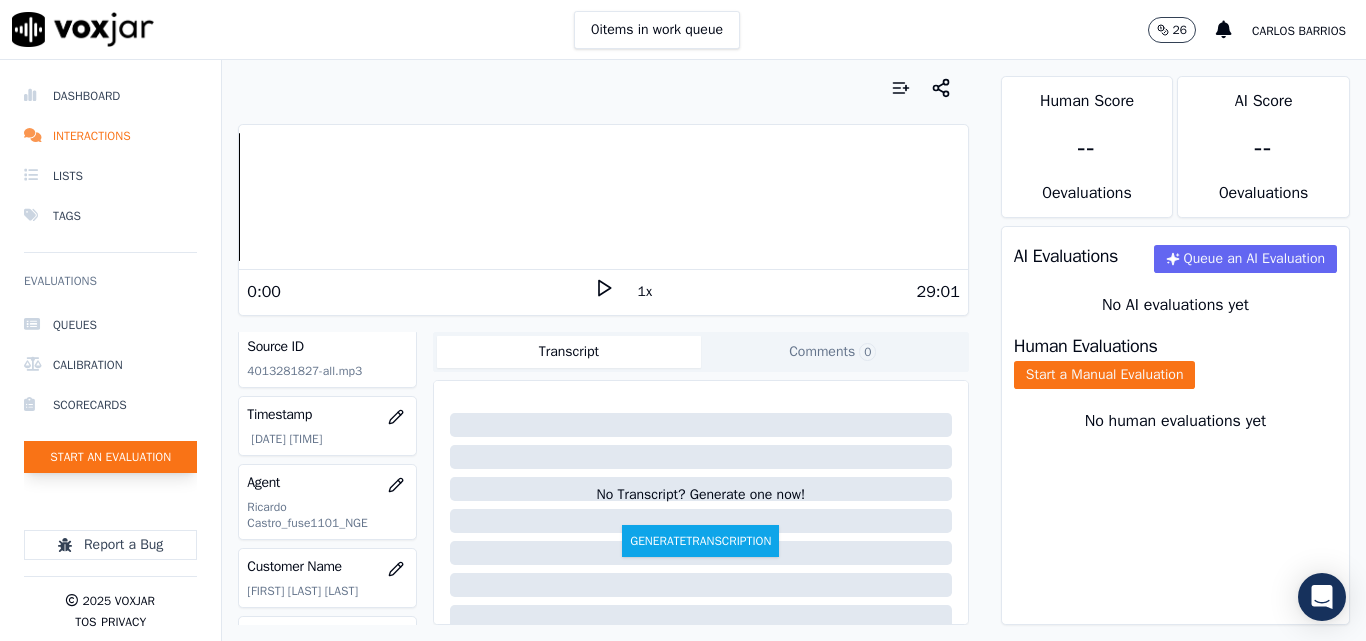 click on "Start an Evaluation" 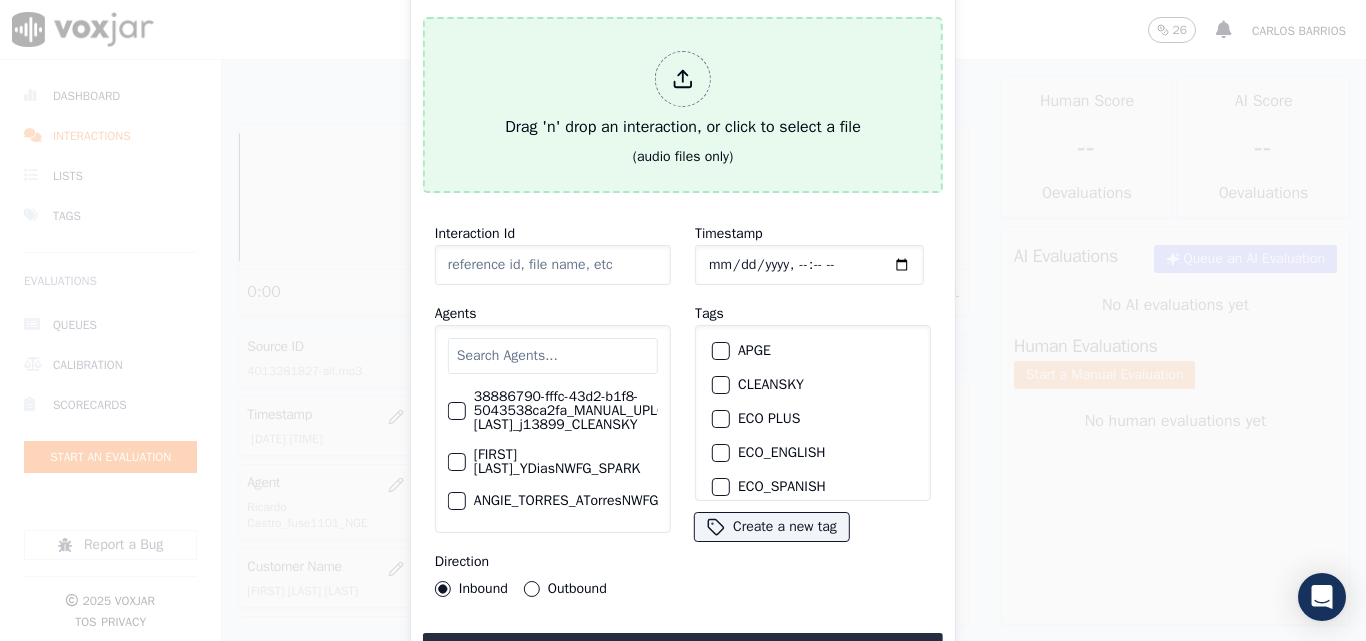 click on "Drag 'n' drop an interaction, or click to select a file" at bounding box center [683, 95] 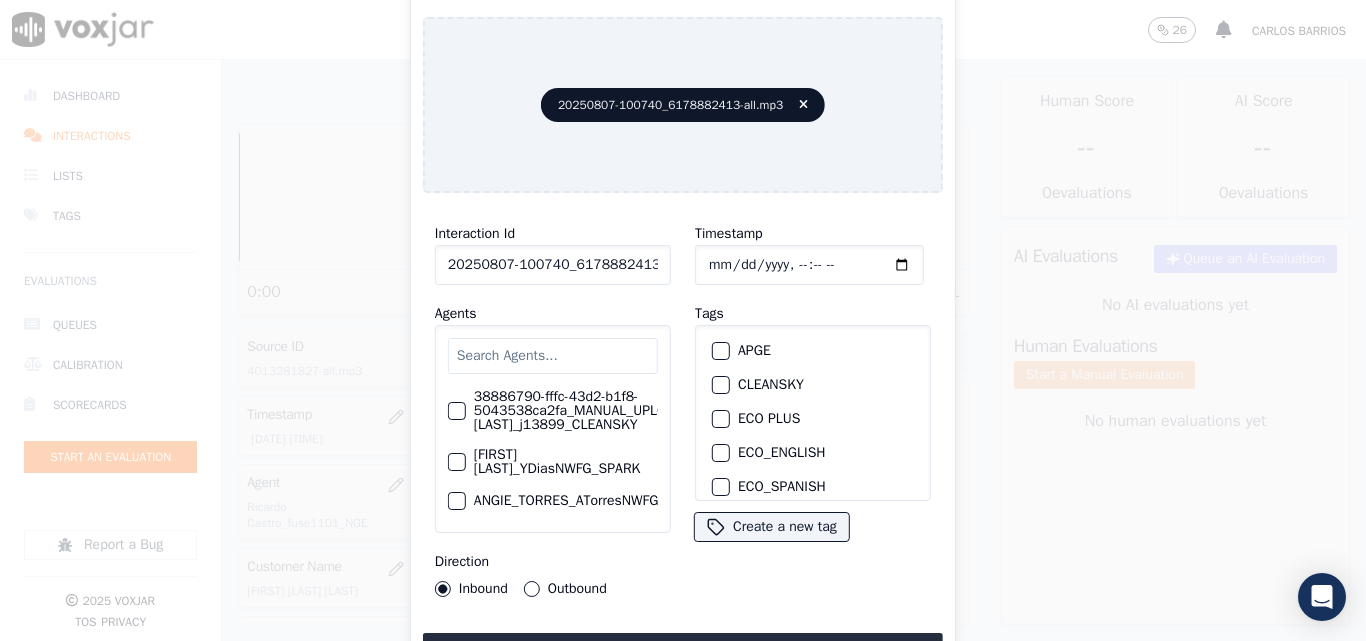 click at bounding box center [553, 356] 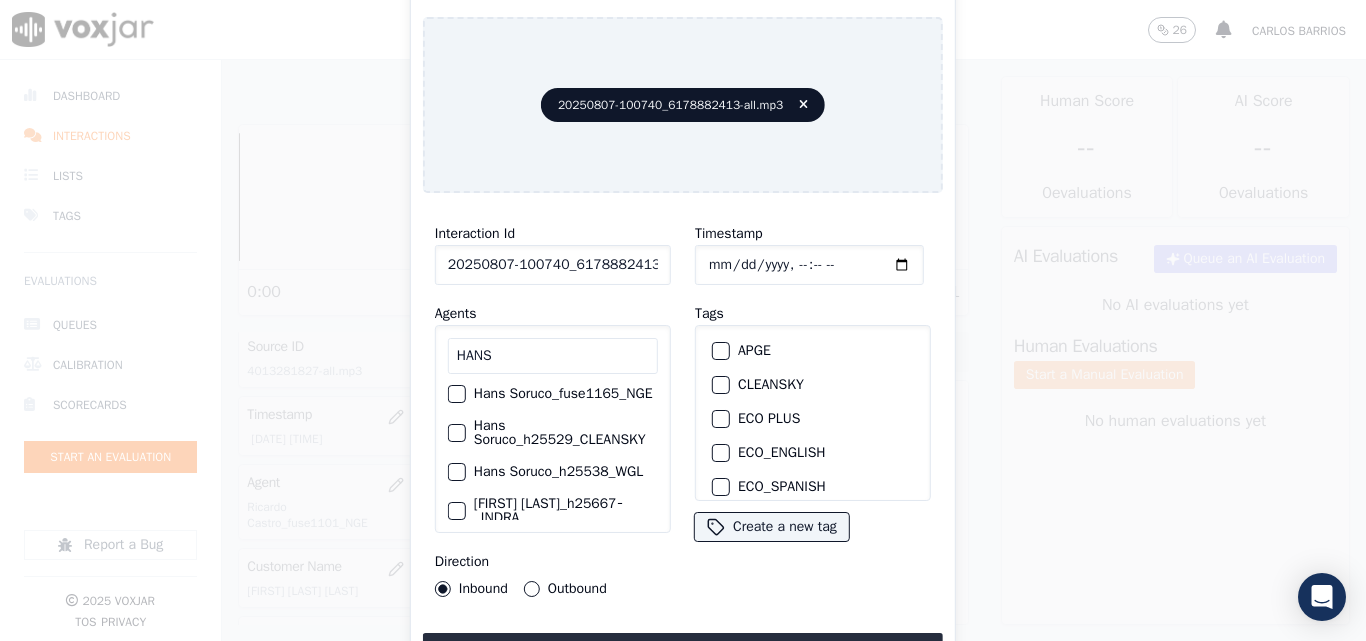 scroll, scrollTop: 66, scrollLeft: 0, axis: vertical 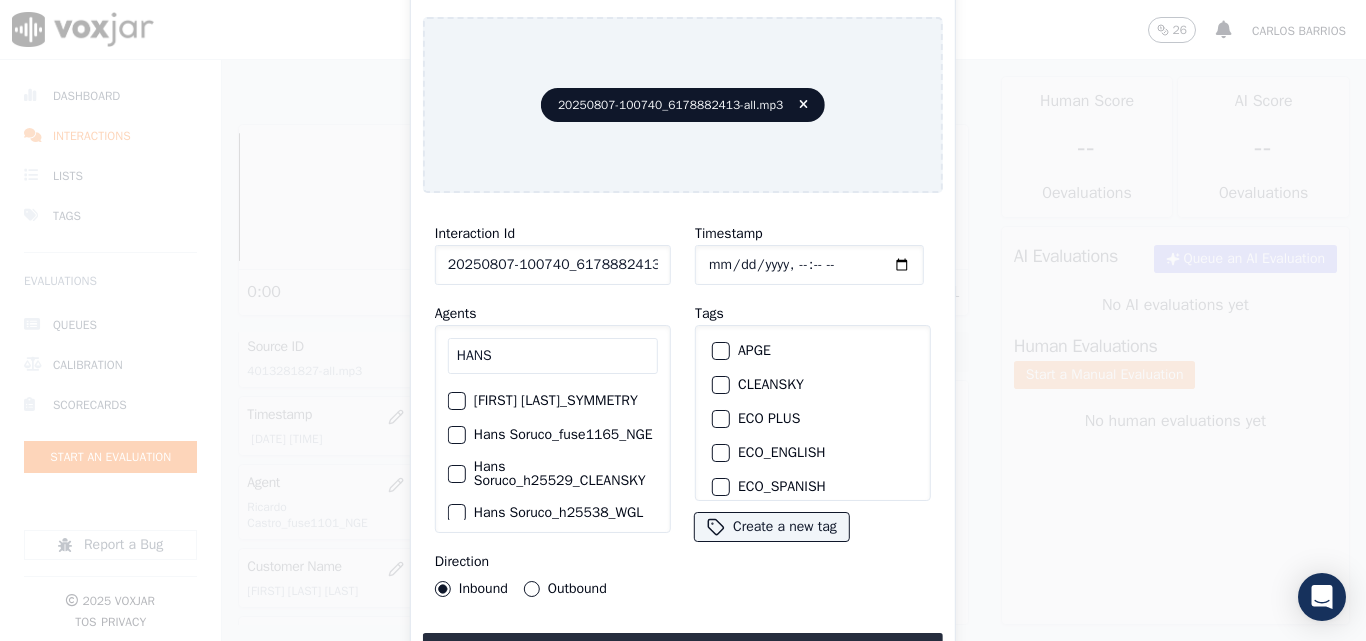 type on "HANS" 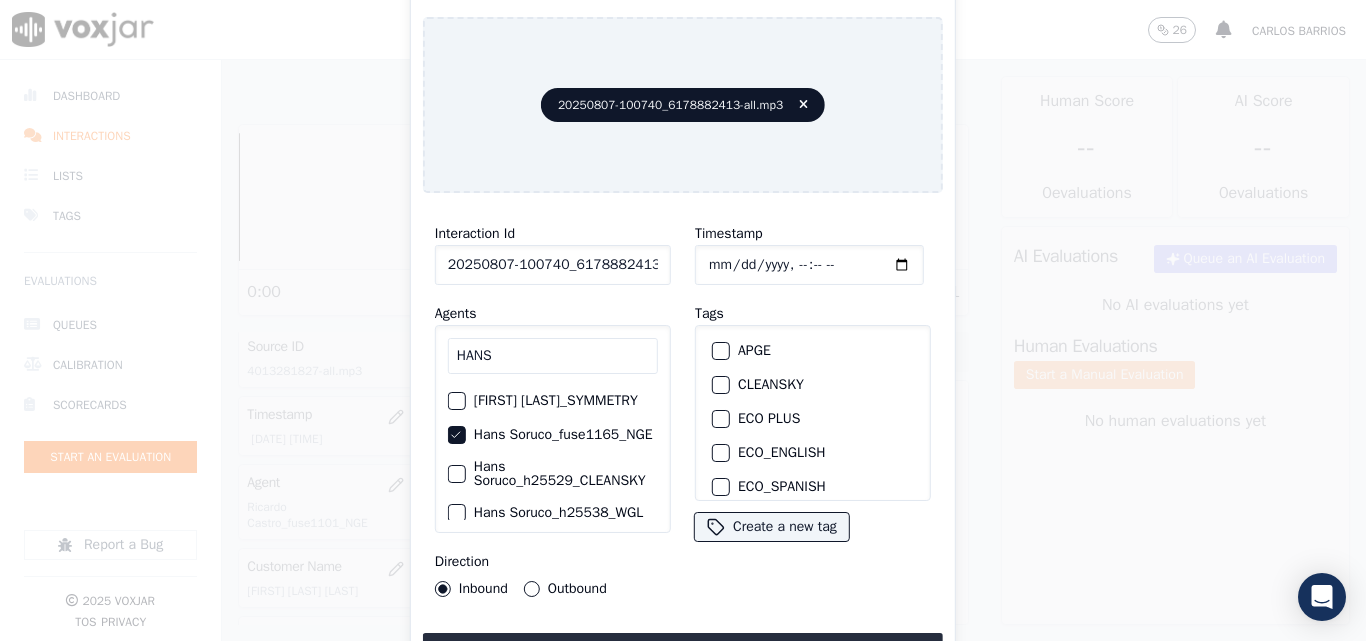 click on "Outbound" at bounding box center (532, 589) 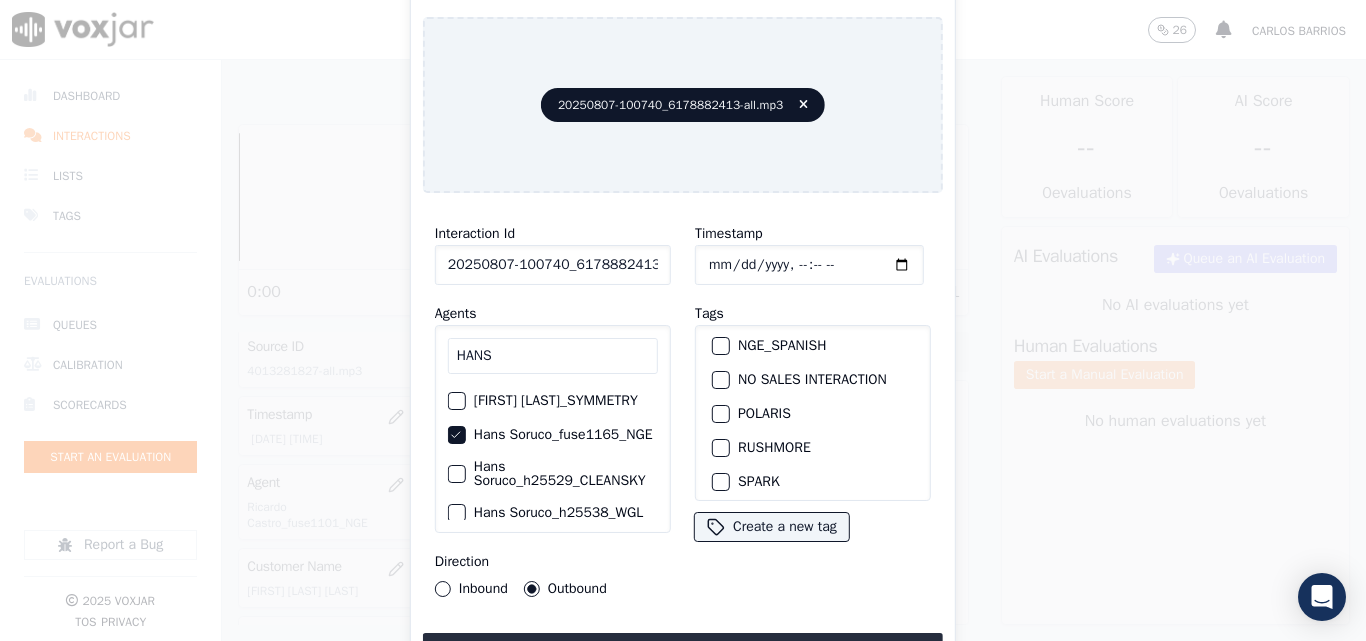 scroll, scrollTop: 245, scrollLeft: 0, axis: vertical 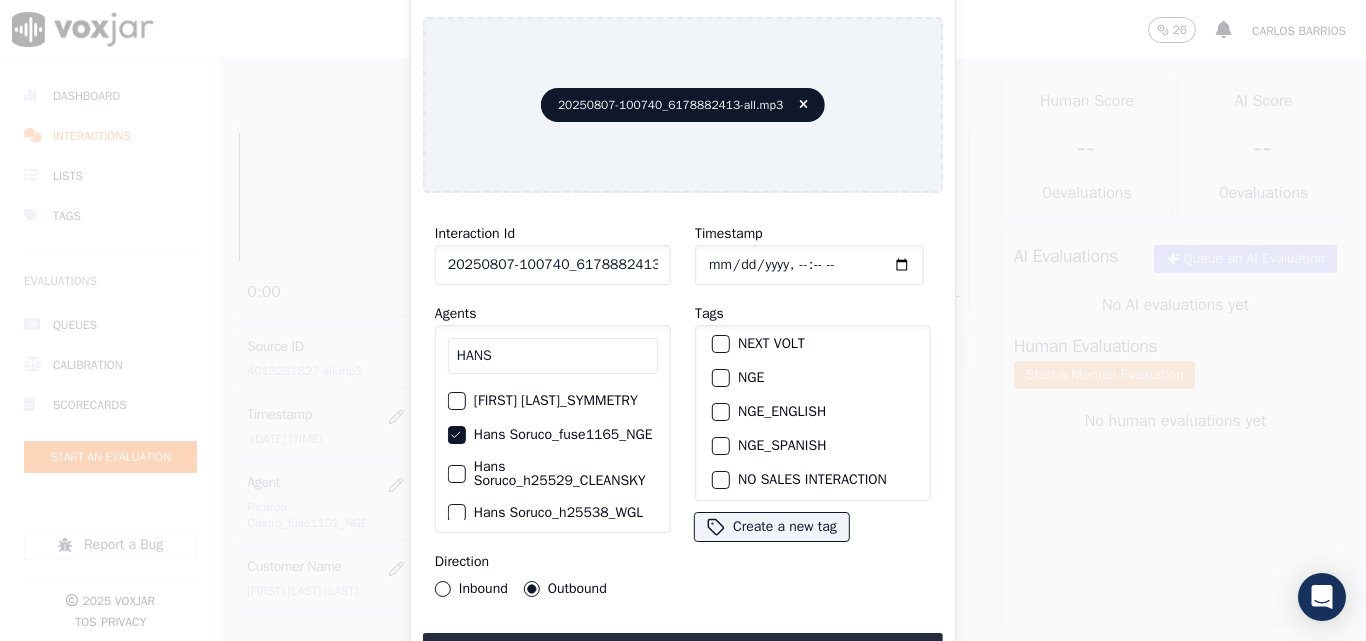 click at bounding box center [720, 378] 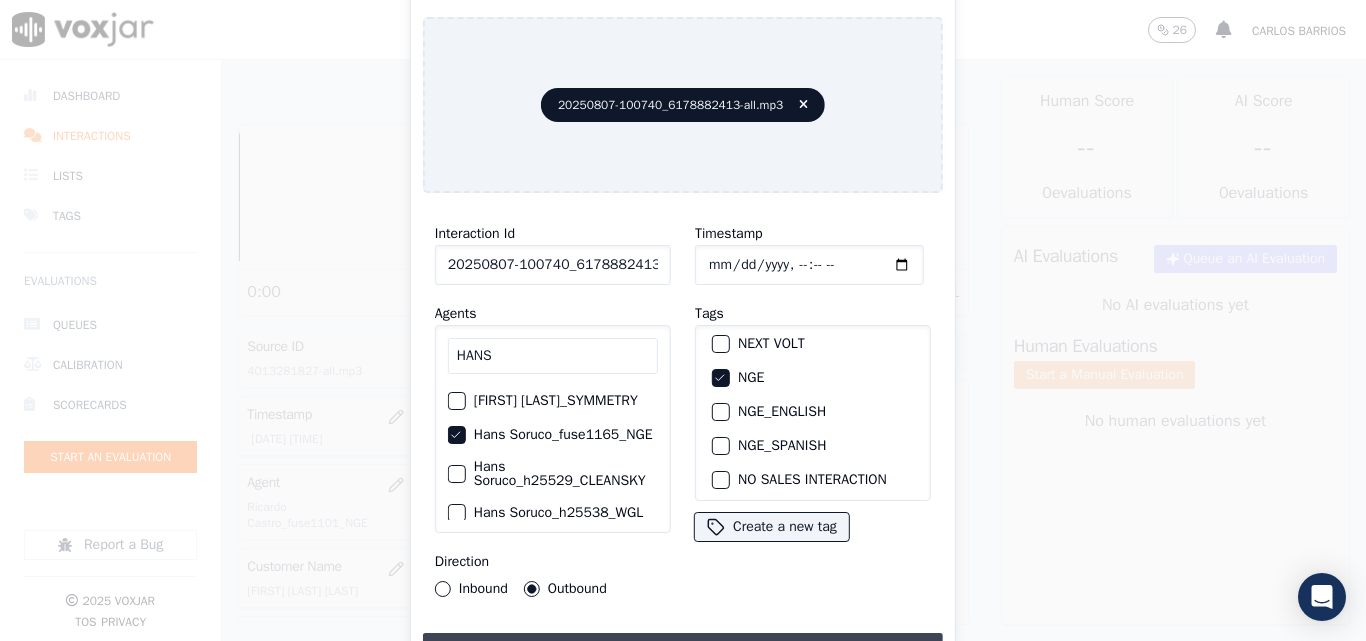 click on "Upload interaction to start evaluation" at bounding box center [683, 651] 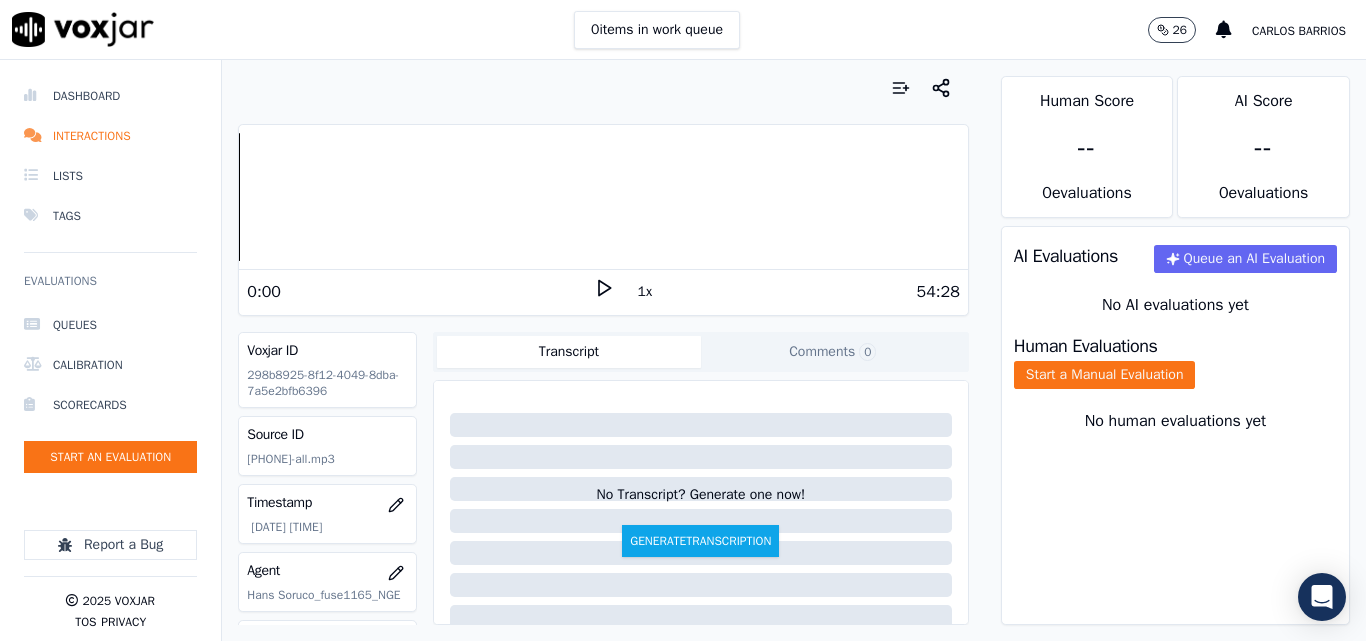 scroll, scrollTop: 200, scrollLeft: 0, axis: vertical 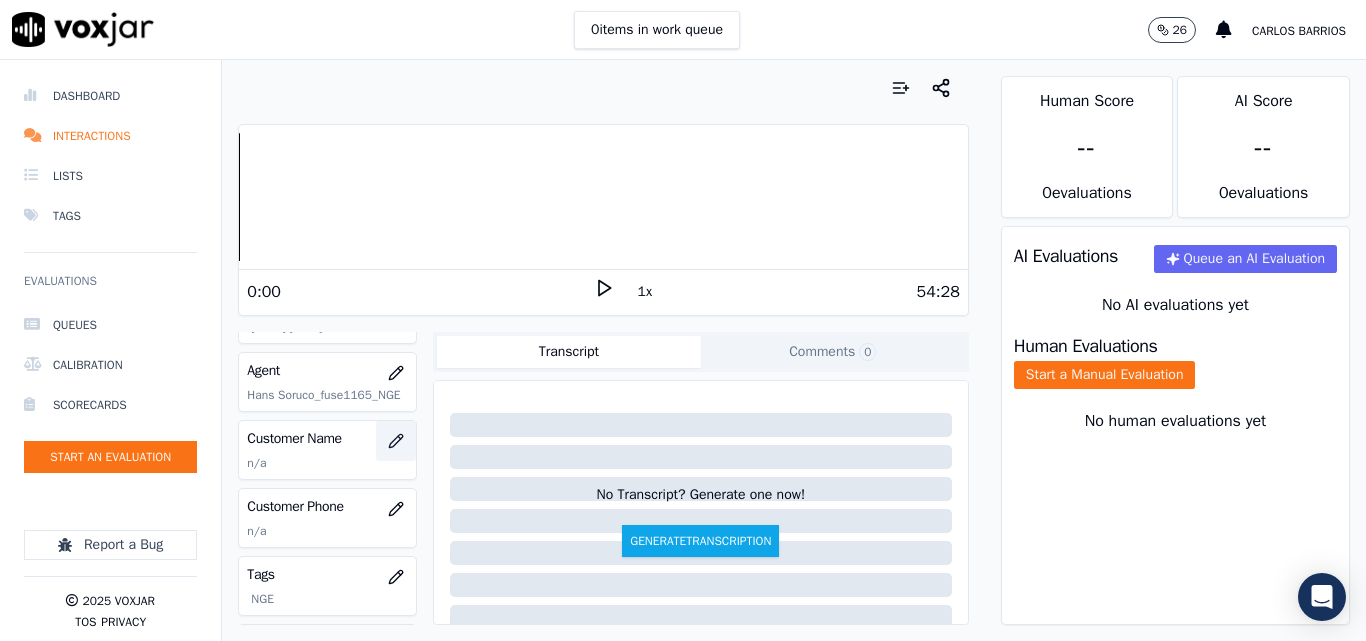 click 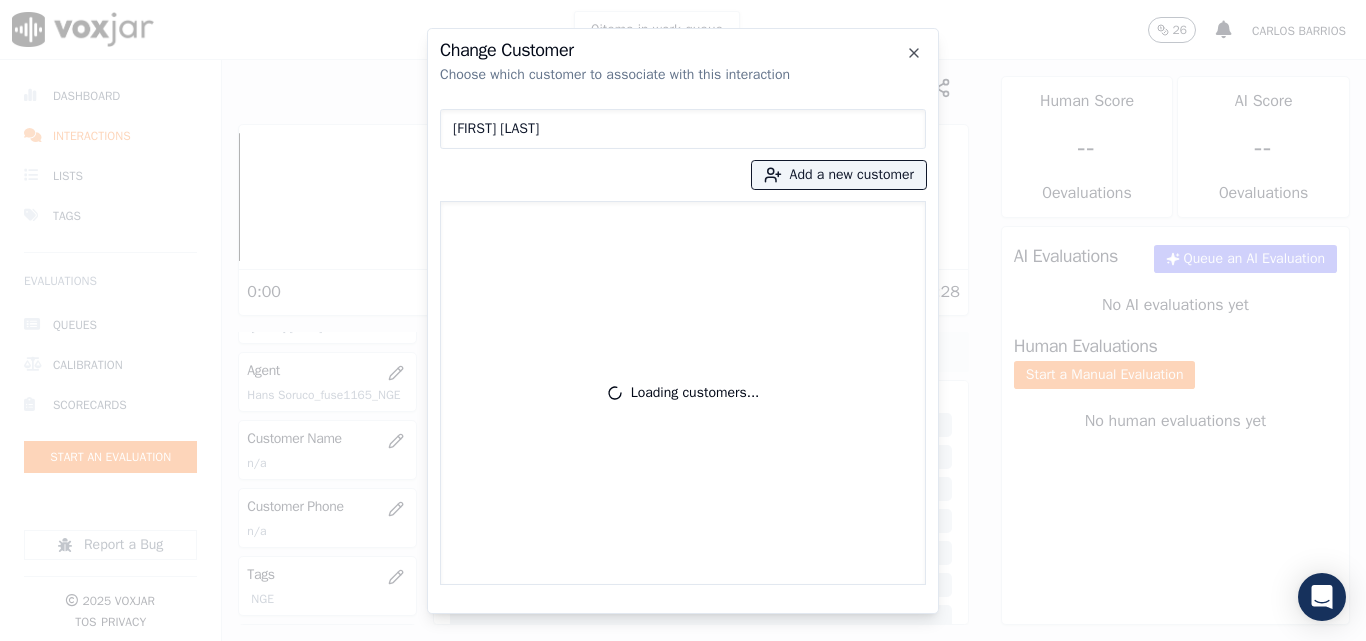 type on "[FIRST] [LAST] [LAST] [LAST]" 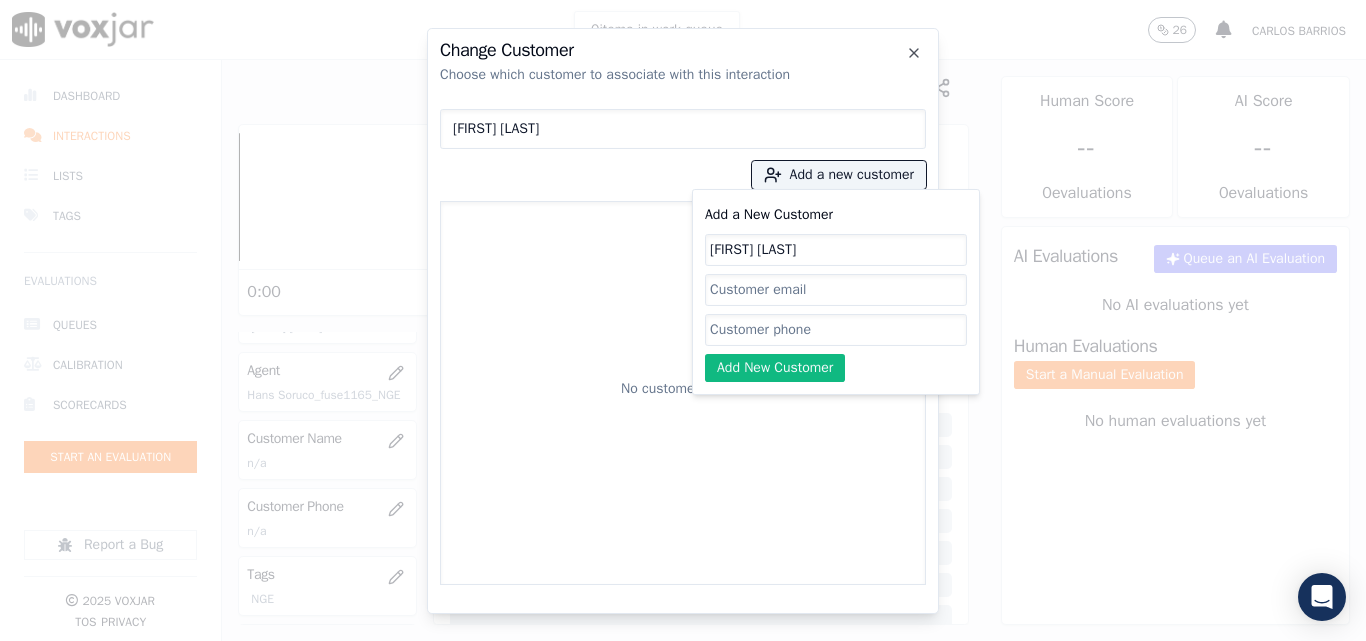 type on "[FIRST] [LAST] [LAST] [LAST]" 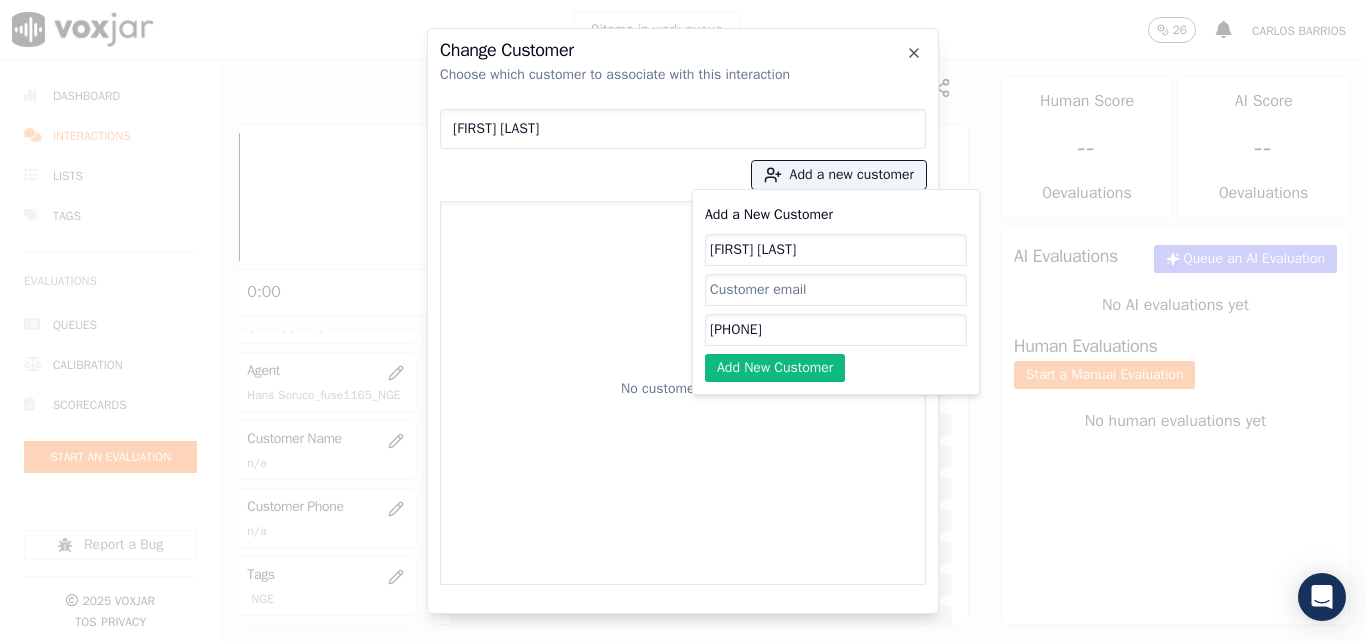 type on "[PHONE]" 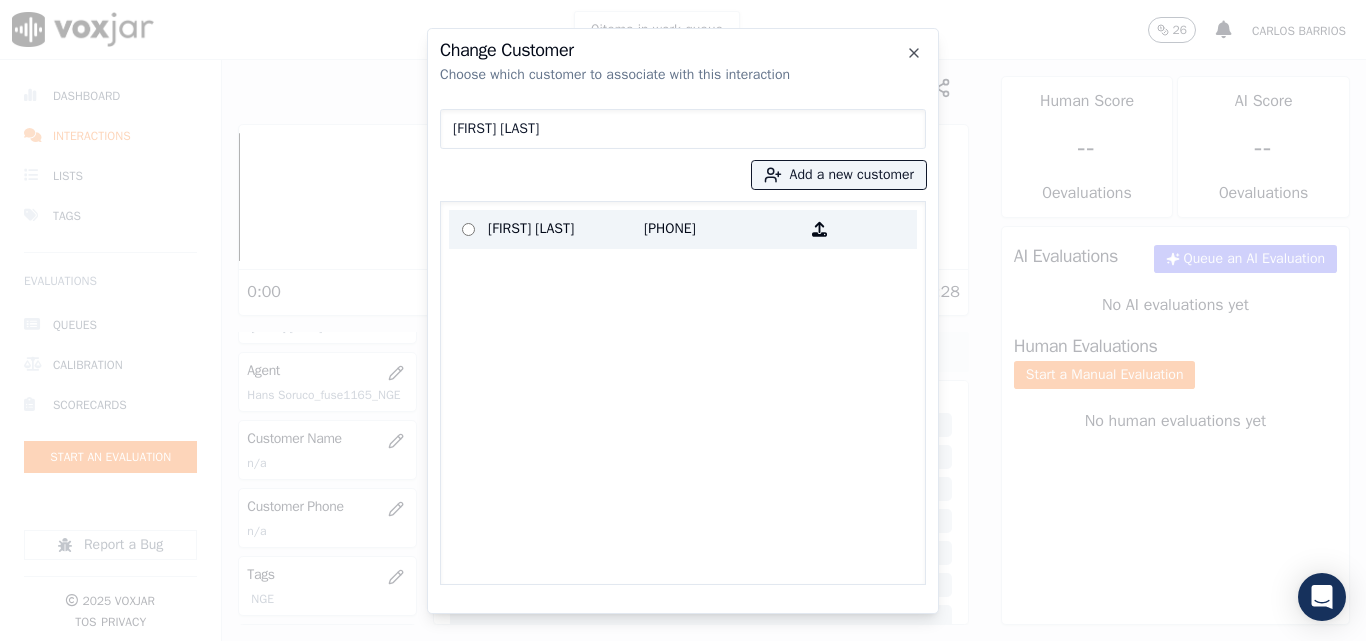 click on "[FIRST] [LAST] [LAST] [LAST]" at bounding box center [566, 229] 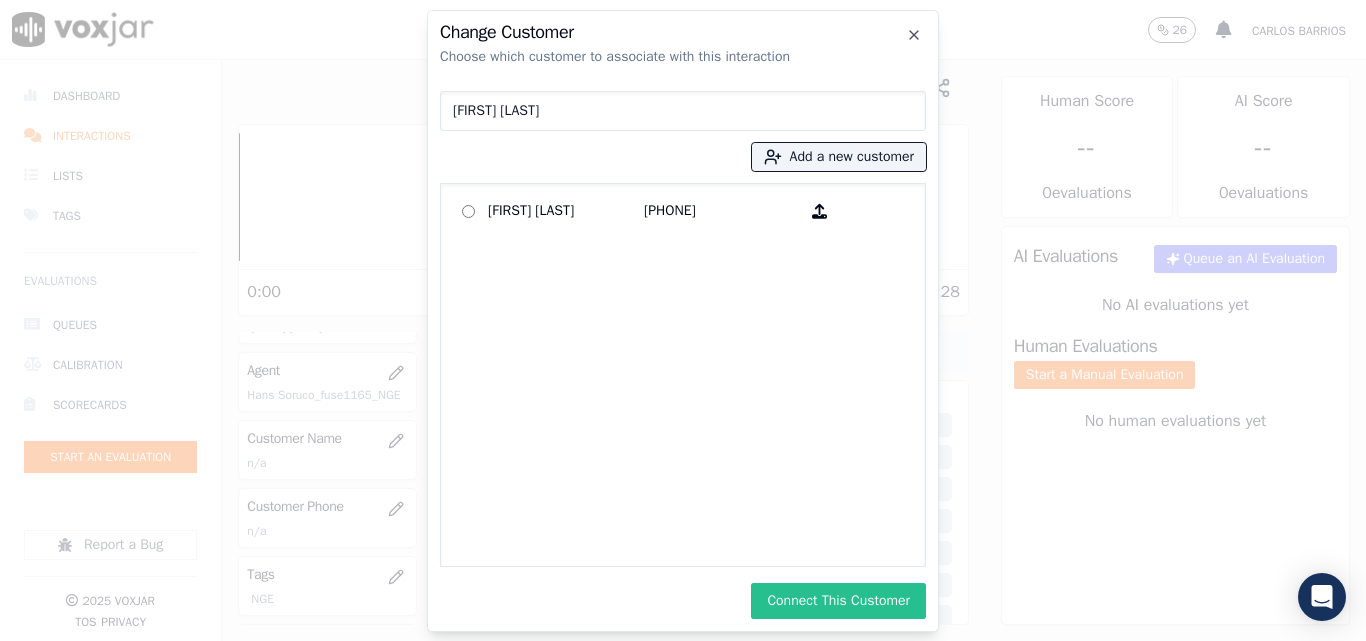 click on "Connect This Customer" at bounding box center (838, 601) 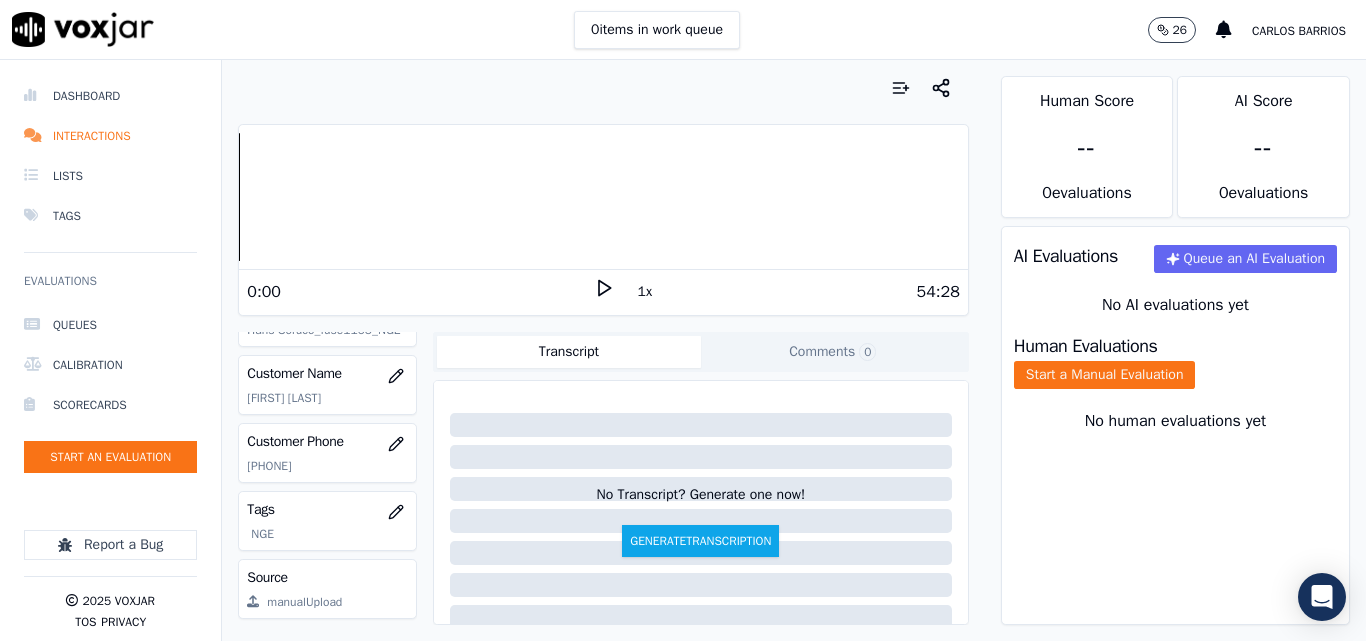 scroll, scrollTop: 400, scrollLeft: 0, axis: vertical 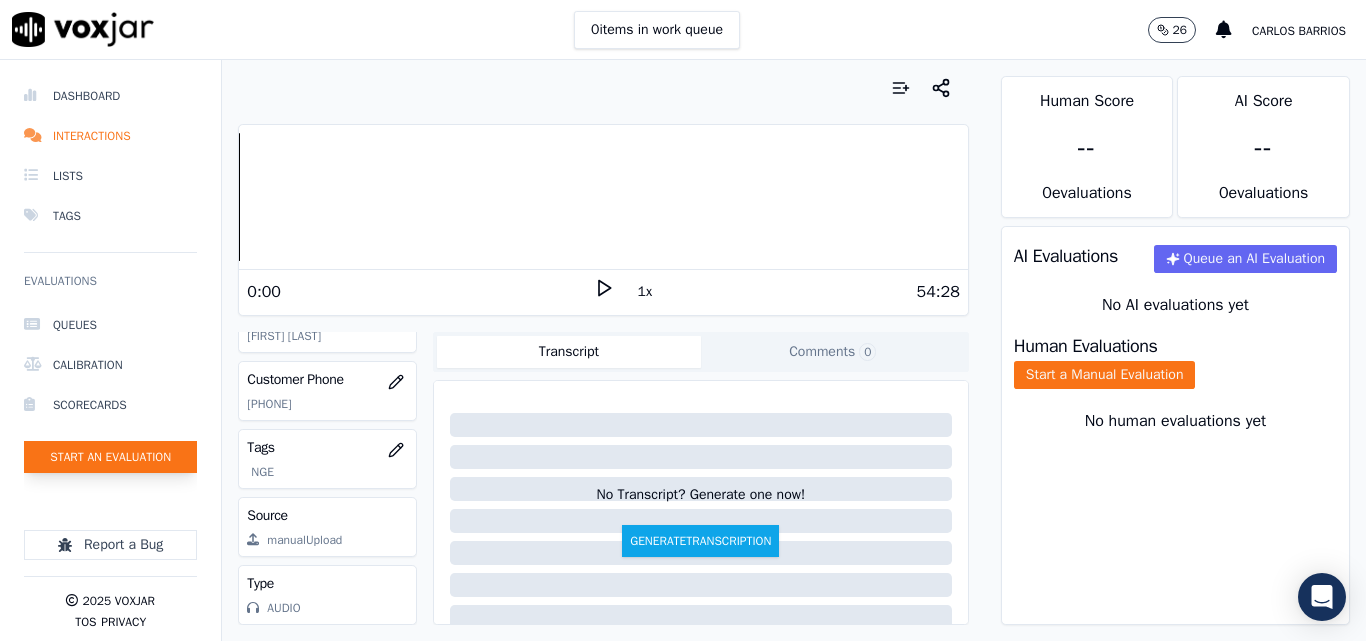 click on "Start an Evaluation" 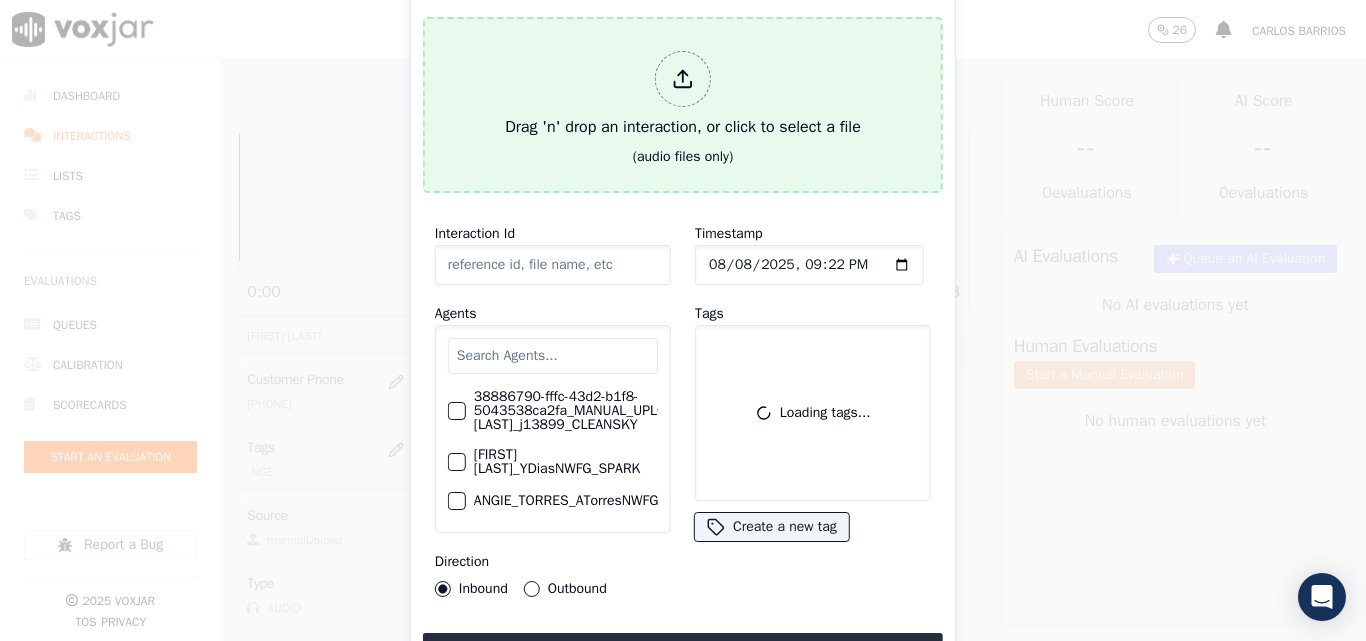click on "Drag 'n' drop an interaction, or click to select a file" at bounding box center (683, 95) 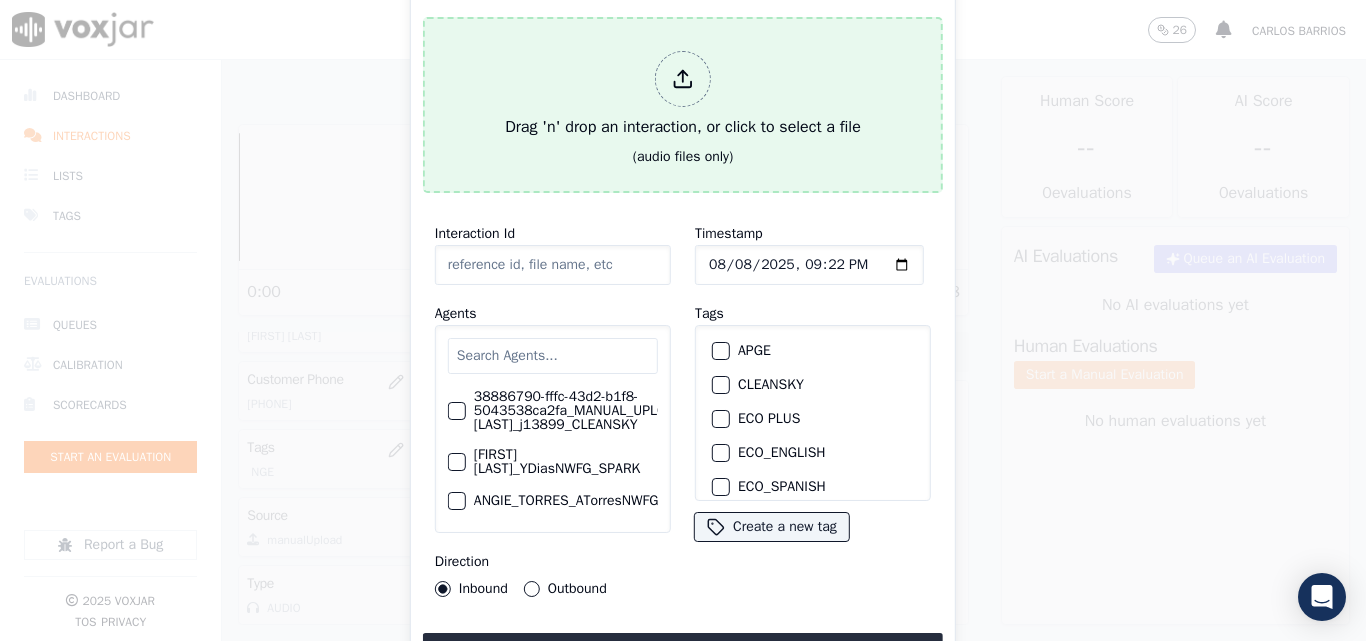type on "20250807-092230_6177190761-all.mp3" 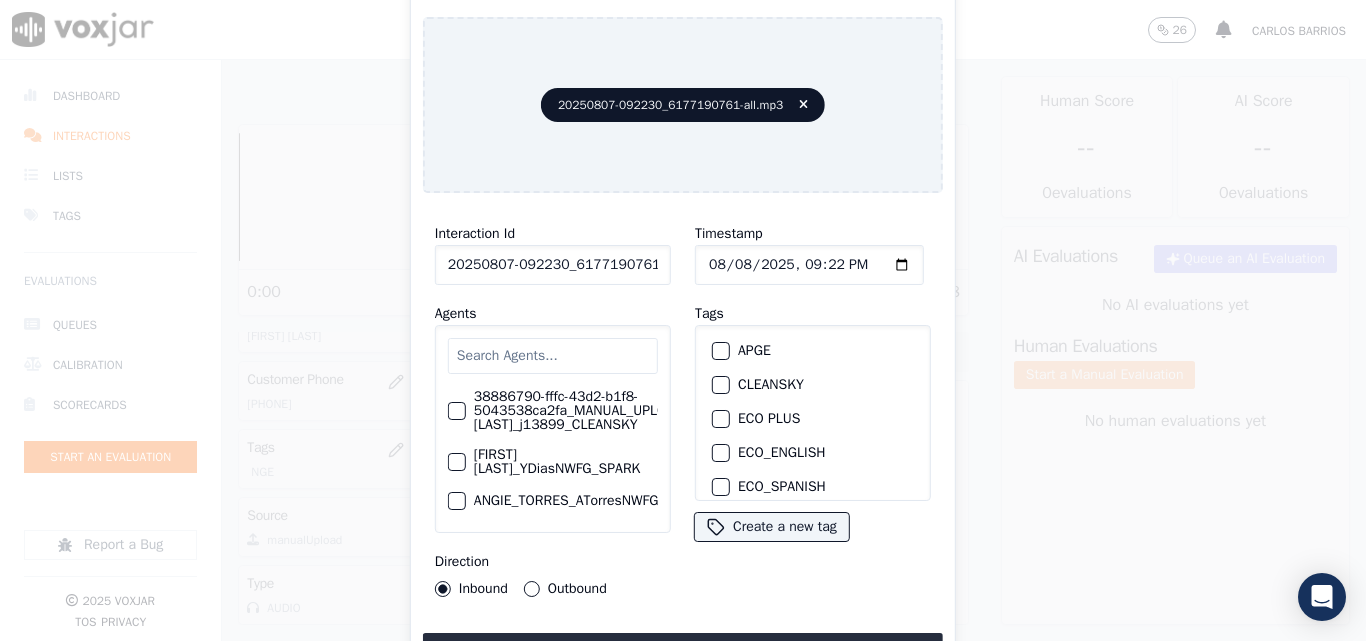 click at bounding box center (553, 356) 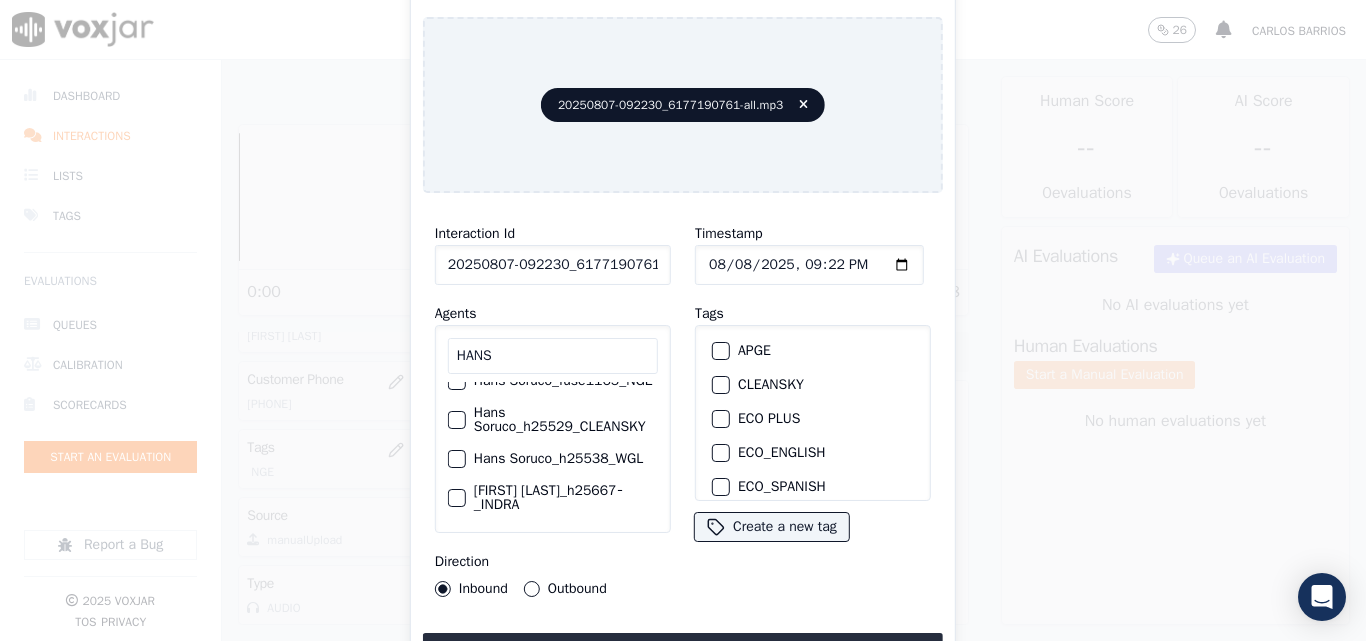scroll, scrollTop: 100, scrollLeft: 0, axis: vertical 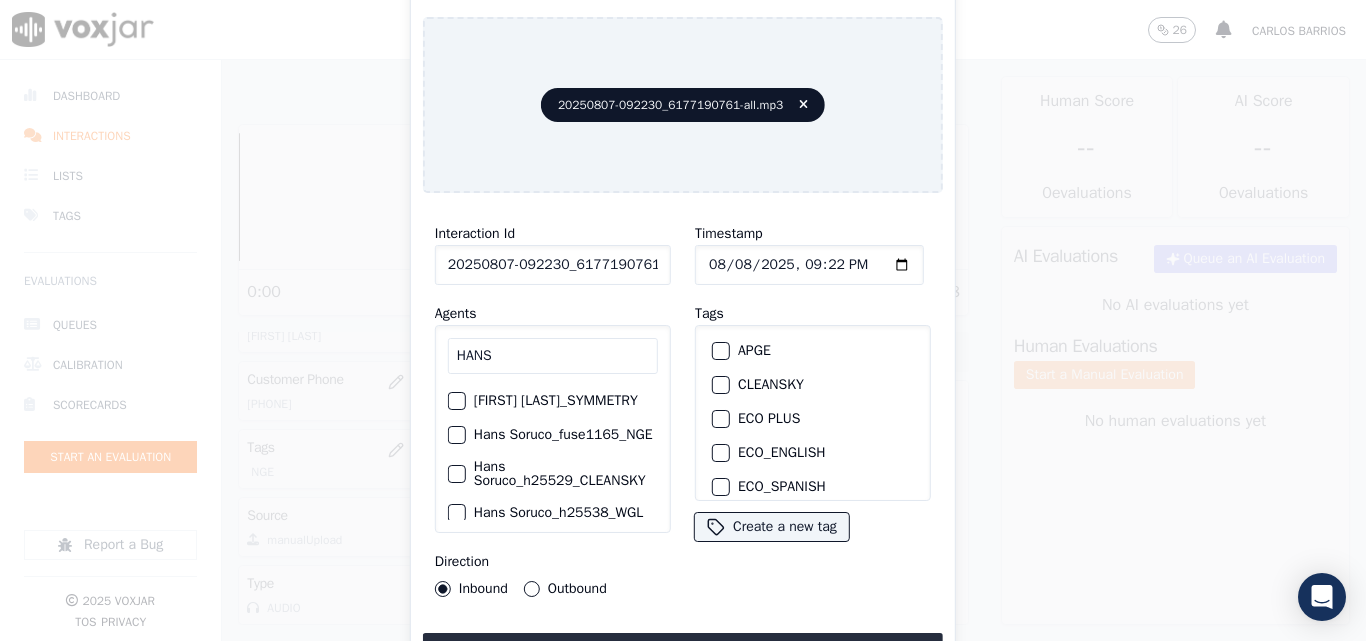 type on "HANS" 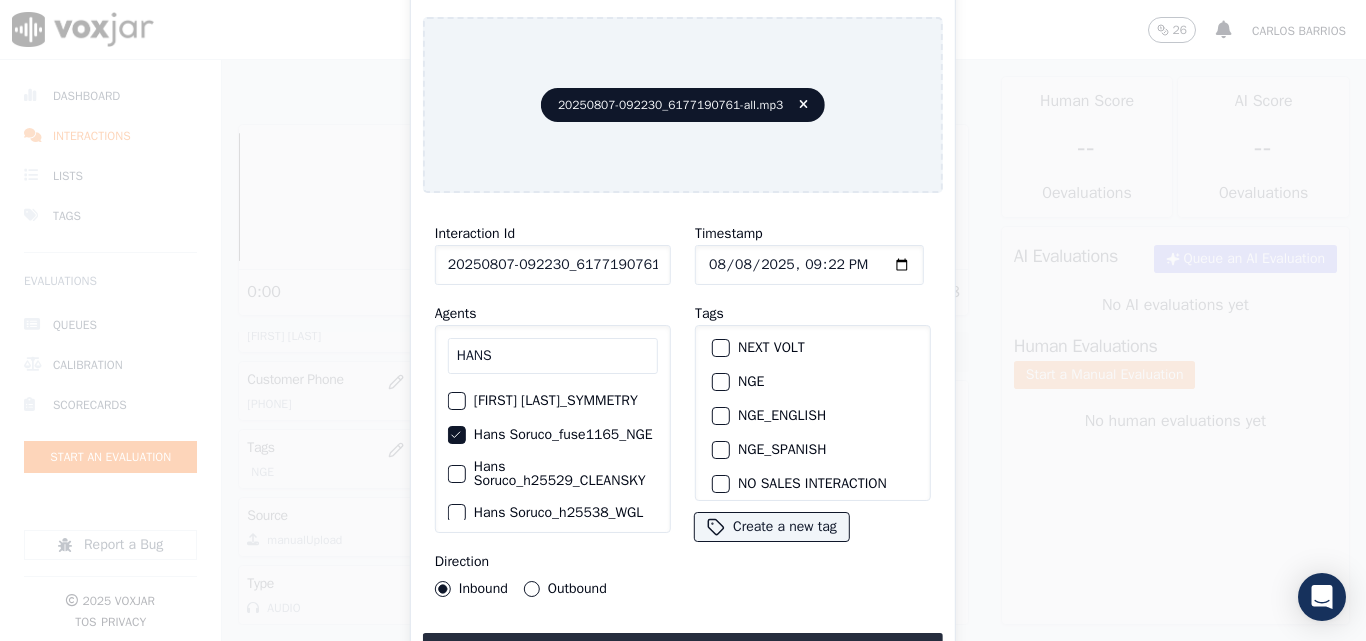 scroll, scrollTop: 200, scrollLeft: 0, axis: vertical 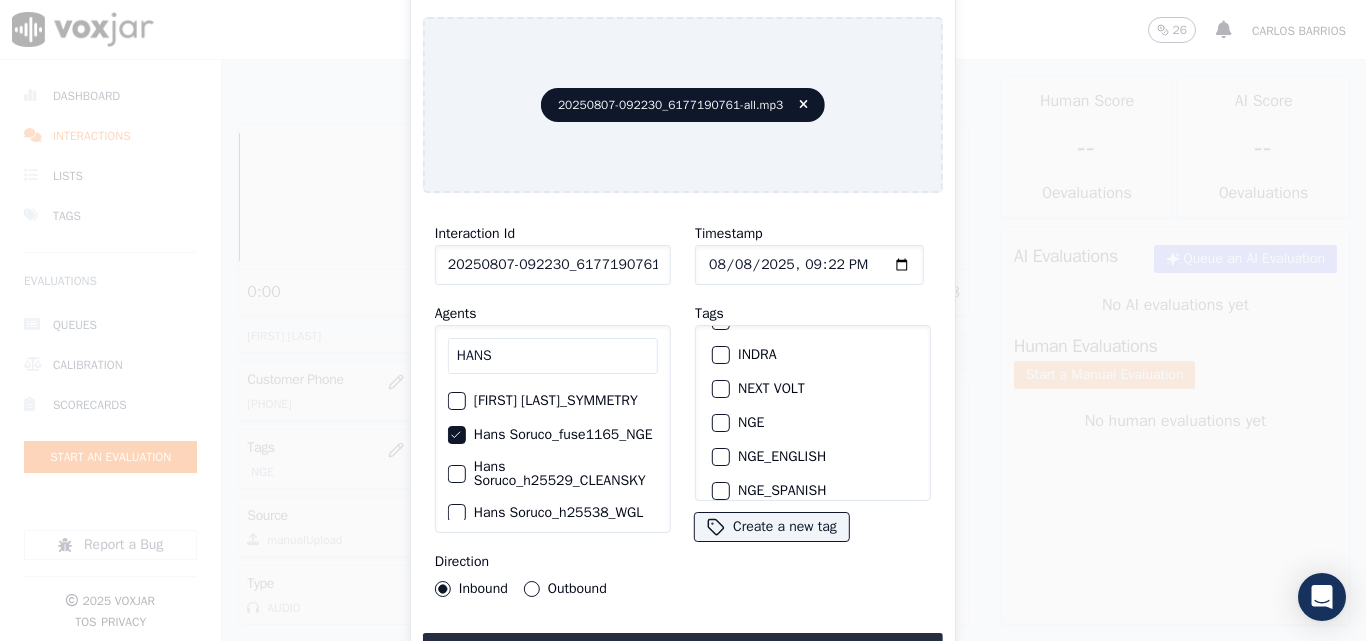 click at bounding box center (720, 423) 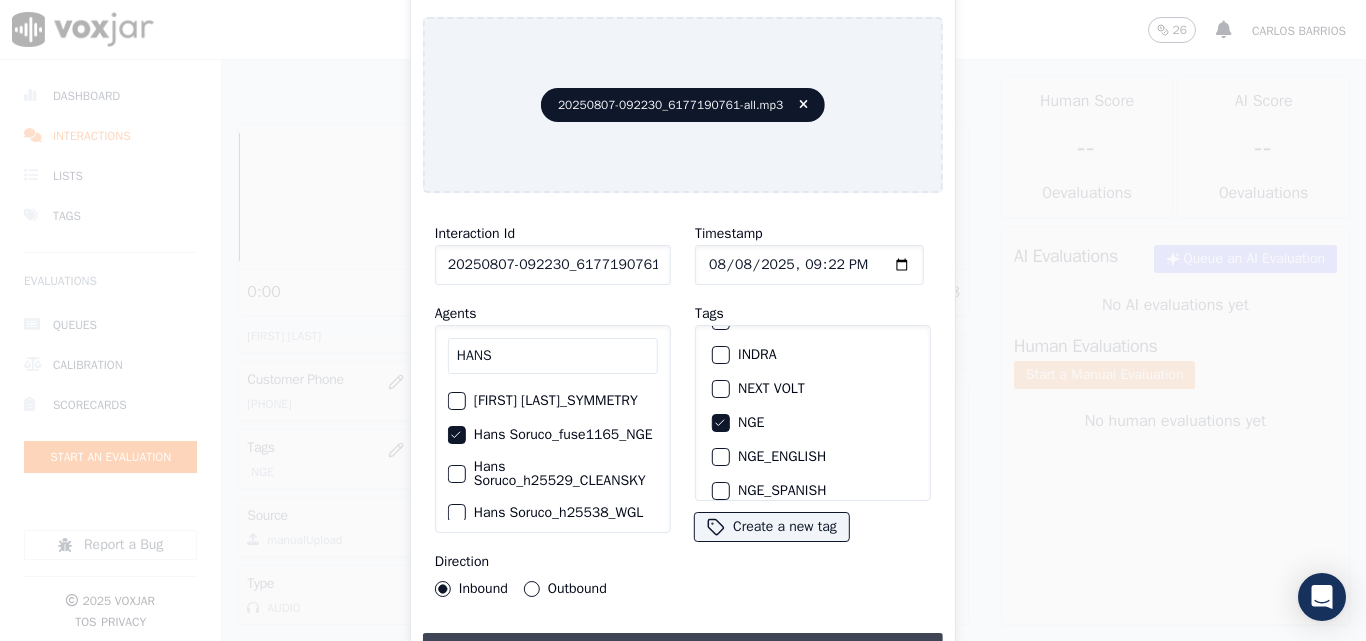 click on "Upload interaction to start evaluation" at bounding box center (683, 651) 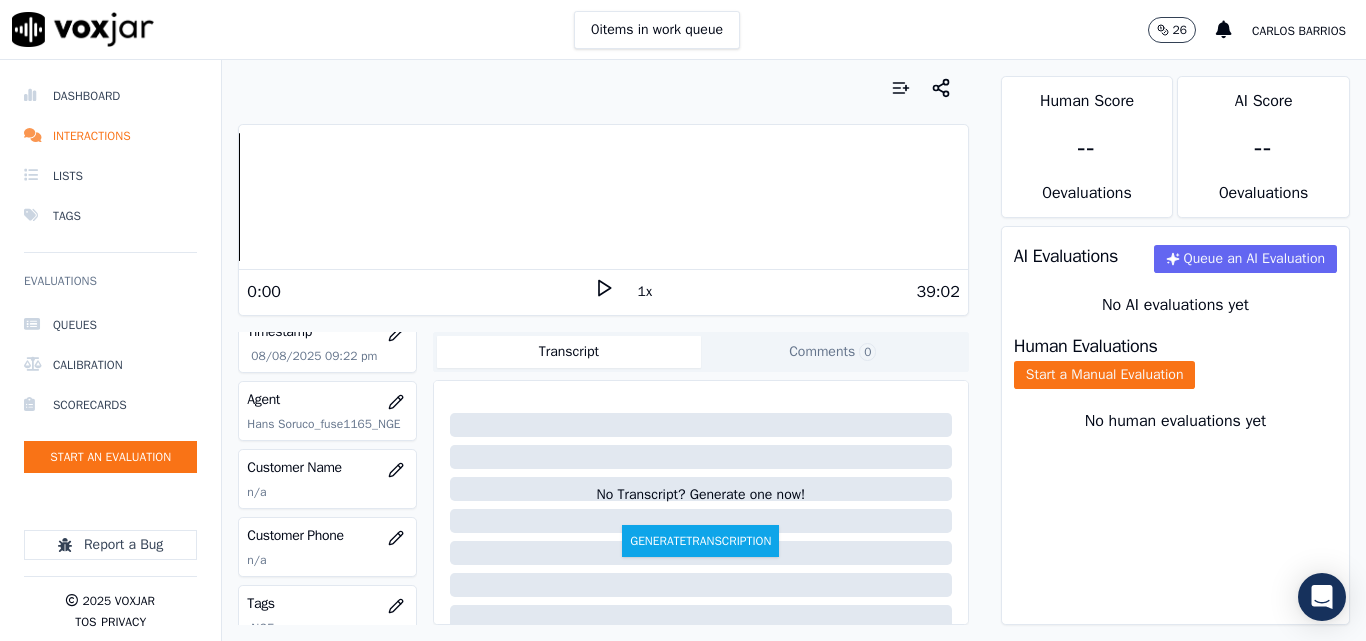 scroll, scrollTop: 200, scrollLeft: 0, axis: vertical 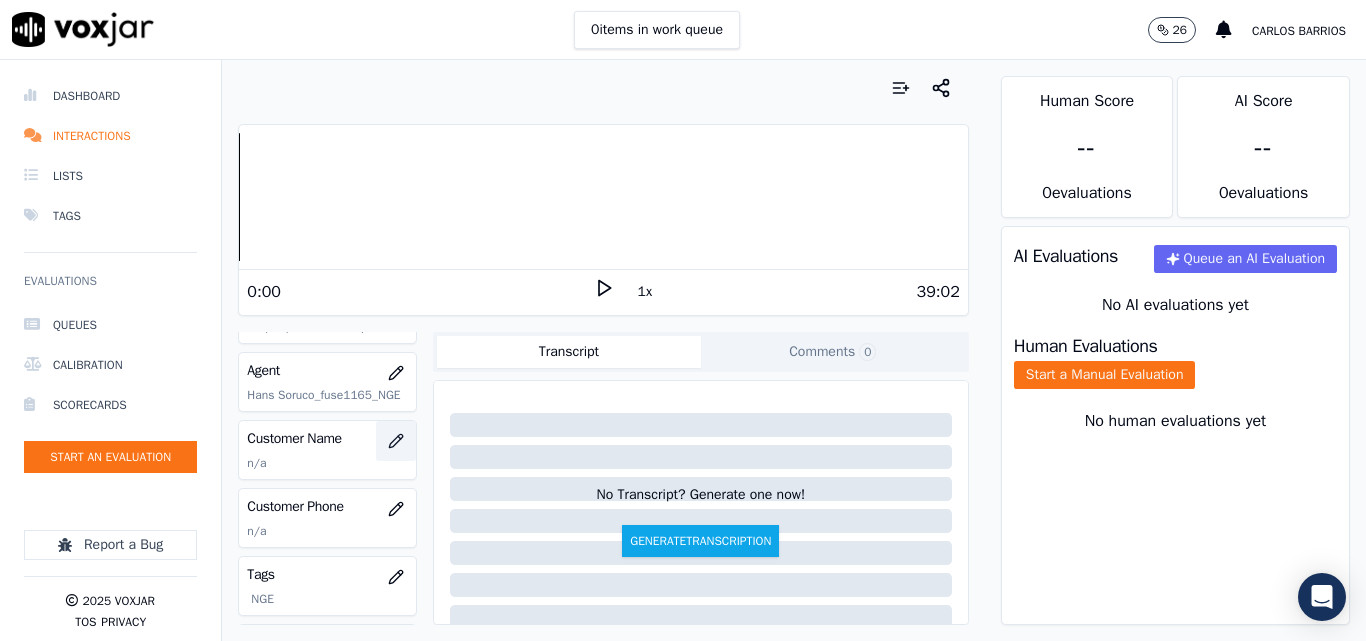 click 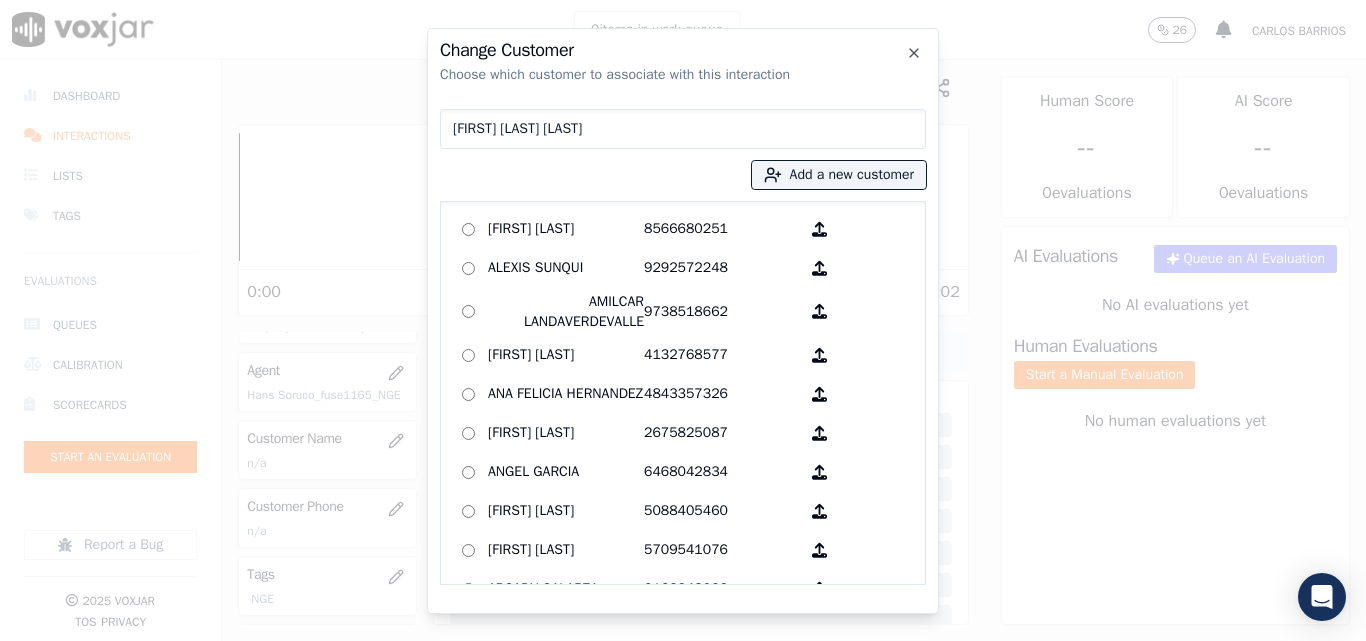 type on "[FIRST] [LAST]" 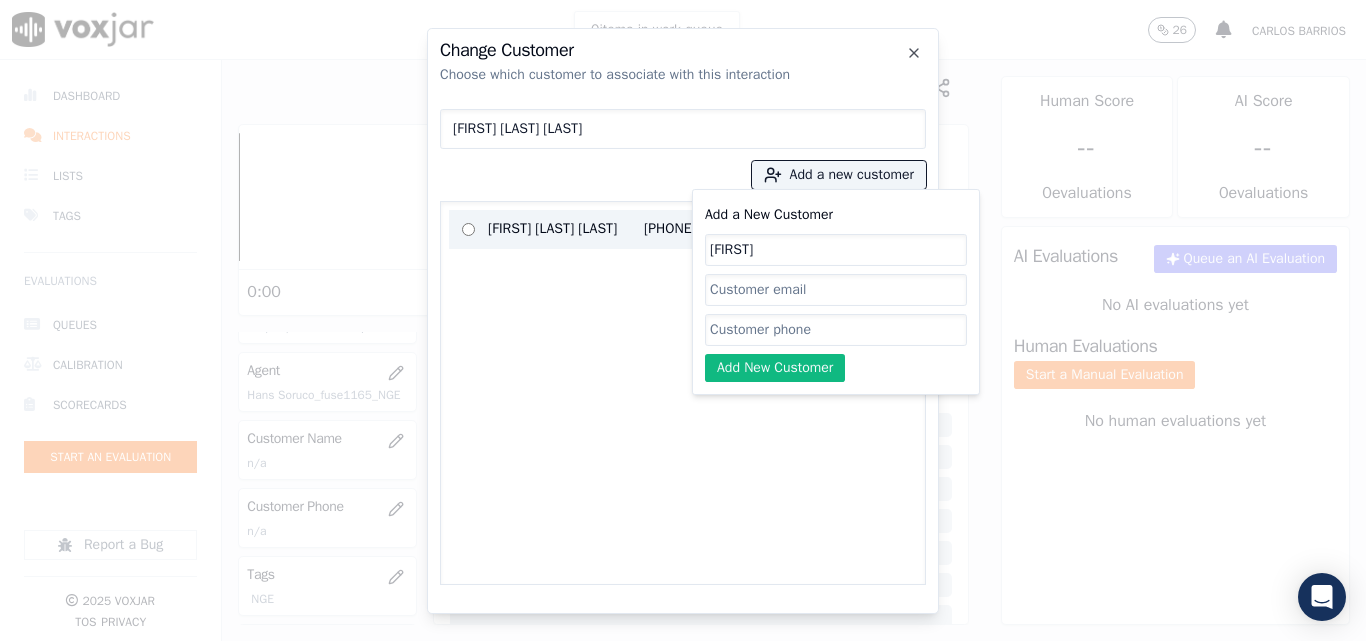 click on "[FIRST] [LAST]" at bounding box center (566, 229) 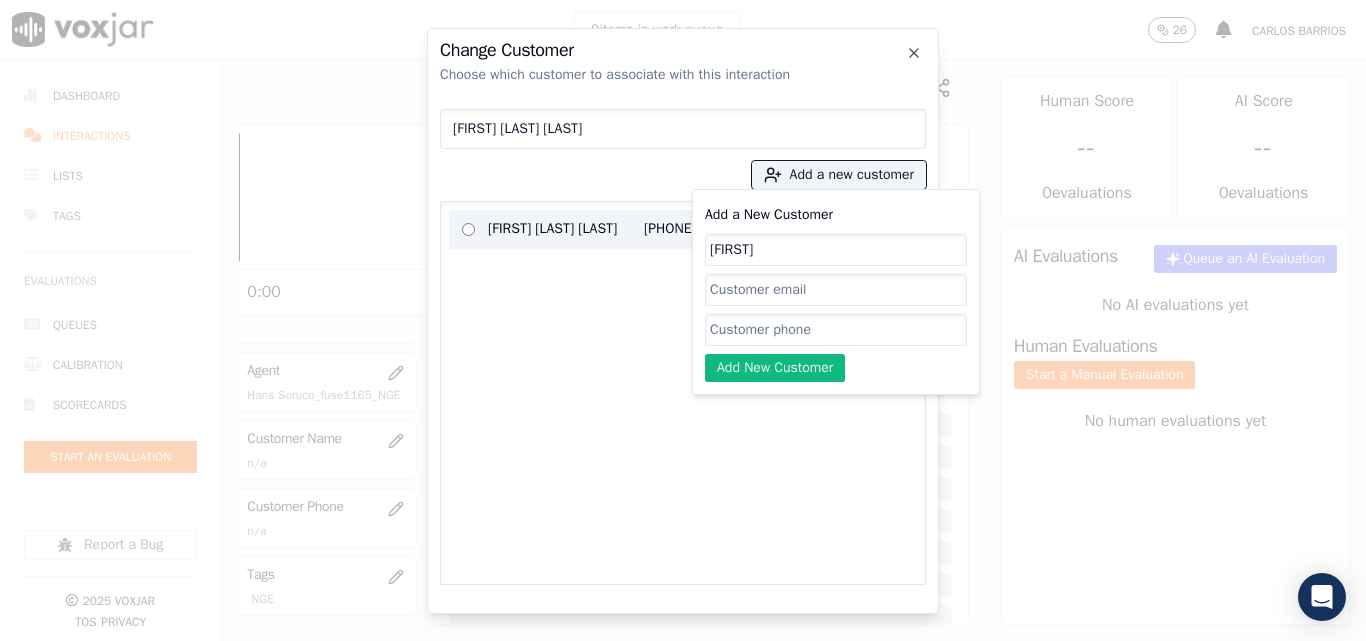 type on "ST" 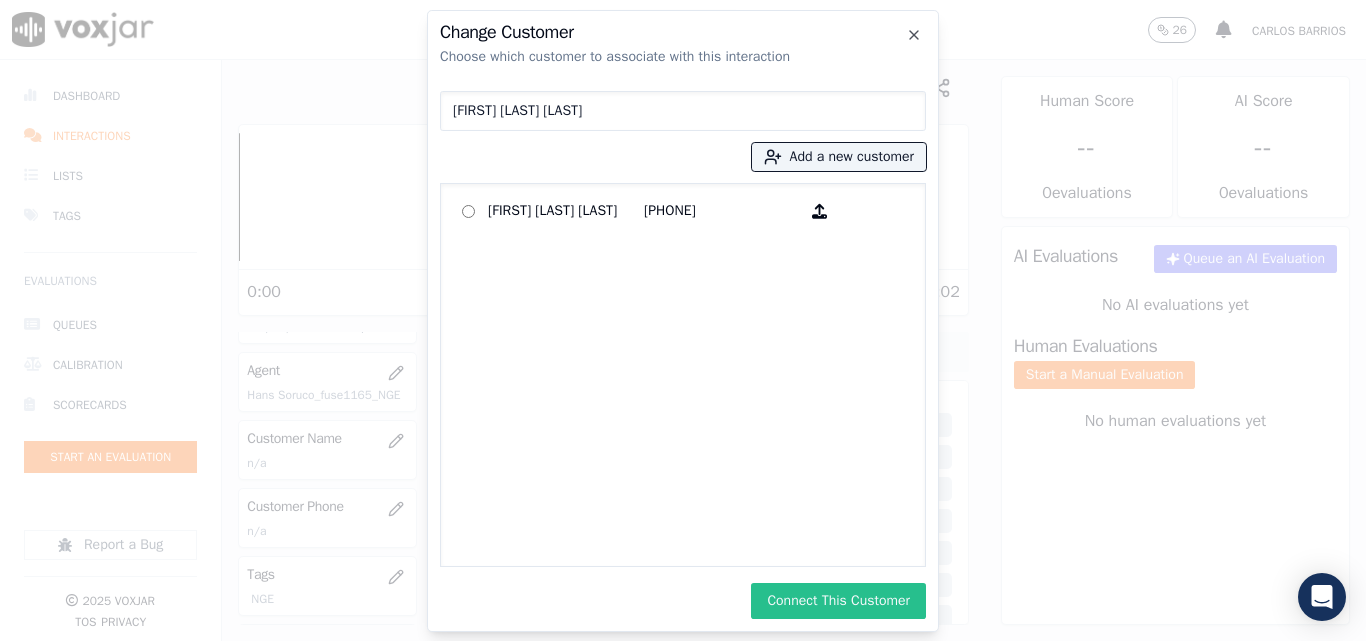 click on "Connect This Customer" at bounding box center (838, 601) 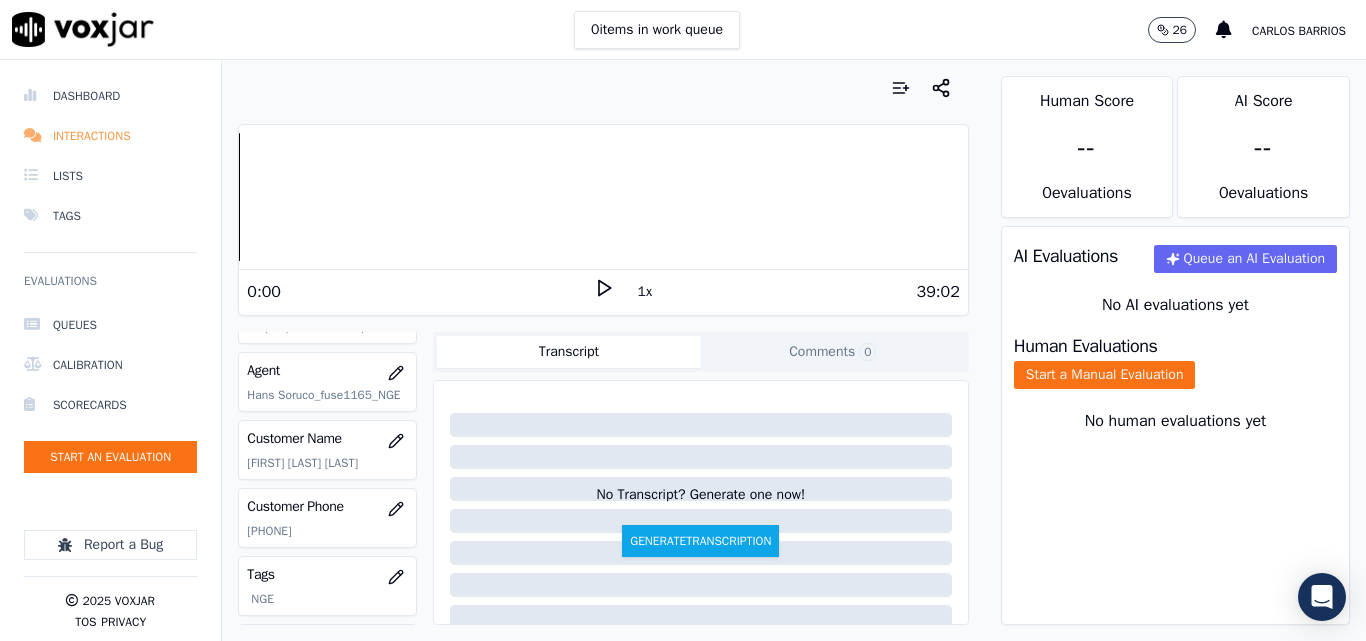 click on "Interactions" at bounding box center (110, 136) 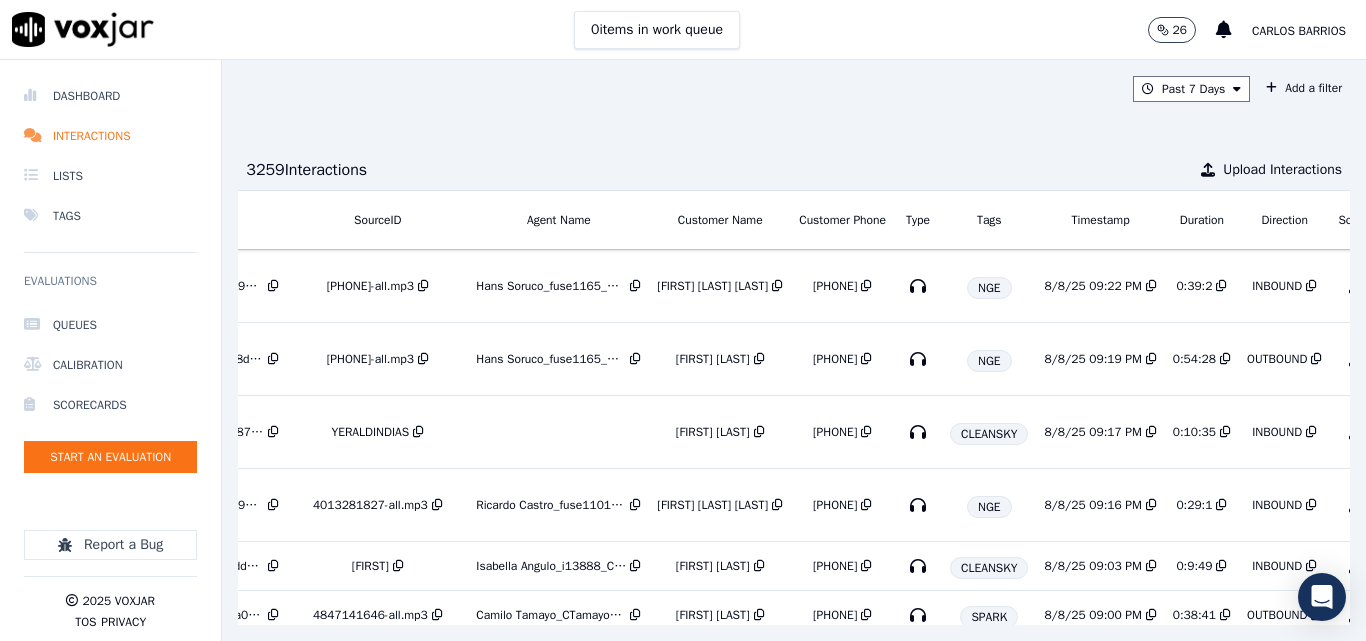 scroll, scrollTop: 0, scrollLeft: 355, axis: horizontal 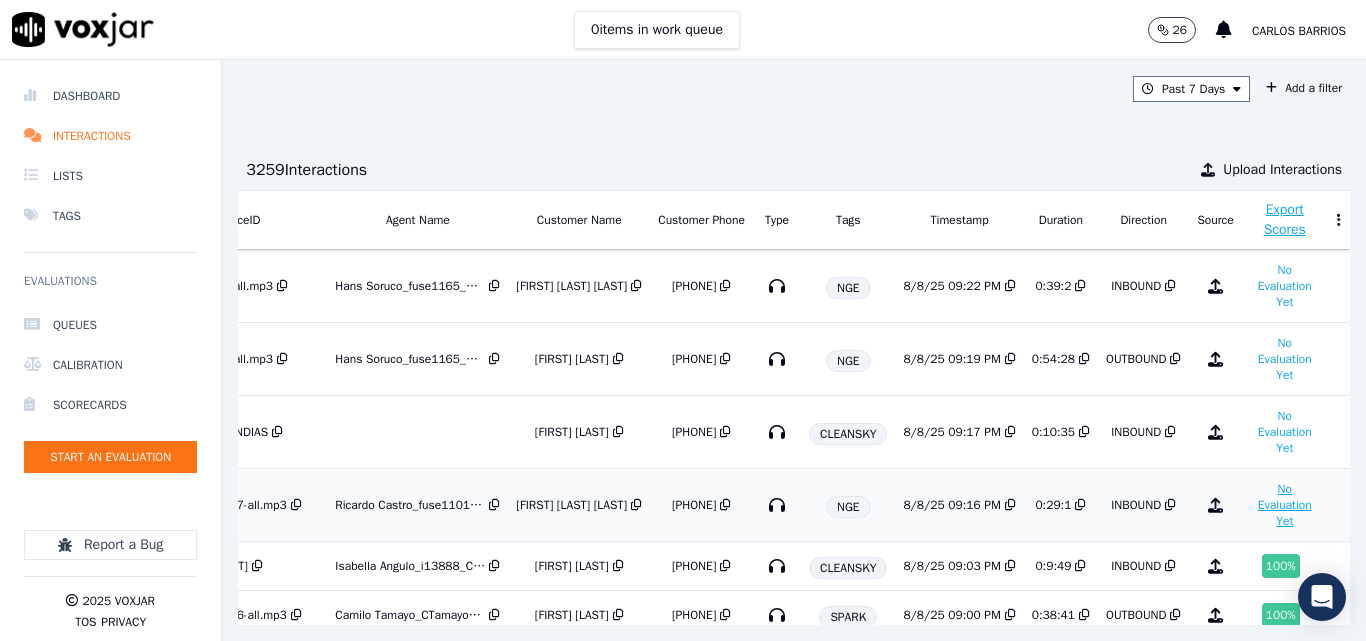 click on "No Evaluation Yet" at bounding box center [1285, 505] 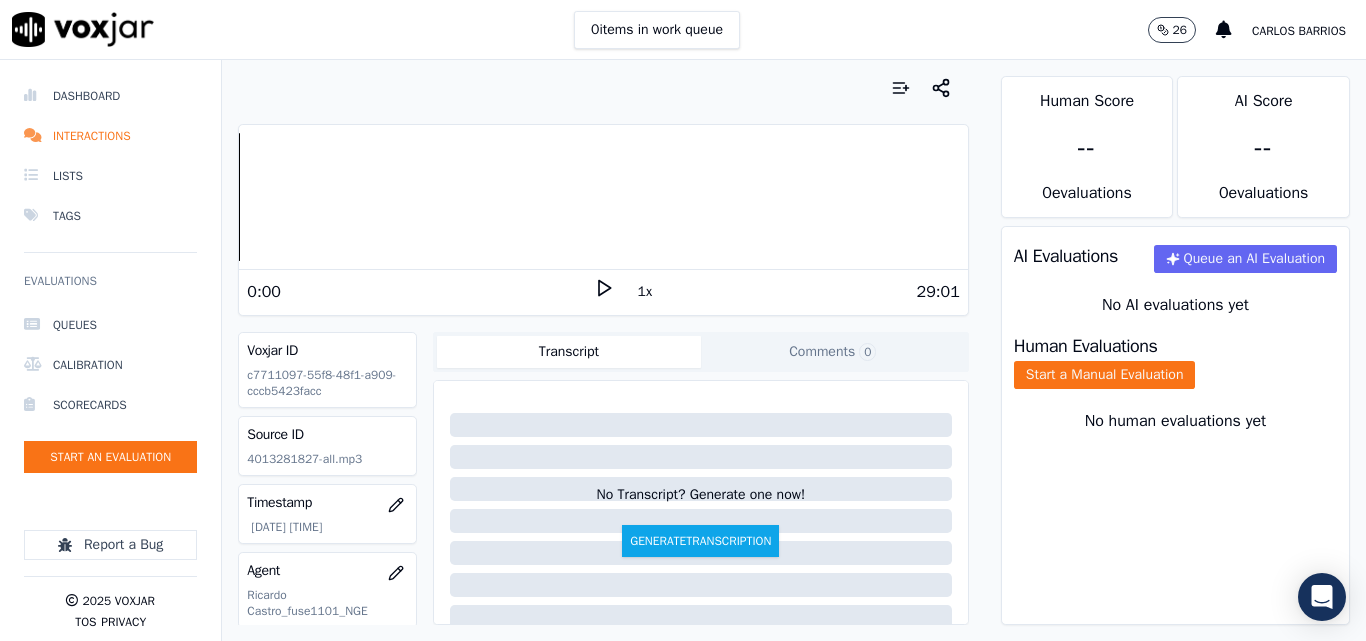 click 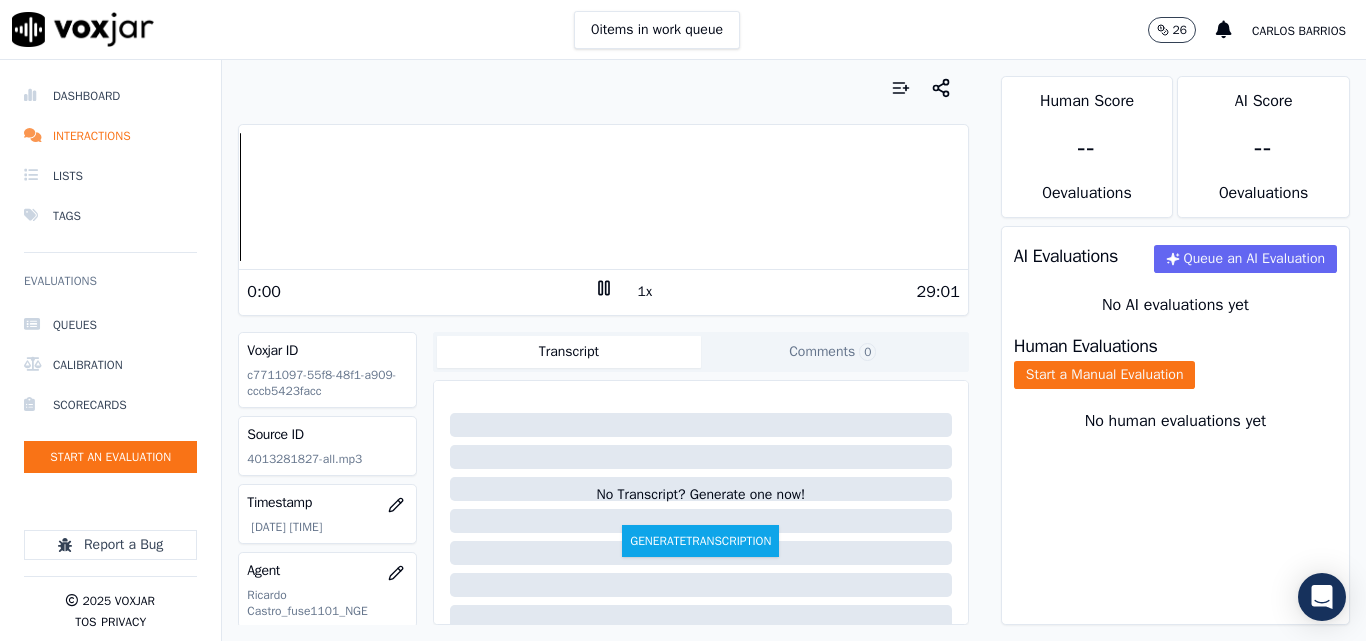 click on "1x" at bounding box center [645, 292] 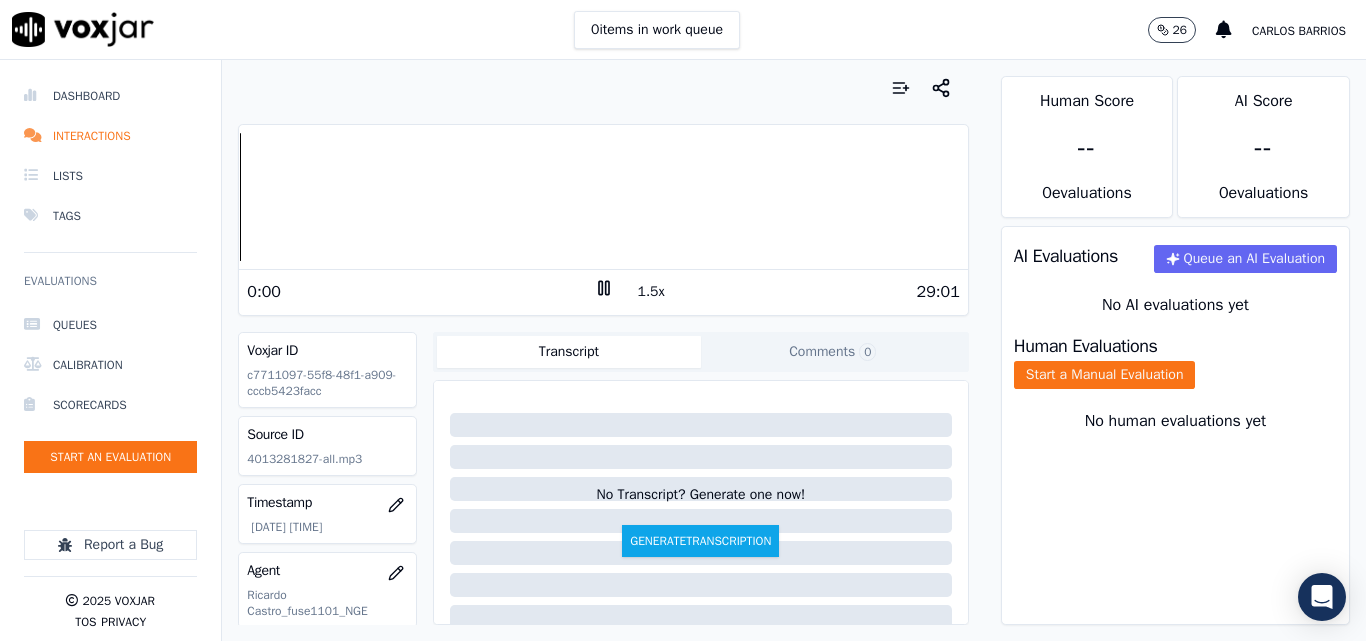 click on "1.5x" at bounding box center [651, 292] 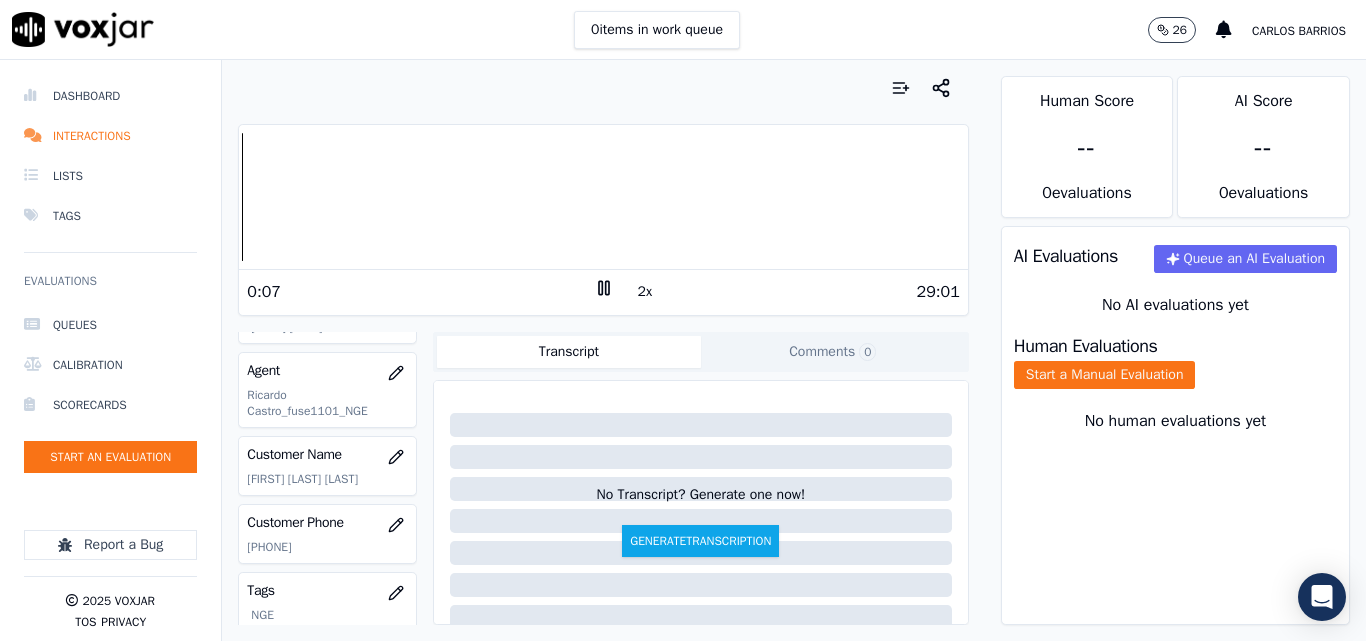 scroll, scrollTop: 300, scrollLeft: 0, axis: vertical 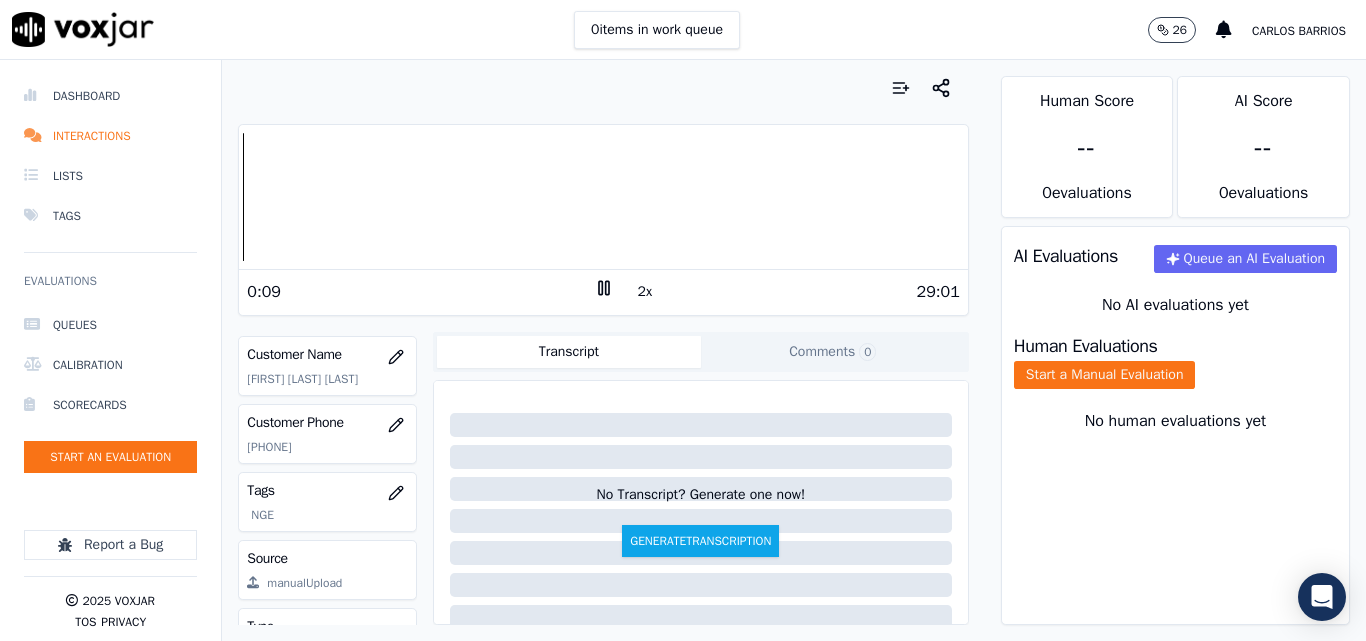 click on "[PHONE]" 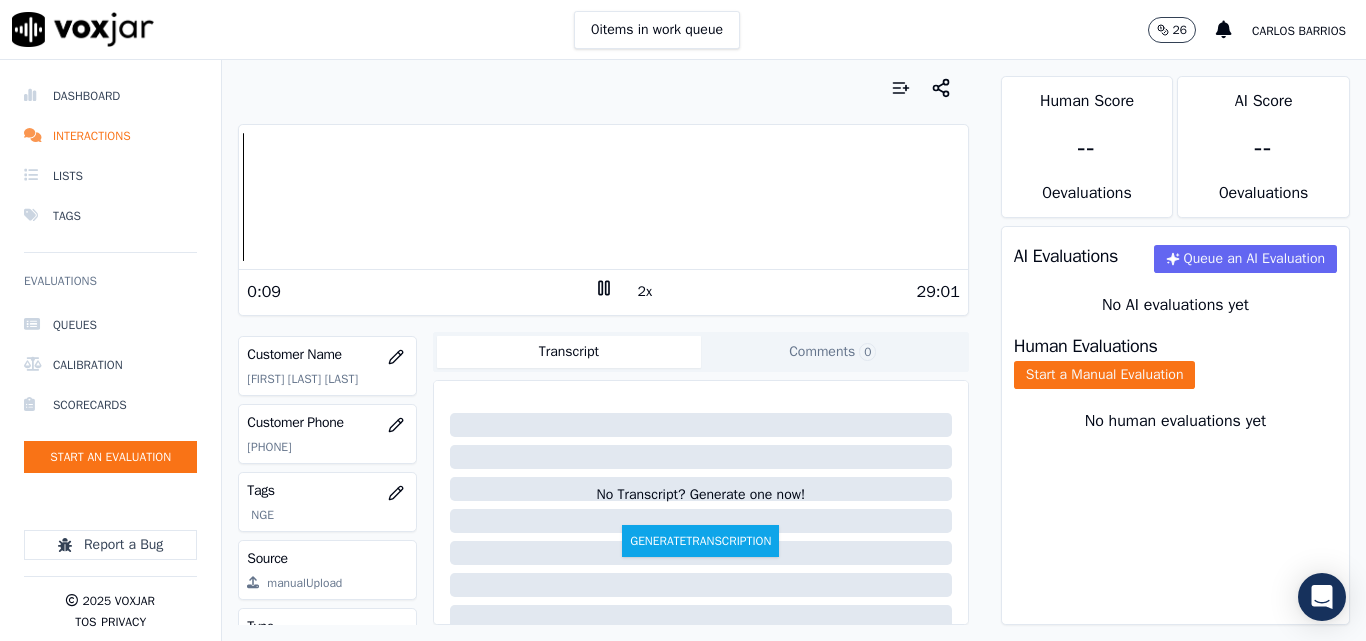 click on "[PHONE]" 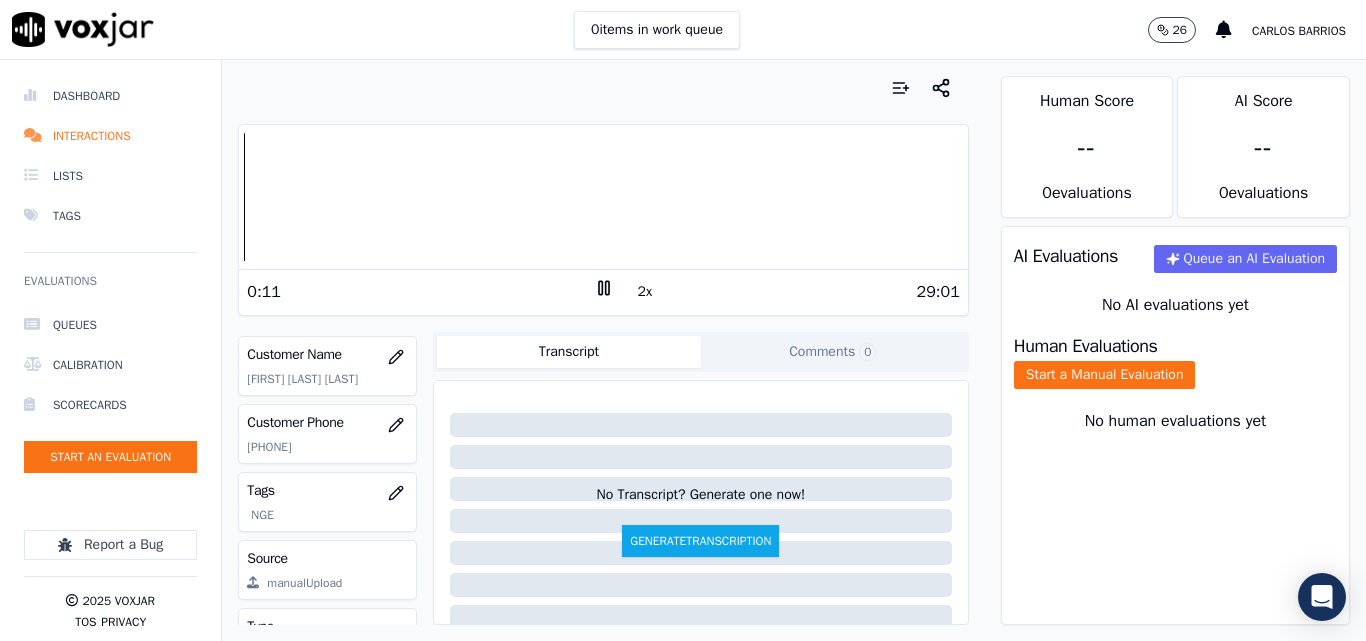 copy on "[PHONE]" 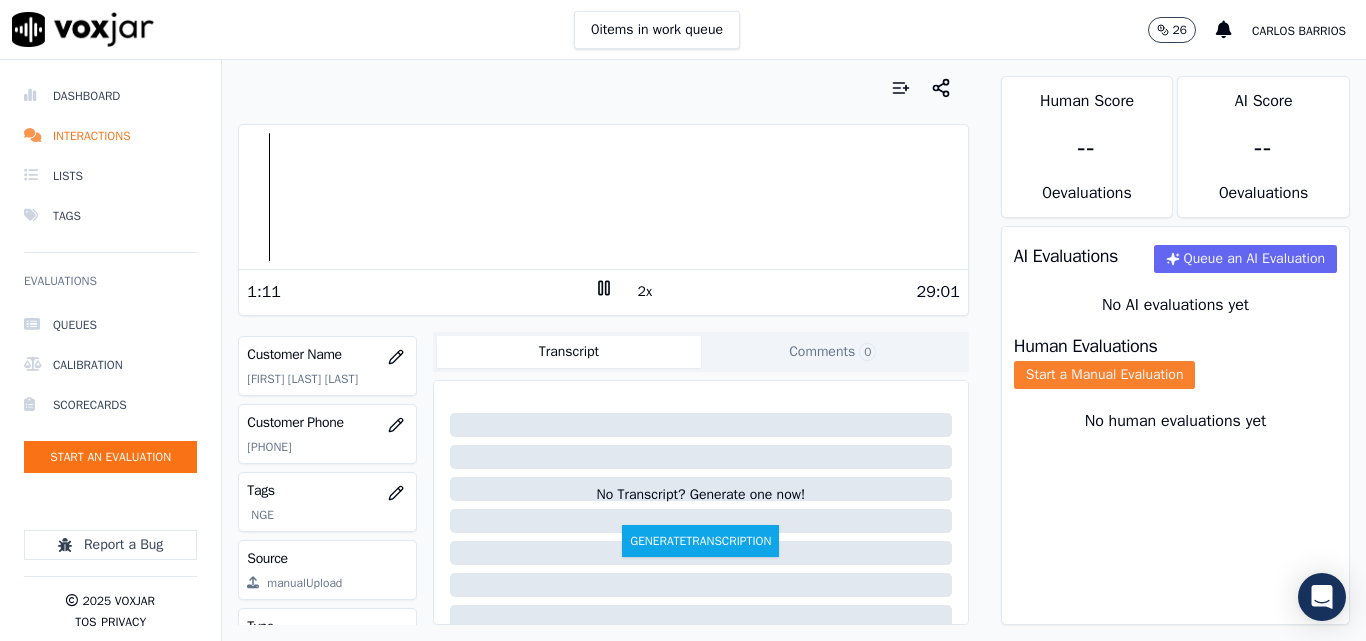 click on "Start a Manual Evaluation" 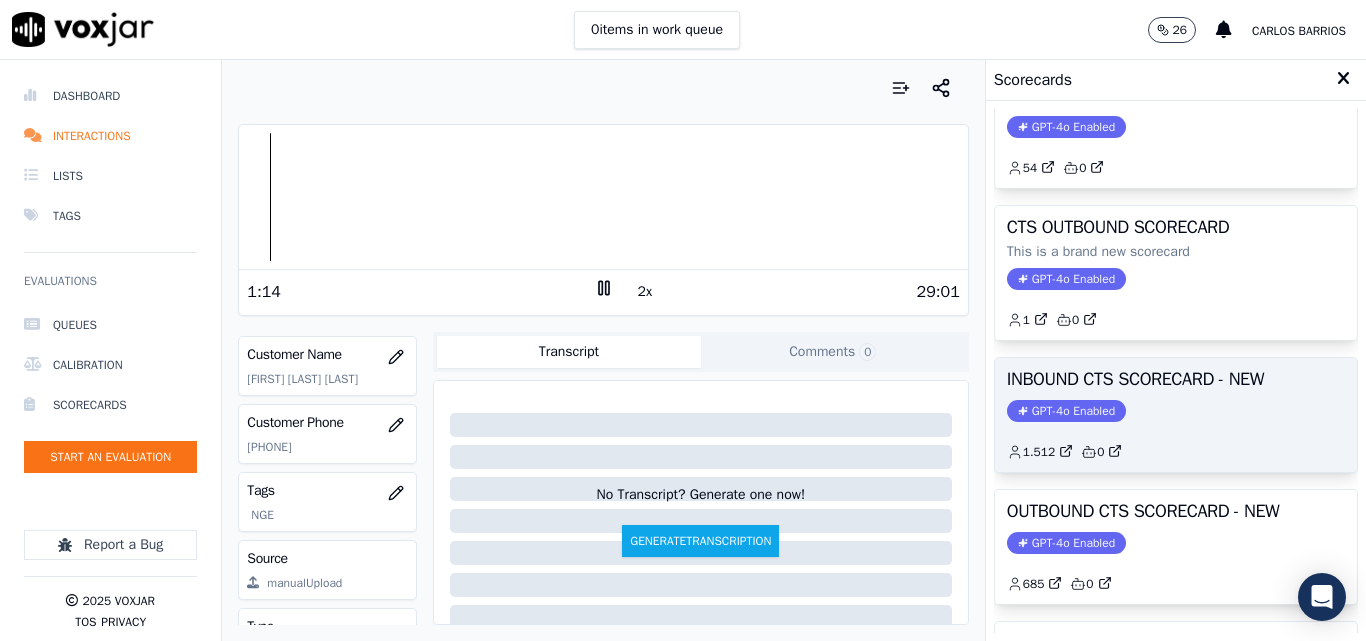 scroll, scrollTop: 200, scrollLeft: 0, axis: vertical 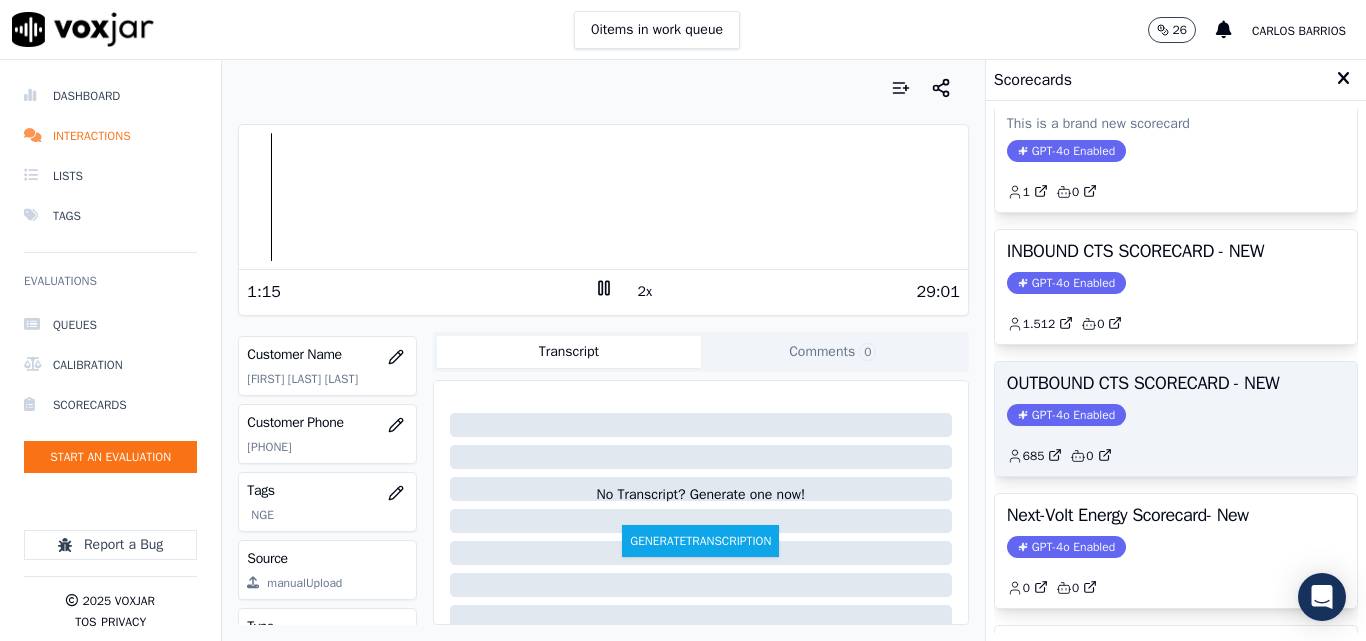 click on "GPT-4o Enabled" 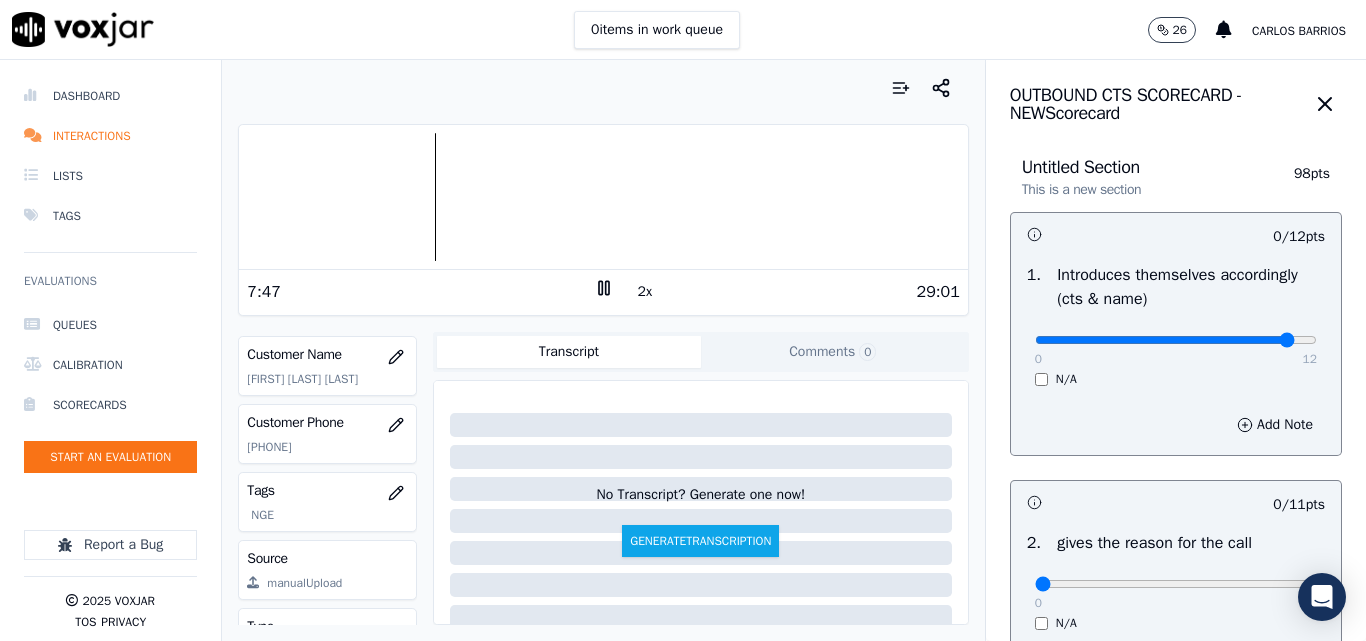 type on "11" 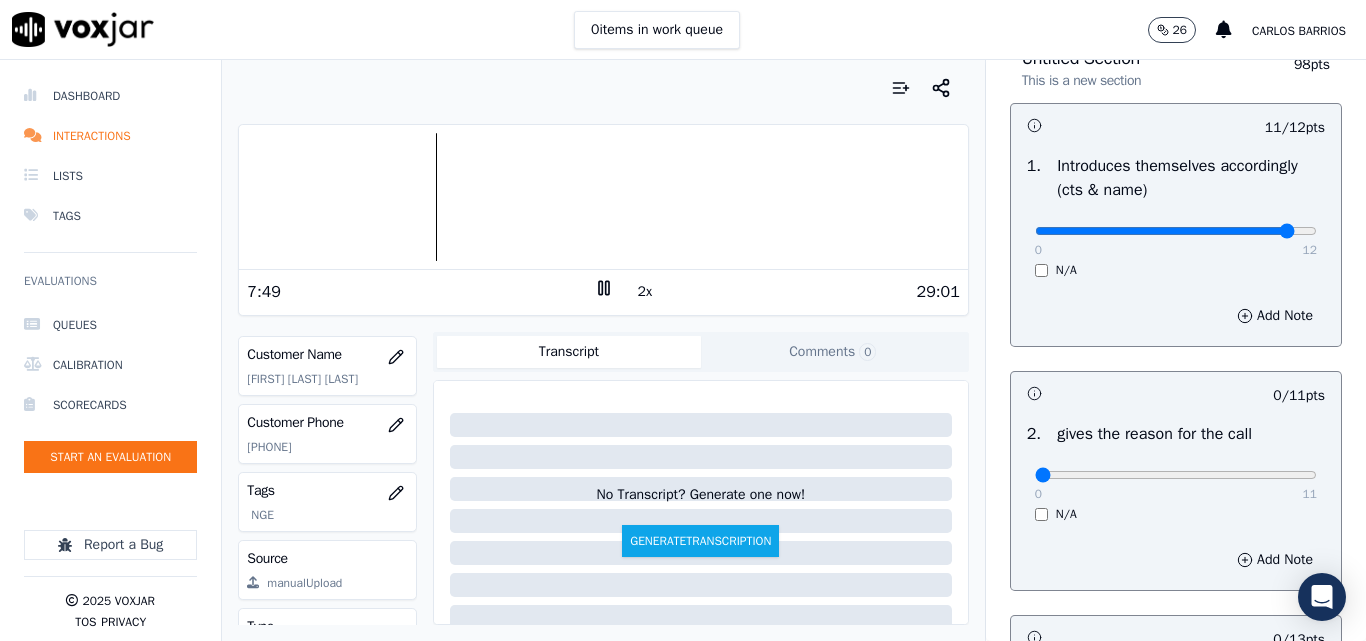 scroll, scrollTop: 300, scrollLeft: 0, axis: vertical 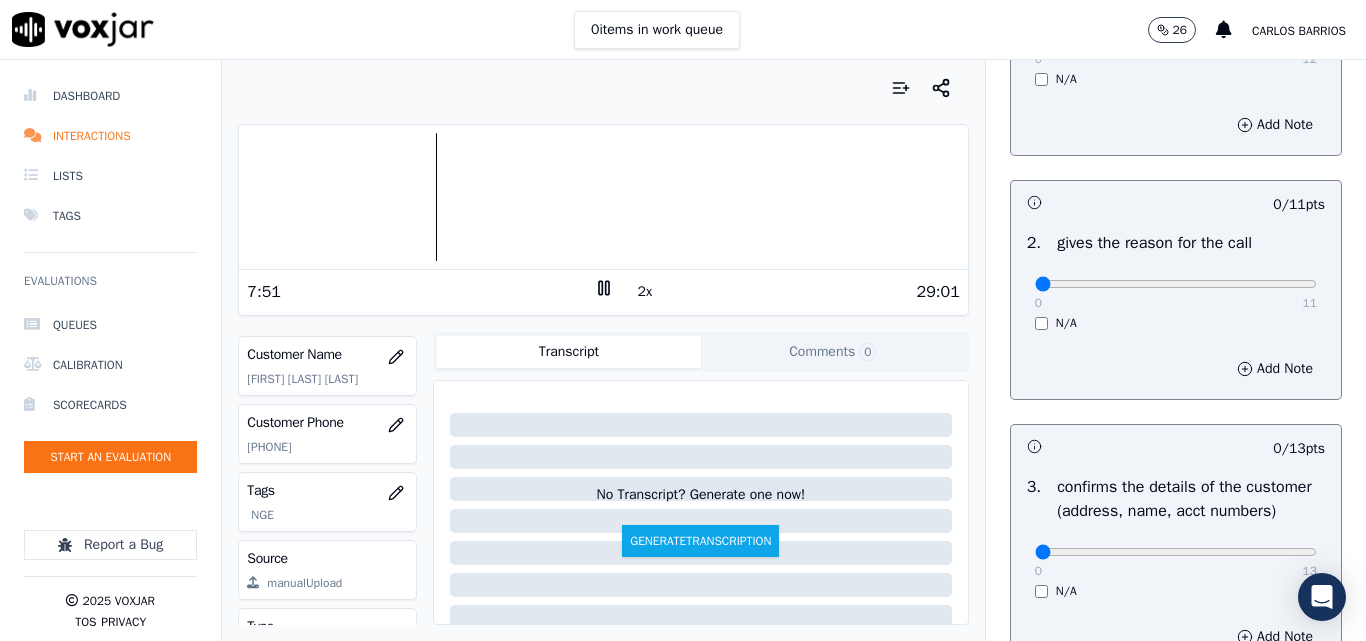click on "0   11     N/A" at bounding box center [1176, 293] 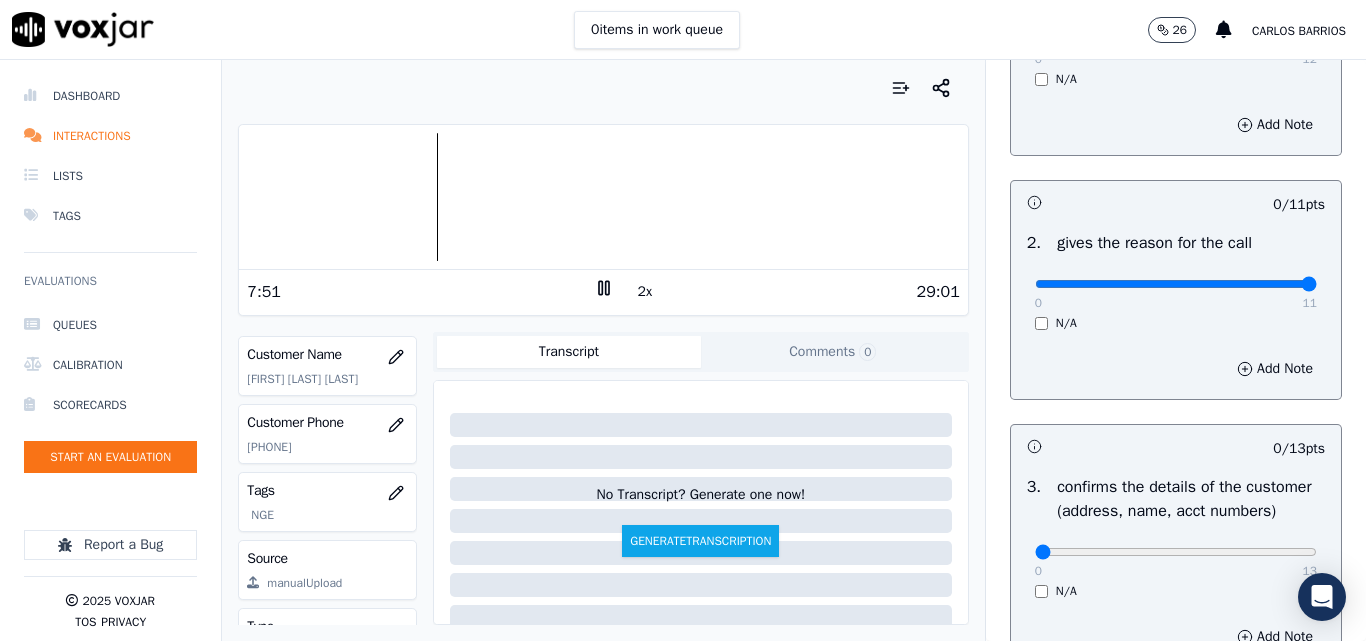 type on "11" 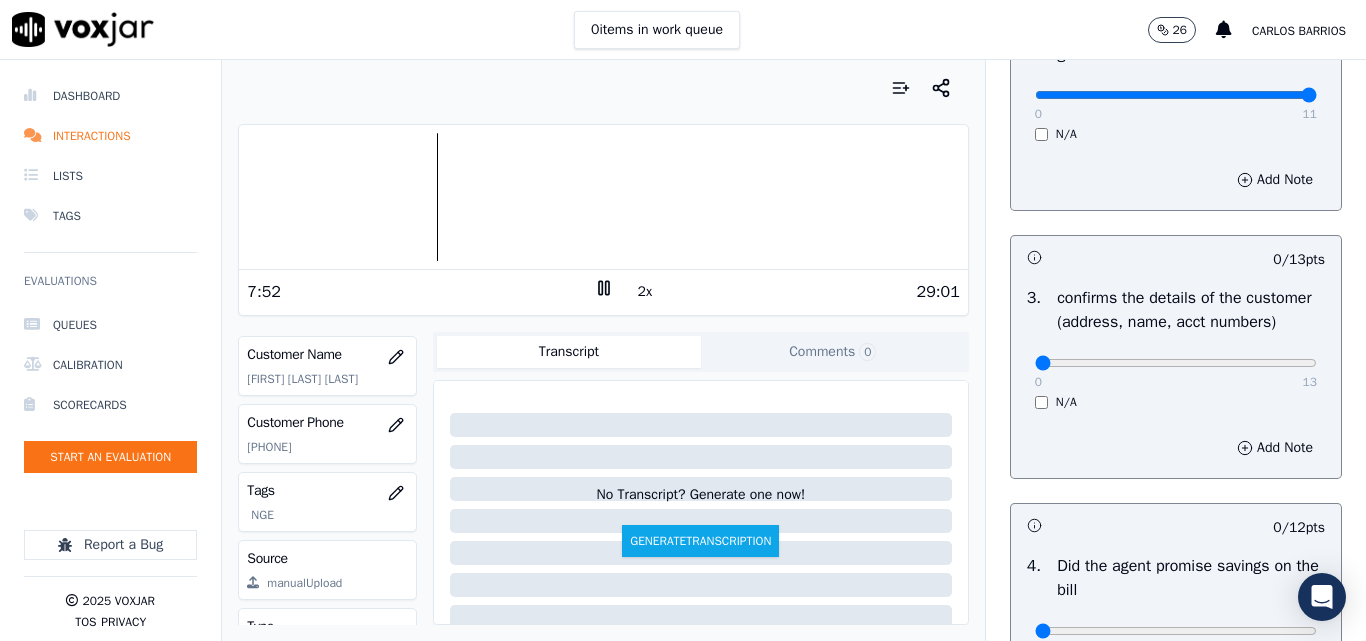 scroll, scrollTop: 500, scrollLeft: 0, axis: vertical 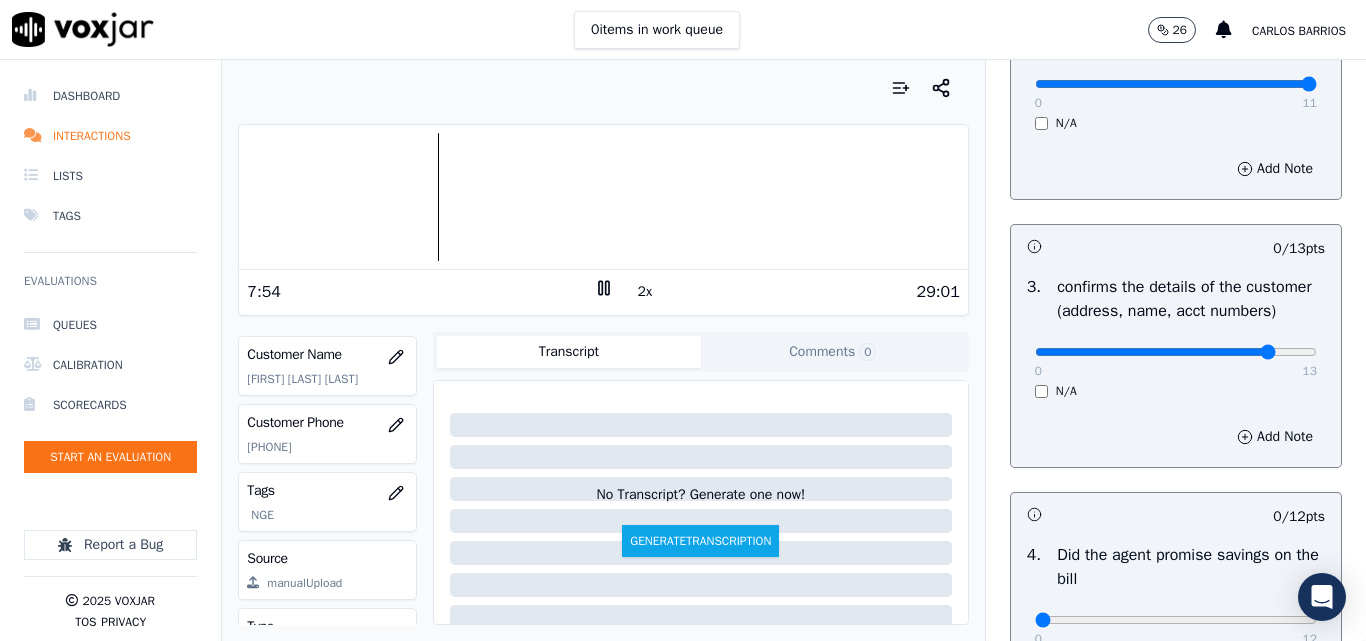 click at bounding box center (1176, -160) 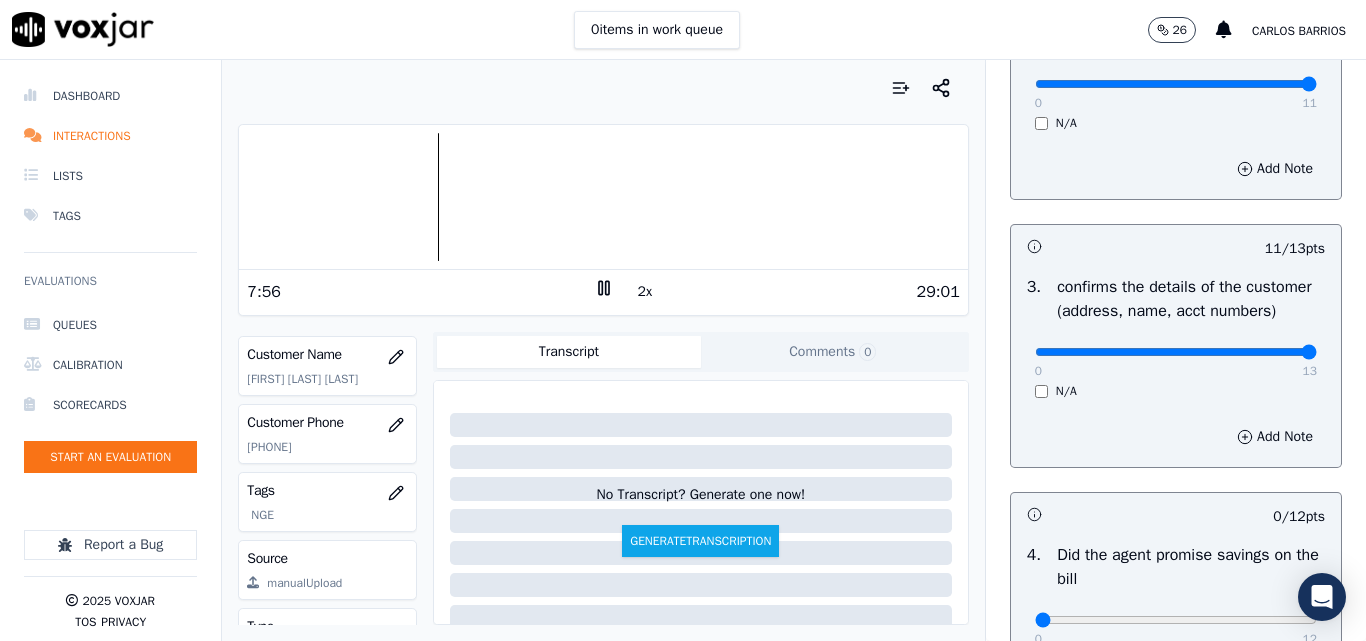 drag, startPoint x: 1241, startPoint y: 371, endPoint x: 1280, endPoint y: 367, distance: 39.20459 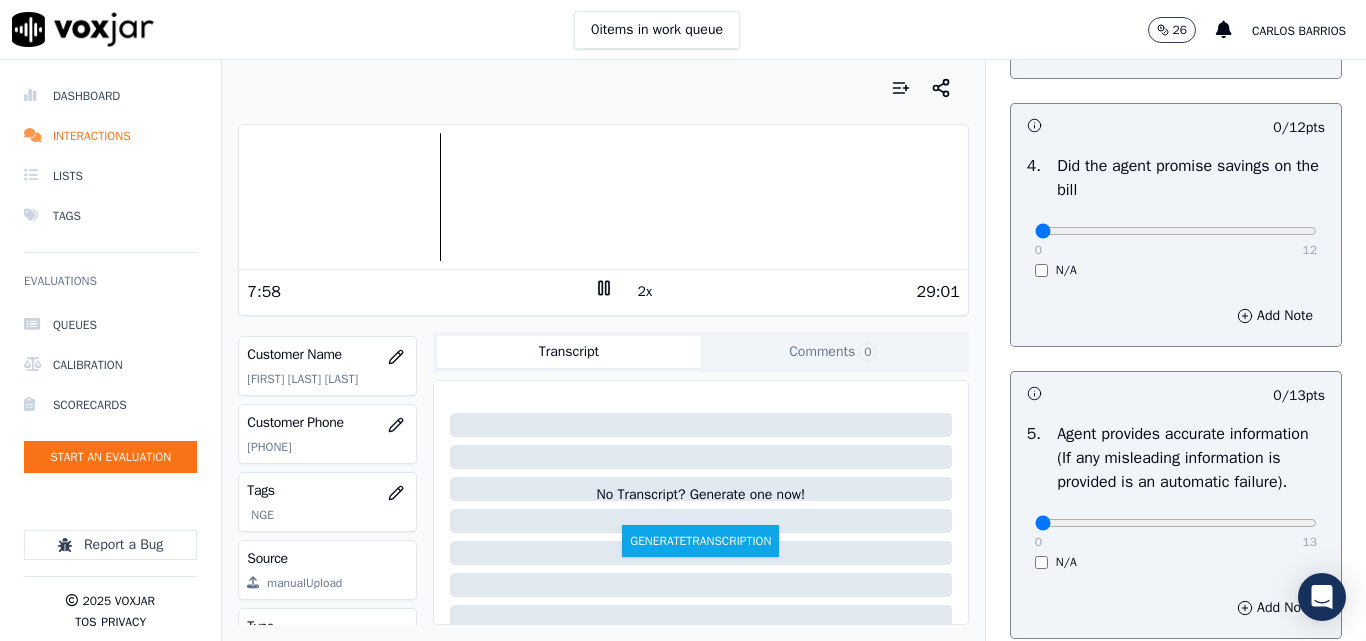 scroll, scrollTop: 900, scrollLeft: 0, axis: vertical 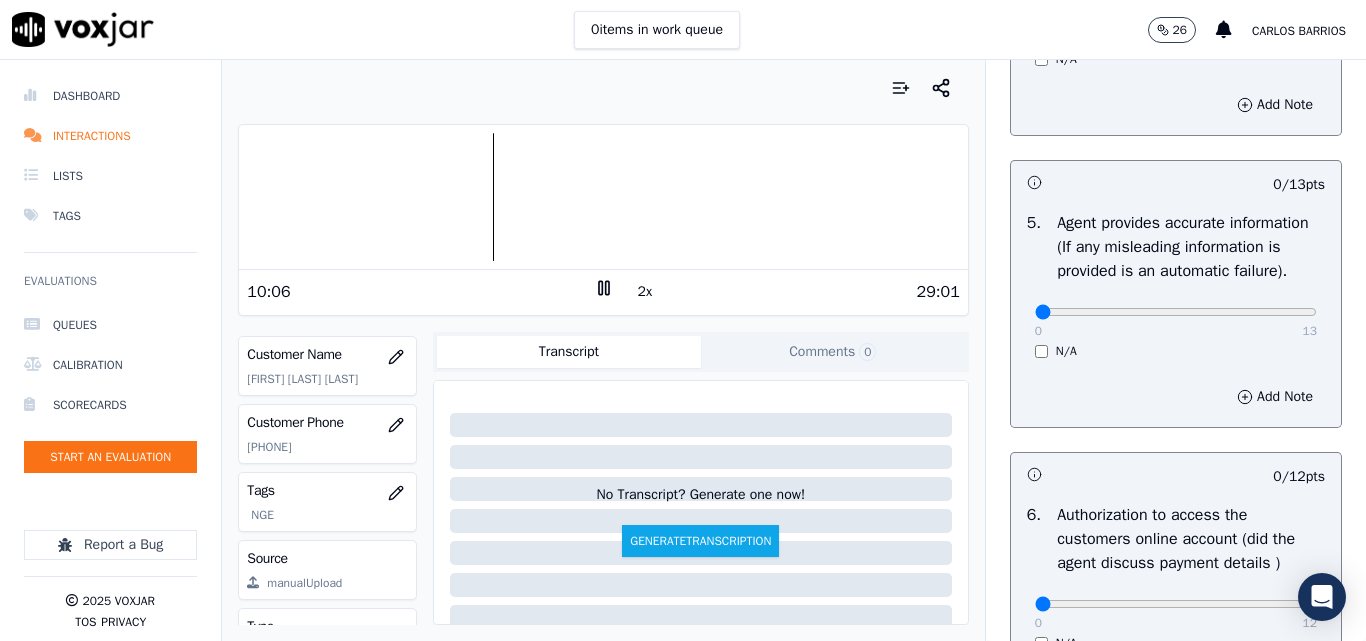 click at bounding box center [603, 197] 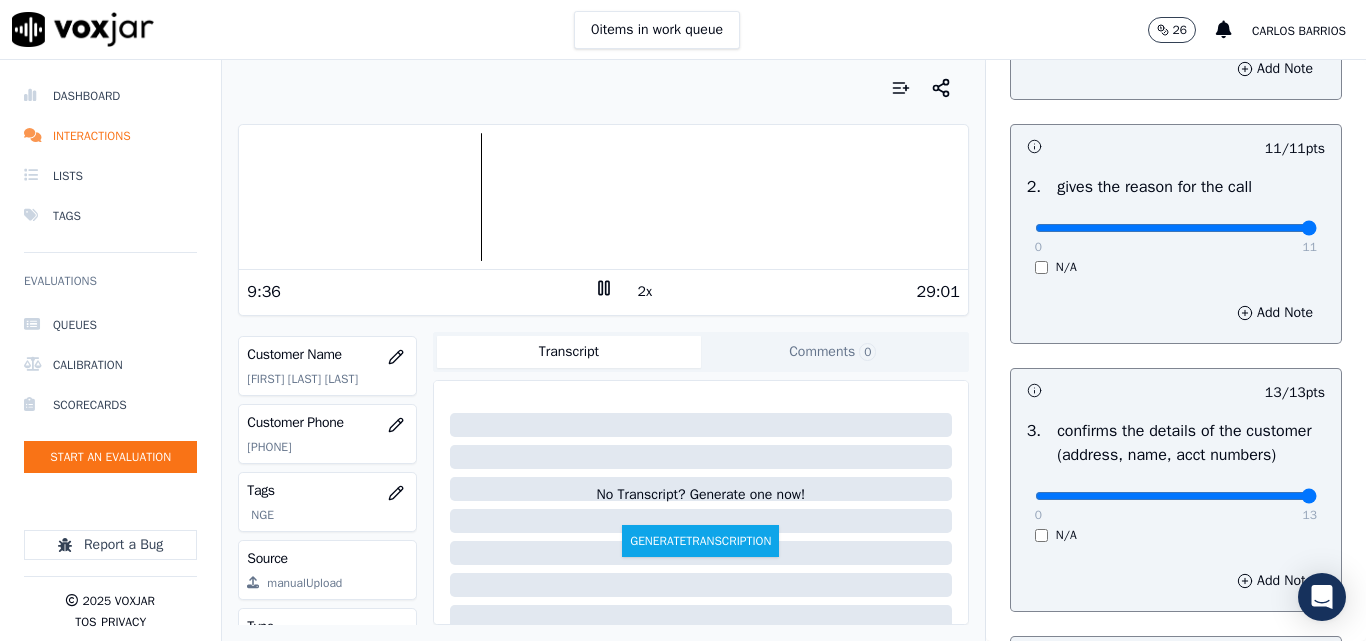 scroll, scrollTop: 400, scrollLeft: 0, axis: vertical 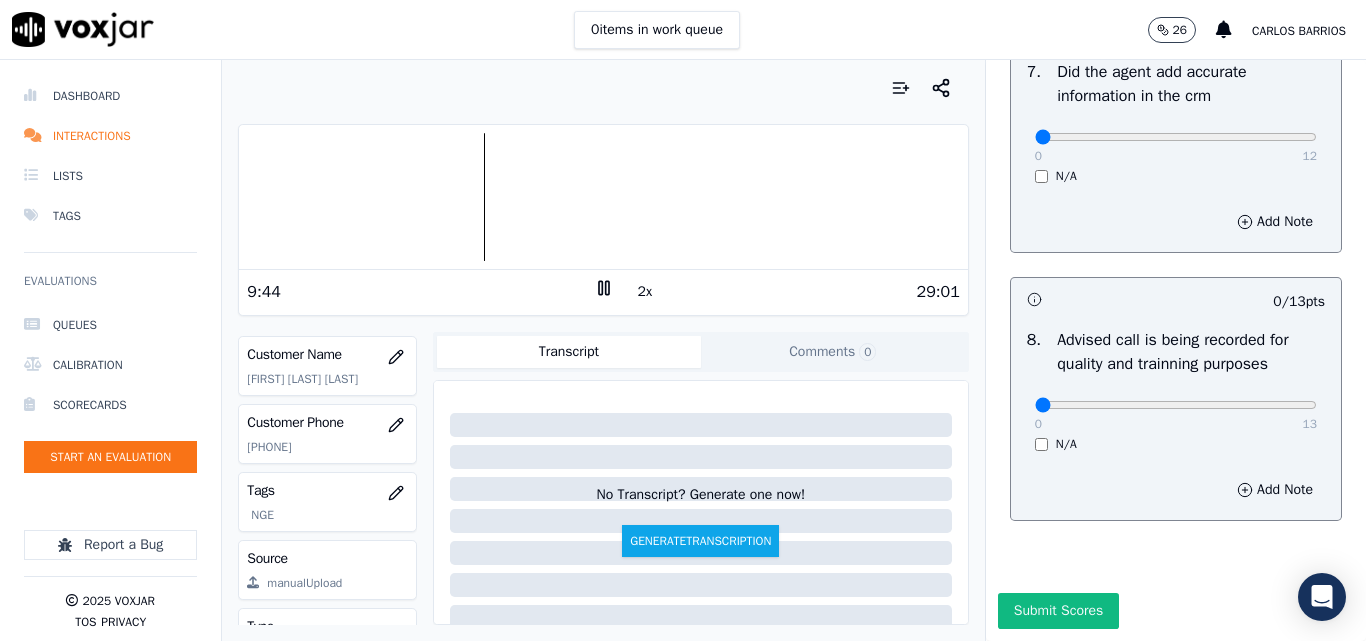drag, startPoint x: 1261, startPoint y: 355, endPoint x: 1004, endPoint y: 349, distance: 257.07004 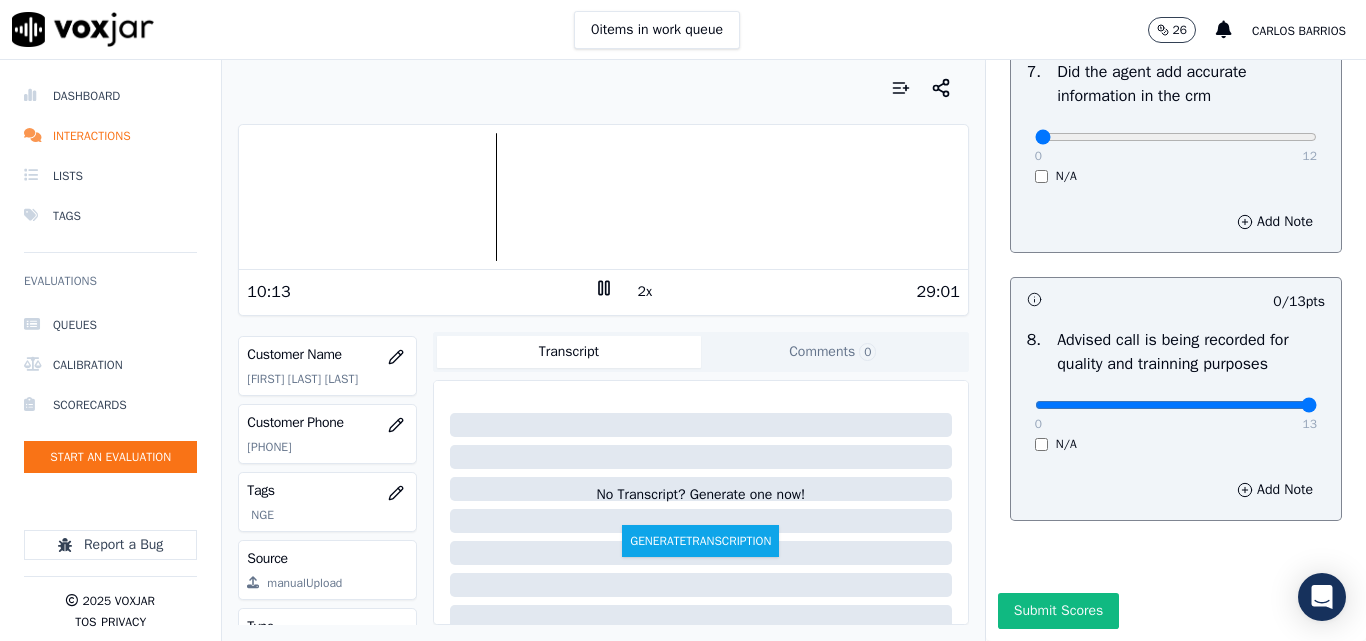 drag, startPoint x: 1126, startPoint y: 358, endPoint x: 1306, endPoint y: 356, distance: 180.01111 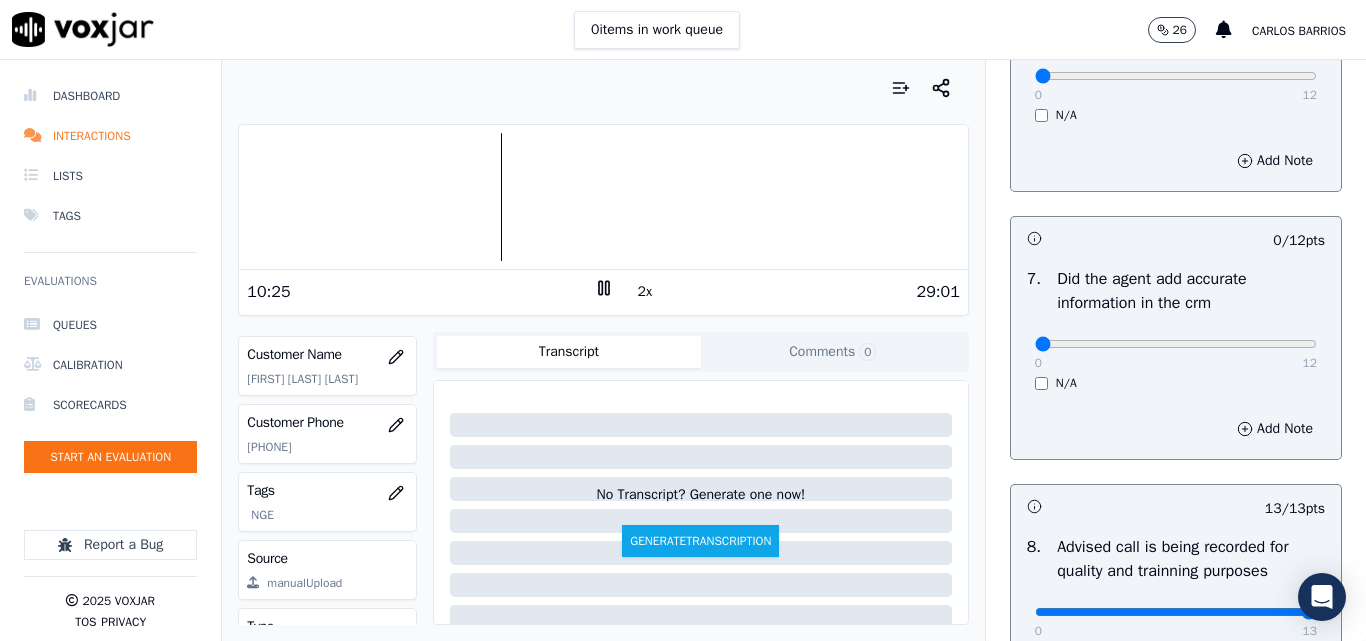 scroll, scrollTop: 1528, scrollLeft: 0, axis: vertical 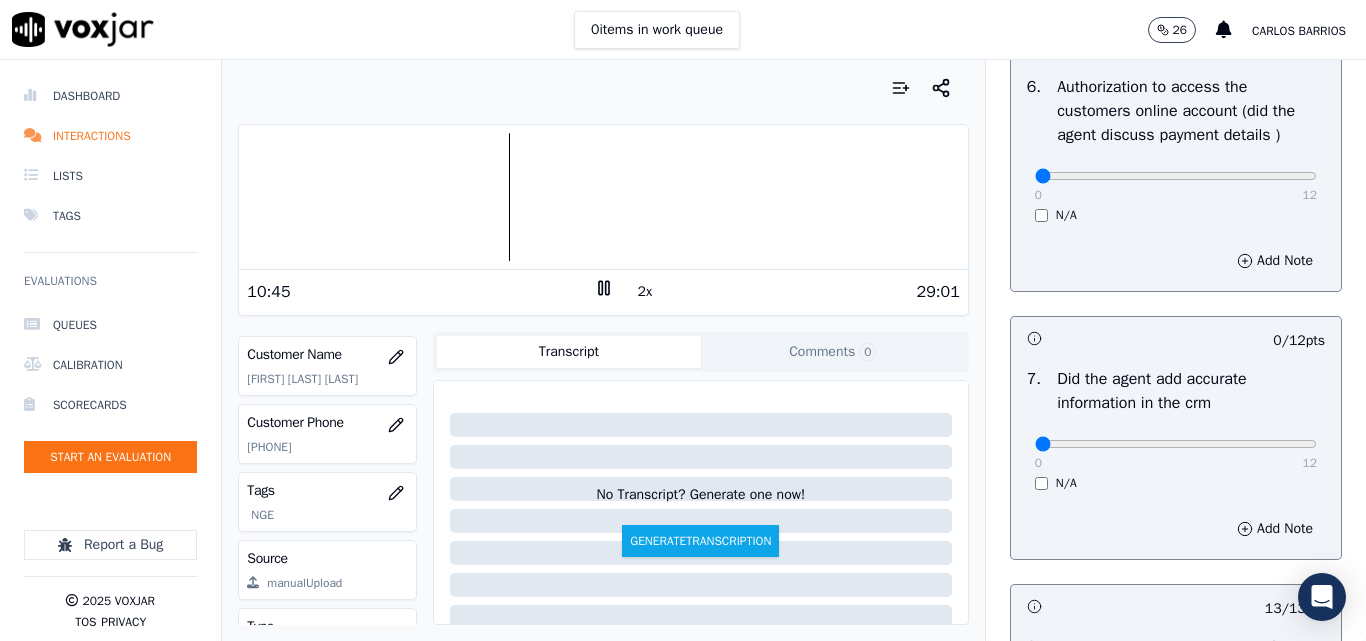 click on "2x" at bounding box center (645, 292) 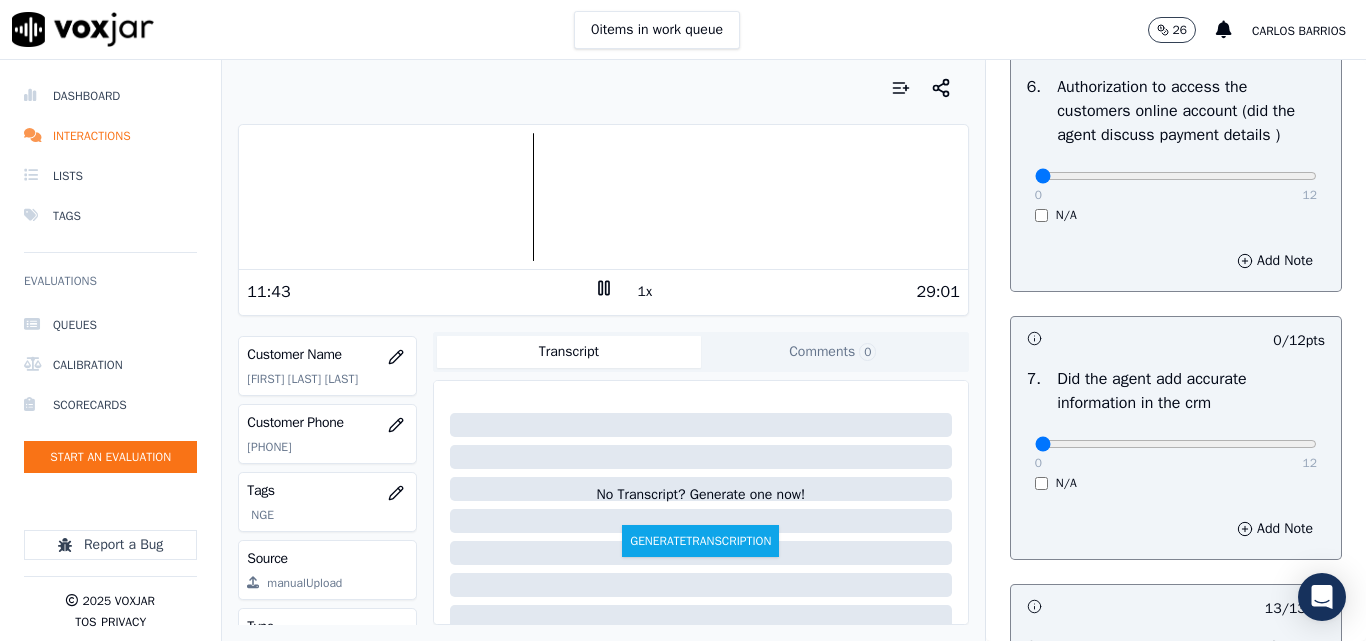 click on "1x" at bounding box center (645, 292) 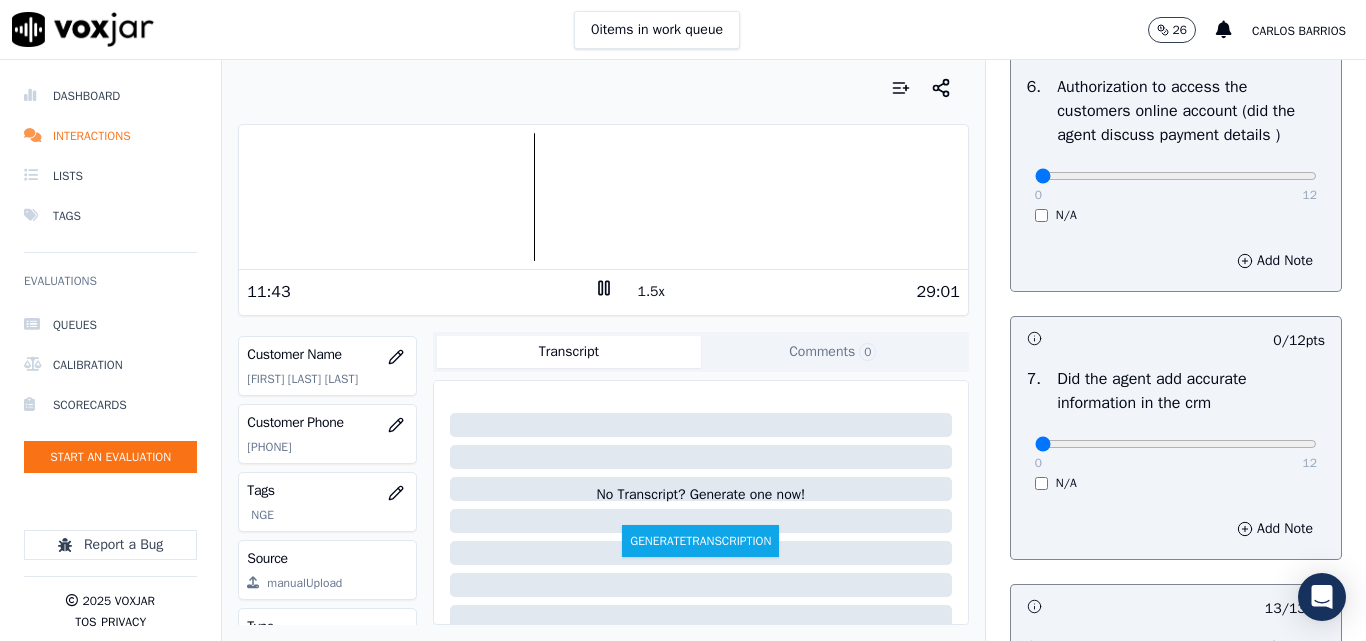 click on "1.5x" at bounding box center (651, 292) 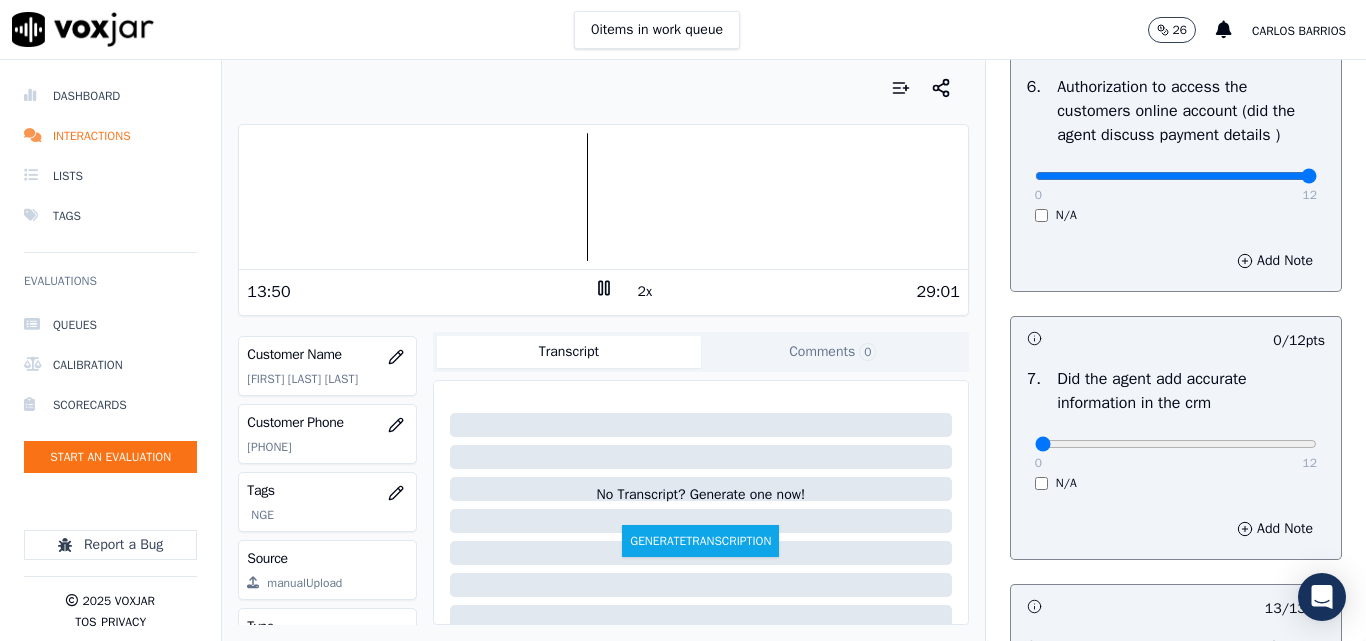drag, startPoint x: 1233, startPoint y: 229, endPoint x: 1269, endPoint y: 228, distance: 36.013885 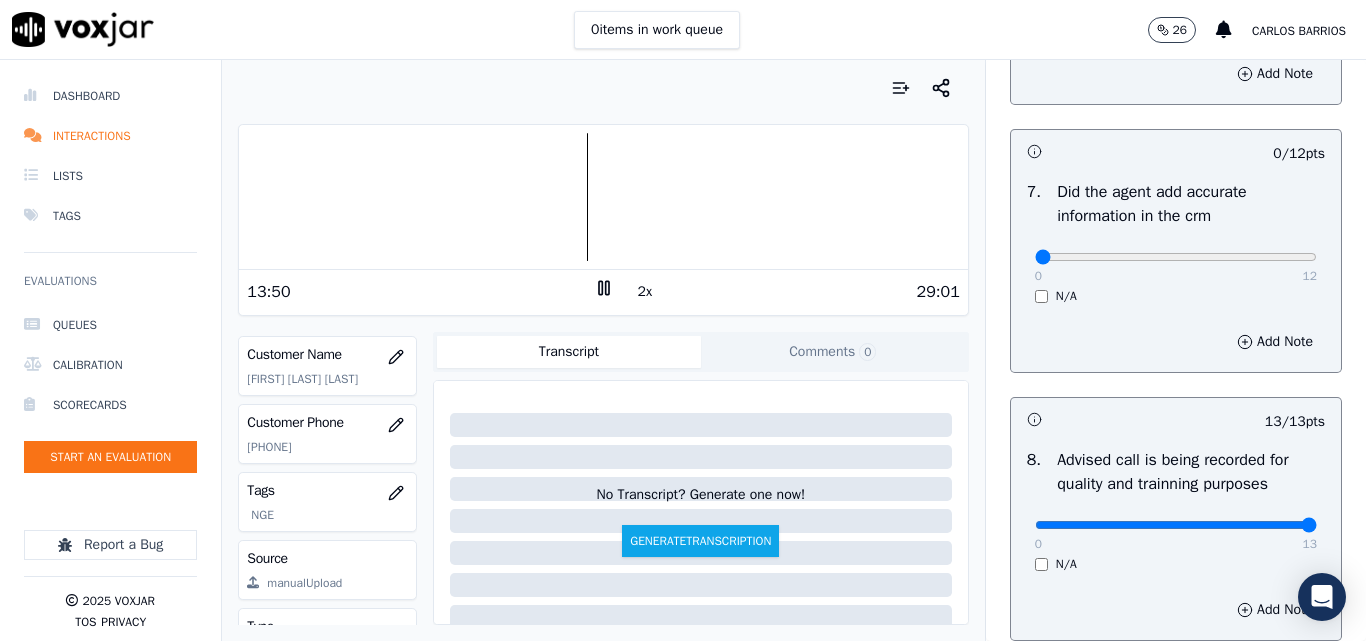 scroll, scrollTop: 1728, scrollLeft: 0, axis: vertical 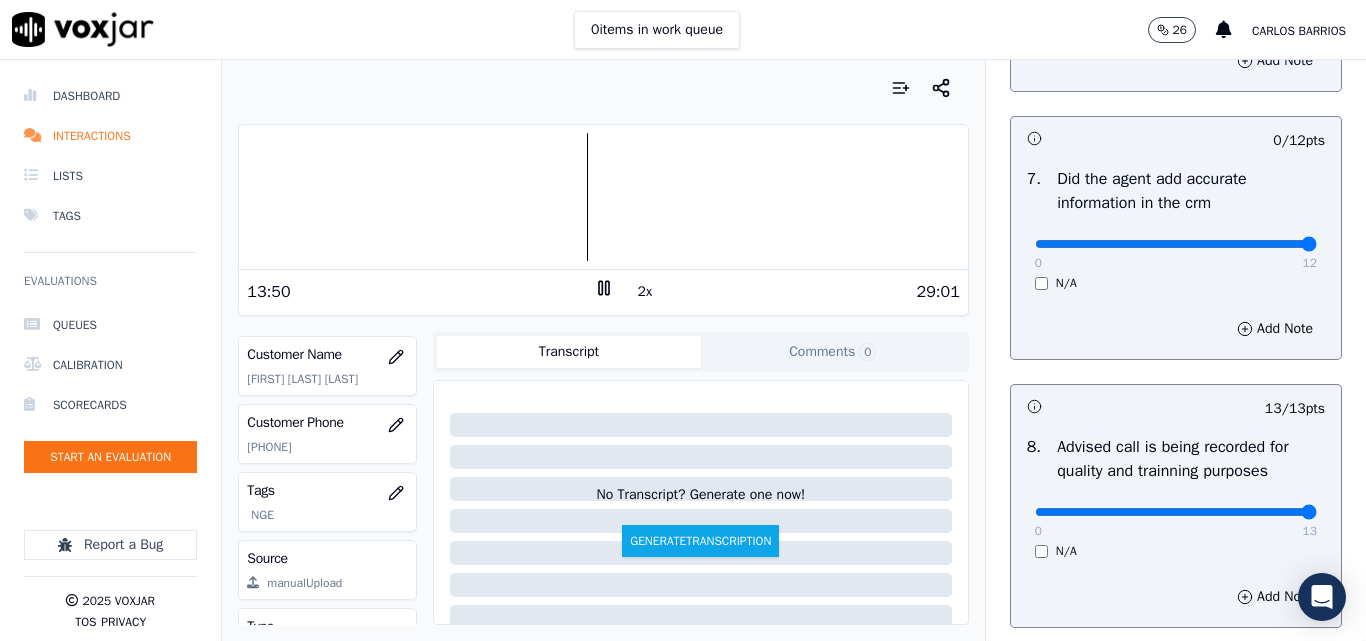 drag, startPoint x: 1257, startPoint y: 287, endPoint x: 1311, endPoint y: 279, distance: 54.589375 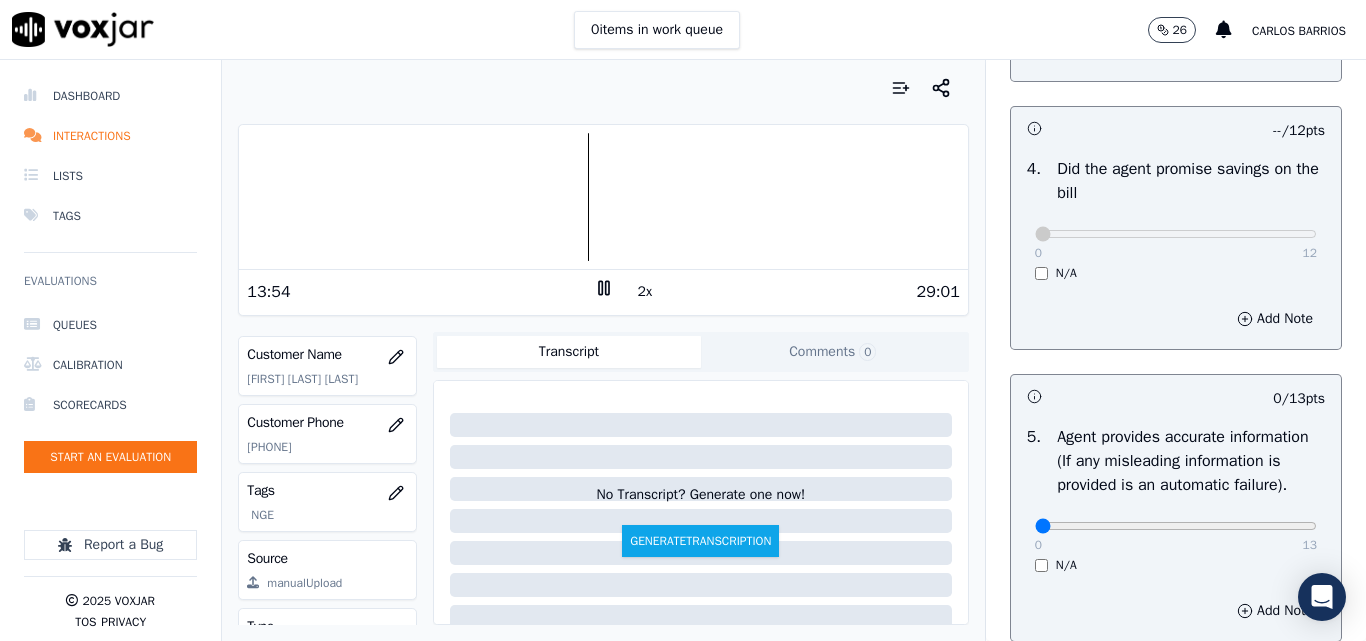 scroll, scrollTop: 1028, scrollLeft: 0, axis: vertical 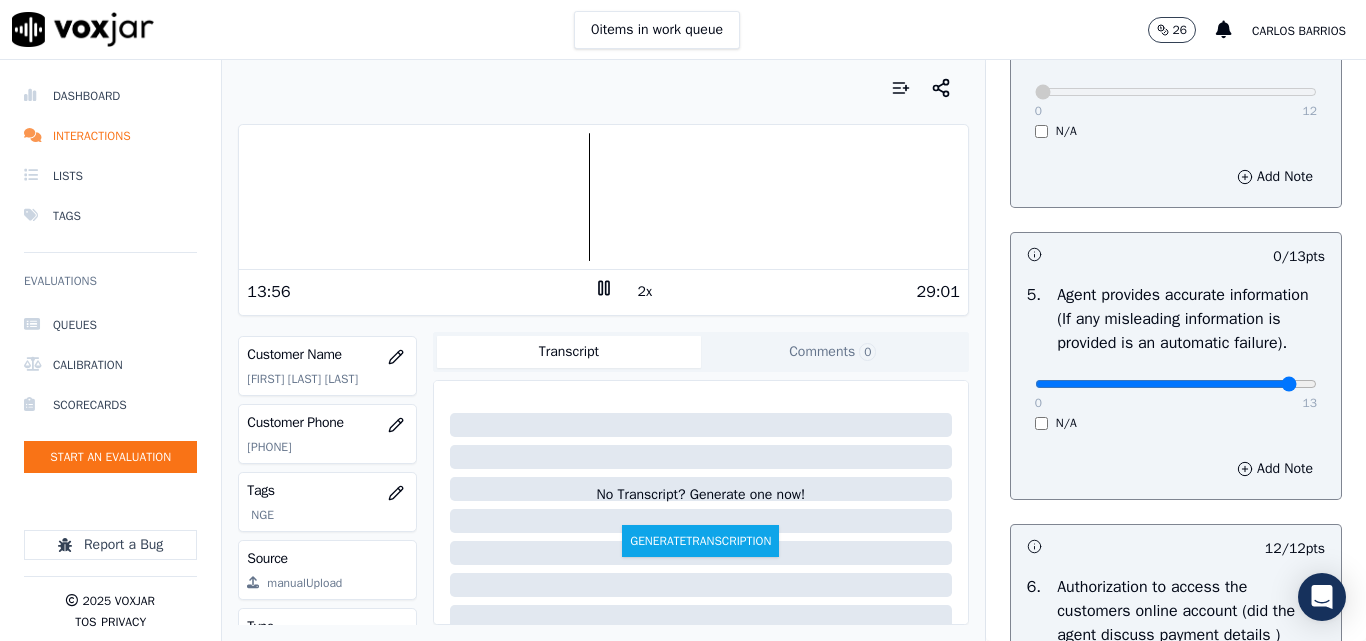 drag, startPoint x: 1232, startPoint y: 432, endPoint x: 1254, endPoint y: 425, distance: 23.086792 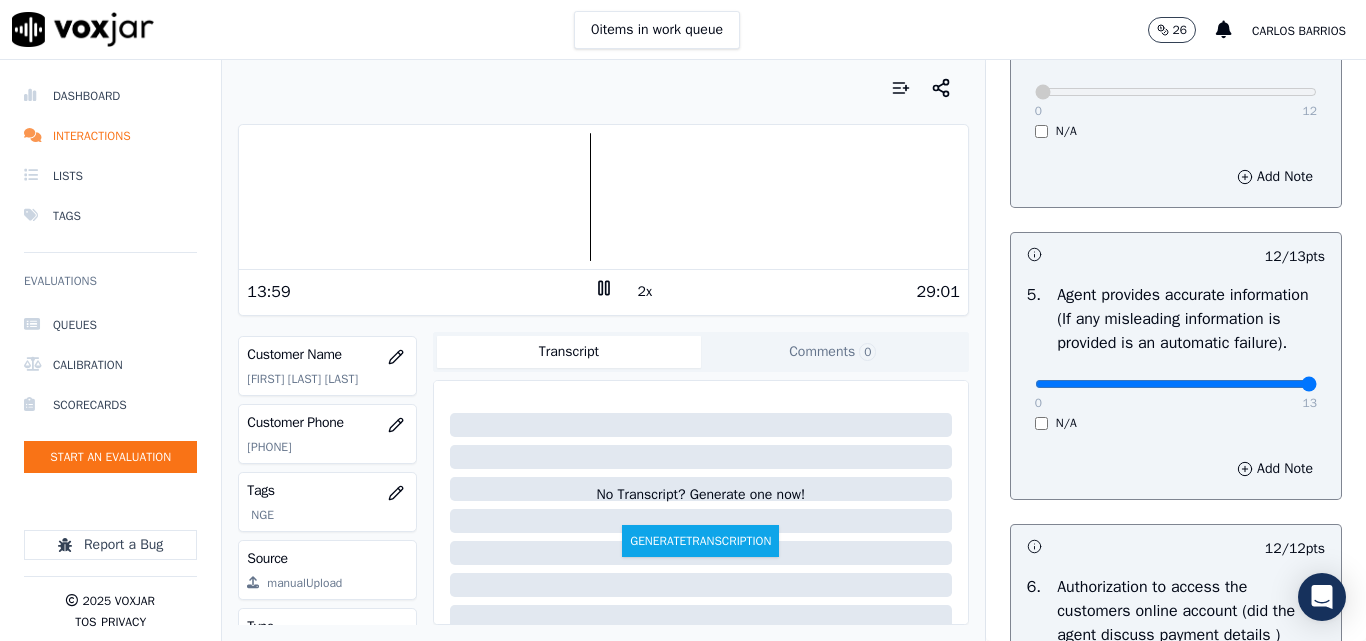 type on "13" 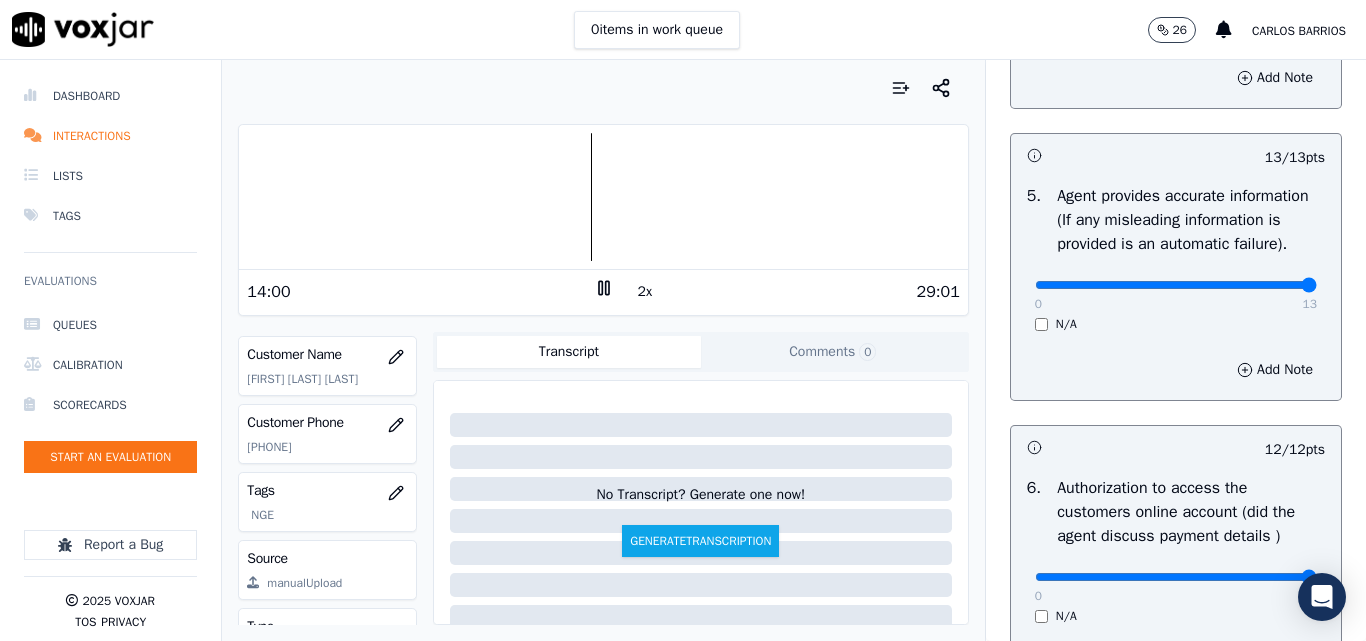 scroll, scrollTop: 1328, scrollLeft: 0, axis: vertical 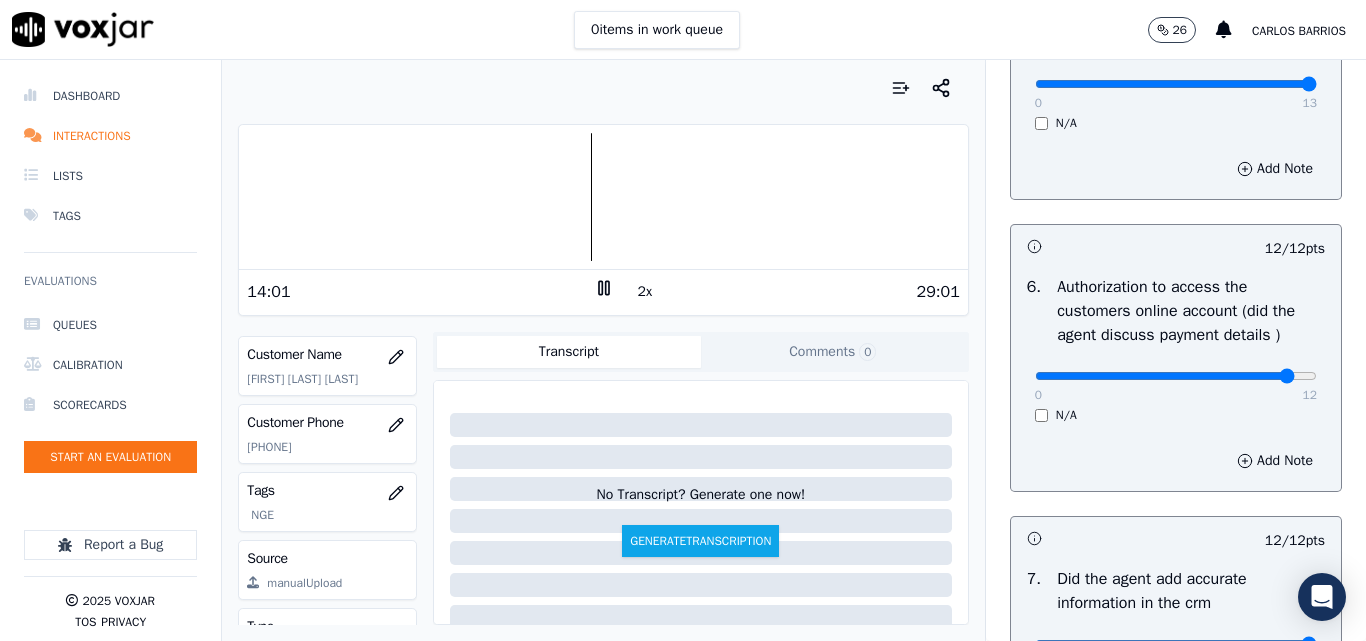 click at bounding box center (1176, -988) 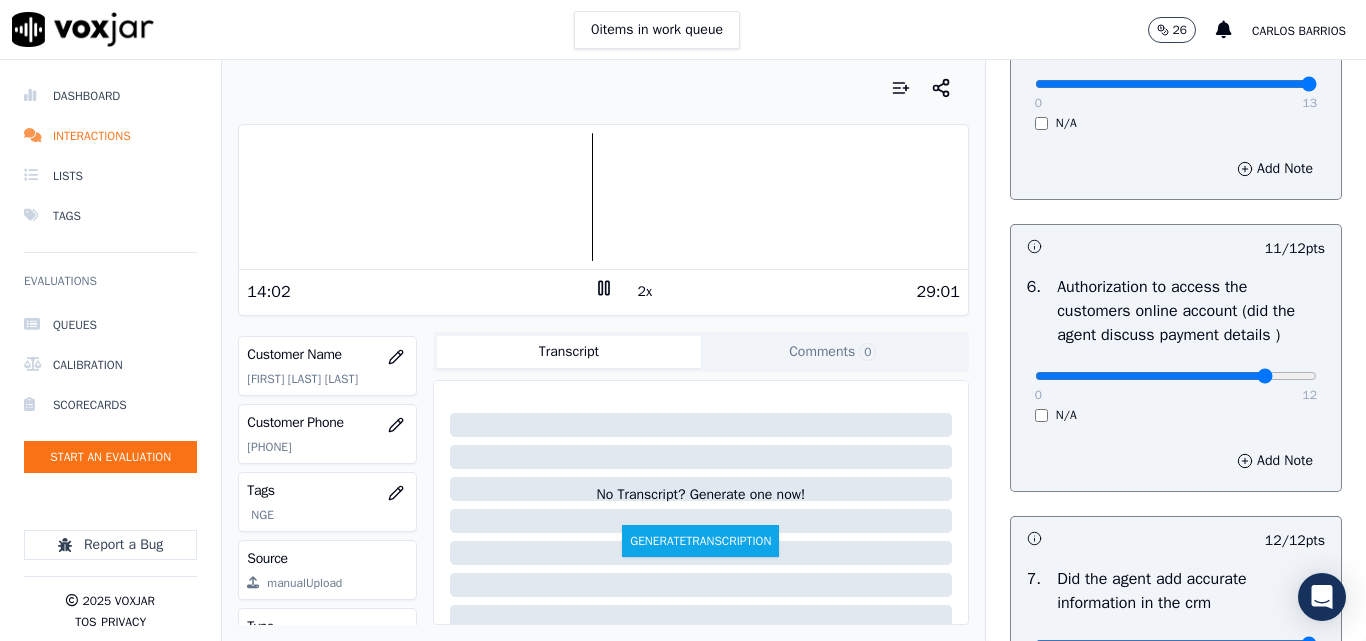 type on "10" 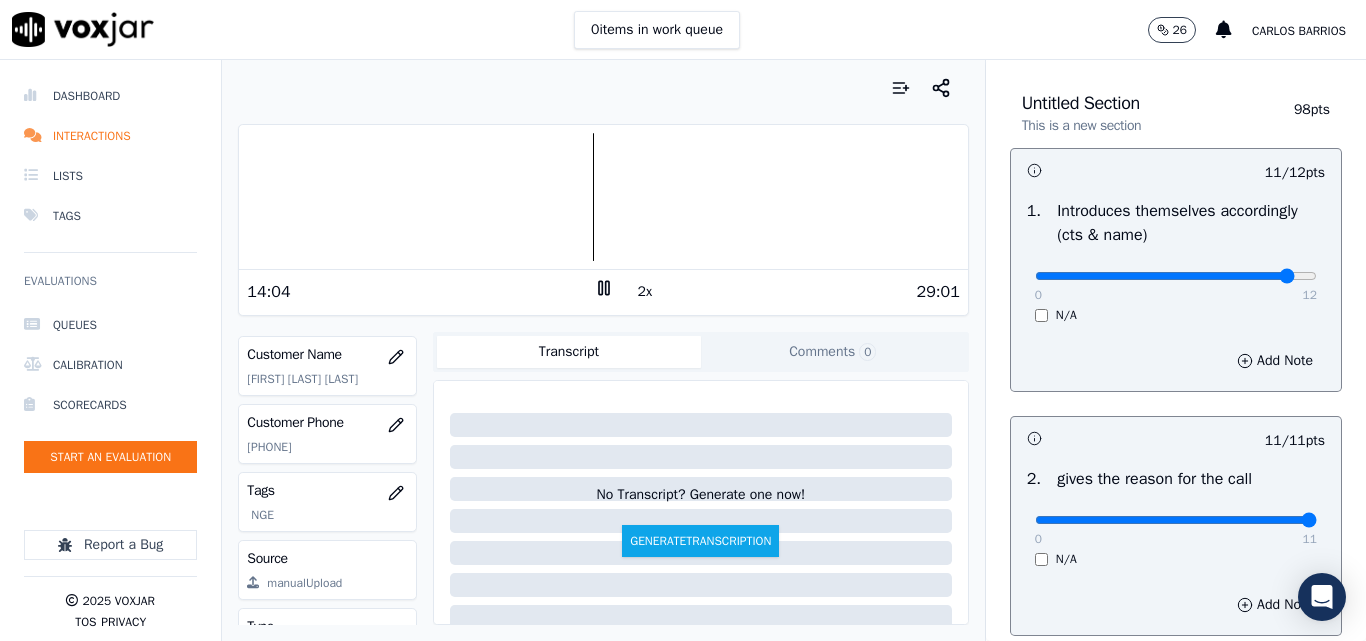 scroll, scrollTop: 0, scrollLeft: 0, axis: both 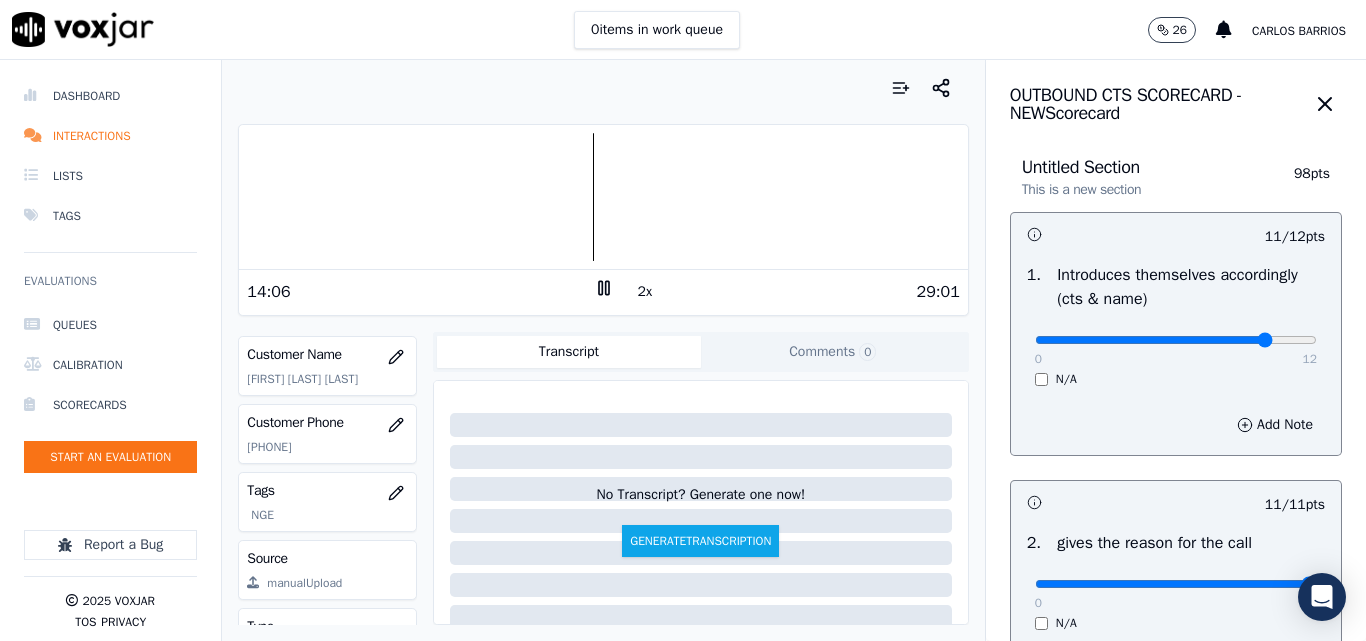 type on "10" 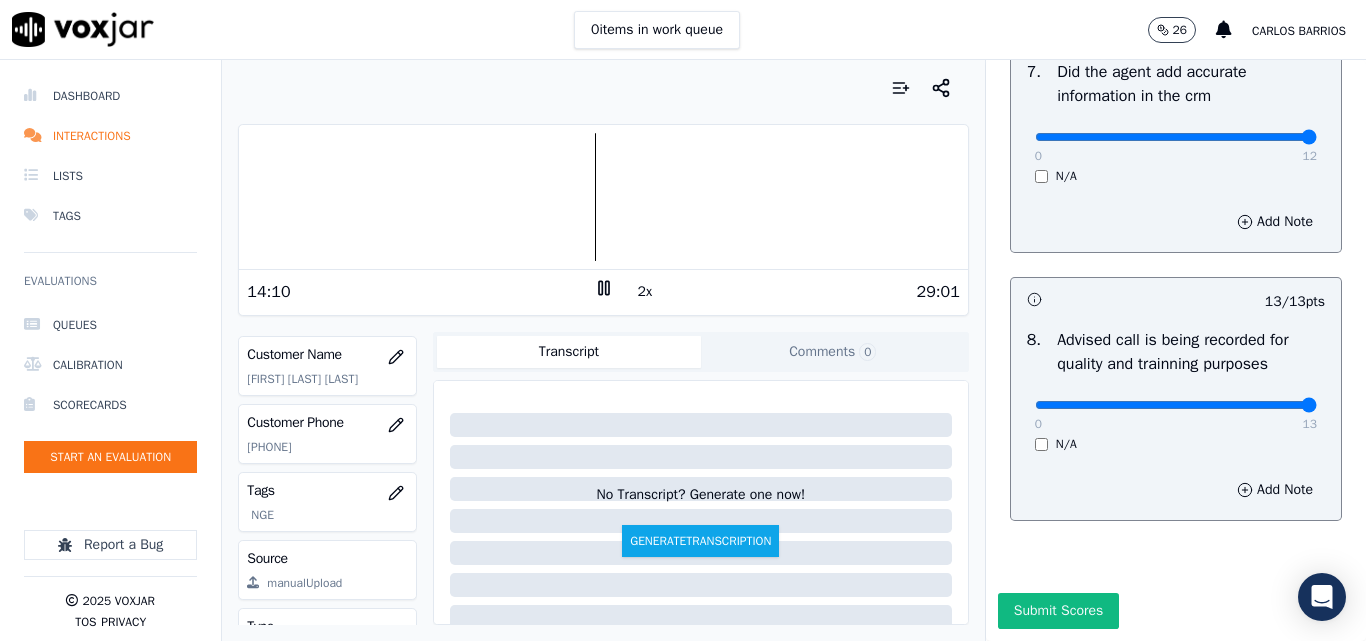 scroll, scrollTop: 1928, scrollLeft: 0, axis: vertical 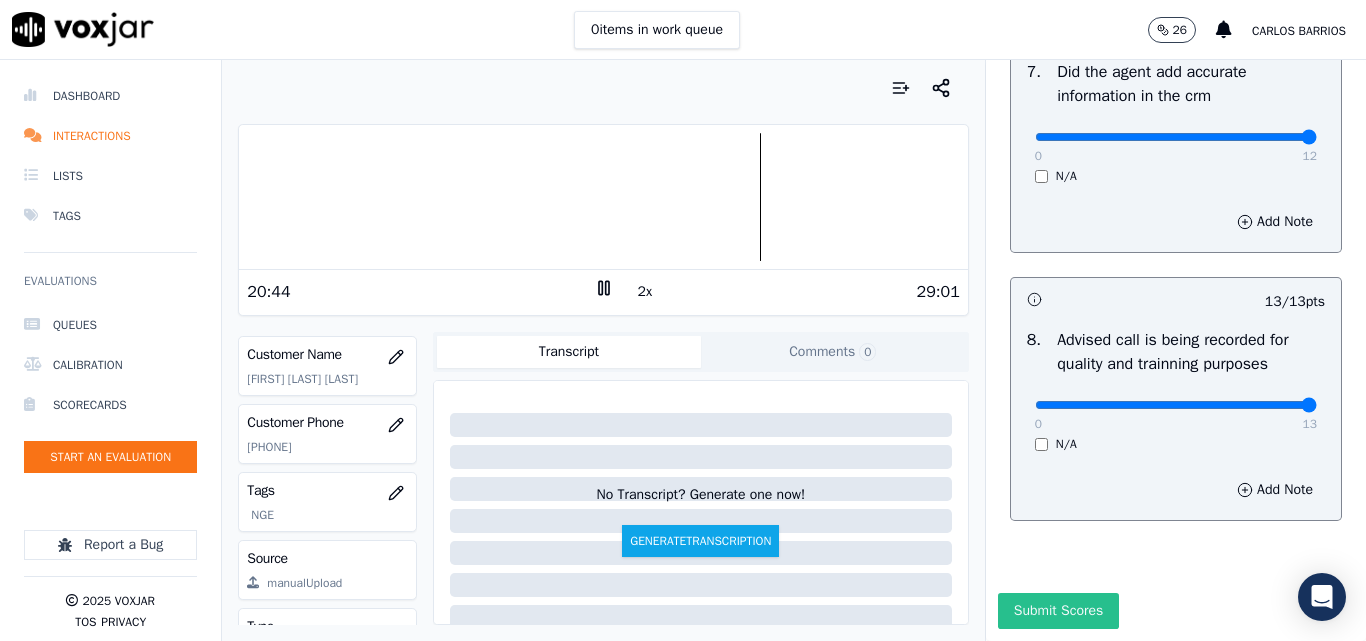 click on "Submit Scores" at bounding box center (1058, 611) 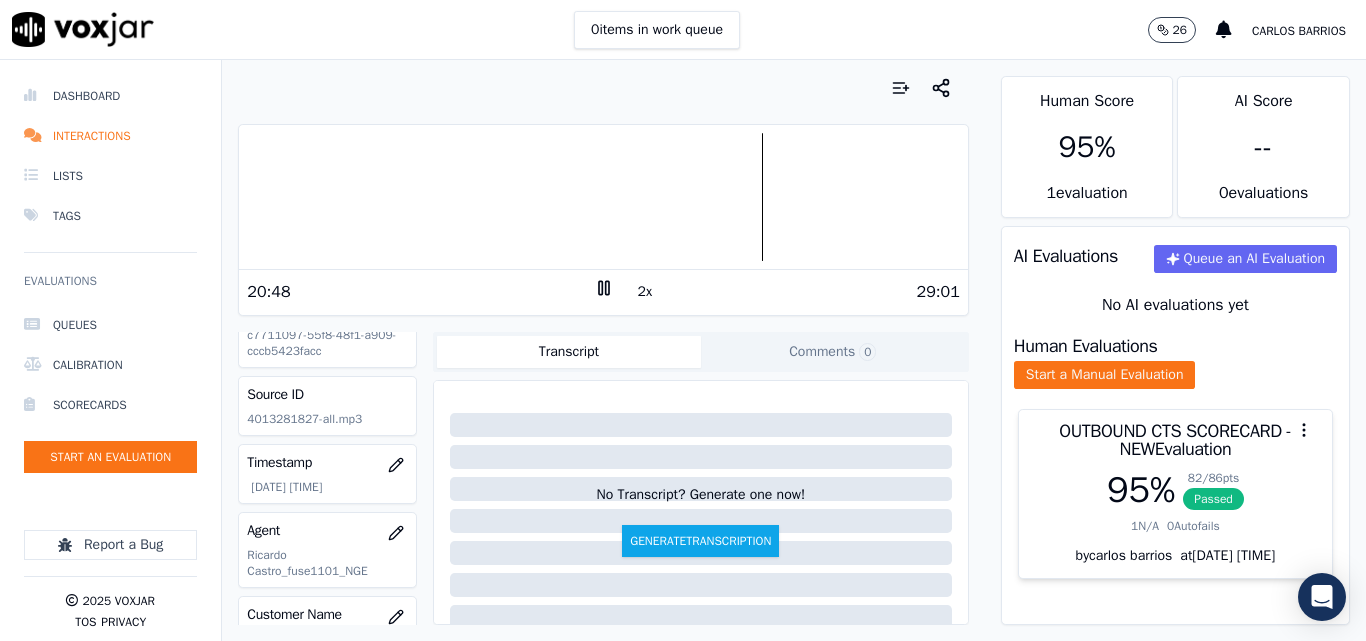 scroll, scrollTop: 0, scrollLeft: 0, axis: both 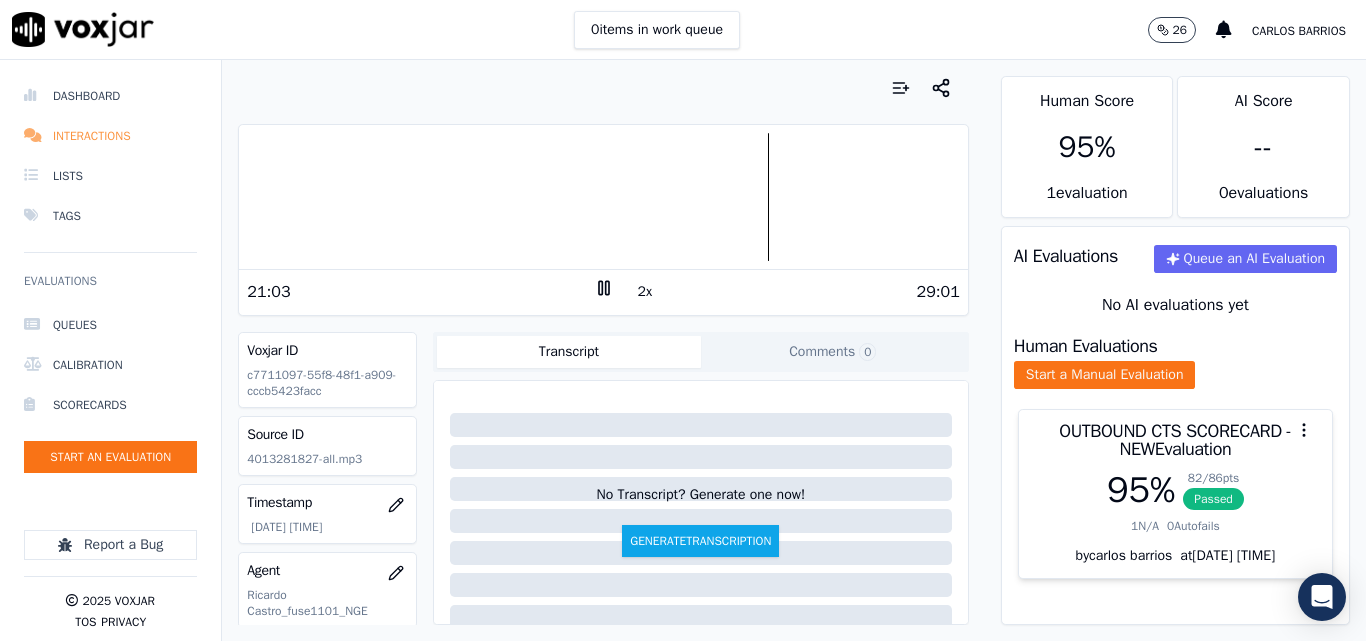 click on "Interactions" at bounding box center [110, 136] 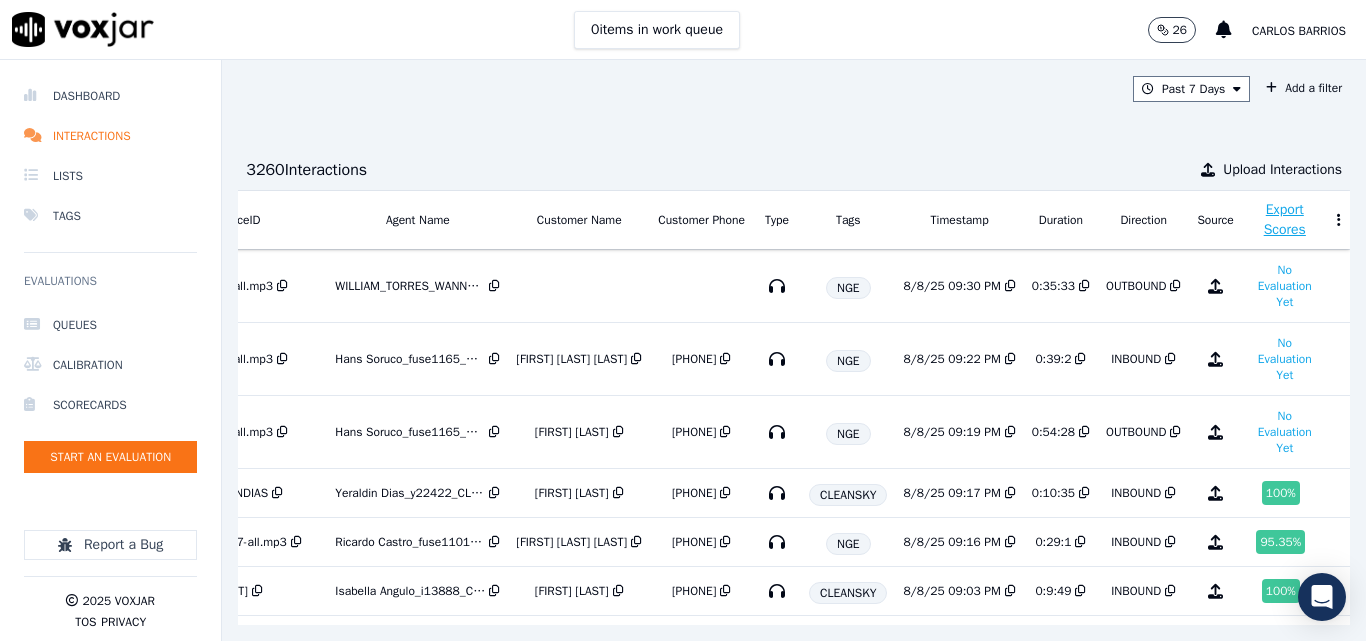 scroll, scrollTop: 0, scrollLeft: 355, axis: horizontal 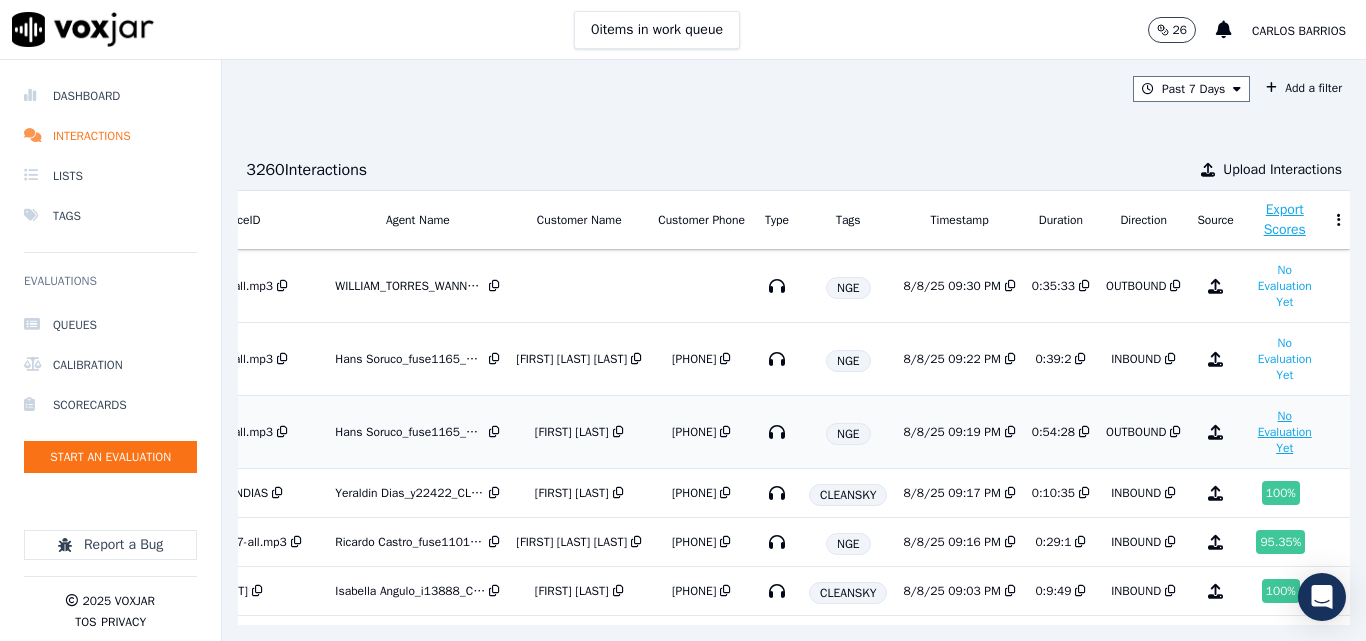 click on "No Evaluation Yet" at bounding box center [1285, 432] 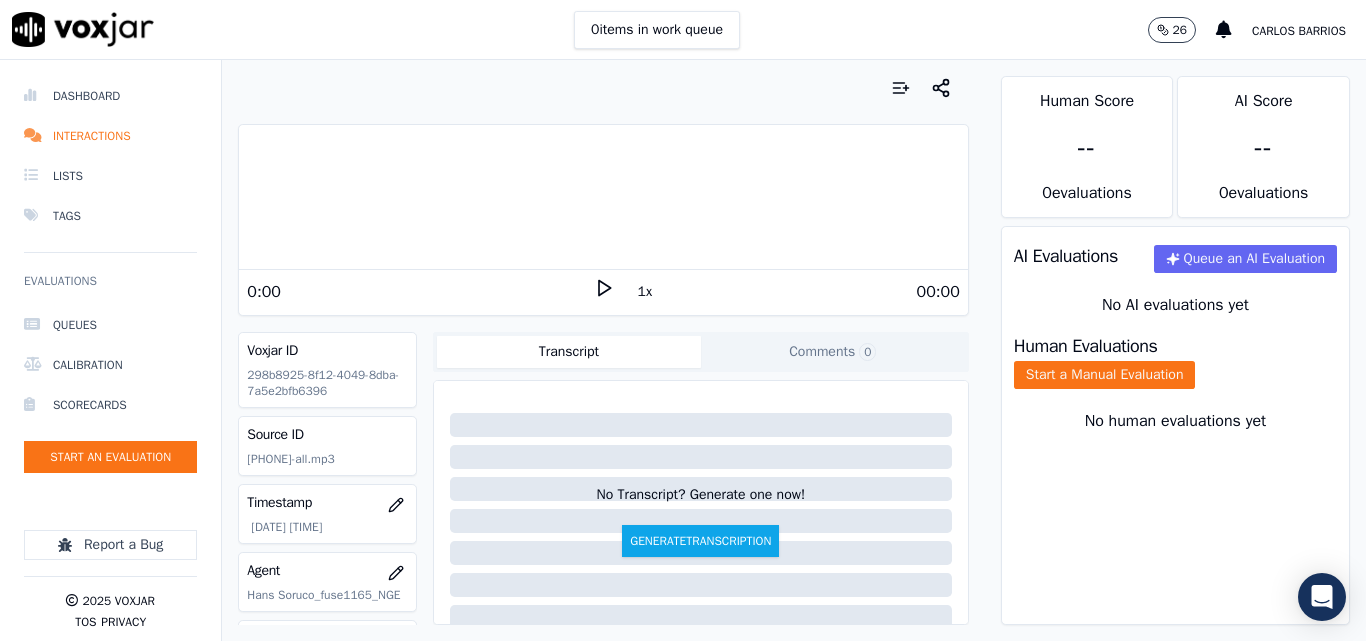 click on "1x" at bounding box center (645, 292) 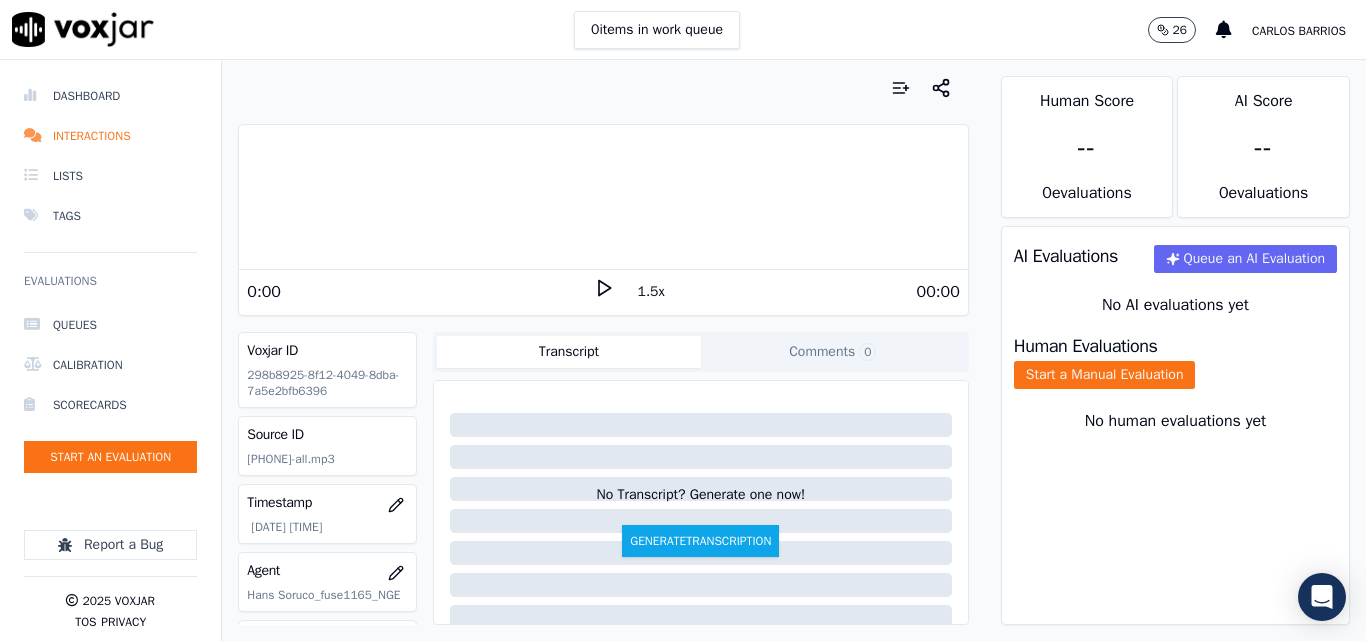 click on "1.5x" at bounding box center (651, 292) 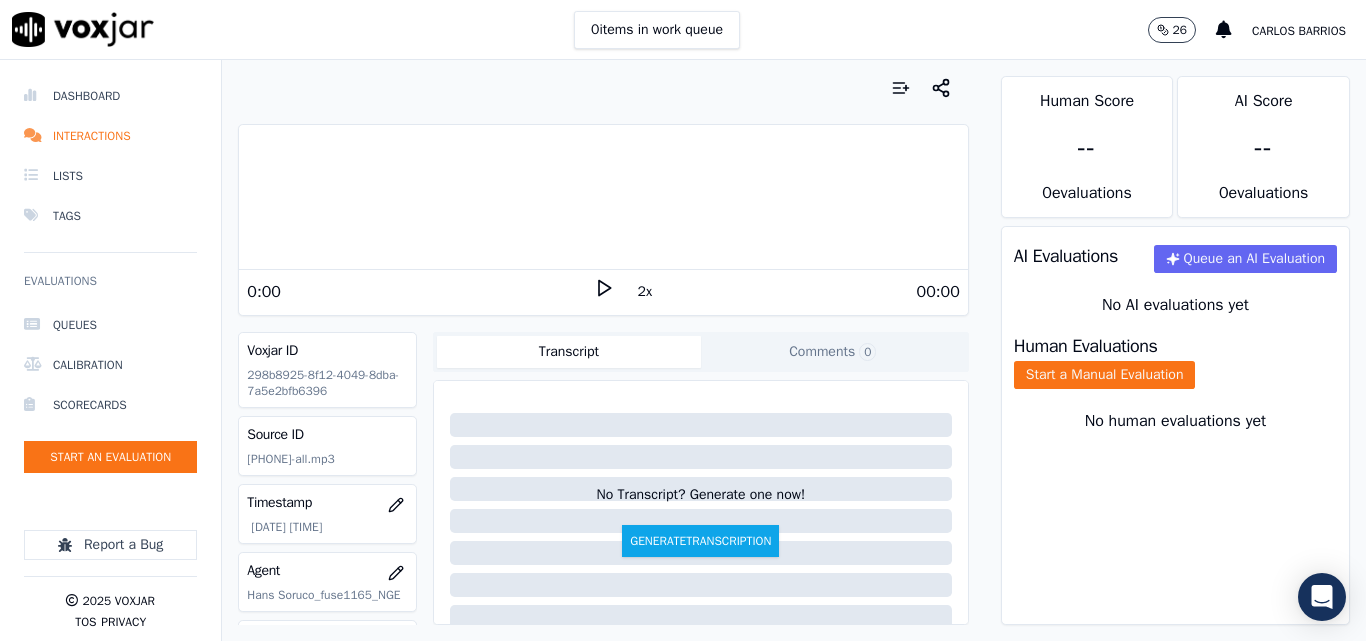 click on "00:00" at bounding box center (787, 292) 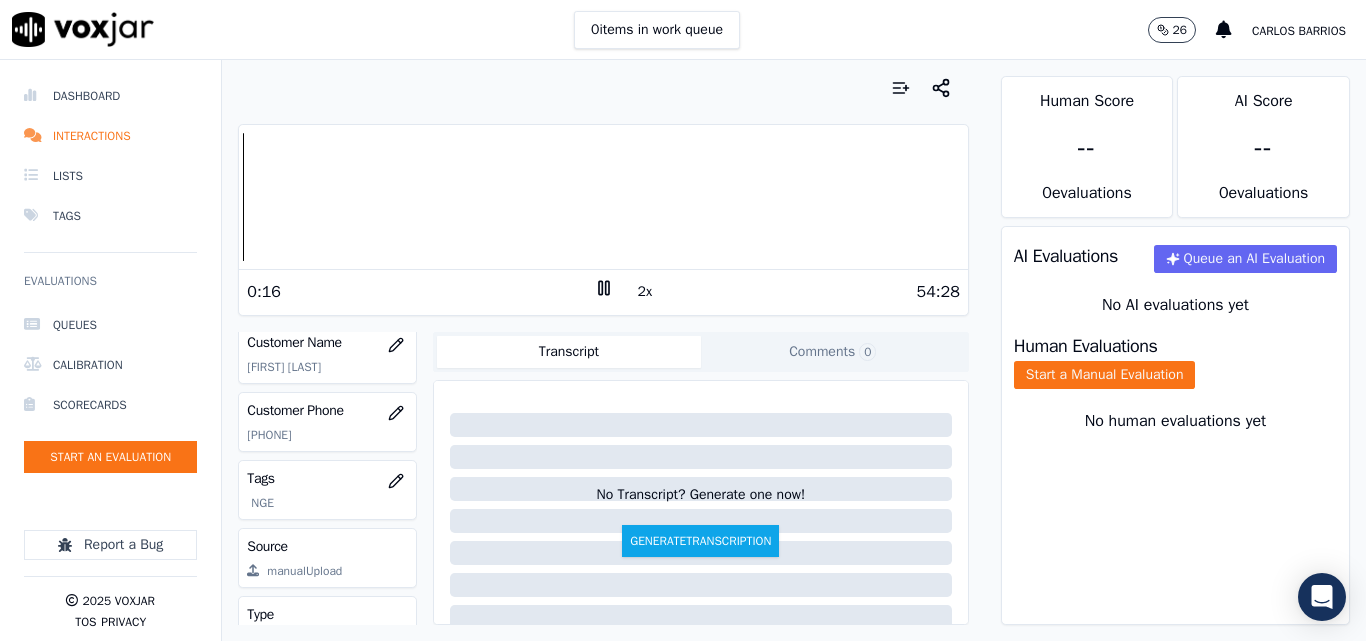 scroll, scrollTop: 300, scrollLeft: 0, axis: vertical 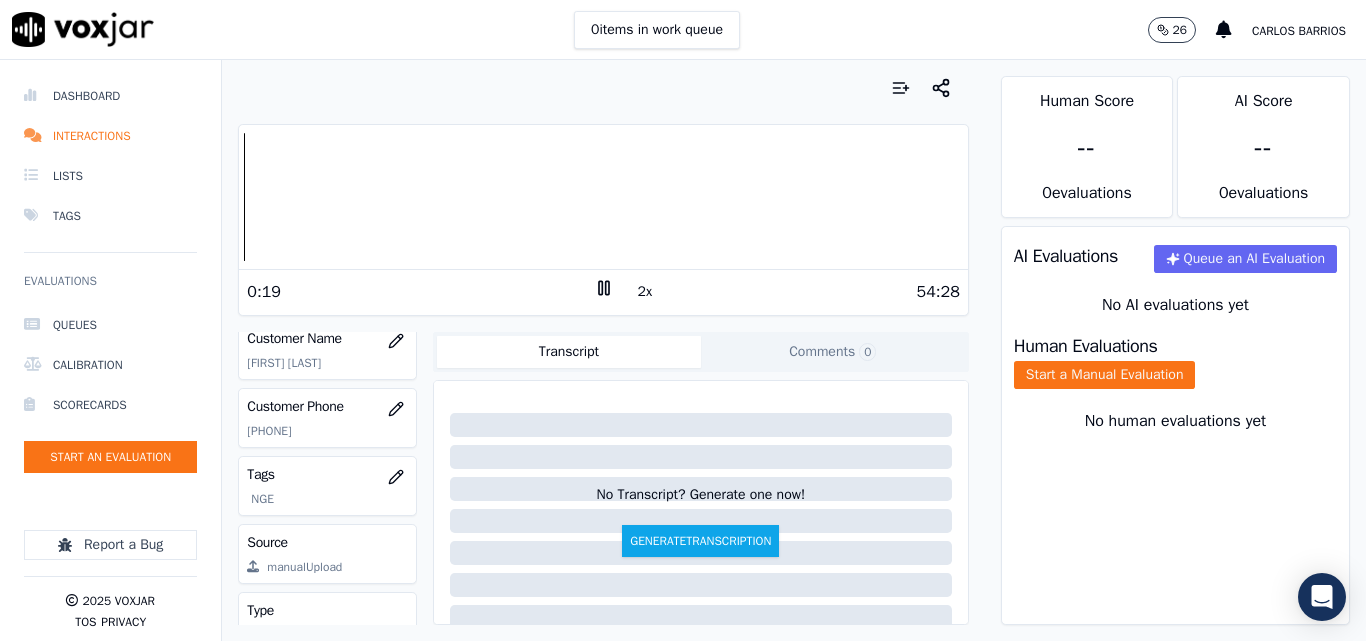 click on "[PHONE]" 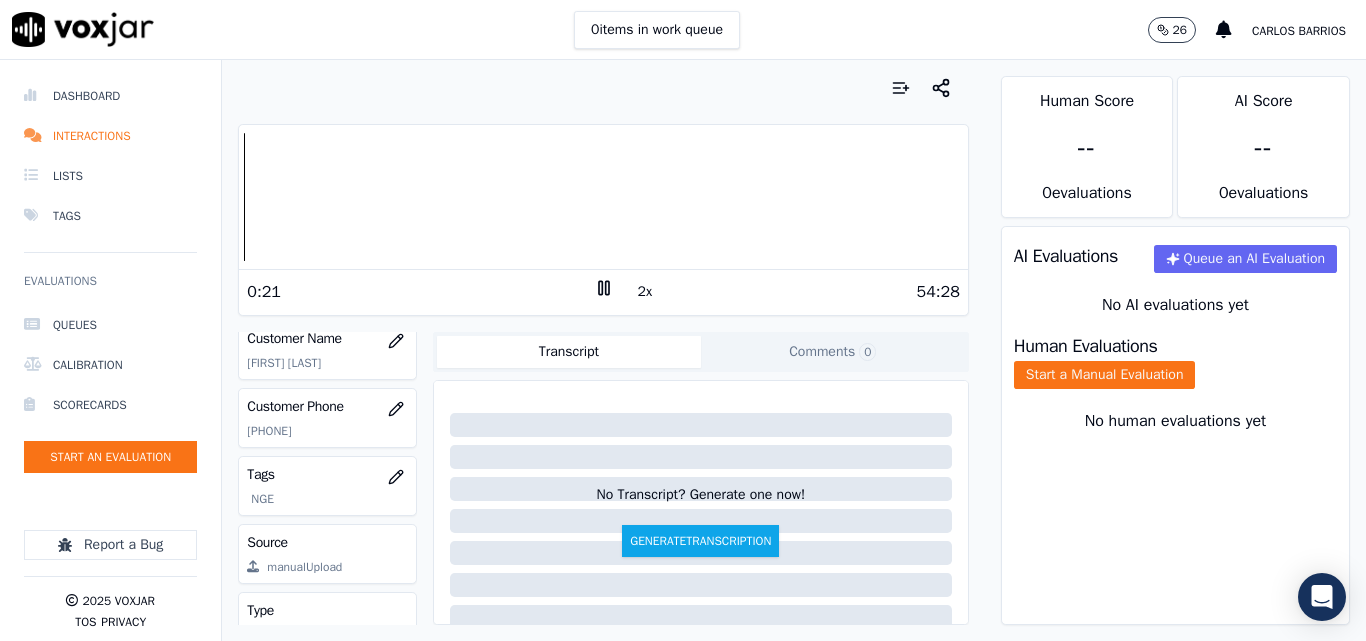 copy on "[PHONE]" 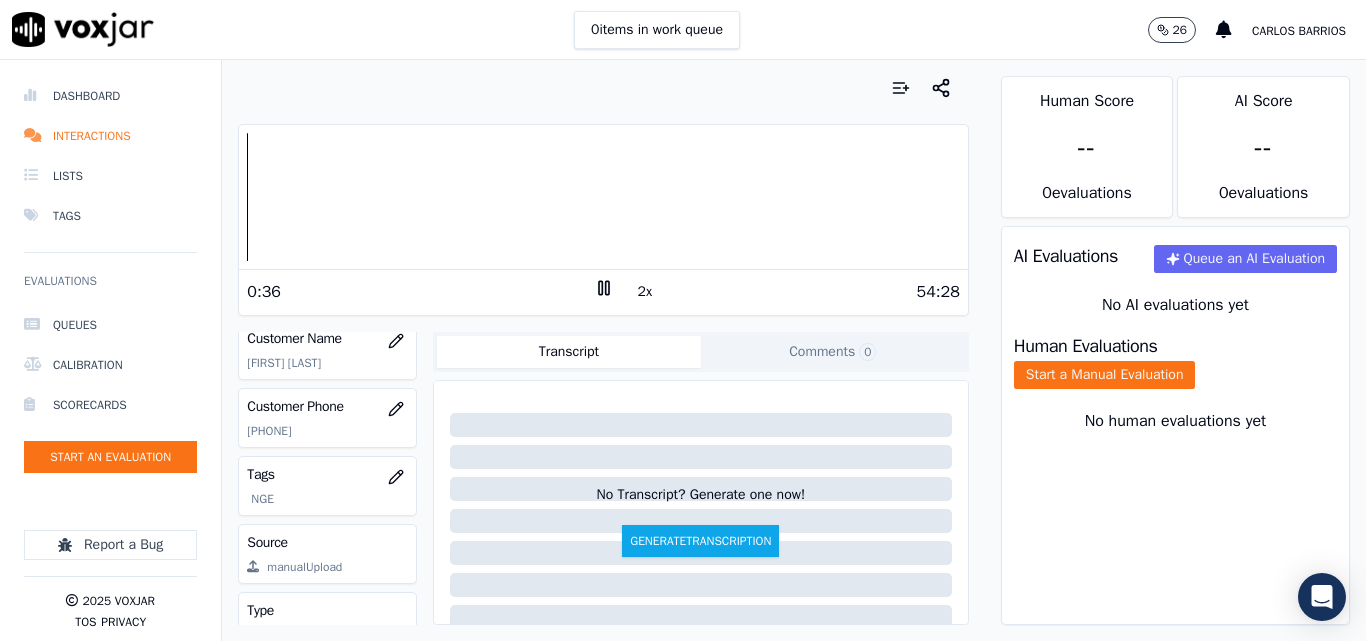 click on "[PHONE]" 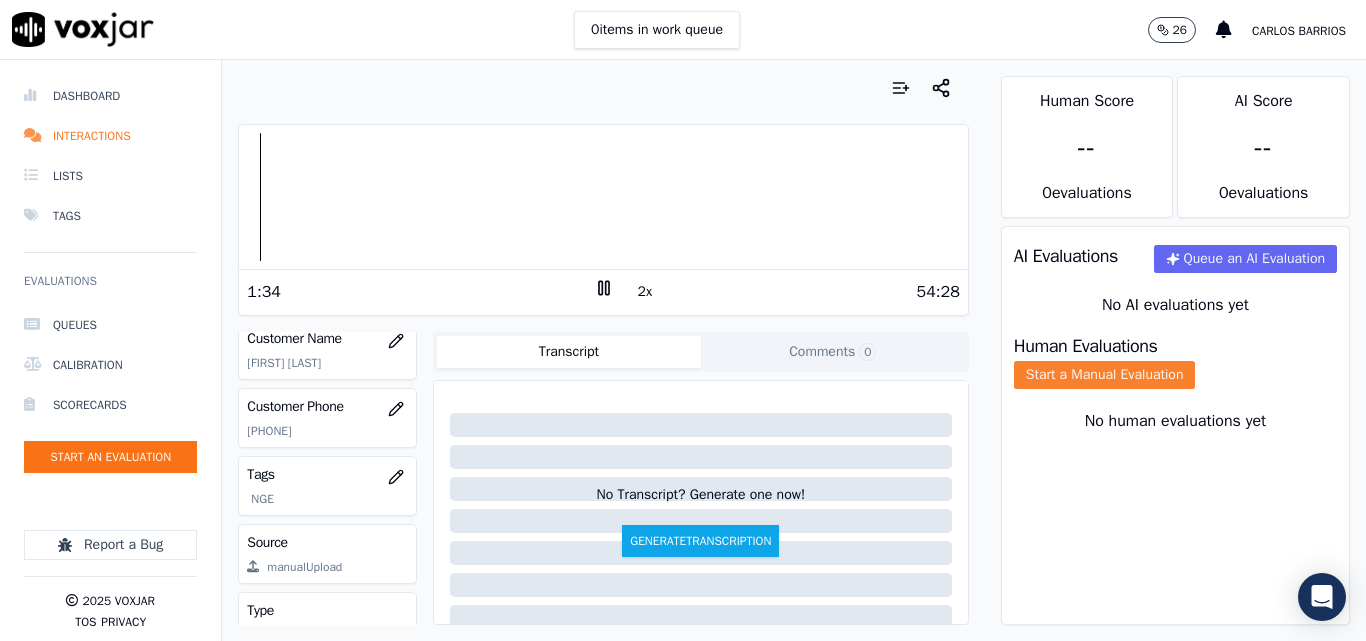 click on "Start a Manual Evaluation" 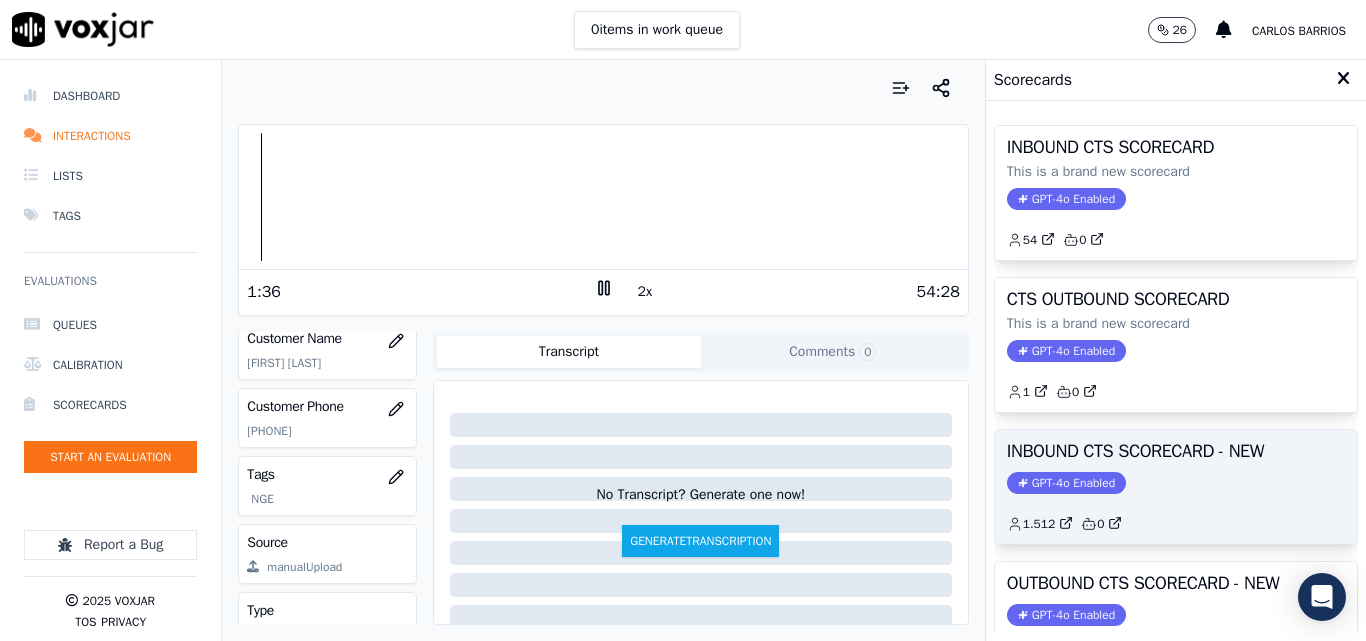 scroll, scrollTop: 100, scrollLeft: 0, axis: vertical 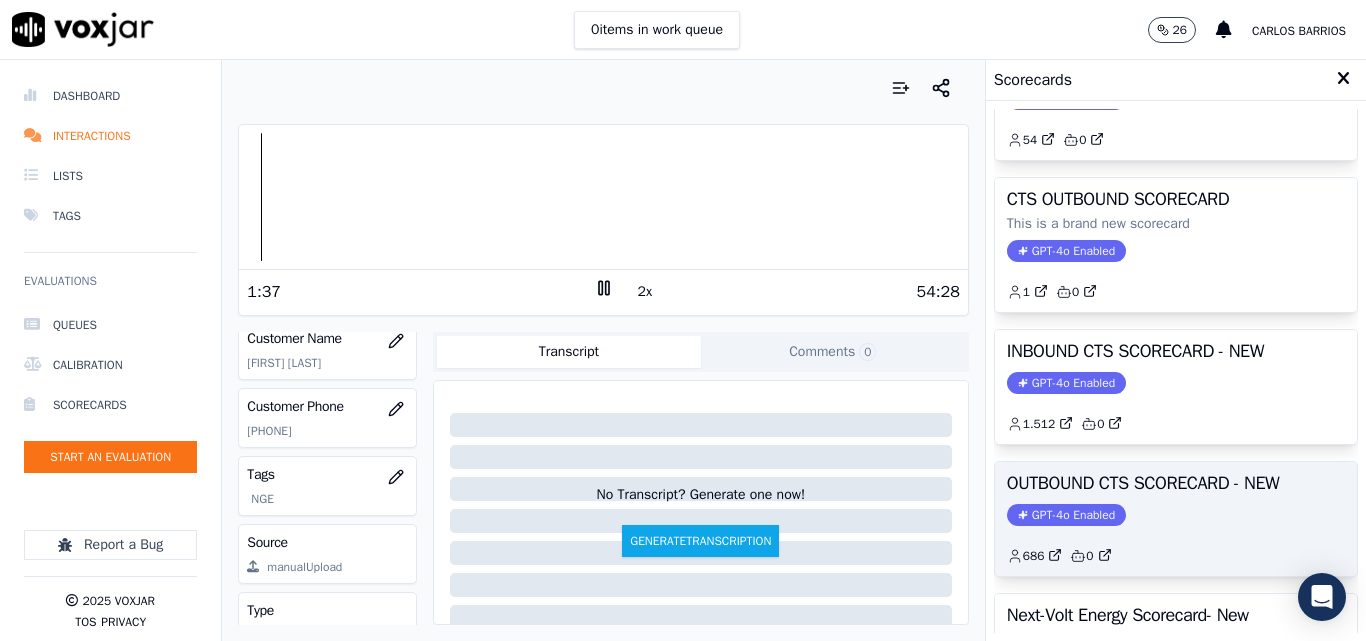 click on "GPT-4o Enabled" 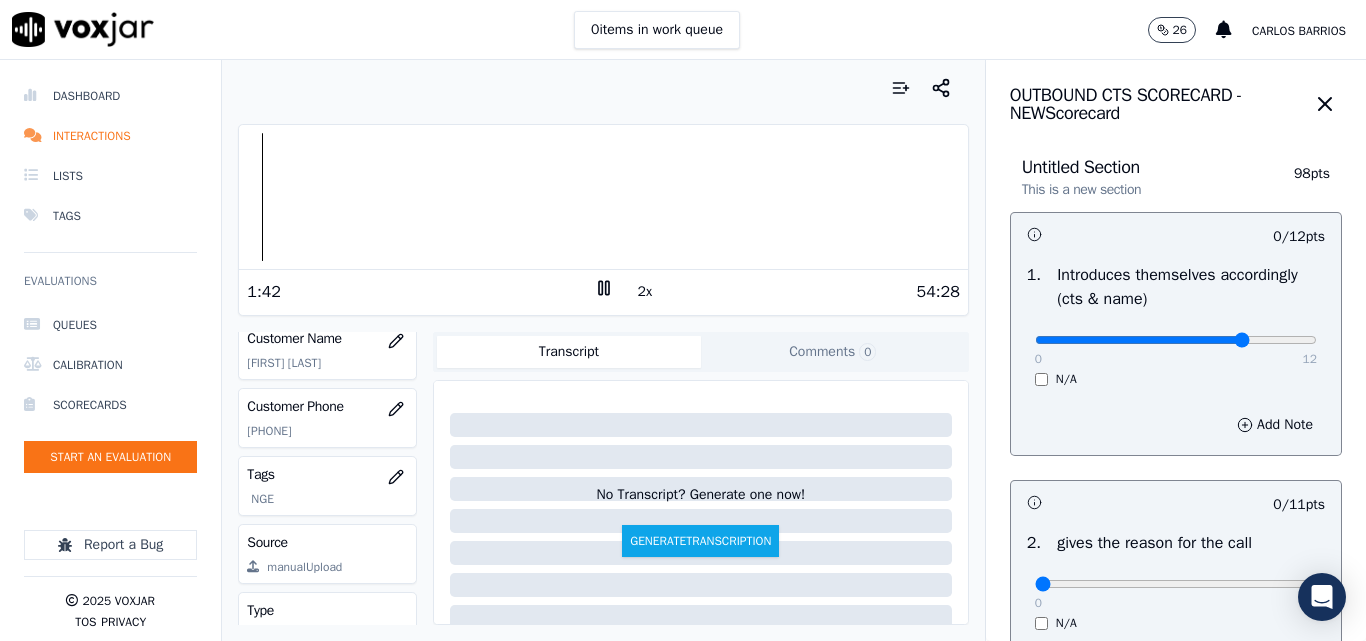 click at bounding box center (1176, 340) 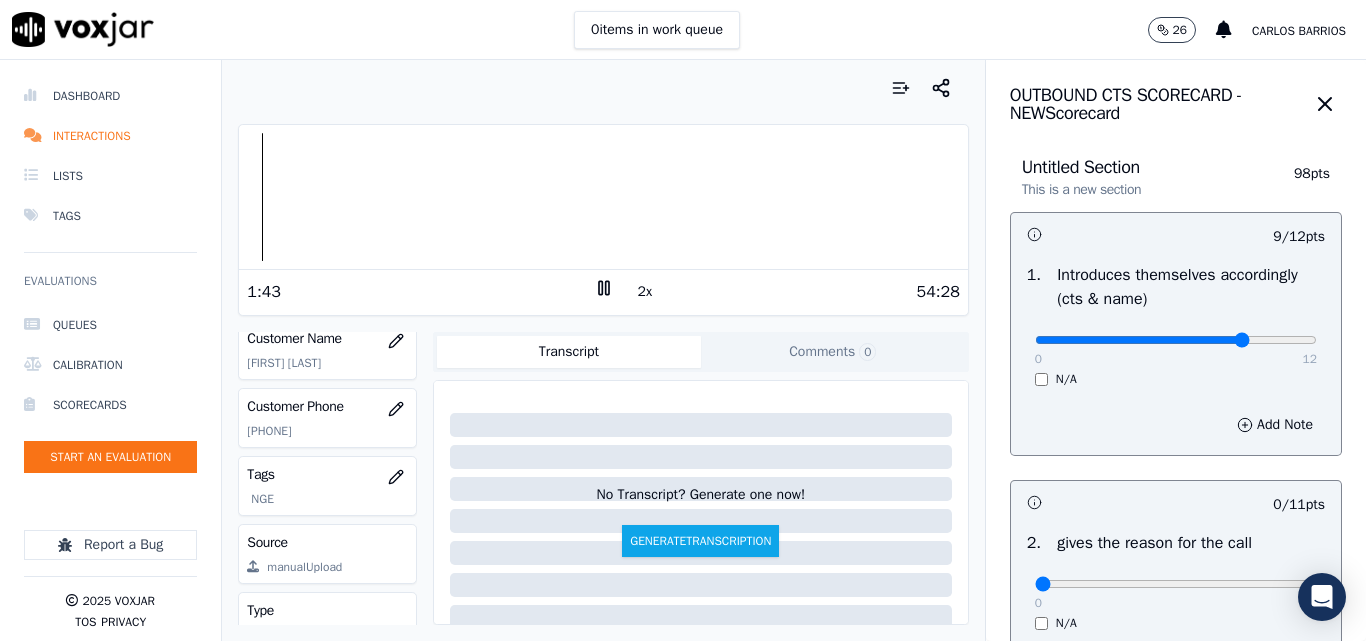 click at bounding box center [1176, 340] 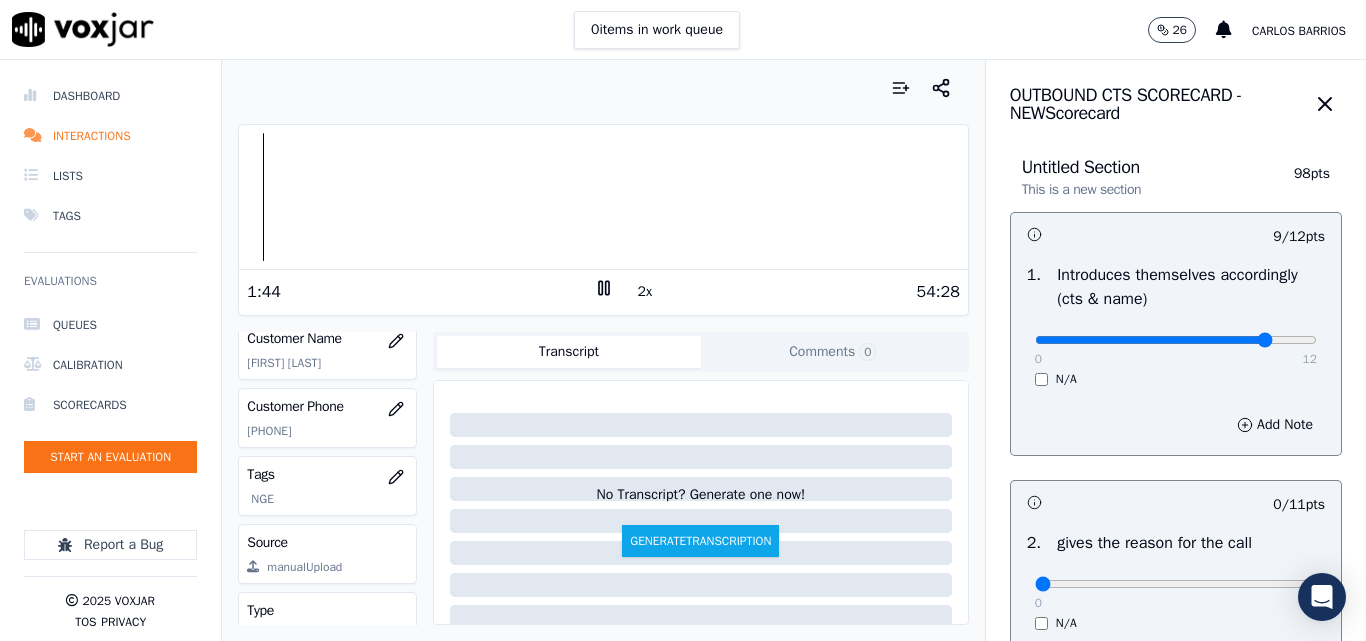 type on "10" 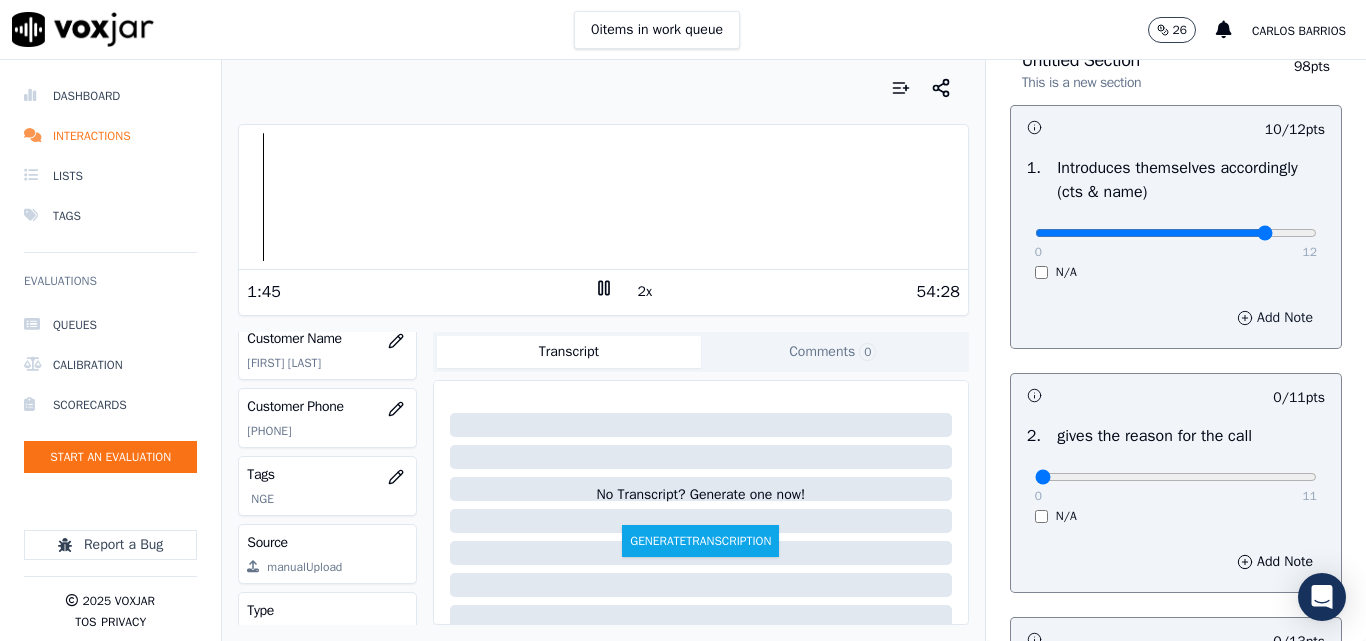 scroll, scrollTop: 300, scrollLeft: 0, axis: vertical 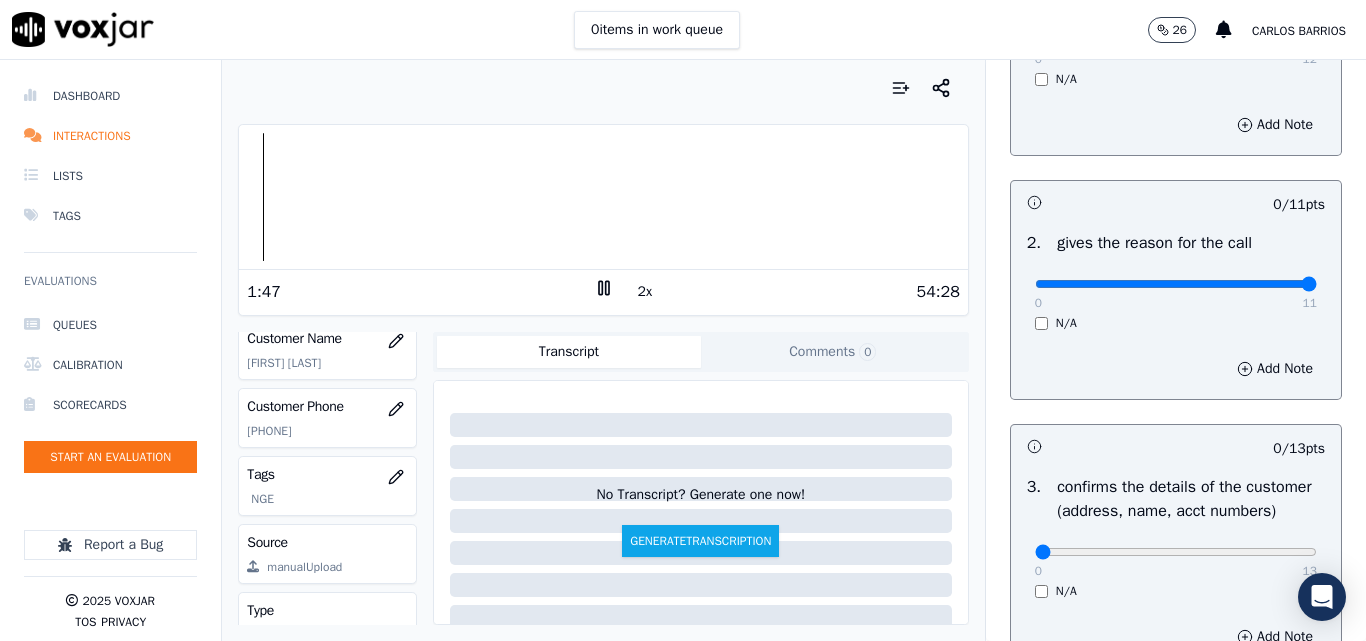 type on "11" 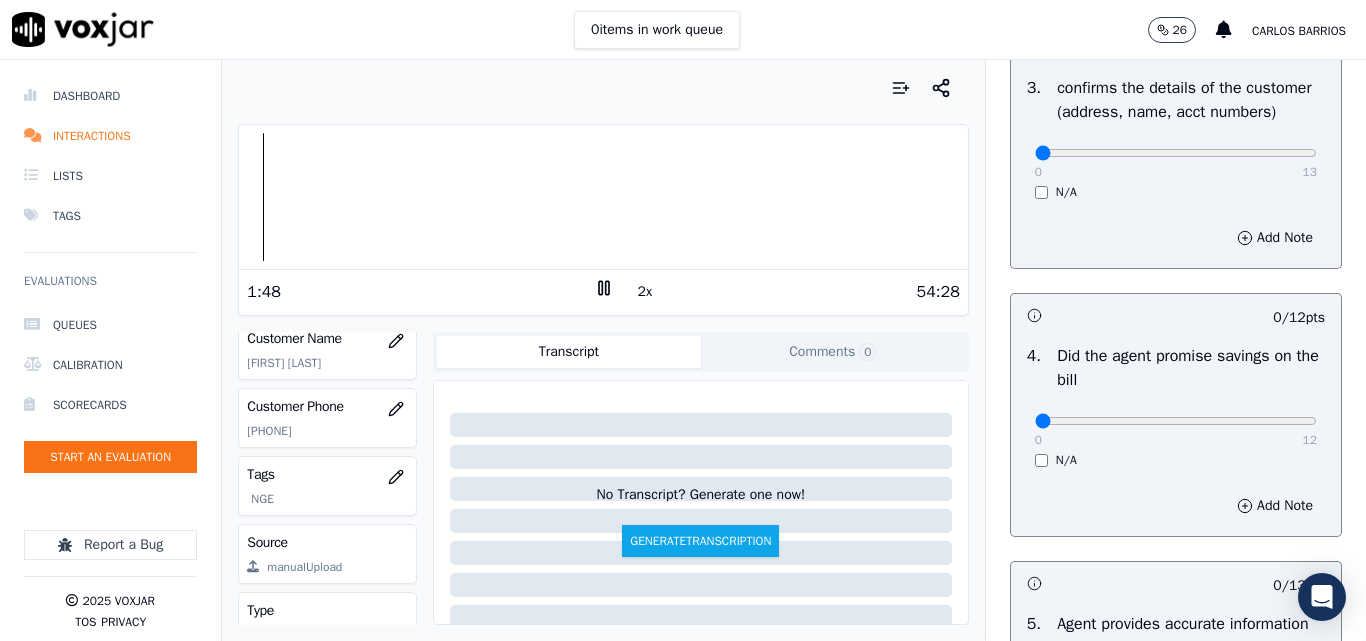 scroll, scrollTop: 700, scrollLeft: 0, axis: vertical 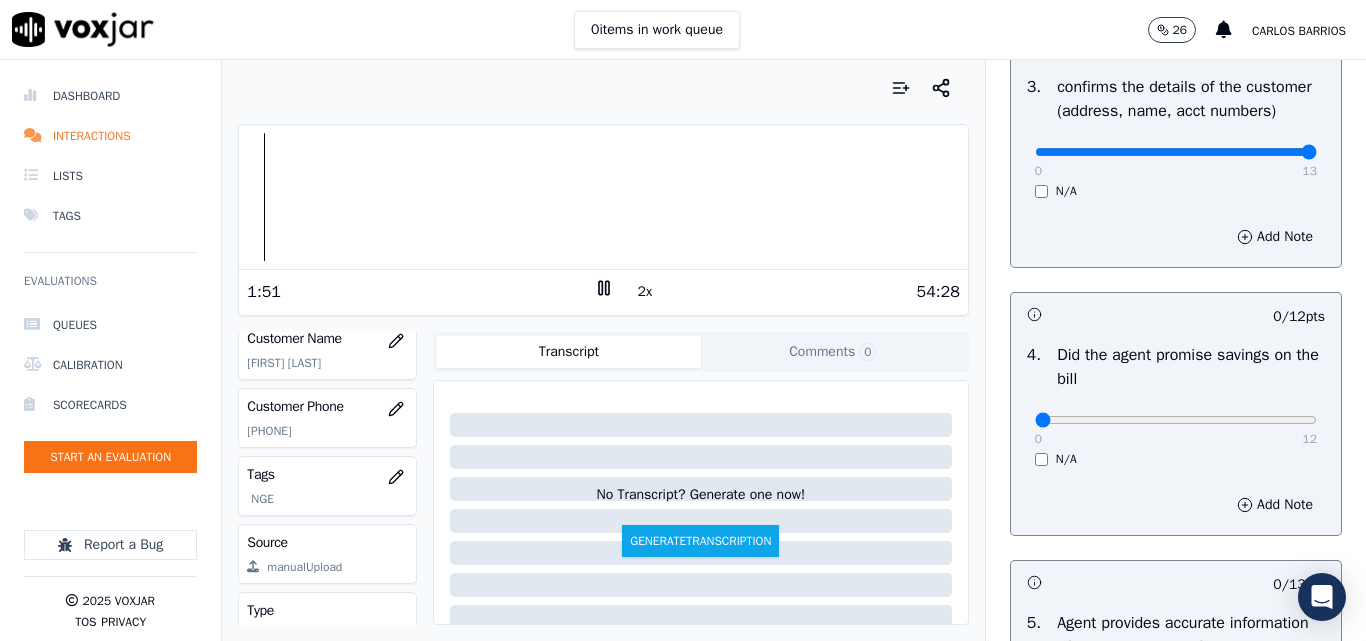 drag, startPoint x: 1258, startPoint y: 177, endPoint x: 1275, endPoint y: 171, distance: 18.027756 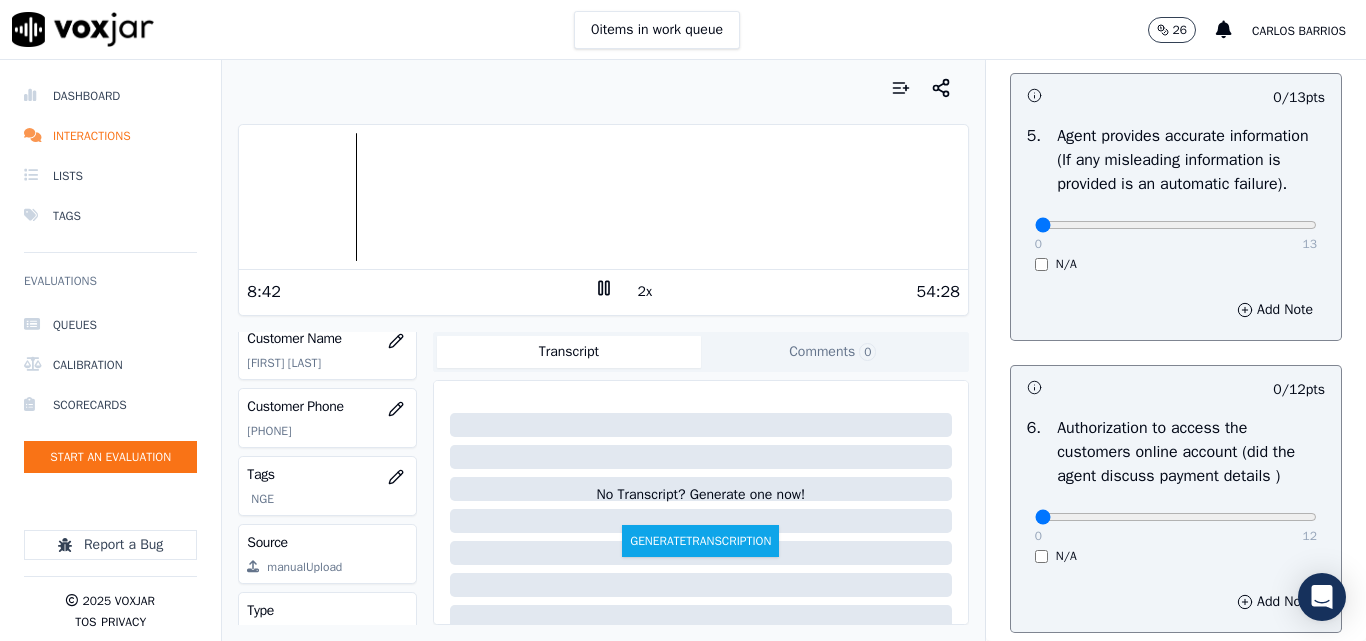 scroll, scrollTop: 928, scrollLeft: 0, axis: vertical 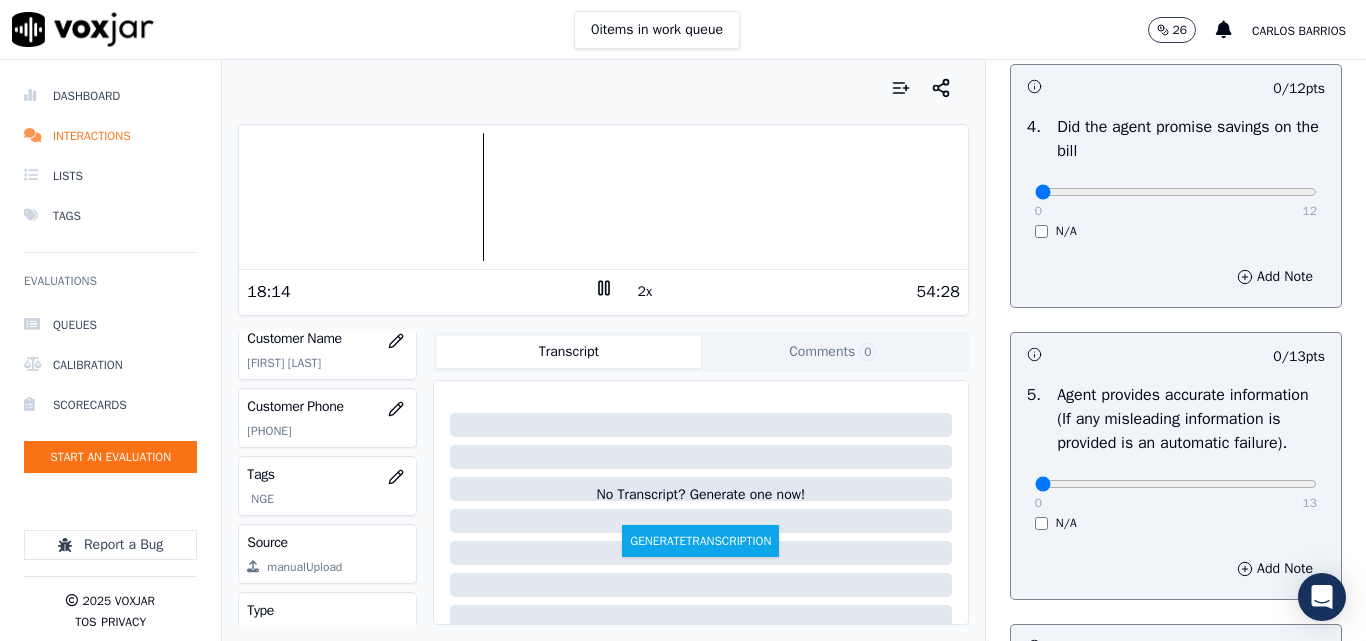 click at bounding box center (603, 197) 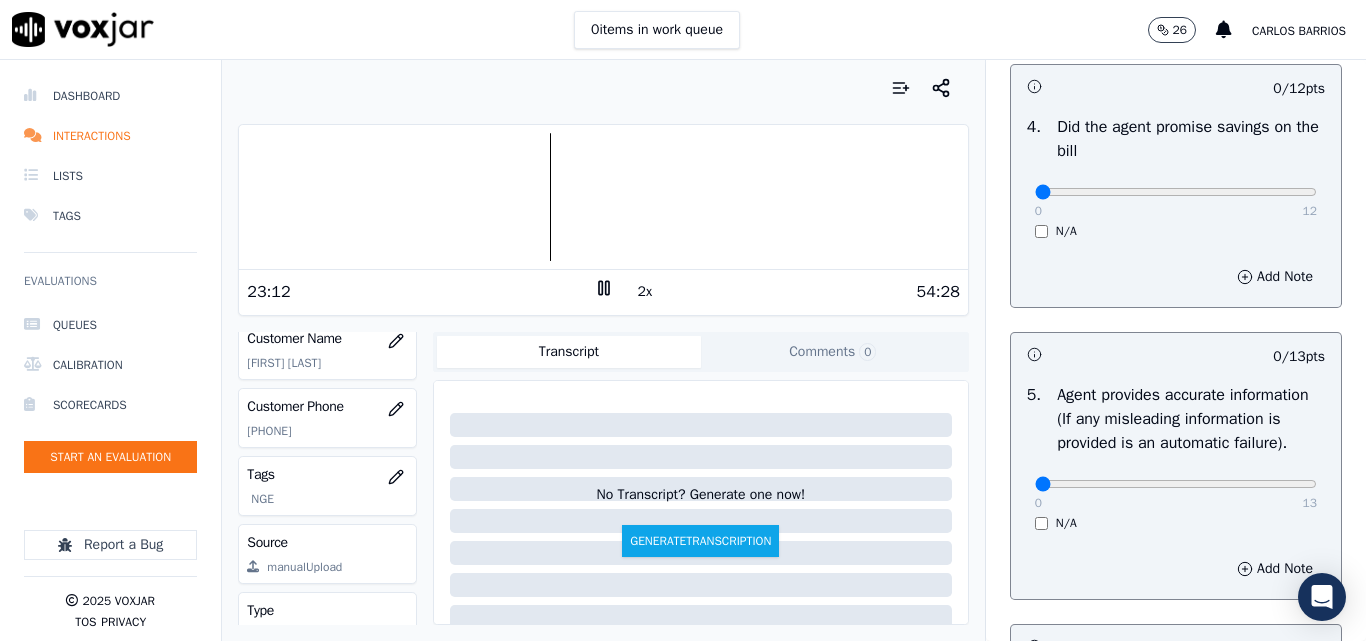 click at bounding box center (603, 197) 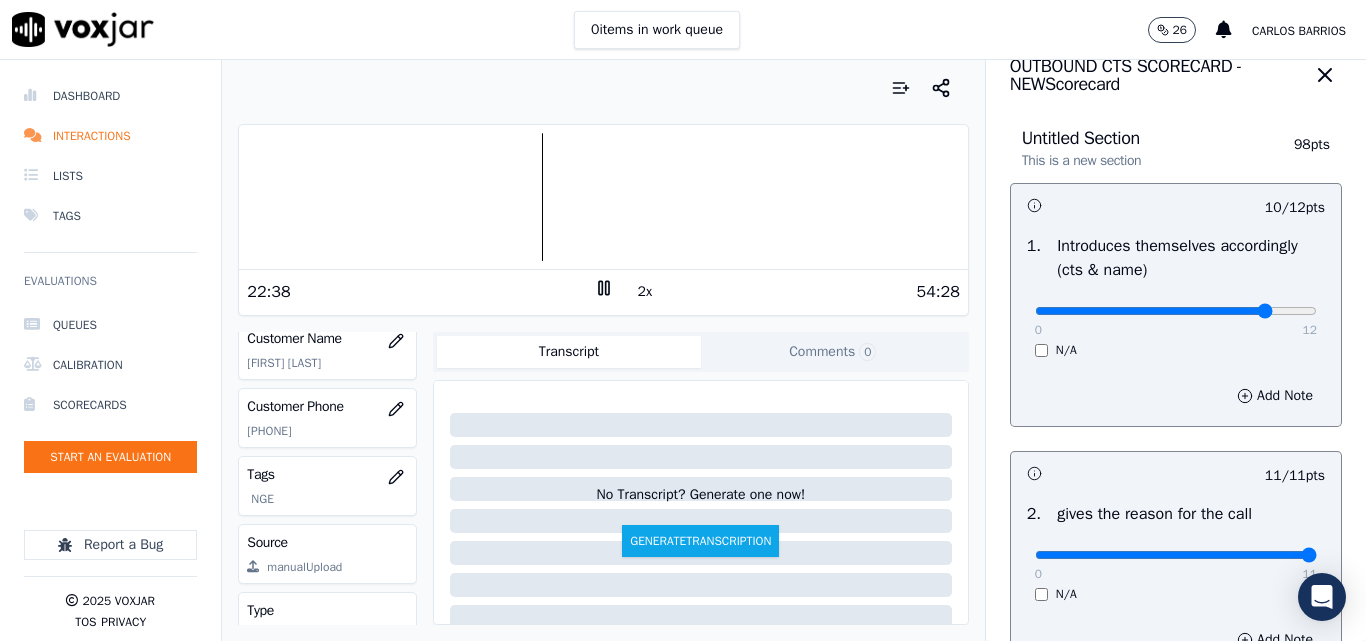 scroll, scrollTop: 28, scrollLeft: 0, axis: vertical 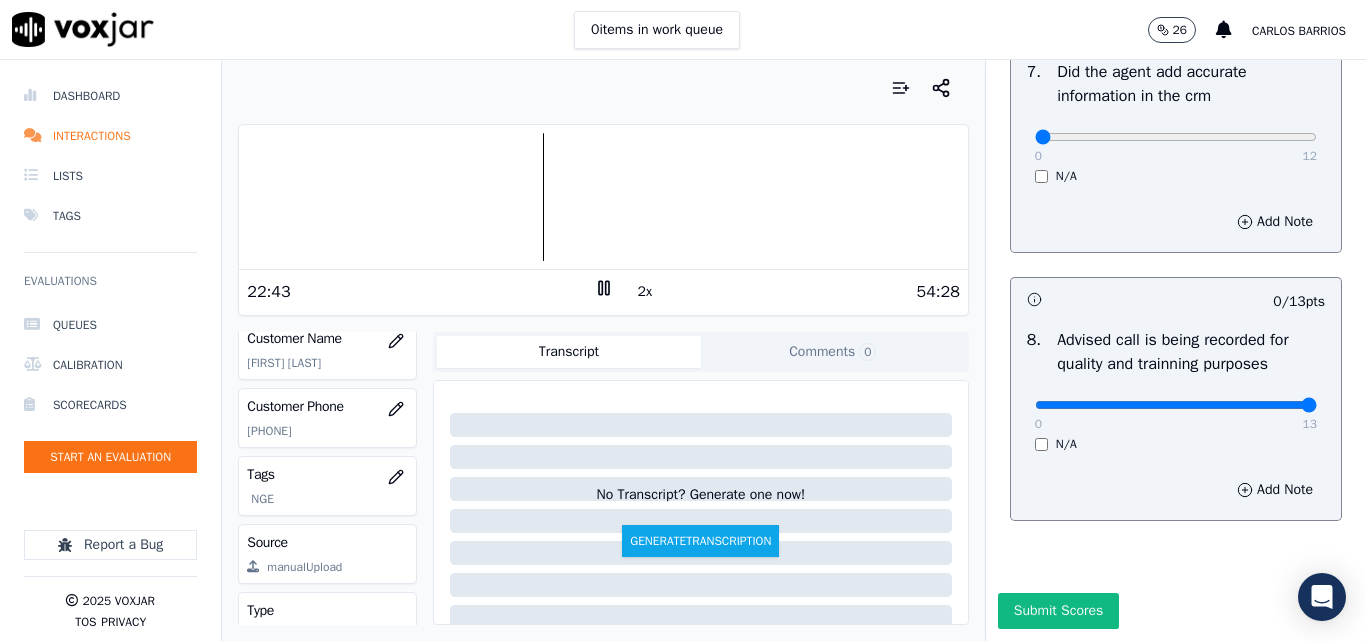 type on "13" 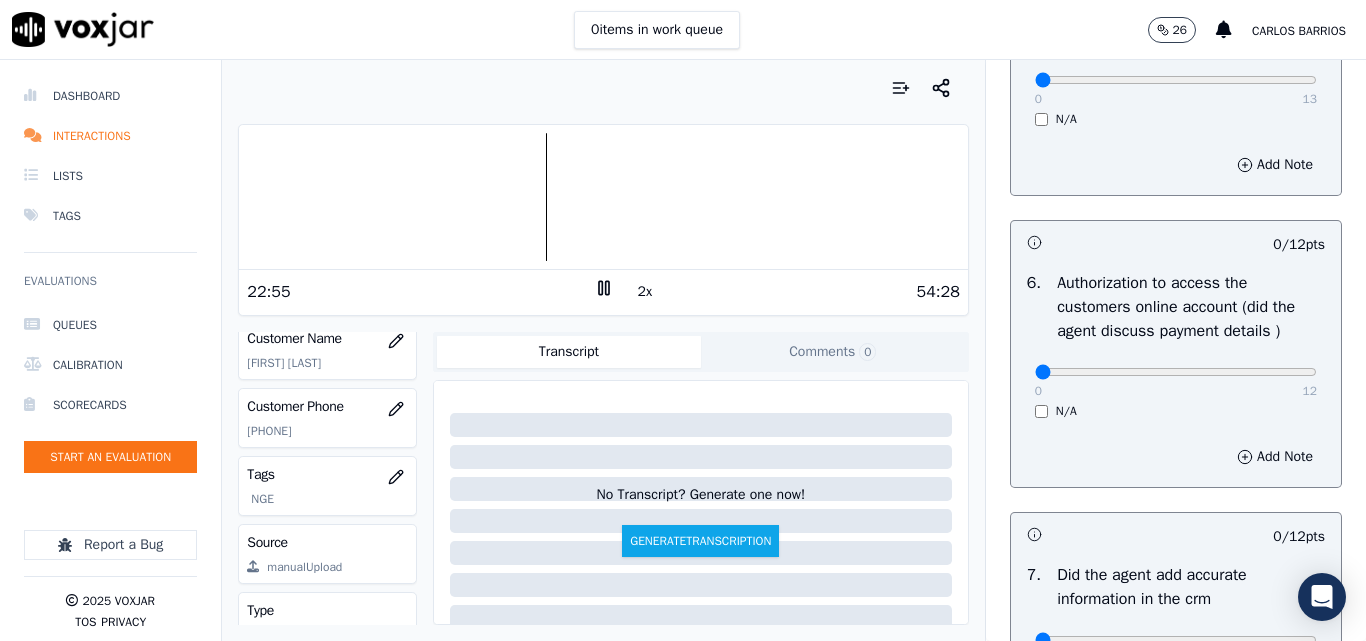 scroll, scrollTop: 1328, scrollLeft: 0, axis: vertical 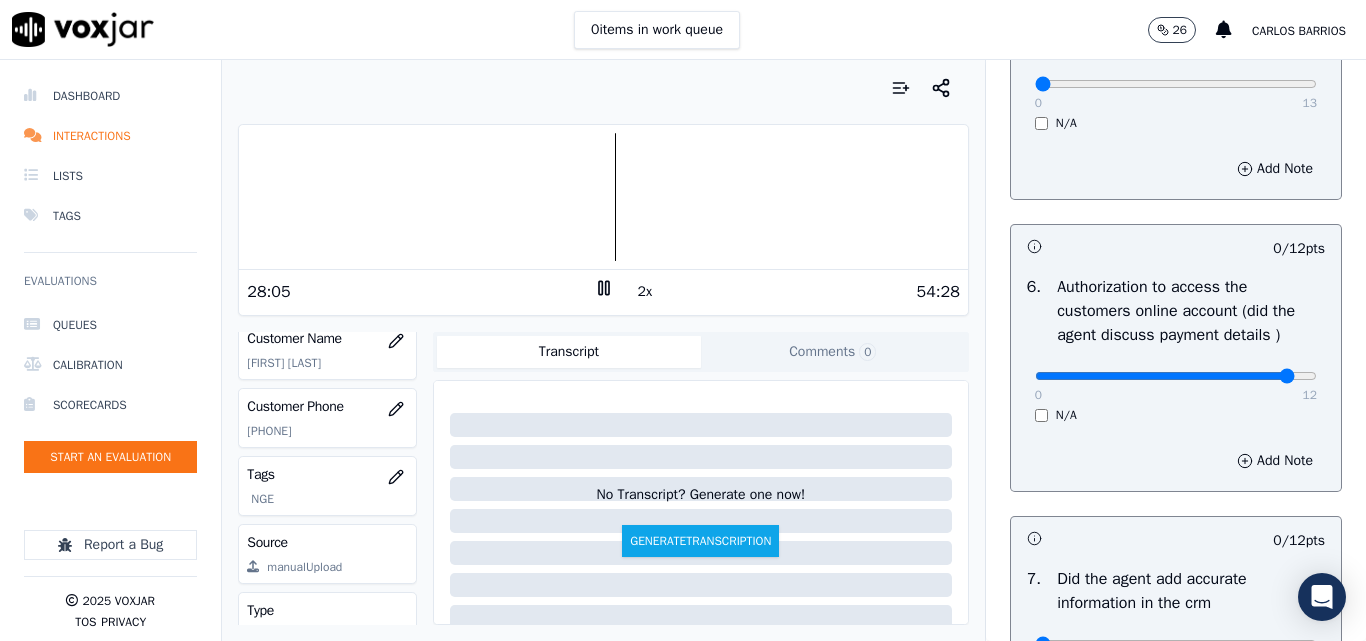 drag, startPoint x: 1234, startPoint y: 419, endPoint x: 1272, endPoint y: 414, distance: 38.327538 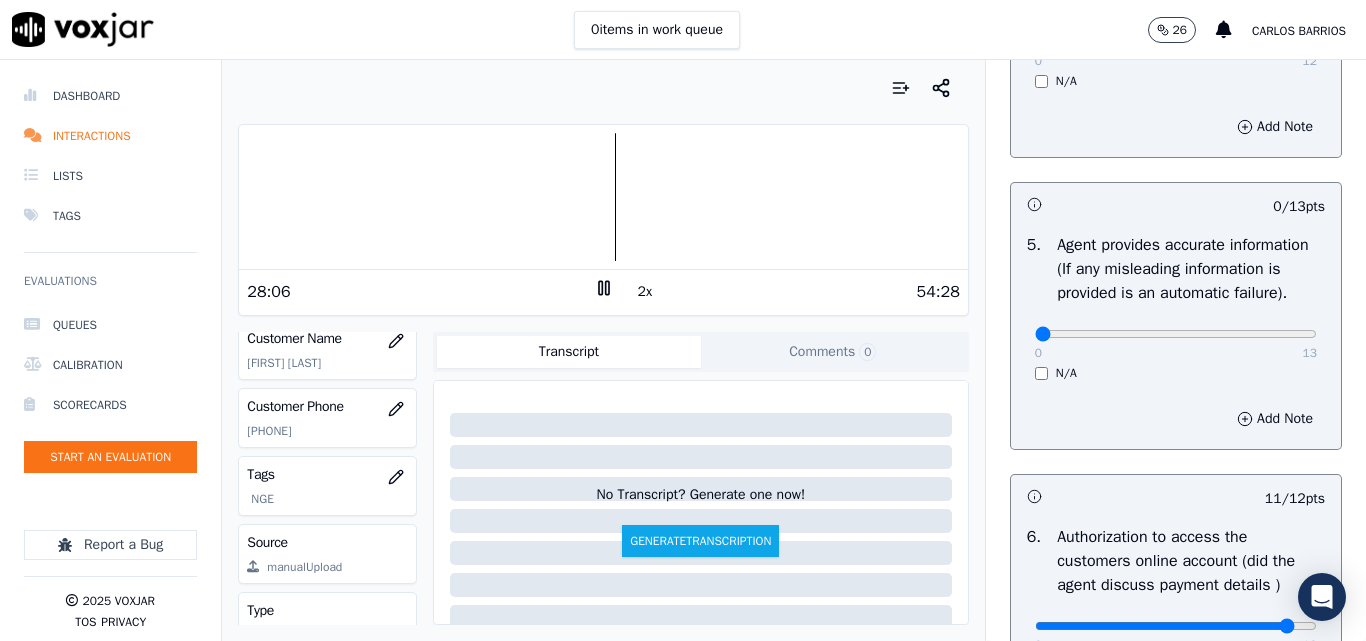 scroll, scrollTop: 1028, scrollLeft: 0, axis: vertical 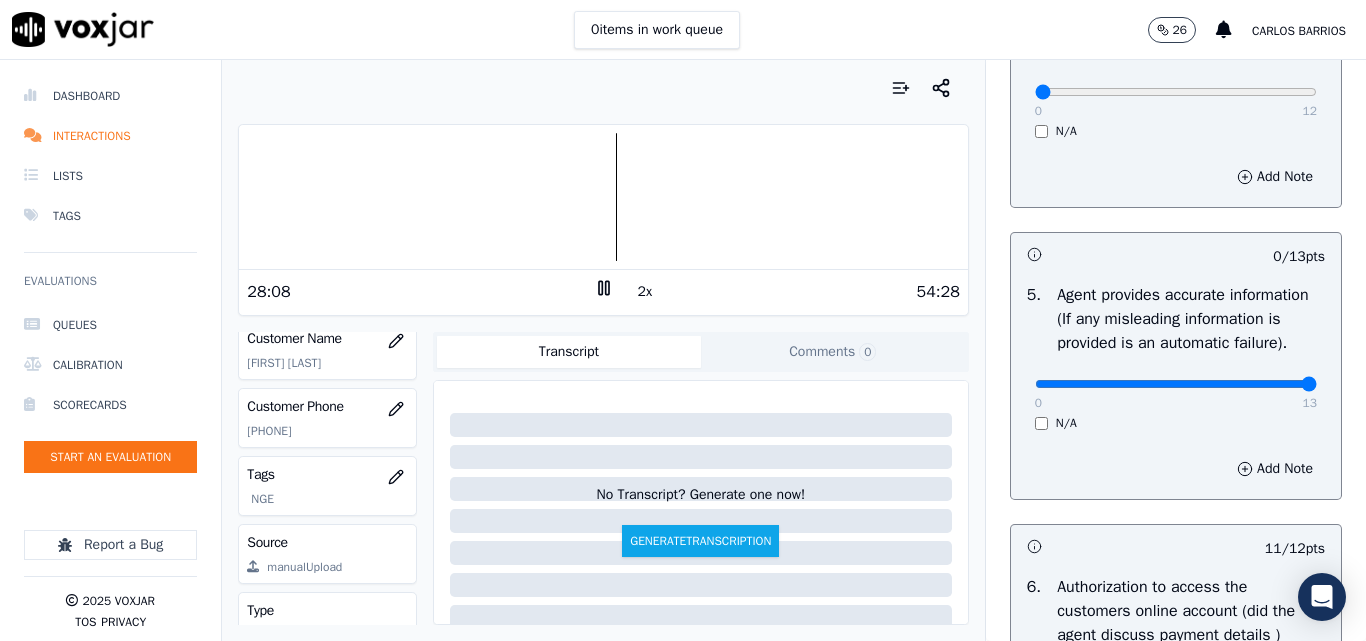 type on "13" 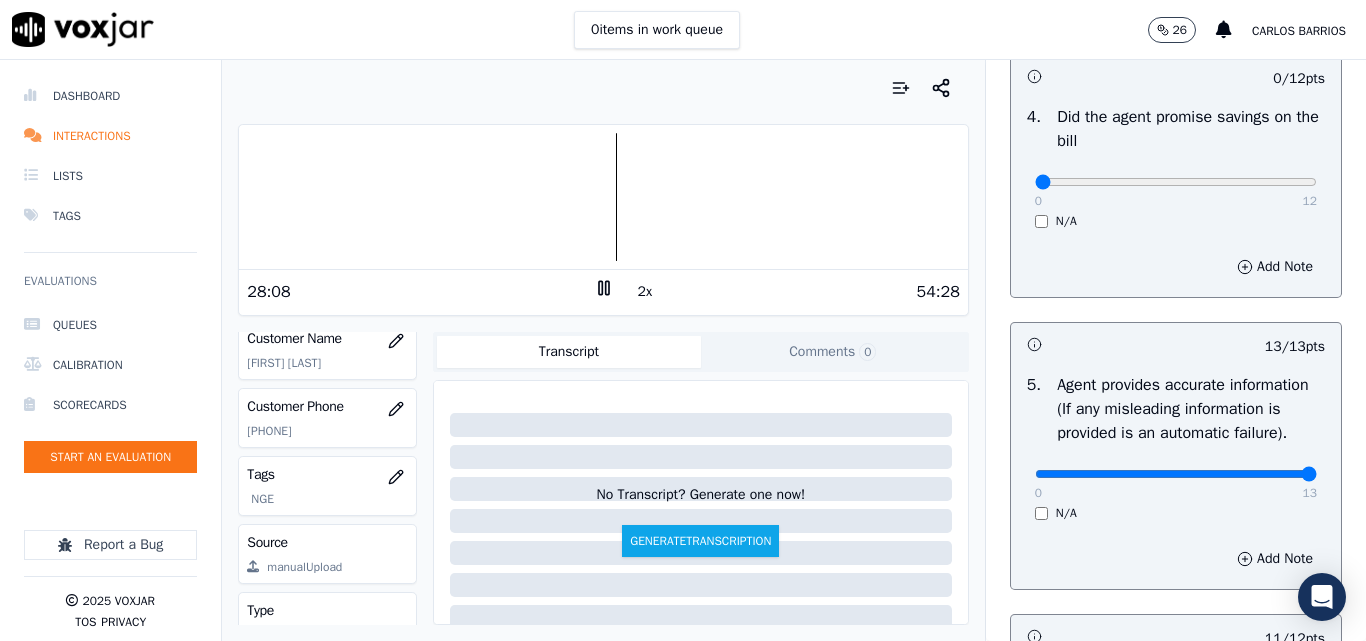 scroll, scrollTop: 728, scrollLeft: 0, axis: vertical 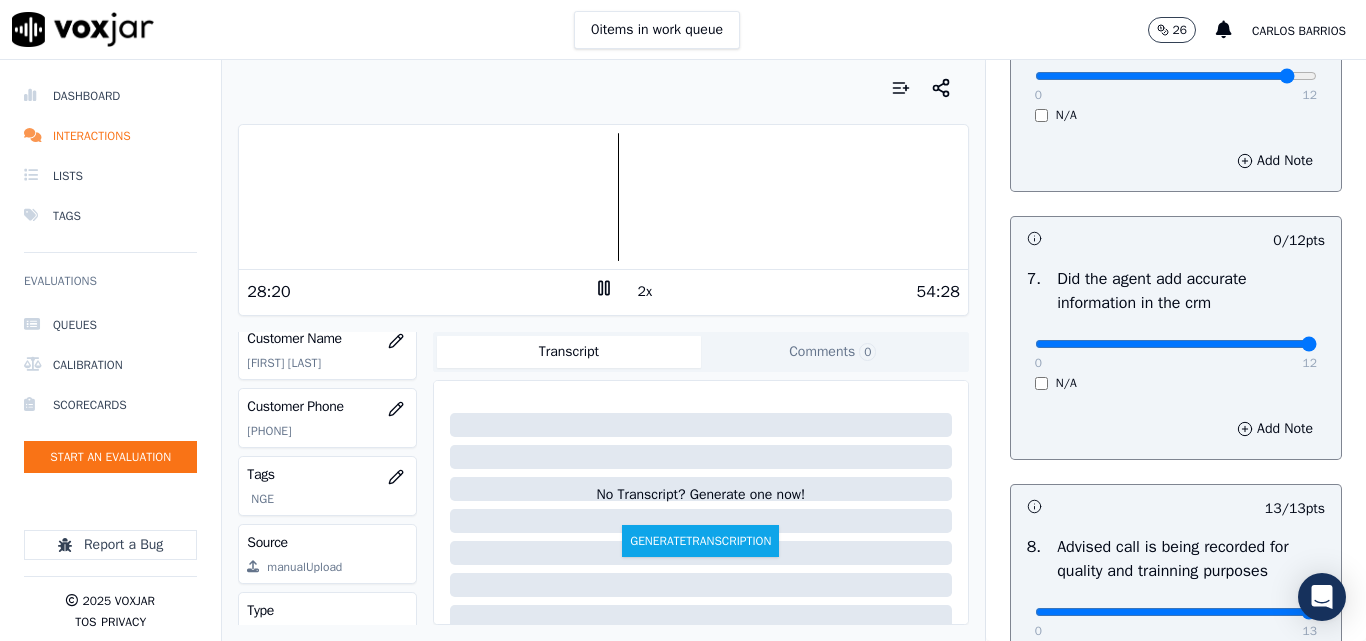 drag, startPoint x: 1252, startPoint y: 389, endPoint x: 1290, endPoint y: 392, distance: 38.118237 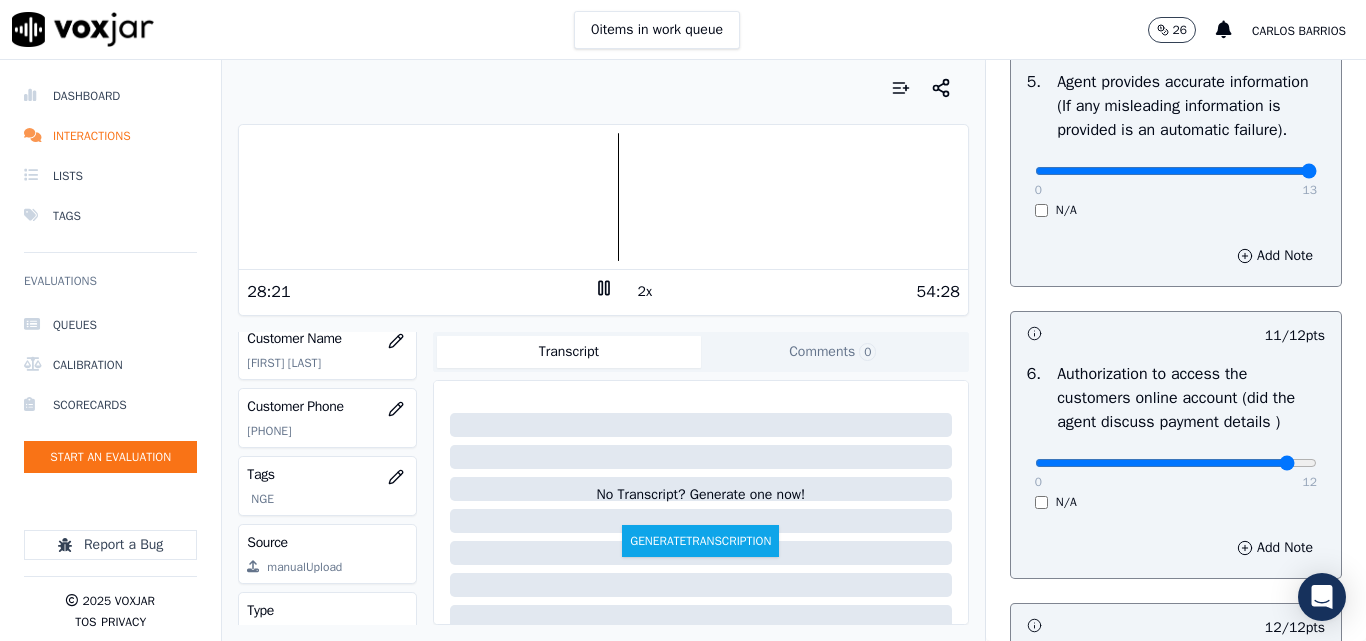 scroll, scrollTop: 1228, scrollLeft: 0, axis: vertical 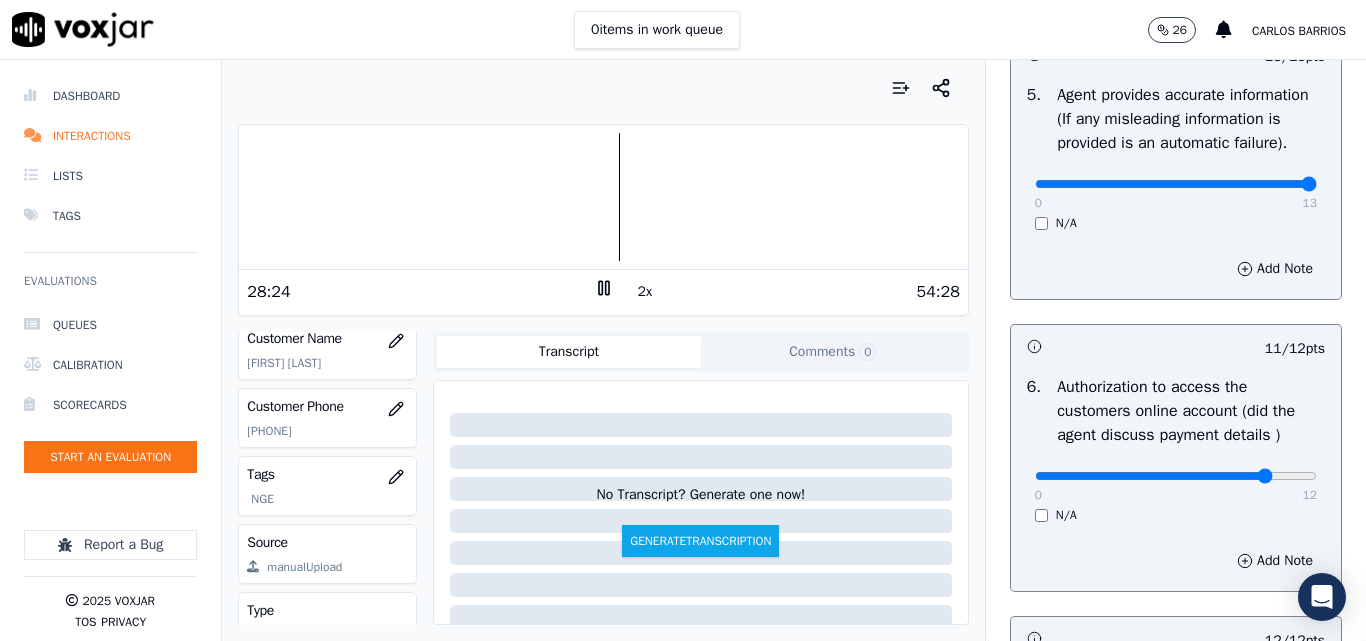 type on "10" 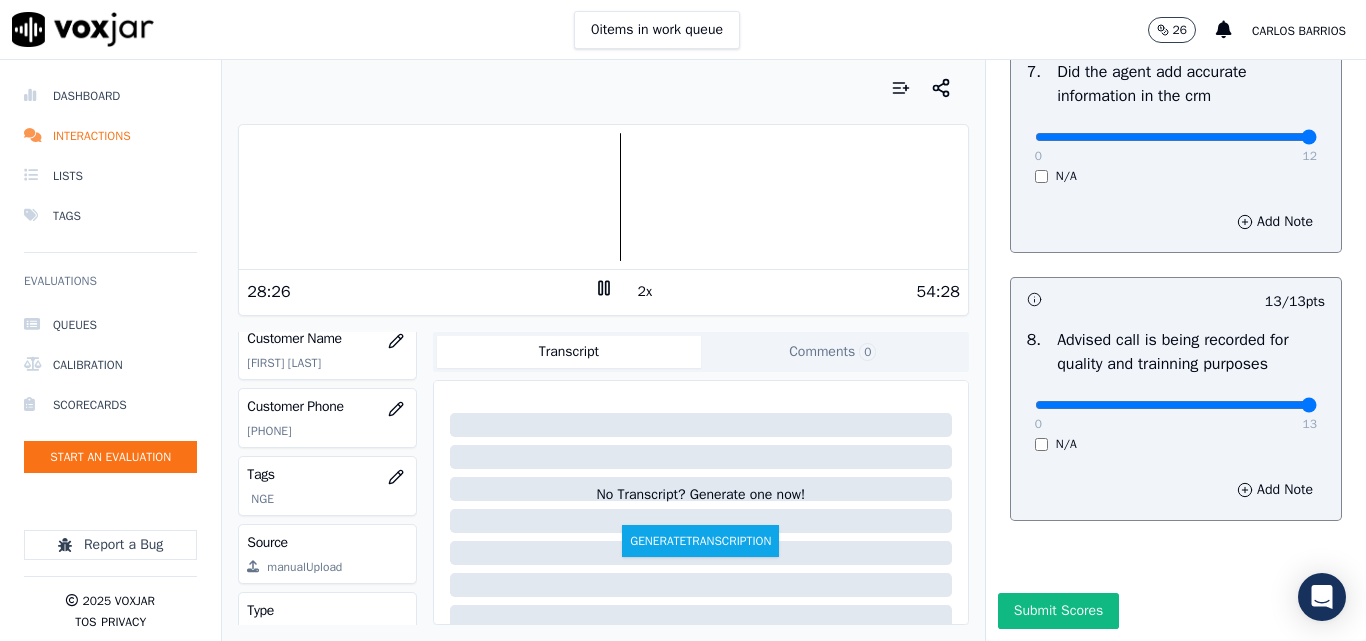 scroll, scrollTop: 1928, scrollLeft: 0, axis: vertical 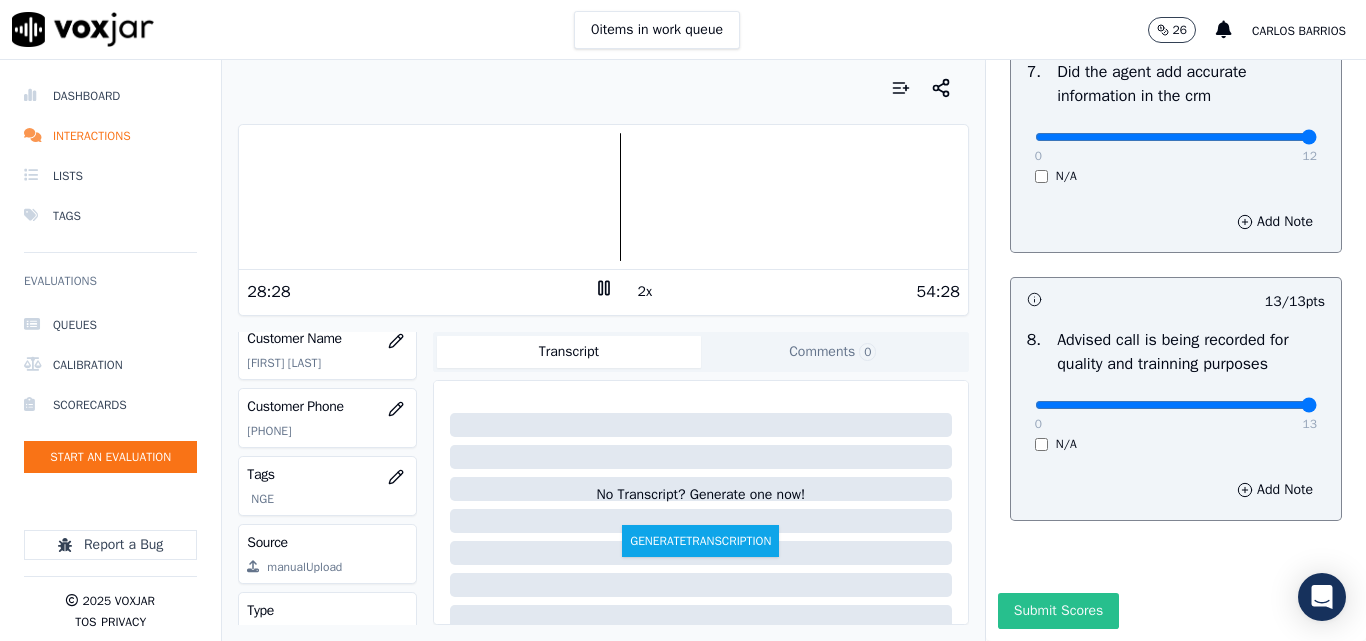 click on "Submit Scores" at bounding box center (1058, 611) 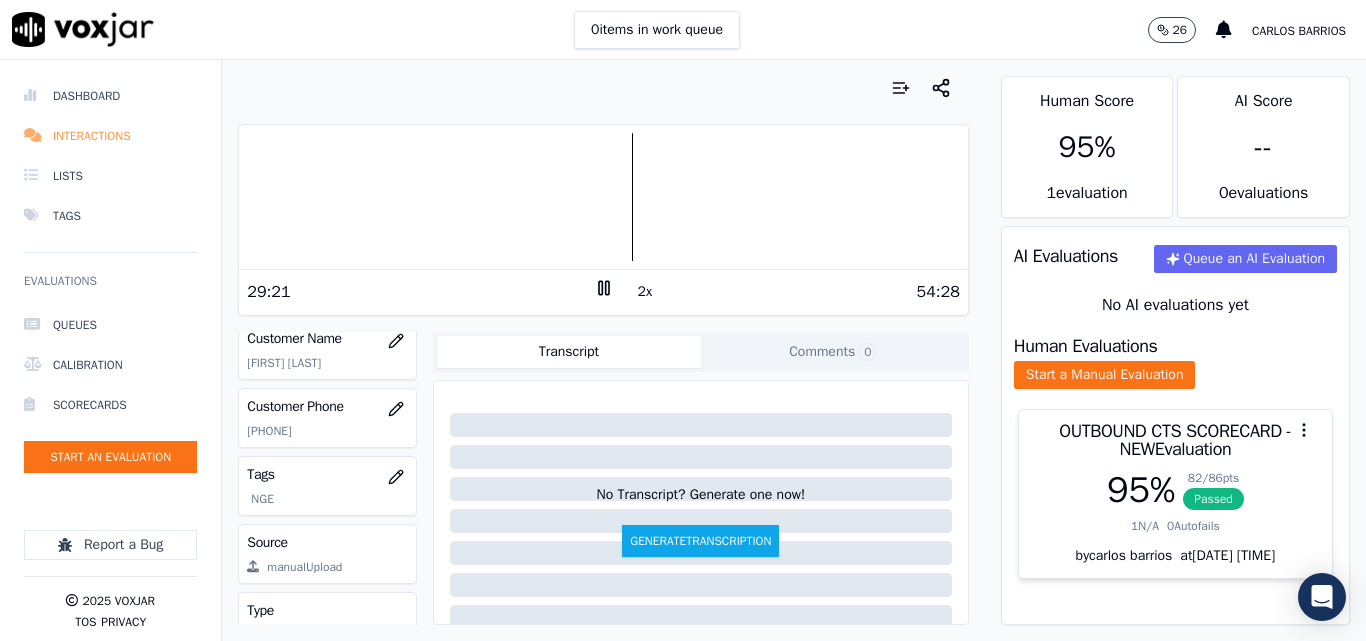 click on "Interactions" at bounding box center (110, 136) 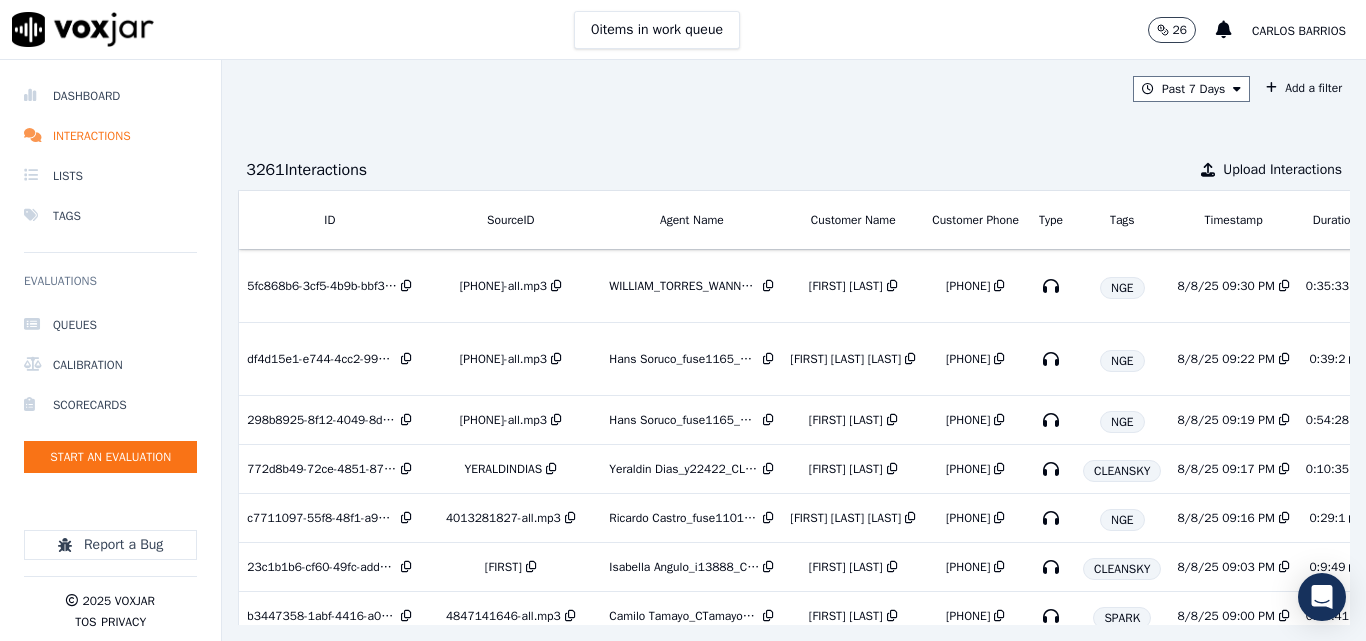 scroll, scrollTop: 0, scrollLeft: 355, axis: horizontal 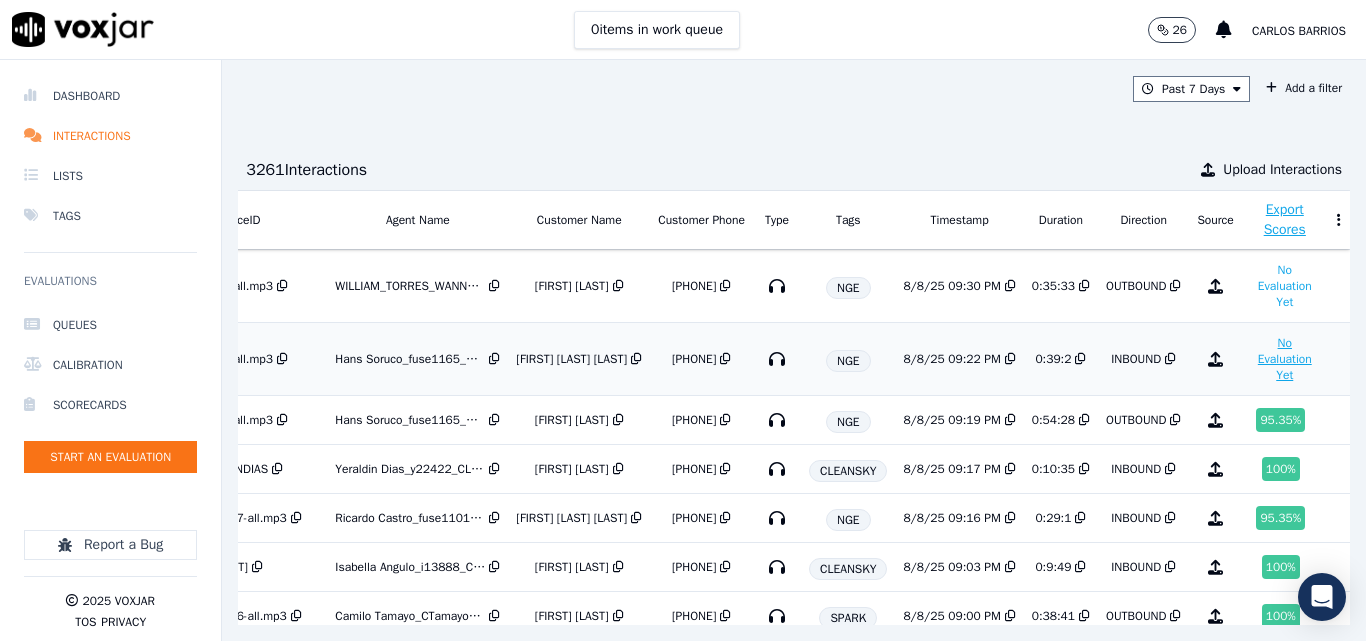 click on "No Evaluation Yet" at bounding box center [1285, 359] 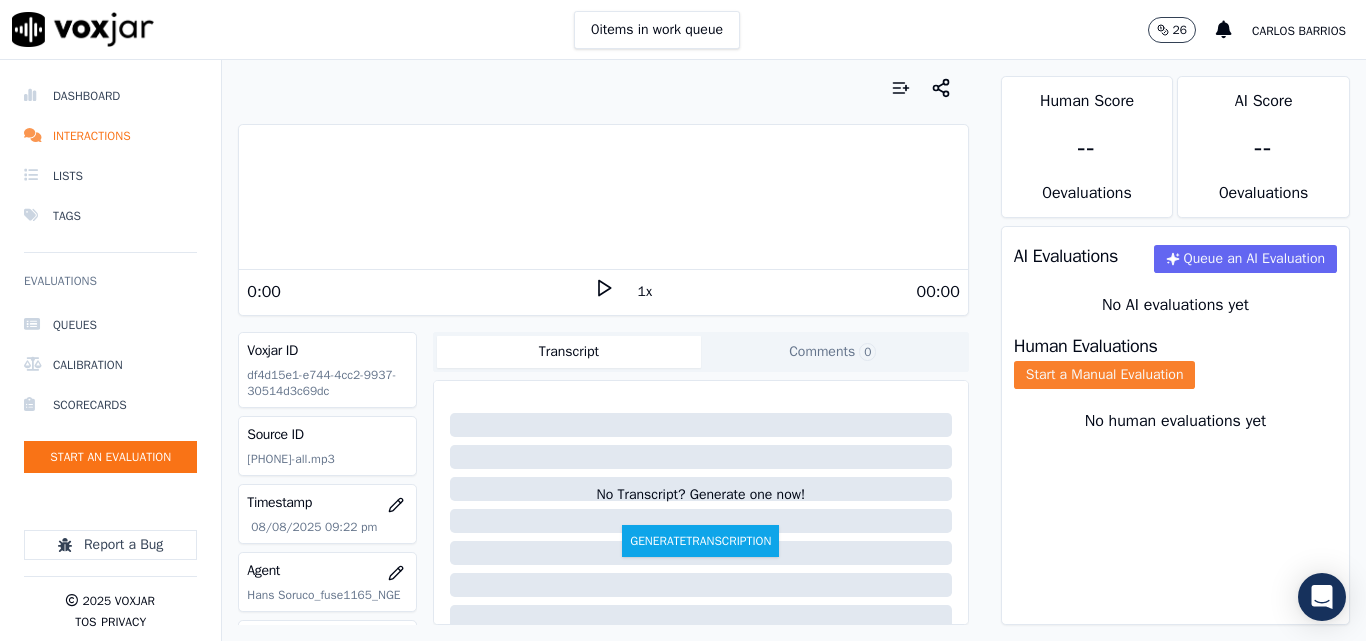 click on "Start a Manual Evaluation" 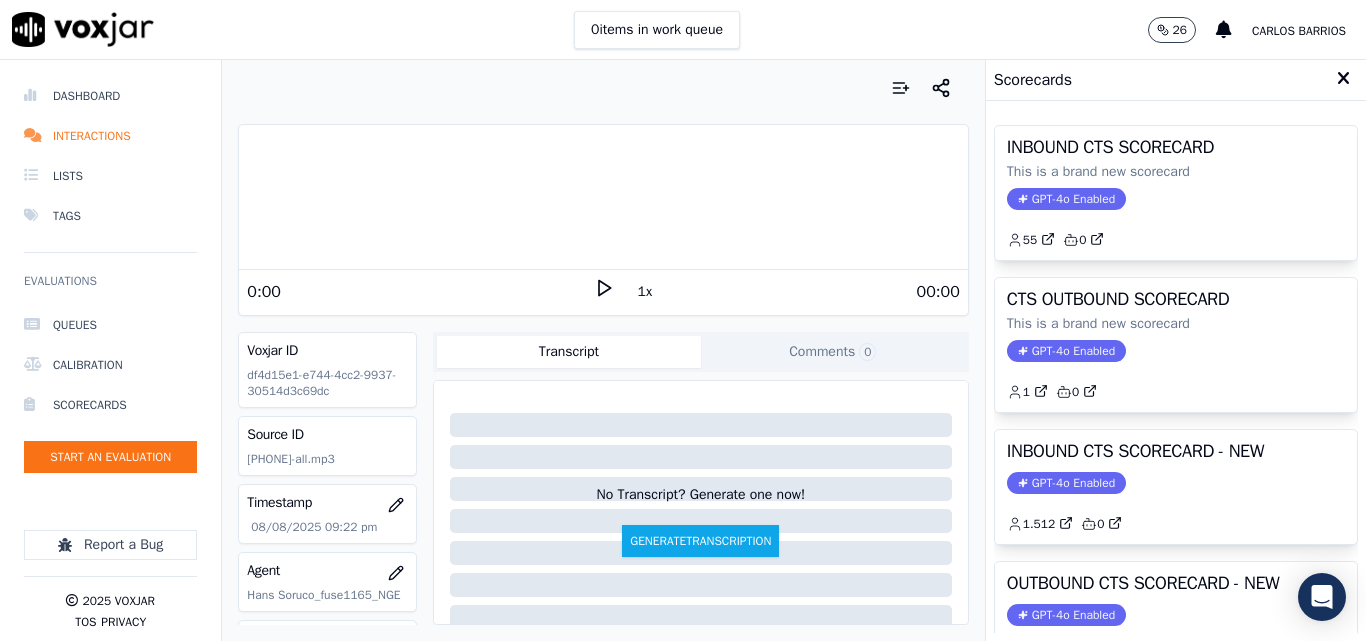 click 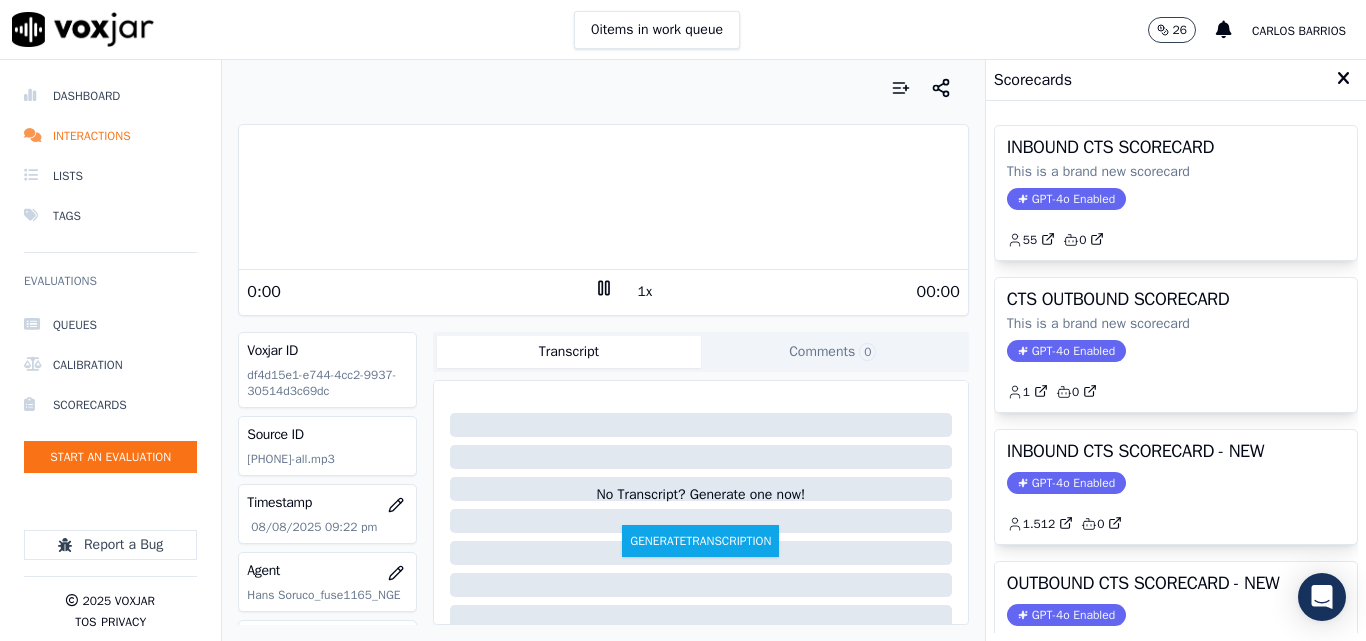 click on "1x" at bounding box center (645, 292) 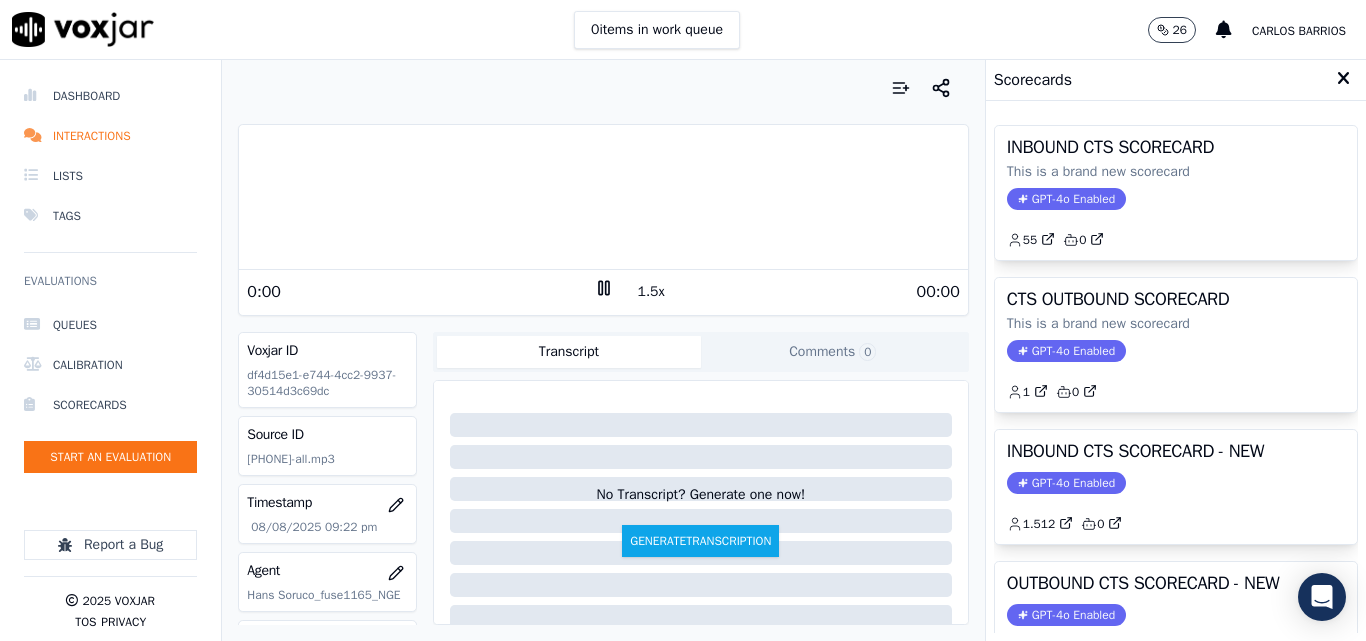 click on "1.5x" at bounding box center (651, 292) 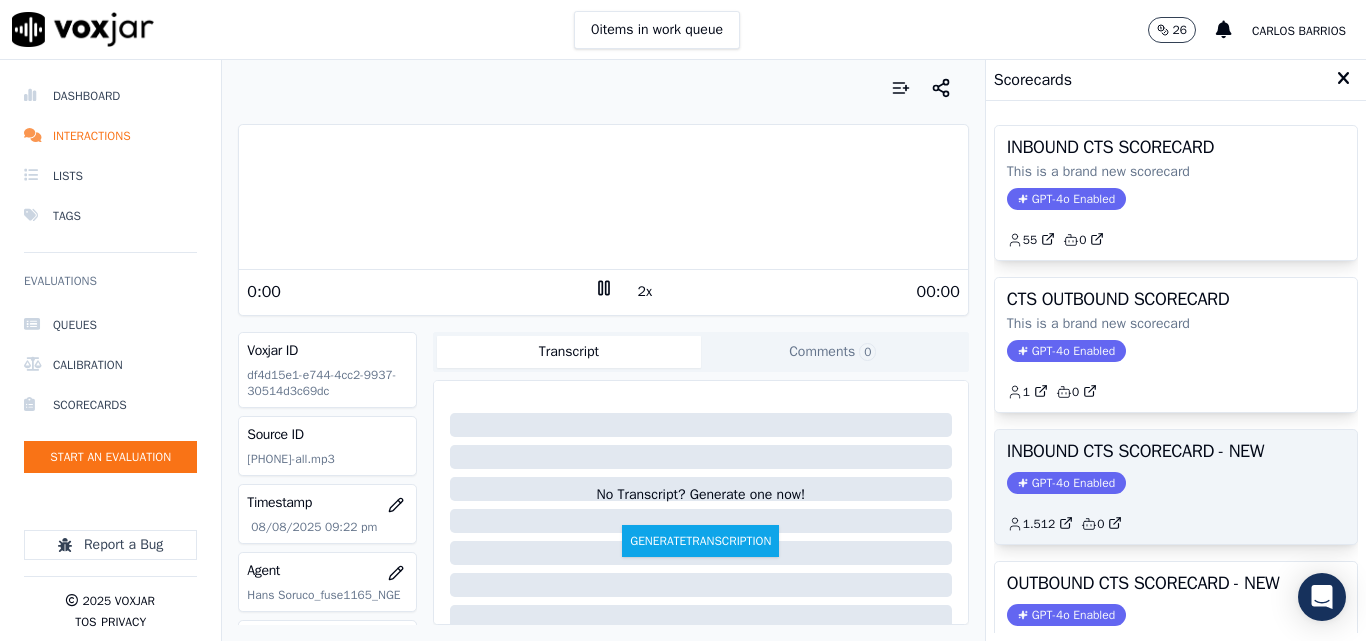 click on "INBOUND CTS SCORECARD - NEW" at bounding box center (1176, 451) 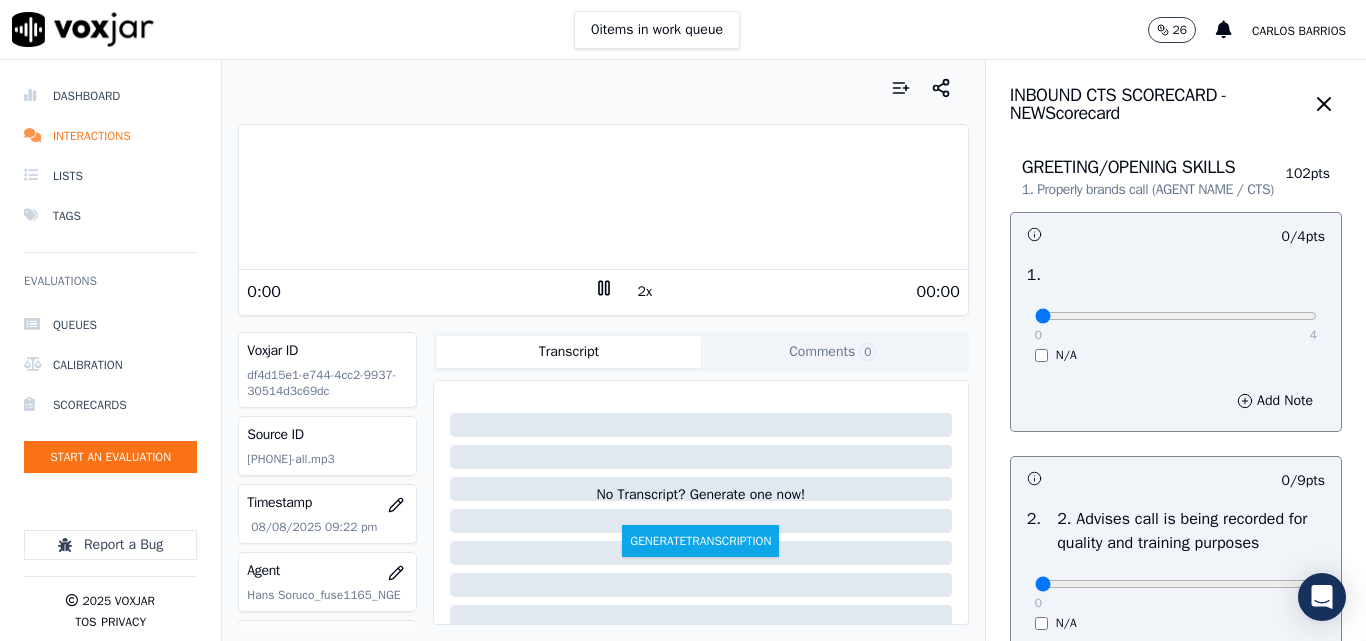 scroll, scrollTop: 200, scrollLeft: 0, axis: vertical 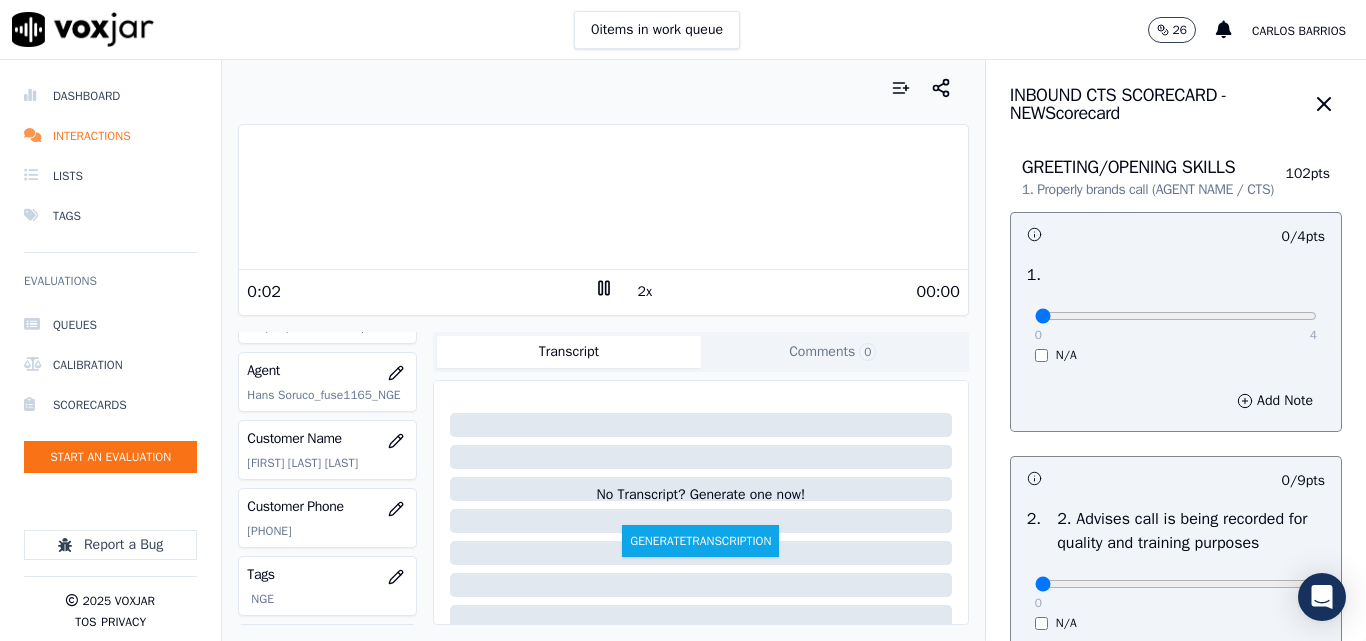 click on "[PHONE]" 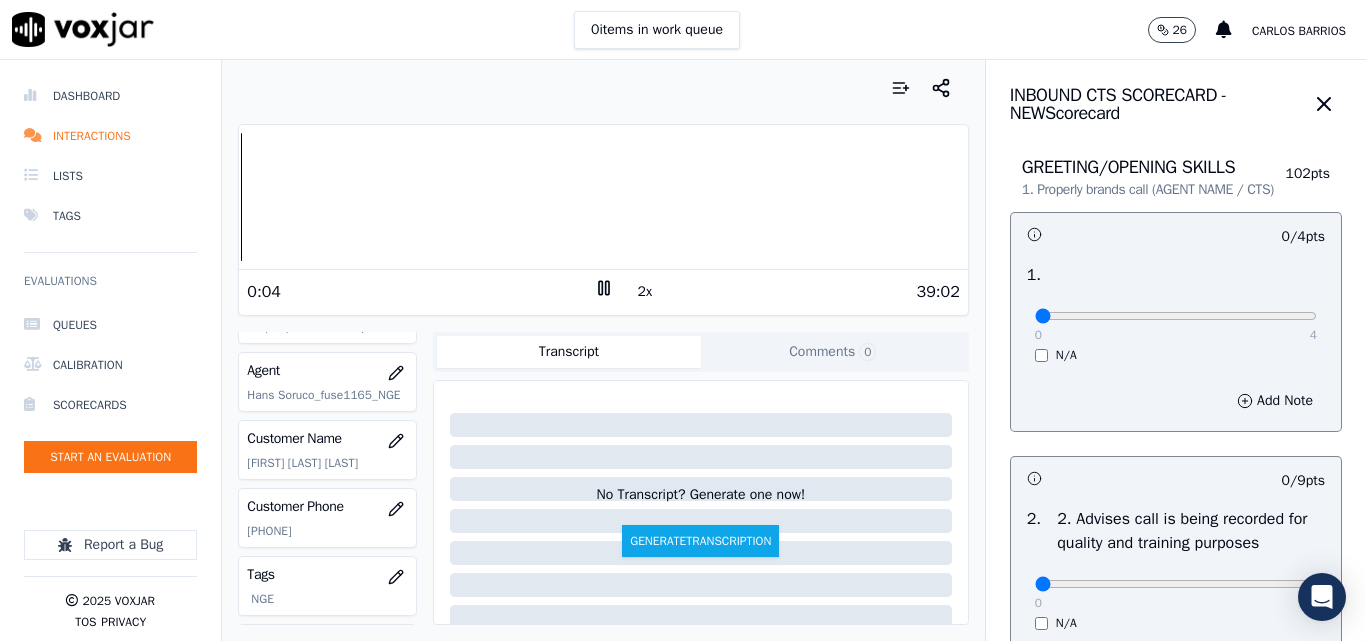 click on "[PHONE]" 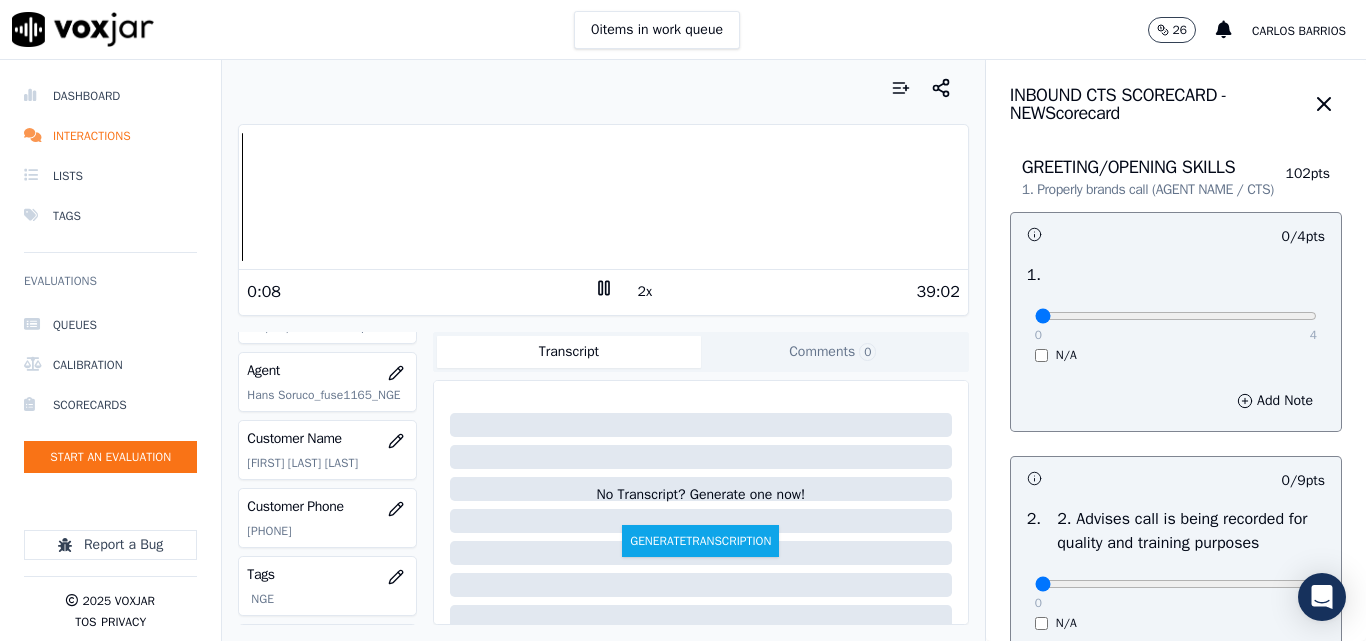 copy on "[PHONE]" 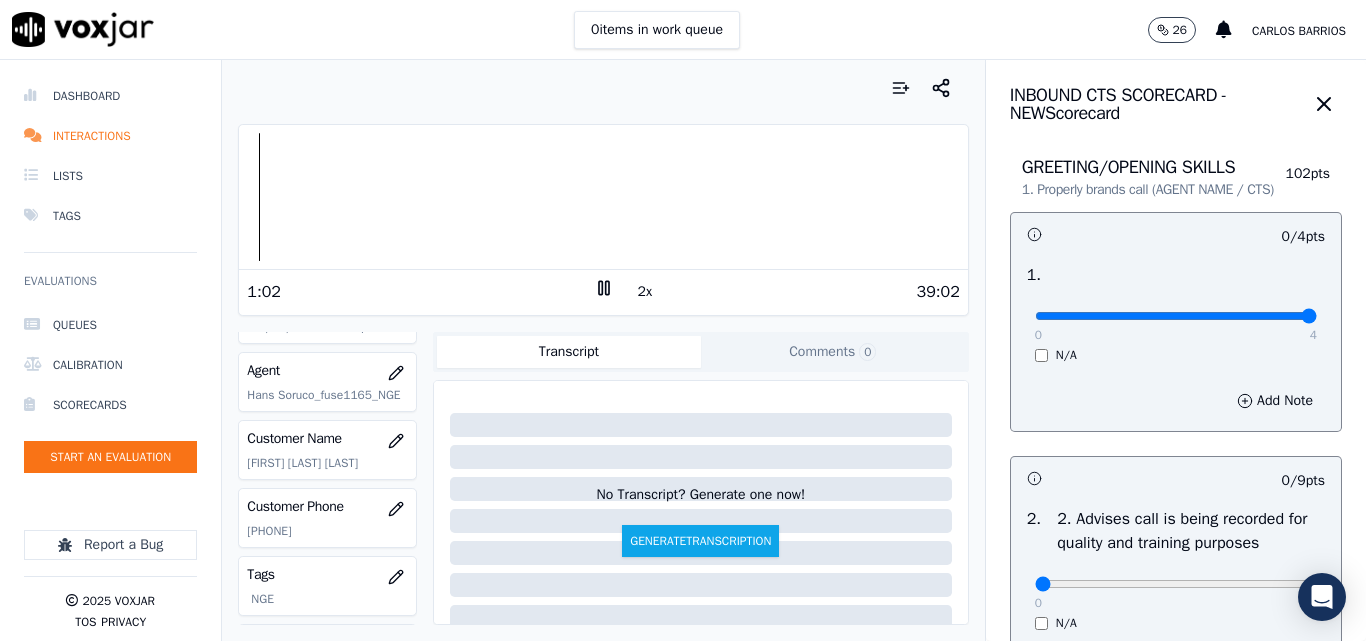 type on "4" 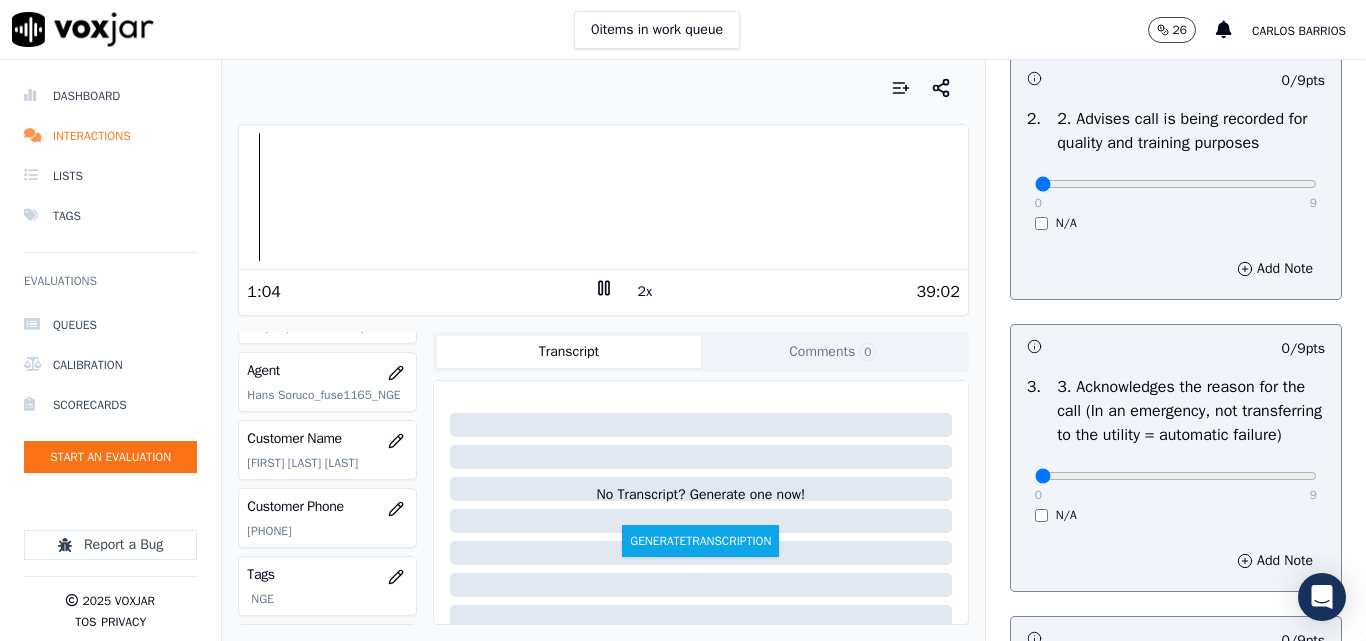 scroll, scrollTop: 500, scrollLeft: 0, axis: vertical 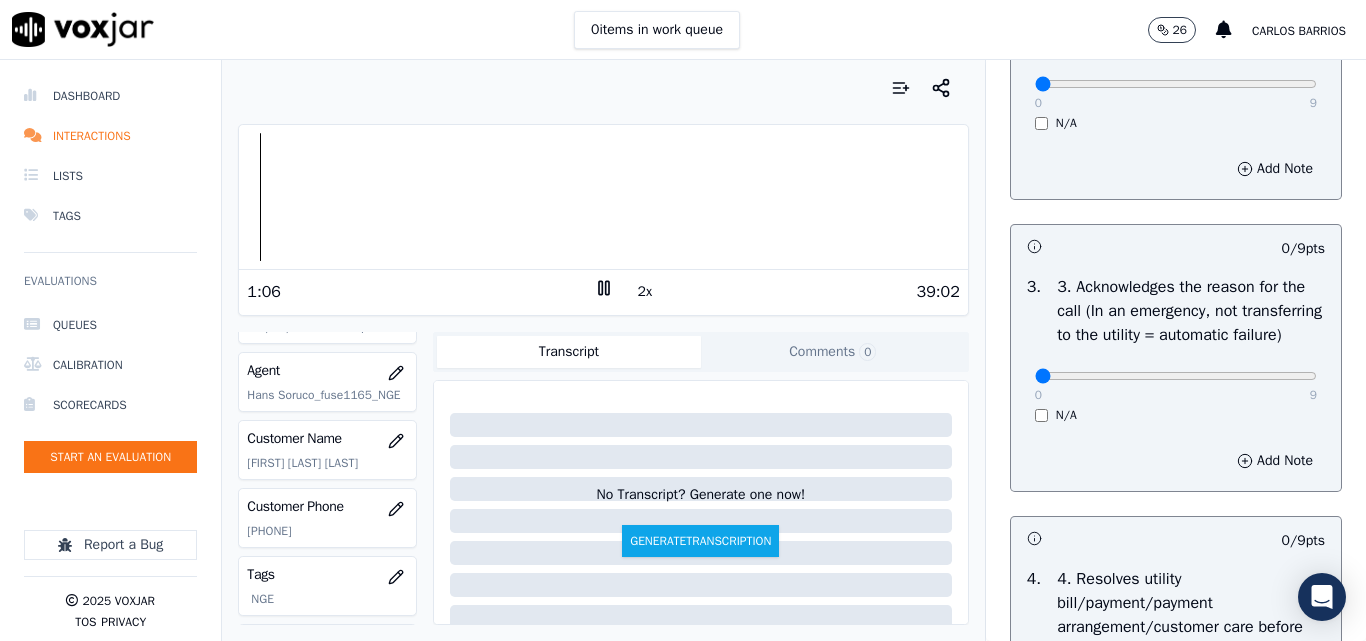 click on "0   9" at bounding box center (1176, 375) 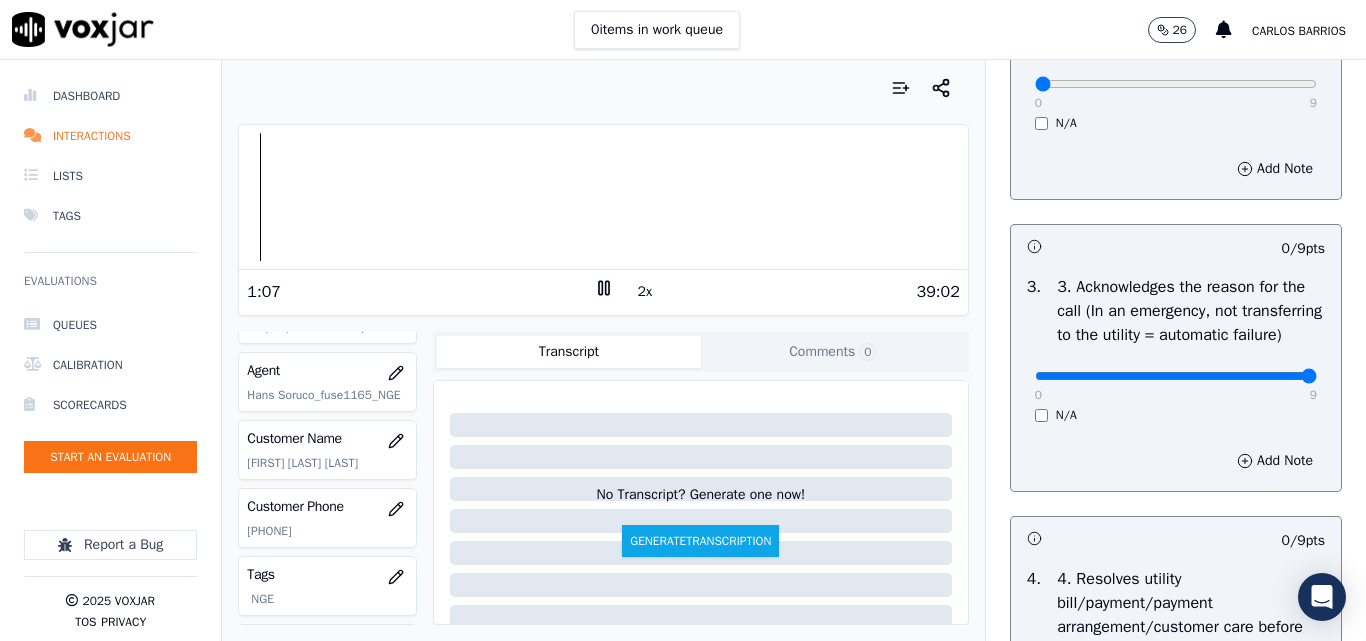 type on "9" 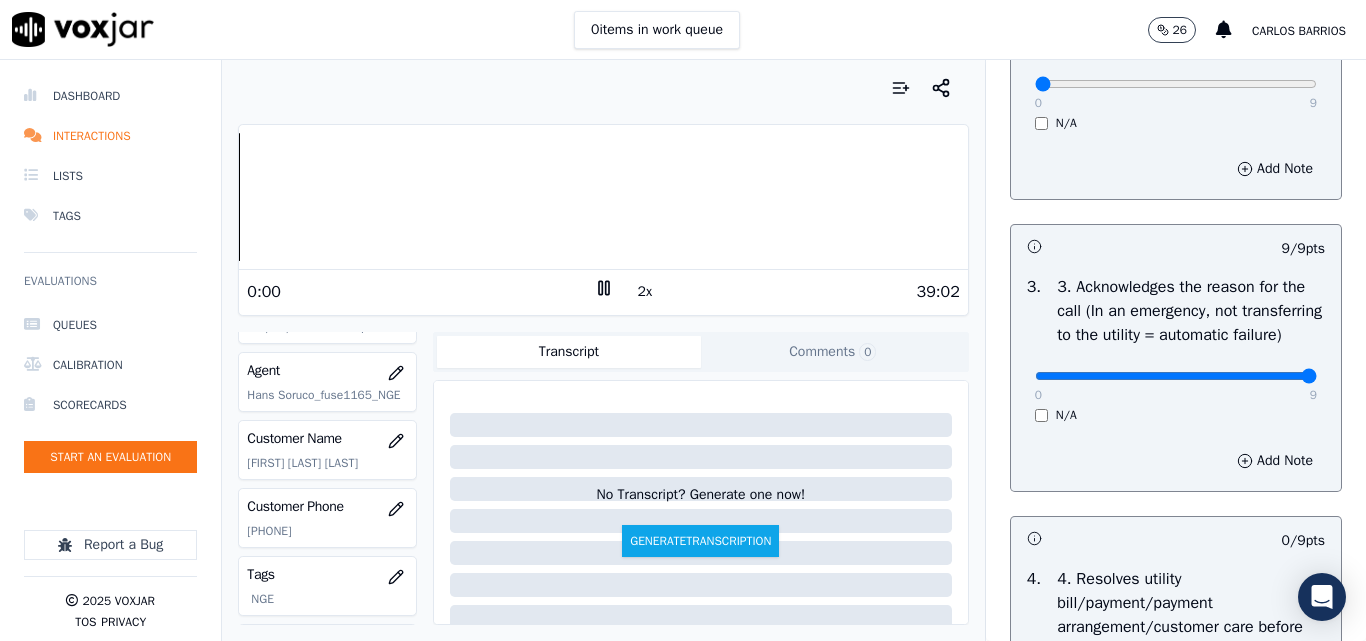 click on "Dashboard   Interactions   Lists   Tags       Evaluations     Queues   Calibration   Scorecards   Start an Evaluation
Report a Bug       2025   Voxjar   TOS   Privacy             Your browser does not support the audio element.   0:00     2x   39:02   Voxjar ID   df4d15e1-e744-4cc2-9937-30514d3c69dc   Source ID   6177190761-all.mp3   Timestamp
08/08/2025 09:22 pm     Agent
Hans Soruco_fuse1165_NGE     Customer Name      STEVEN J ALBERT     Customer Phone     6177190761     Tags
NGE     Source     manualUpload   Type     AUDIO       Transcript   Comments  0   No Transcript? Generate one now!   Generate  Transcription         Add Comment   Scores   Transcript   Metadata   Comments         Human Score   --   0  evaluation s   AI Score   --   0  evaluation s     AI Evaluations
Queue an AI Evaluation   No AI evaluations yet   Human Evaluations   Start a Manual Evaluation   No human evaluations yet       INBOUND CTS SCORECARD - NEW   Scorecard           102" at bounding box center [683, 350] 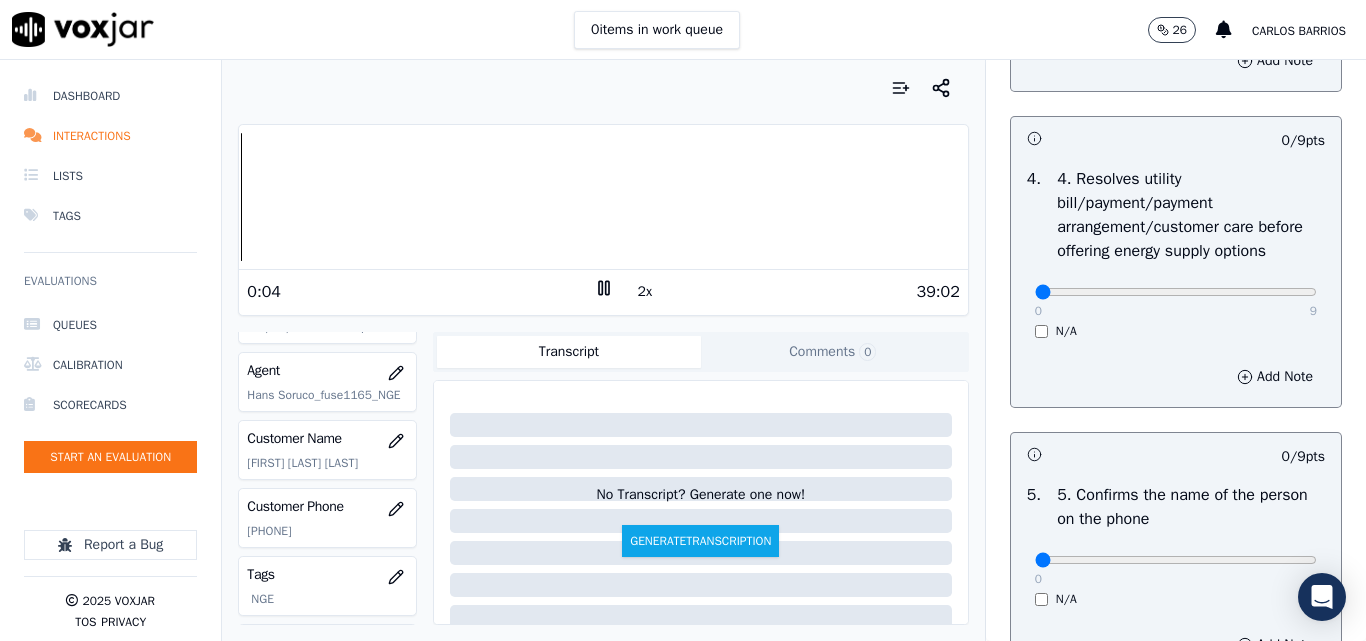 scroll, scrollTop: 1100, scrollLeft: 0, axis: vertical 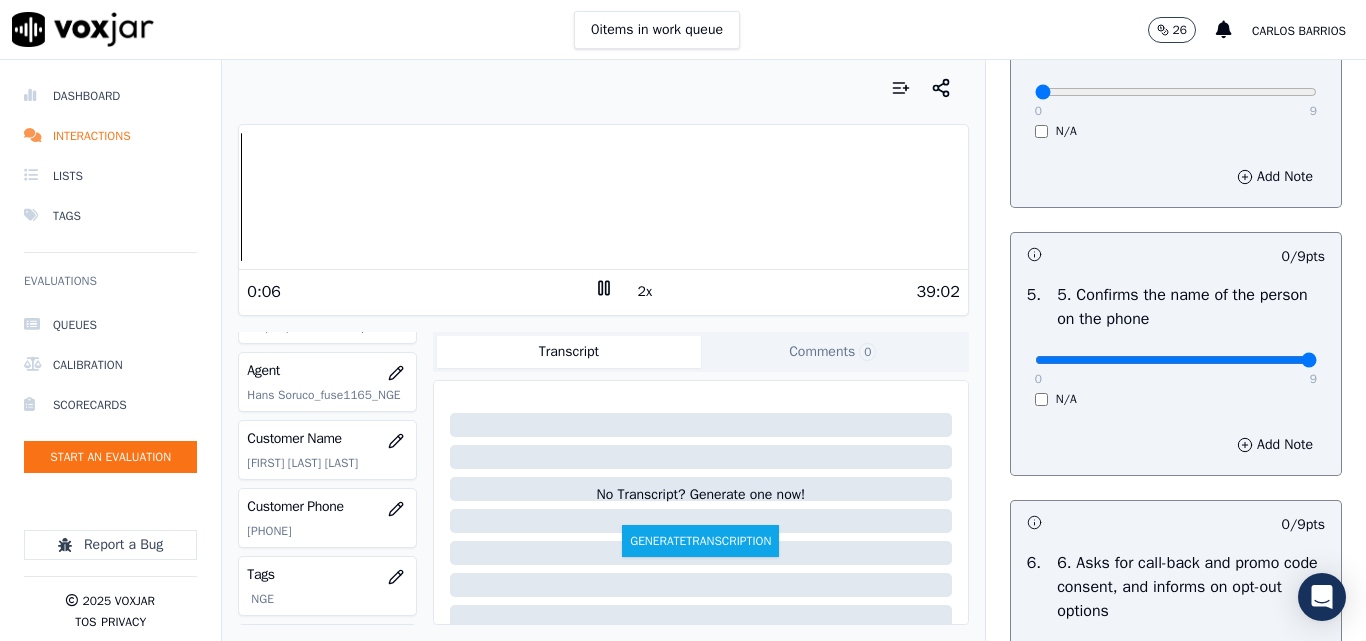 type on "9" 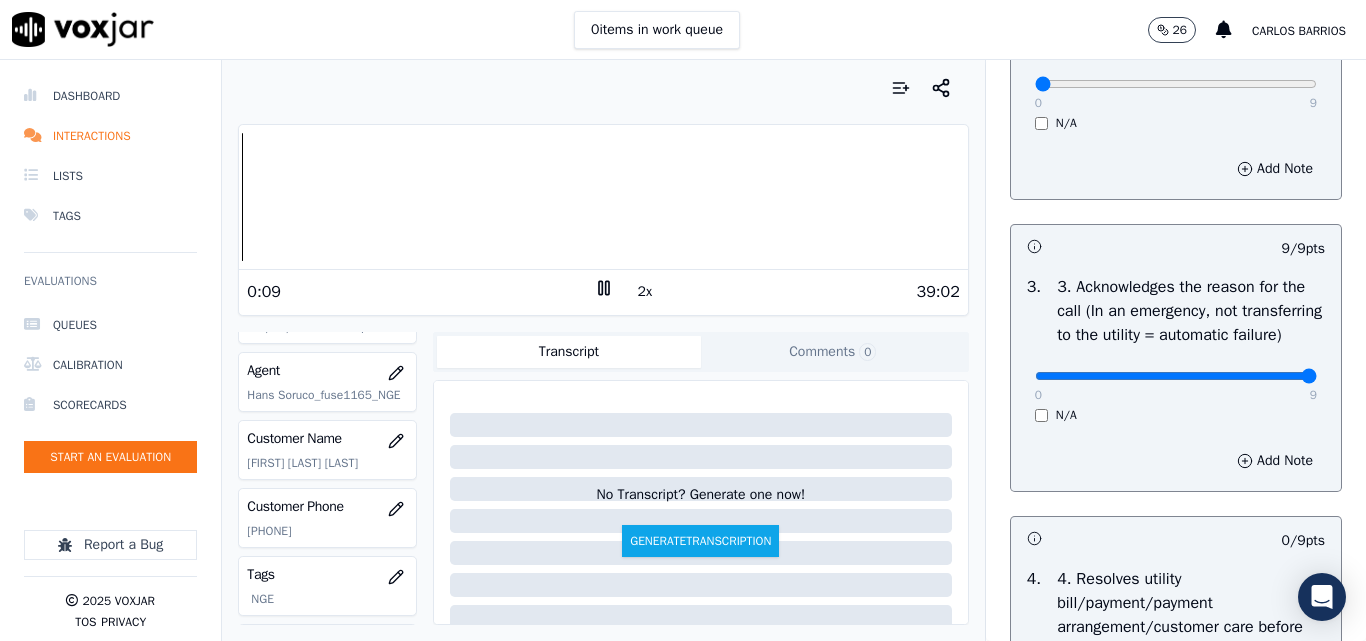 scroll, scrollTop: 100, scrollLeft: 0, axis: vertical 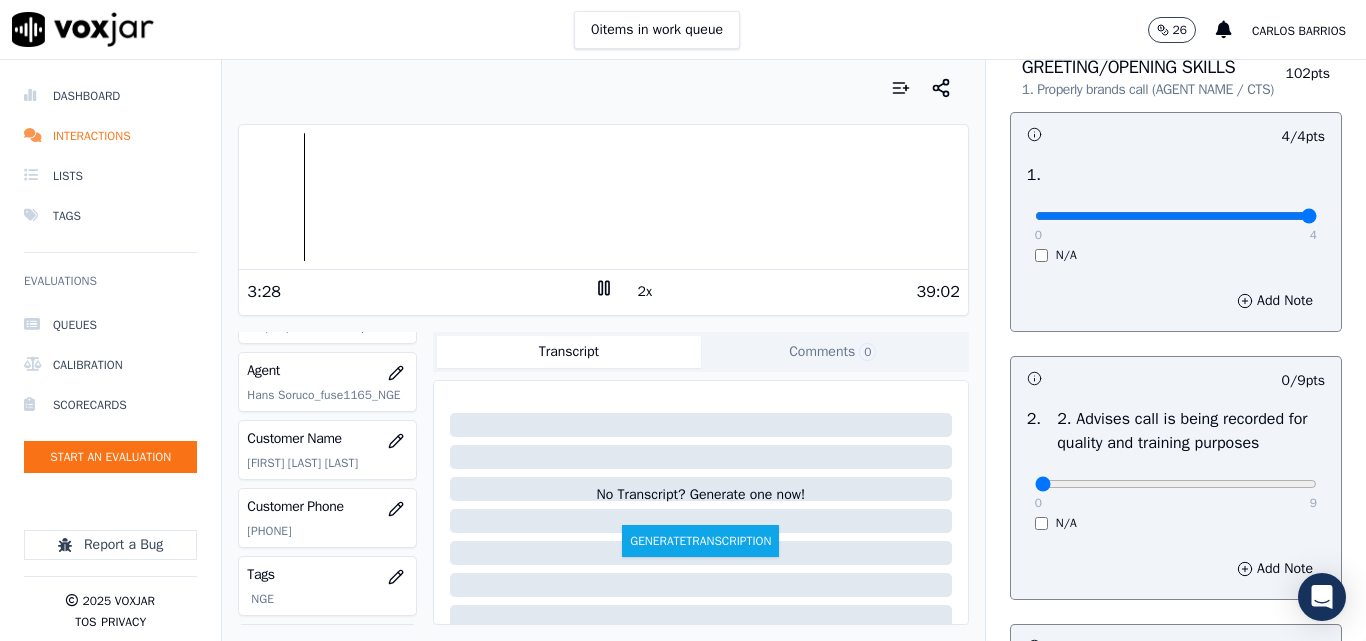 click 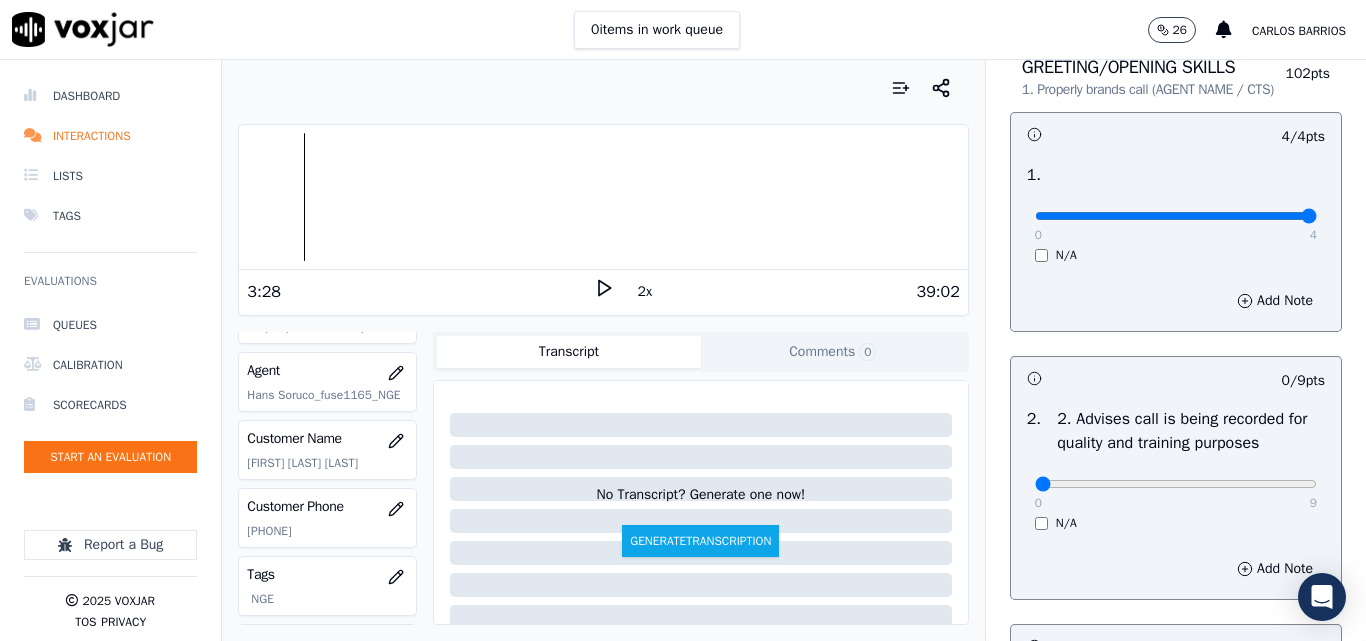 click at bounding box center (603, 197) 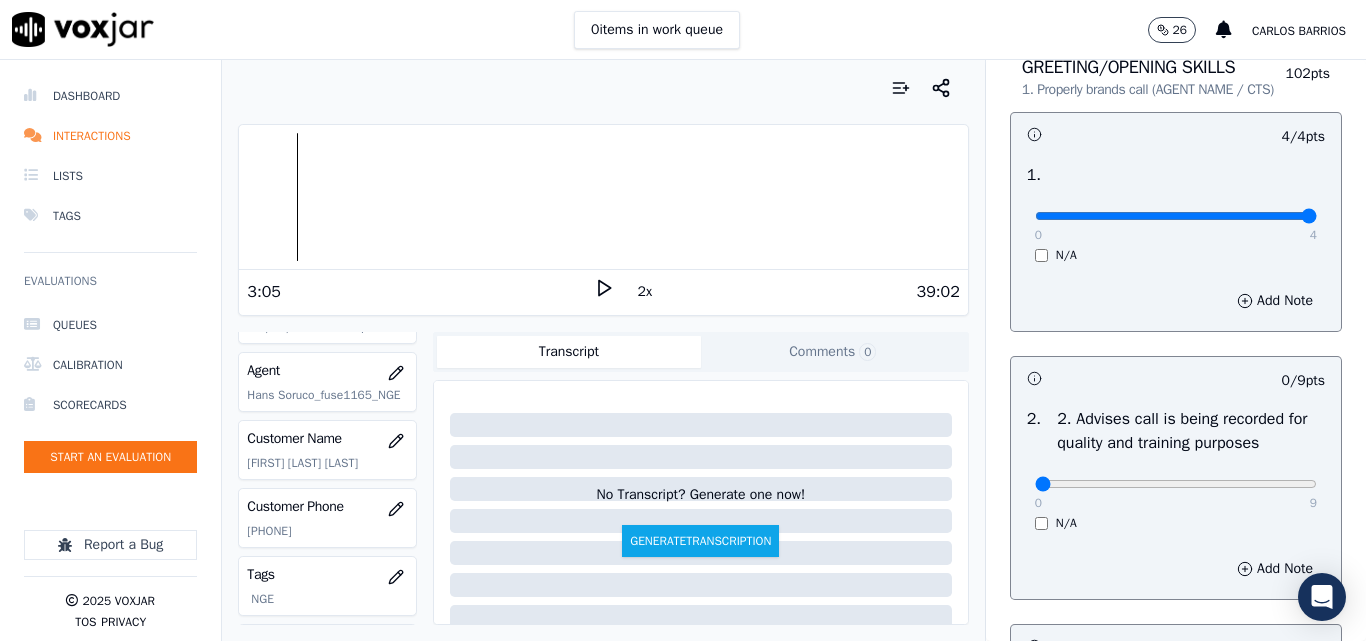 click 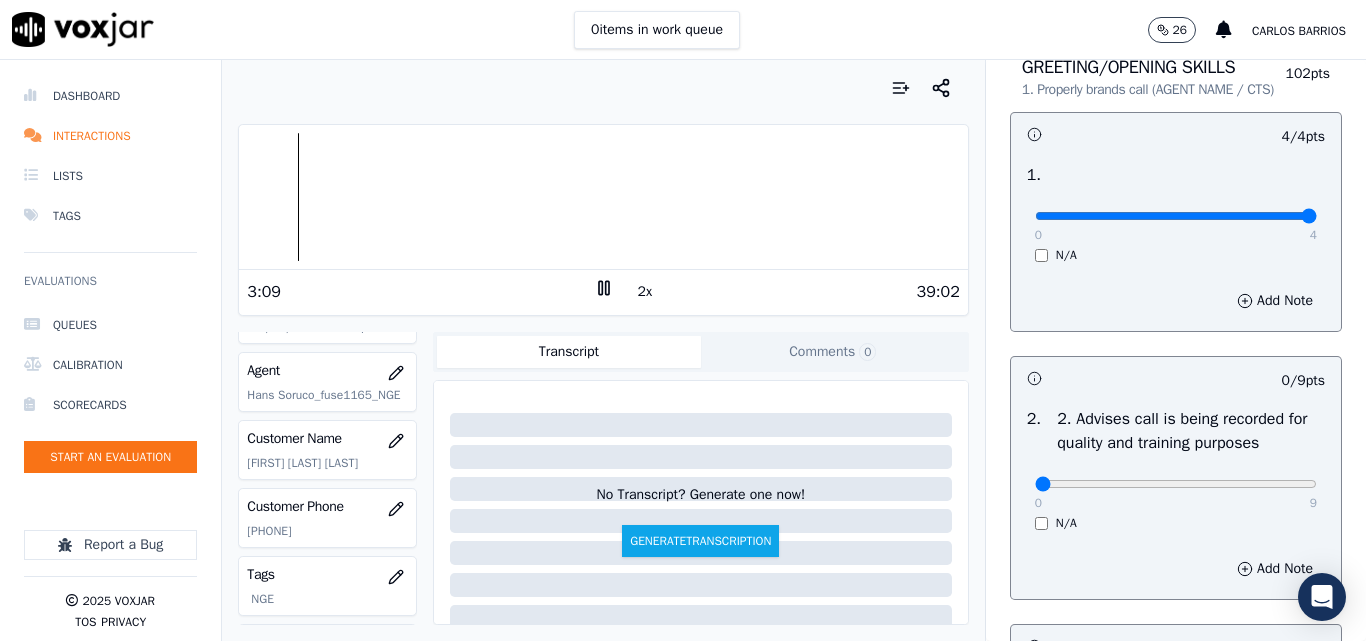 click at bounding box center [603, 197] 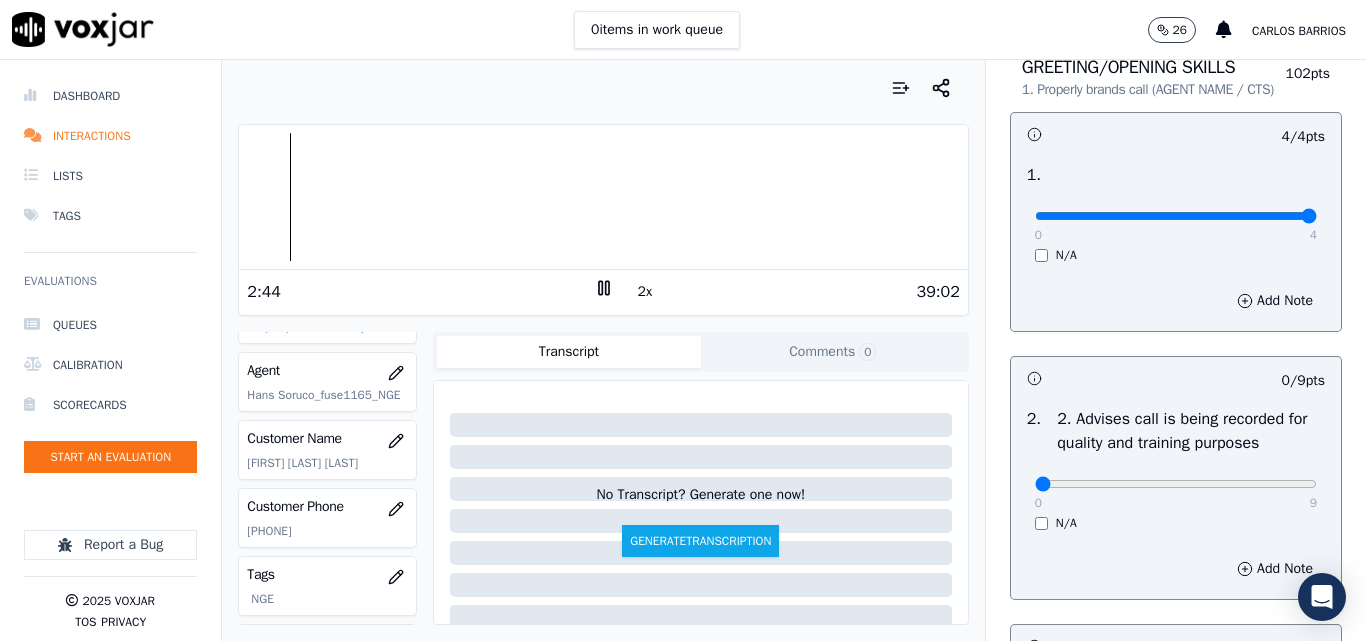 click on "2x" at bounding box center [645, 292] 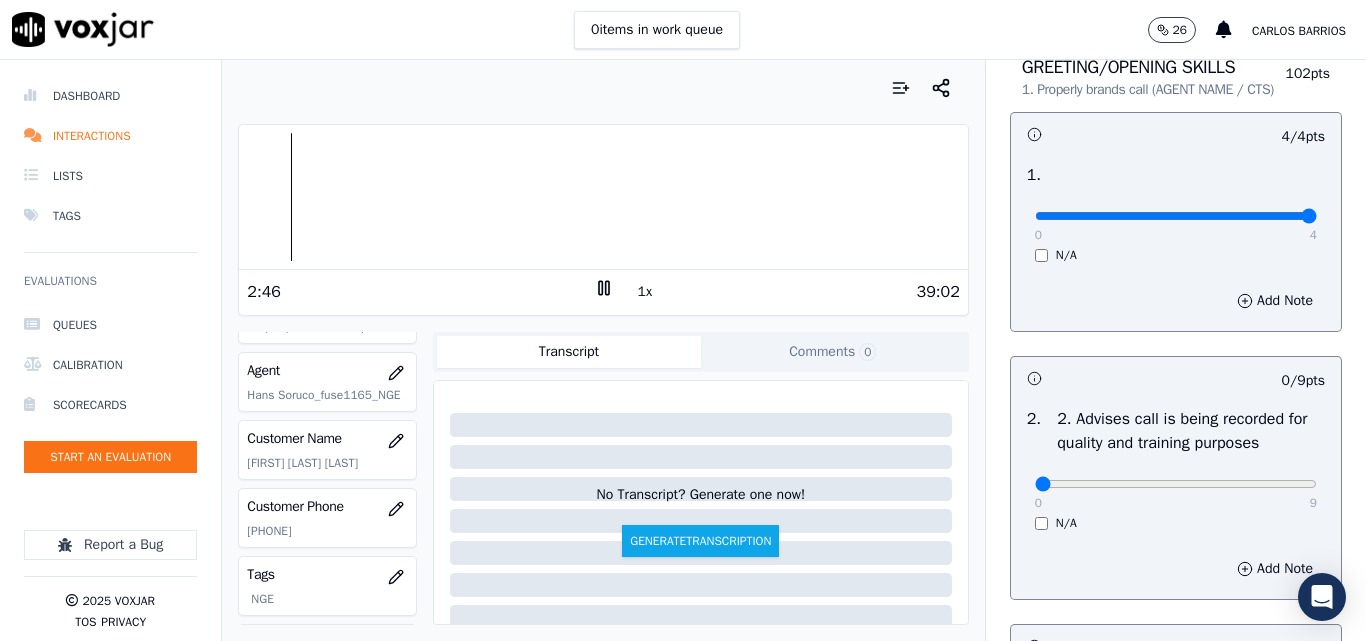 click at bounding box center [603, 197] 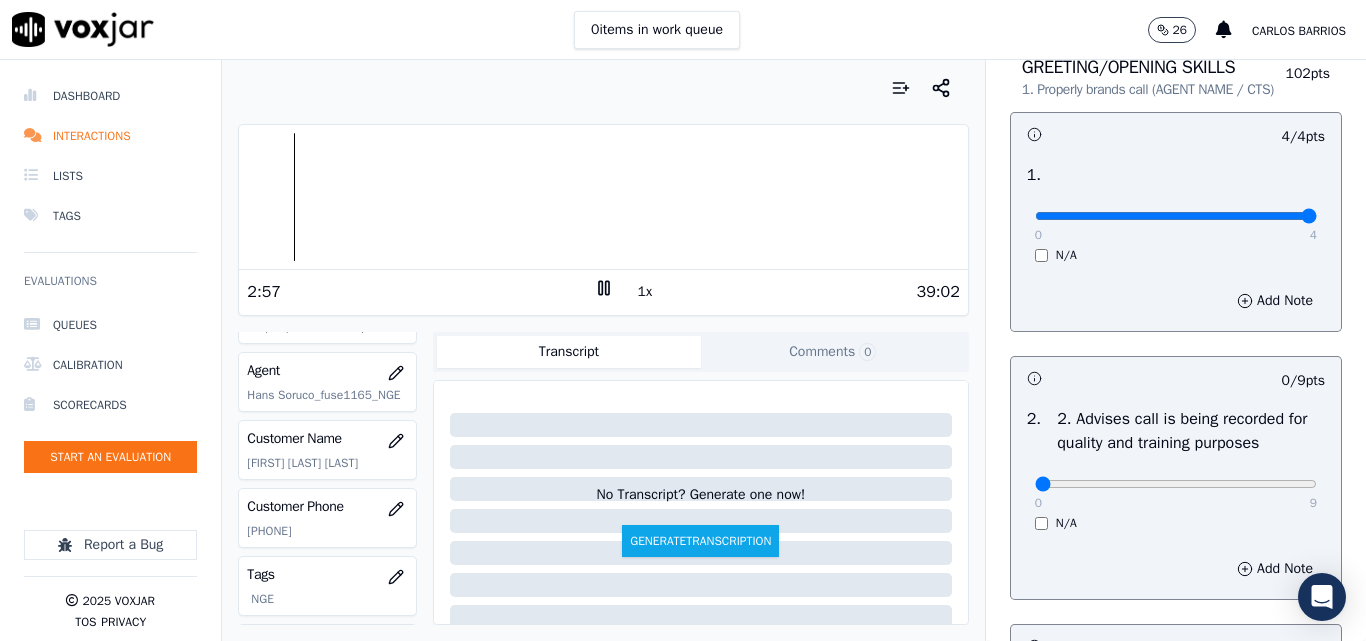 scroll, scrollTop: 300, scrollLeft: 0, axis: vertical 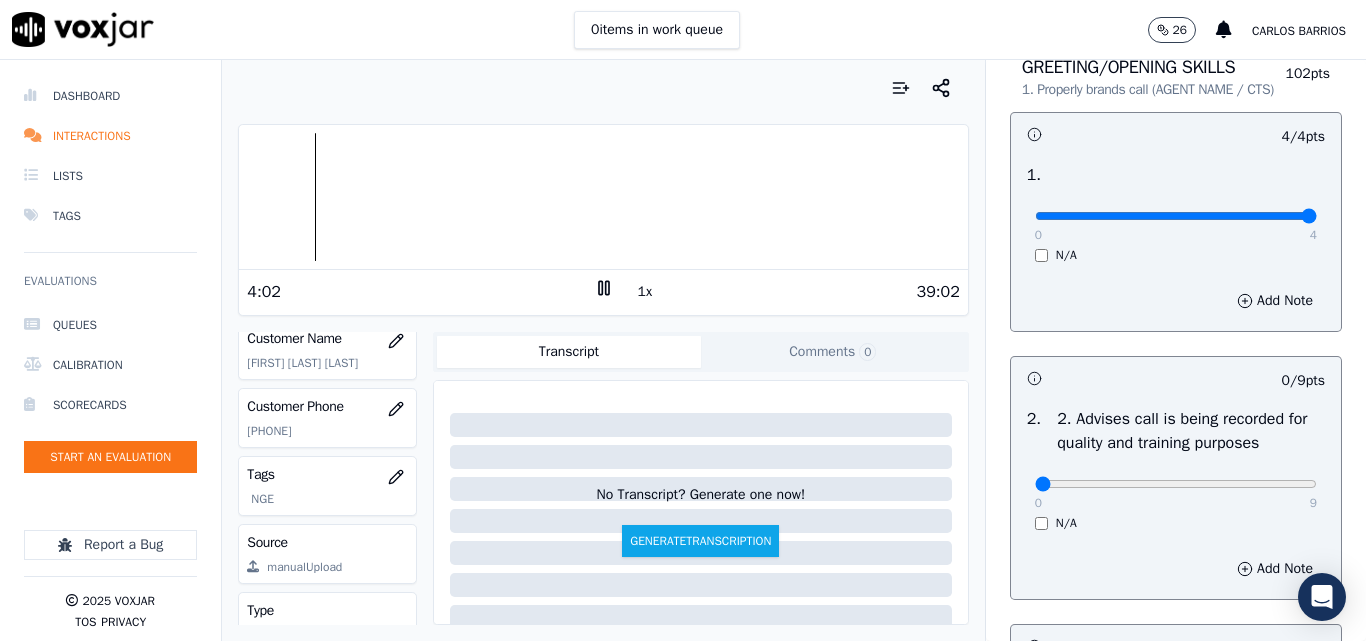 click at bounding box center [603, 197] 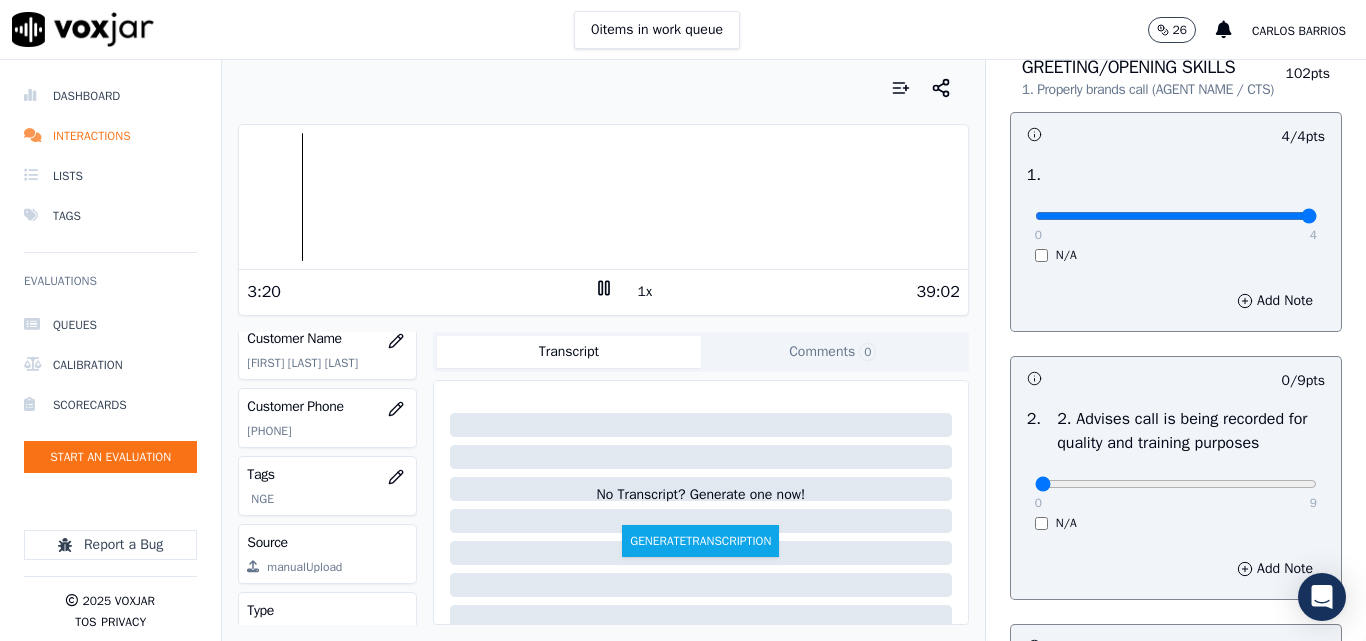 click at bounding box center (603, 197) 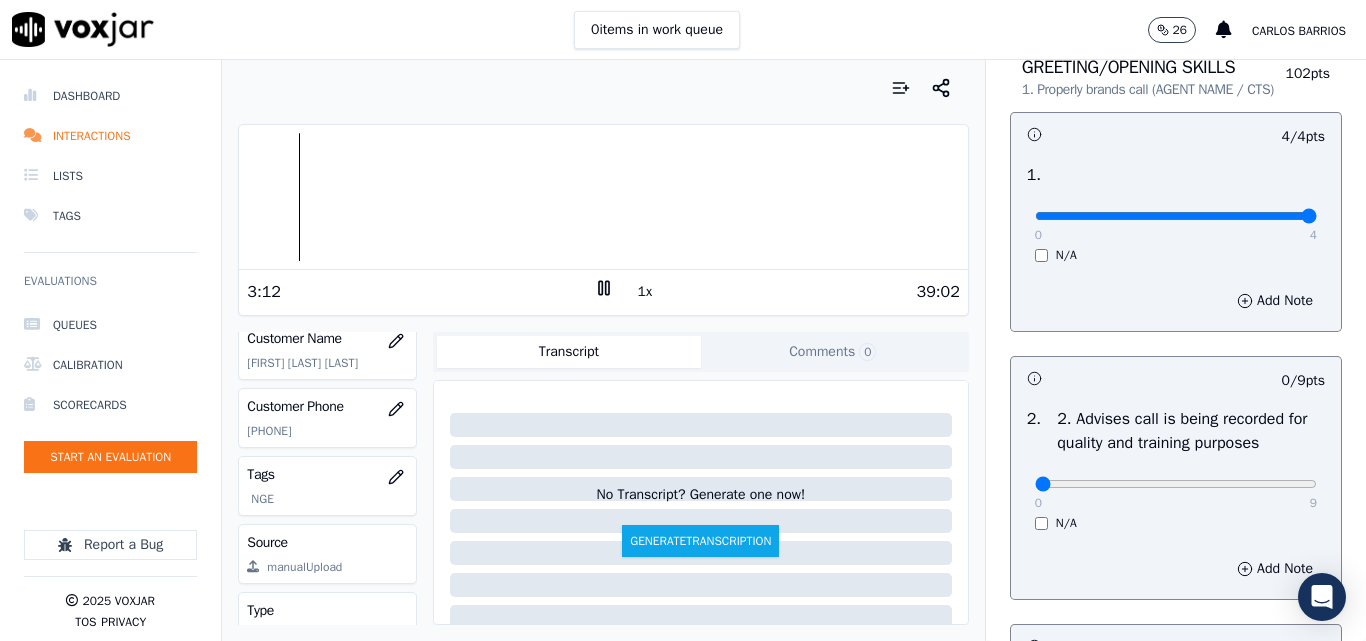 click at bounding box center (603, 197) 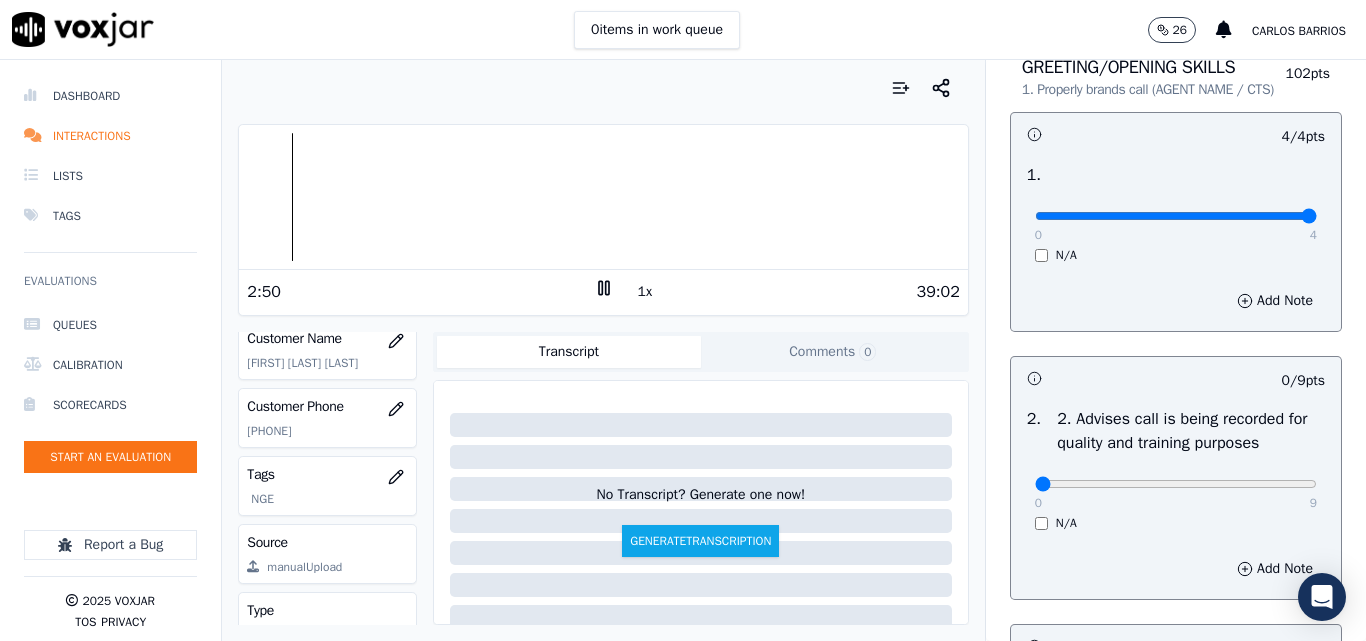 click on "1x" at bounding box center (645, 292) 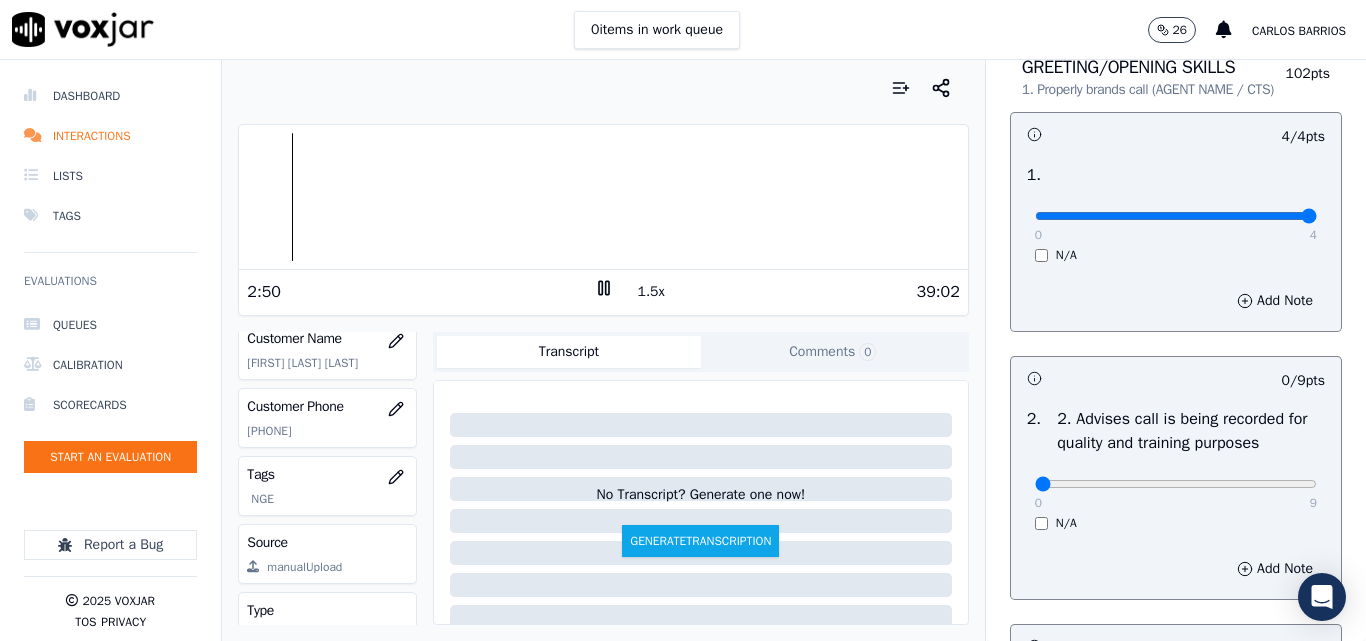 click on "1.5x" at bounding box center (651, 292) 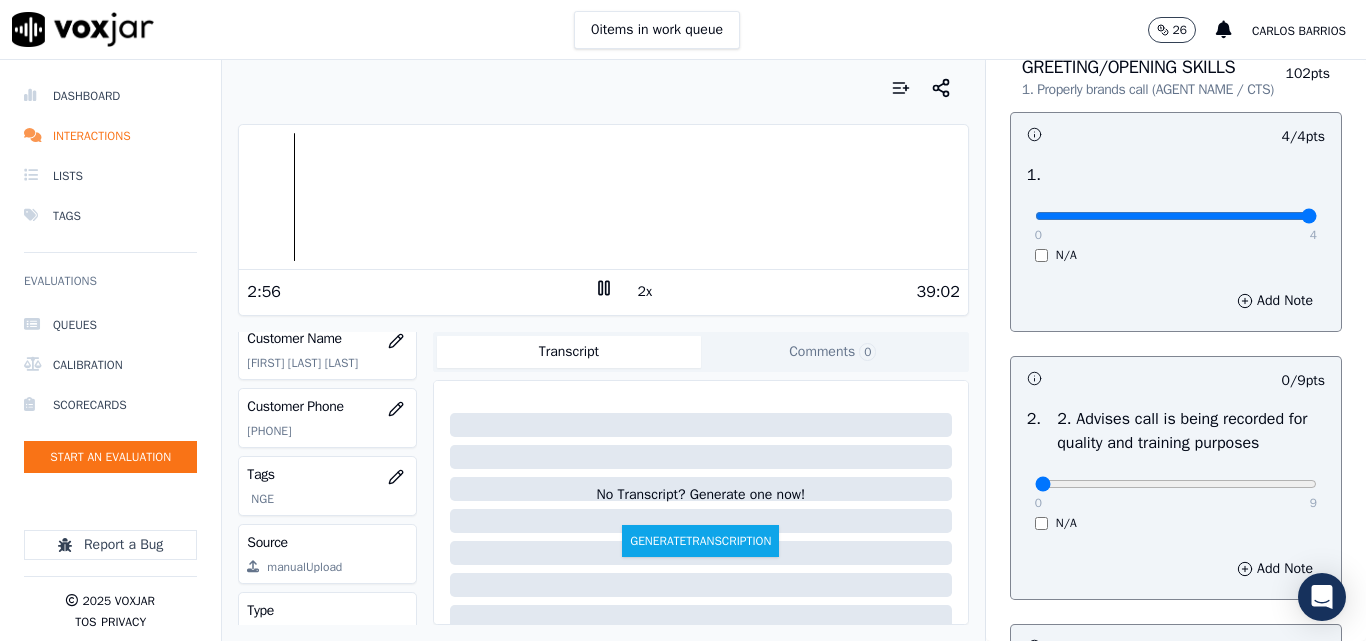 click on "2x" at bounding box center (645, 292) 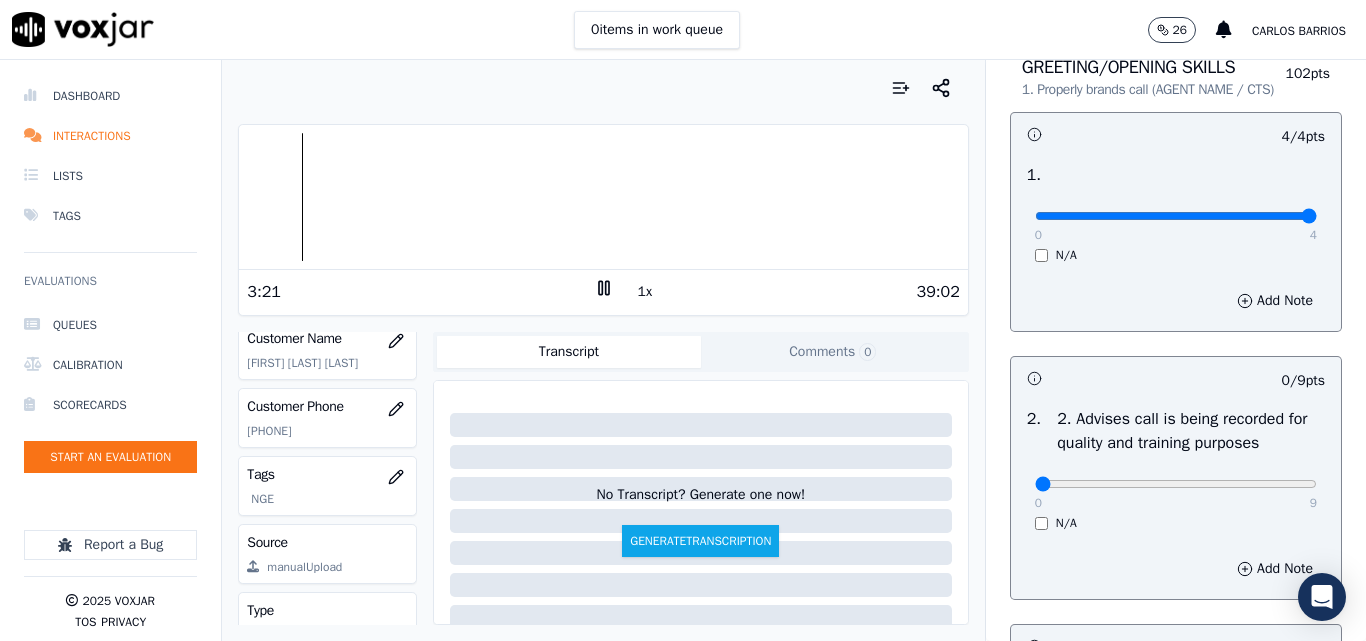 click on "1x" at bounding box center (645, 292) 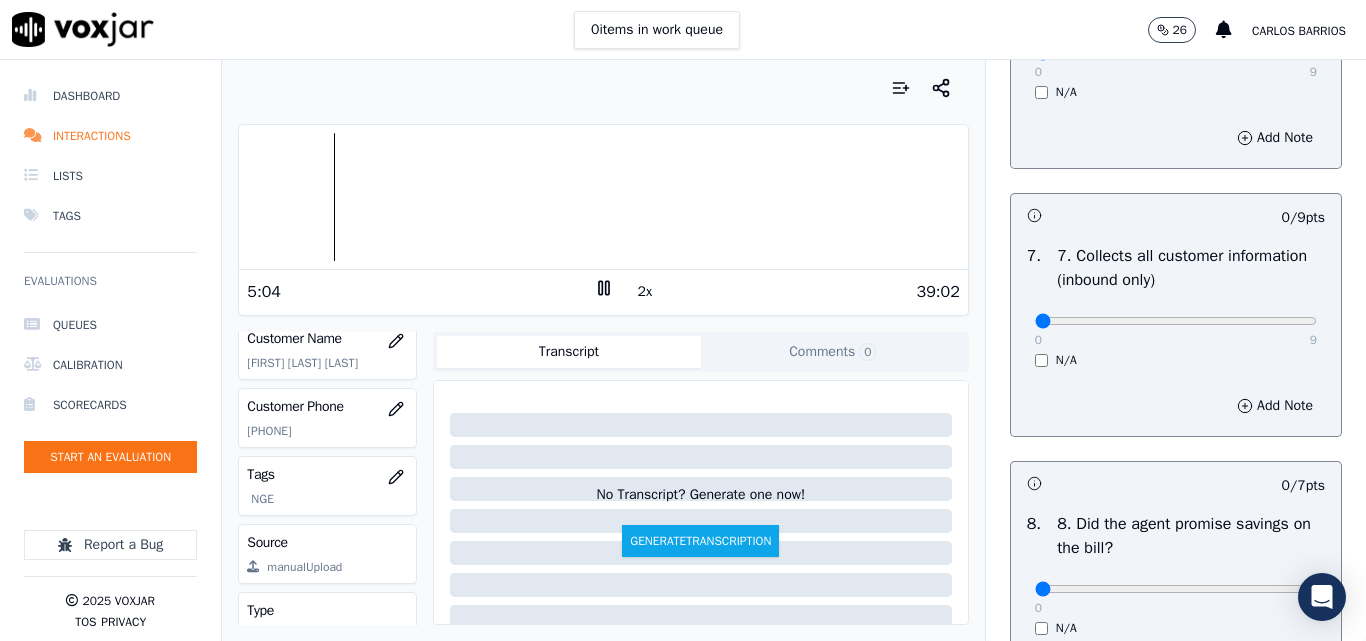 scroll, scrollTop: 1700, scrollLeft: 0, axis: vertical 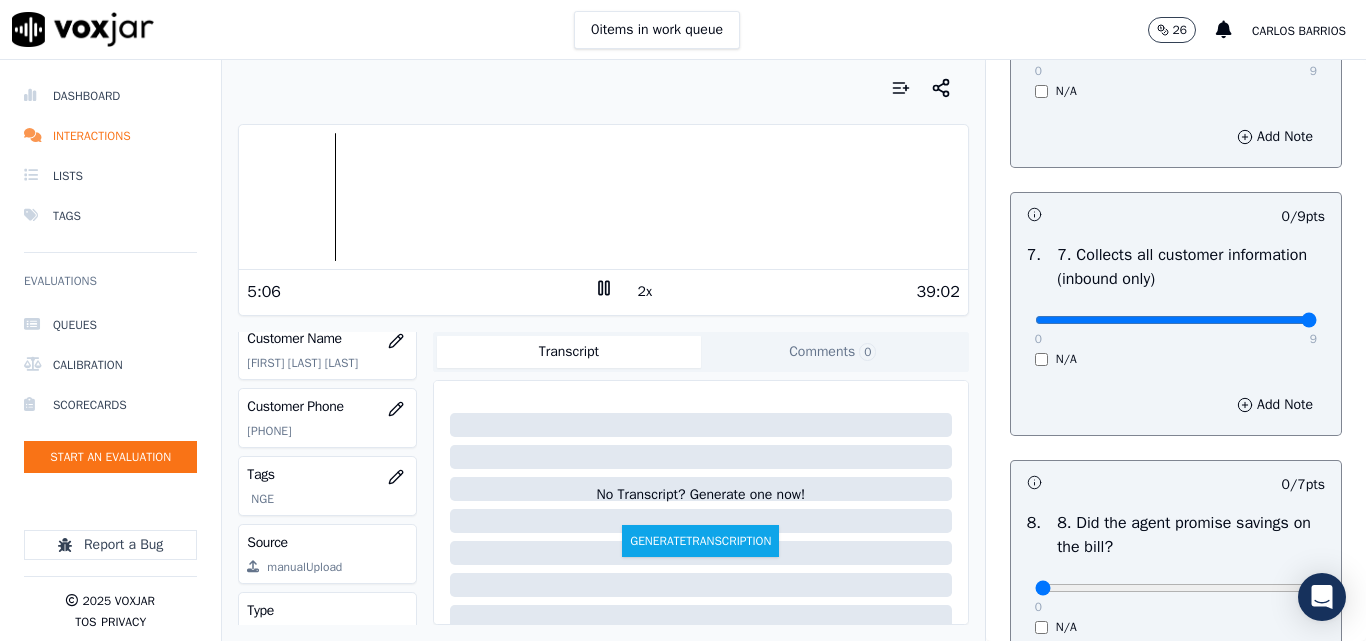 drag, startPoint x: 1258, startPoint y: 388, endPoint x: 1283, endPoint y: 389, distance: 25.019993 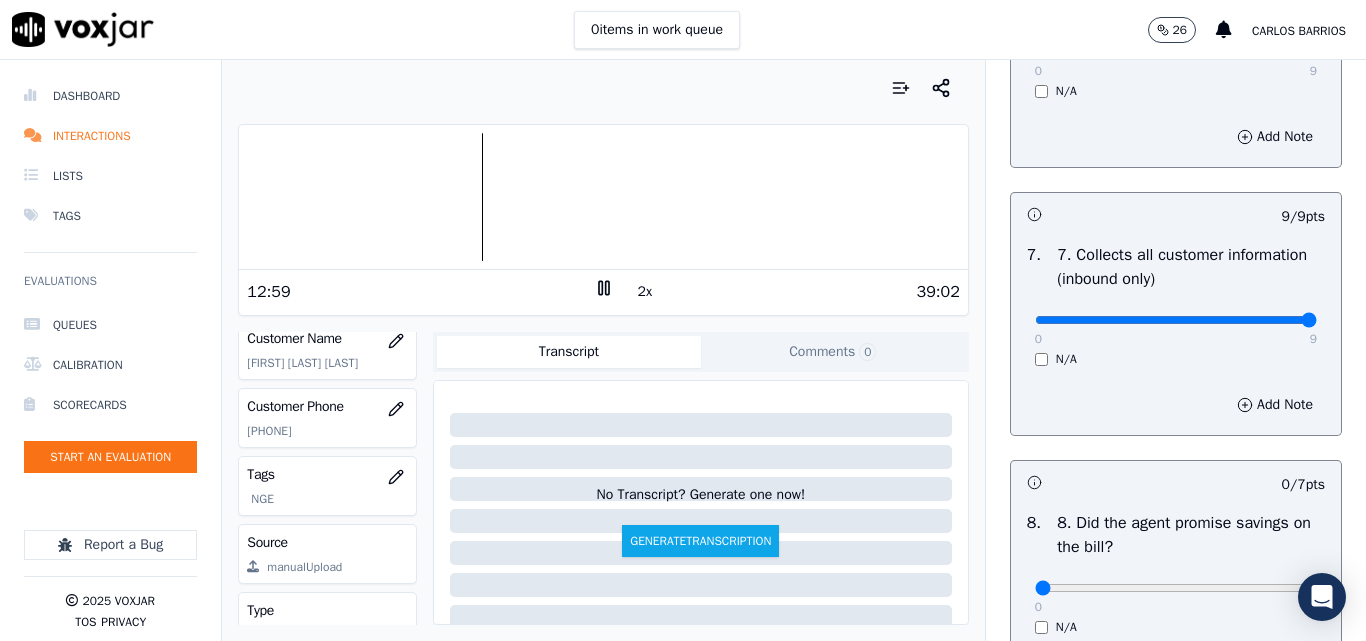 click on "[PHONE]" 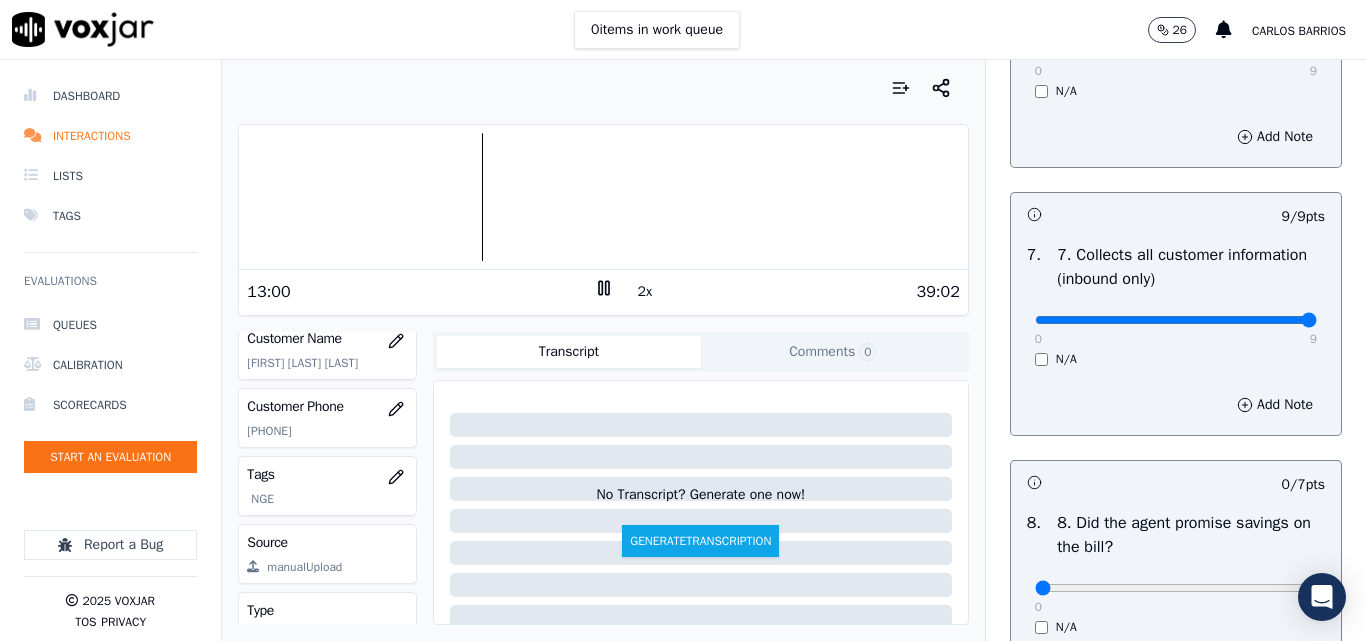 click on "[PHONE]" 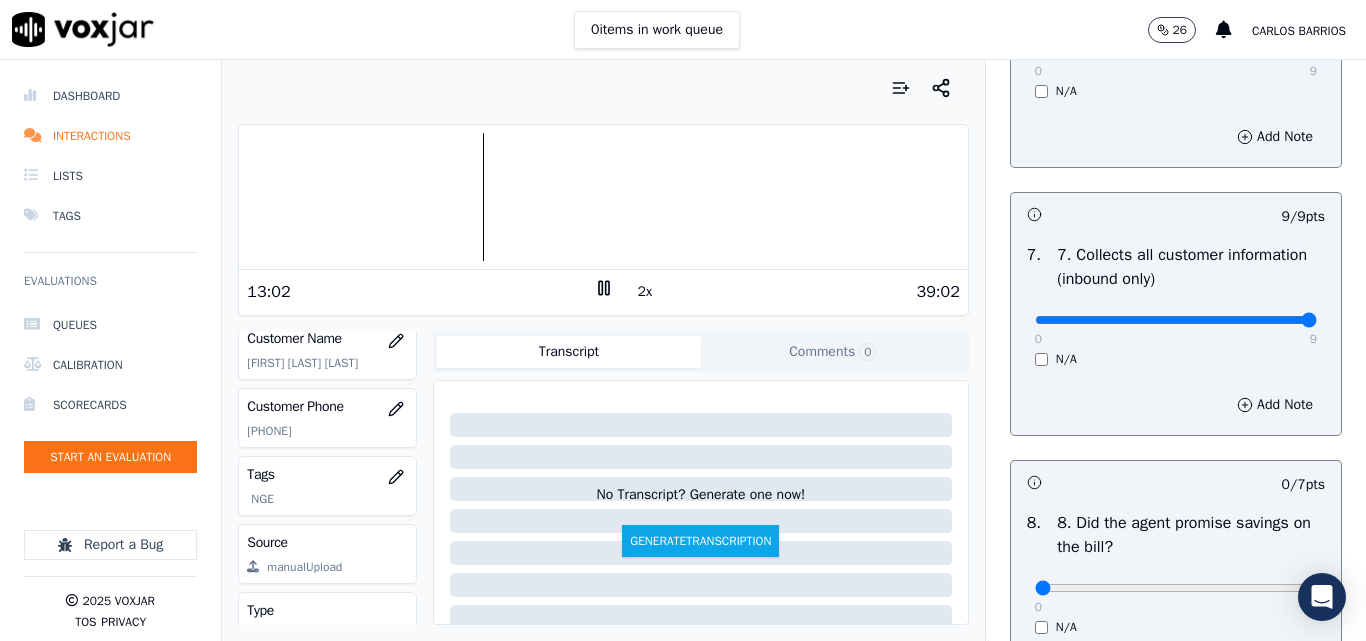 copy on "[PHONE]" 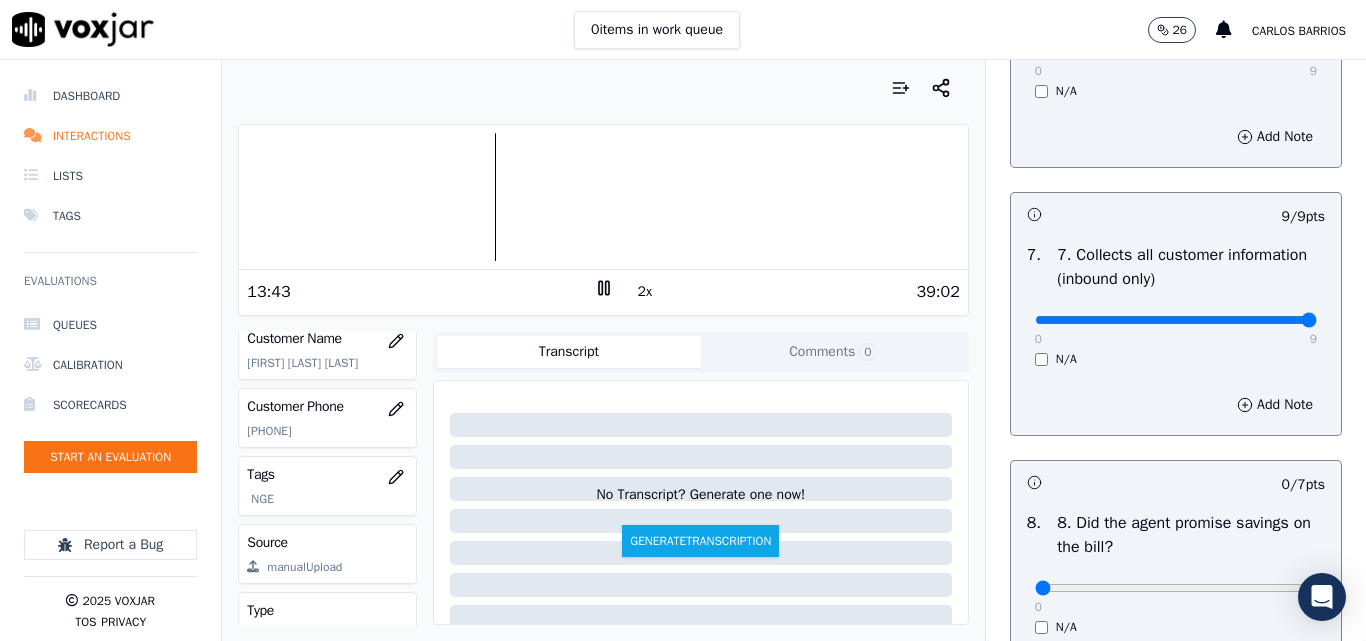 click 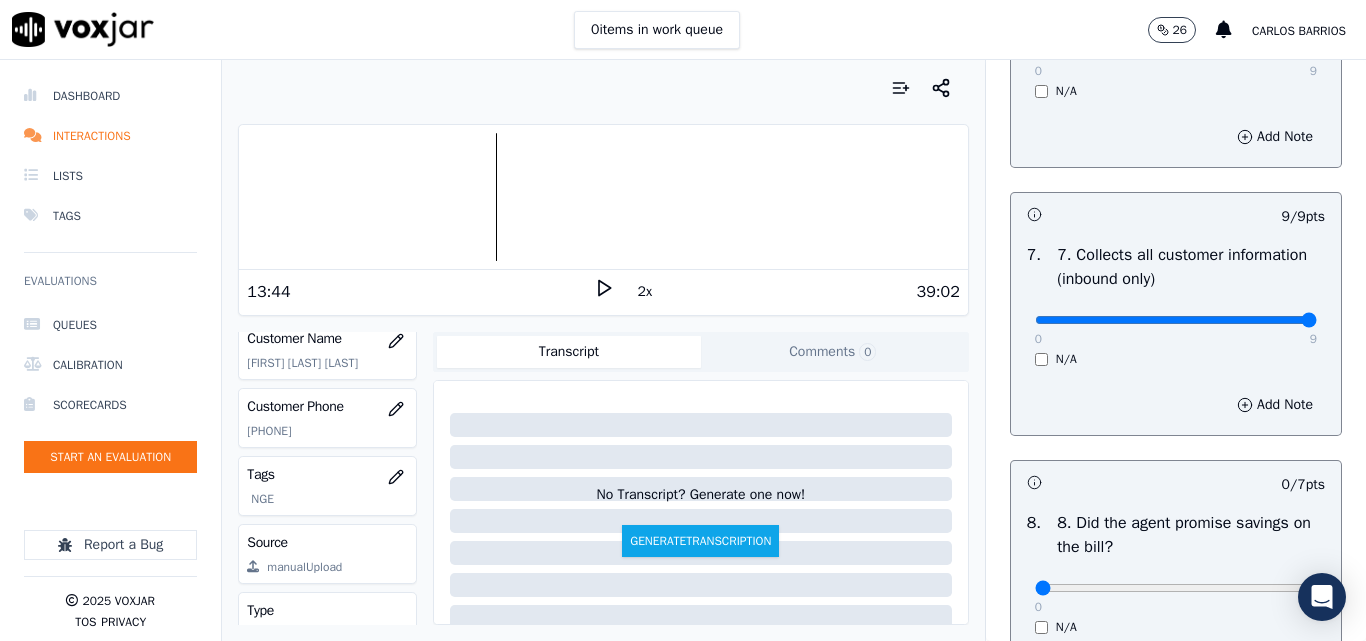 click 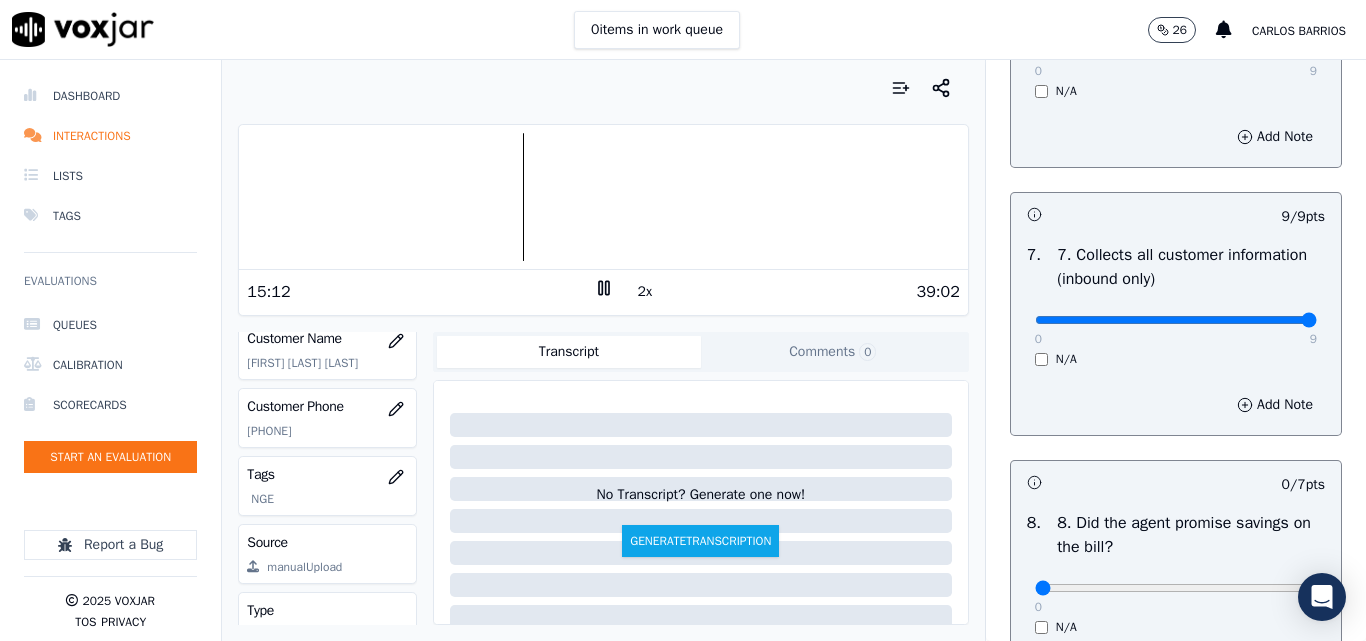 click 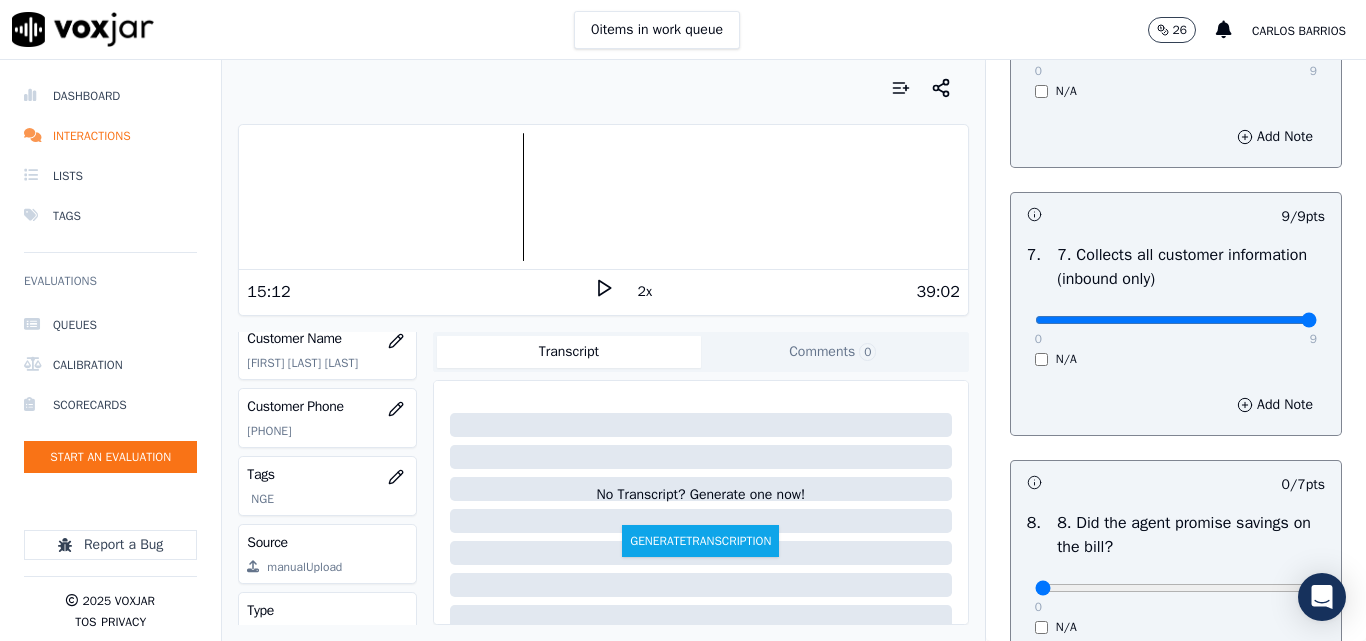 click on "Your browser does not support the audio element." at bounding box center [603, 197] 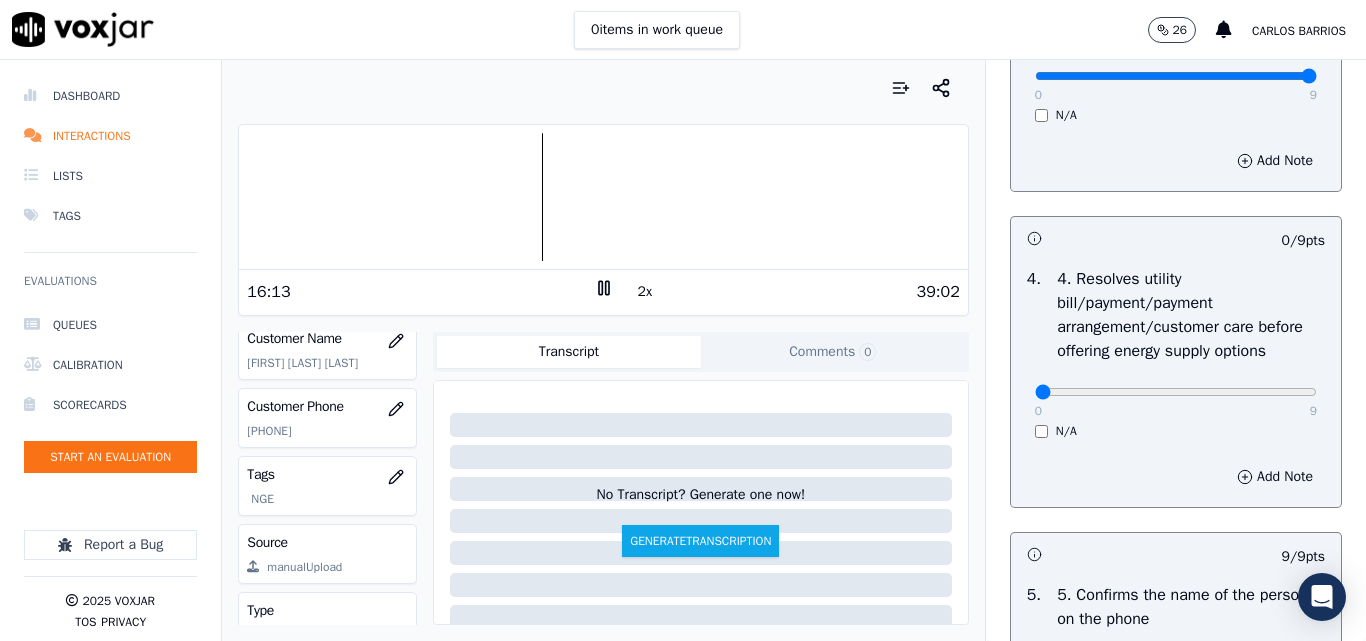 scroll, scrollTop: 400, scrollLeft: 0, axis: vertical 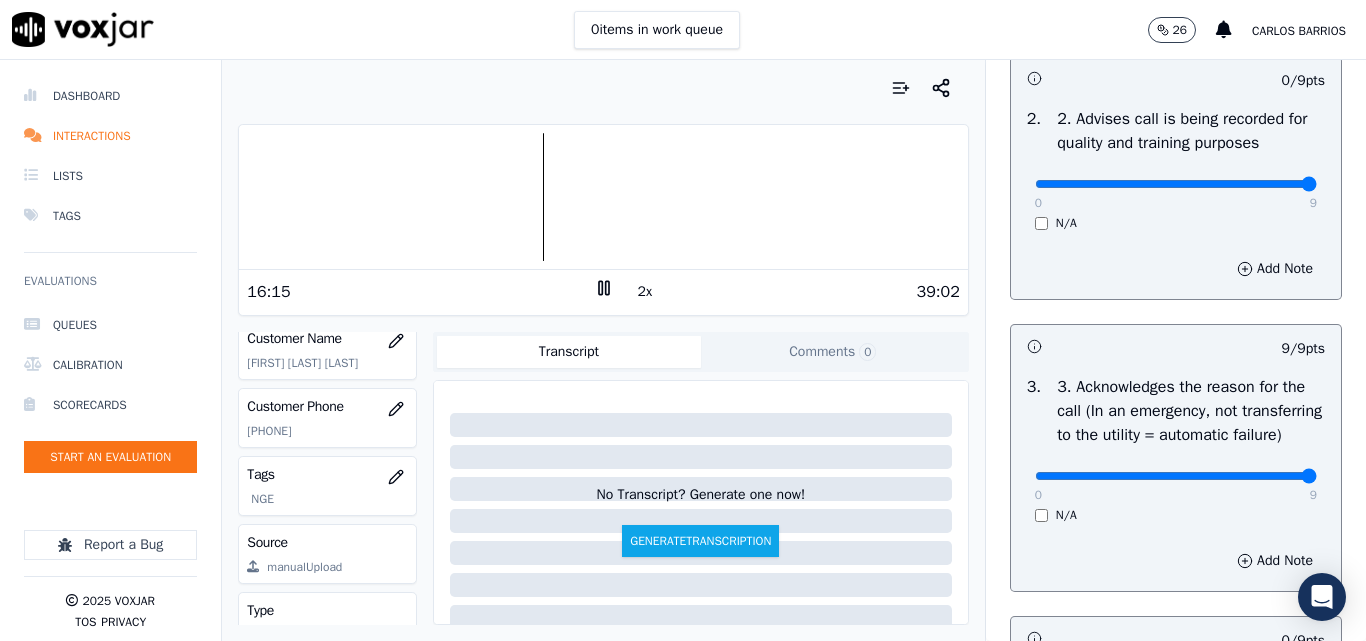 drag, startPoint x: 1287, startPoint y: 197, endPoint x: 1298, endPoint y: 224, distance: 29.15476 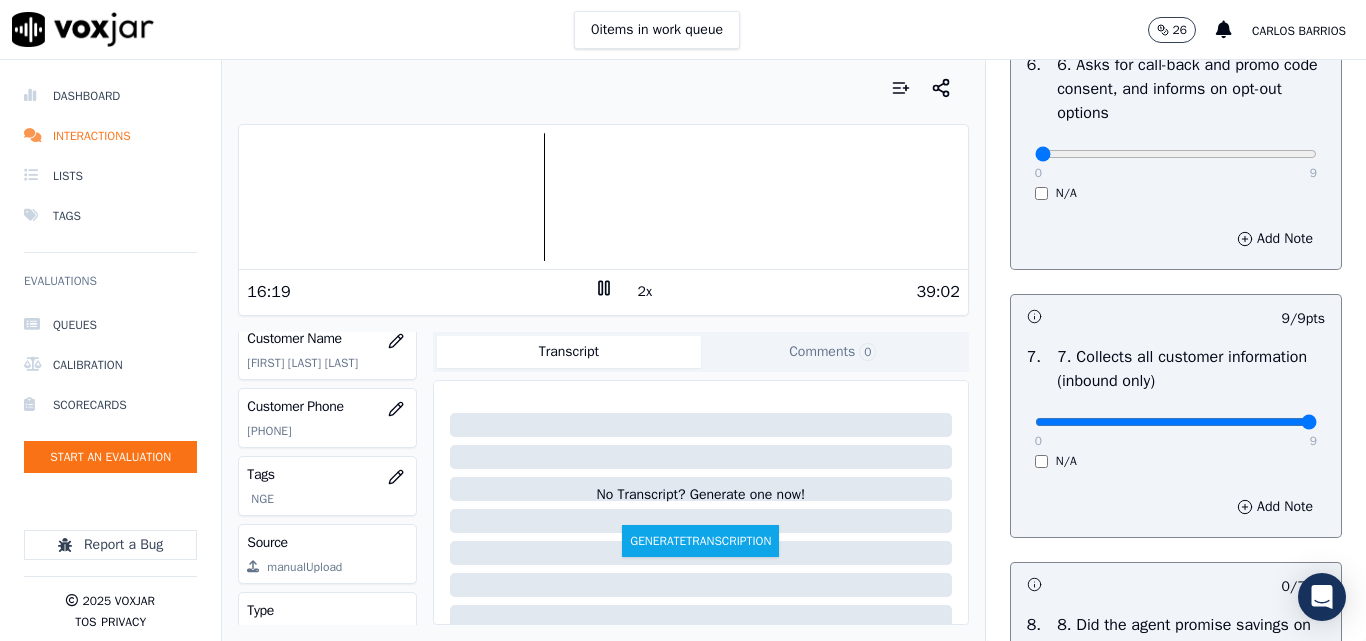 scroll, scrollTop: 1600, scrollLeft: 0, axis: vertical 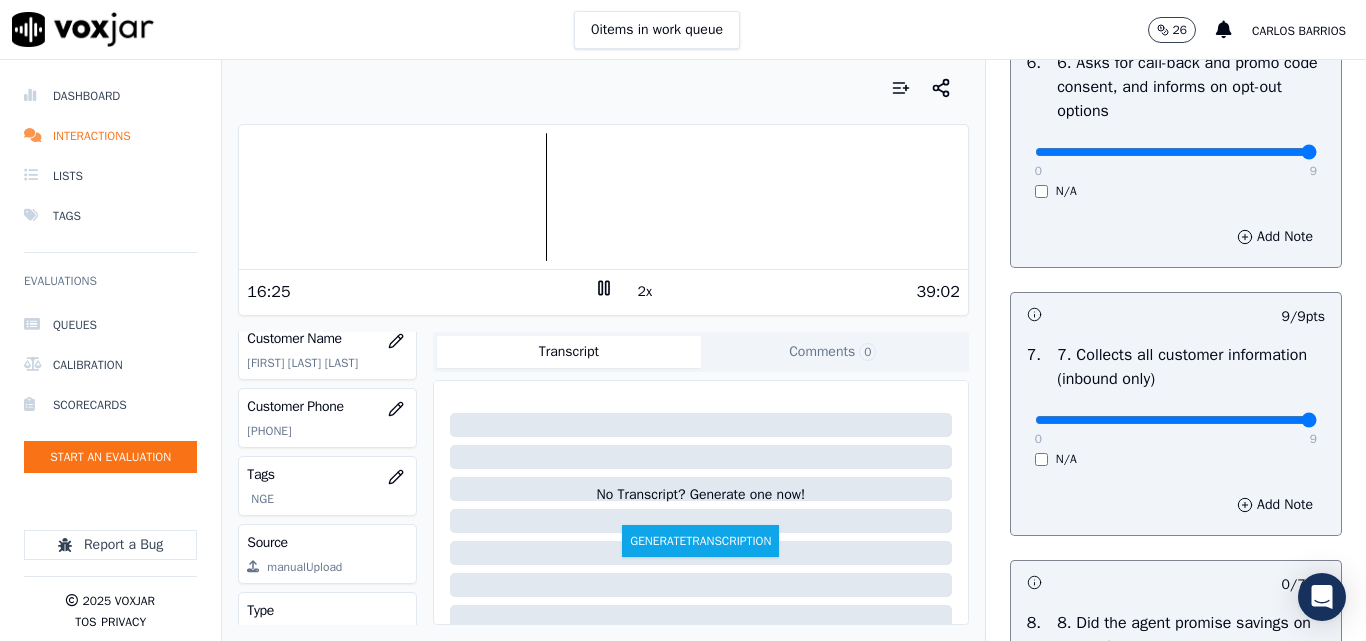 type on "9" 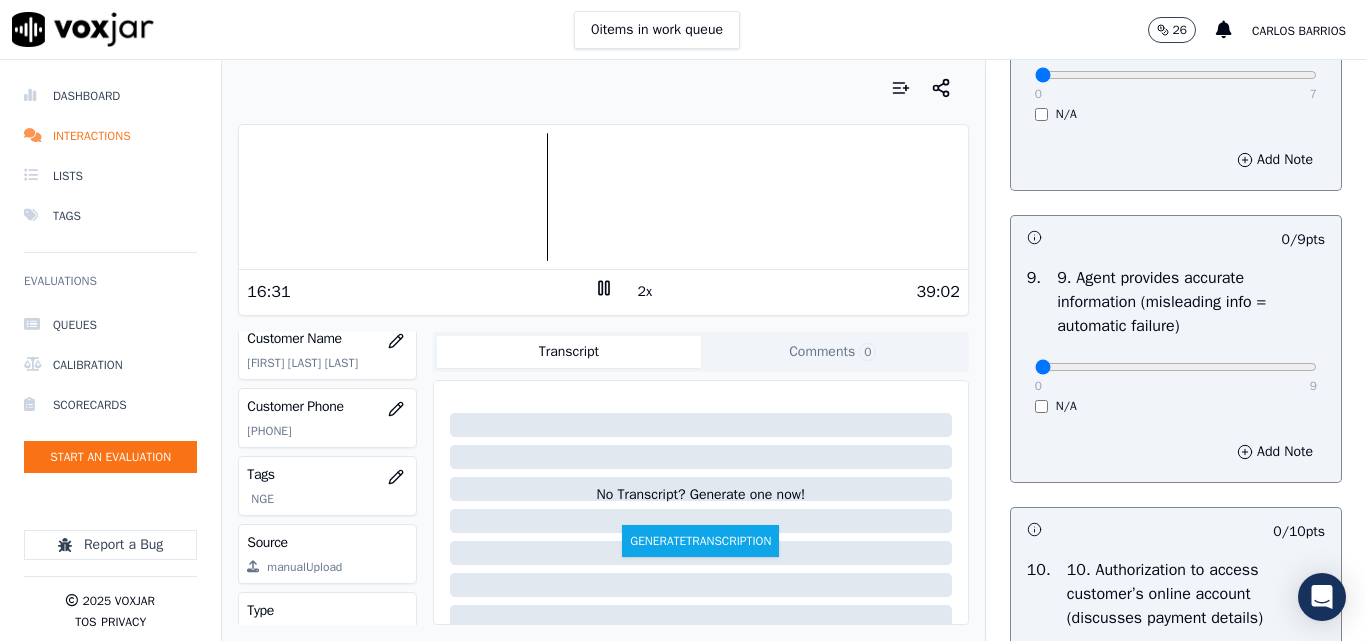 scroll, scrollTop: 2100, scrollLeft: 0, axis: vertical 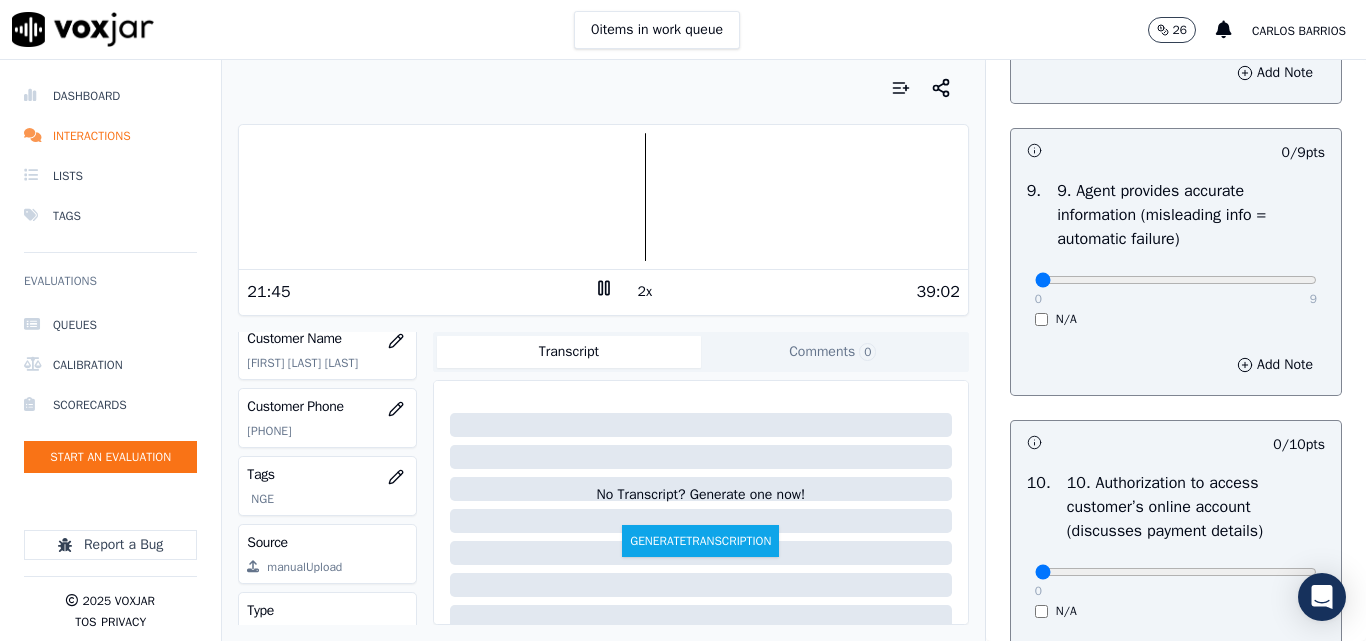 click 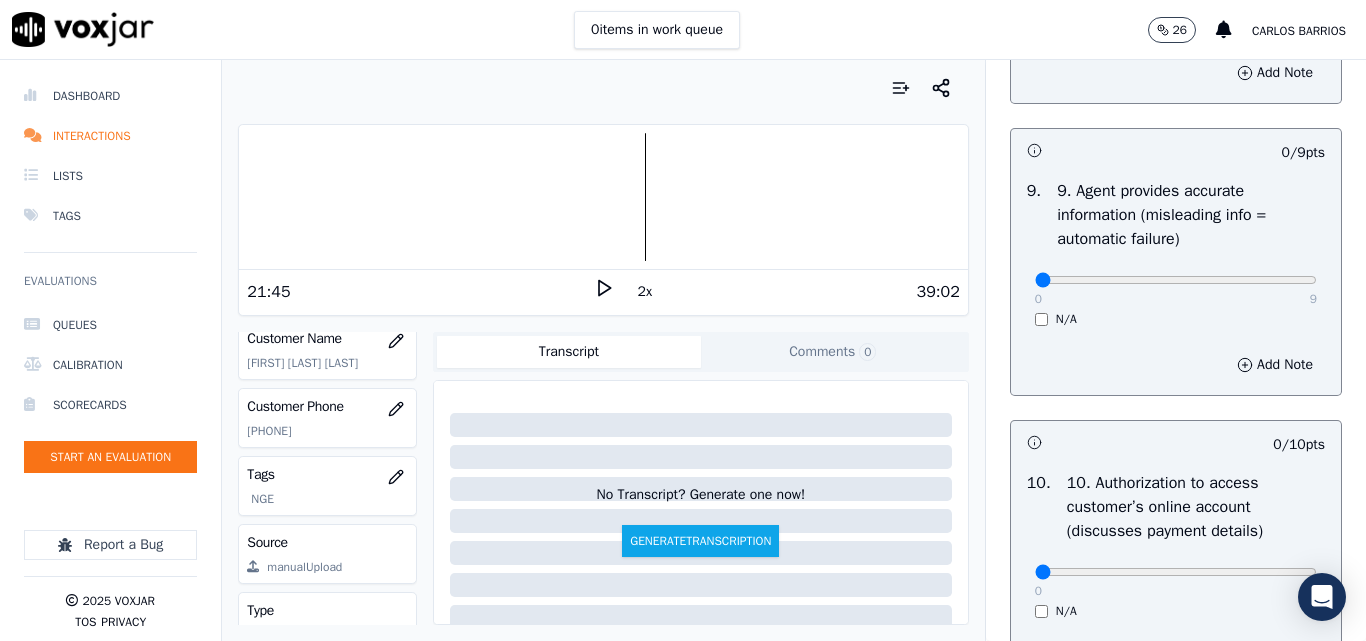 click 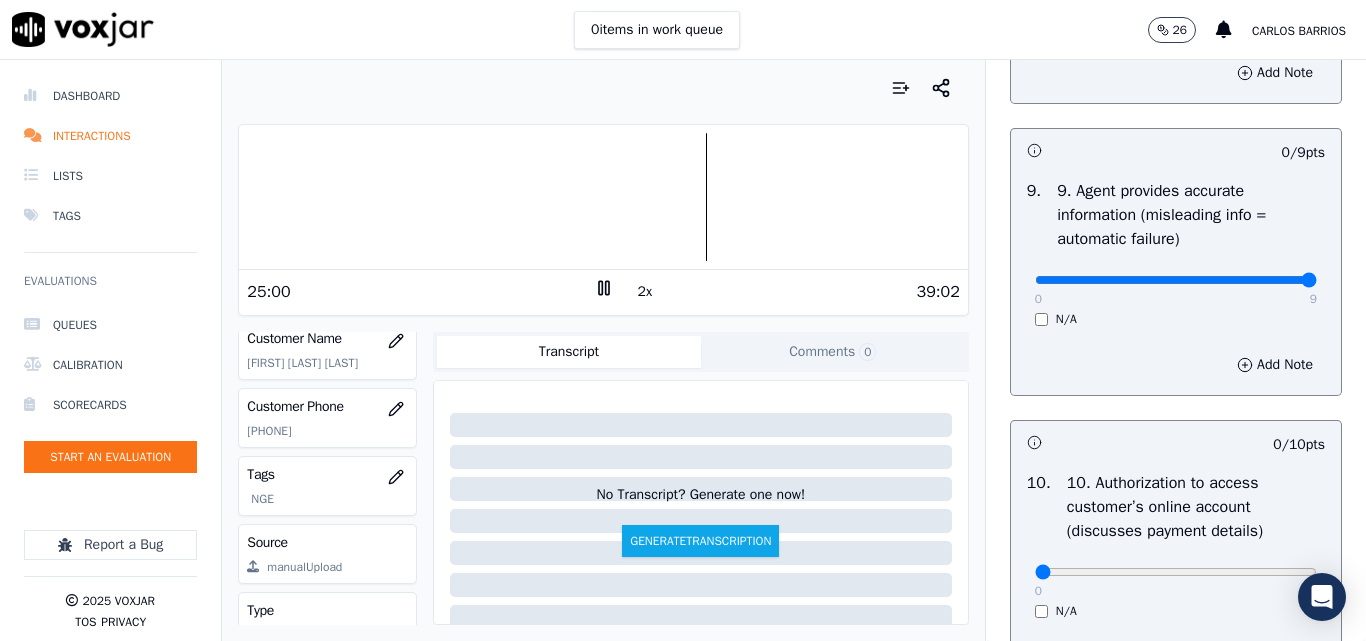 type on "9" 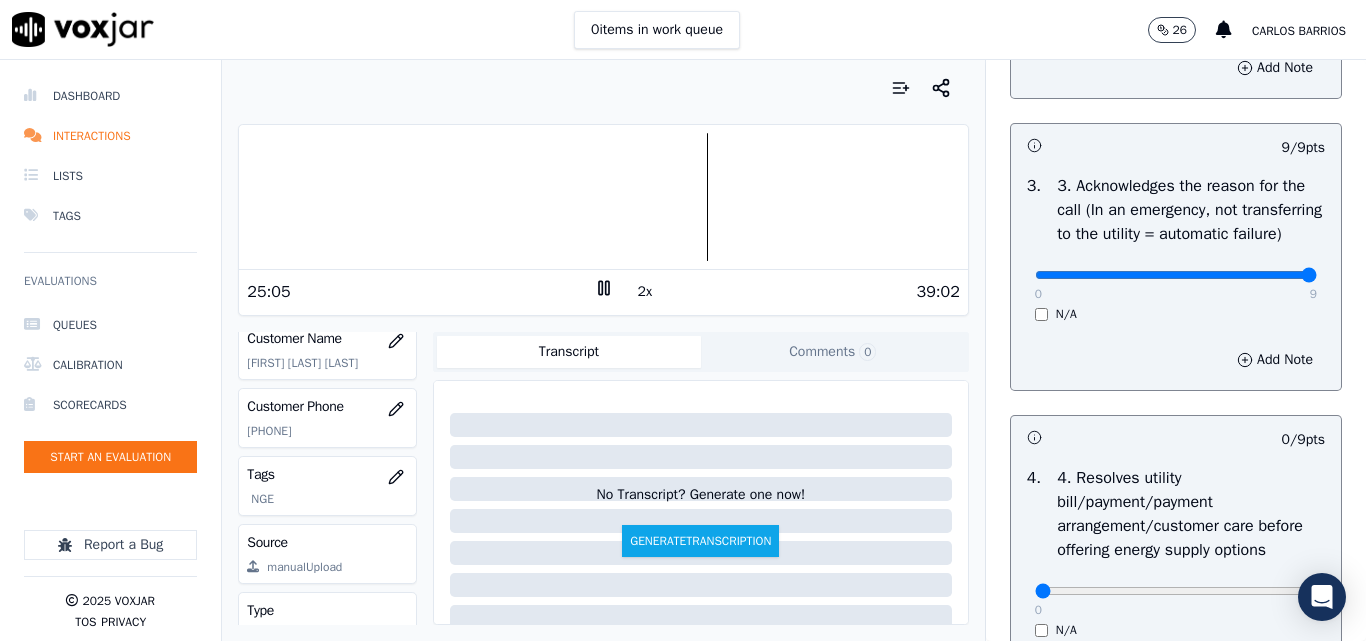 scroll, scrollTop: 900, scrollLeft: 0, axis: vertical 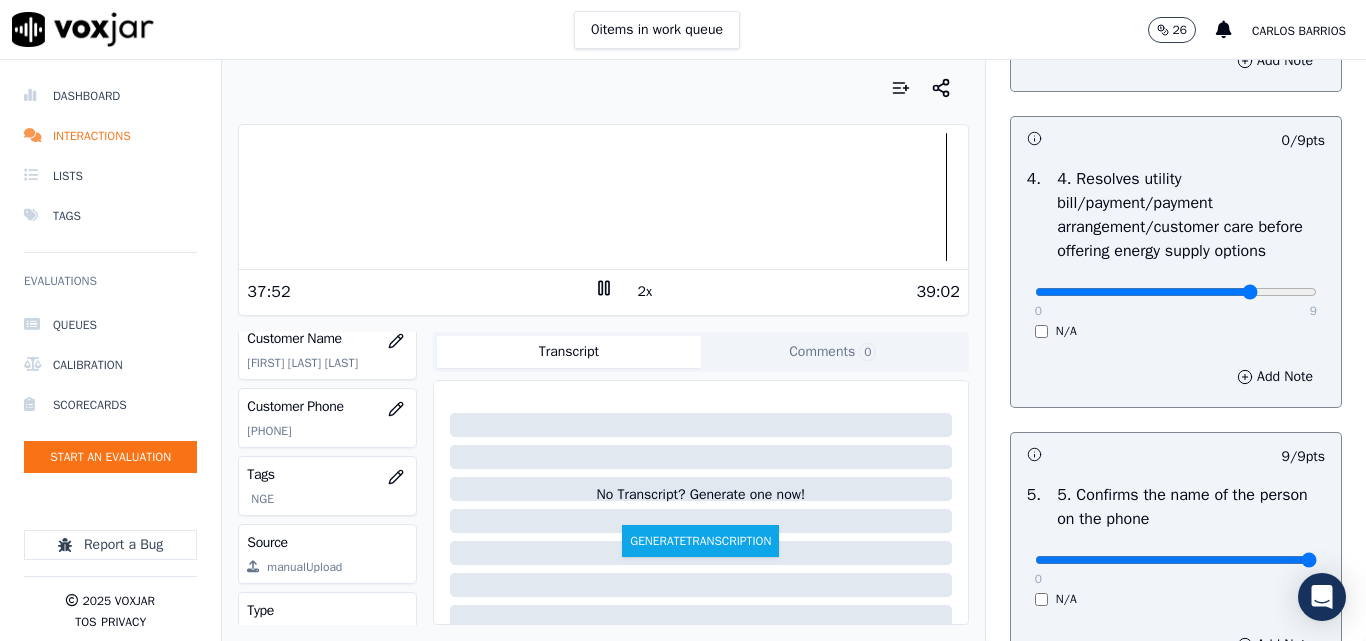 drag, startPoint x: 1231, startPoint y: 357, endPoint x: 1208, endPoint y: 362, distance: 23.537205 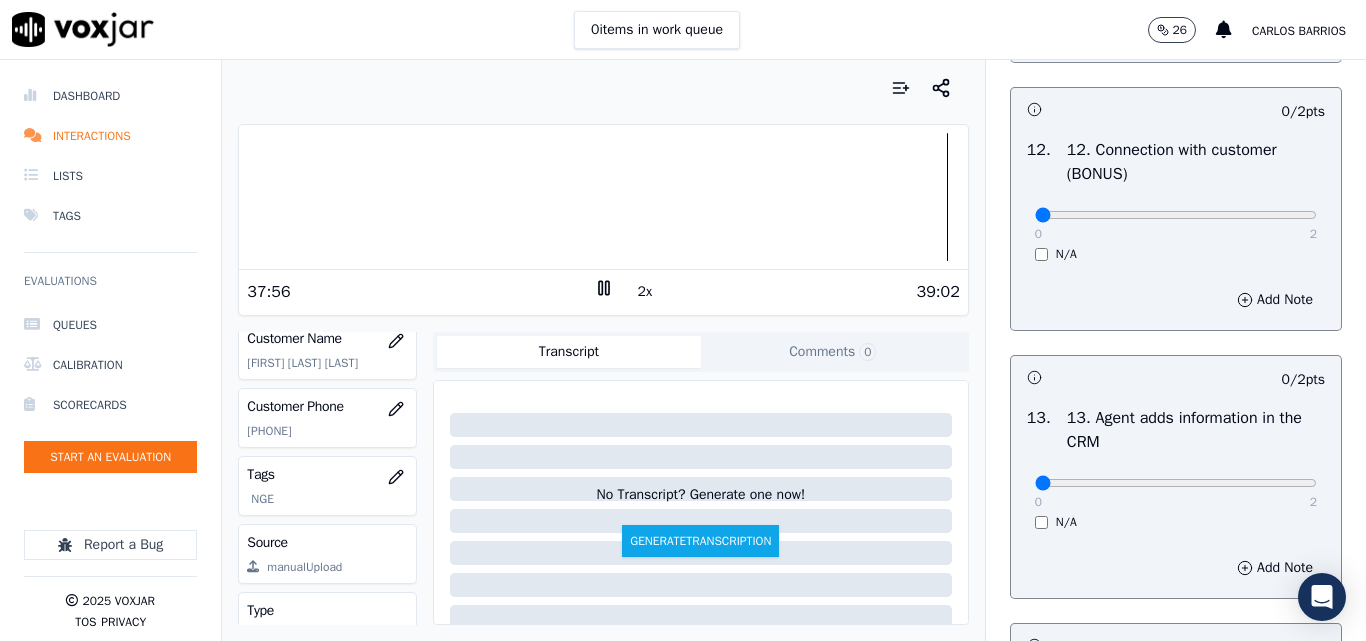 scroll, scrollTop: 3200, scrollLeft: 0, axis: vertical 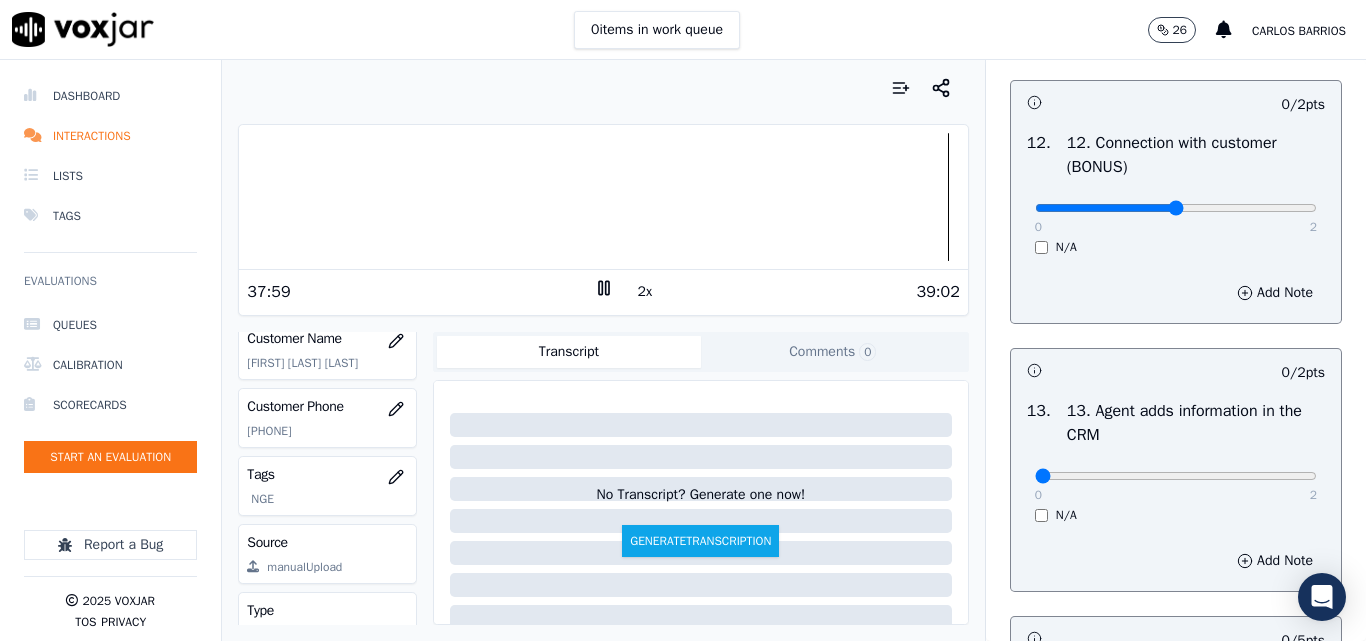 type on "1" 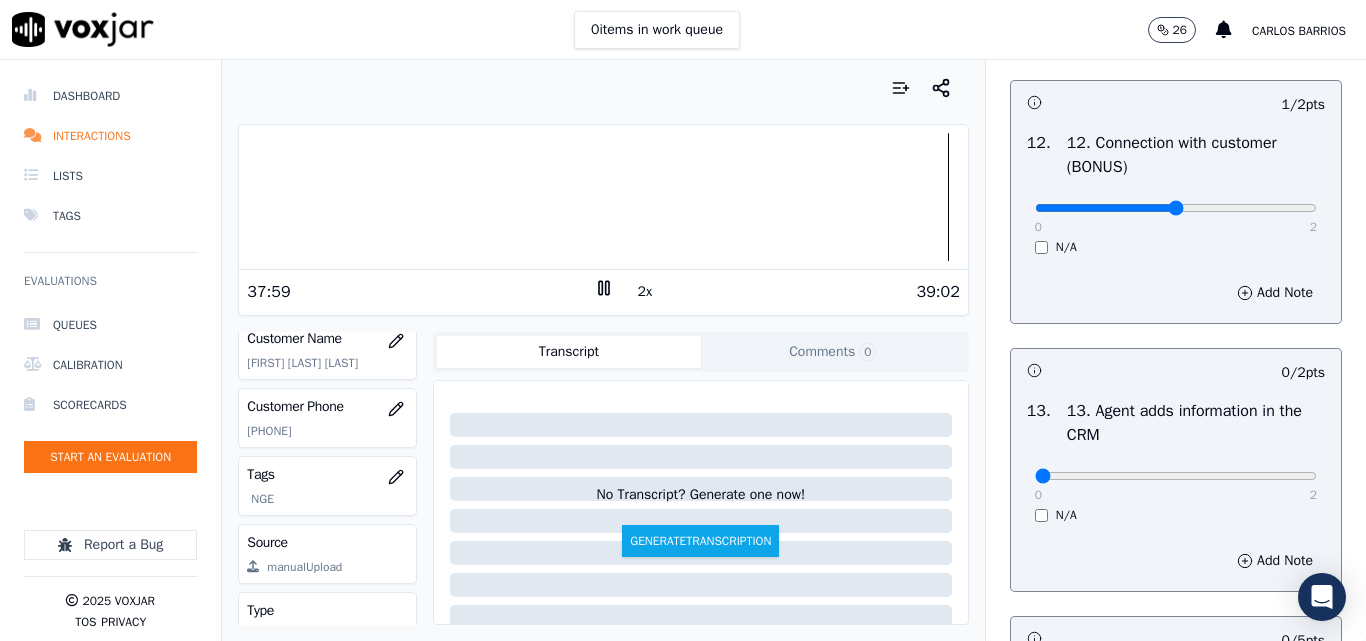 scroll, scrollTop: 3500, scrollLeft: 0, axis: vertical 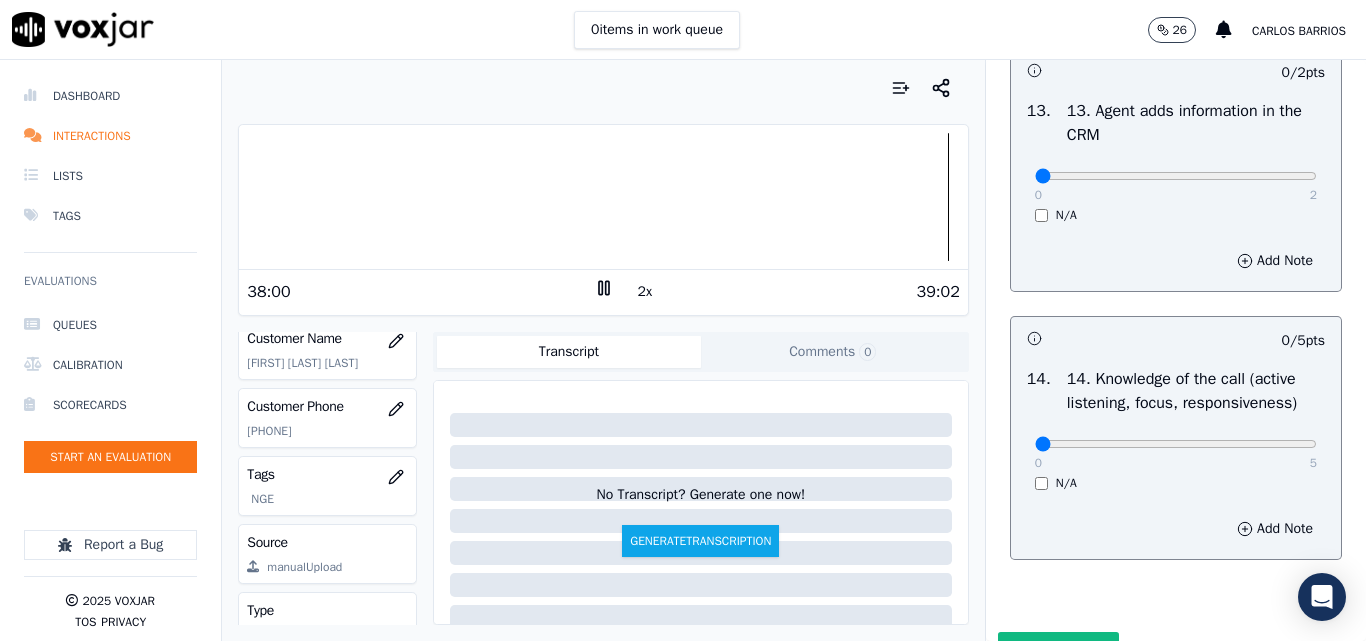 drag, startPoint x: 1250, startPoint y: 252, endPoint x: 1268, endPoint y: 254, distance: 18.110771 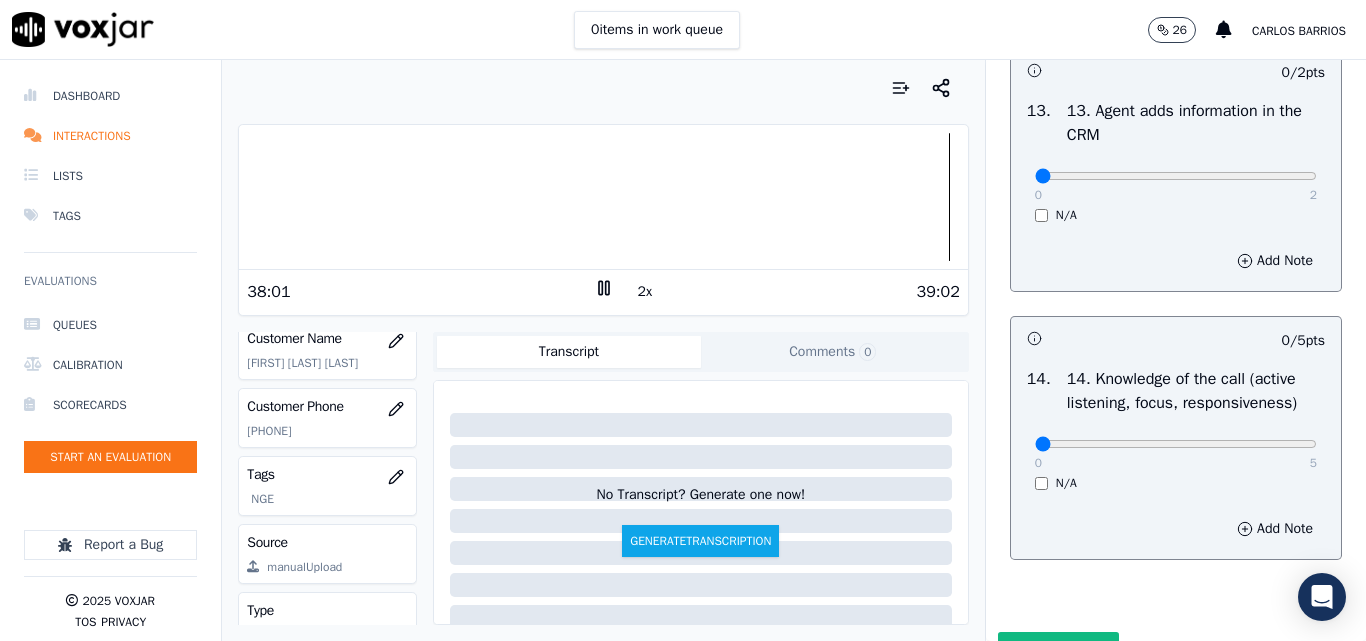 click on "0   2" at bounding box center [1176, 175] 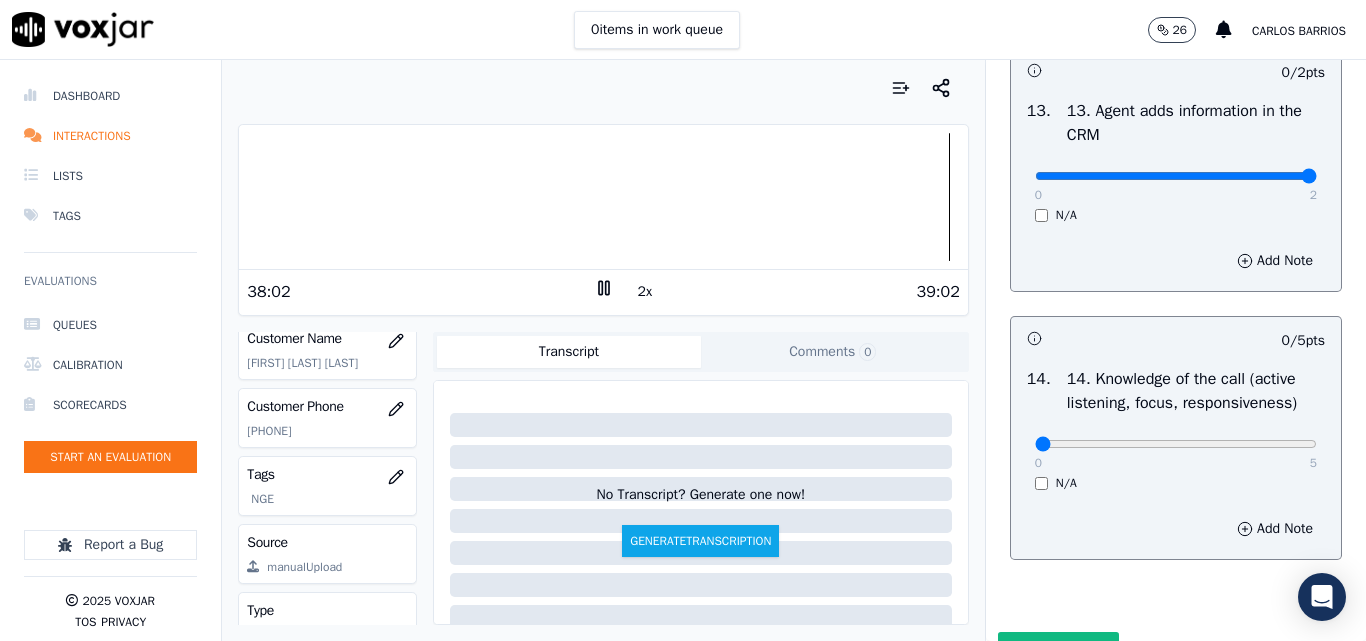 type on "2" 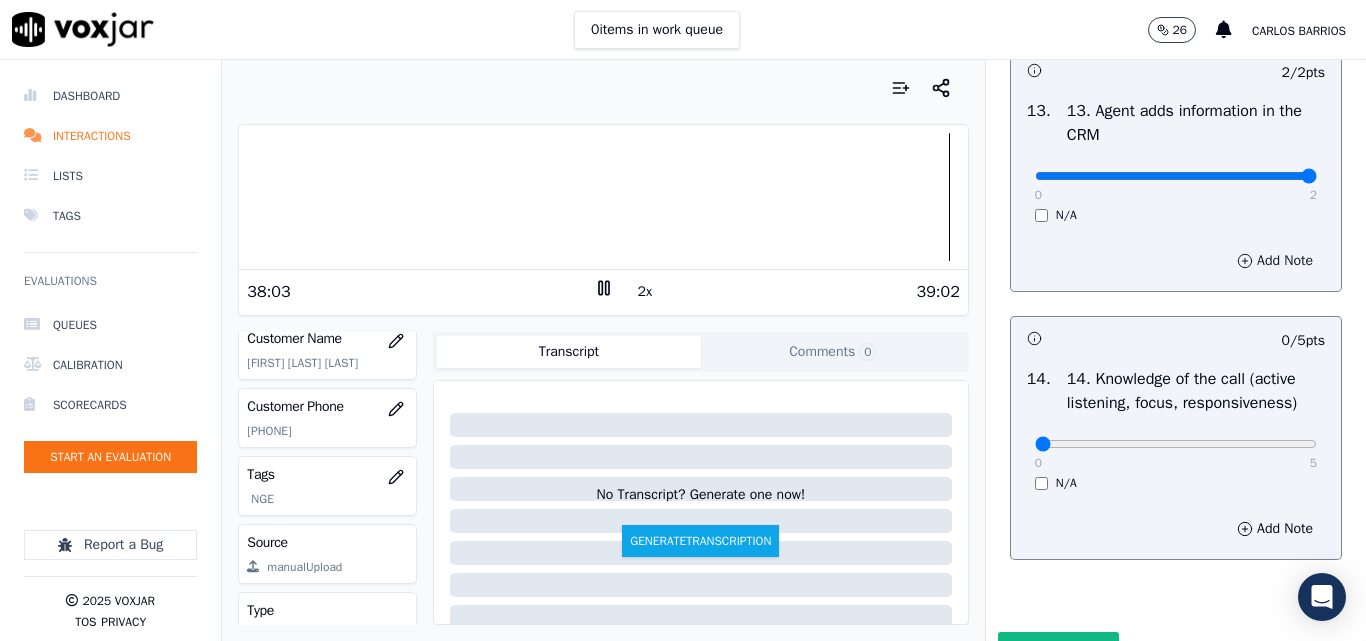 scroll, scrollTop: 3652, scrollLeft: 0, axis: vertical 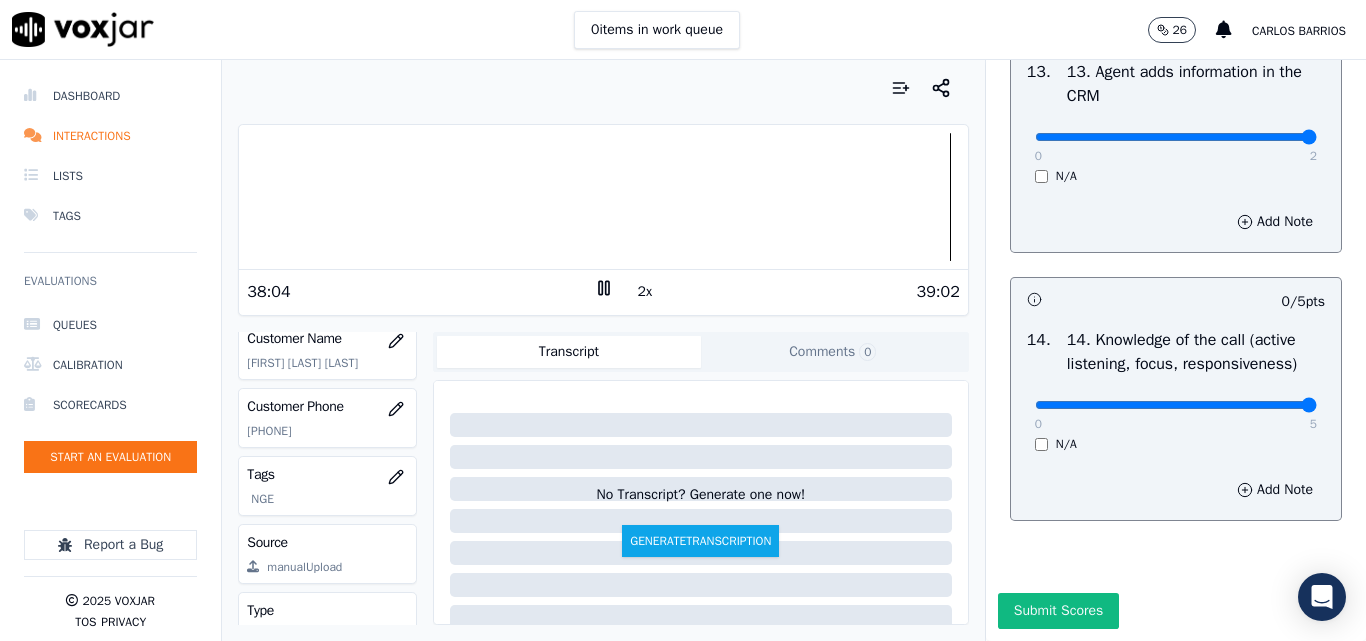 type on "5" 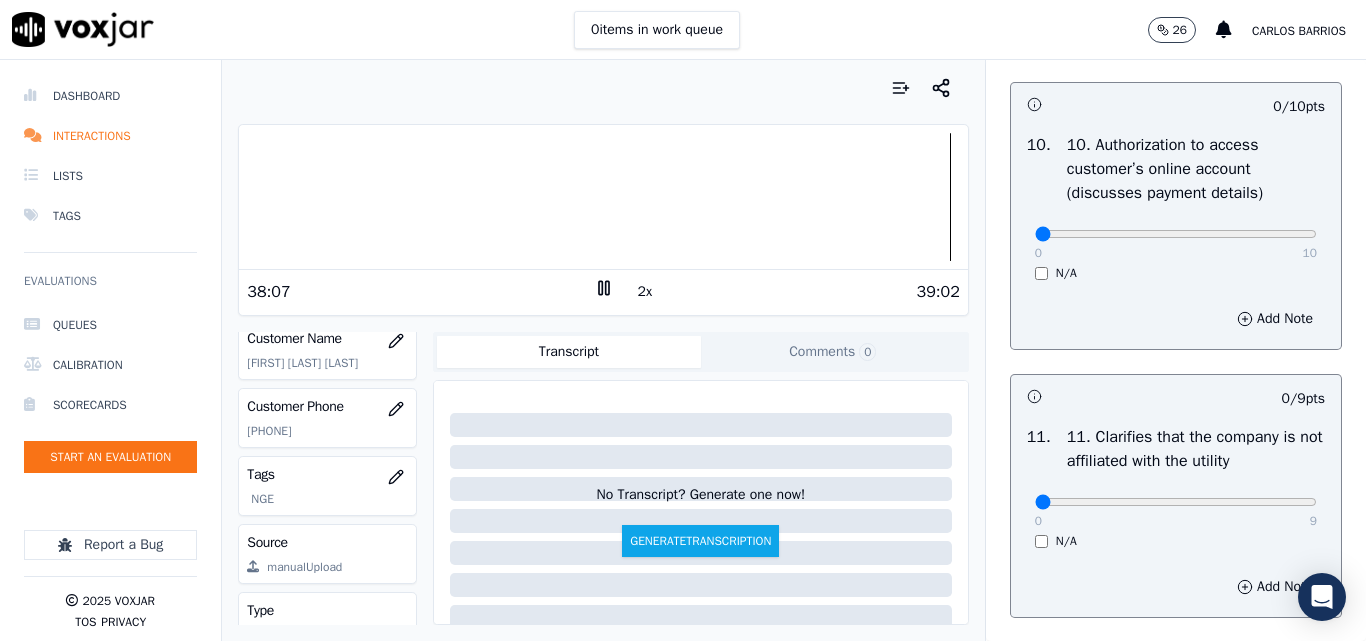 scroll, scrollTop: 2752, scrollLeft: 0, axis: vertical 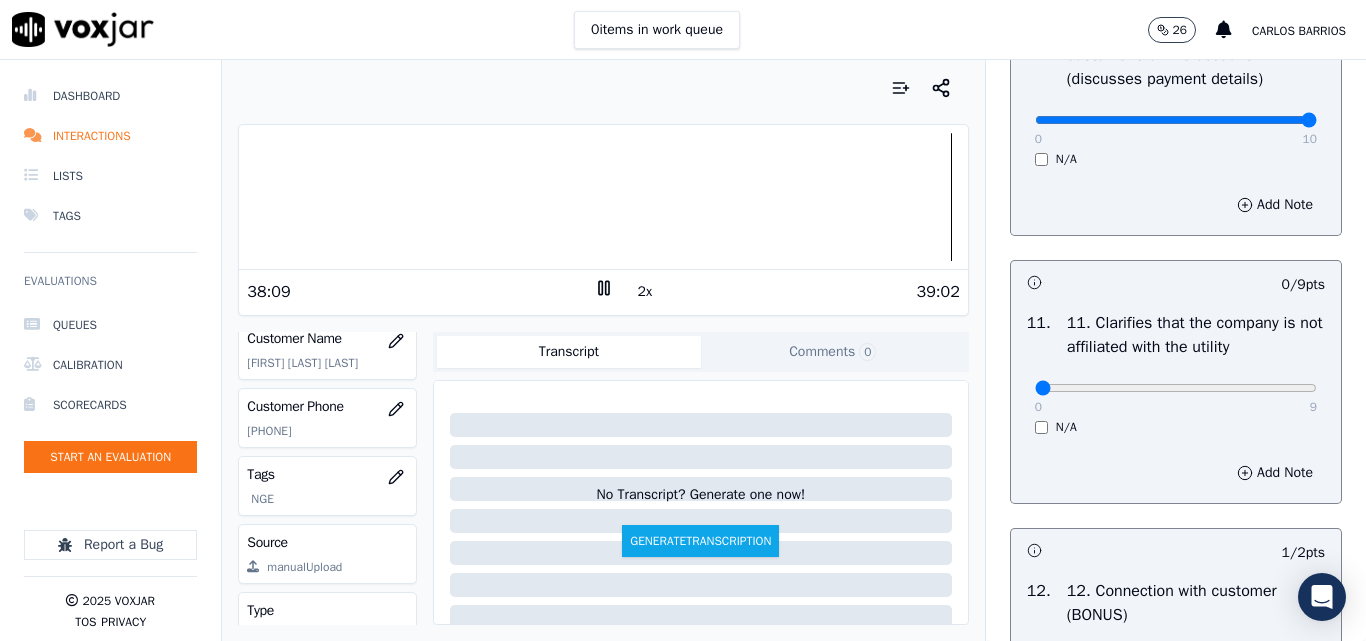 type on "10" 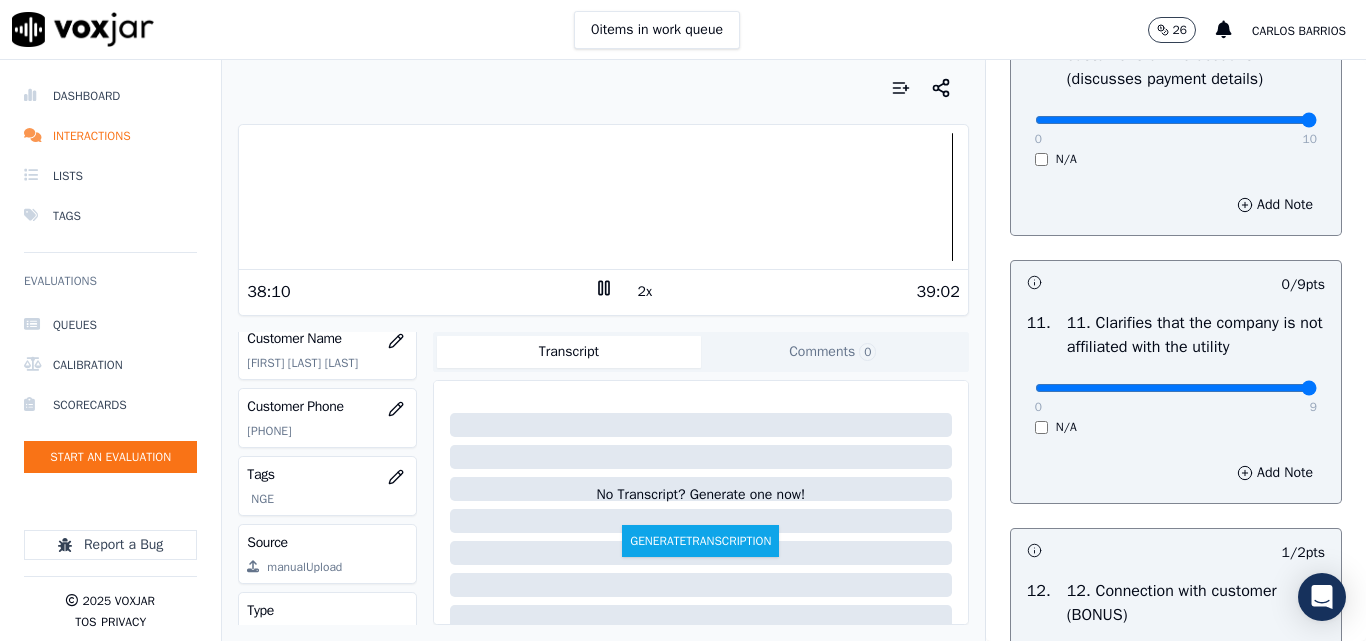 type on "9" 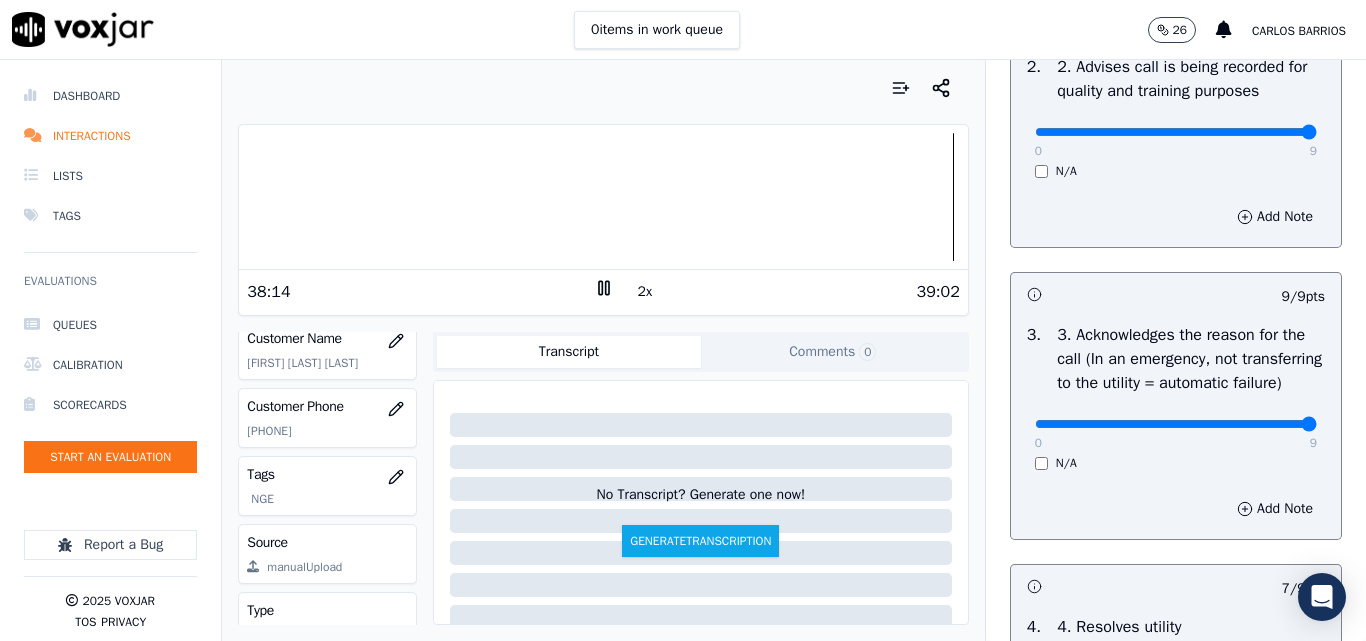scroll, scrollTop: 0, scrollLeft: 0, axis: both 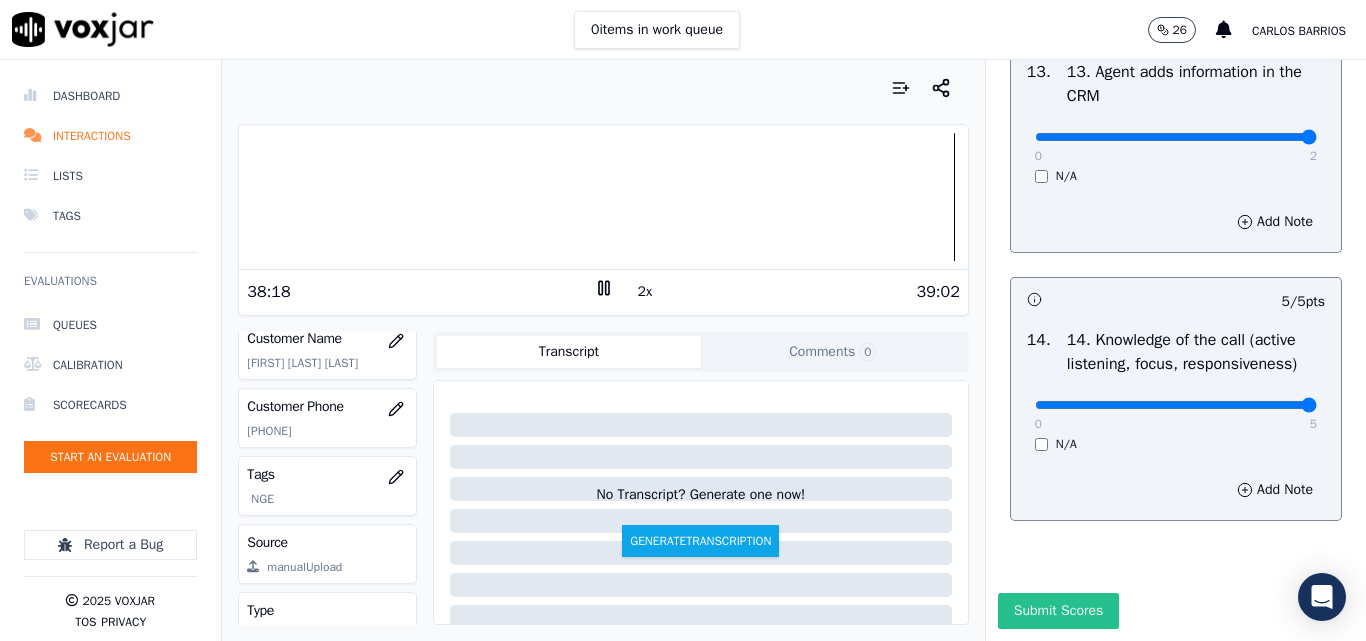 click on "Submit Scores" at bounding box center (1058, 611) 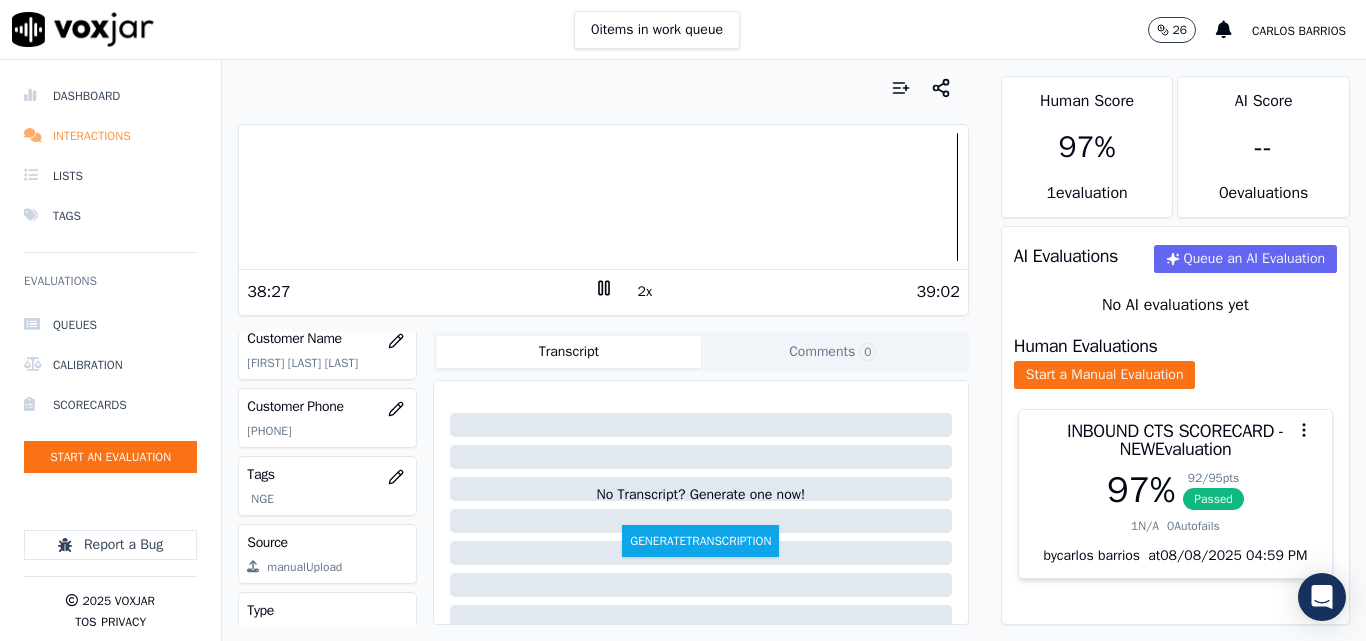 click on "Interactions" at bounding box center [110, 136] 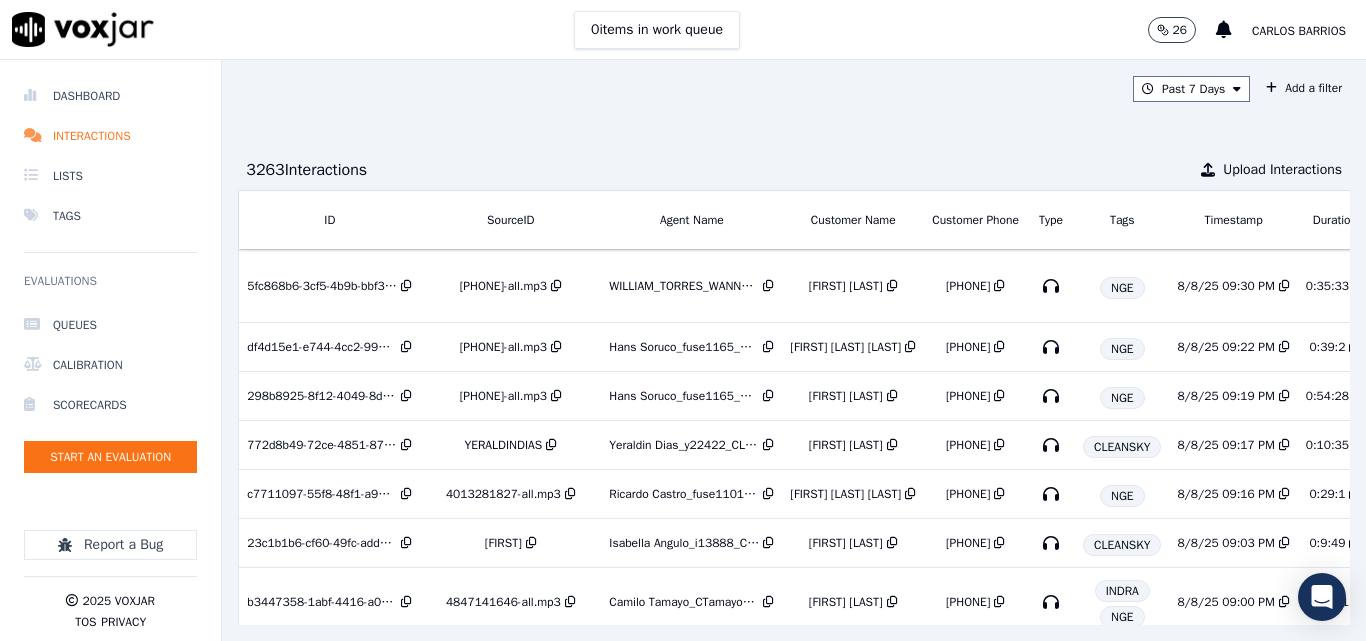 scroll, scrollTop: 0, scrollLeft: 355, axis: horizontal 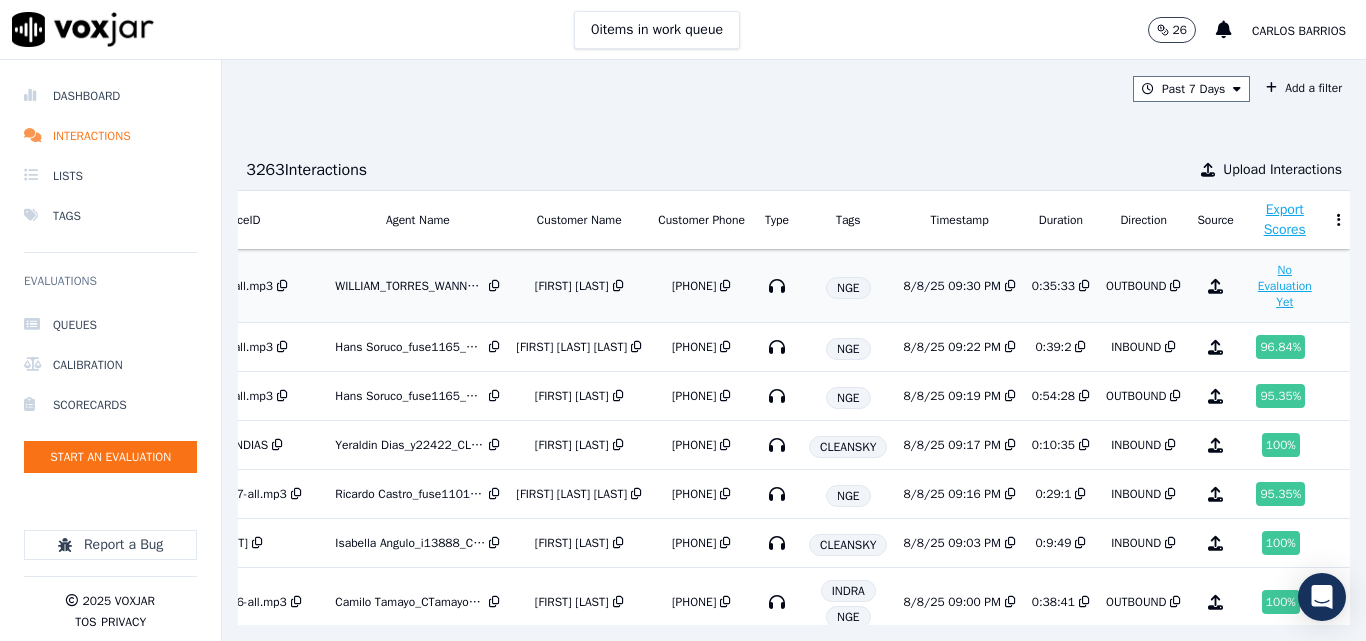 click on "No Evaluation Yet" at bounding box center (1285, 286) 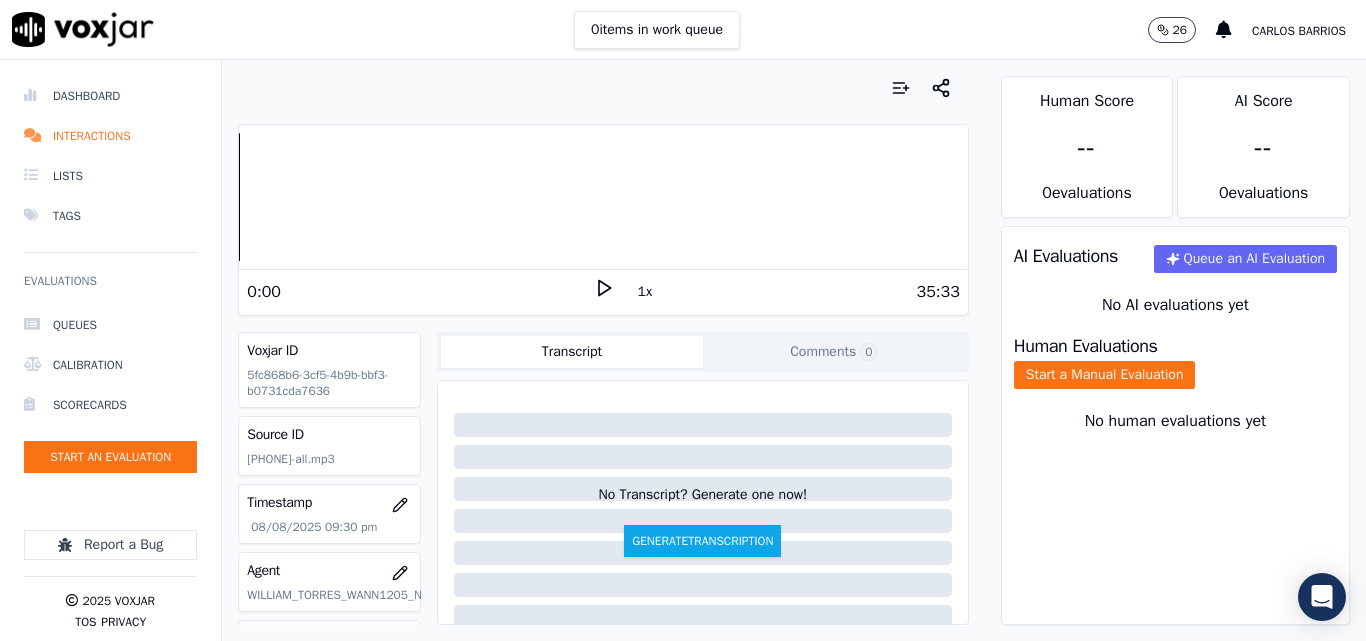 click on "1x" at bounding box center [604, 291] 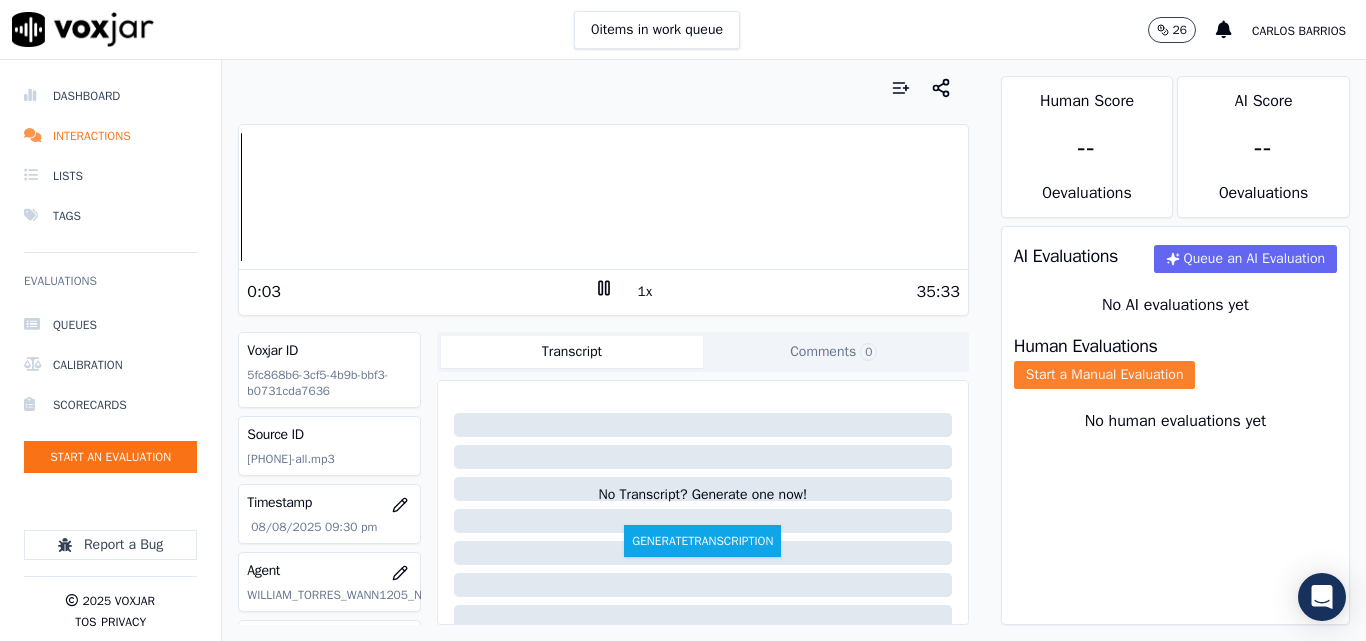 click on "Start a Manual Evaluation" 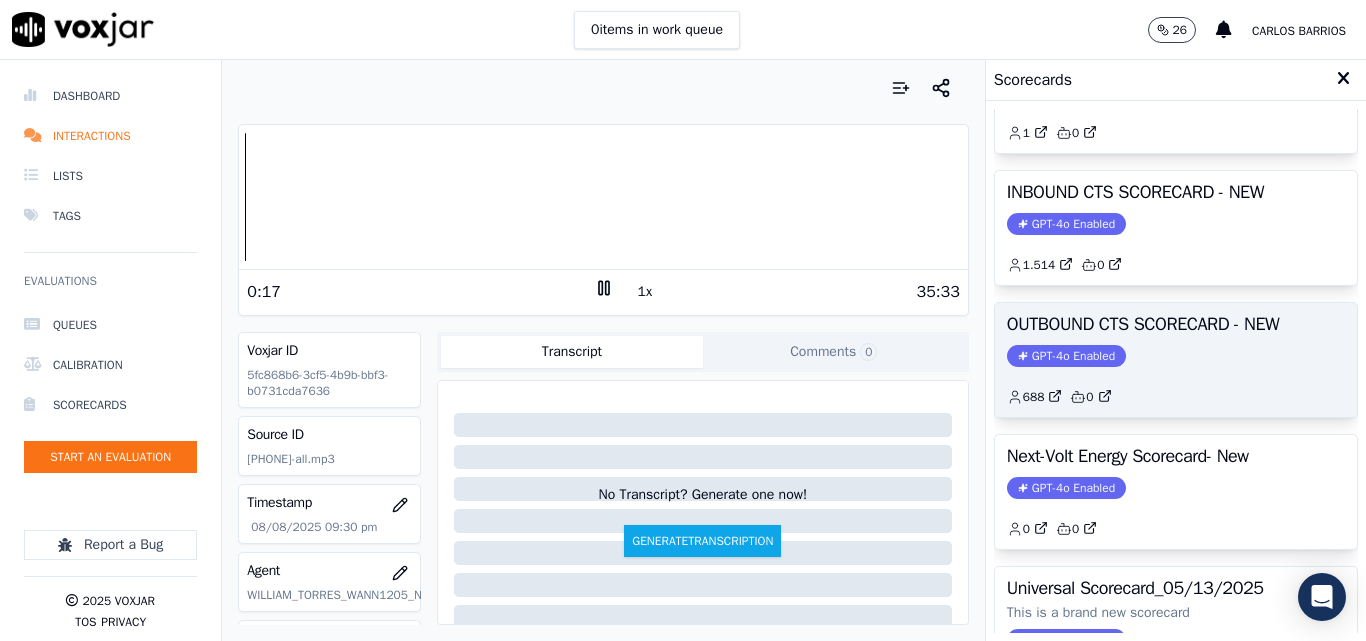 scroll, scrollTop: 300, scrollLeft: 0, axis: vertical 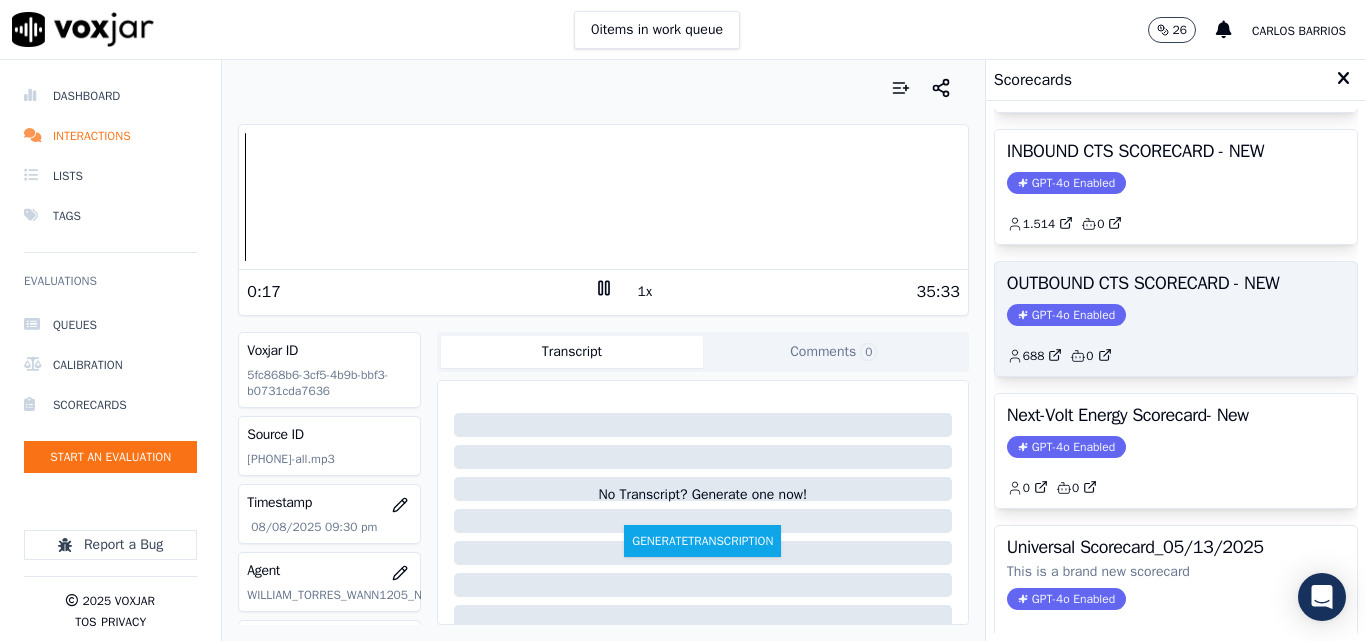 click on "OUTBOUND CTS SCORECARD - NEW" at bounding box center [1176, 283] 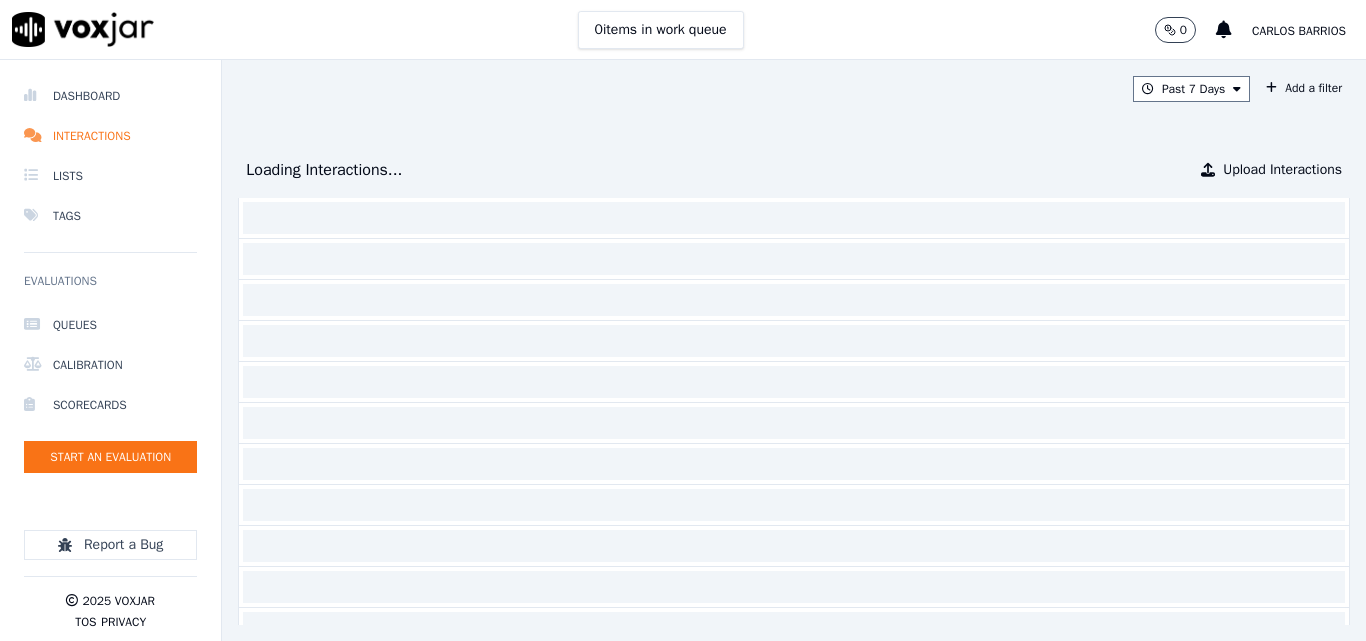 scroll, scrollTop: 0, scrollLeft: 0, axis: both 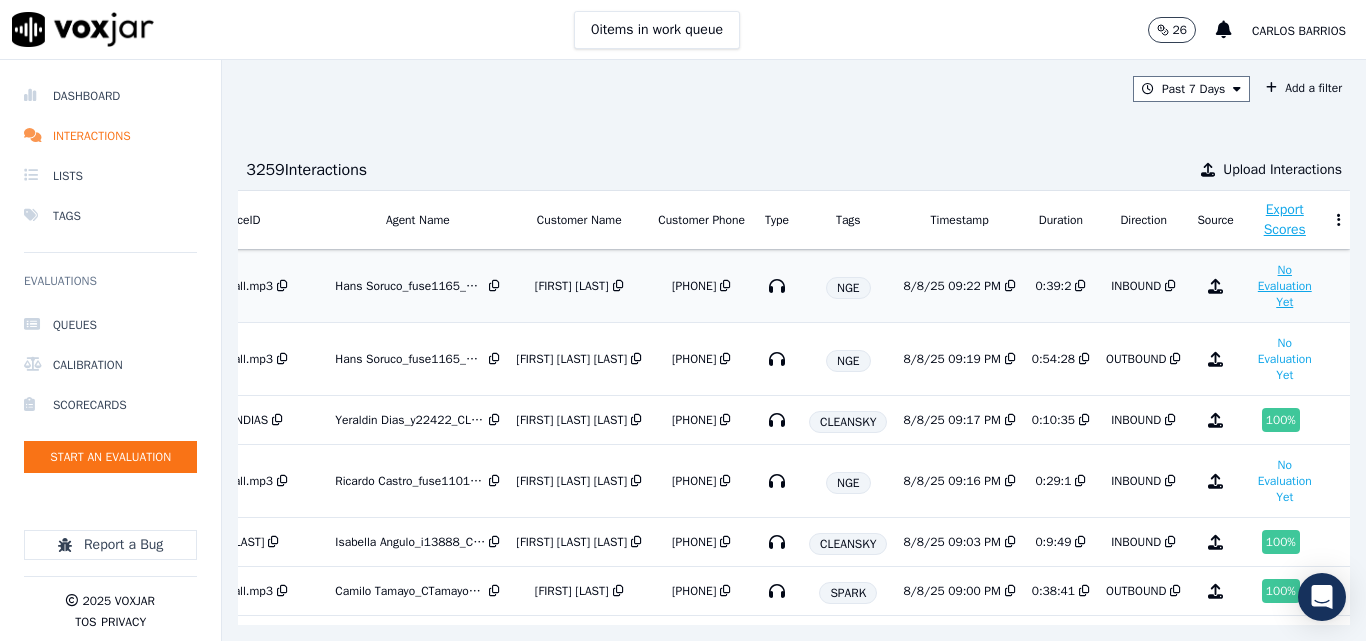 click on "No Evaluation Yet" at bounding box center [1285, 286] 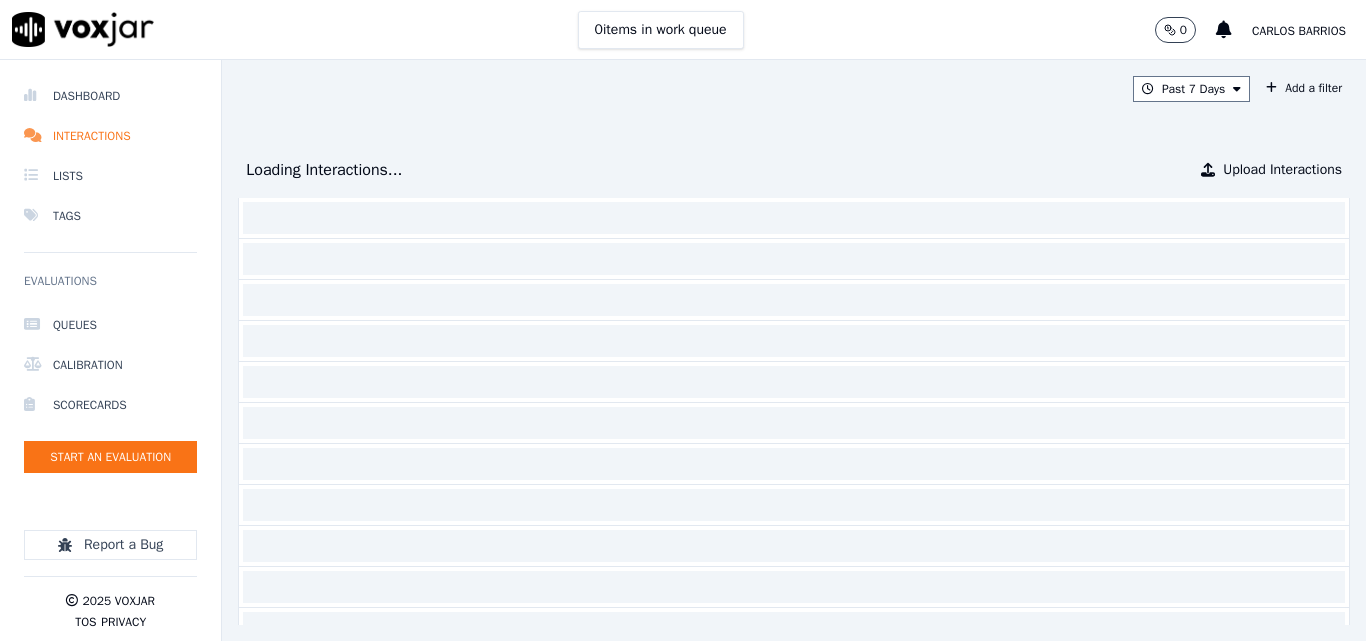 scroll, scrollTop: 0, scrollLeft: 0, axis: both 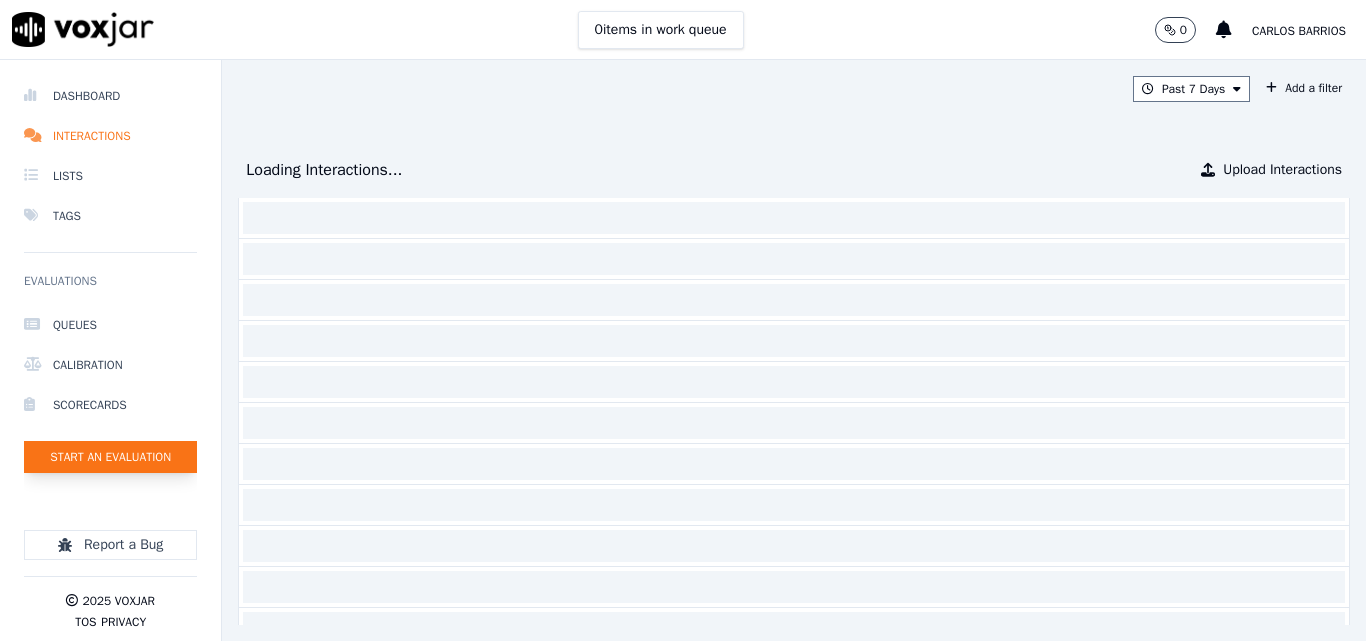 click on "Start an Evaluation" 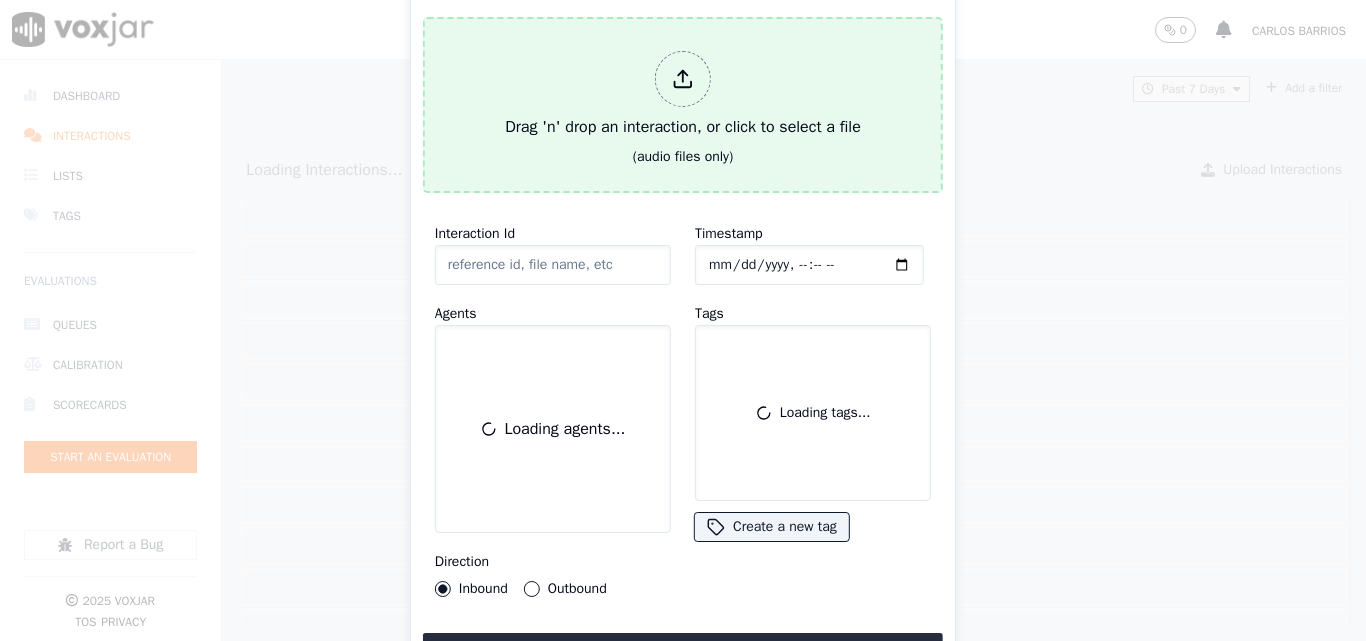 click on "Drag 'n' drop an interaction, or click to select a file" at bounding box center [683, 95] 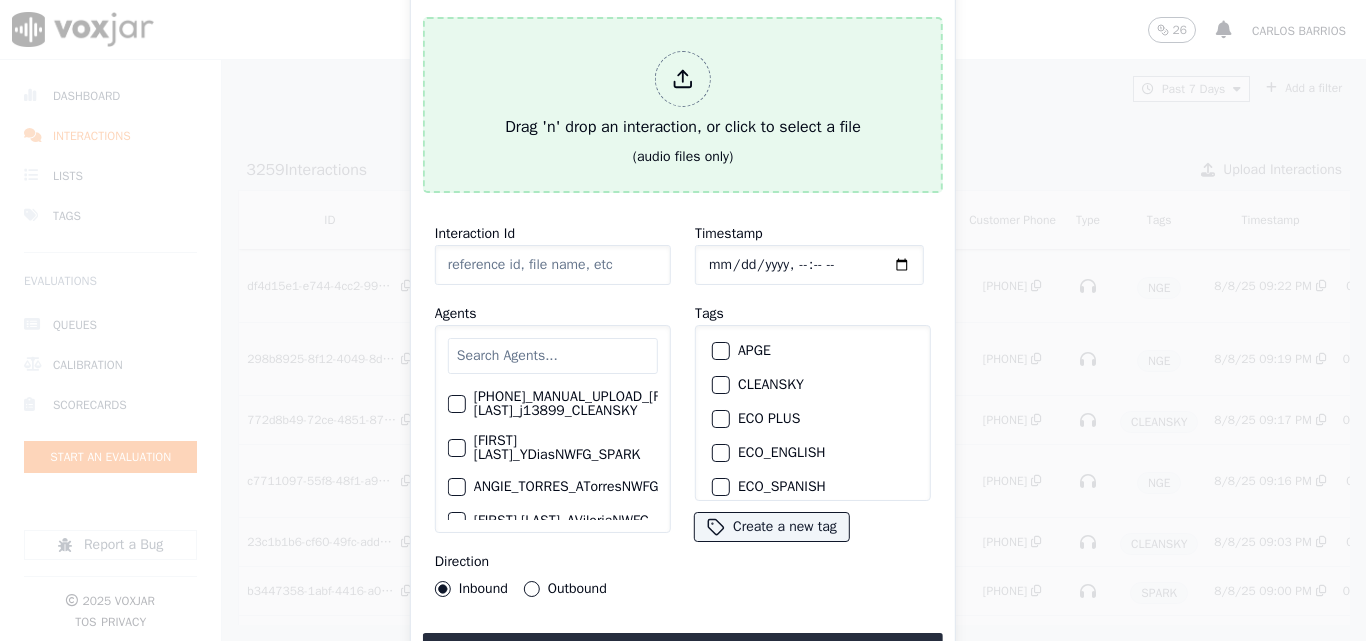 type on "20250807-111702_6148818527-all.mp3" 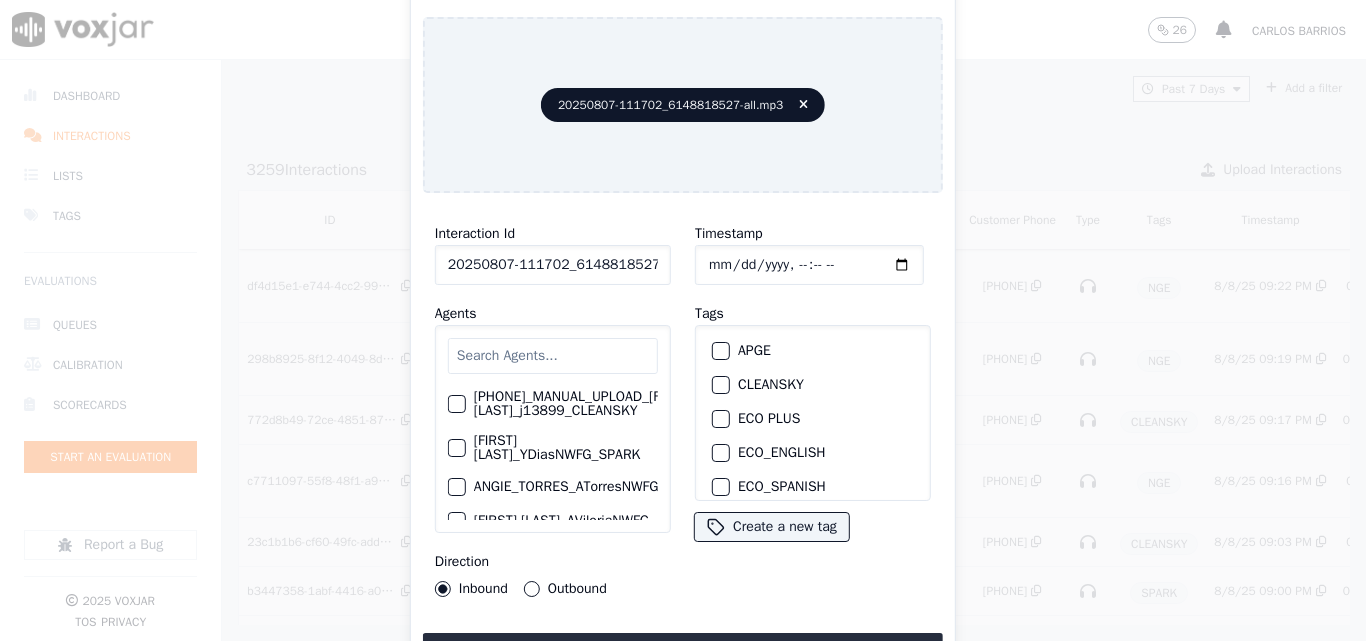 click at bounding box center (553, 356) 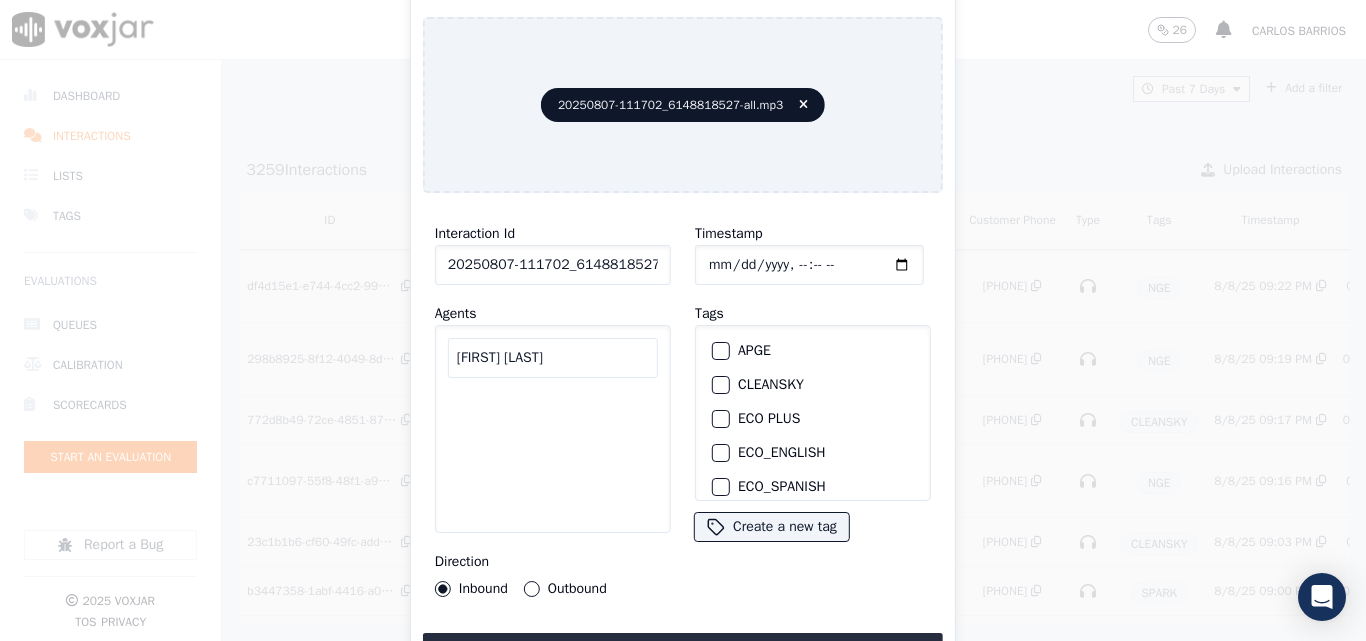 type on "W" 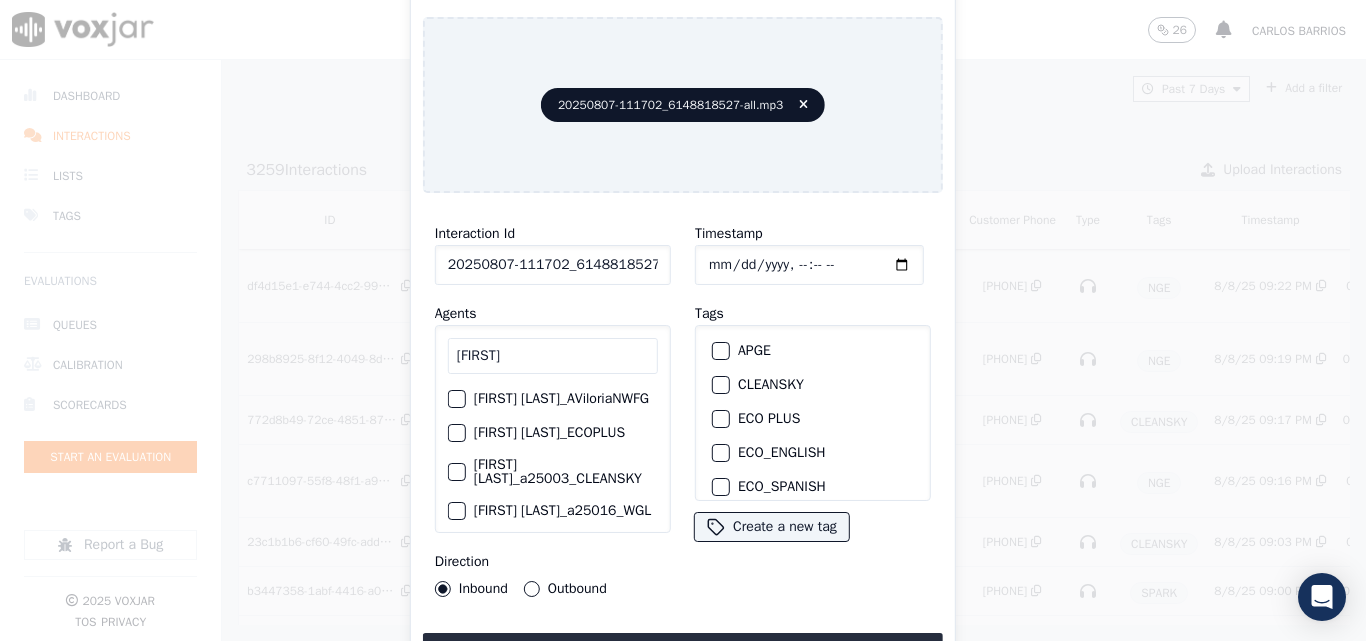 type on "I" 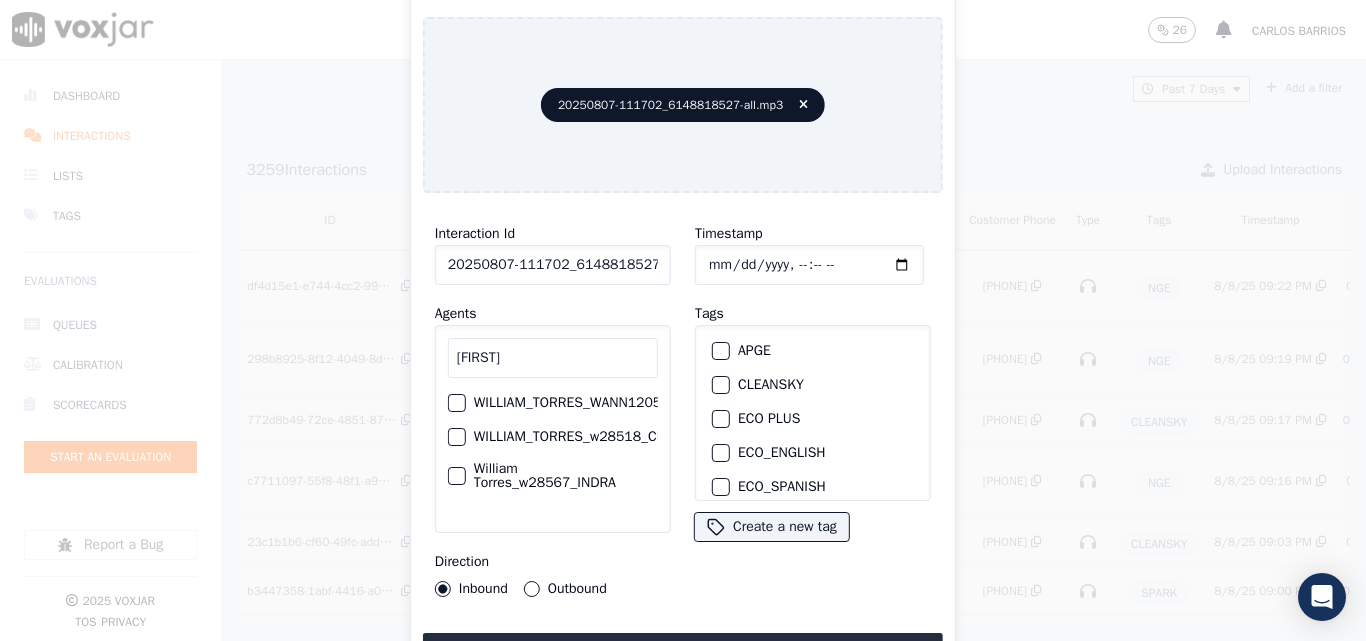 type on "[FIRST]" 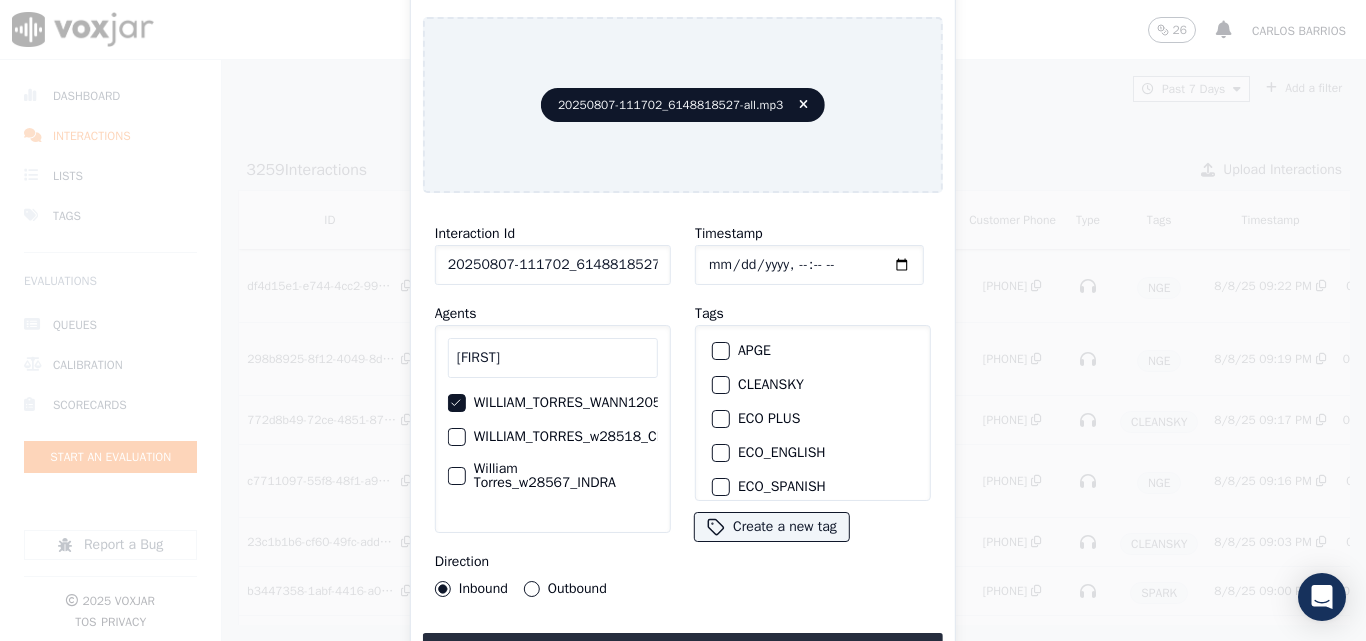 click on "Outbound" at bounding box center [532, 589] 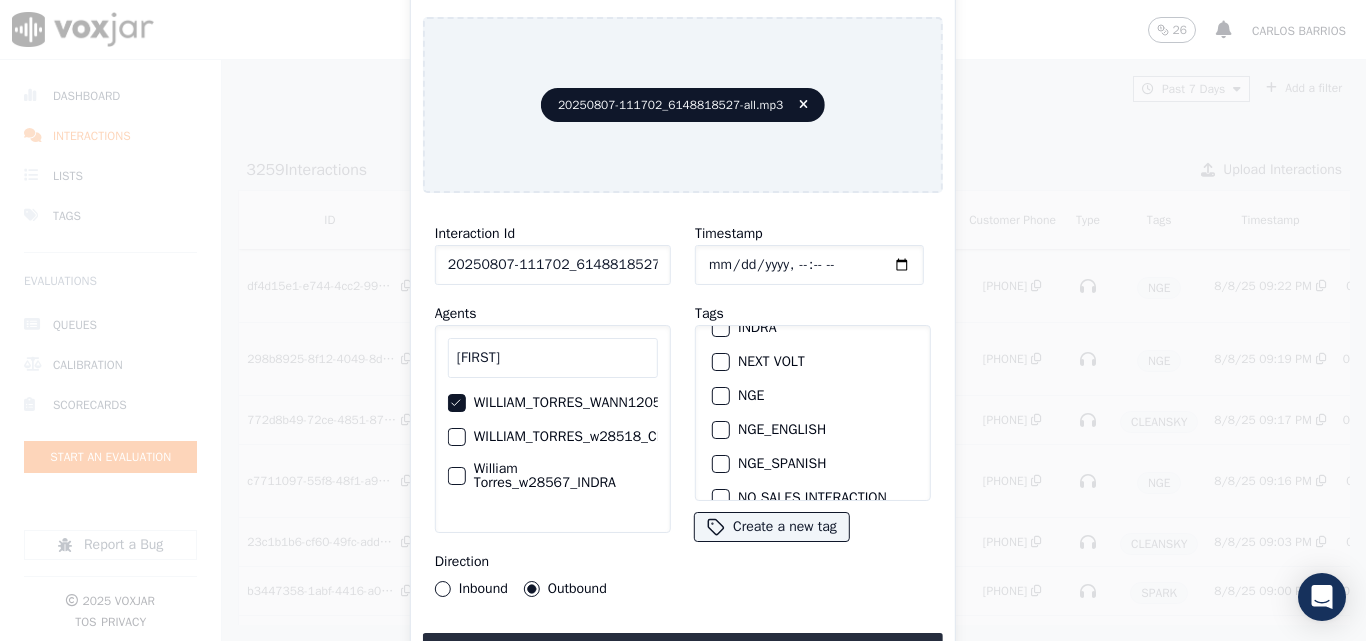 scroll, scrollTop: 200, scrollLeft: 0, axis: vertical 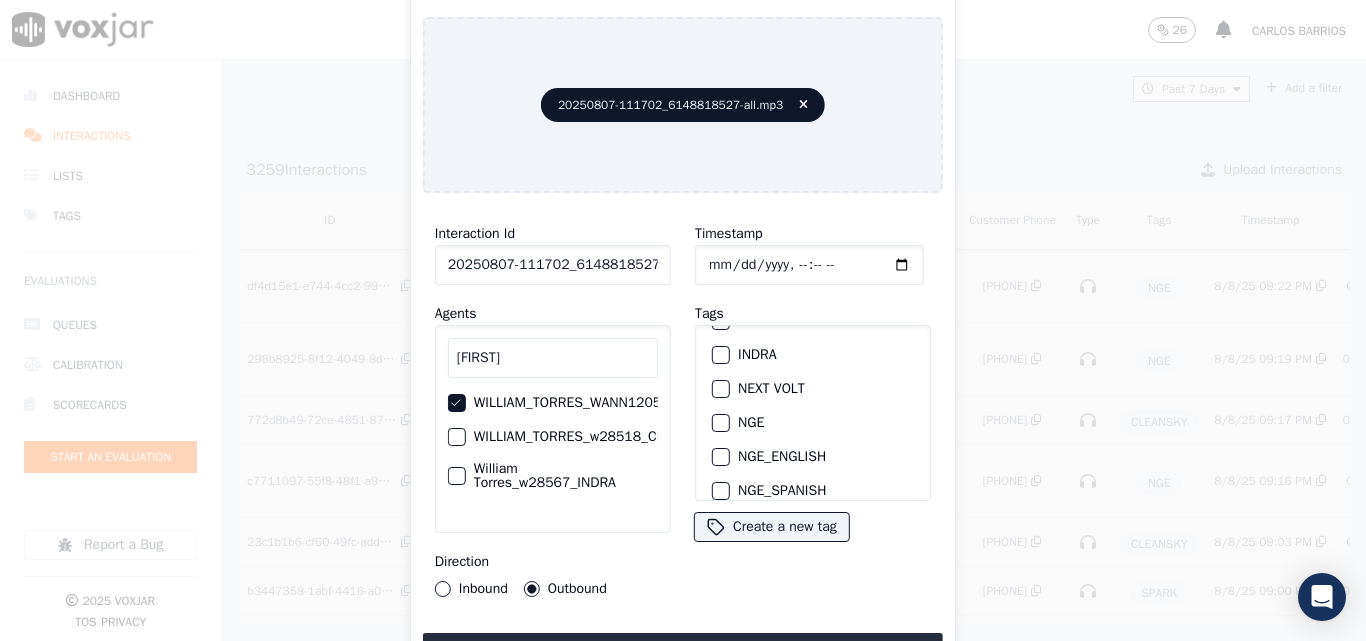 click at bounding box center [720, 423] 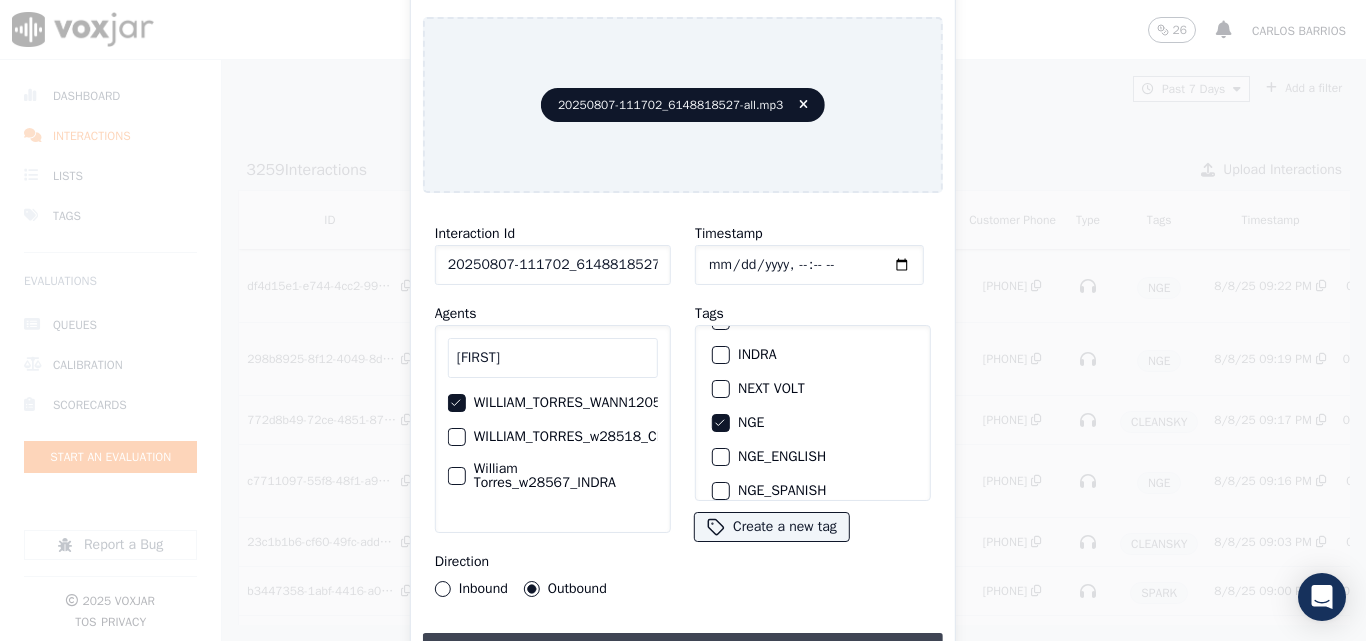 click on "Upload interaction to start evaluation" at bounding box center (683, 651) 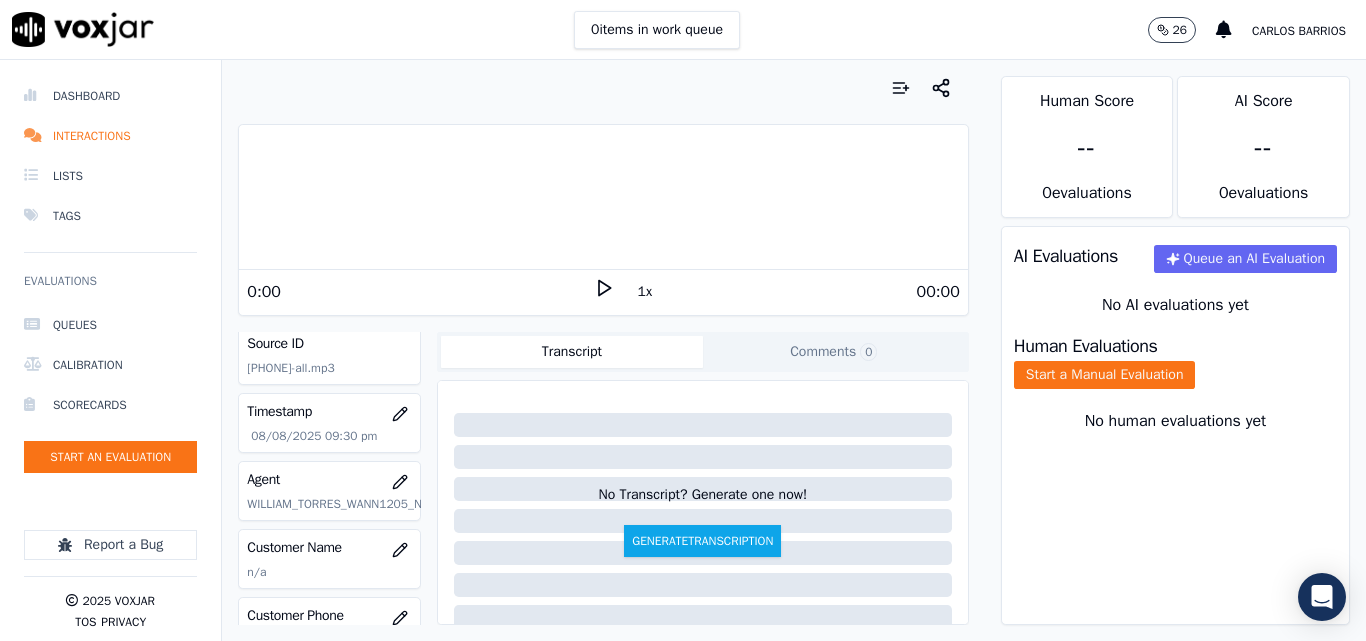 scroll, scrollTop: 200, scrollLeft: 0, axis: vertical 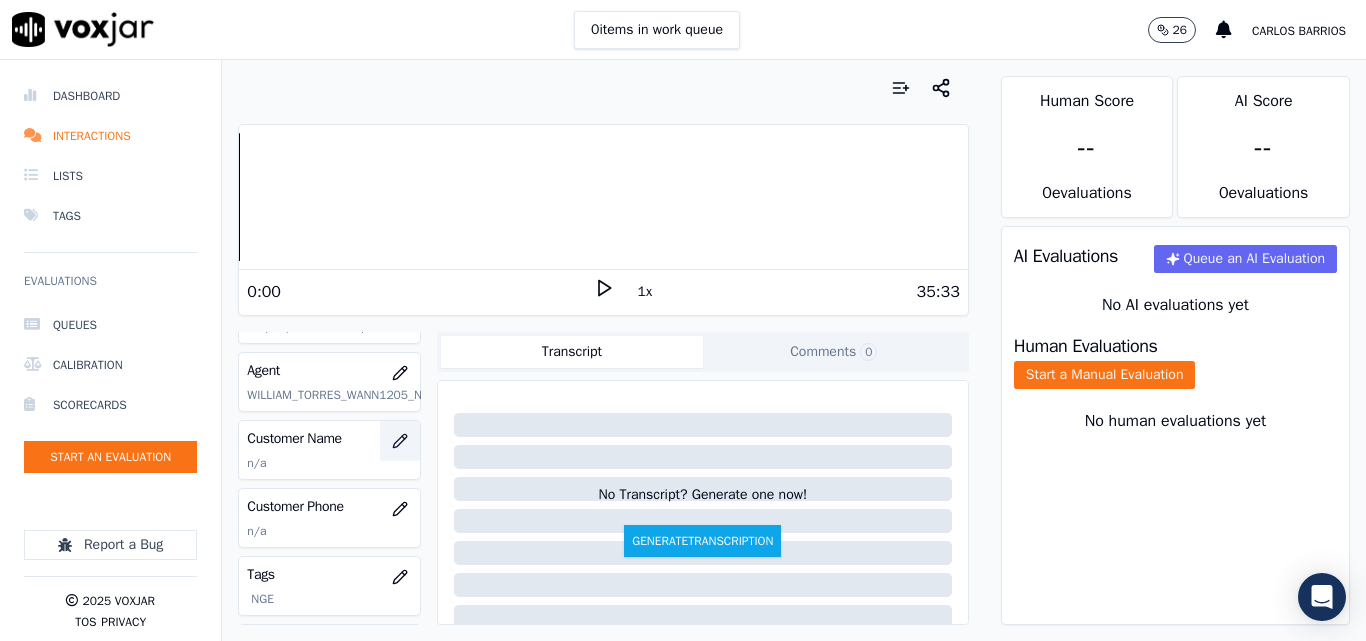 click 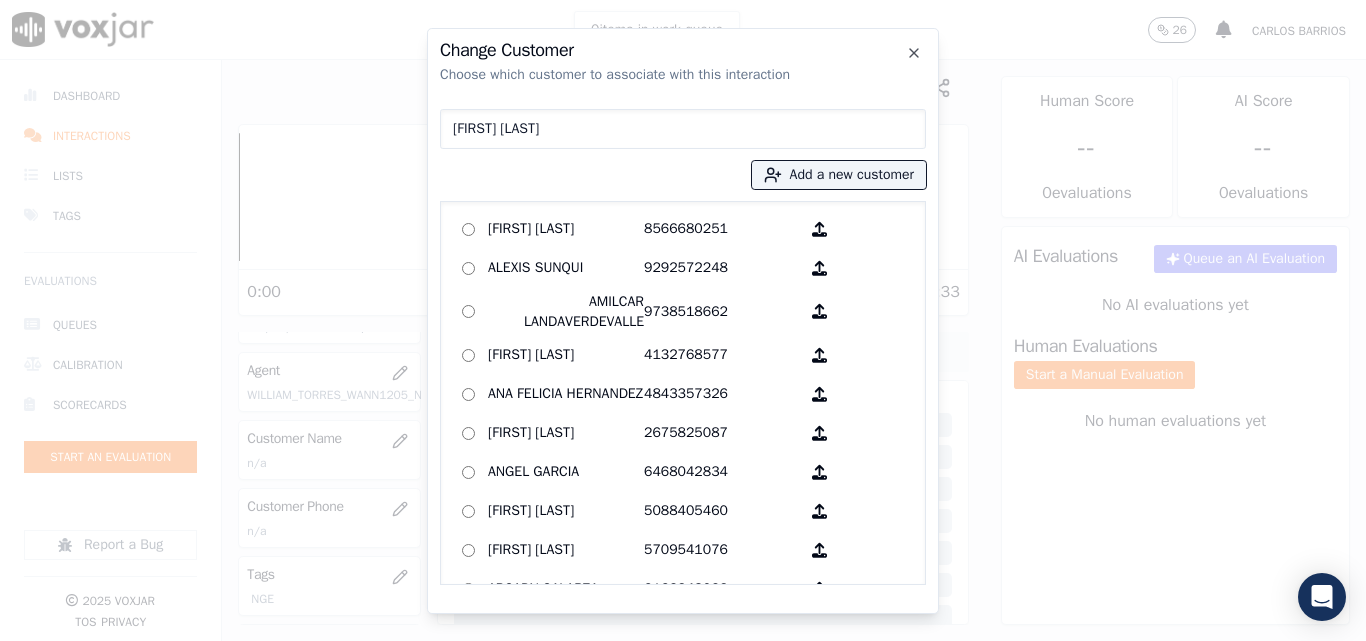 type on "[FIRST] [LAST]" 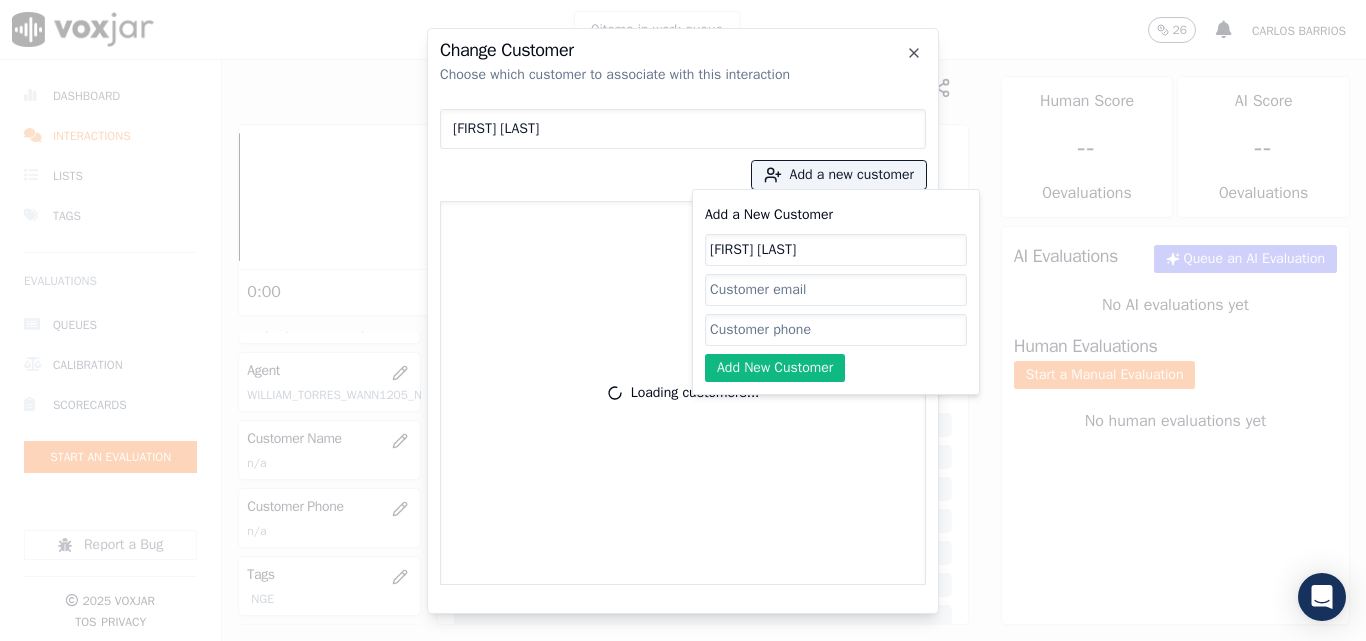 type on "[FIRST] [LAST]" 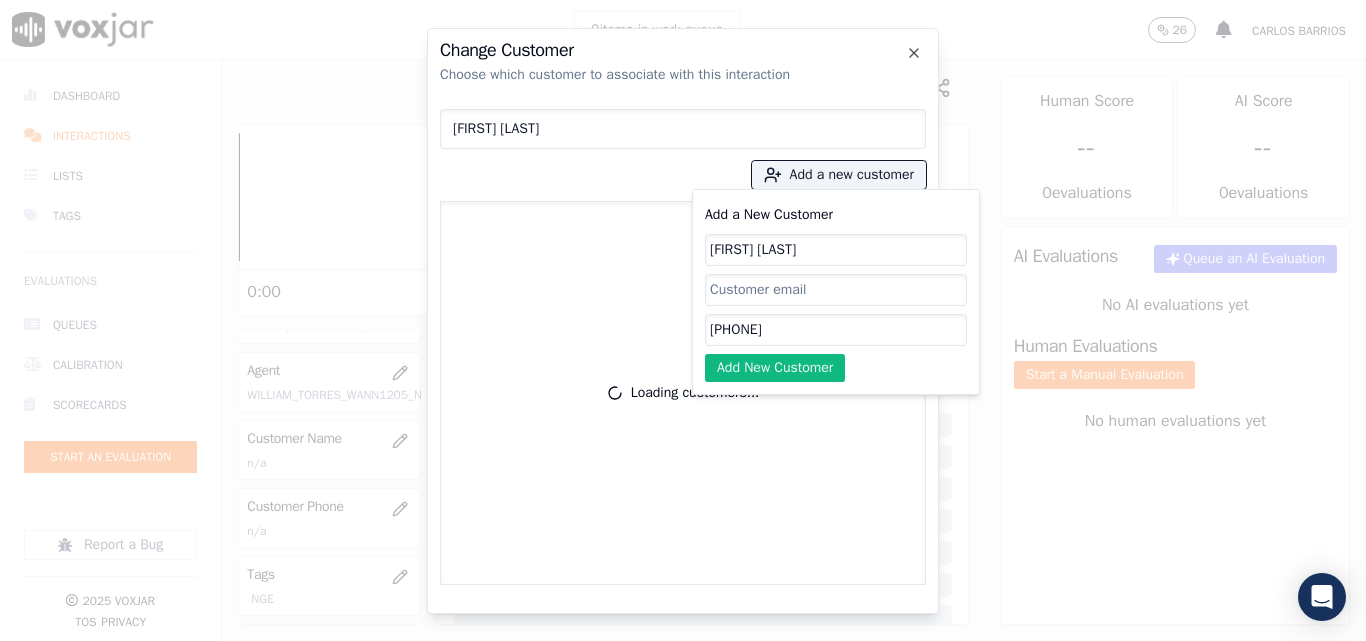 type on "[PHONE]" 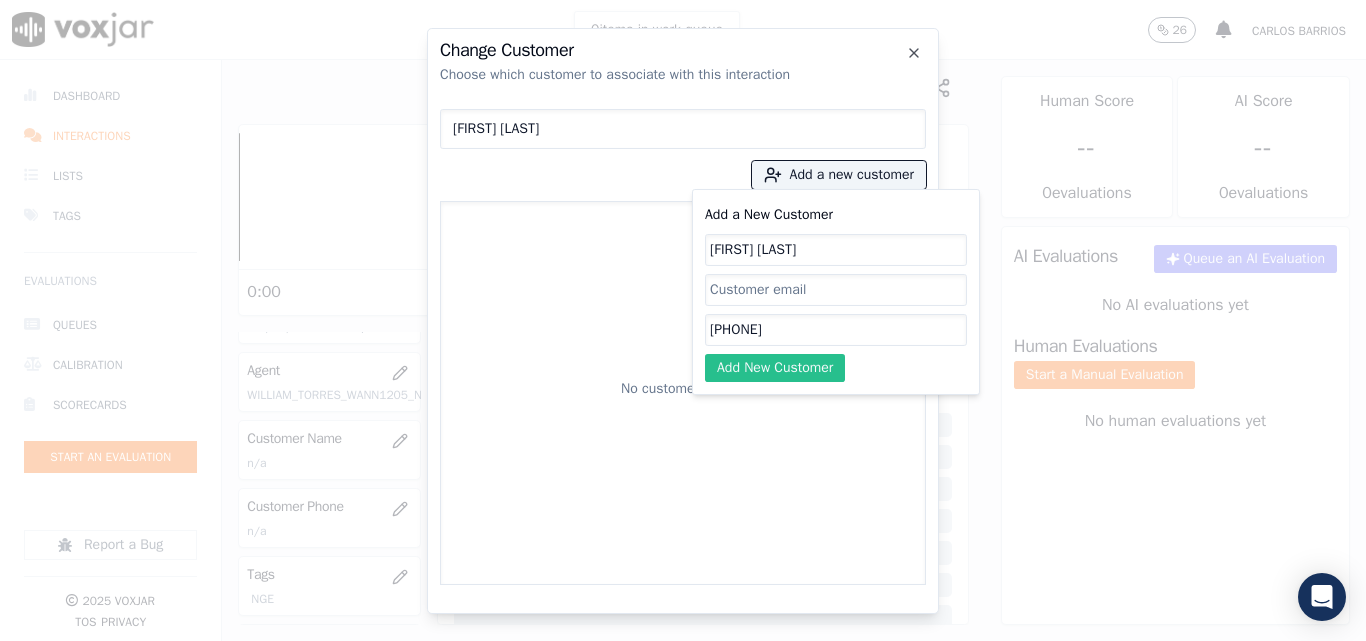 click on "Add New Customer" 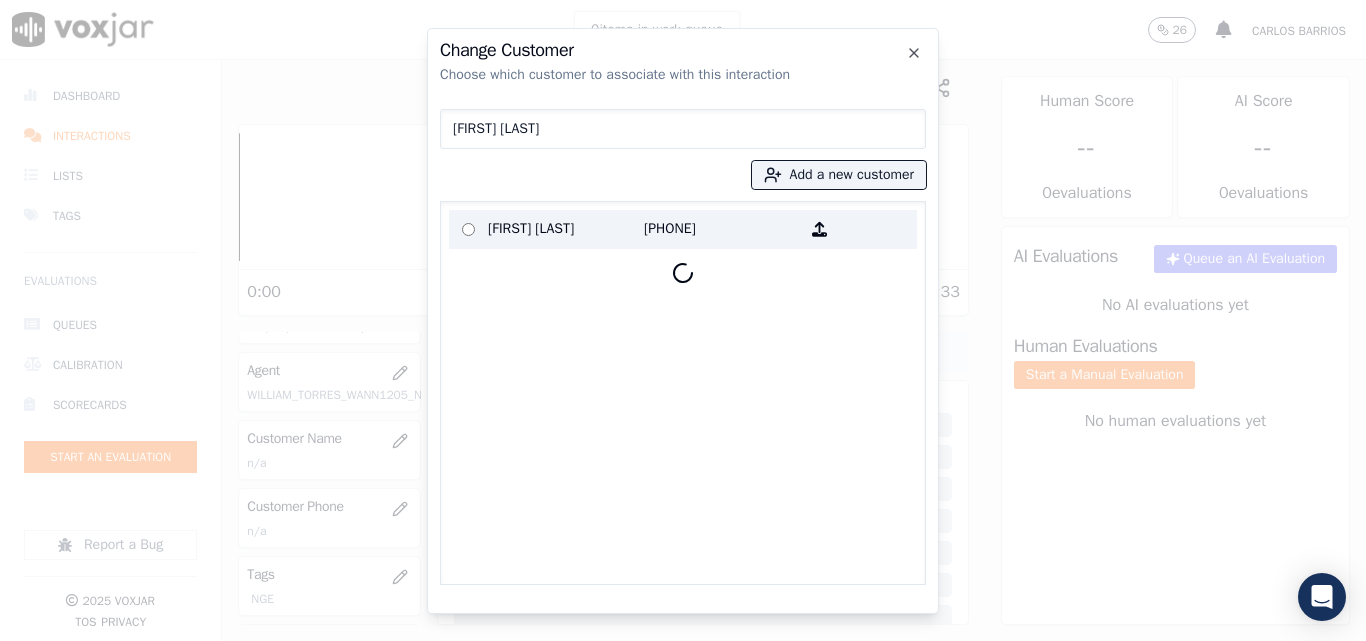click on "[FIRST] [LAST]" at bounding box center (566, 229) 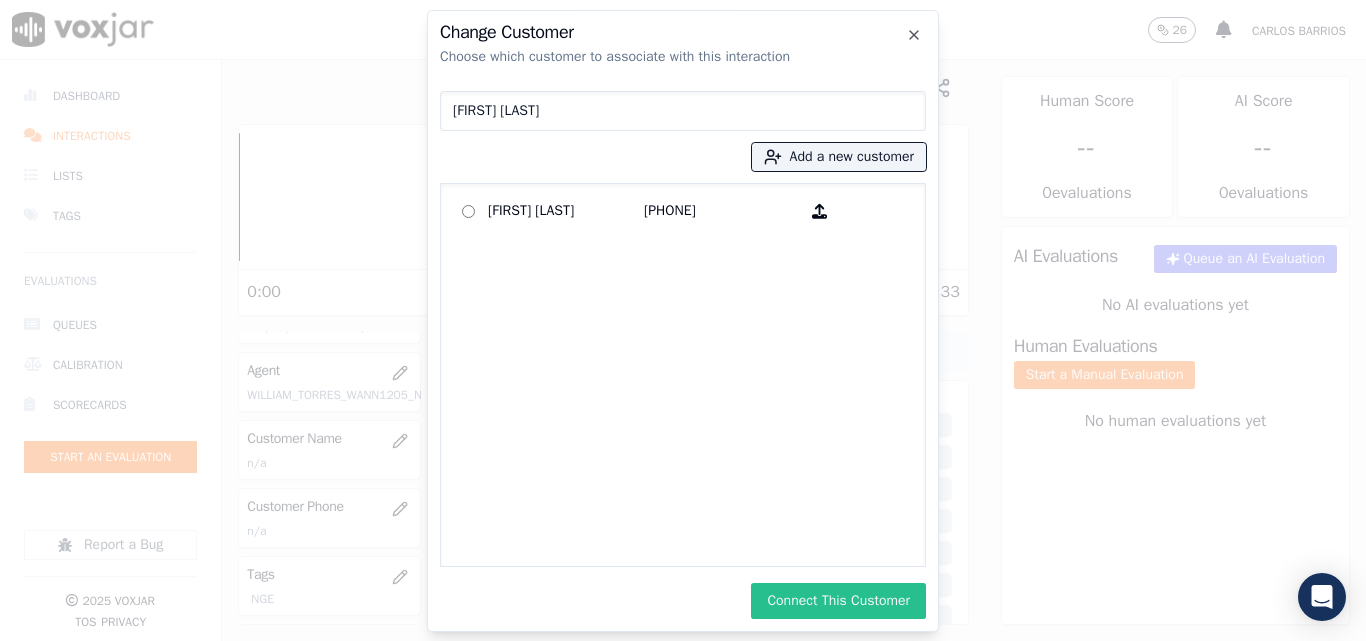 click on "Connect This Customer" at bounding box center [838, 601] 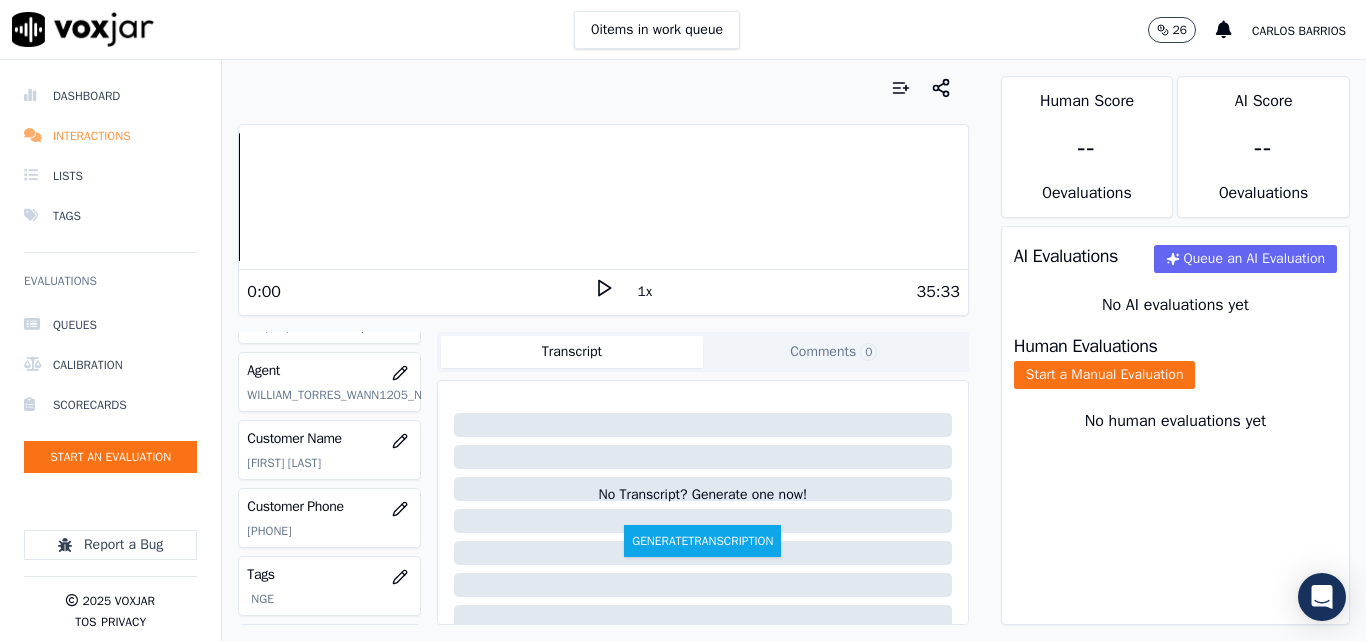 click on "Interactions" at bounding box center [110, 136] 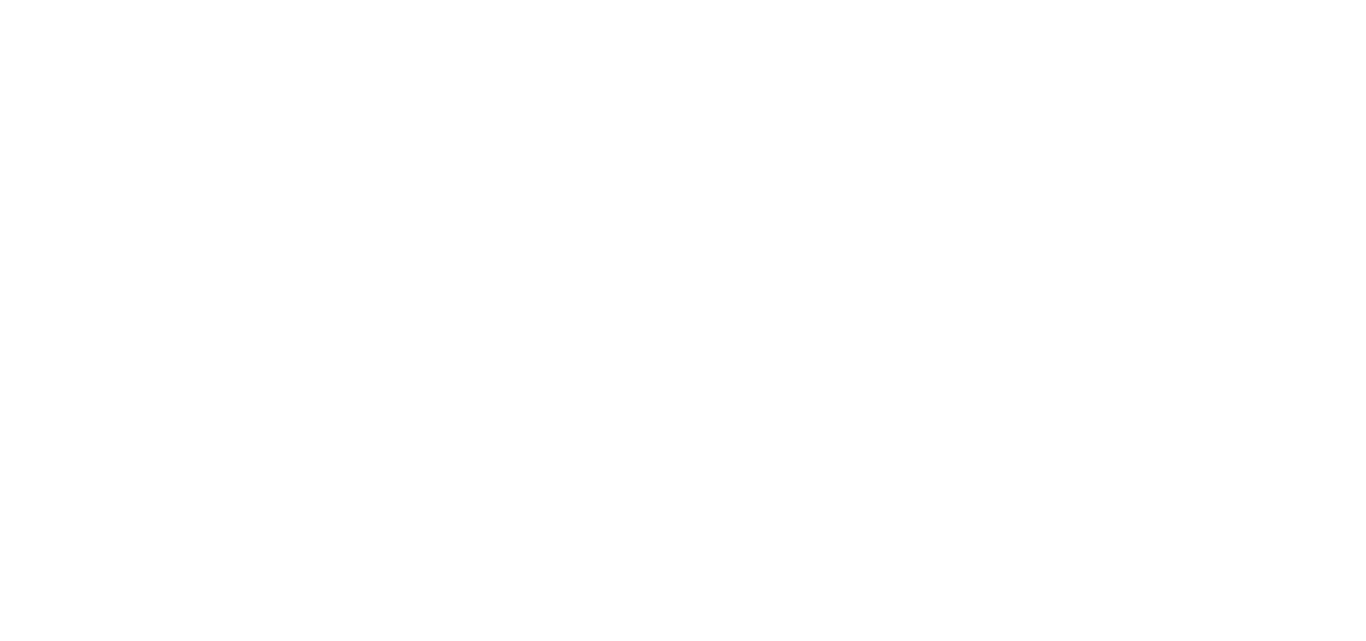scroll, scrollTop: 0, scrollLeft: 0, axis: both 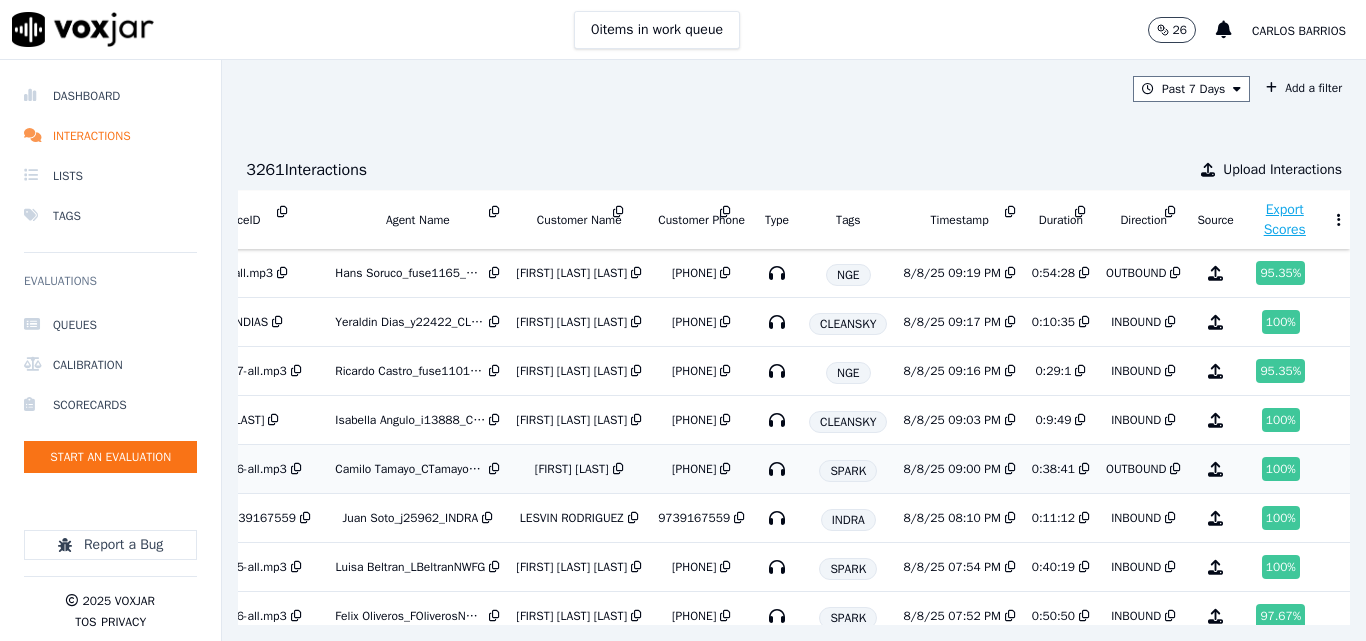 click at bounding box center (725, 469) 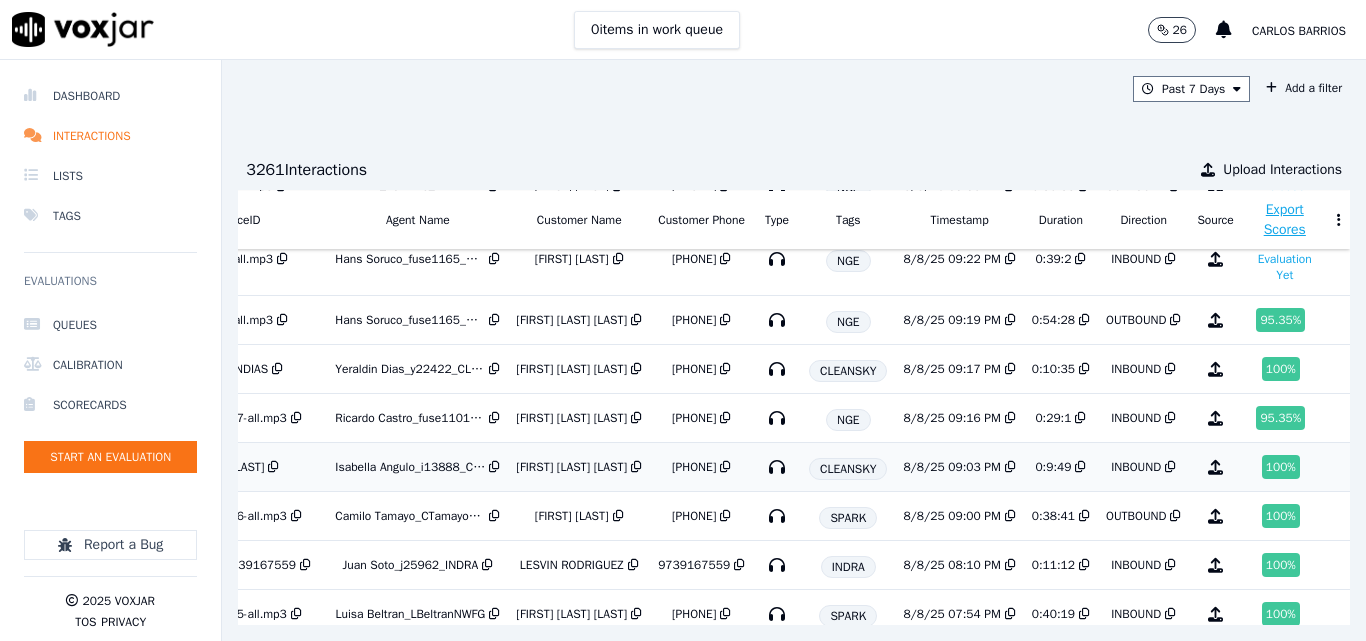 scroll, scrollTop: 200, scrollLeft: 318, axis: both 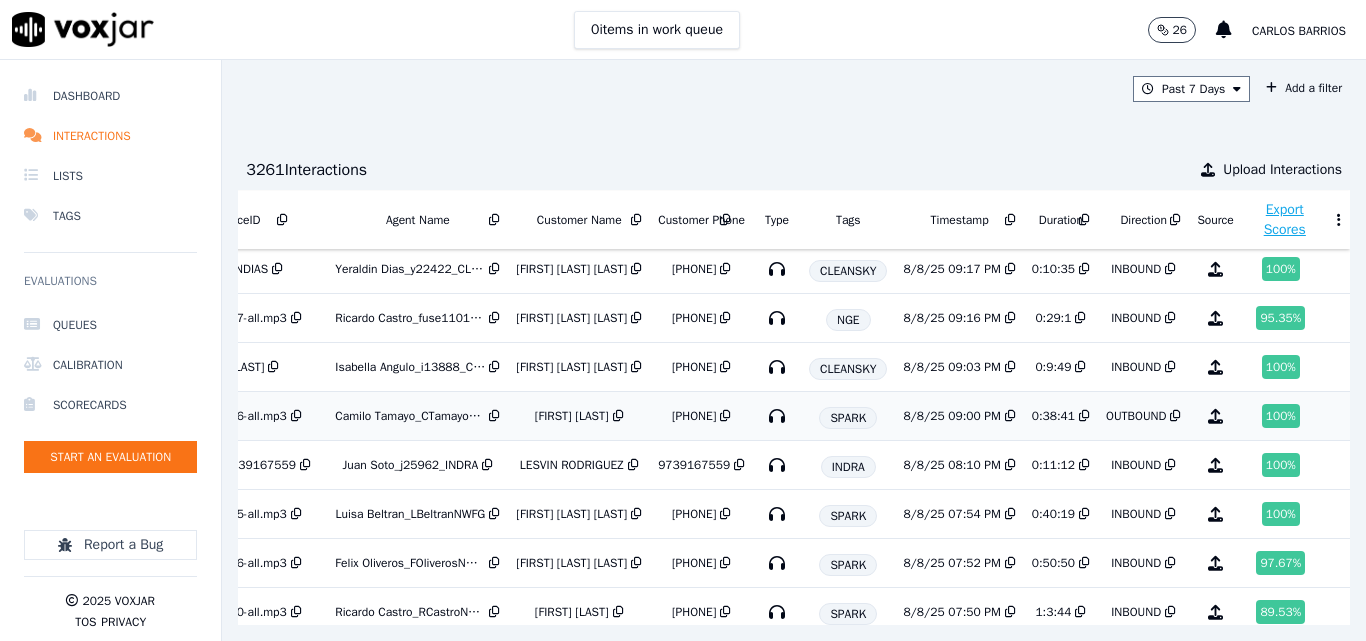 click on "OUTBOUND" at bounding box center (1143, 416) 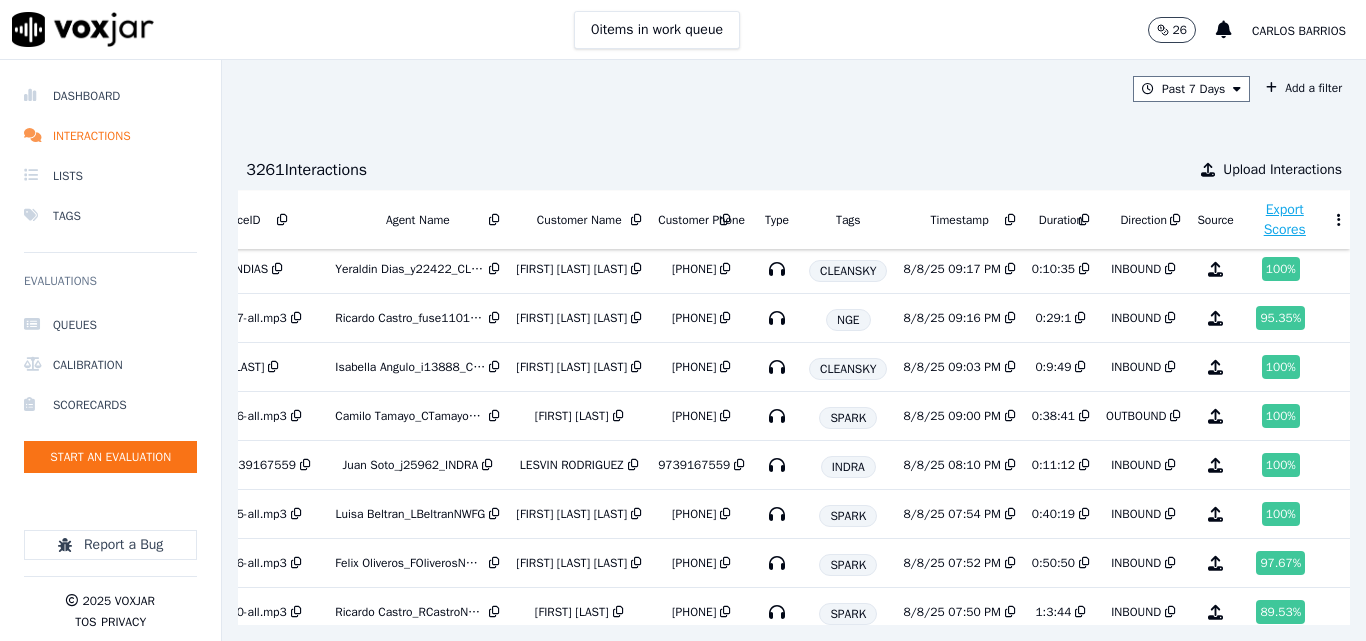 scroll, scrollTop: 200, scrollLeft: 355, axis: both 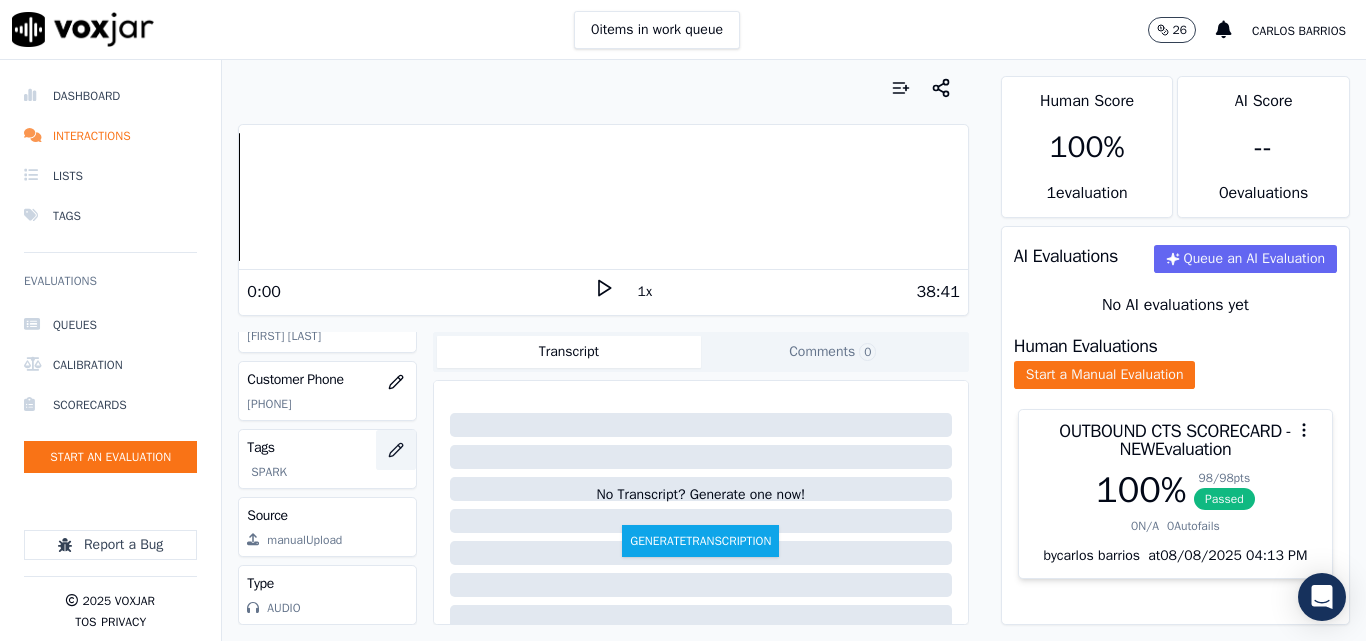 click 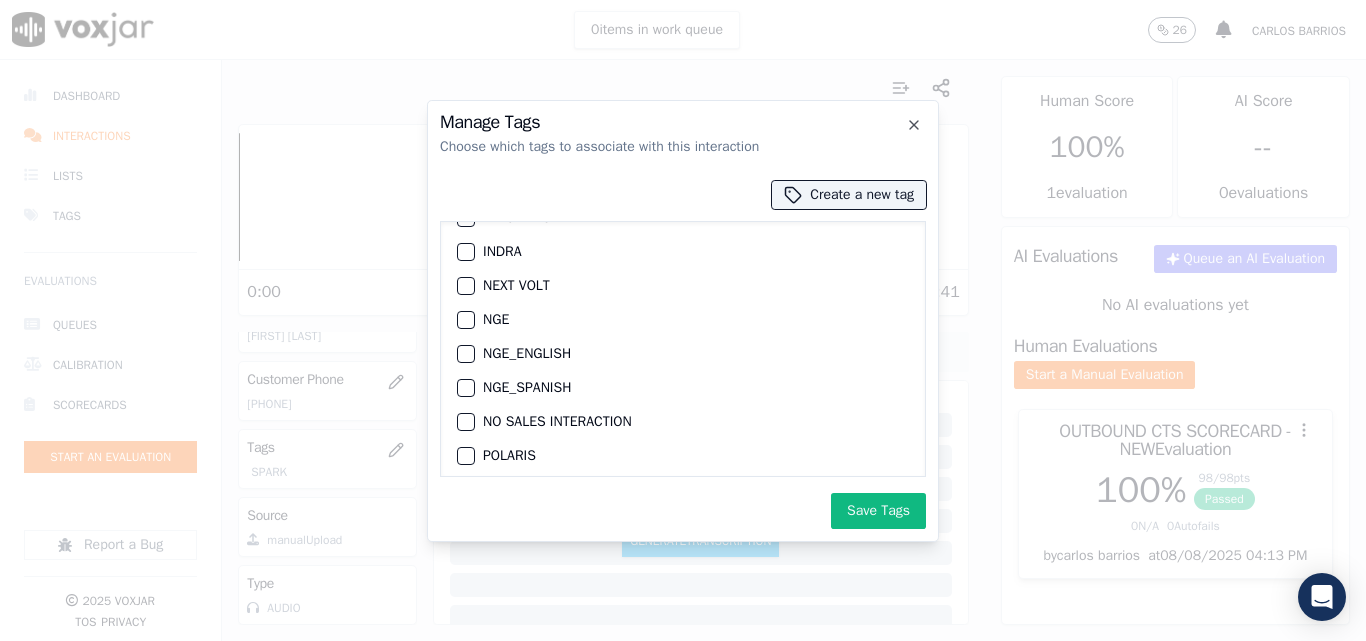 scroll, scrollTop: 200, scrollLeft: 0, axis: vertical 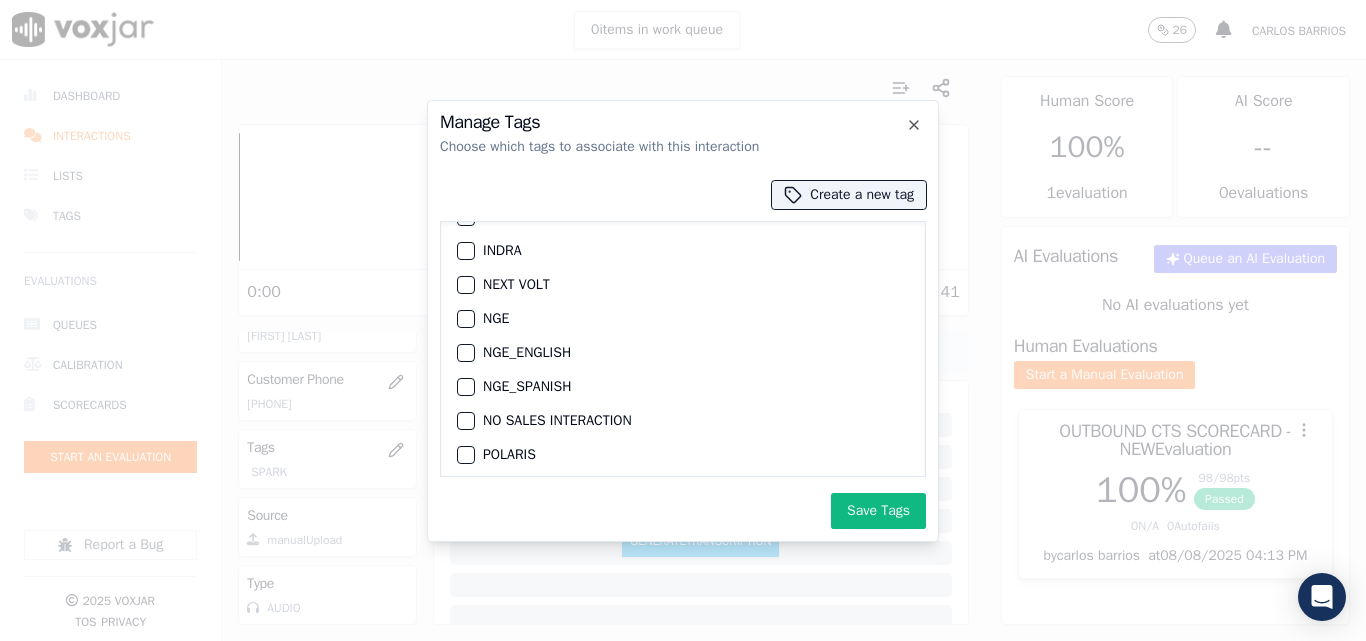 click at bounding box center [465, 319] 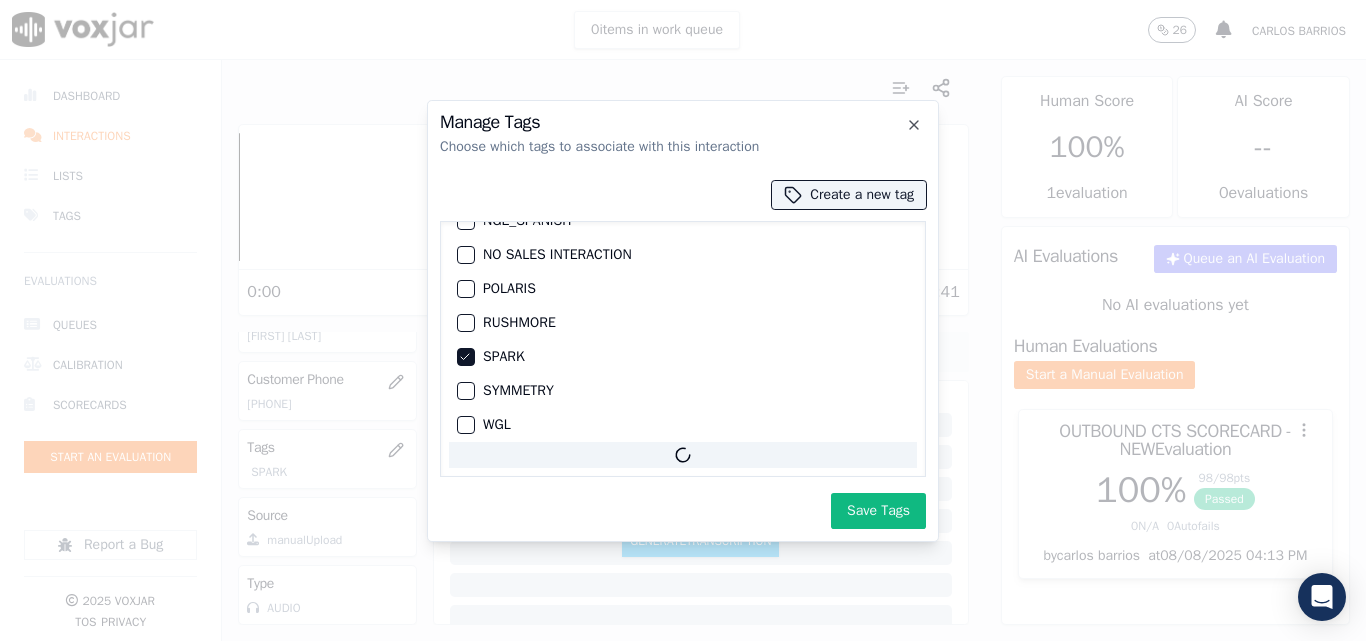 scroll, scrollTop: 381, scrollLeft: 0, axis: vertical 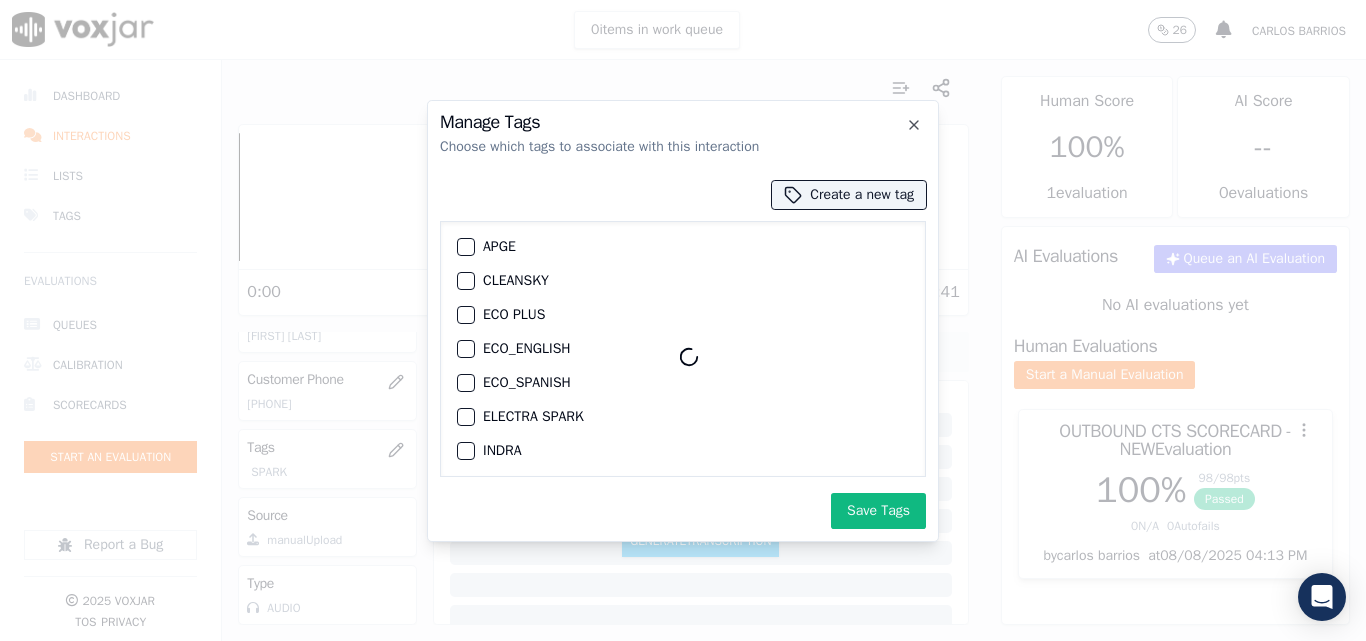 click at bounding box center [691, 357] 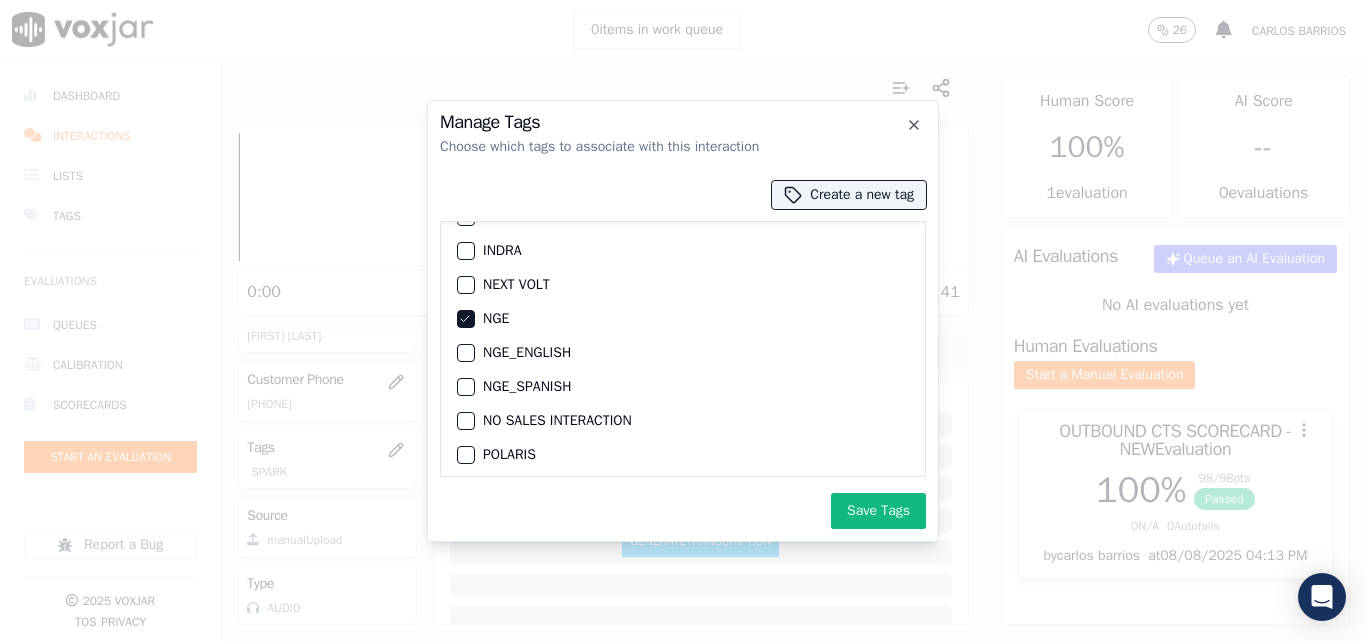 scroll, scrollTop: 100, scrollLeft: 0, axis: vertical 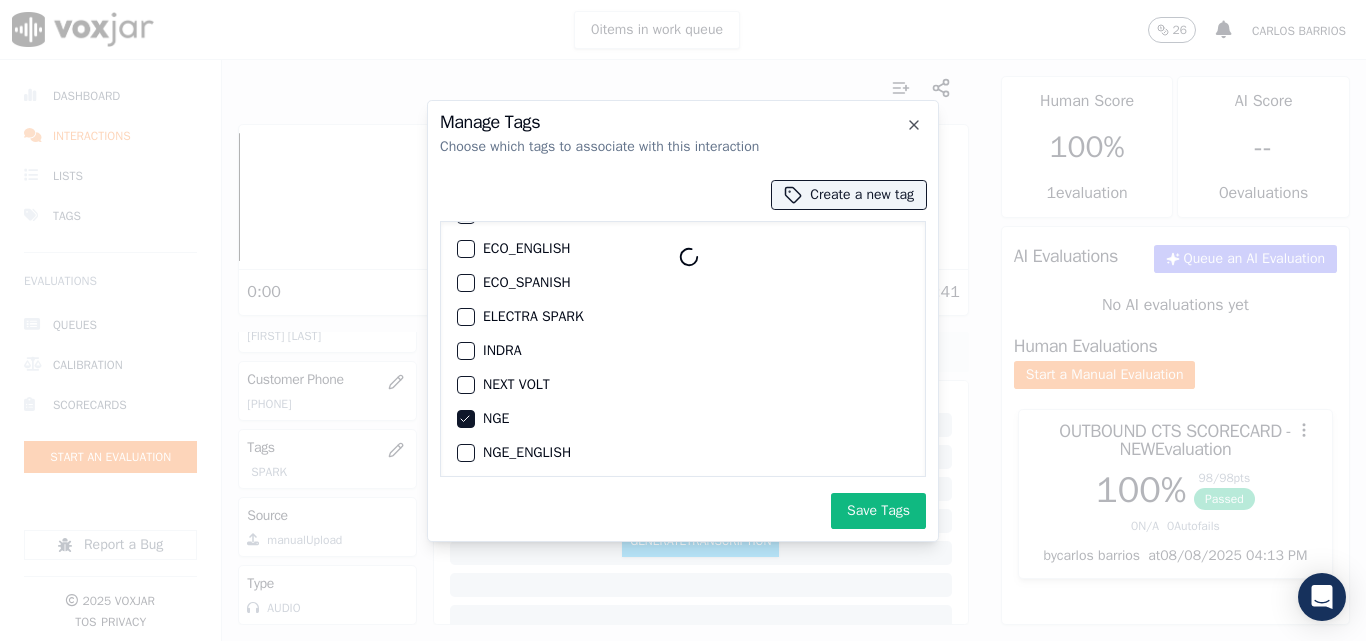 click at bounding box center (465, 351) 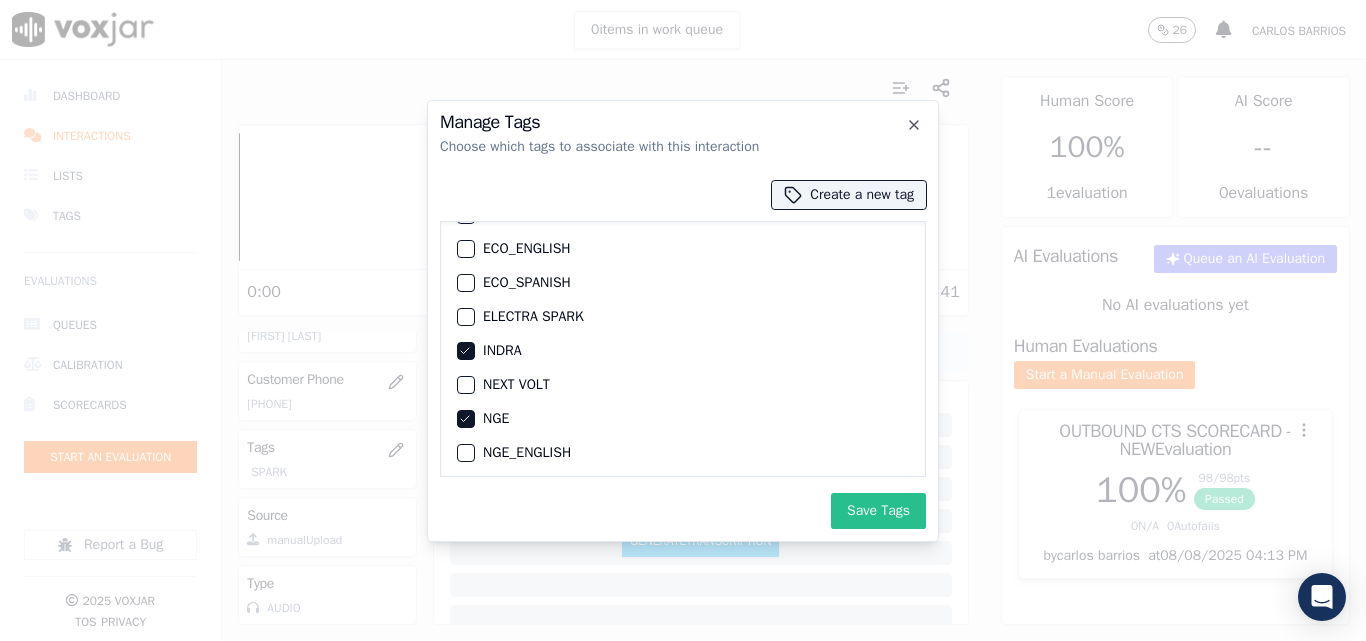 click on "Save Tags" at bounding box center (878, 511) 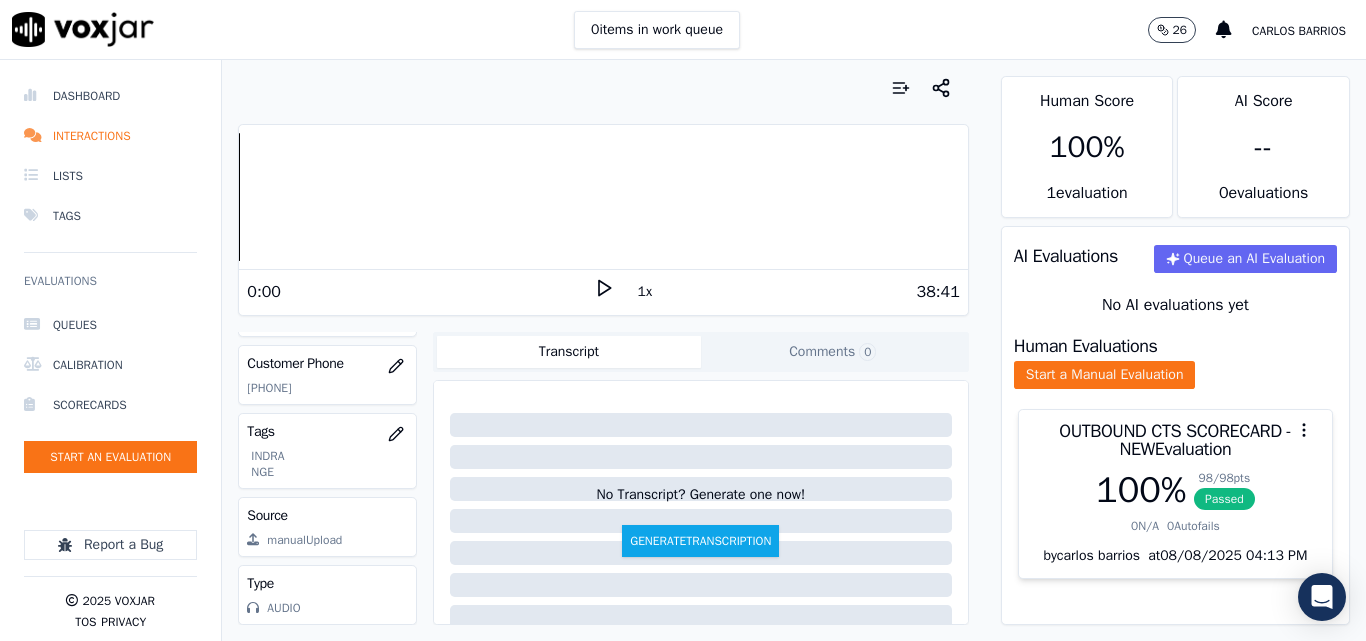 scroll, scrollTop: 404, scrollLeft: 0, axis: vertical 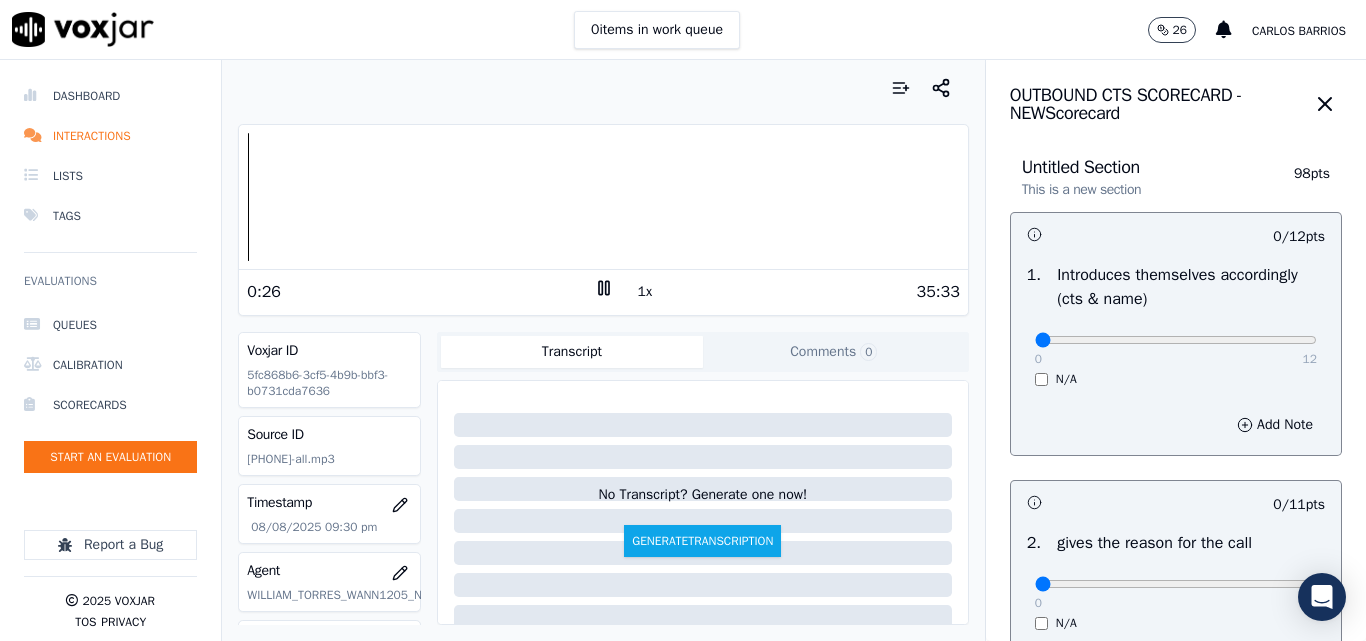 click on "1x" at bounding box center (645, 292) 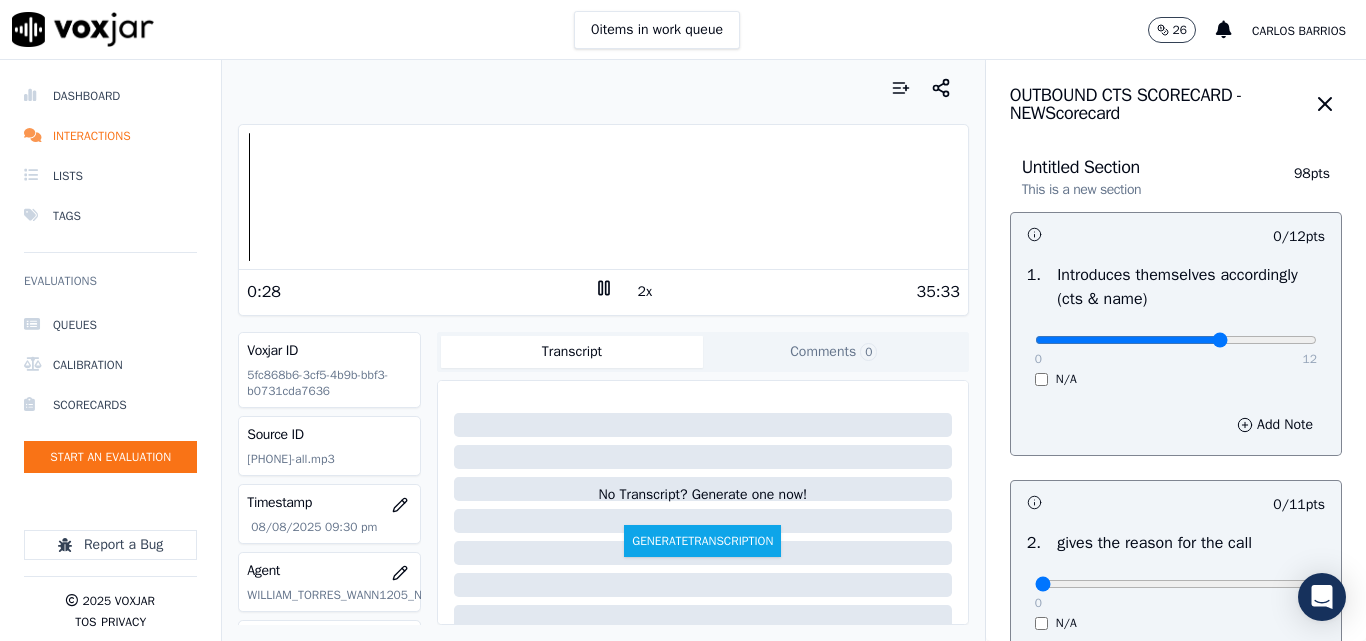 type on "8" 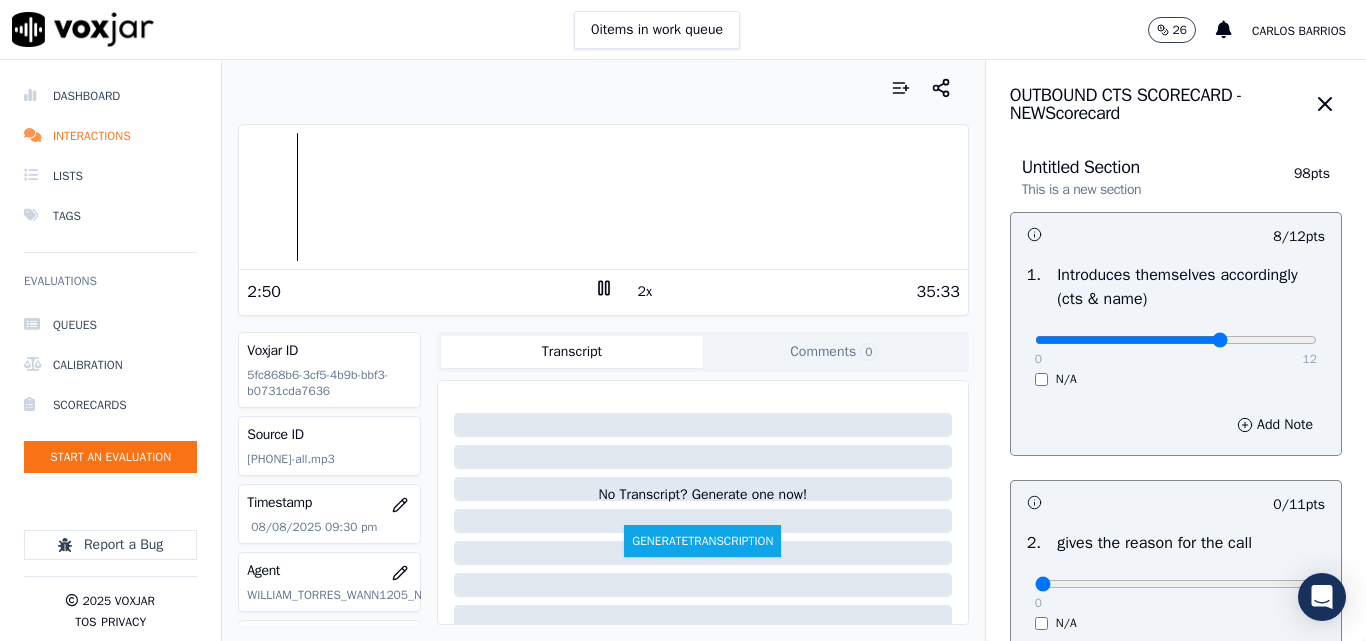 click 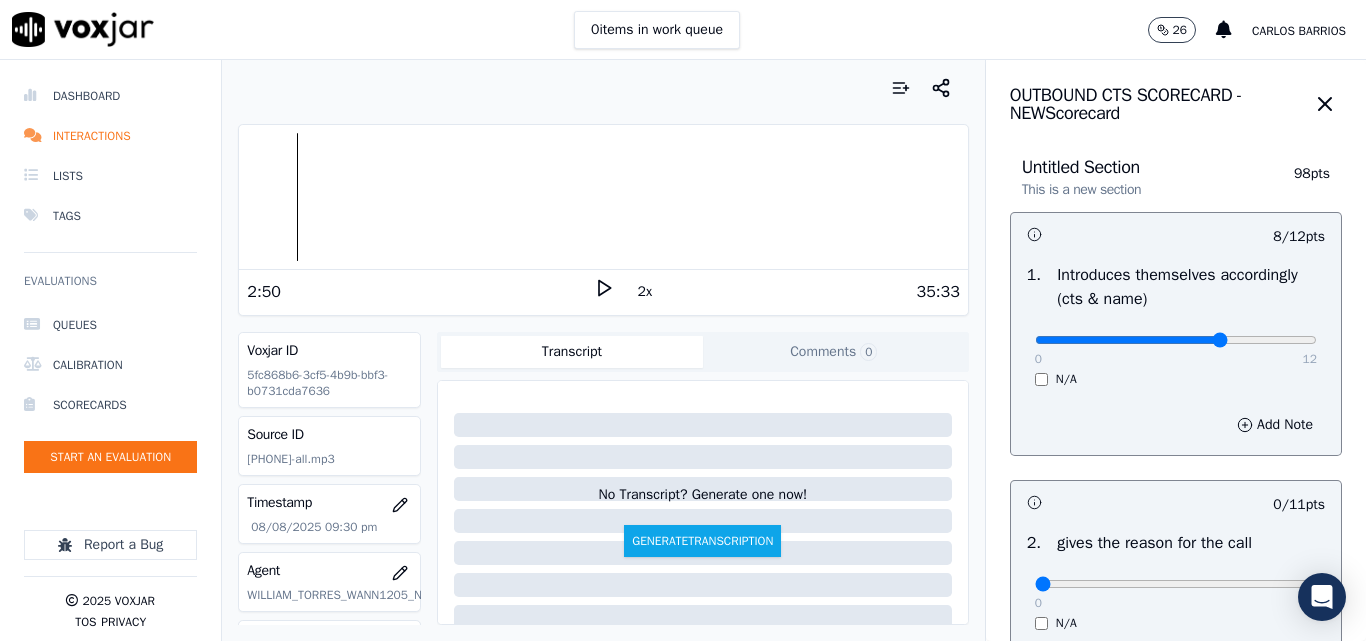 click 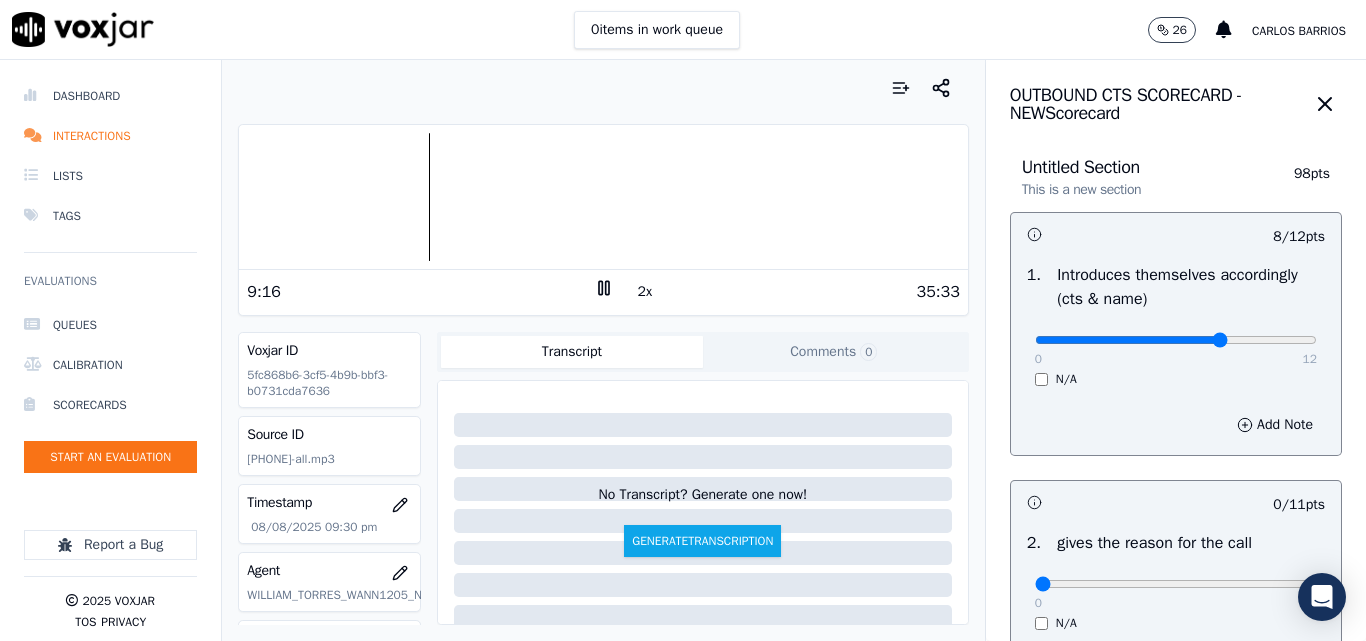 click 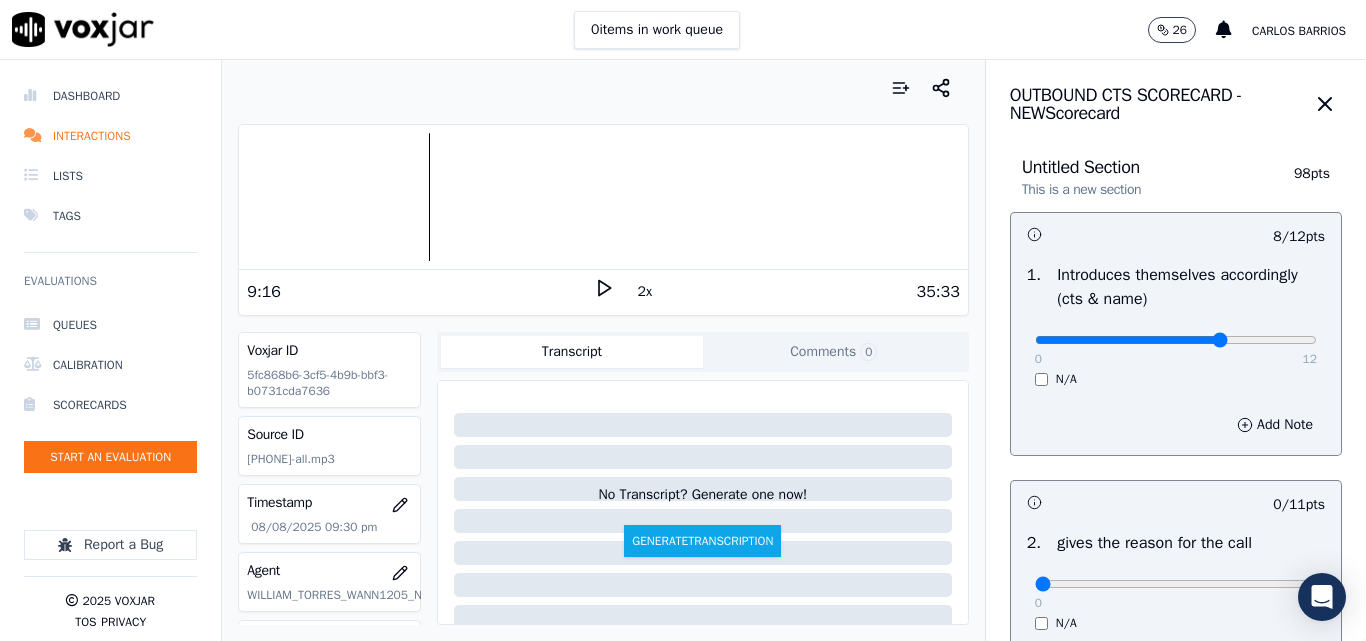 click 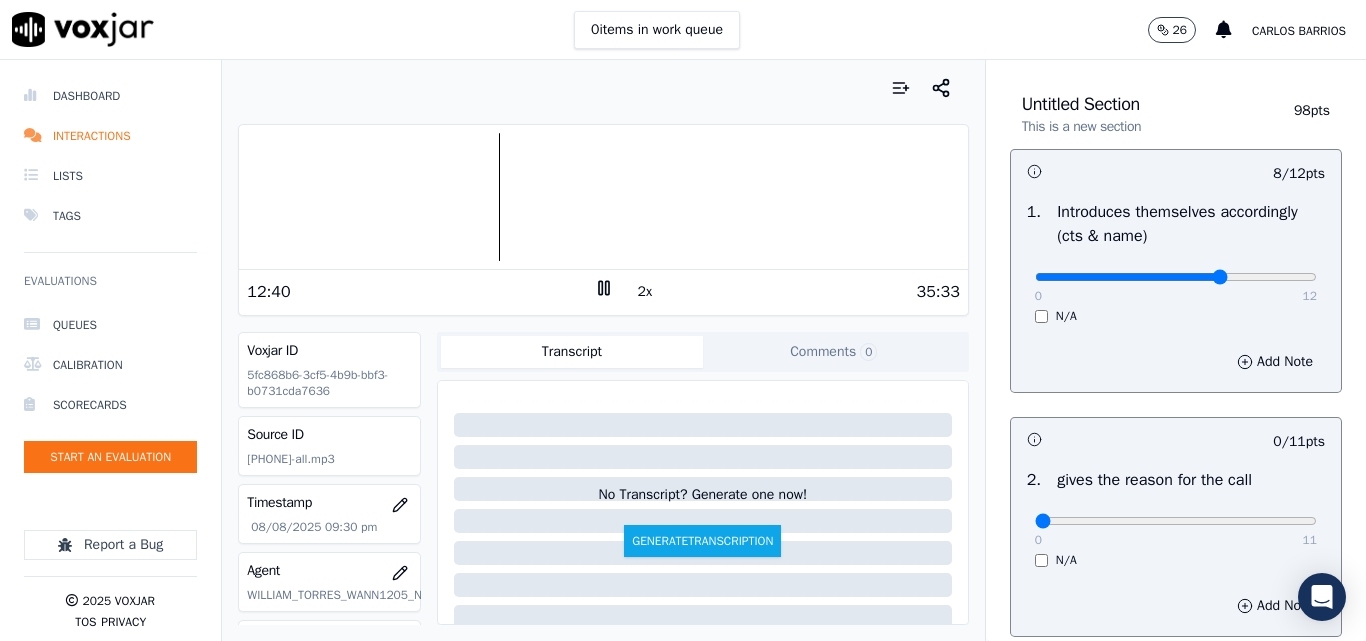 scroll, scrollTop: 200, scrollLeft: 0, axis: vertical 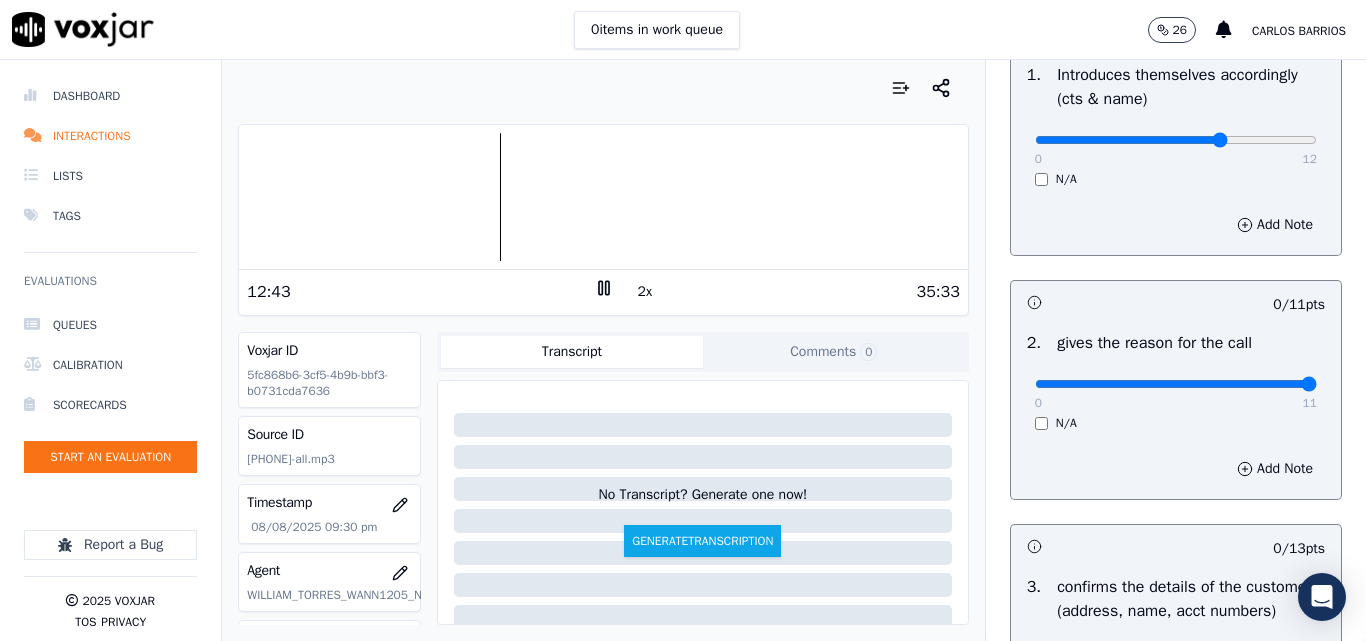 drag, startPoint x: 1245, startPoint y: 387, endPoint x: 1279, endPoint y: 389, distance: 34.058773 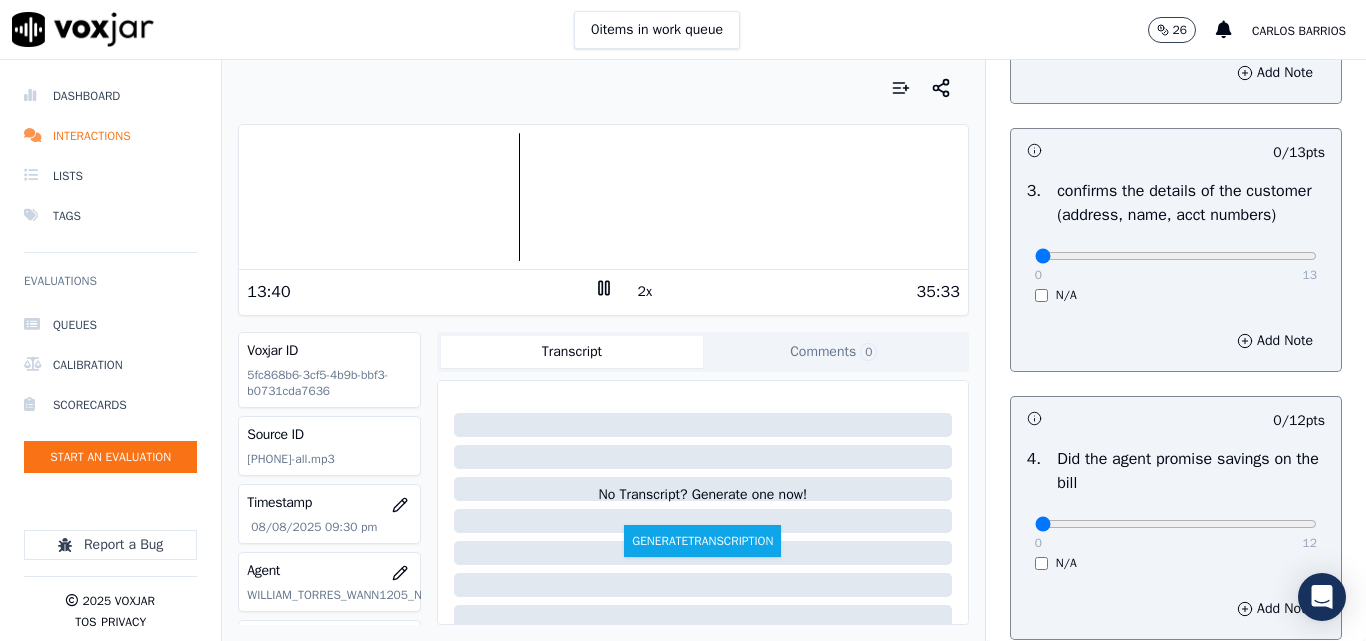 scroll, scrollTop: 600, scrollLeft: 0, axis: vertical 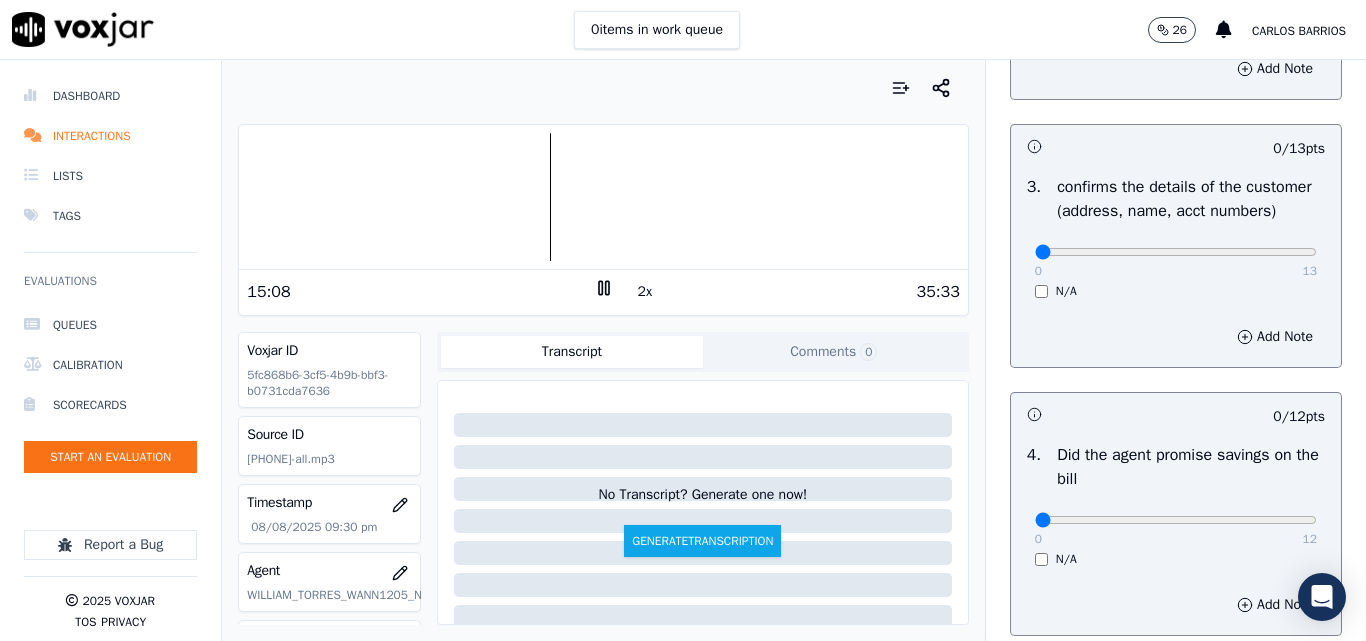 click 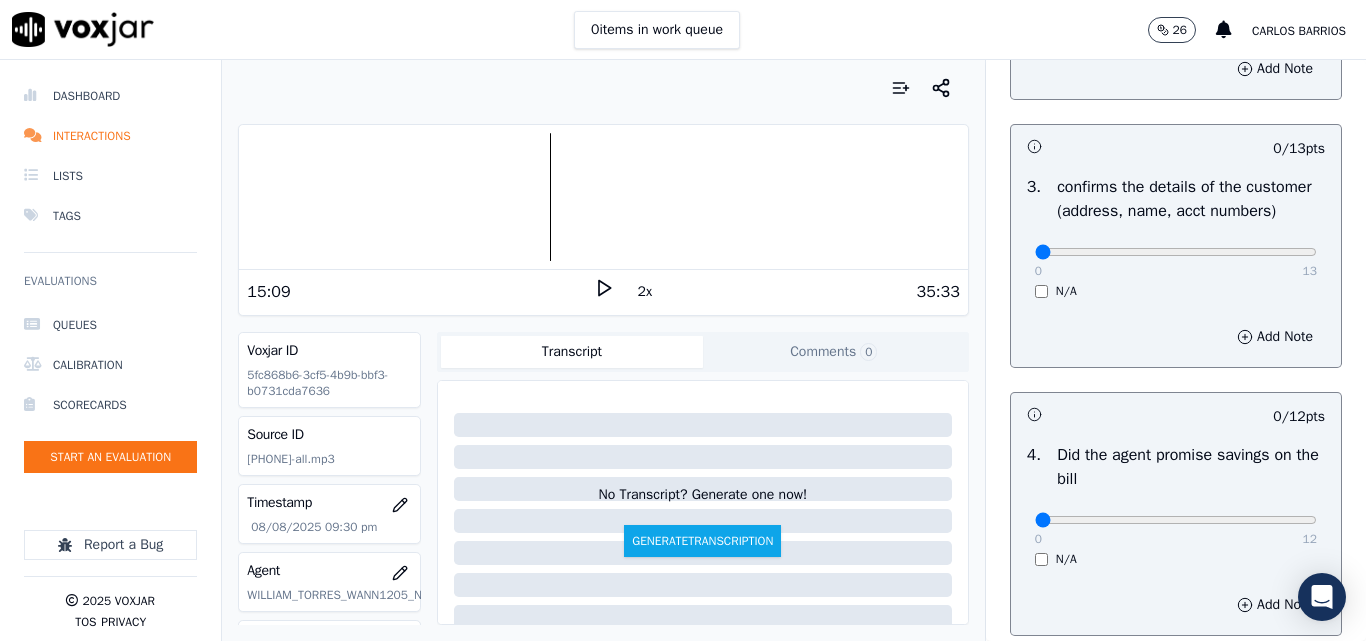click 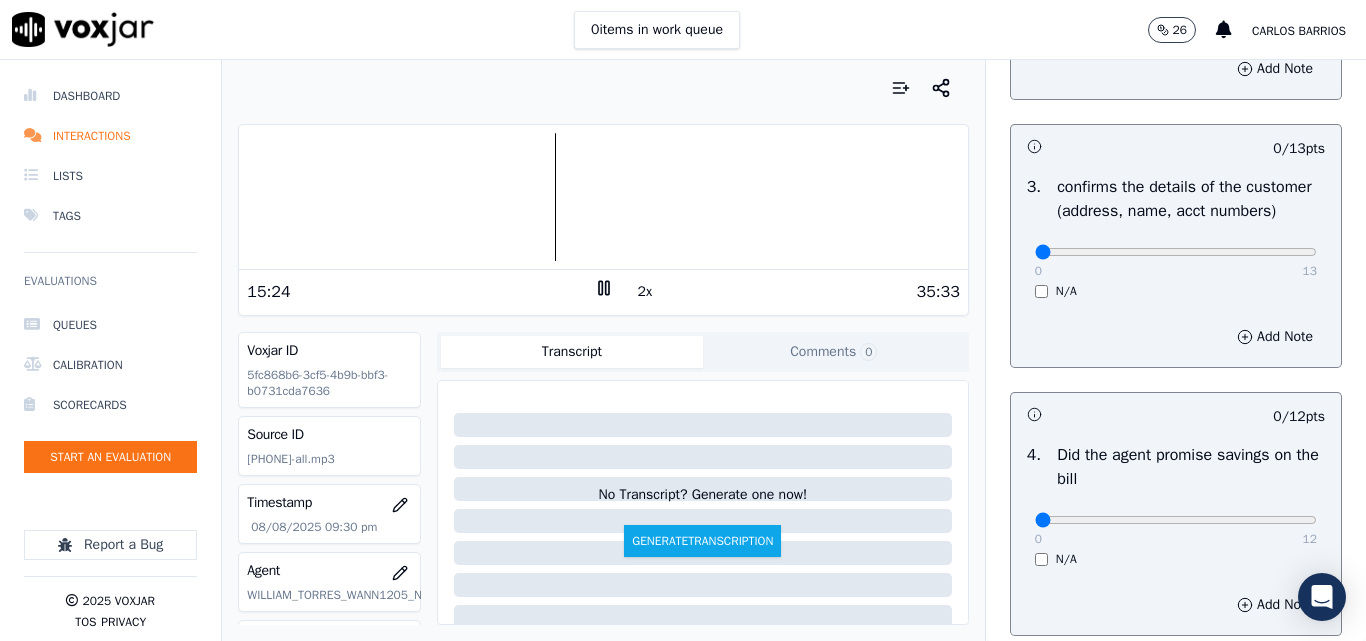 click at bounding box center (603, 197) 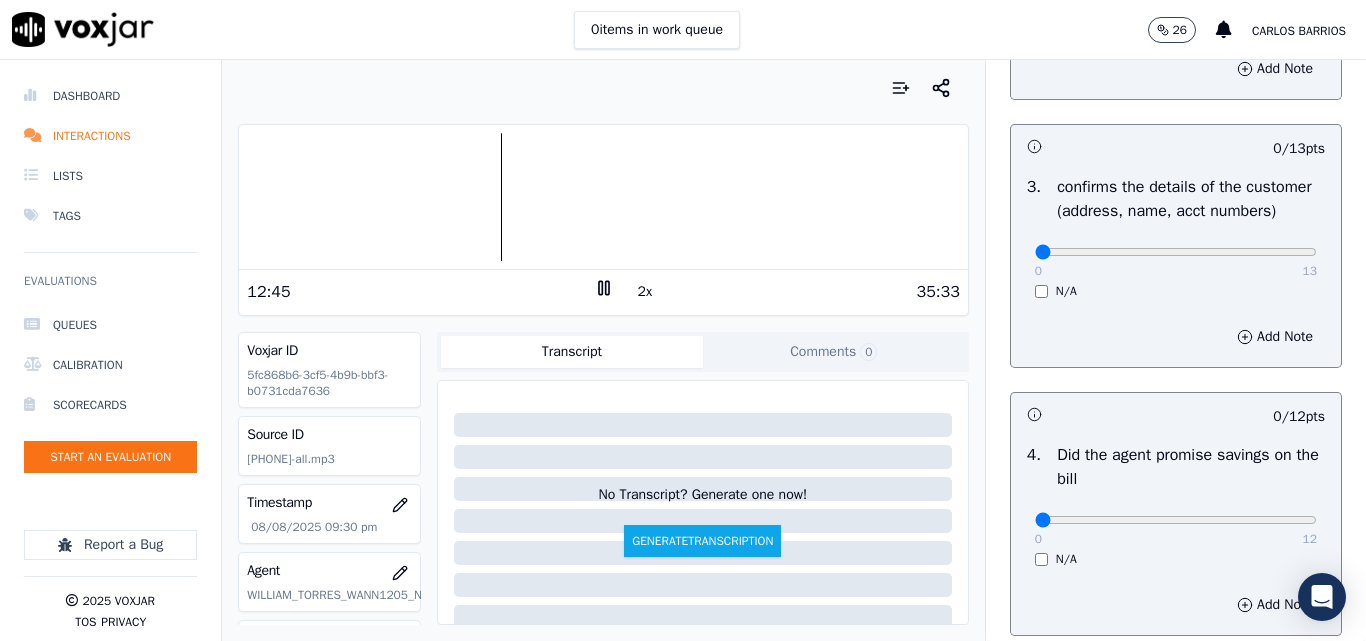 click at bounding box center [603, 197] 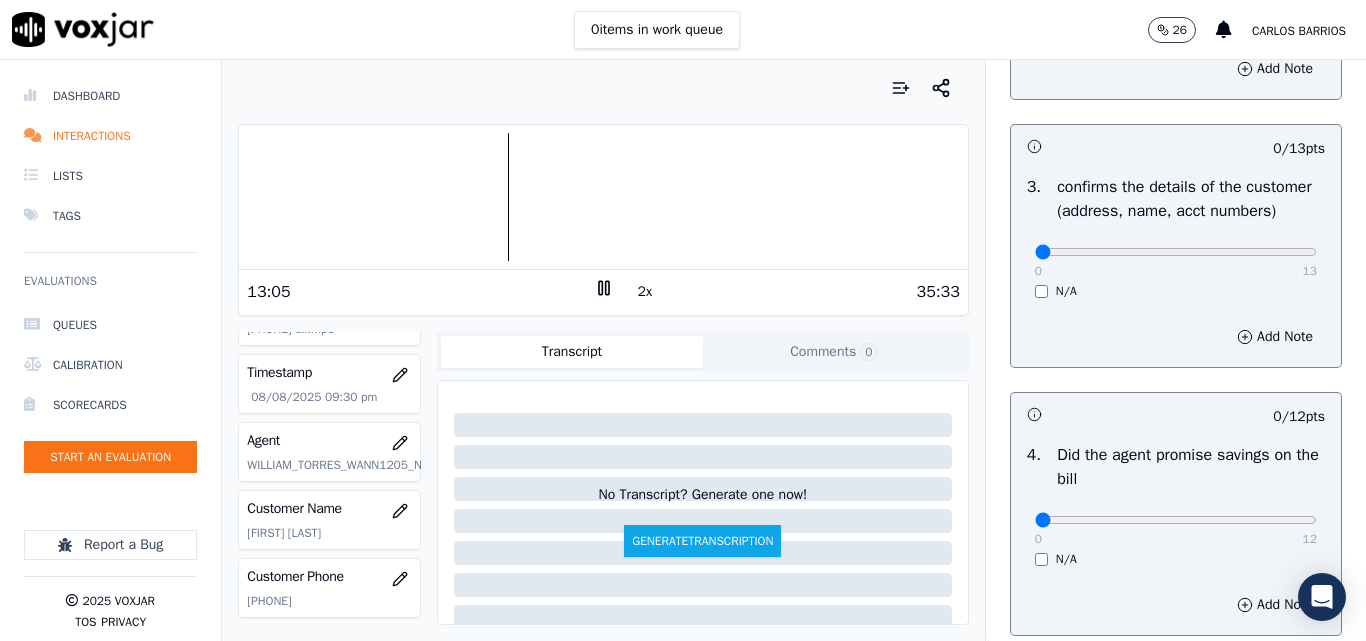 scroll, scrollTop: 0, scrollLeft: 0, axis: both 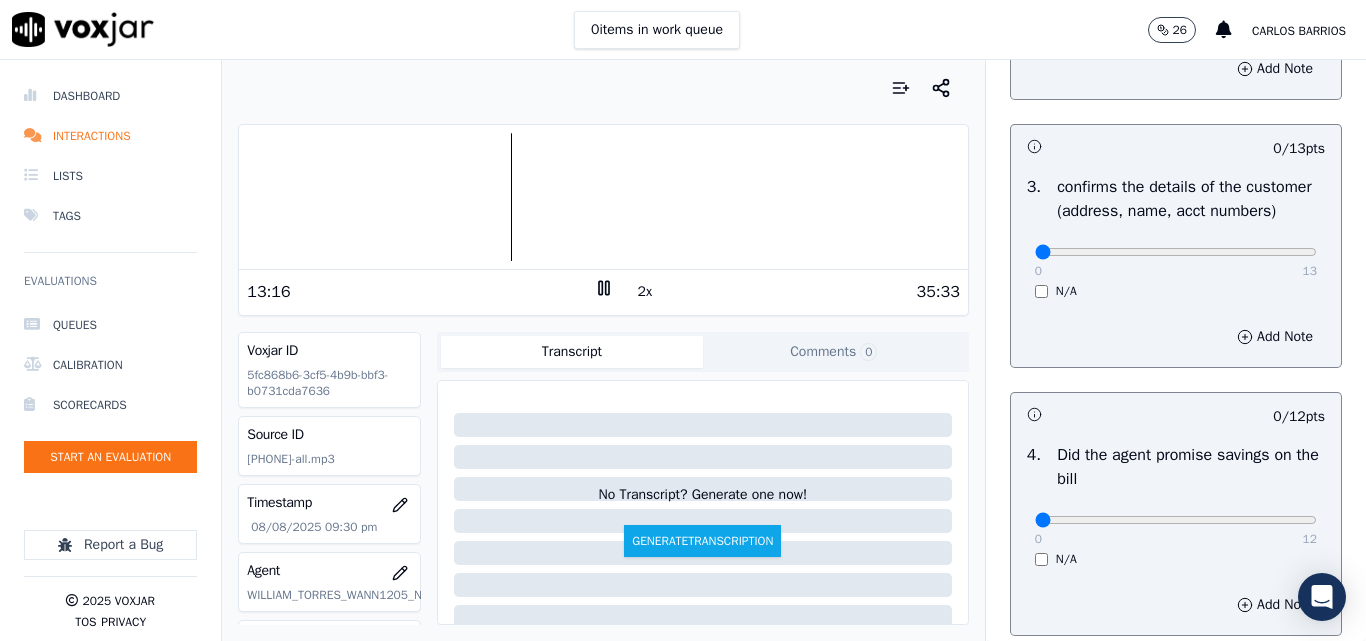 click at bounding box center (603, 197) 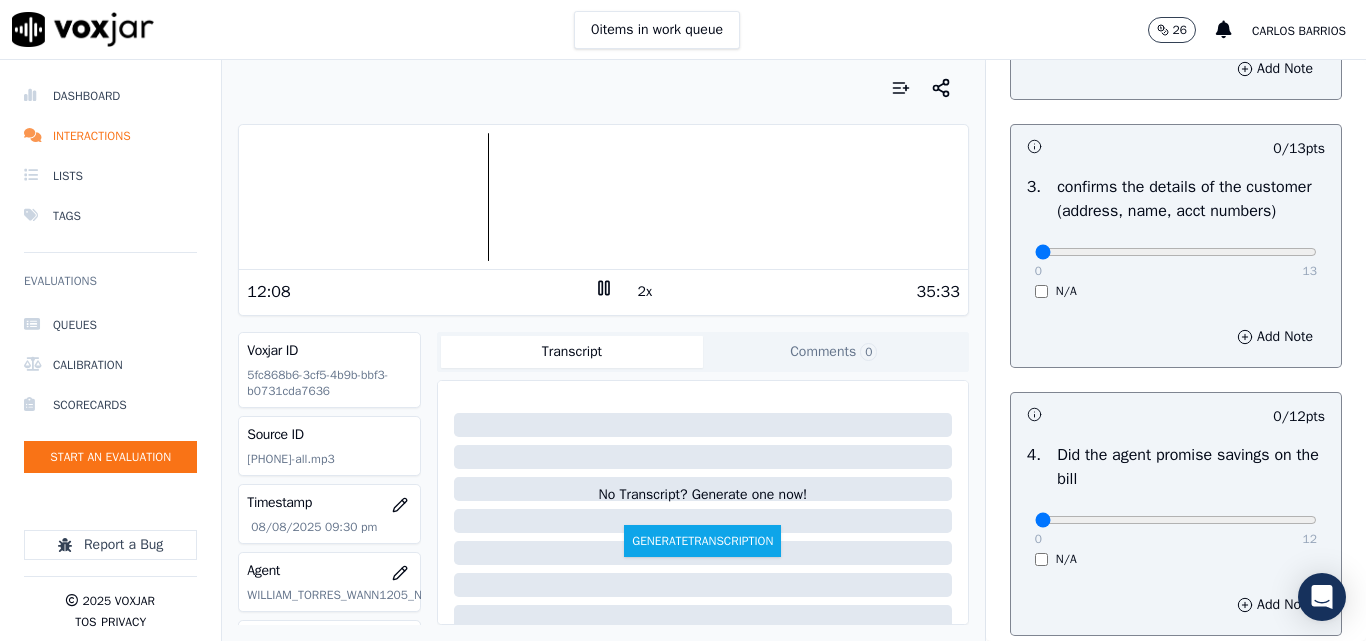click at bounding box center (603, 197) 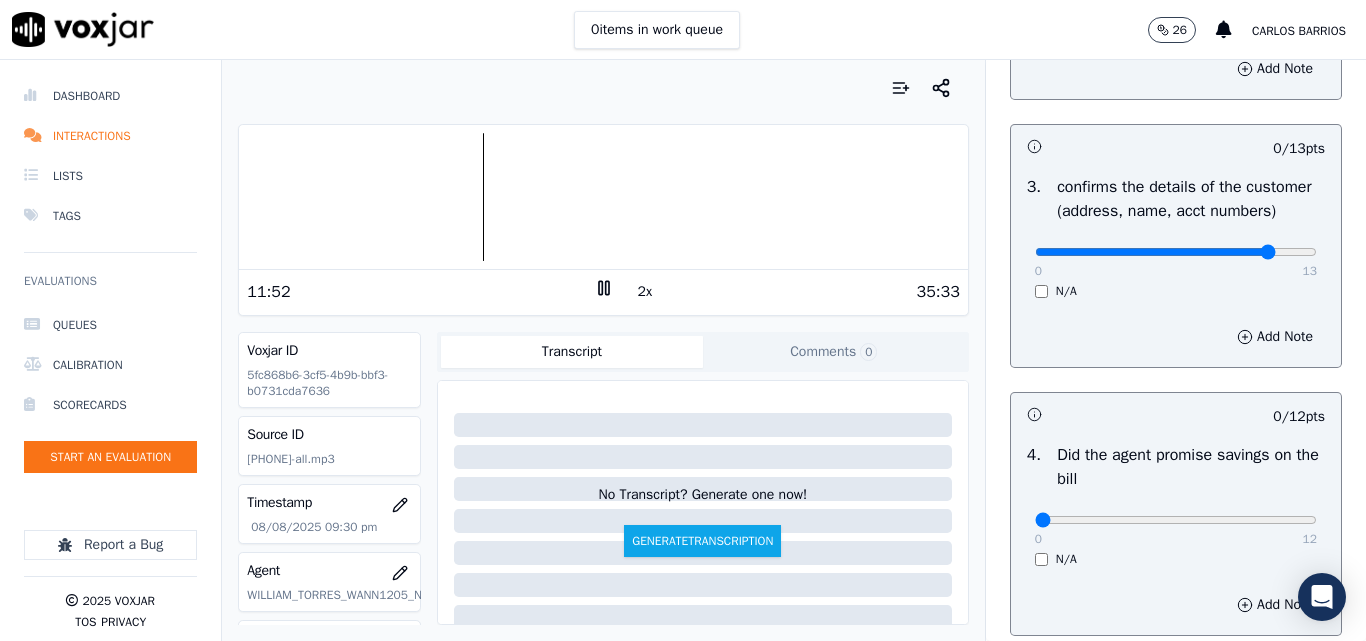 type on "11" 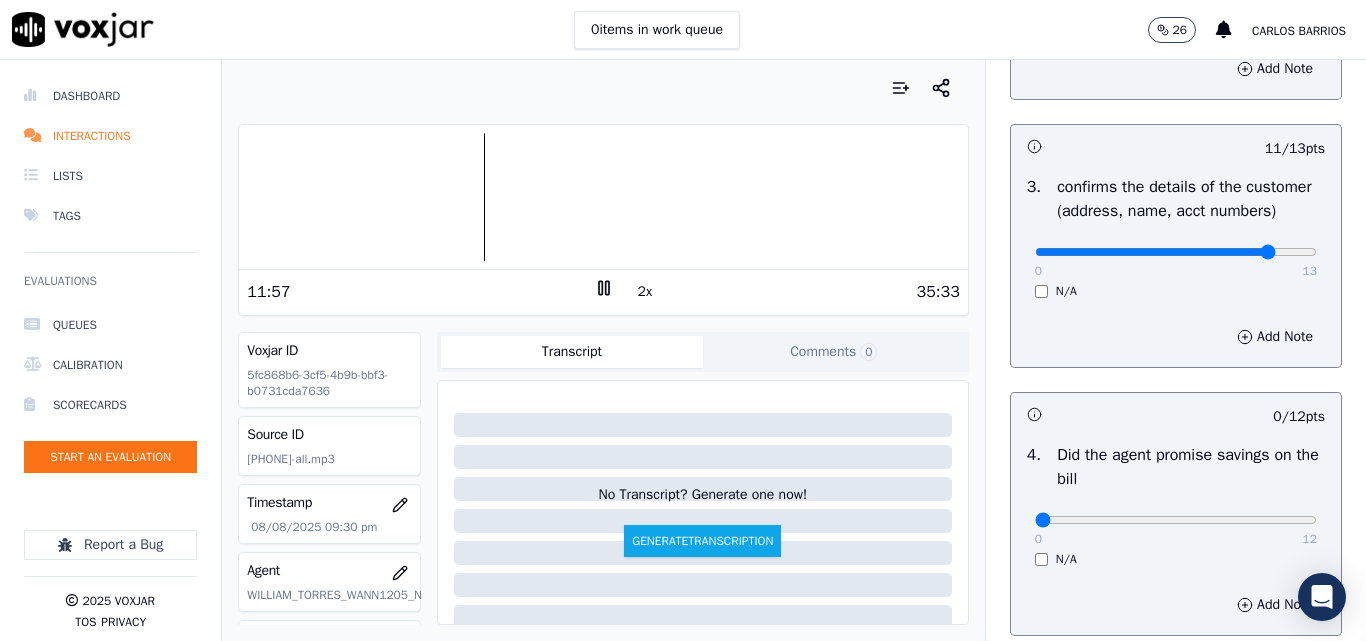 click at bounding box center [603, 197] 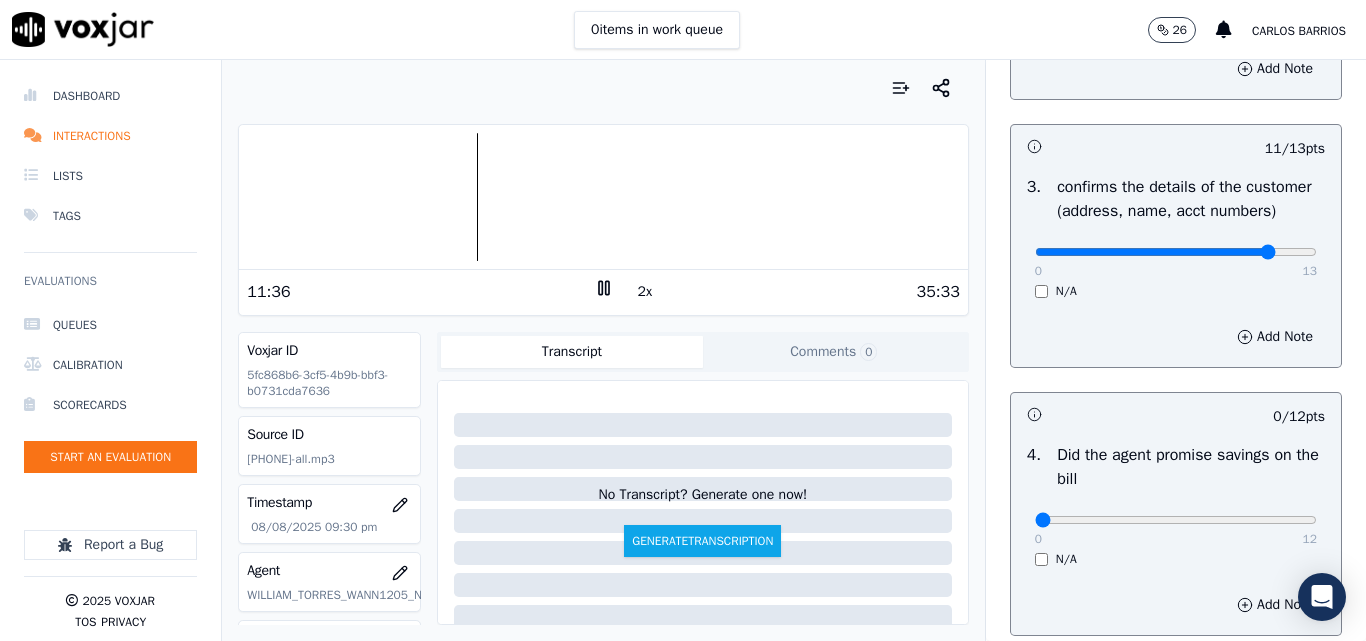 click on "2x" at bounding box center (645, 292) 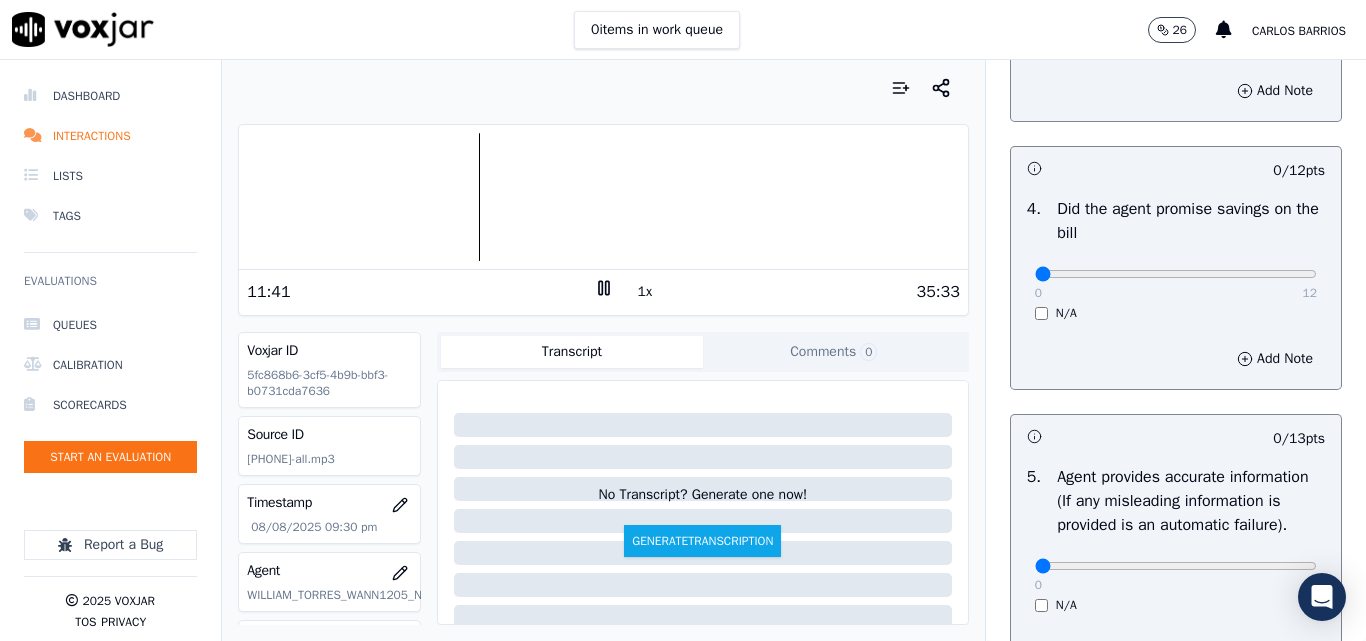scroll, scrollTop: 900, scrollLeft: 0, axis: vertical 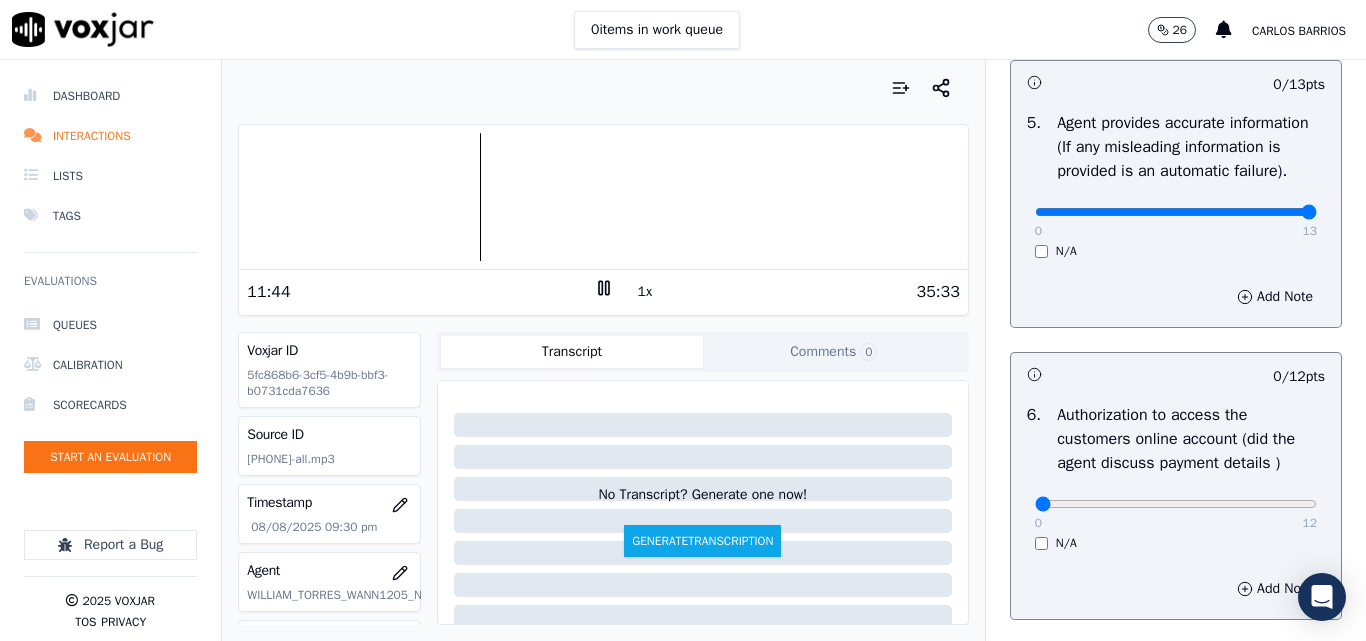 drag, startPoint x: 1256, startPoint y: 268, endPoint x: 1272, endPoint y: 265, distance: 16.27882 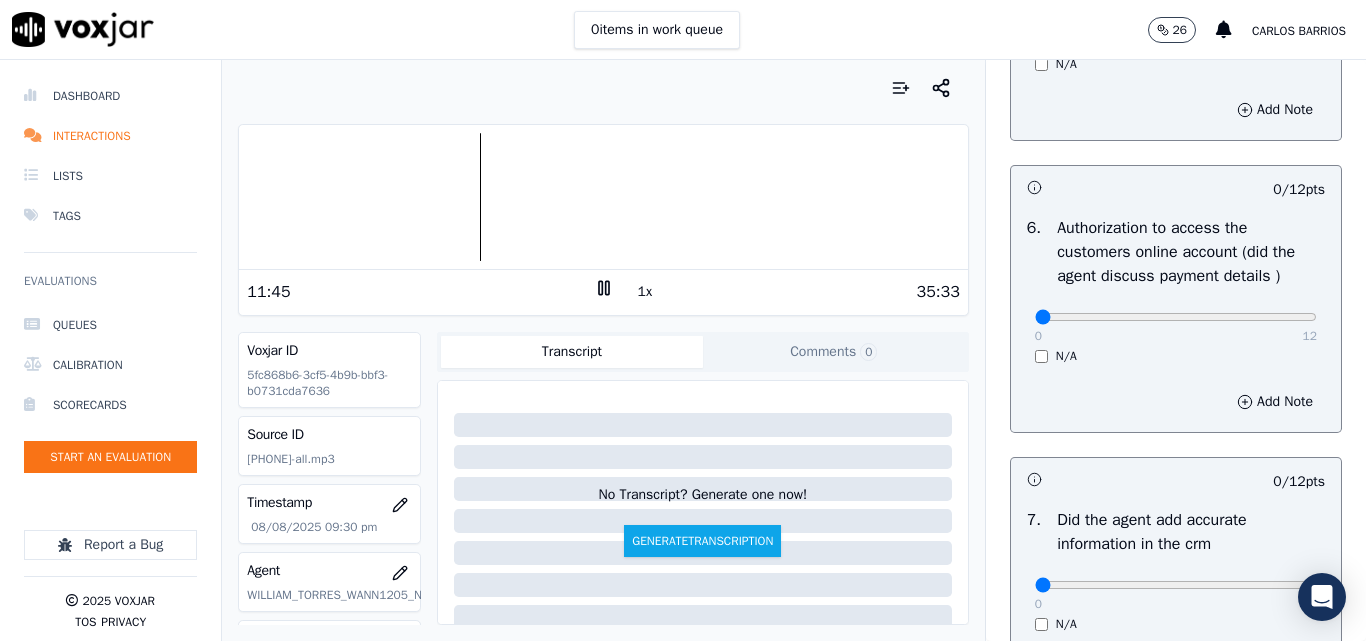 scroll, scrollTop: 1400, scrollLeft: 0, axis: vertical 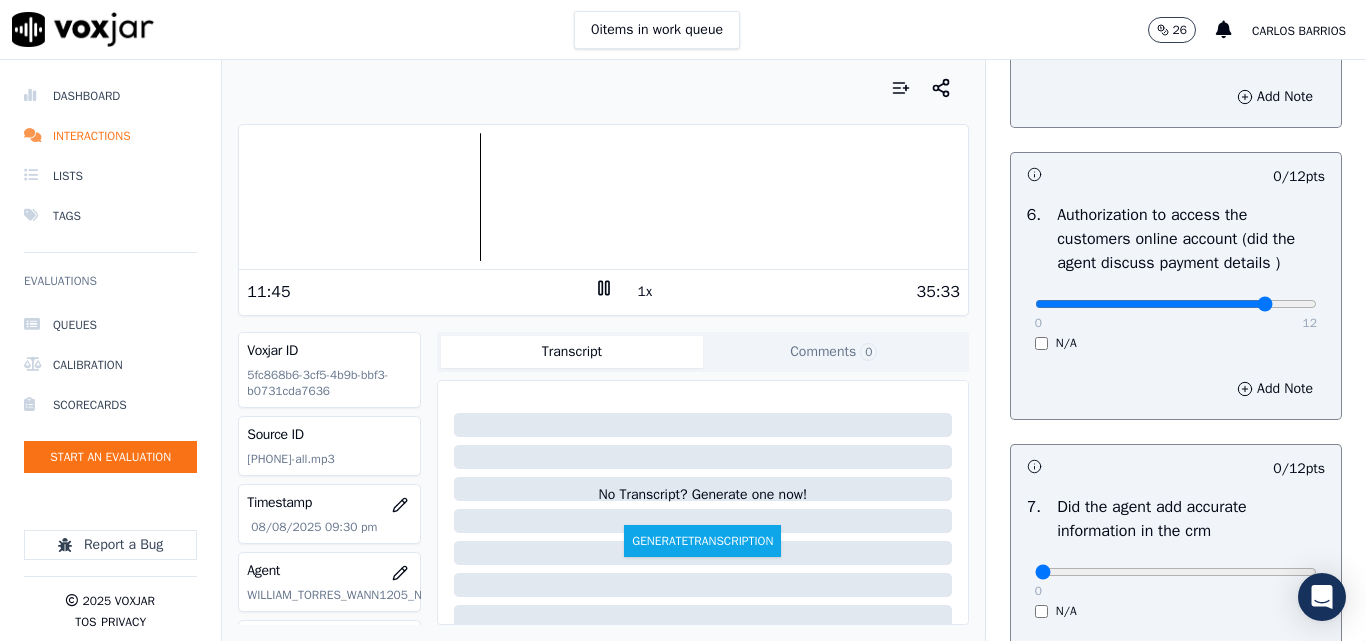 type on "10" 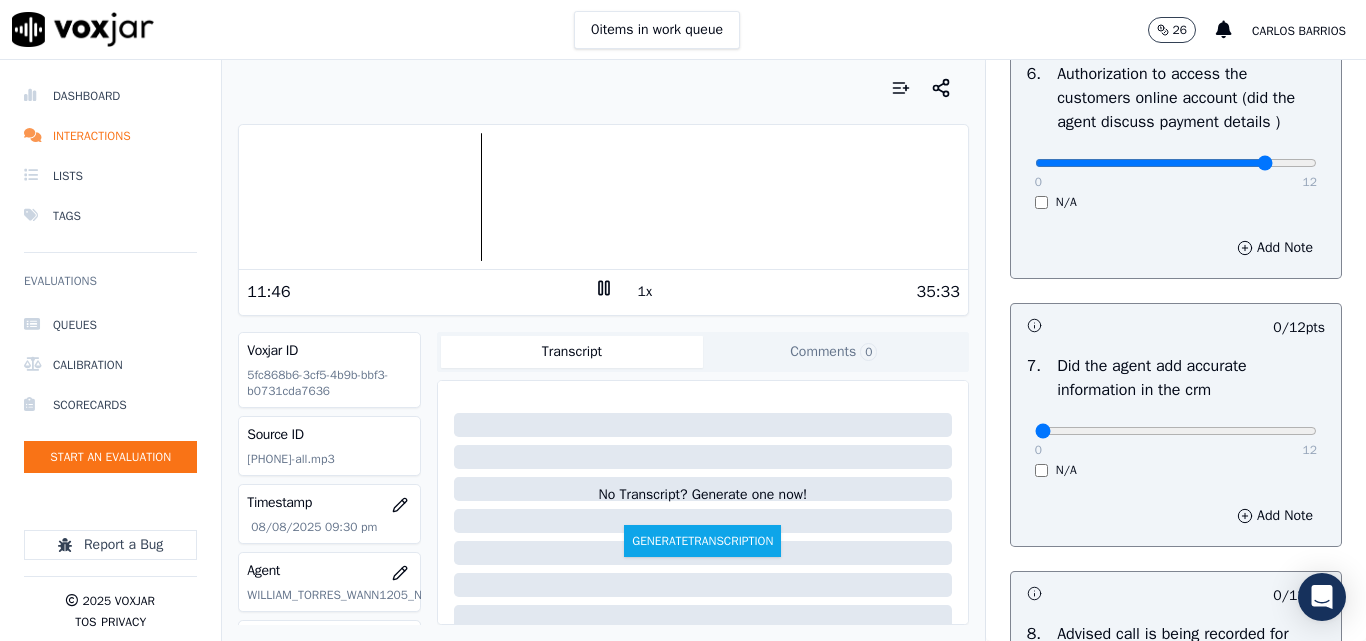 scroll, scrollTop: 1900, scrollLeft: 0, axis: vertical 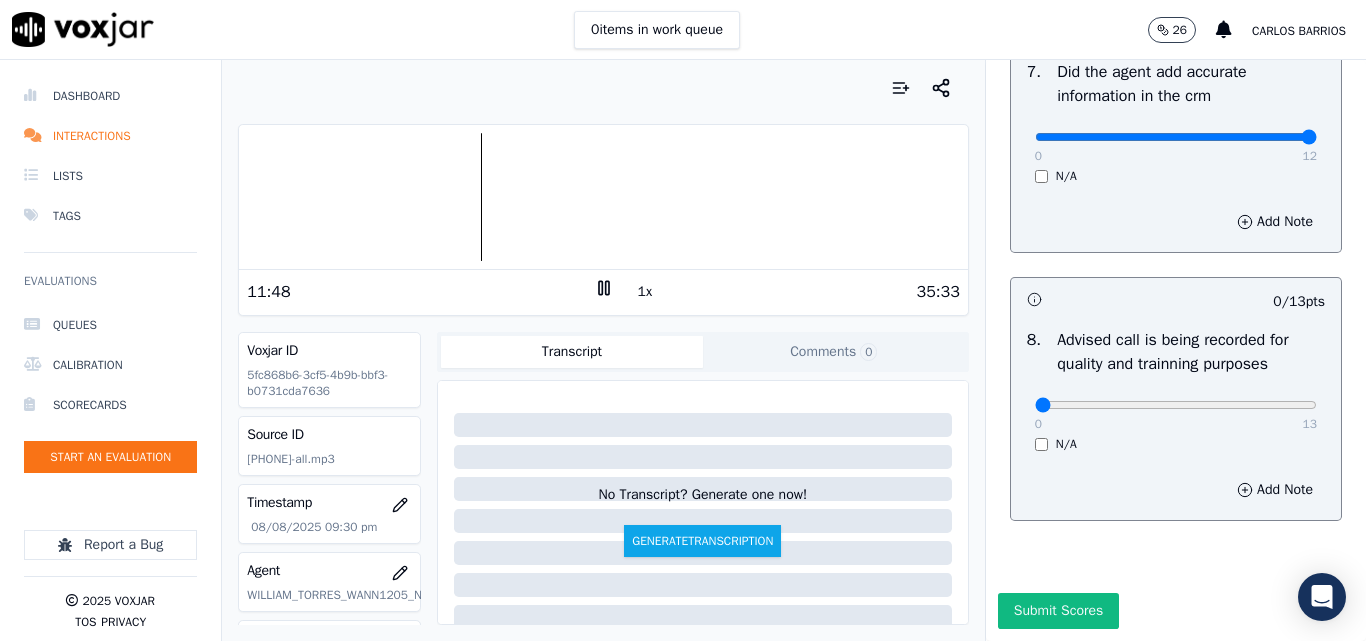 type on "12" 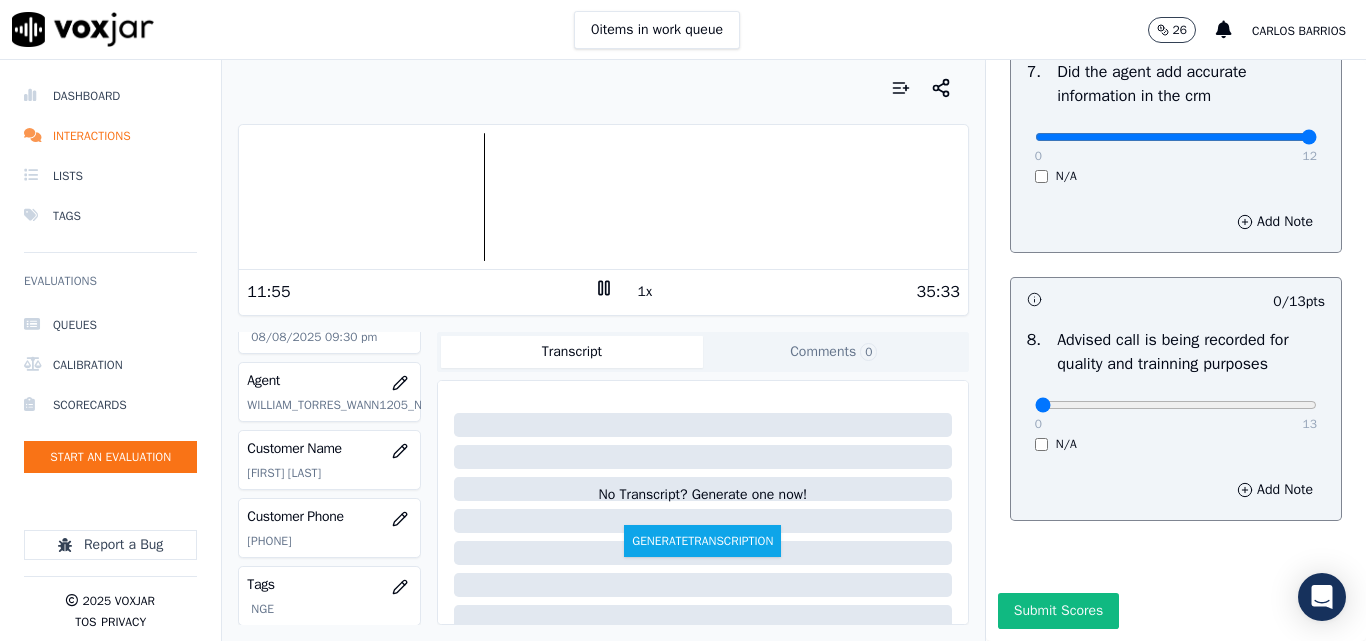 scroll, scrollTop: 200, scrollLeft: 0, axis: vertical 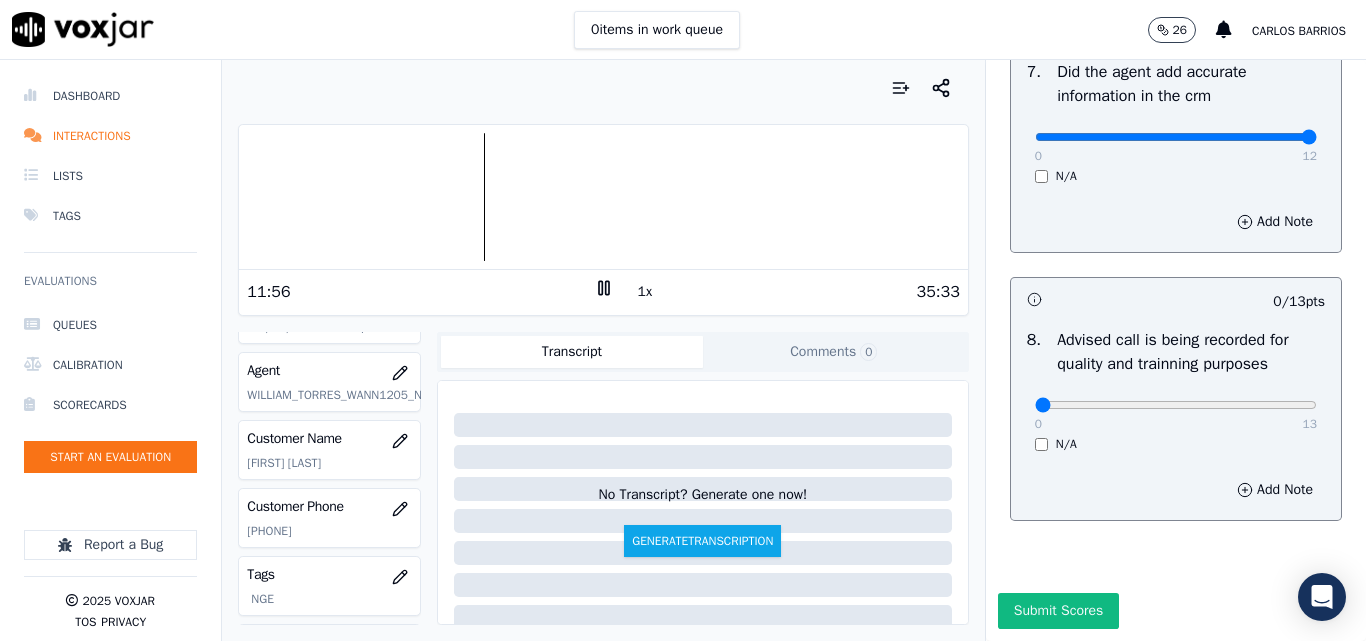 click on "[PHONE]" 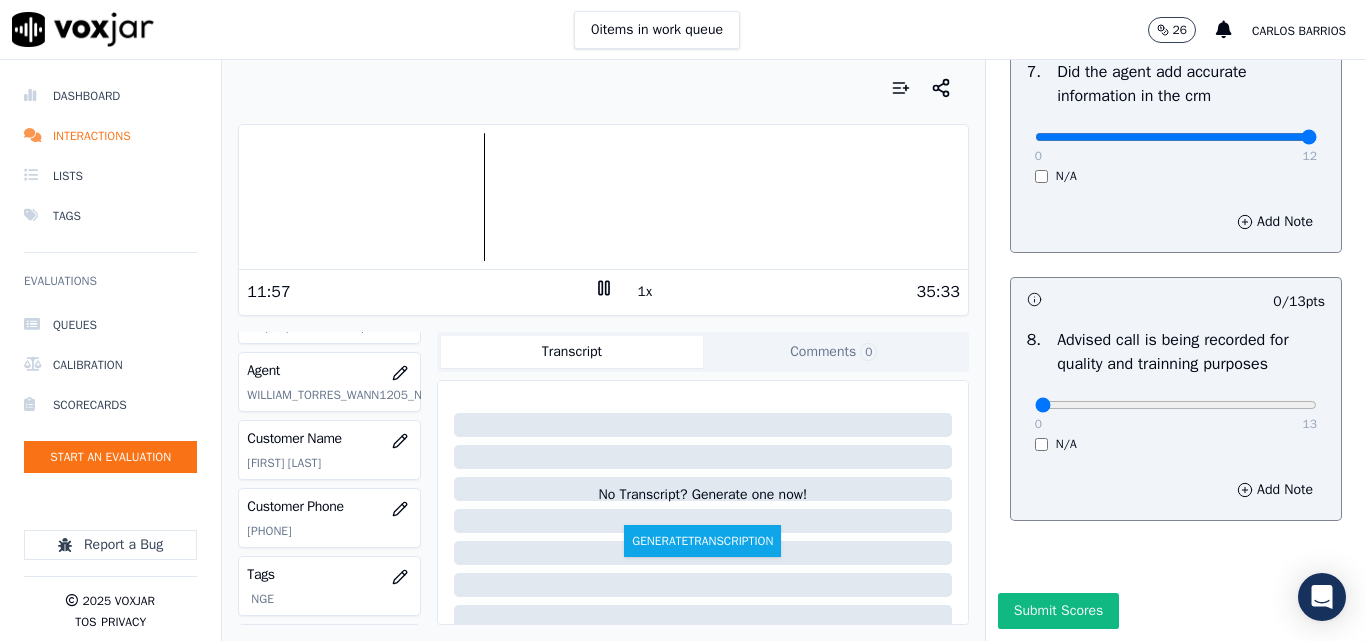 copy on "[PHONE]" 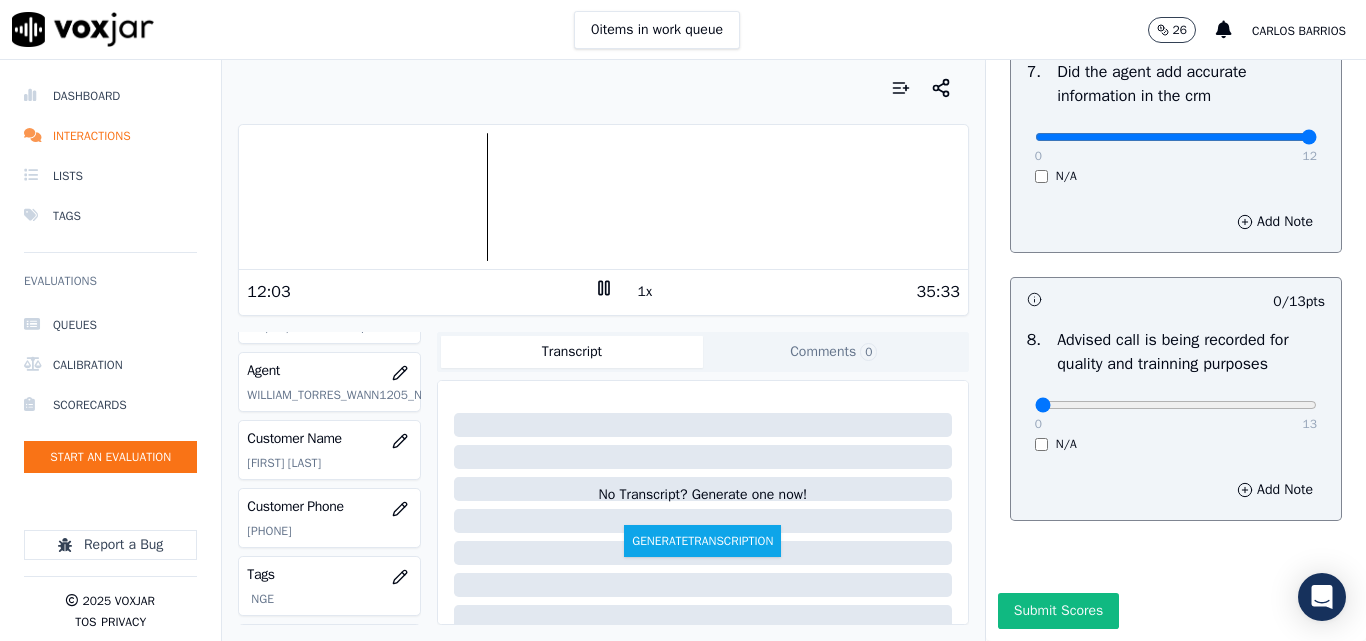 click at bounding box center [603, 197] 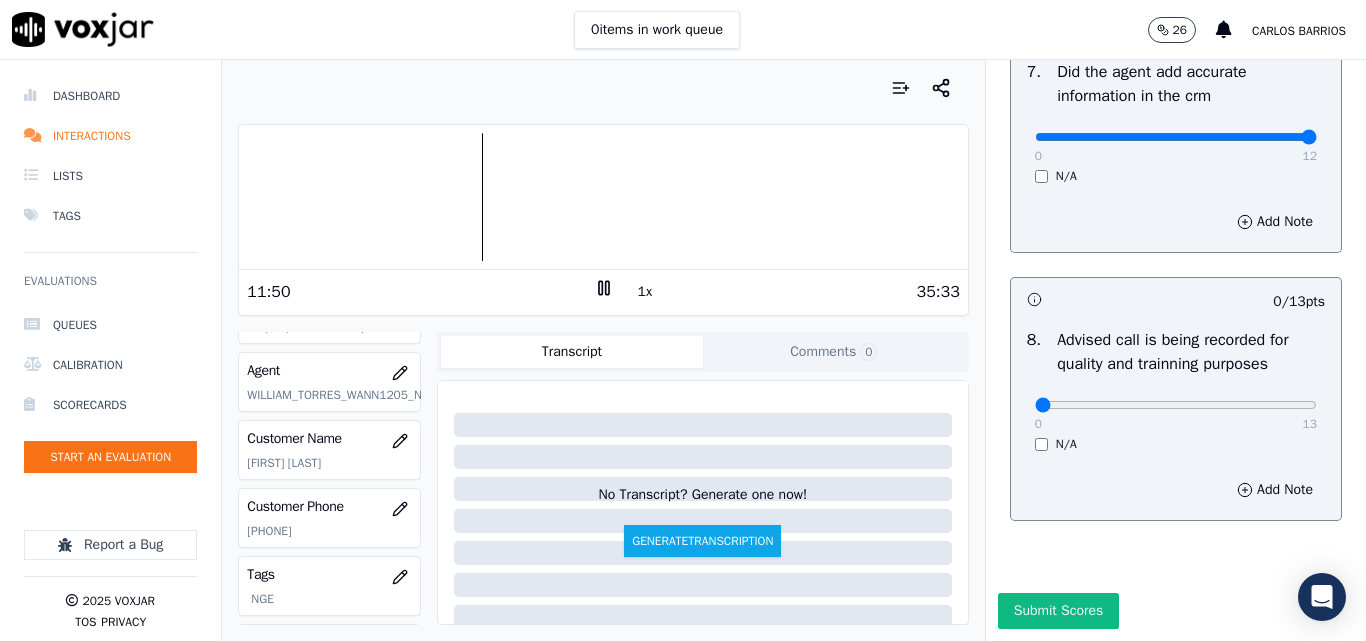 click at bounding box center [603, 197] 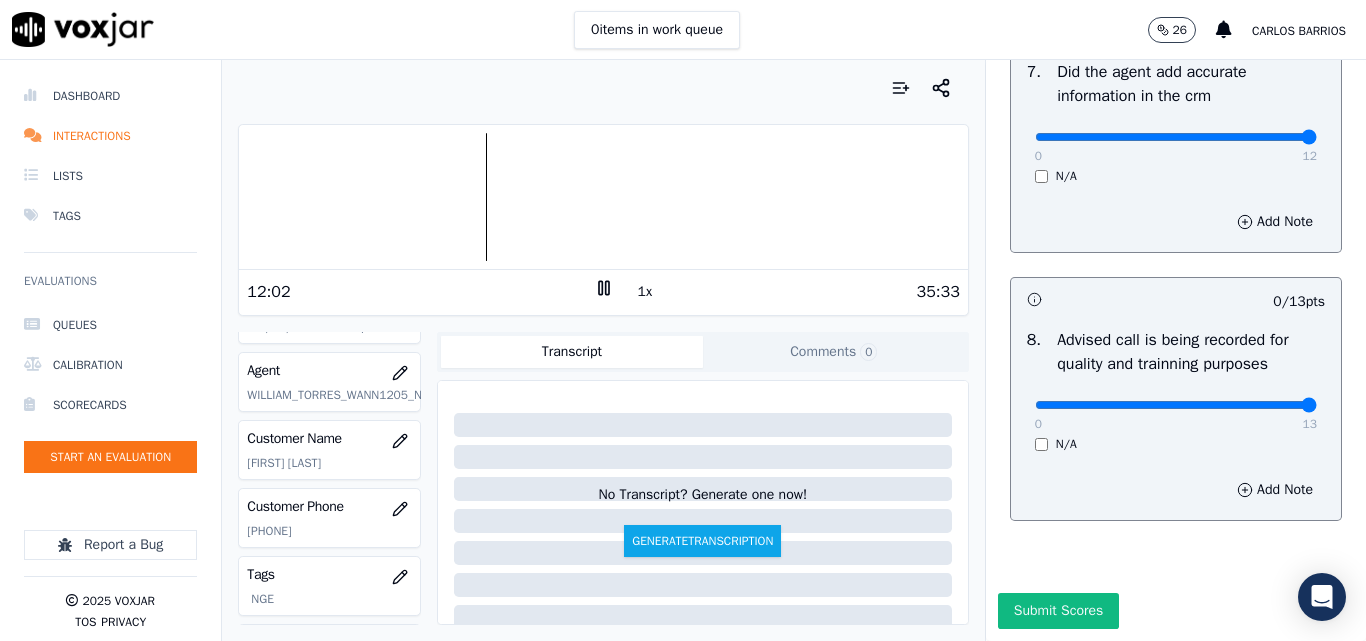drag, startPoint x: 1247, startPoint y: 385, endPoint x: 1279, endPoint y: 388, distance: 32.140316 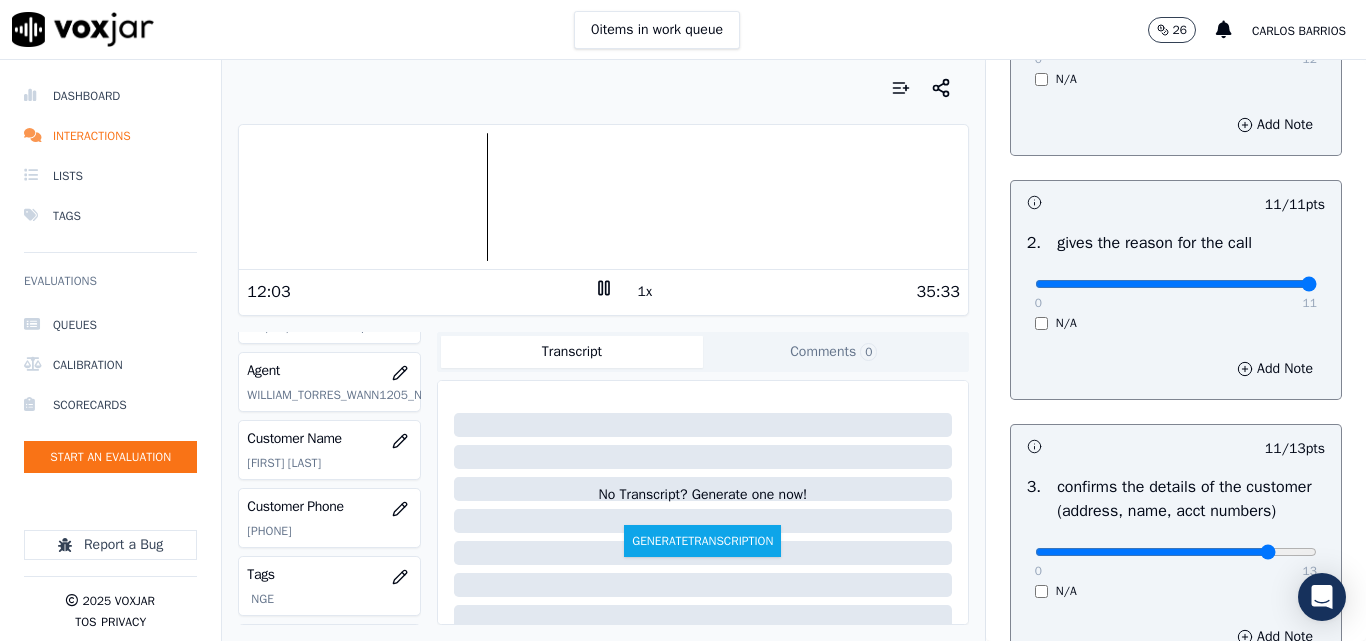 scroll, scrollTop: 0, scrollLeft: 0, axis: both 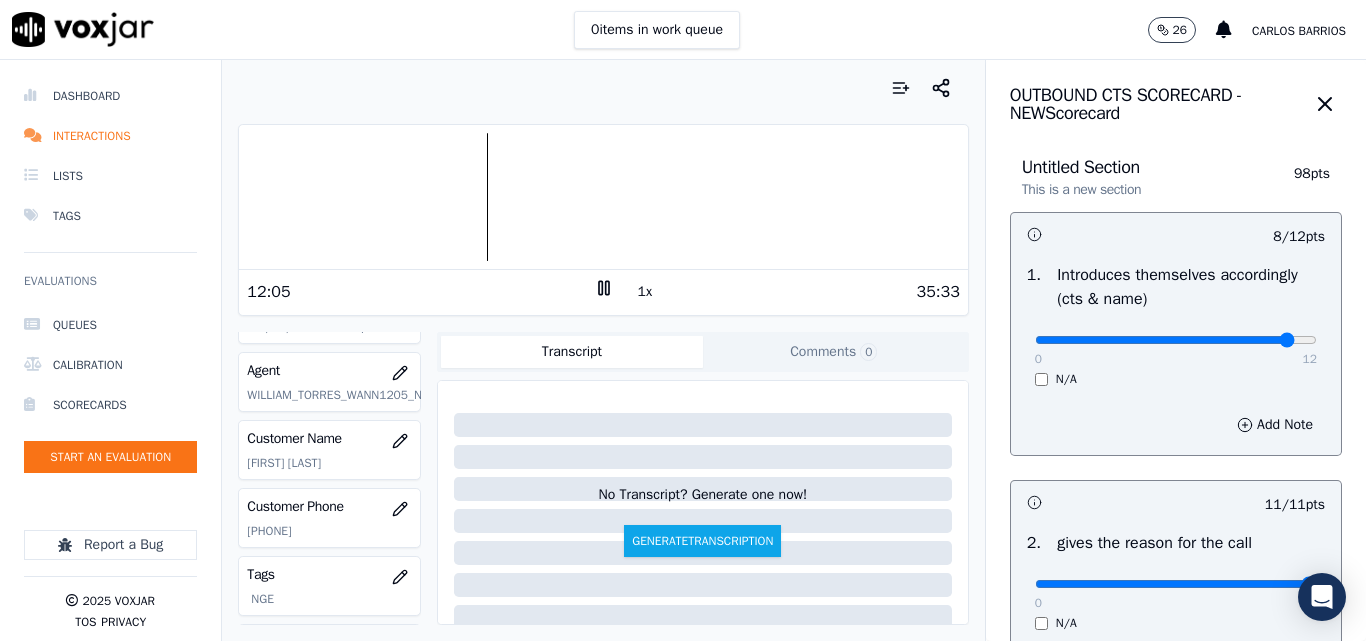 click at bounding box center (1176, 340) 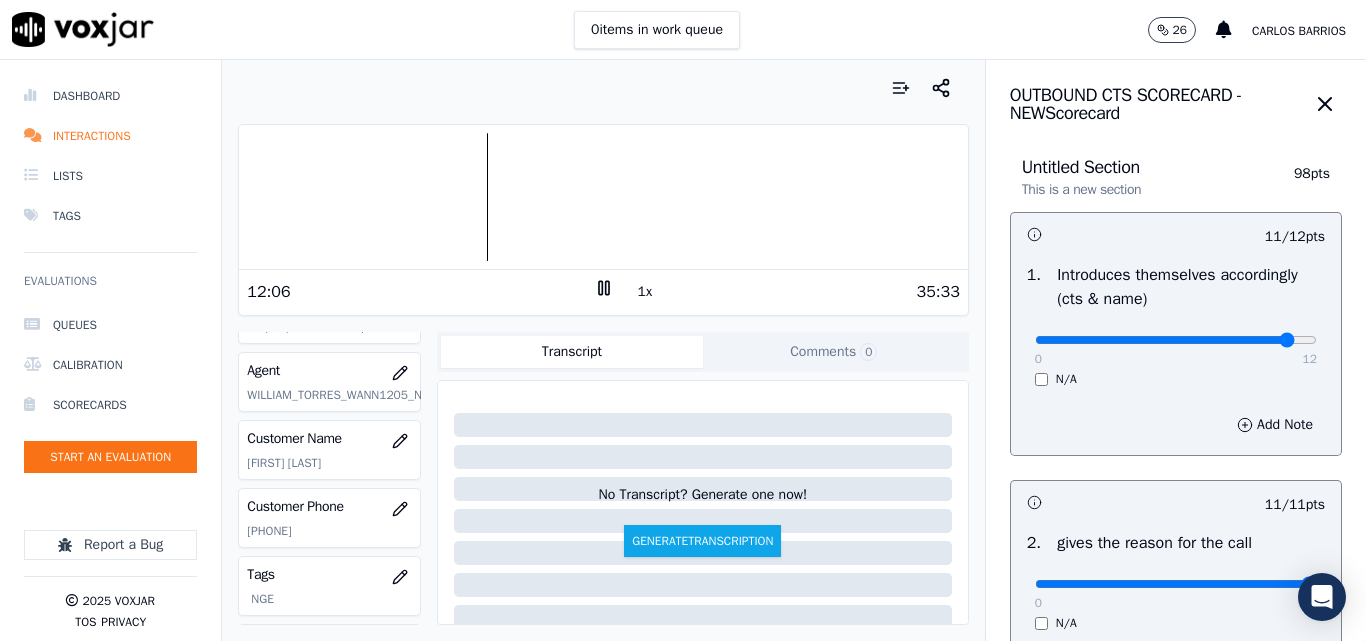 click at bounding box center [1176, 340] 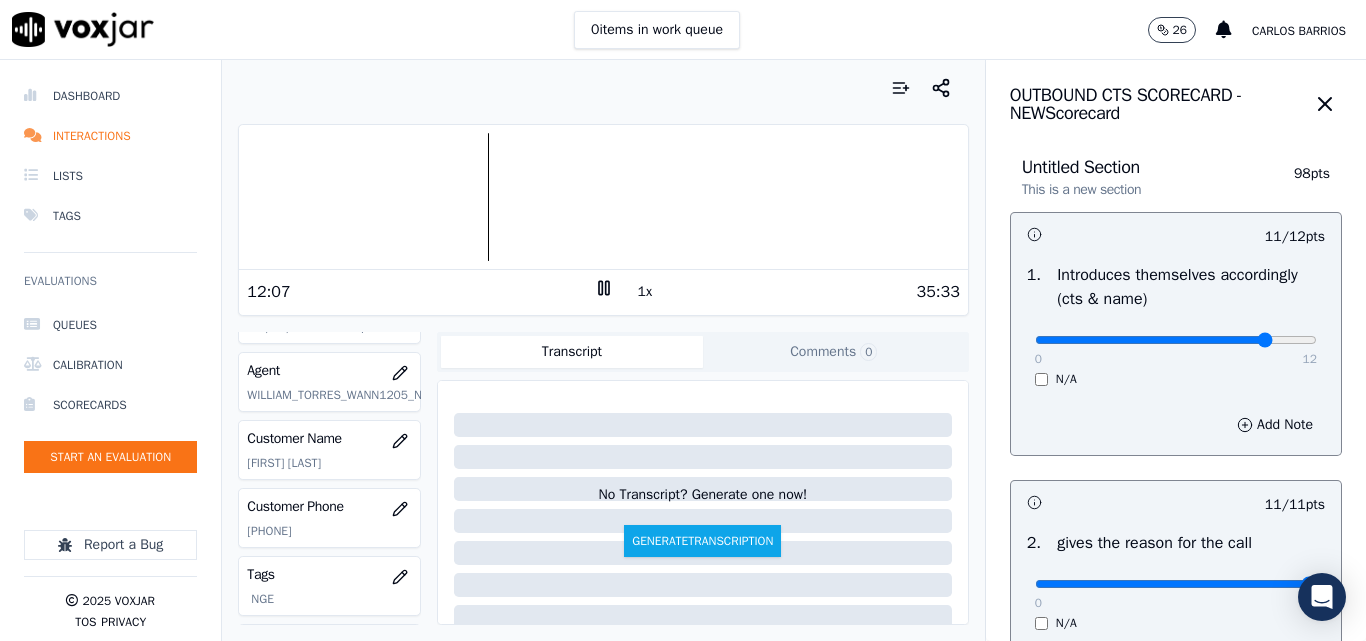 type on "10" 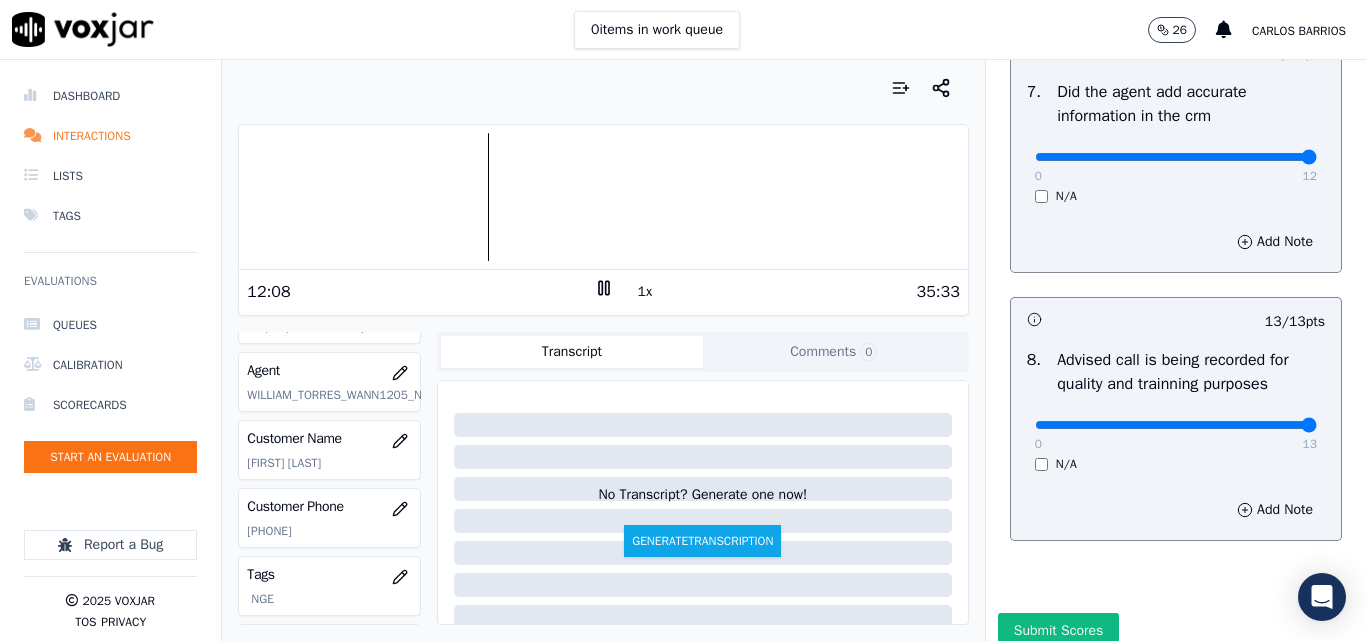 scroll, scrollTop: 1928, scrollLeft: 0, axis: vertical 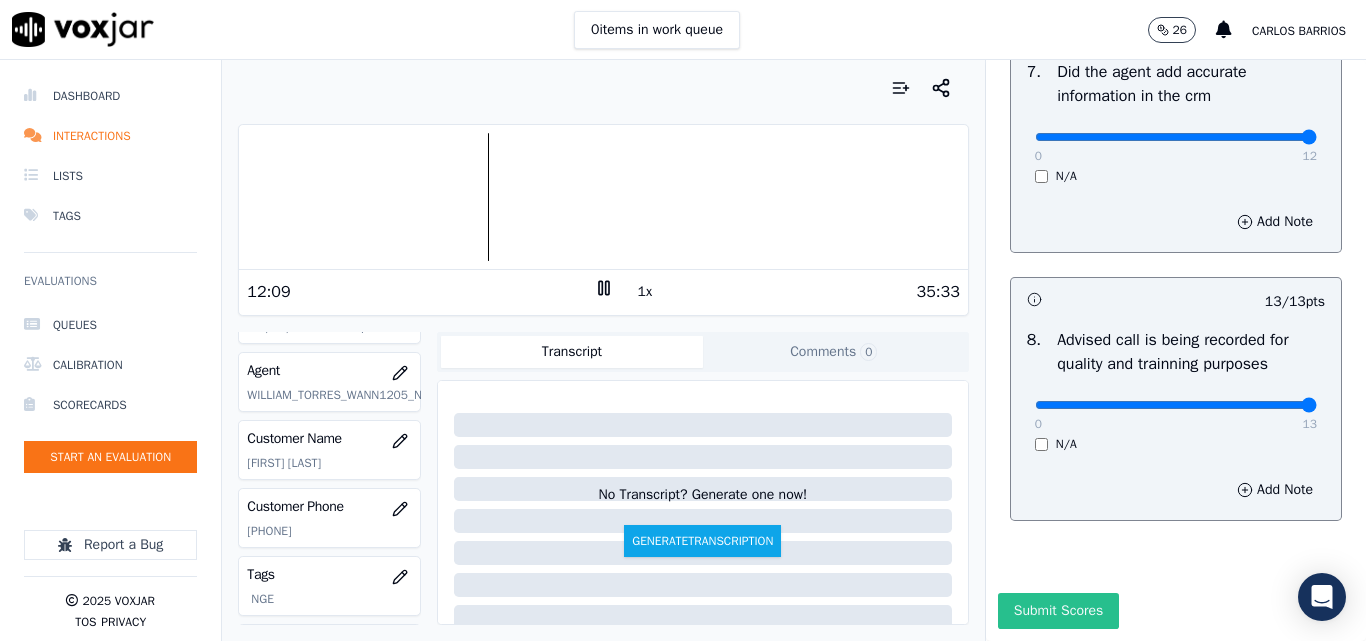 click on "Submit Scores" at bounding box center [1058, 611] 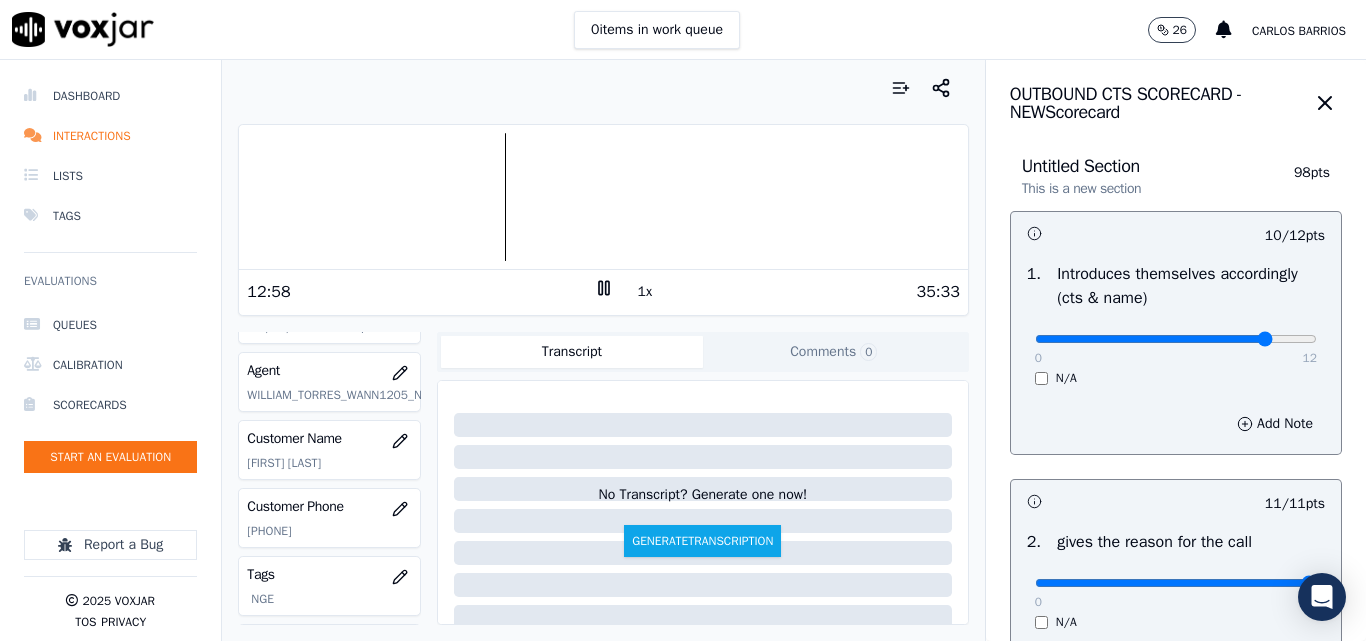 scroll, scrollTop: 0, scrollLeft: 0, axis: both 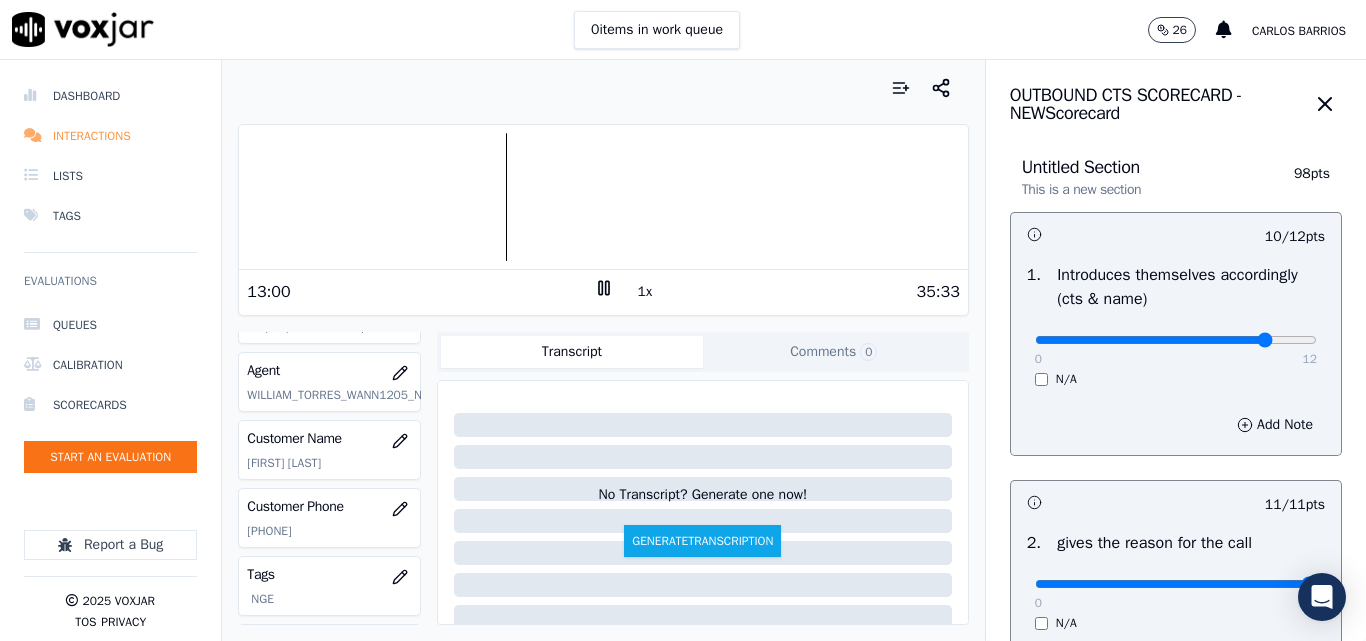 click on "Interactions" at bounding box center (110, 136) 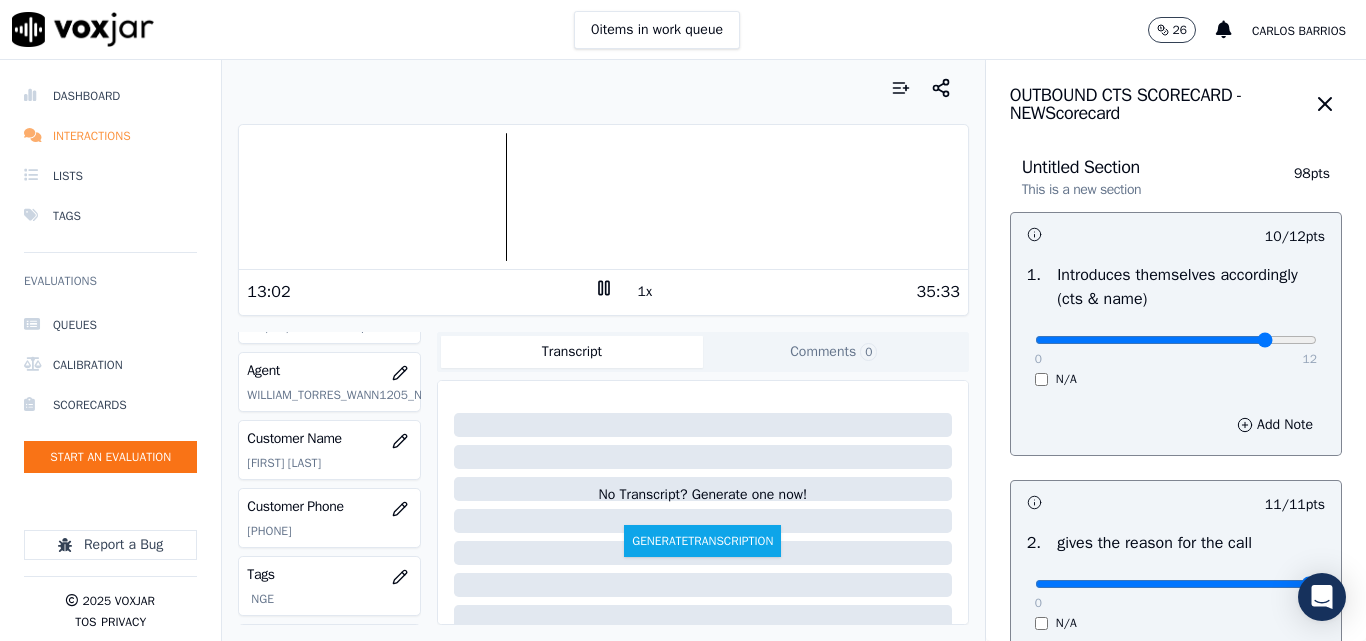 click on "Interactions" at bounding box center (110, 136) 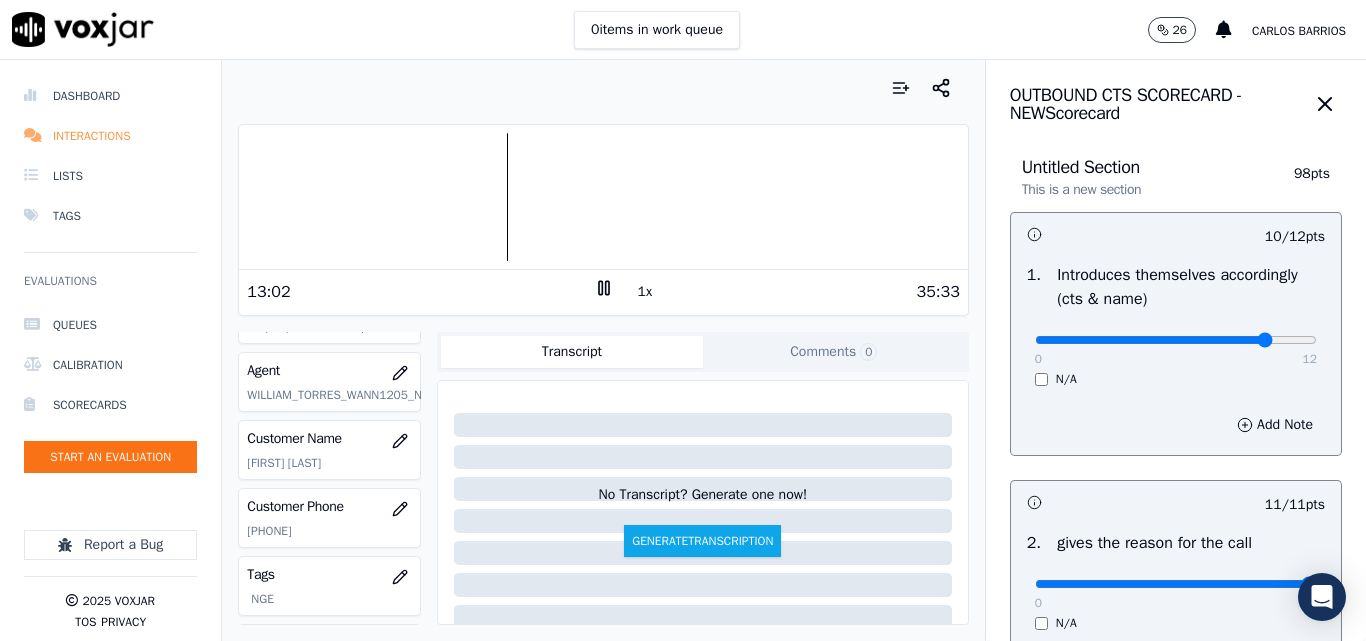 click on "Interactions" at bounding box center (110, 136) 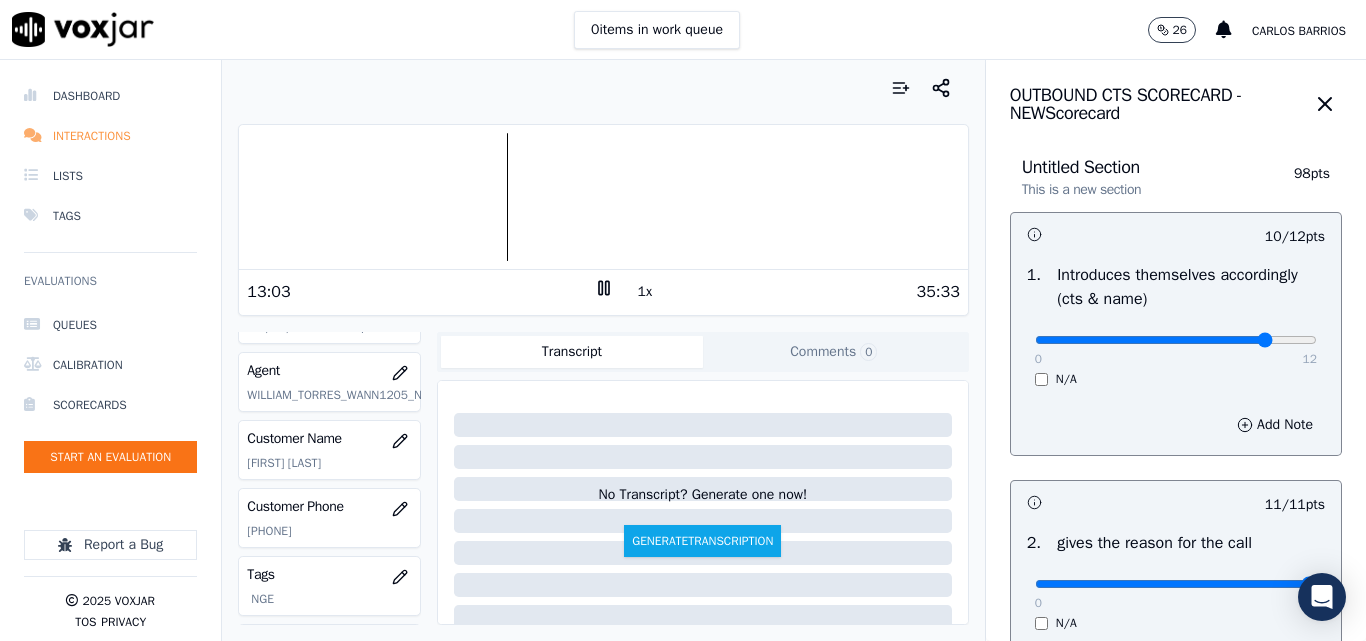 click on "Interactions" at bounding box center (110, 136) 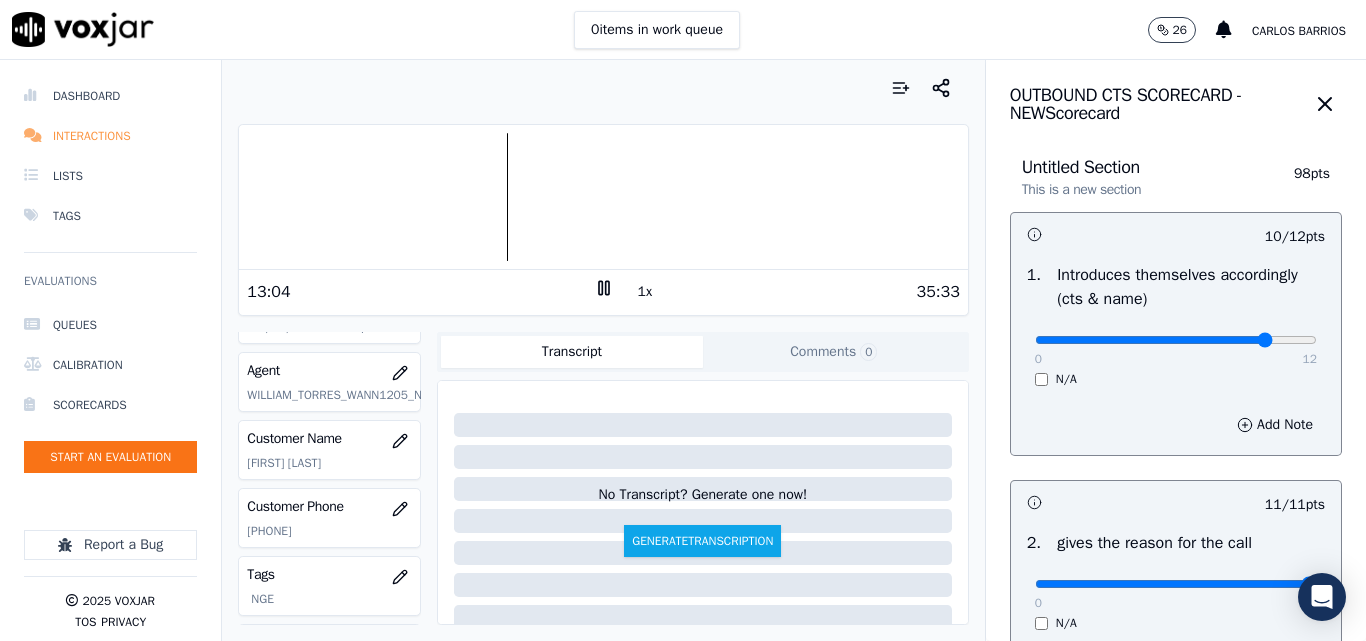 click on "Interactions" at bounding box center (110, 136) 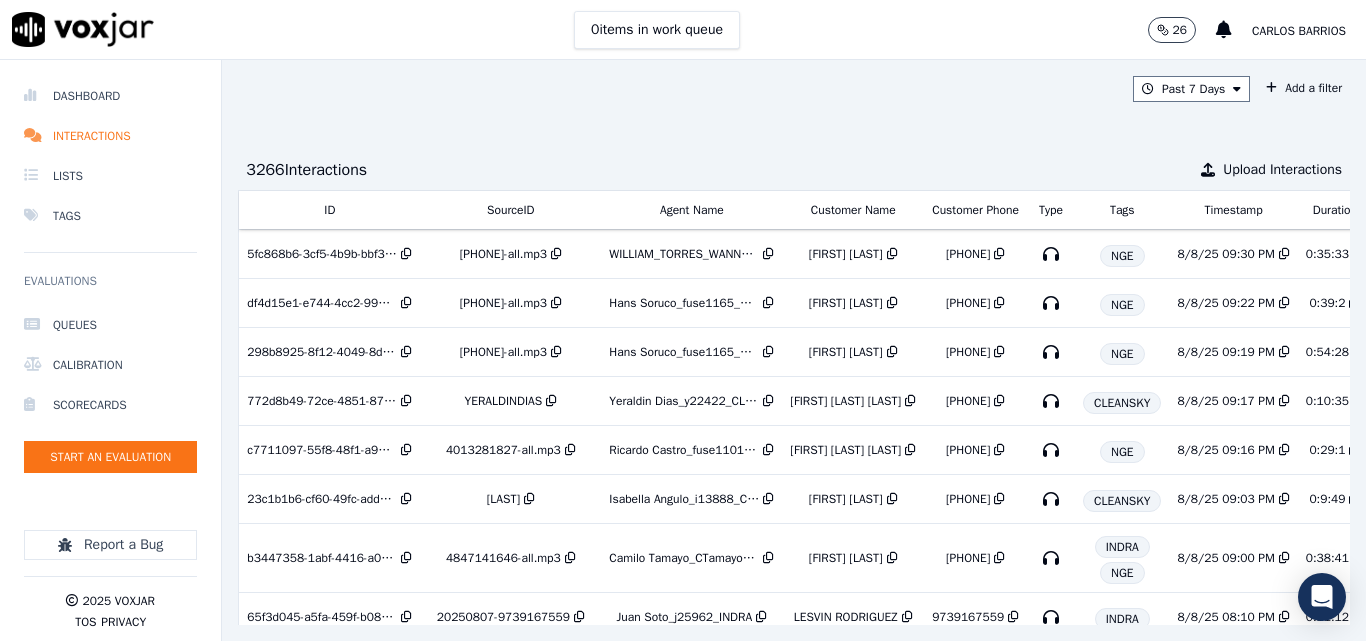 scroll, scrollTop: 0, scrollLeft: 384, axis: horizontal 